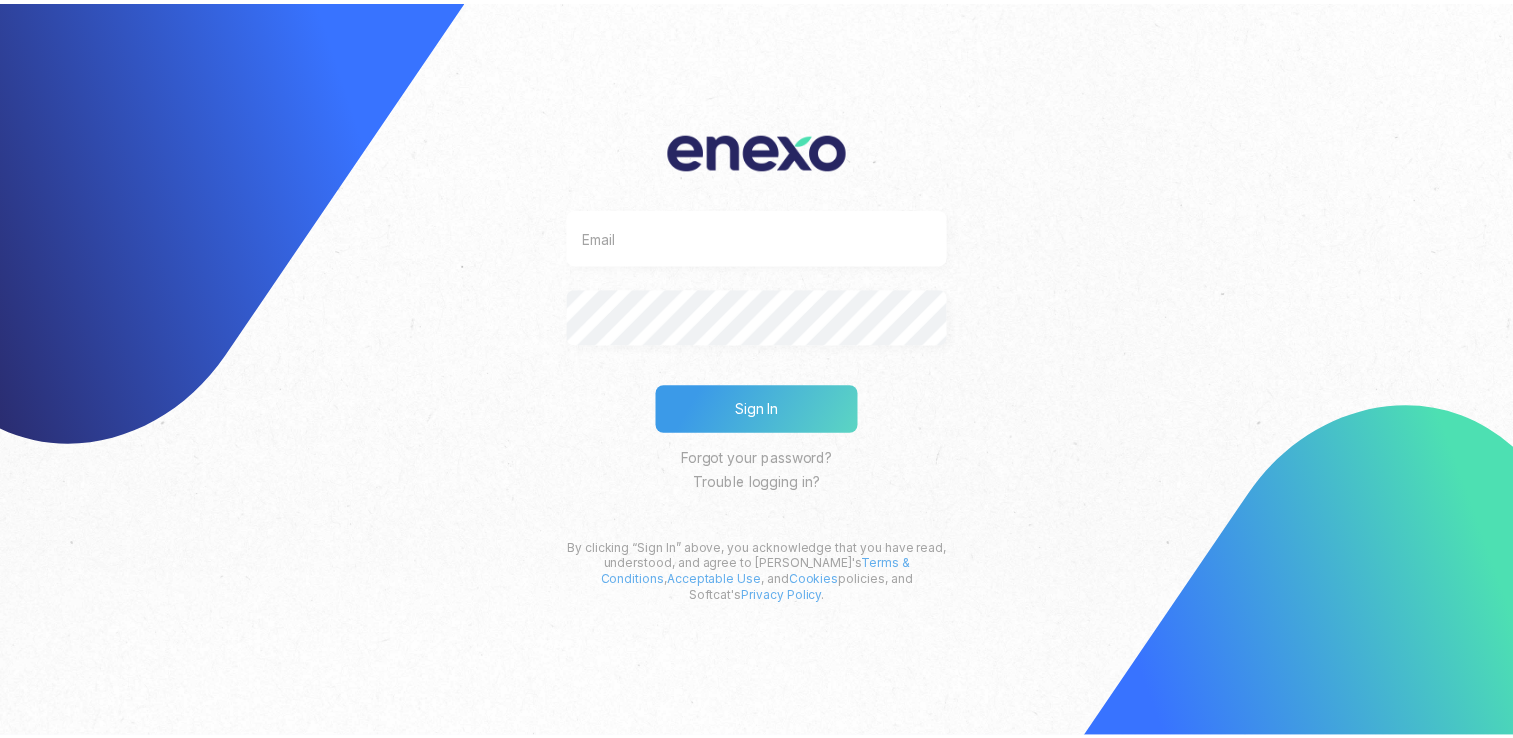 scroll, scrollTop: 0, scrollLeft: 0, axis: both 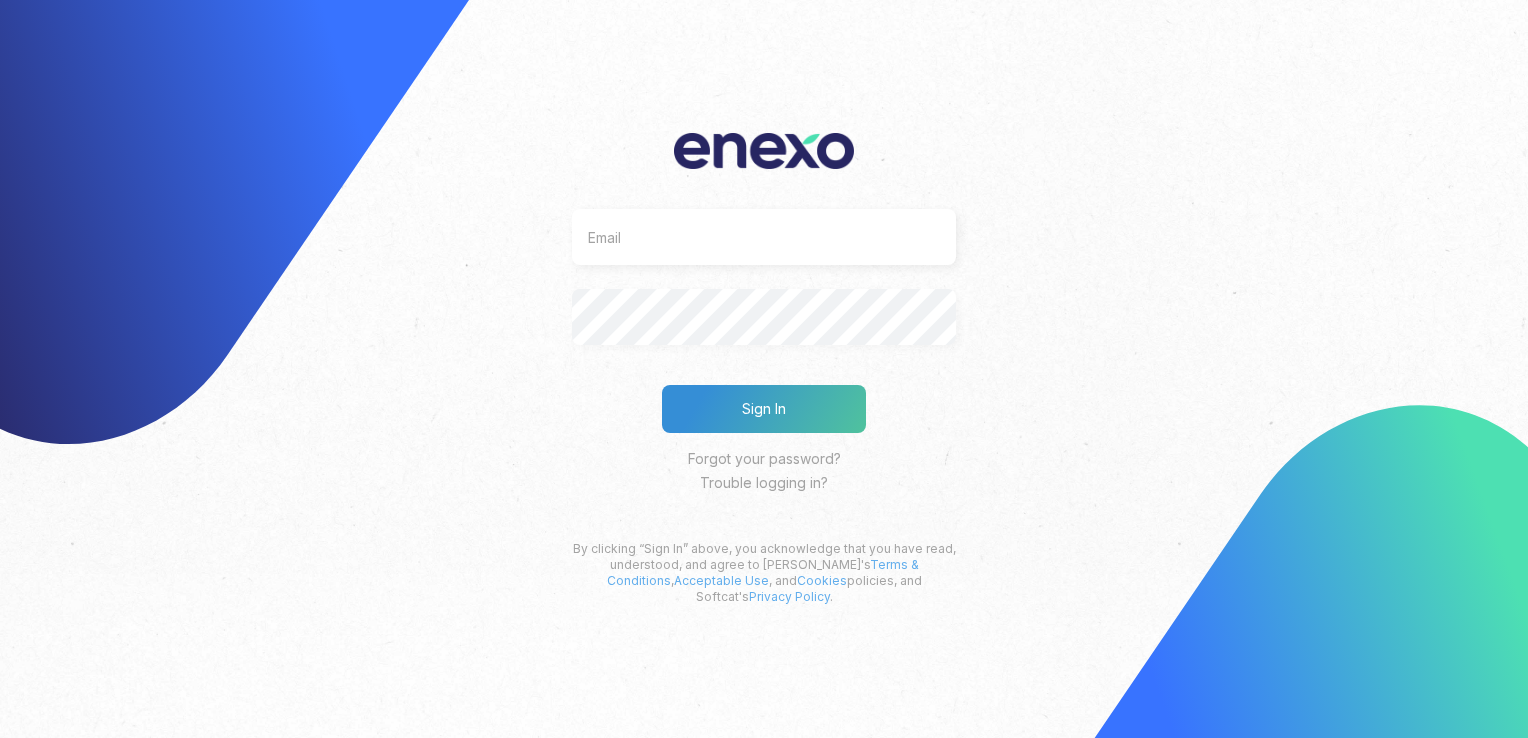 type on "[PERSON_NAME][EMAIL_ADDRESS][PERSON_NAME][DOMAIN_NAME]" 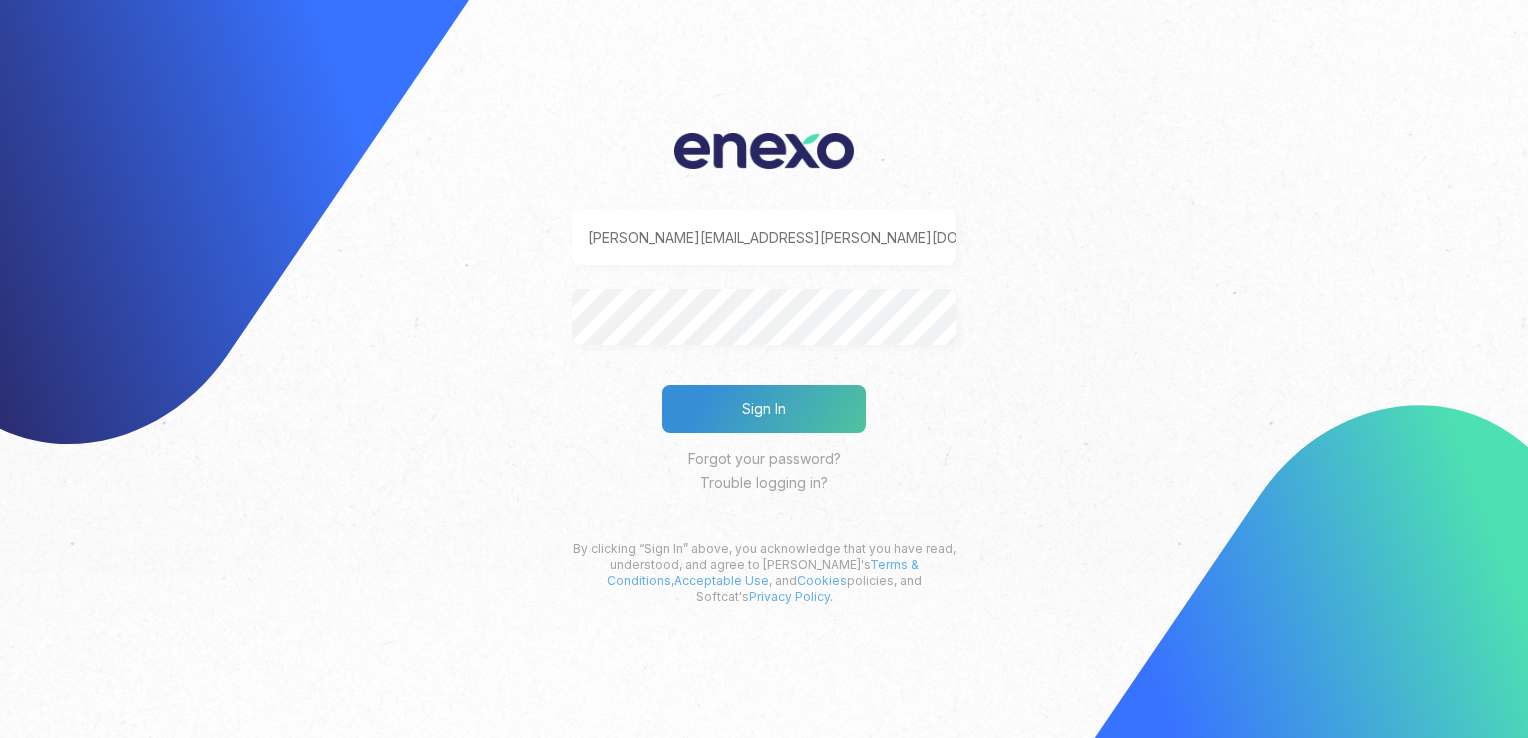 click on "Sign In" 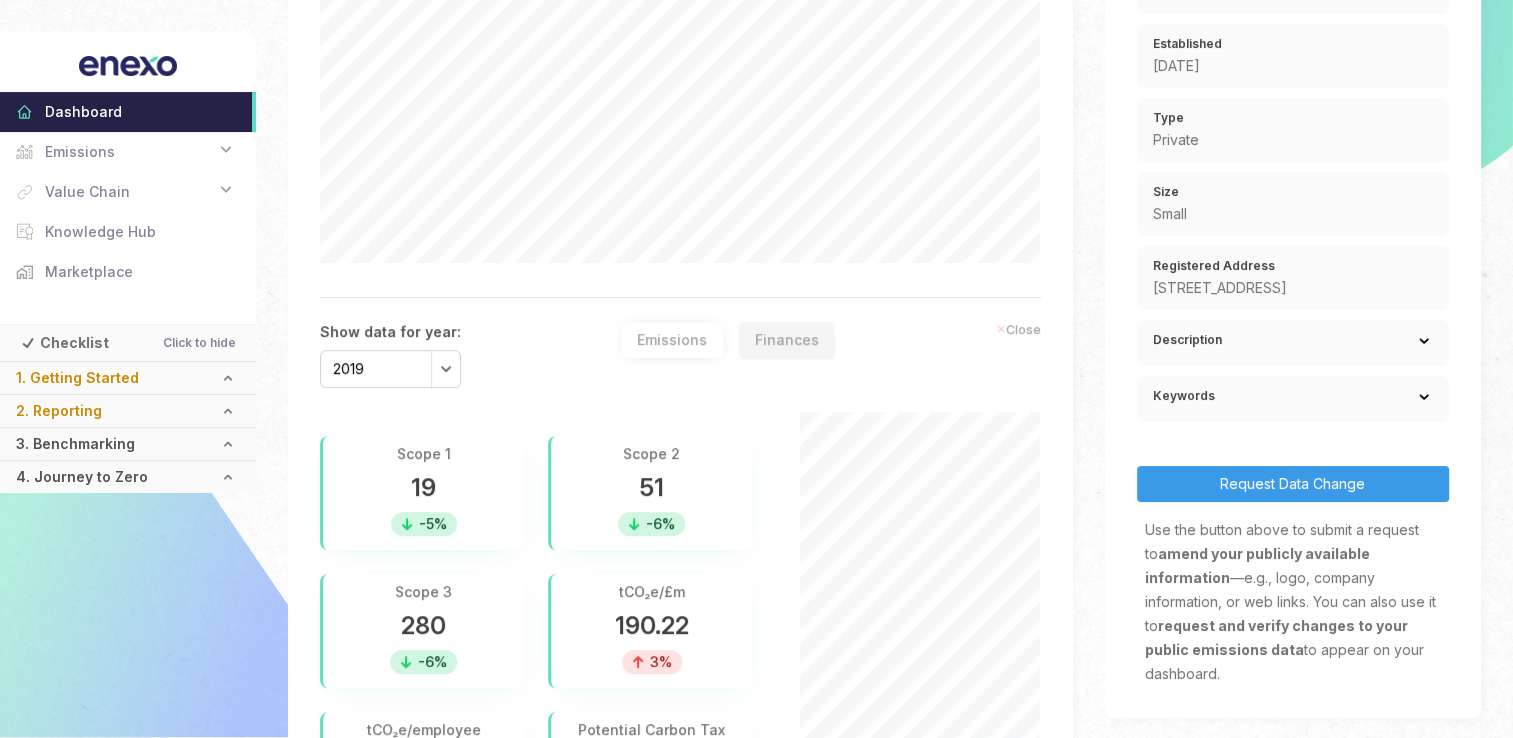 scroll, scrollTop: 0, scrollLeft: 0, axis: both 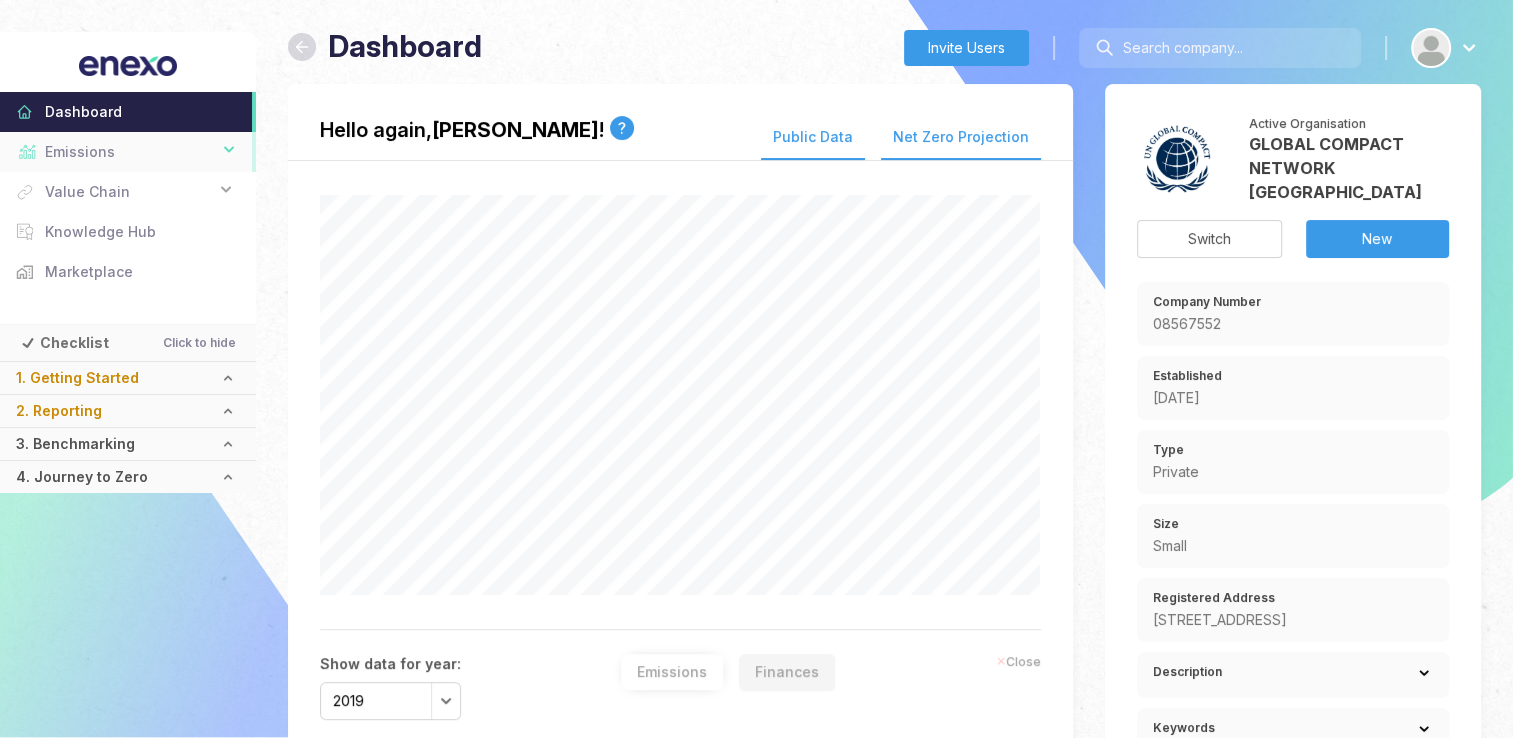 click 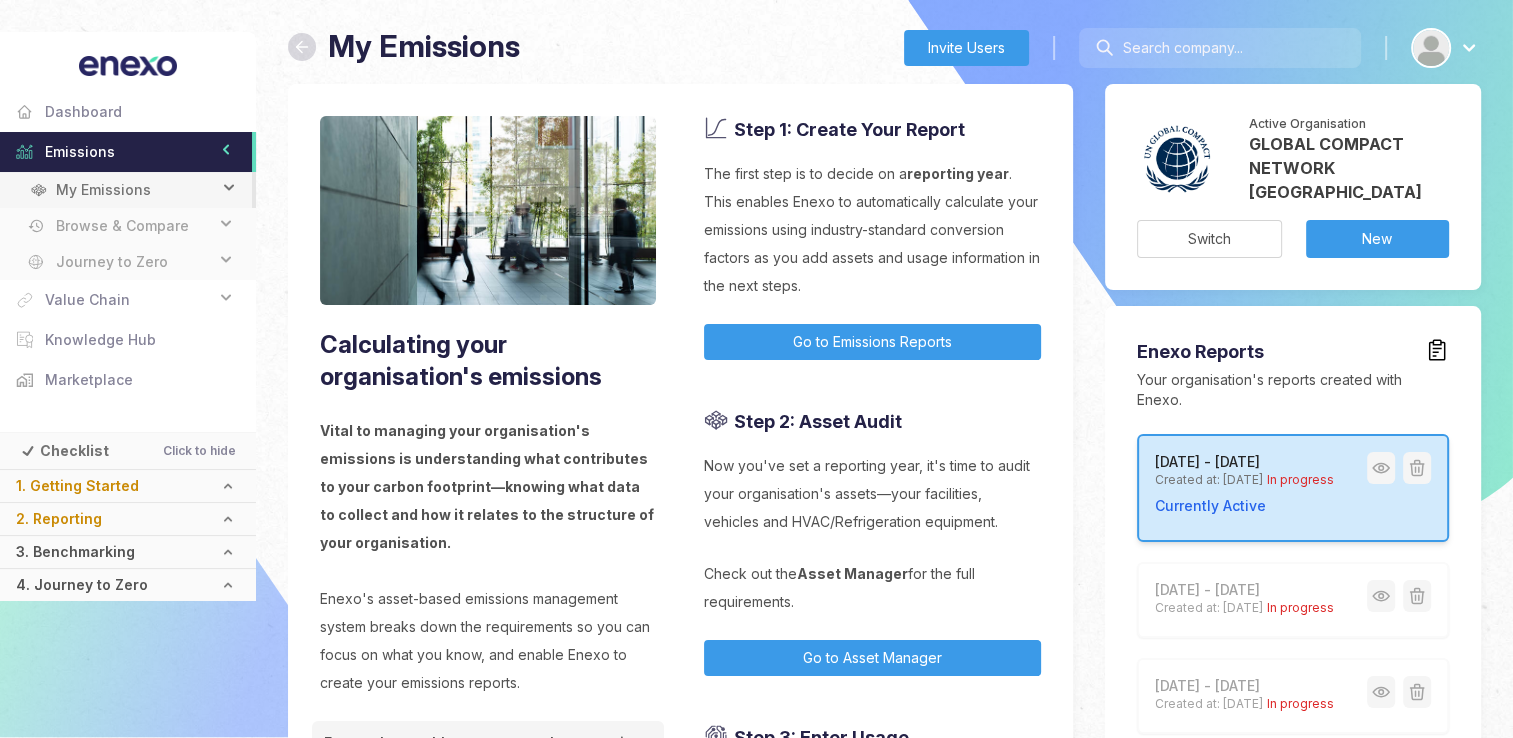 click at bounding box center [226, 190] 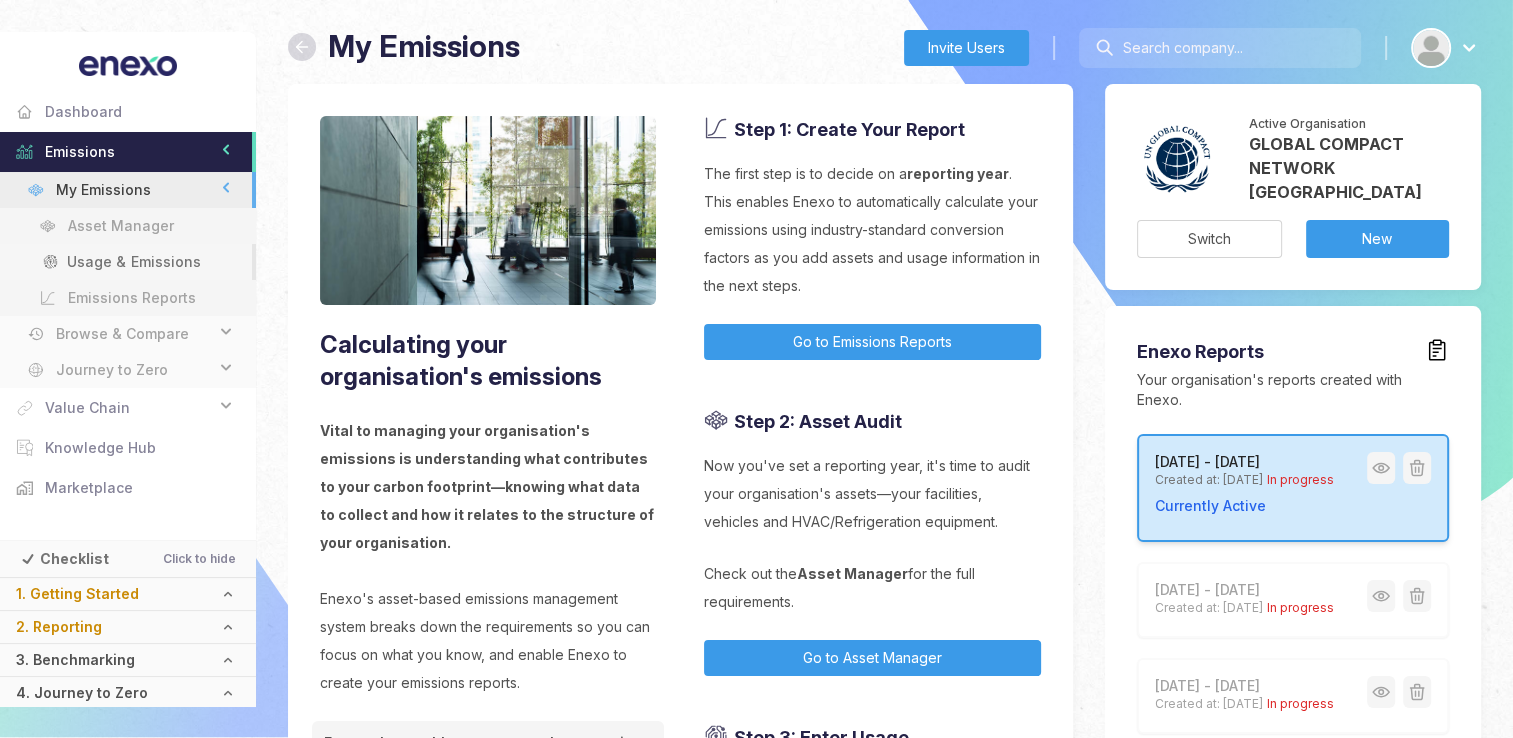 click on "Usage & Emissions" at bounding box center [133, 262] 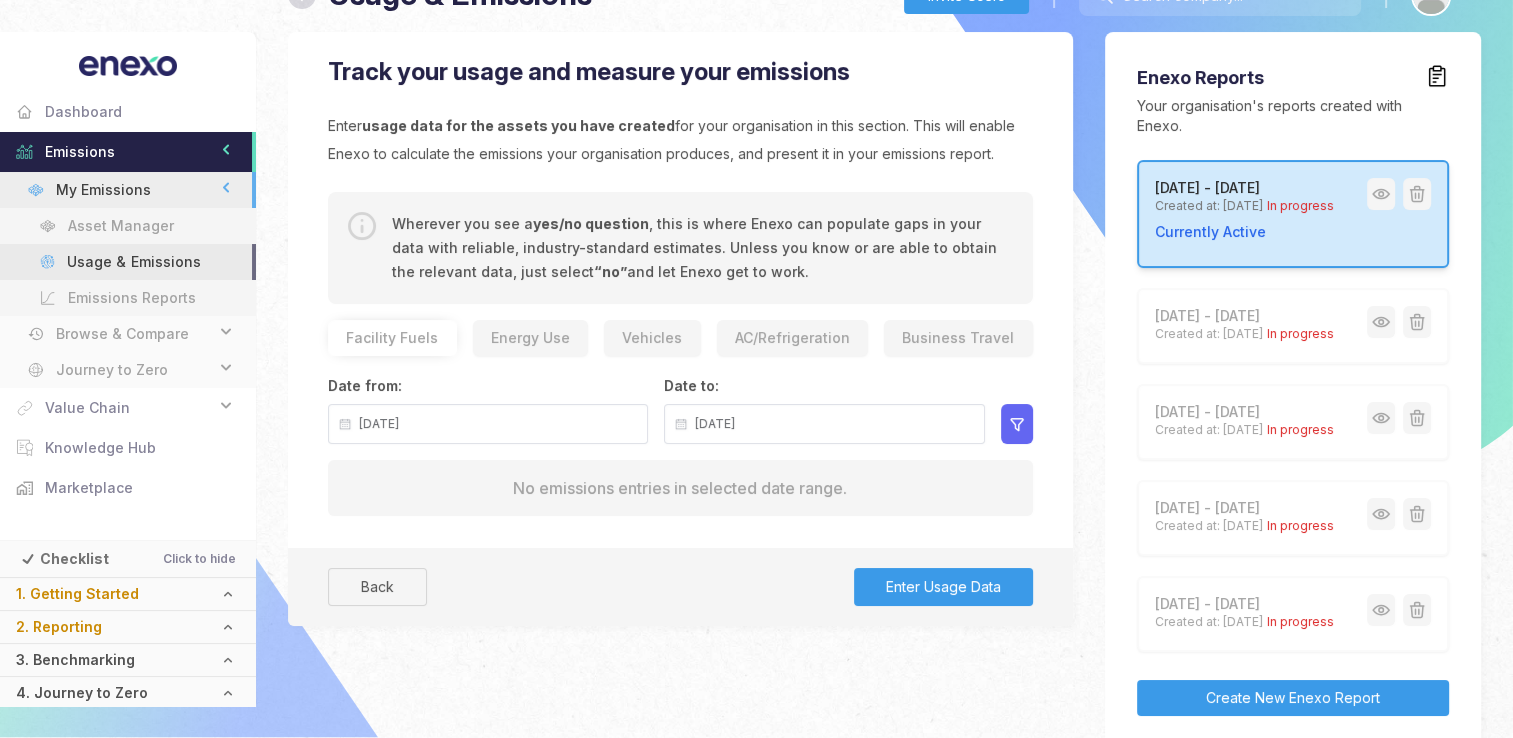 scroll, scrollTop: 0, scrollLeft: 0, axis: both 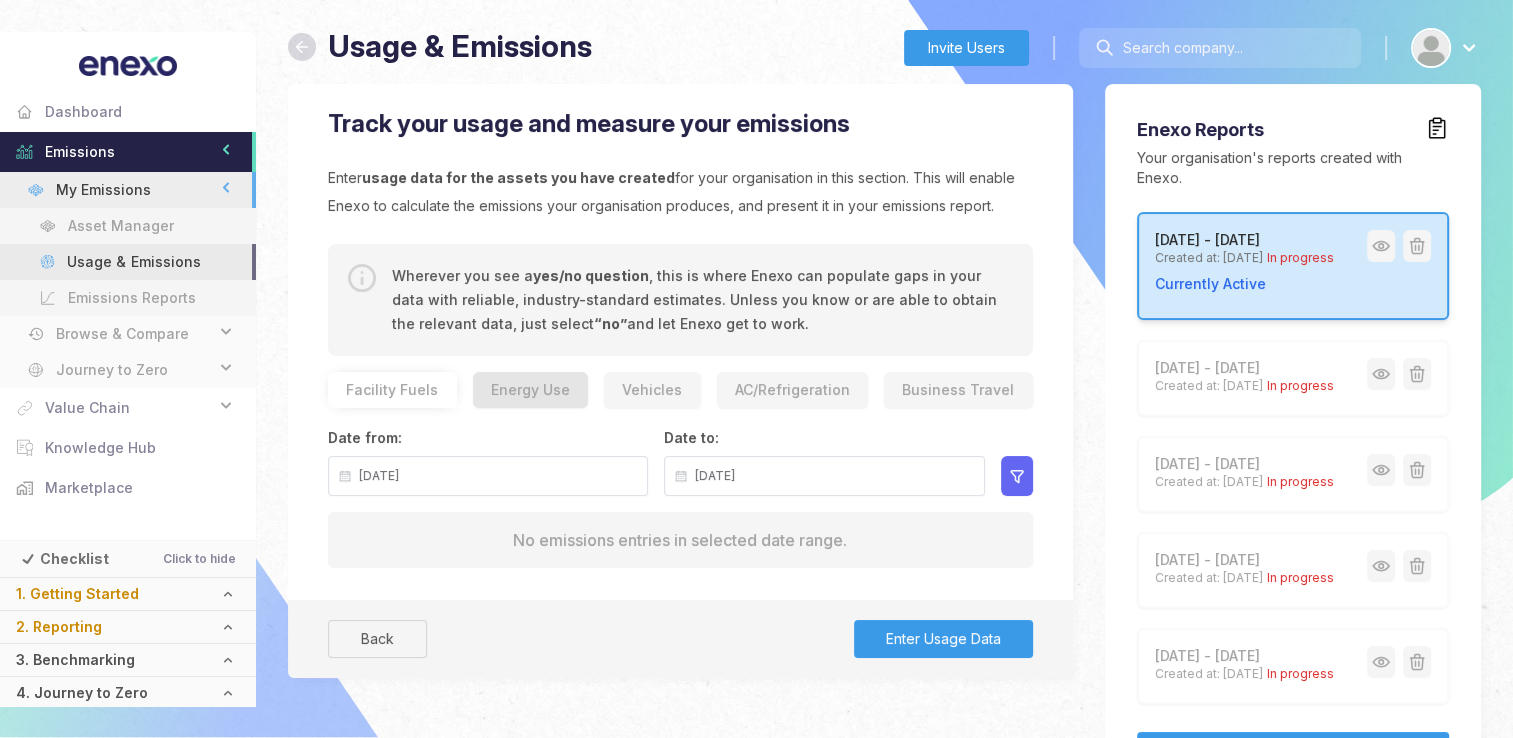 click on "Energy Use" at bounding box center [531, 390] 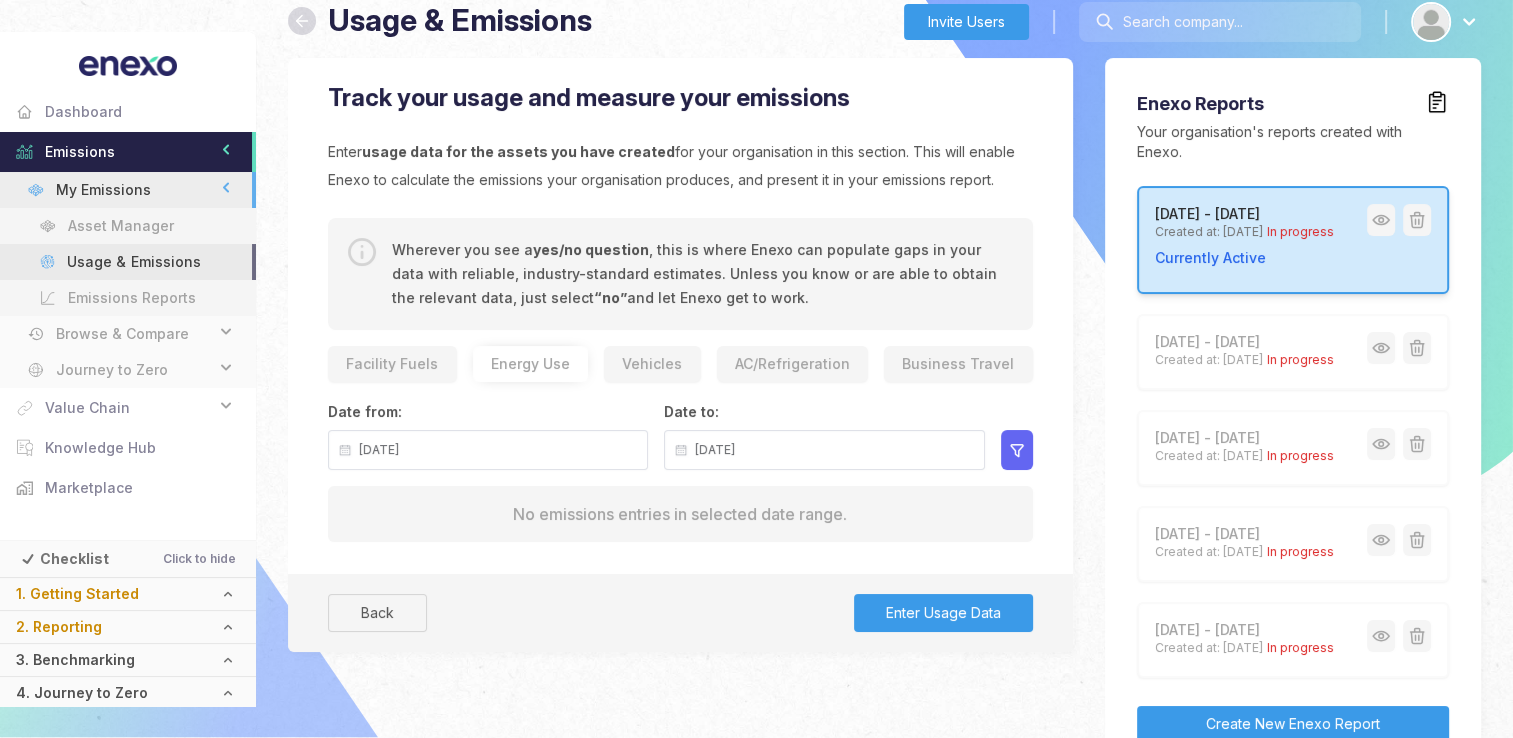 scroll, scrollTop: 0, scrollLeft: 0, axis: both 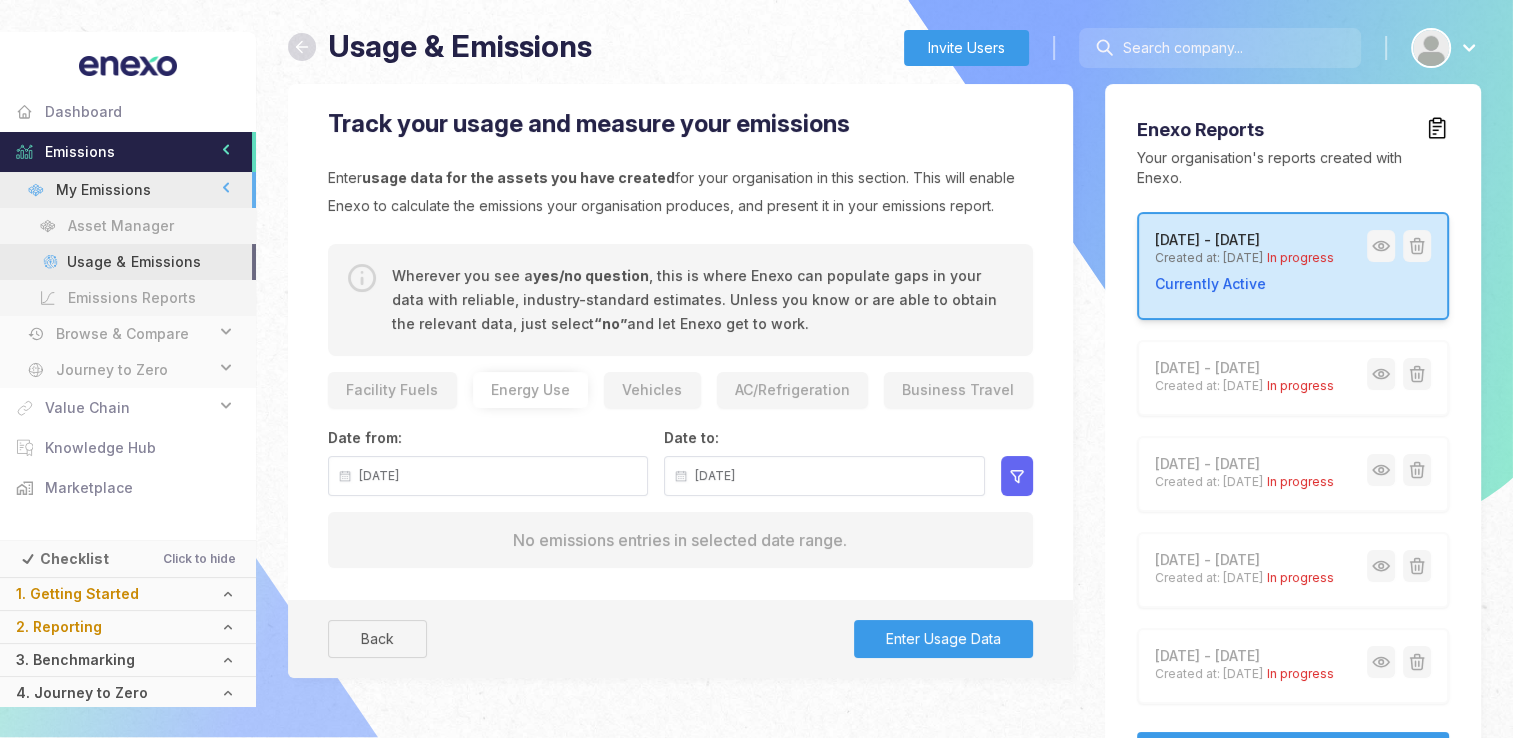 click on "Usage & Emissions" at bounding box center [133, 262] 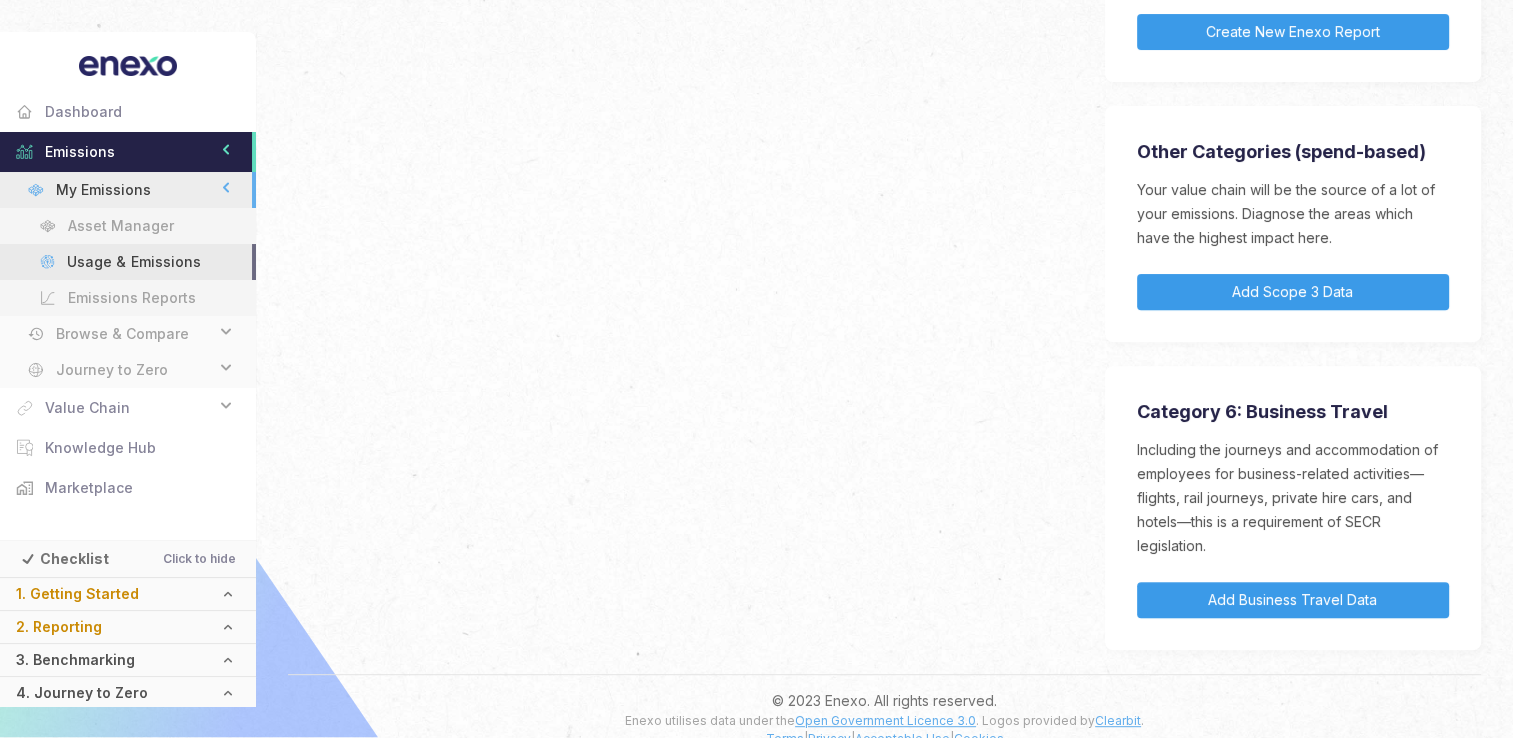 scroll, scrollTop: 716, scrollLeft: 0, axis: vertical 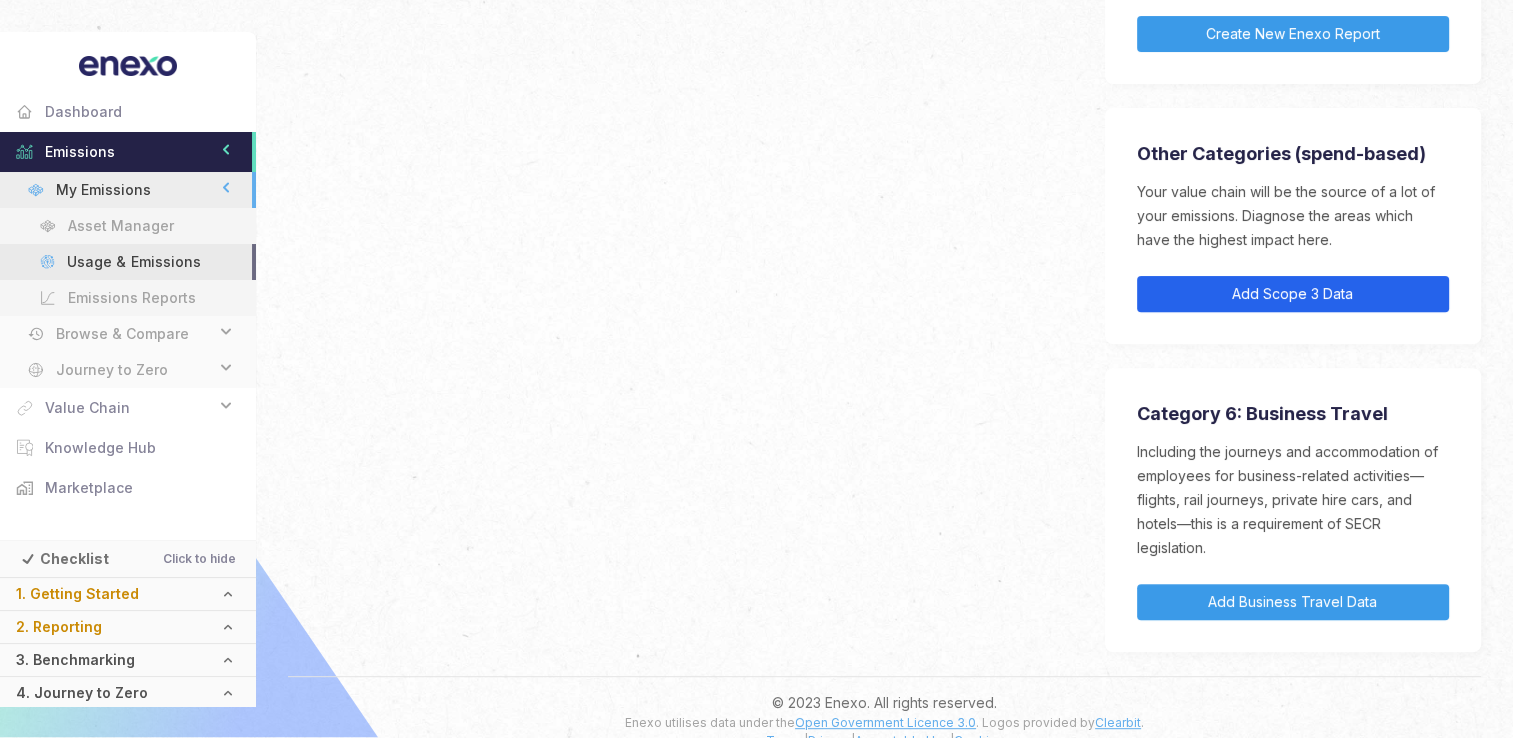 click on "Add Scope 3 Data" 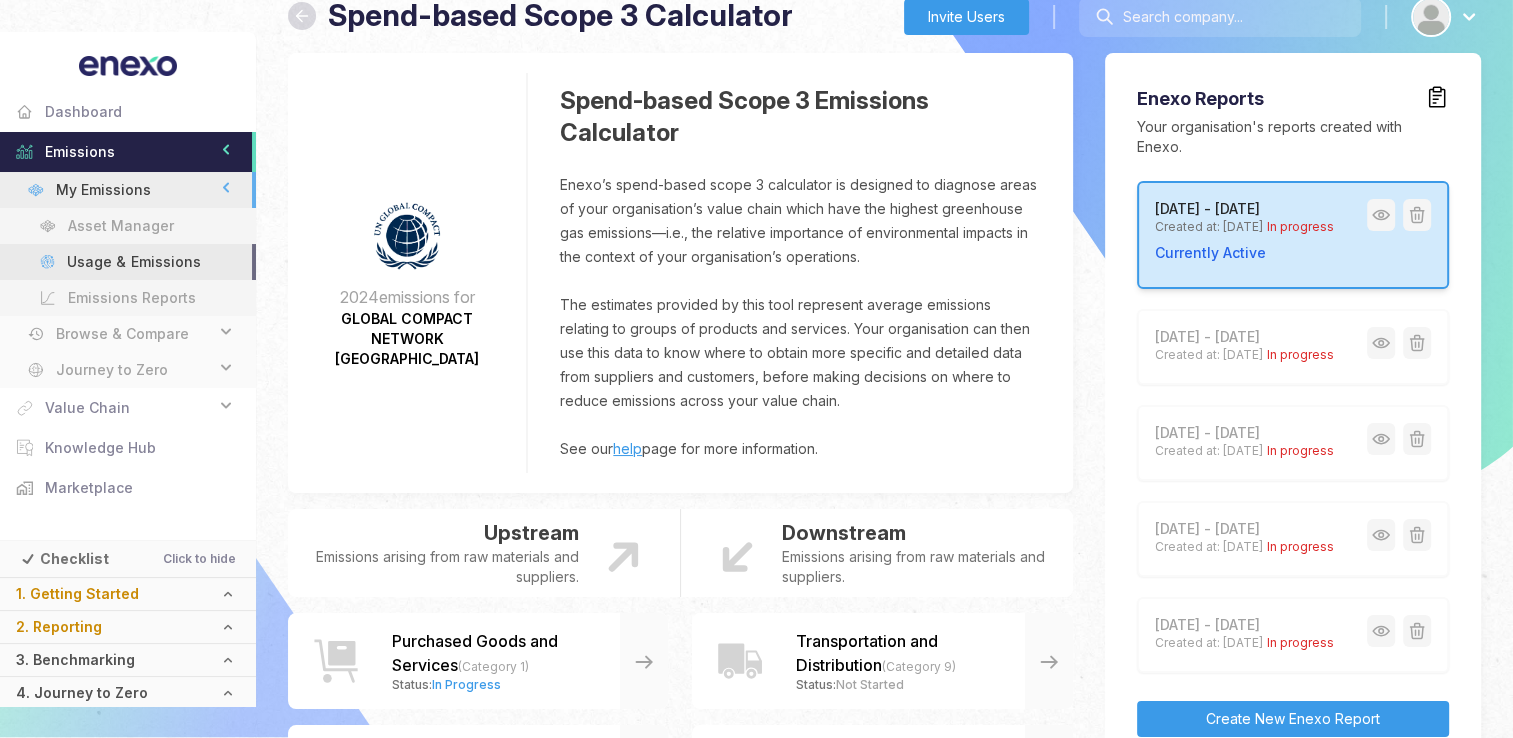 scroll, scrollTop: 22, scrollLeft: 0, axis: vertical 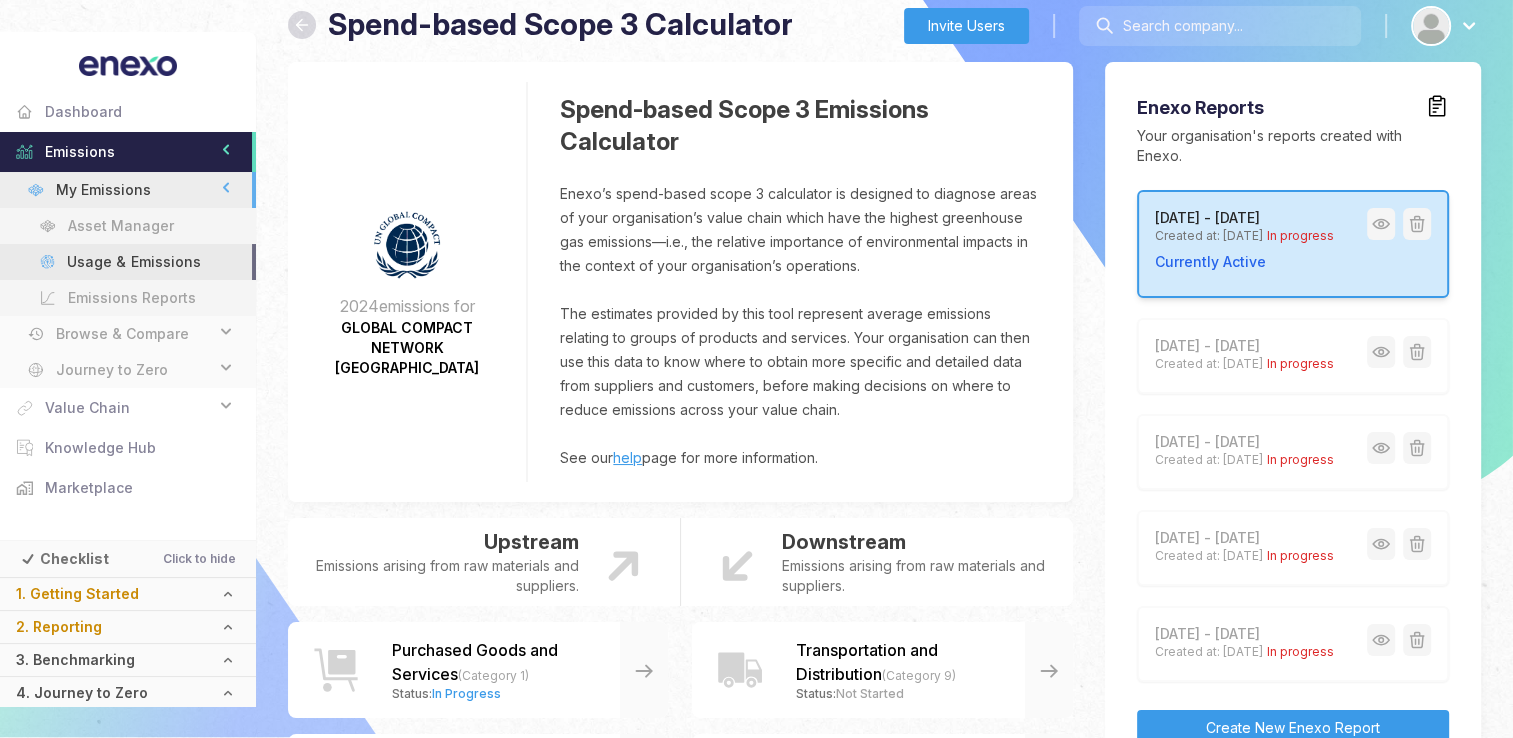 click on "Currently Active" at bounding box center (1261, 260) 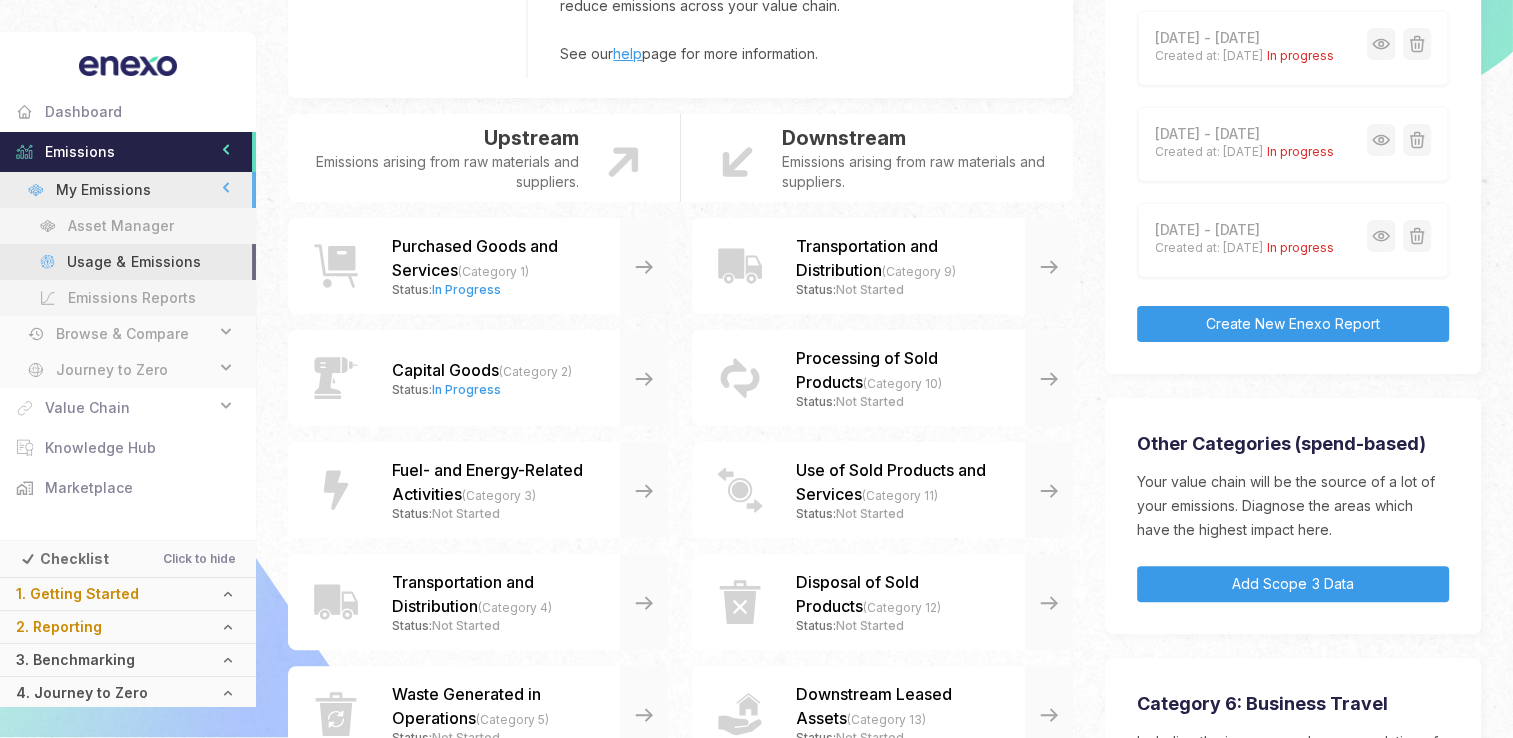 scroll, scrollTop: 427, scrollLeft: 0, axis: vertical 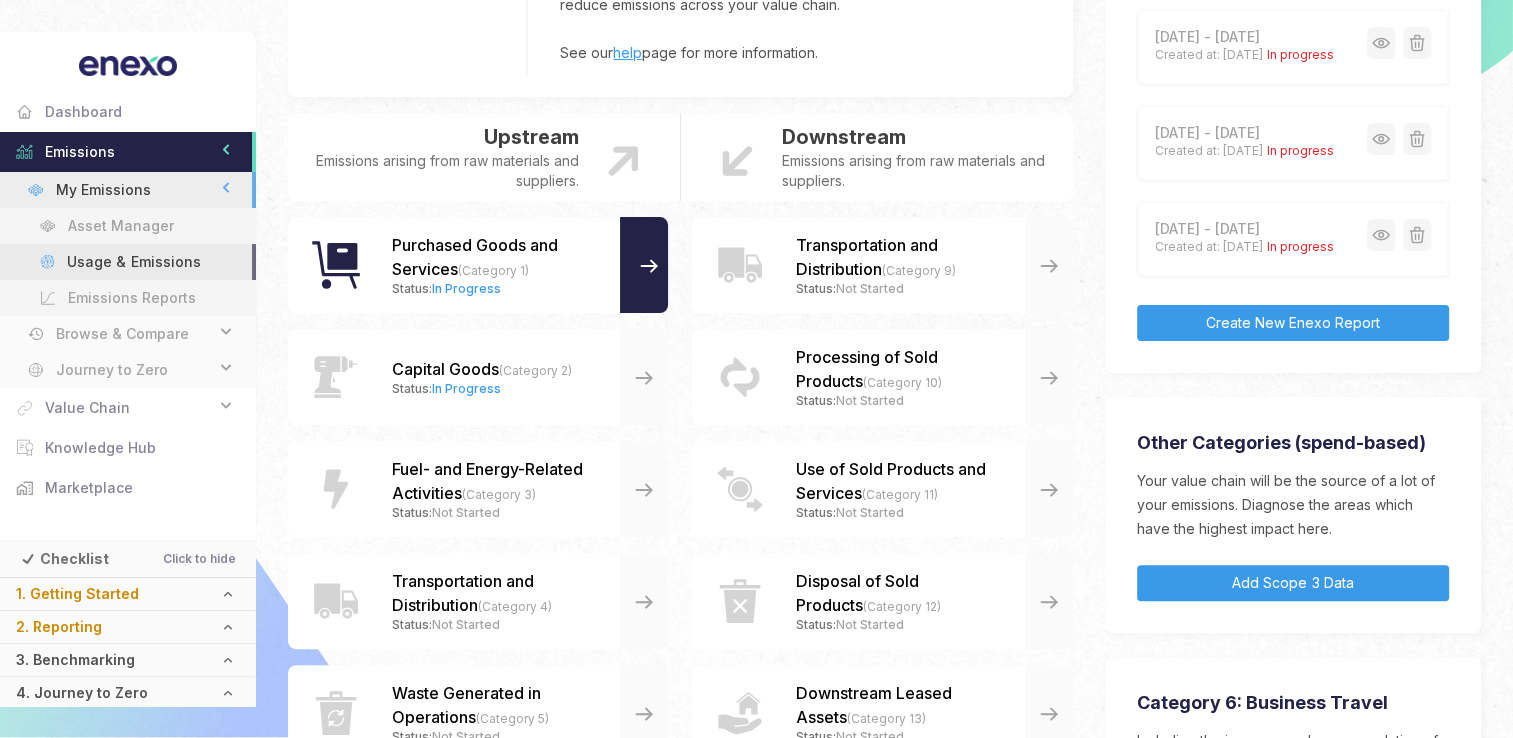 click at bounding box center (644, 265) 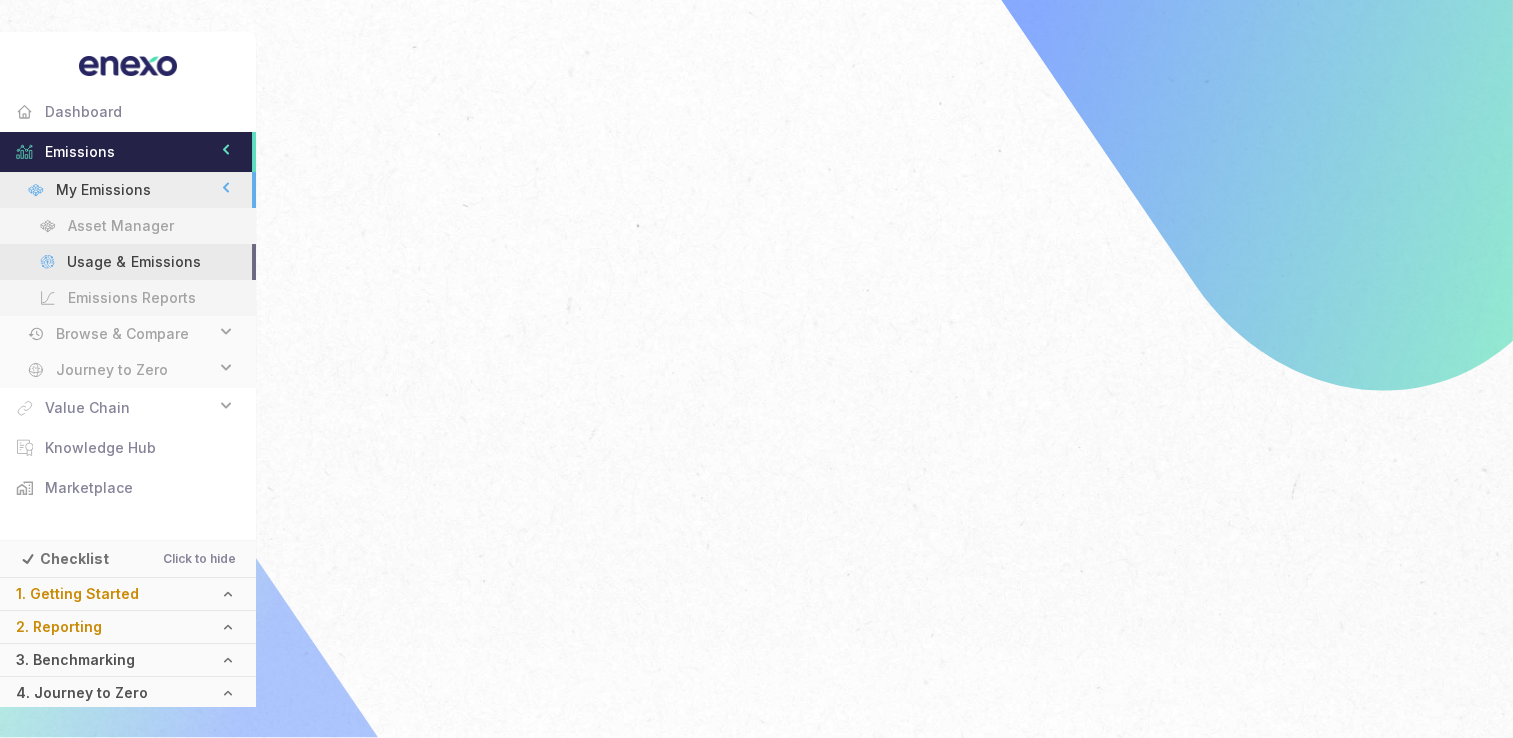 scroll, scrollTop: 0, scrollLeft: 0, axis: both 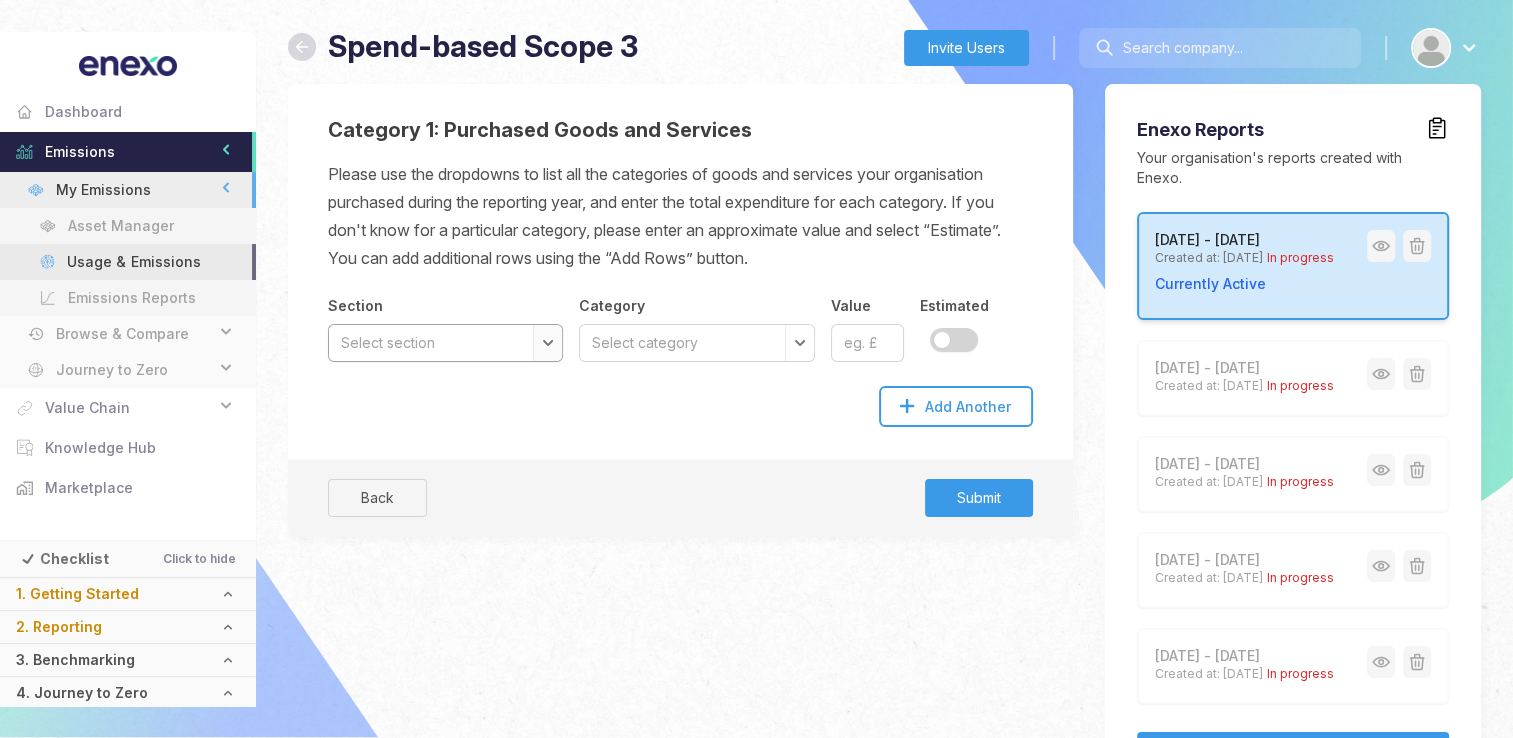 click on "Select section Agriculture, forestry and fishing Mining and quarrying Manufacturing and manufactured products Electricity, gas, steam and air conditioning supply Water supply; sewerage, waste management and remediation activities Construction Wholesale and retail trade; repair of motor vehicles and motorcycles Transport and storage Accommodation and food services Information and communication Financial and insurance activities Real estate activities Professional, scientific and technical activities Administrative and support service activities Public administration and defence; compulsory social security Education Human health and social work activities Arts, entertainment and recreation Other service activities Activities of households as employers; undifferentiated goods and services-producing activities of households for own use" at bounding box center (445, 343) 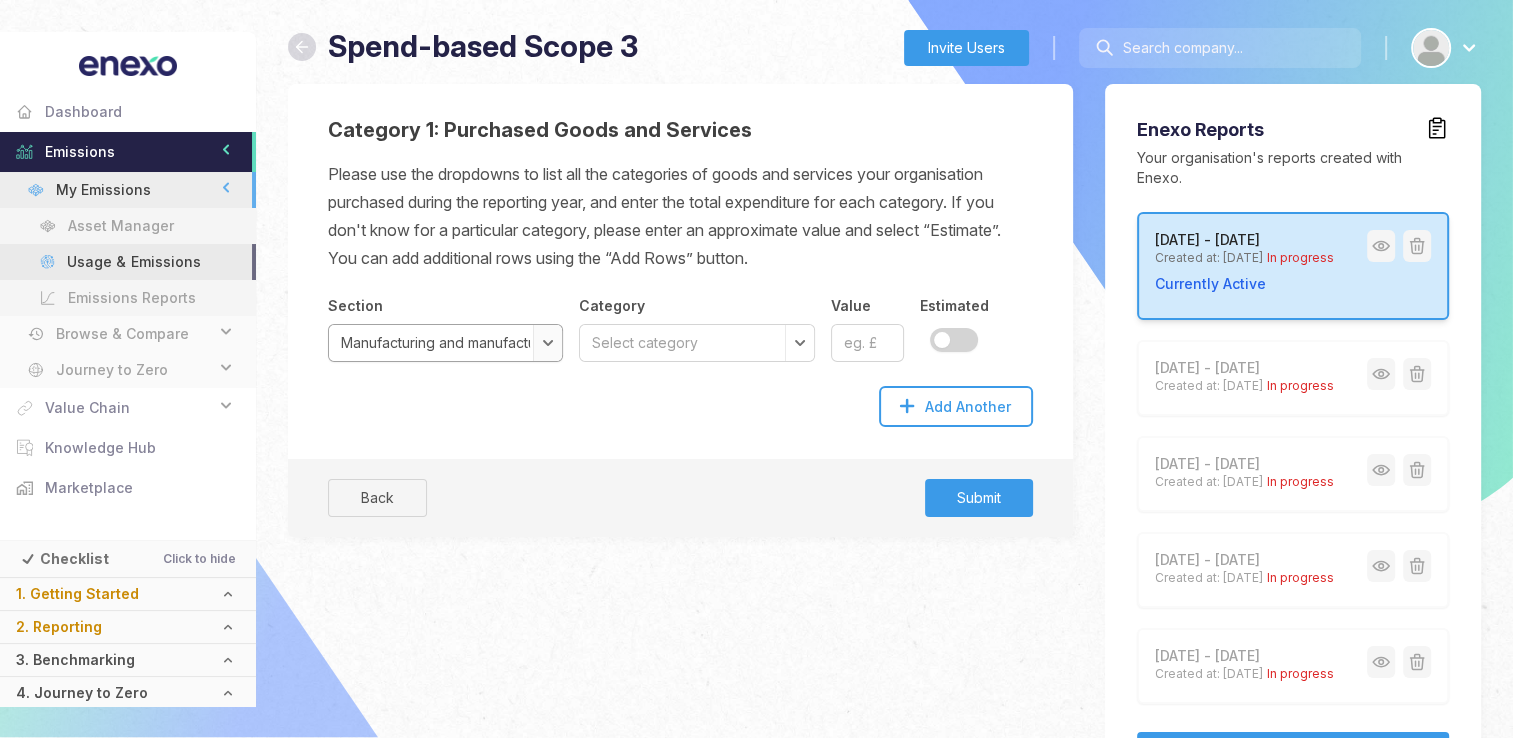 click on "Select section Agriculture, forestry and fishing Mining and quarrying Manufacturing and manufactured products Electricity, gas, steam and air conditioning supply Water supply; sewerage, waste management and remediation activities Construction Wholesale and retail trade; repair of motor vehicles and motorcycles Transport and storage Accommodation and food services Information and communication Financial and insurance activities Real estate activities Professional, scientific and technical activities Administrative and support service activities Public administration and defence; compulsory social security Education Human health and social work activities Arts, entertainment and recreation Other service activities Activities of households as employers; undifferentiated goods and services-producing activities of households for own use" at bounding box center (445, 343) 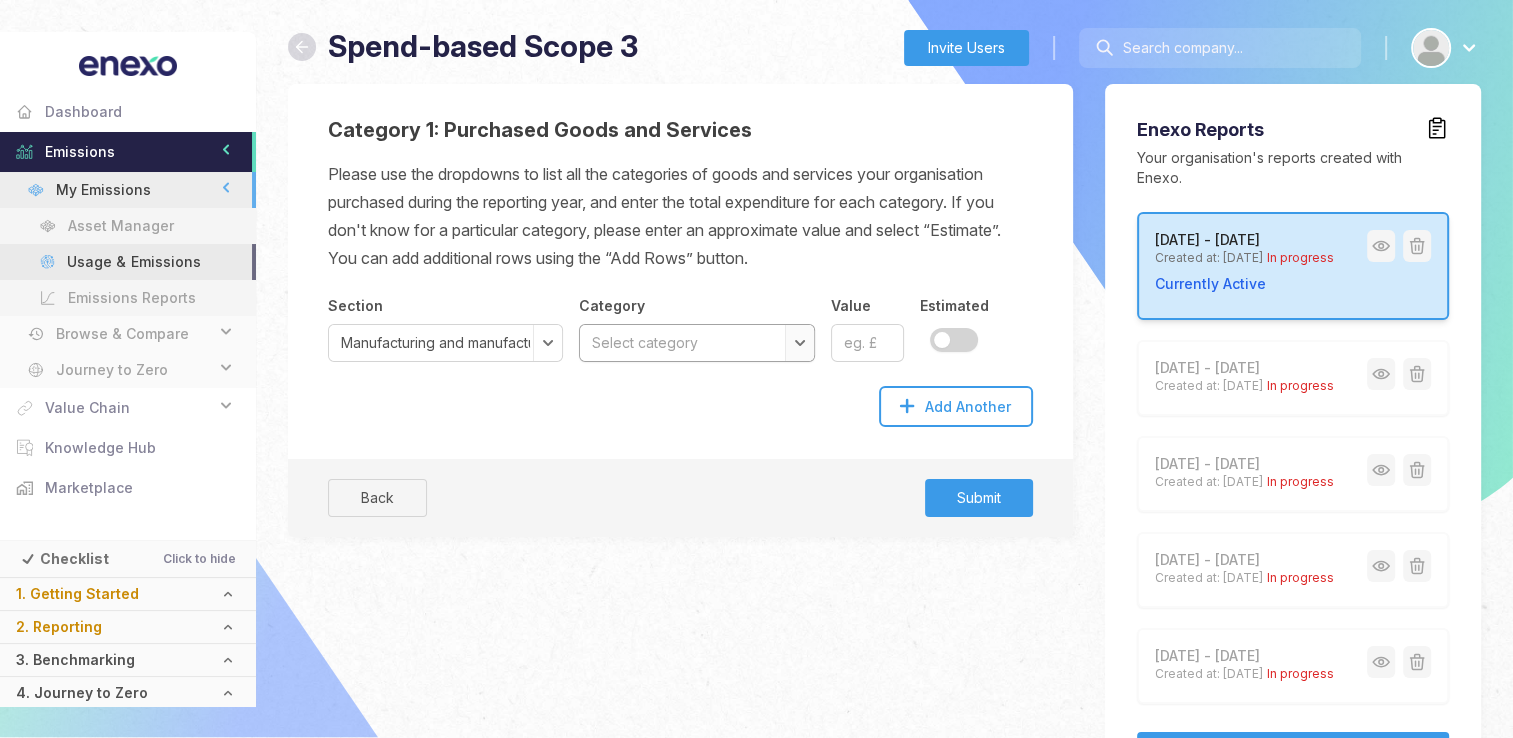 click on "Select category Preserved meat and meat products Processed and preserved fish, crustaceans, molluscs, fruit and vegetables Vegetable and animal oils and fats Dairy products Grain mill products, starches and starch products Bakery and farinaceous products Other food products Prepared animal feeds Alcoholic beverages Soft drinks Tobacco products Textiles, preparation & spinning of textile fibres, textile weaving, finishing of textiles & wearing apparel, manufacture of made-up textile articles, except apparel Wearing apparel Leather products (incl. footwear and imitation leathers or leather substitutes, such as rubber footwear, textile luggage) Wood and of products of wood and cork, except furniture; manufacture of articles of straw and plaiting materials Paper and paper products Printing and recording products and services Coke and refined petroleum products Industrial gases, inorganics and fertilisers (all inorganic chemicals) Petrochemicals Dyestuffs, agro-chemicals Rubber and plastic products Ships and boats" at bounding box center [696, 343] 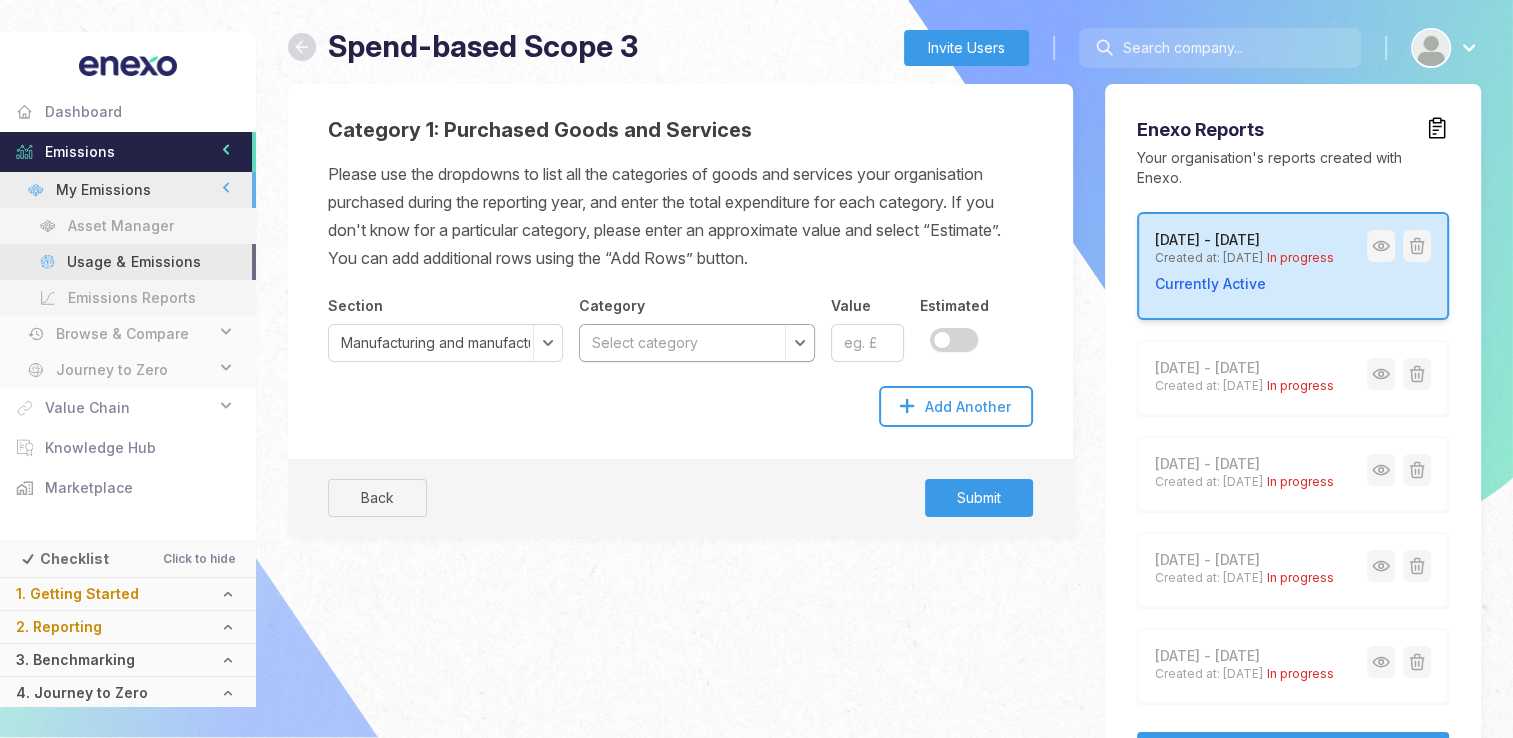 select on "Paper and paper products" 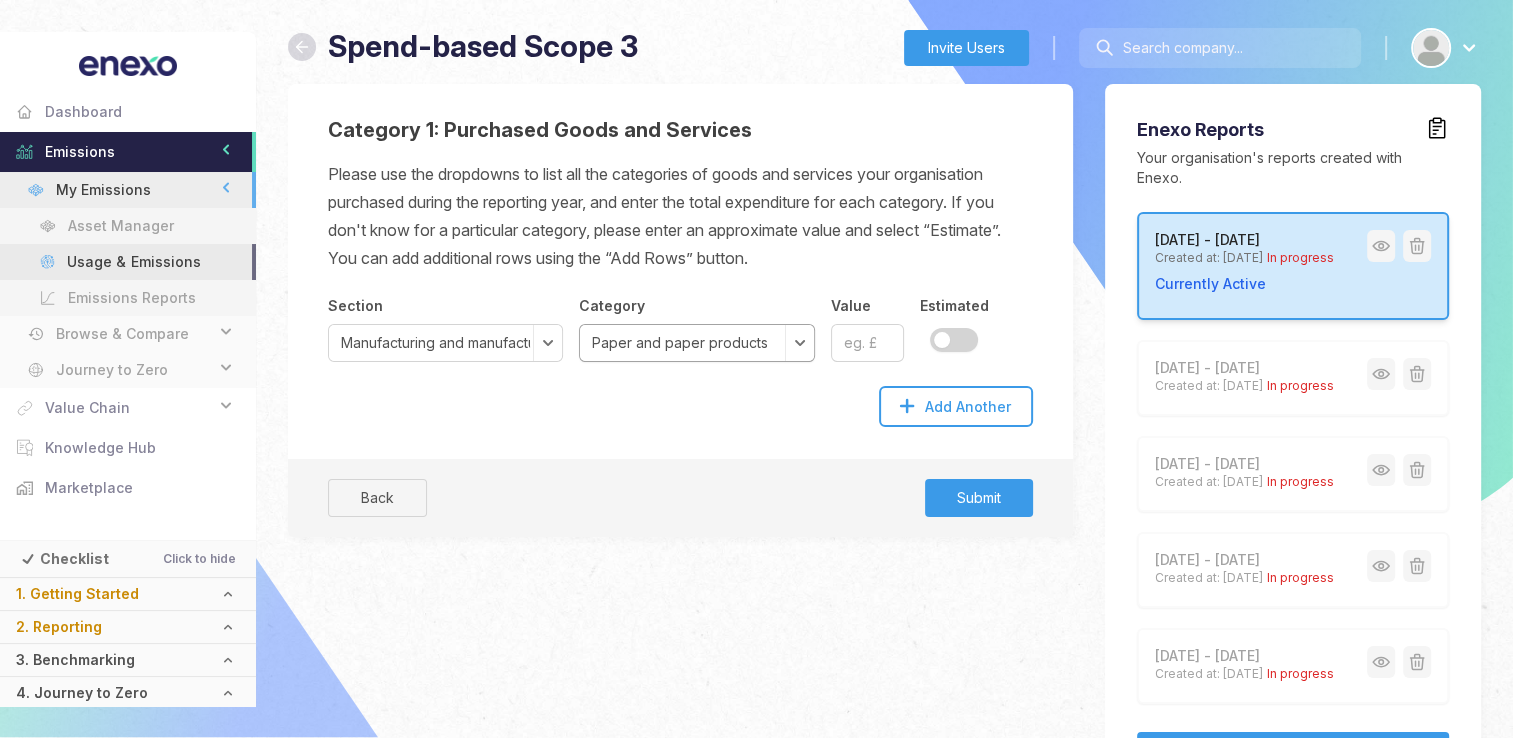 click on "Select category Preserved meat and meat products Processed and preserved fish, crustaceans, molluscs, fruit and vegetables Vegetable and animal oils and fats Dairy products Grain mill products, starches and starch products Bakery and farinaceous products Other food products Prepared animal feeds Alcoholic beverages Soft drinks Tobacco products Textiles, preparation & spinning of textile fibres, textile weaving, finishing of textiles & wearing apparel, manufacture of made-up textile articles, except apparel Wearing apparel Leather products (incl. footwear and imitation leathers or leather substitutes, such as rubber footwear, textile luggage) Wood and of products of wood and cork, except furniture; manufacture of articles of straw and plaiting materials Paper and paper products Printing and recording products and services Coke and refined petroleum products Industrial gases, inorganics and fertilisers (all inorganic chemicals) Petrochemicals Dyestuffs, agro-chemicals Rubber and plastic products Ships and boats" at bounding box center [696, 343] 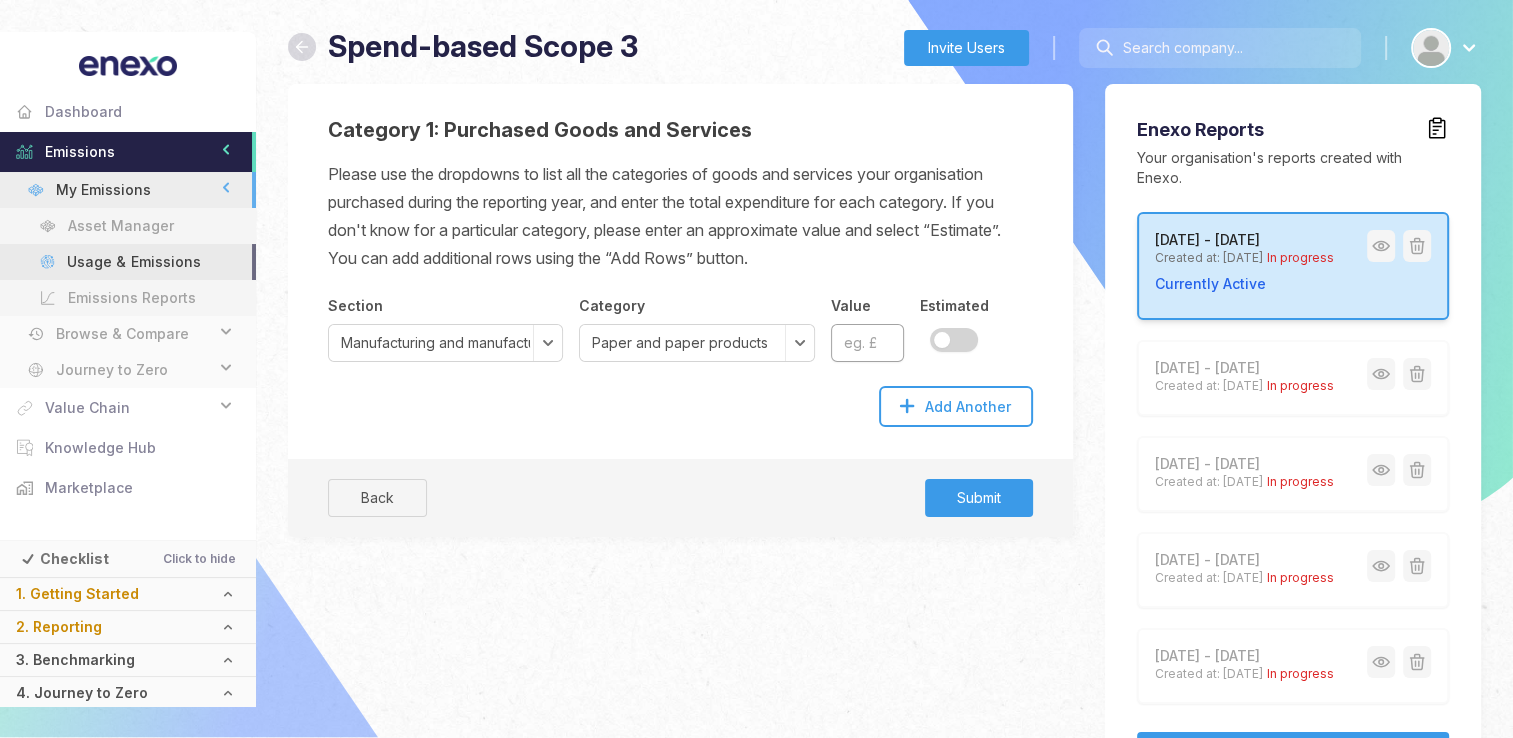 click on "Value" at bounding box center (867, 343) 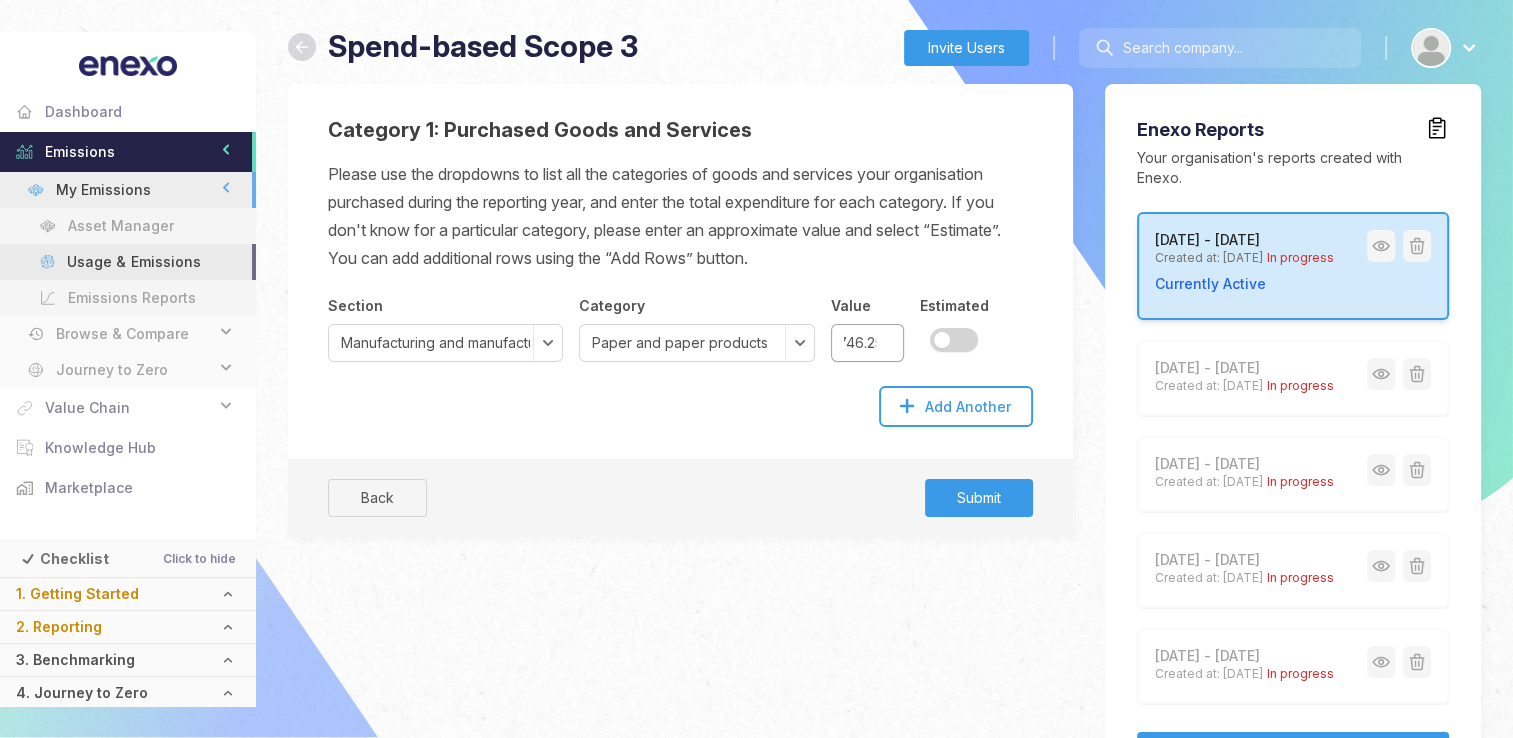 scroll, scrollTop: 0, scrollLeft: 20, axis: horizontal 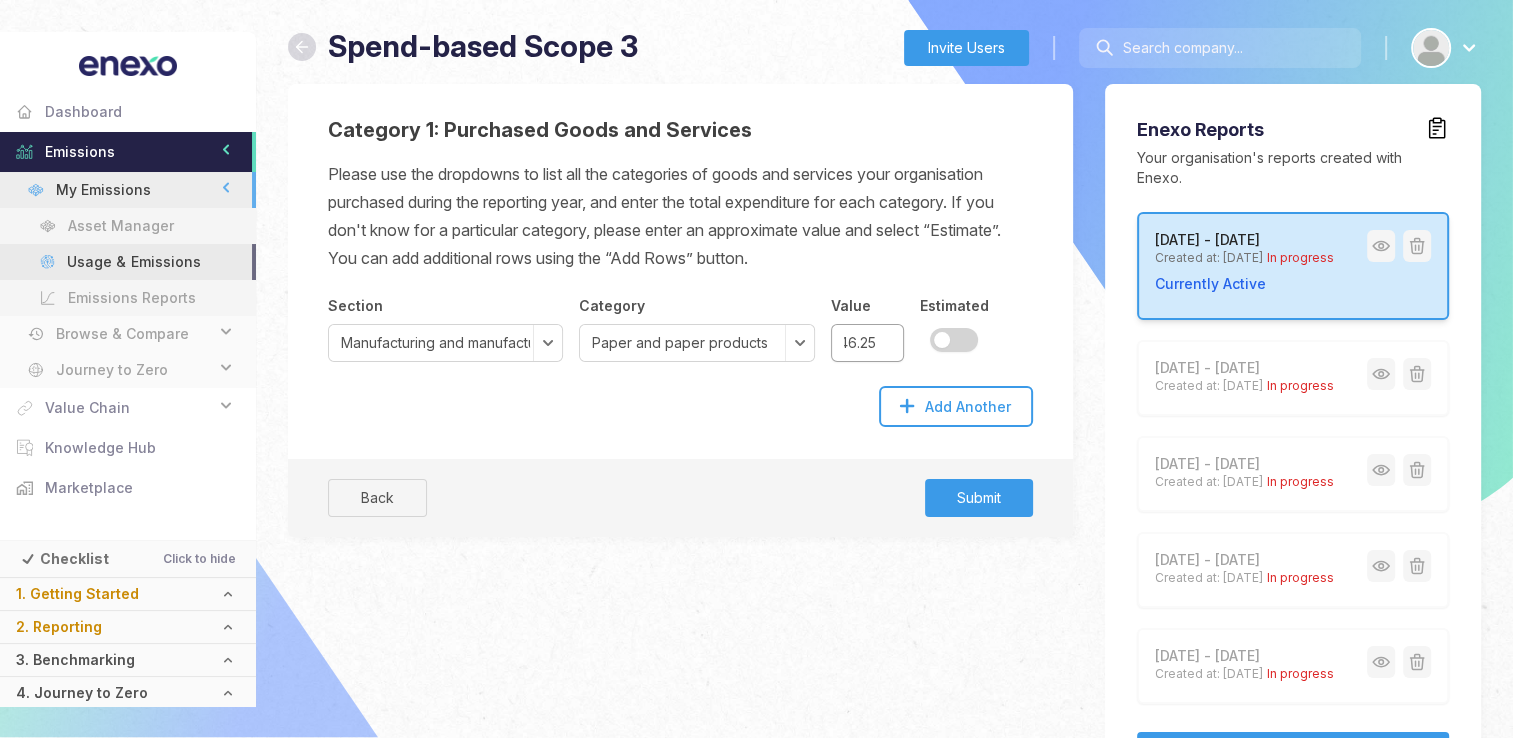 type on "1746.25" 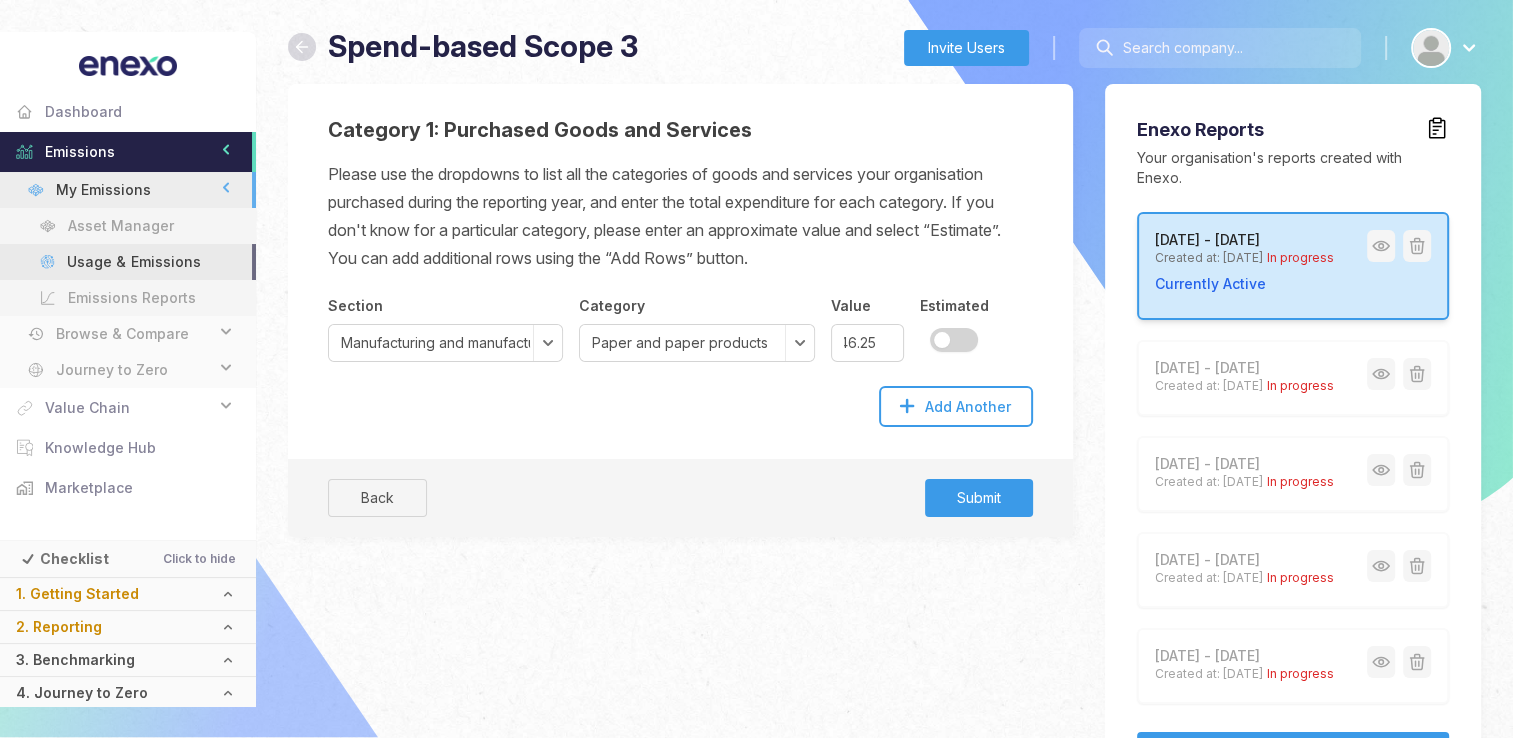 click on "Please use the dropdowns to list all the categories of goods and services your organisation purchased during the reporting year, and enter the total expenditure for each category. If you don't know for a particular category, please enter an approximate value and select “Estimate”. You can add additional rows using the “Add Rows” button. Section Select section Agriculture, forestry and fishing Mining and quarrying Manufacturing and manufactured products Electricity, gas, steam and air conditioning supply Water supply; sewerage, waste management and remediation activities Construction Wholesale and retail trade; repair of motor vehicles and motorcycles Transport and storage Accommodation and food services Information and communication Financial and insurance activities Real estate activities Professional, scientific and technical activities Administrative and support service activities Public administration and defence; compulsory social security Education Human health and social work activities Value" at bounding box center [680, 348] 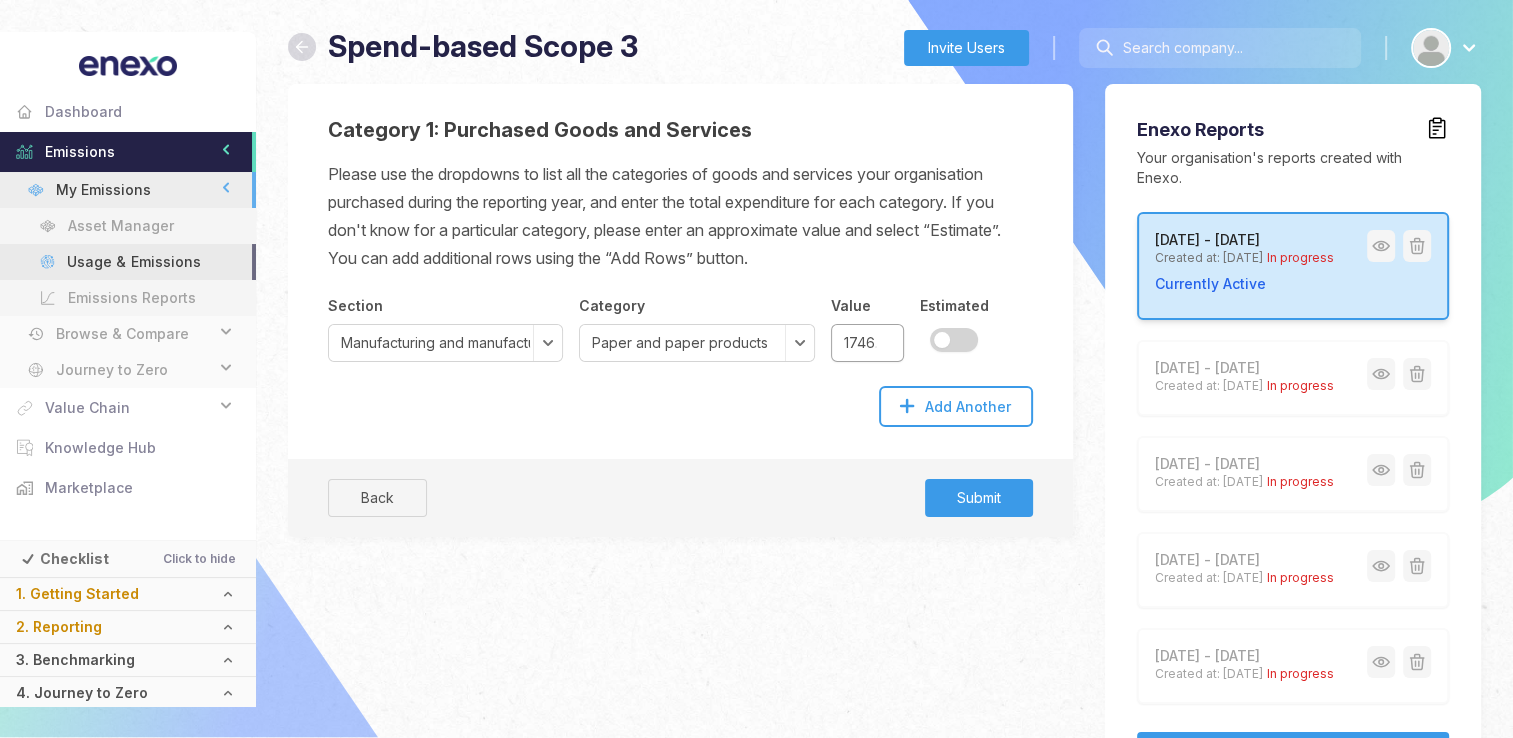 click on "1746.25" at bounding box center (867, 343) 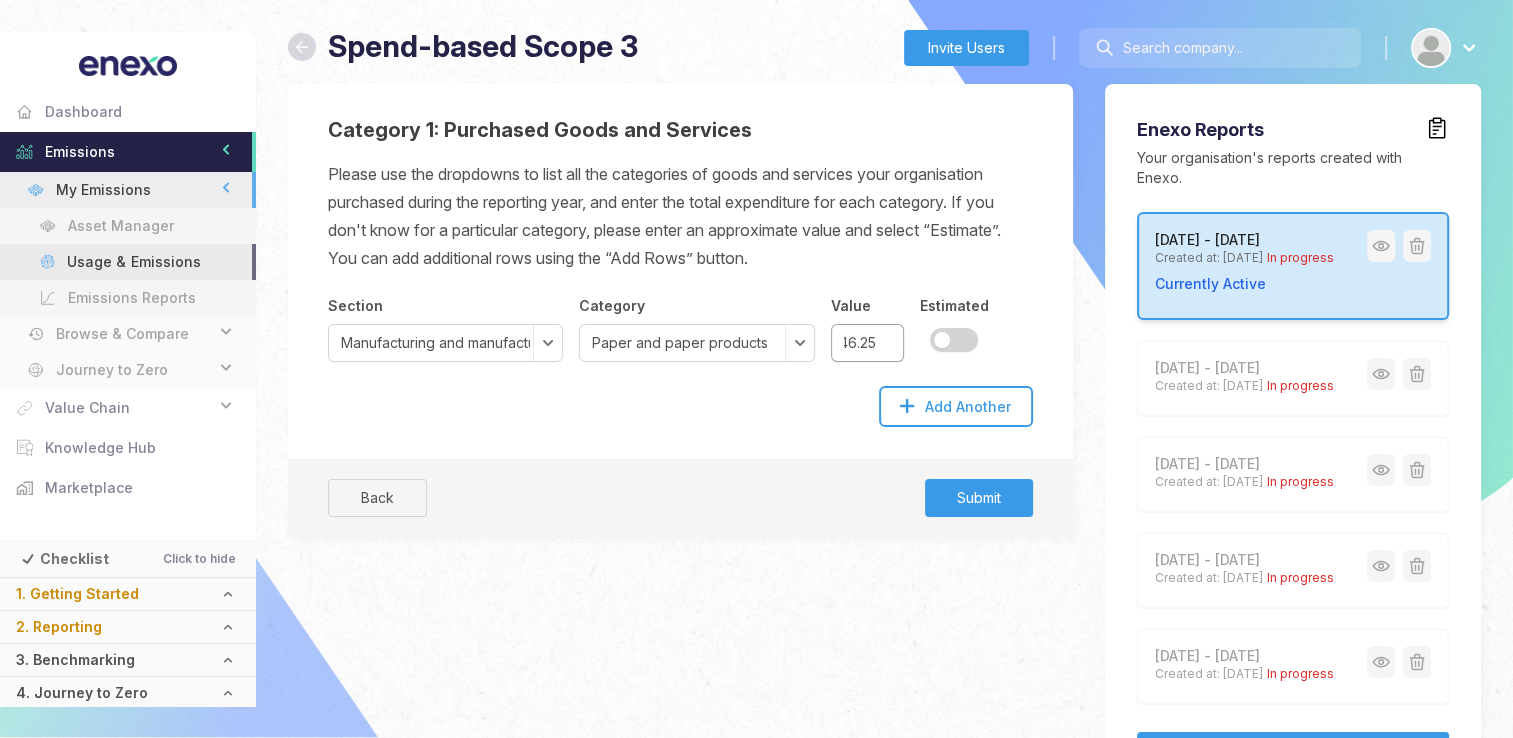 scroll, scrollTop: 0, scrollLeft: 0, axis: both 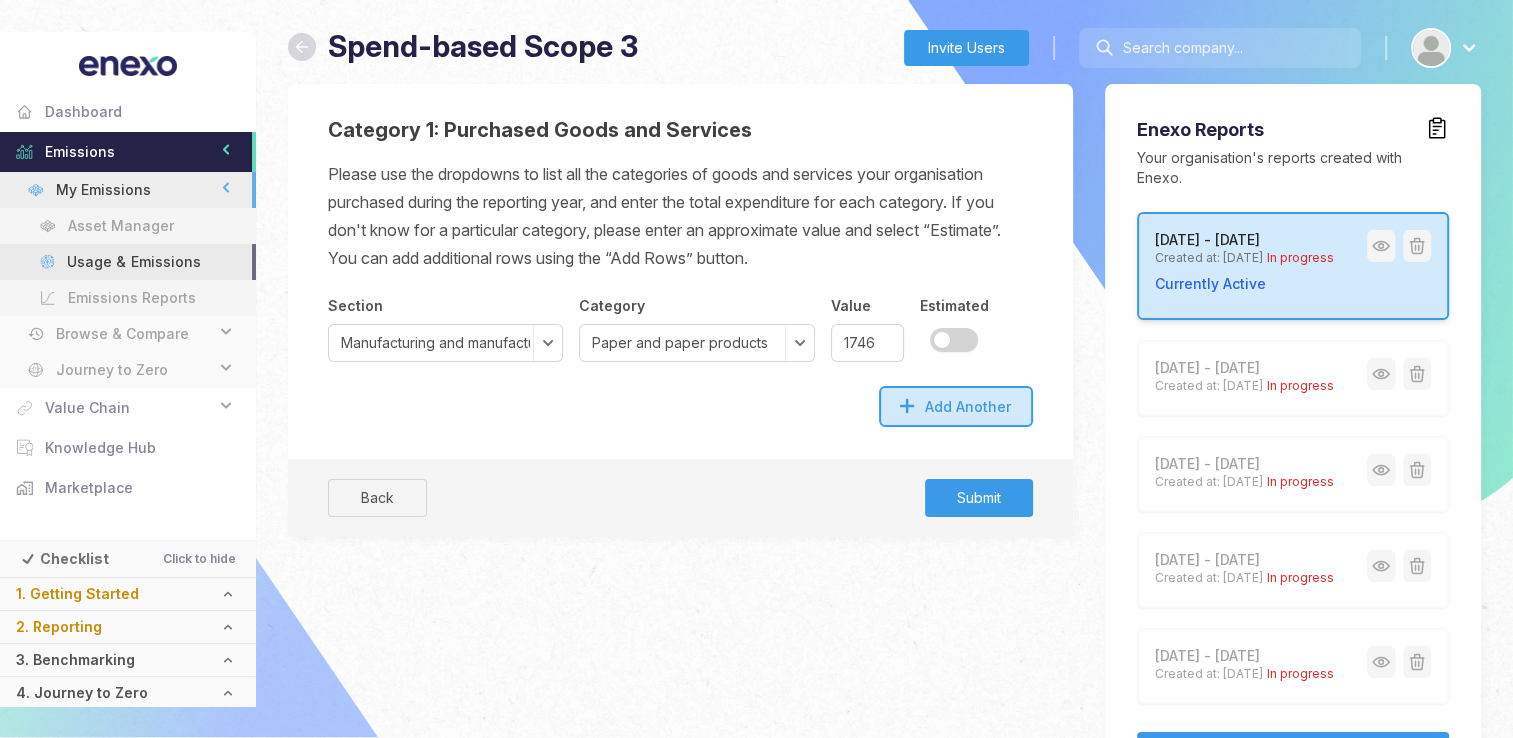 click on "Add Another" 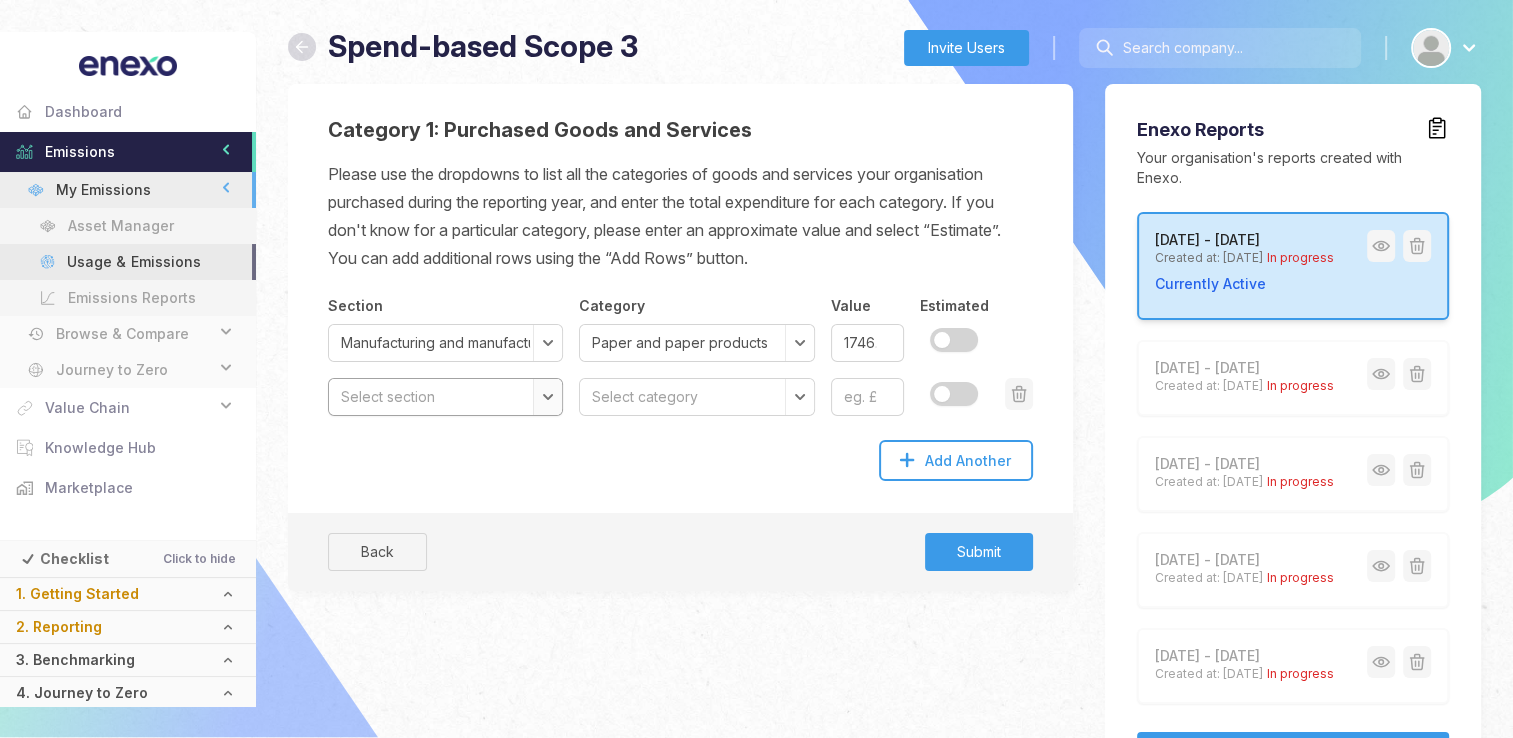 click on "Select section Agriculture, forestry and fishing Mining and quarrying Manufacturing and manufactured products Electricity, gas, steam and air conditioning supply Water supply; sewerage, waste management and remediation activities Construction Wholesale and retail trade; repair of motor vehicles and motorcycles Transport and storage Accommodation and food services Information and communication Financial and insurance activities Real estate activities Professional, scientific and technical activities Administrative and support service activities Public administration and defence; compulsory social security Education Human health and social work activities Arts, entertainment and recreation Other service activities Activities of households as employers; undifferentiated goods and services-producing activities of households for own use" at bounding box center (445, 397) 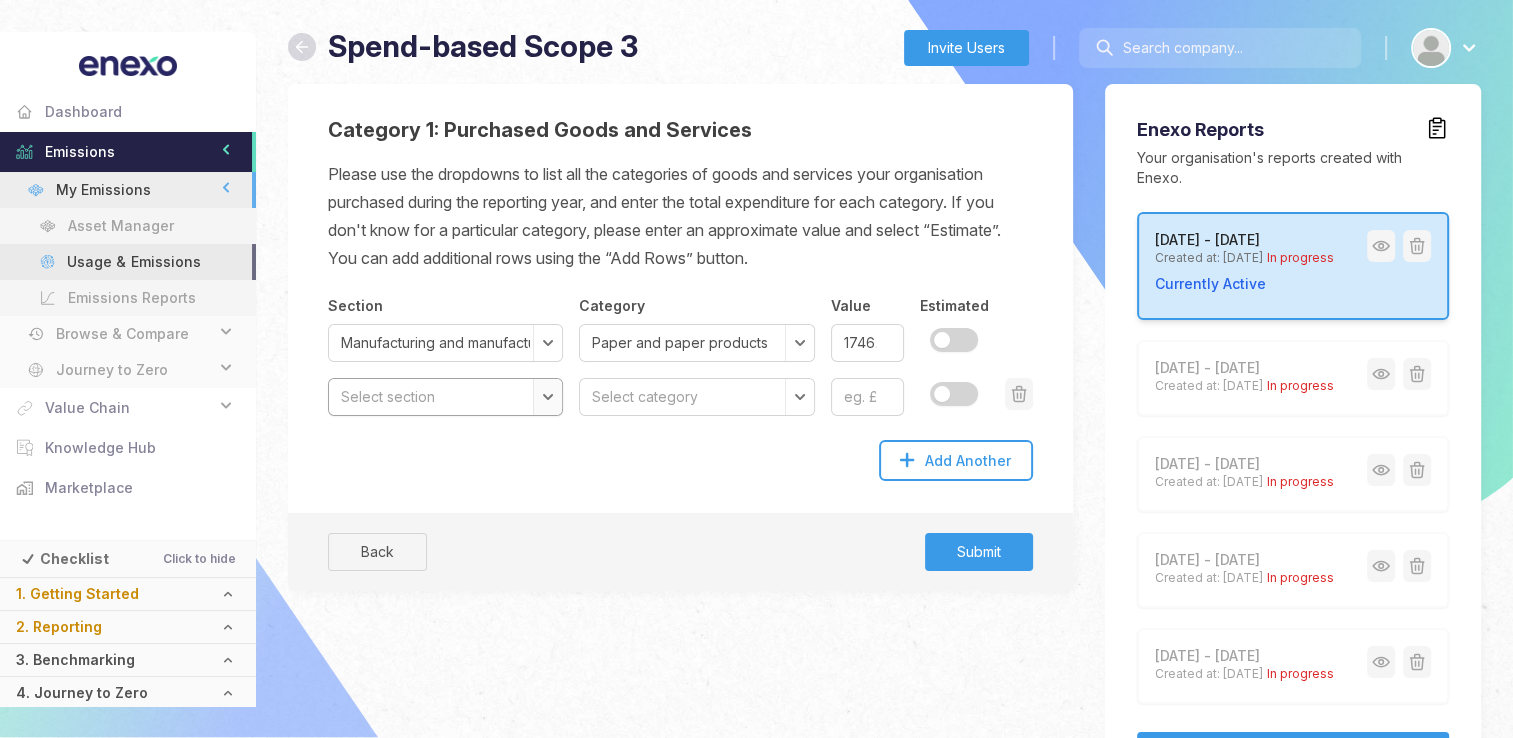 select on "Manufacturing and manufactured products" 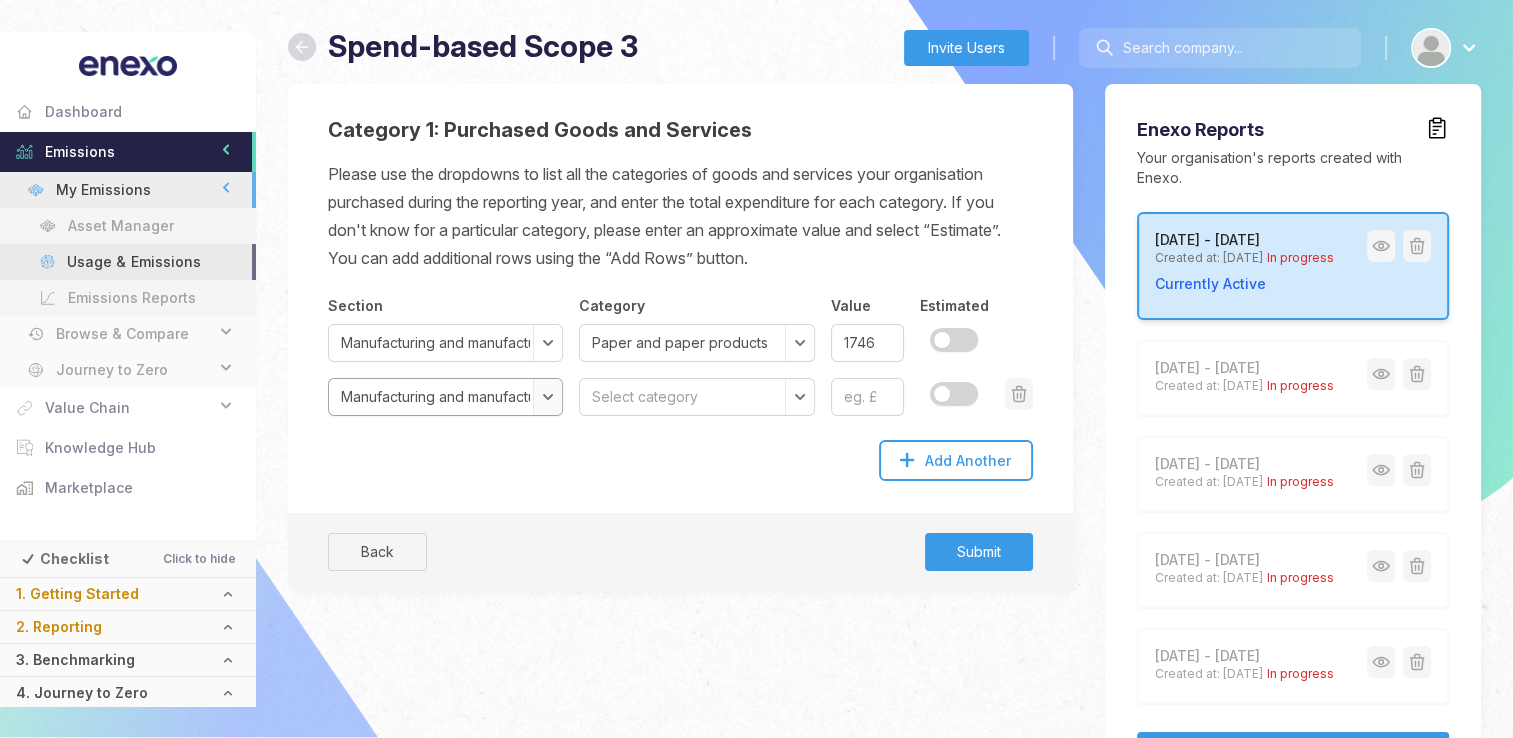 click on "Select section Agriculture, forestry and fishing Mining and quarrying Manufacturing and manufactured products Electricity, gas, steam and air conditioning supply Water supply; sewerage, waste management and remediation activities Construction Wholesale and retail trade; repair of motor vehicles and motorcycles Transport and storage Accommodation and food services Information and communication Financial and insurance activities Real estate activities Professional, scientific and technical activities Administrative and support service activities Public administration and defence; compulsory social security Education Human health and social work activities Arts, entertainment and recreation Other service activities Activities of households as employers; undifferentiated goods and services-producing activities of households for own use" at bounding box center (445, 397) 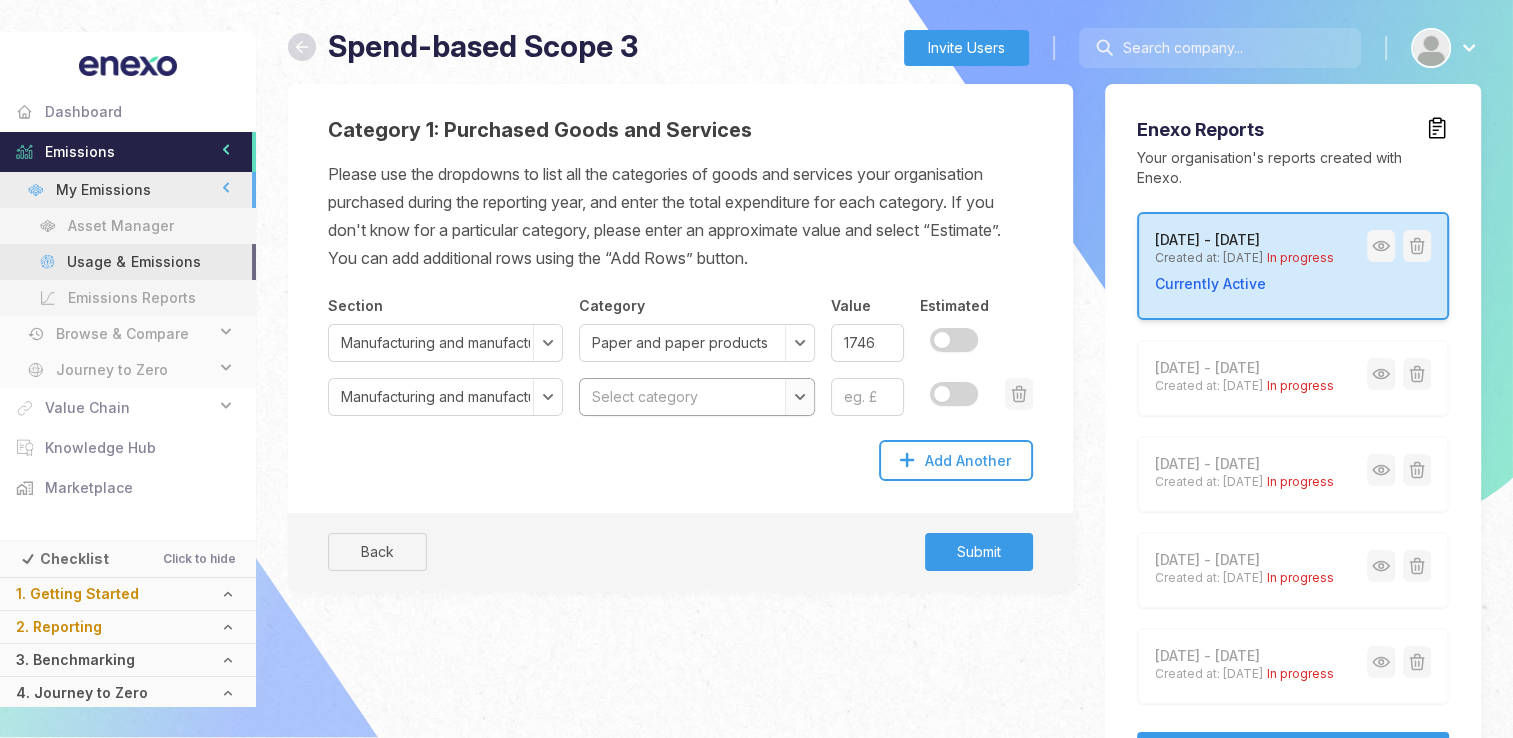 click on "Select category Preserved meat and meat products Processed and preserved fish, crustaceans, molluscs, fruit and vegetables Vegetable and animal oils and fats Dairy products Grain mill products, starches and starch products Bakery and farinaceous products Other food products Prepared animal feeds Alcoholic beverages Soft drinks Tobacco products Textiles, preparation & spinning of textile fibres, textile weaving, finishing of textiles & wearing apparel, manufacture of made-up textile articles, except apparel Wearing apparel Leather products (incl. footwear and imitation leathers or leather substitutes, such as rubber footwear, textile luggage) Wood and of products of wood and cork, except furniture; manufacture of articles of straw and plaiting materials Paper and paper products Printing and recording products and services Coke and refined petroleum products Industrial gases, inorganics and fertilisers (all inorganic chemicals) Petrochemicals Dyestuffs, agro-chemicals Rubber and plastic products Ships and boats" at bounding box center (696, 397) 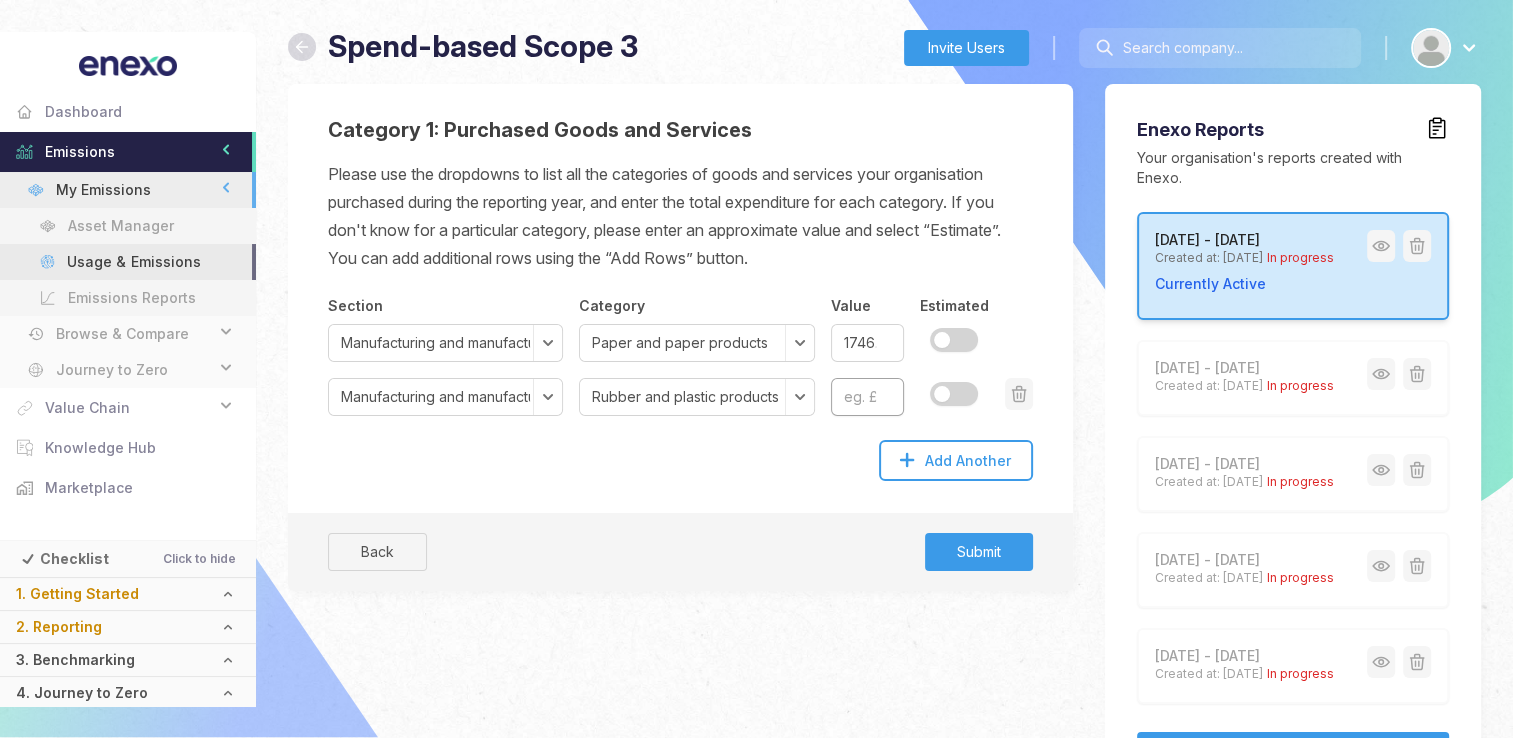 click at bounding box center [867, 397] 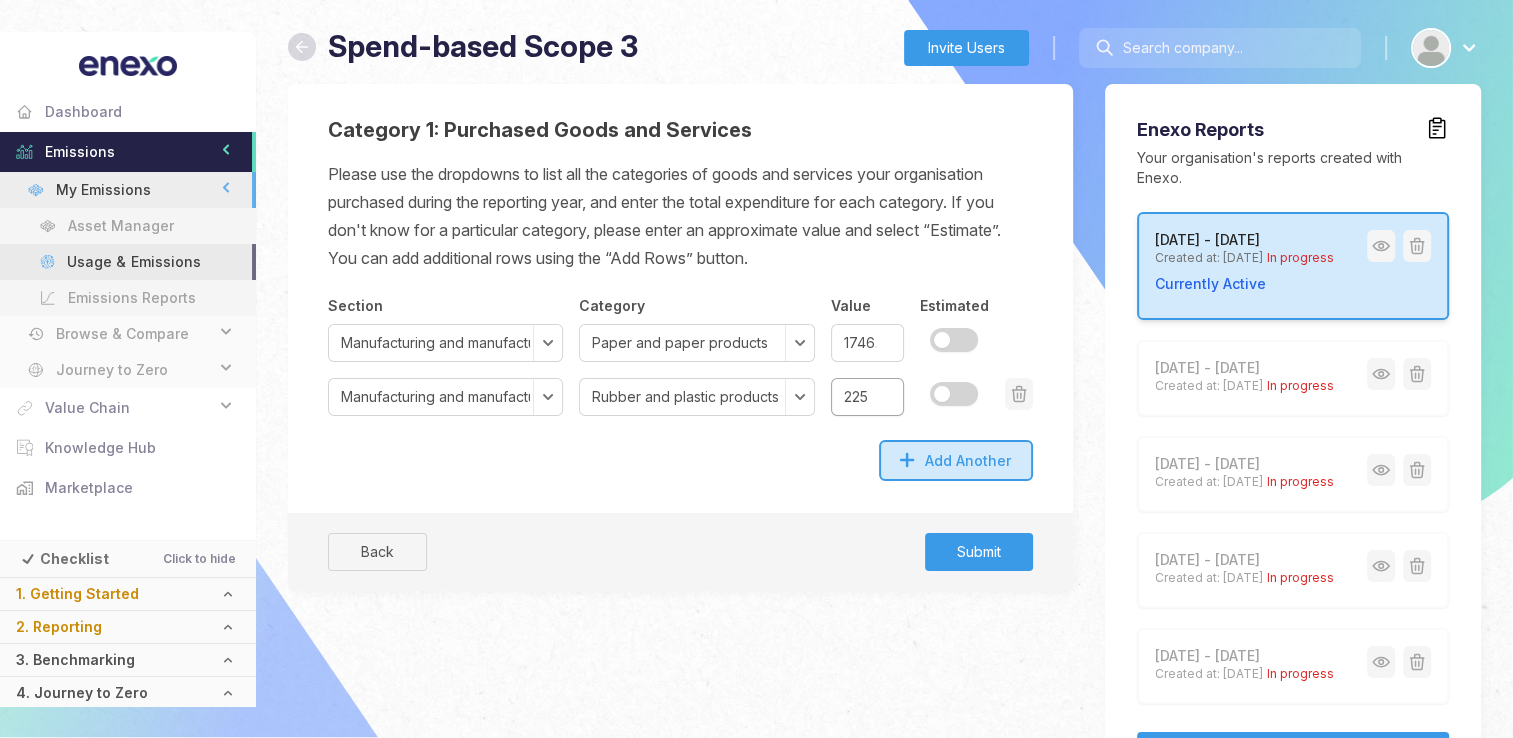 type on "225" 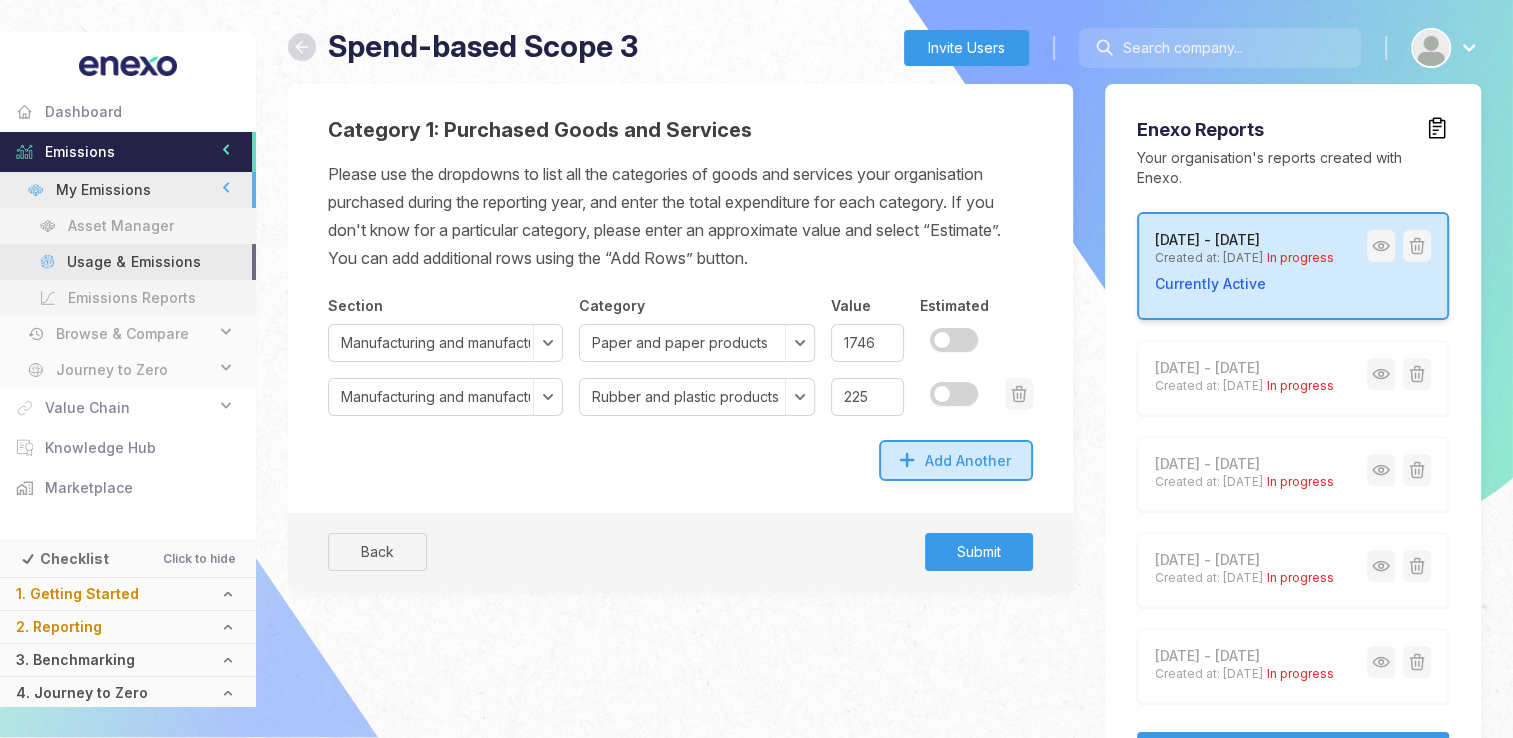 click on "Add Another" 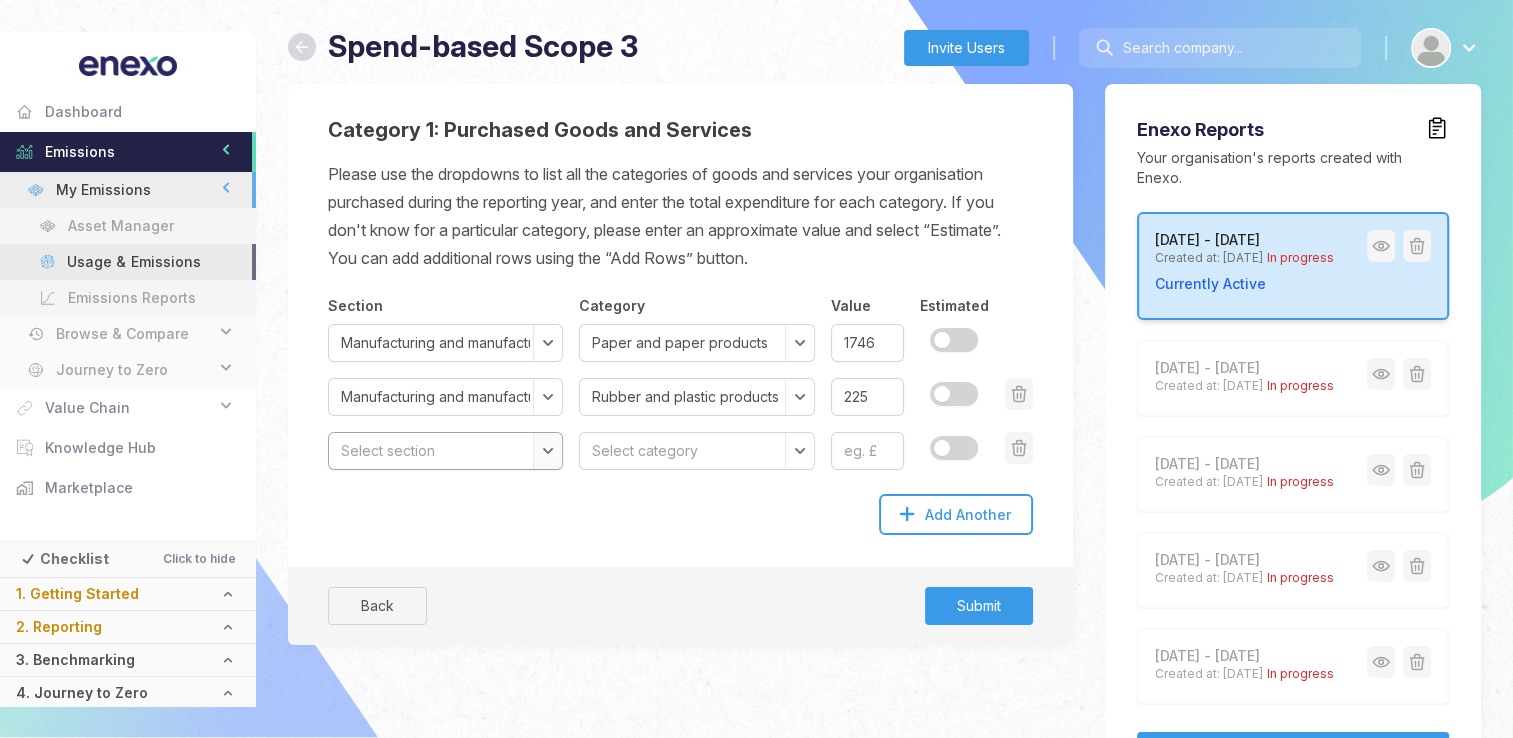 click on "Select section Agriculture, forestry and fishing Mining and quarrying Manufacturing and manufactured products Electricity, gas, steam and air conditioning supply Water supply; sewerage, waste management and remediation activities Construction Wholesale and retail trade; repair of motor vehicles and motorcycles Transport and storage Accommodation and food services Information and communication Financial and insurance activities Real estate activities Professional, scientific and technical activities Administrative and support service activities Public administration and defence; compulsory social security Education Human health and social work activities Arts, entertainment and recreation Other service activities Activities of households as employers; undifferentiated goods and services-producing activities of households for own use" at bounding box center (445, 451) 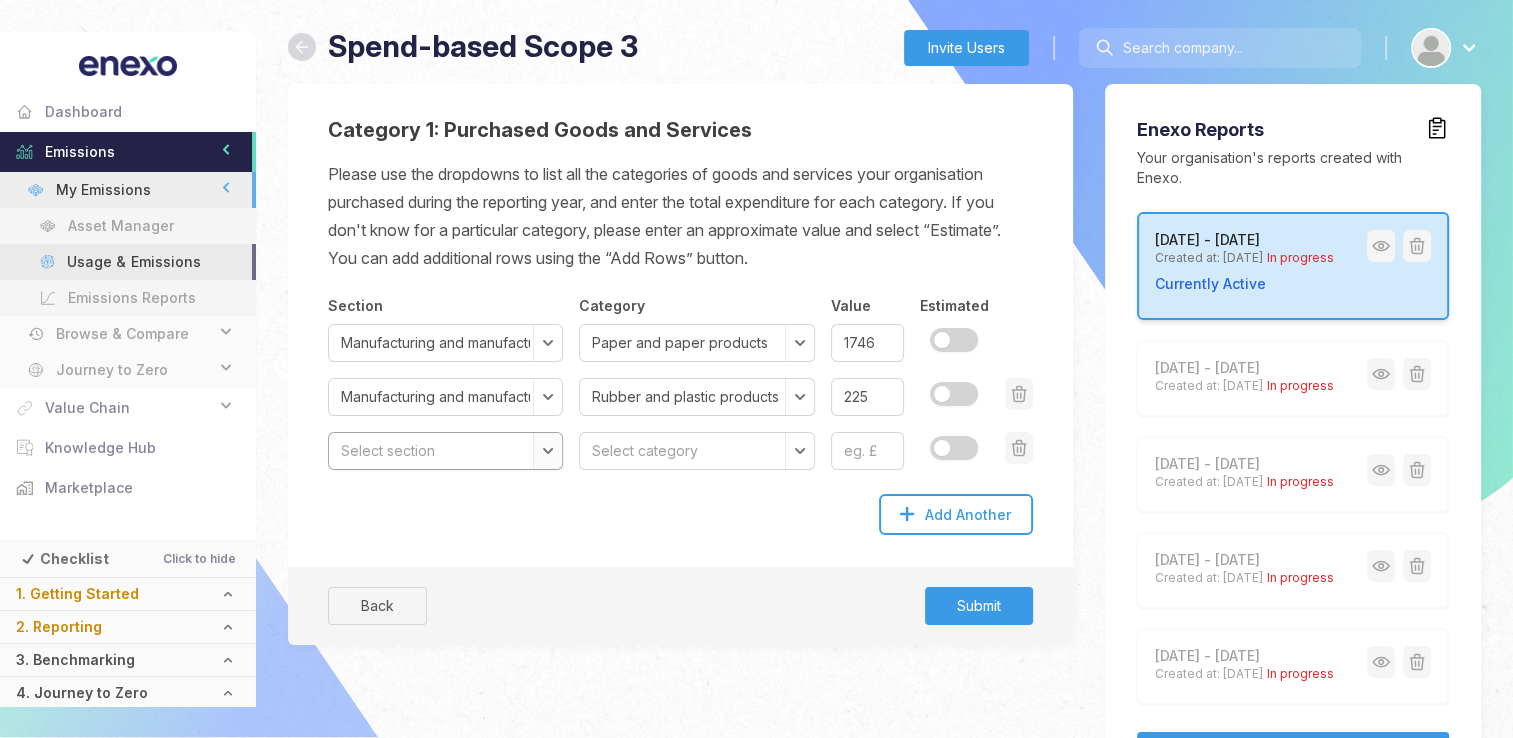 select on "Manufacturing and manufactured products" 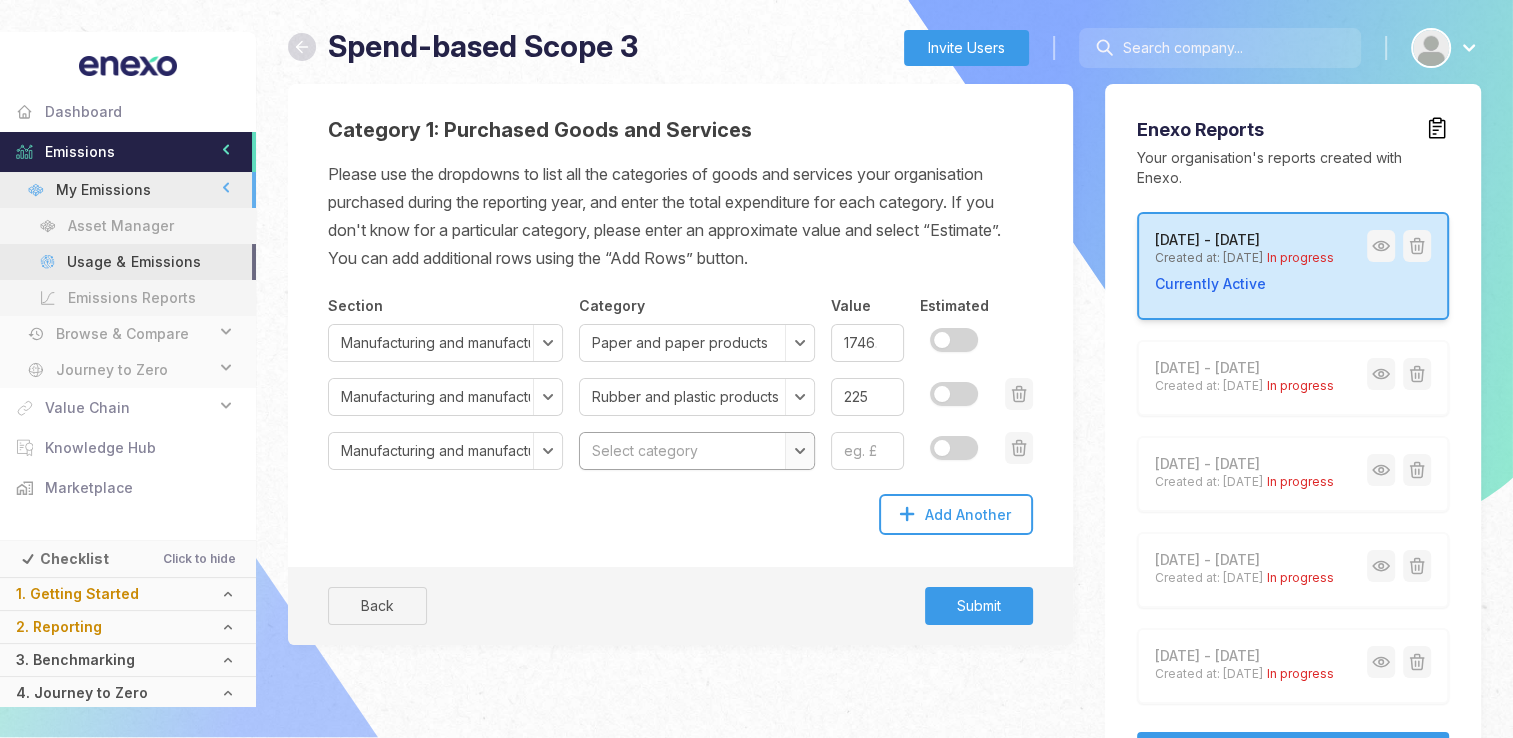 click on "Select category Preserved meat and meat products Processed and preserved fish, crustaceans, molluscs, fruit and vegetables Vegetable and animal oils and fats Dairy products Grain mill products, starches and starch products Bakery and farinaceous products Other food products Prepared animal feeds Alcoholic beverages Soft drinks Tobacco products Textiles, preparation & spinning of textile fibres, textile weaving, finishing of textiles & wearing apparel, manufacture of made-up textile articles, except apparel Wearing apparel Leather products (incl. footwear and imitation leathers or leather substitutes, such as rubber footwear, textile luggage) Wood and of products of wood and cork, except furniture; manufacture of articles of straw and plaiting materials Paper and paper products Printing and recording products and services Coke and refined petroleum products Industrial gases, inorganics and fertilisers (all inorganic chemicals) Petrochemicals Dyestuffs, agro-chemicals Rubber and plastic products Ships and boats" at bounding box center [696, 451] 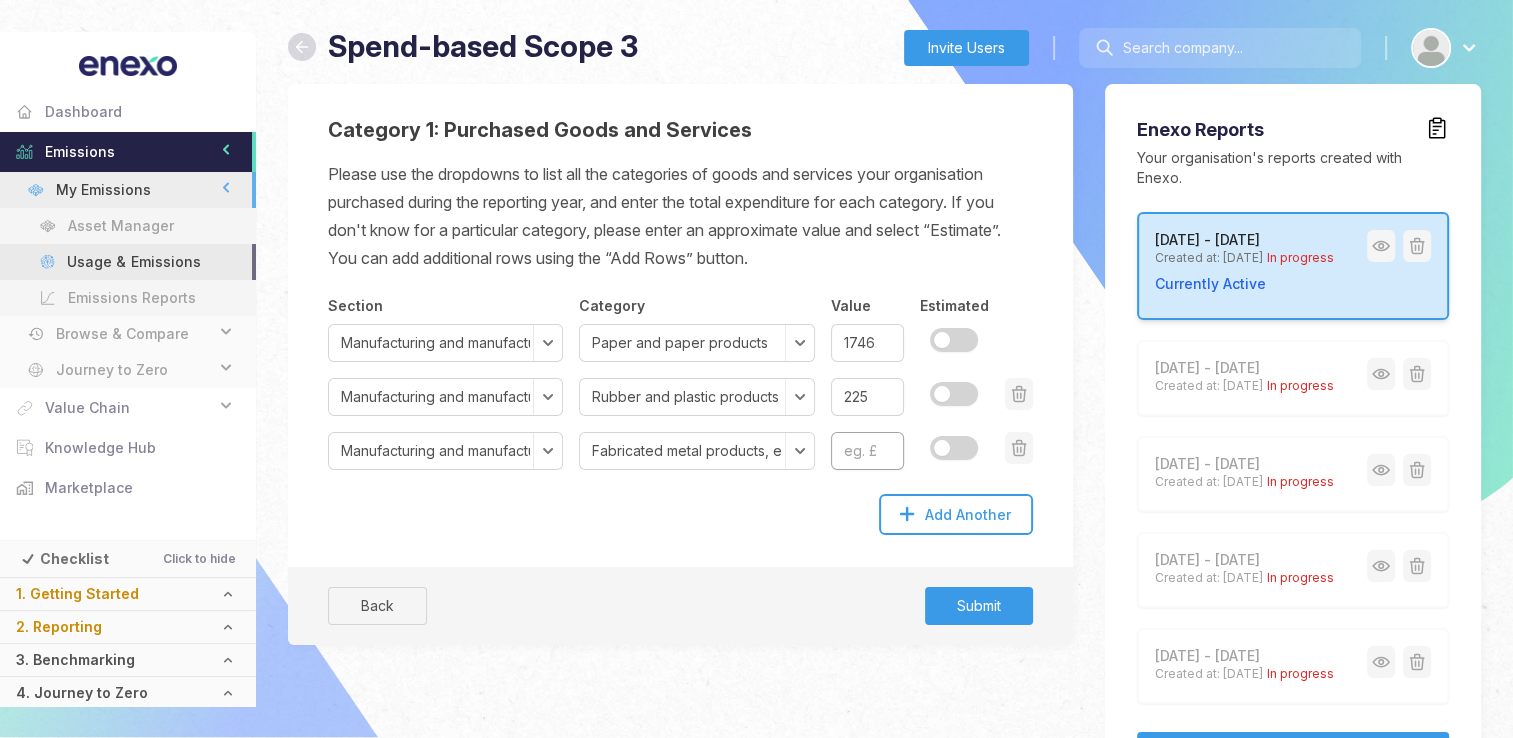 click at bounding box center [867, 451] 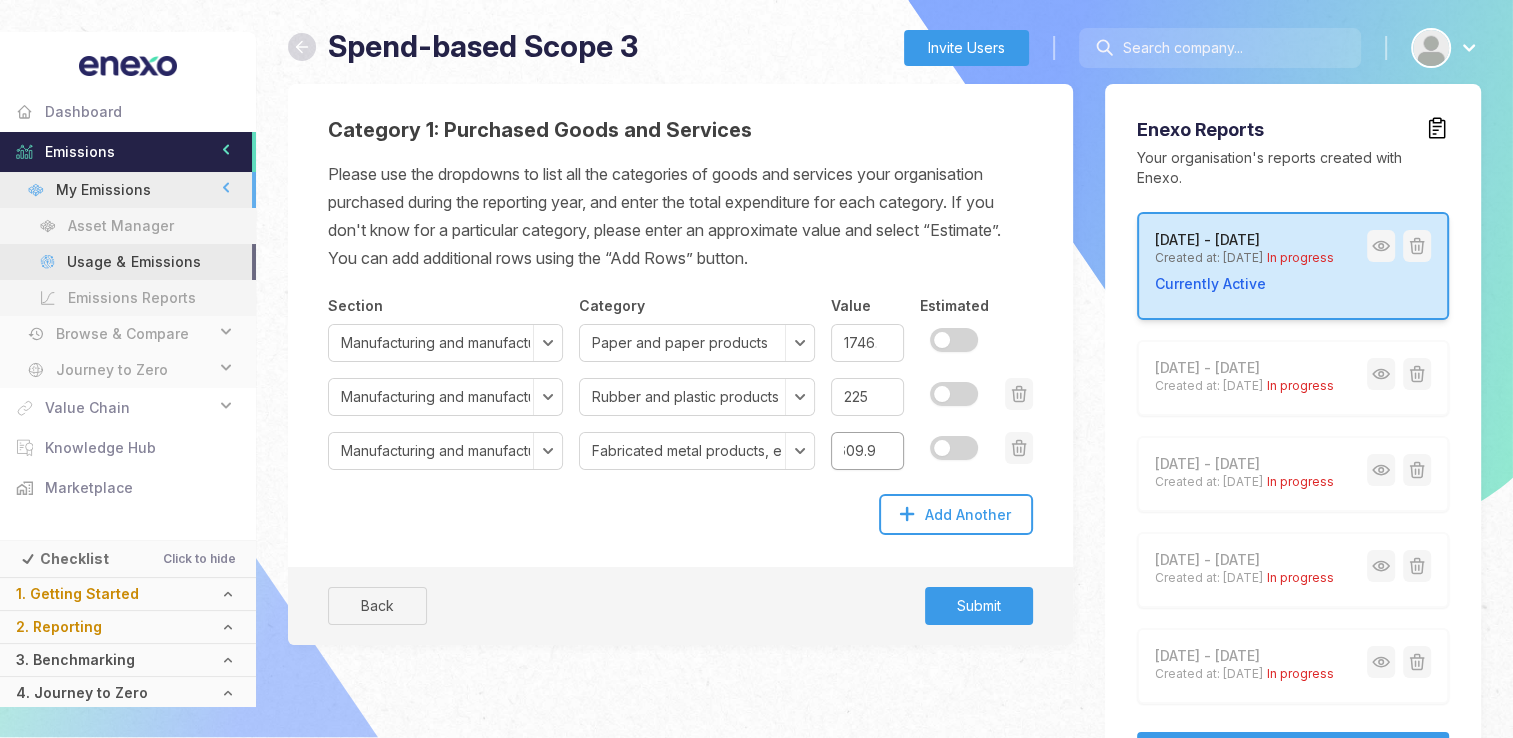 scroll, scrollTop: 0, scrollLeft: 24, axis: horizontal 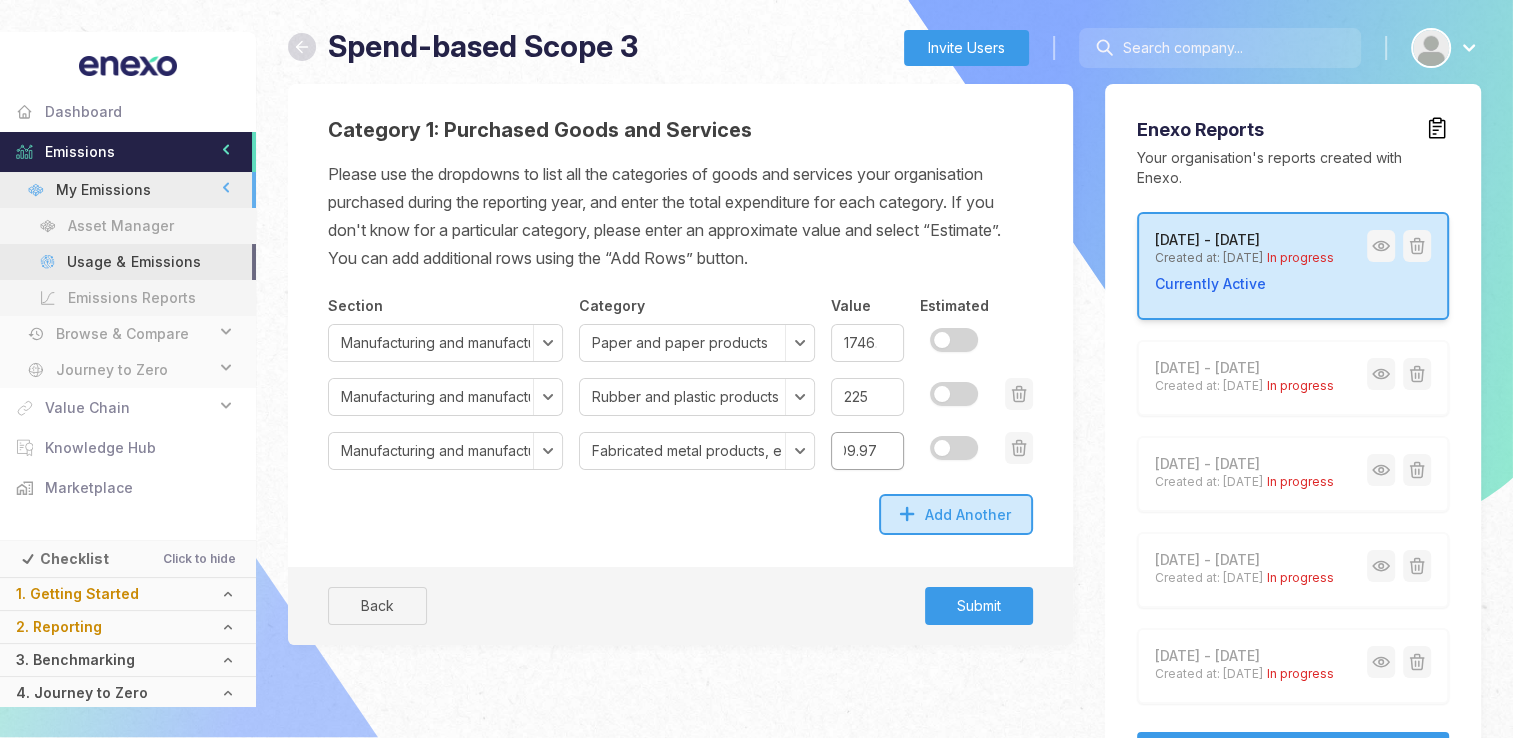 type on "6609.97" 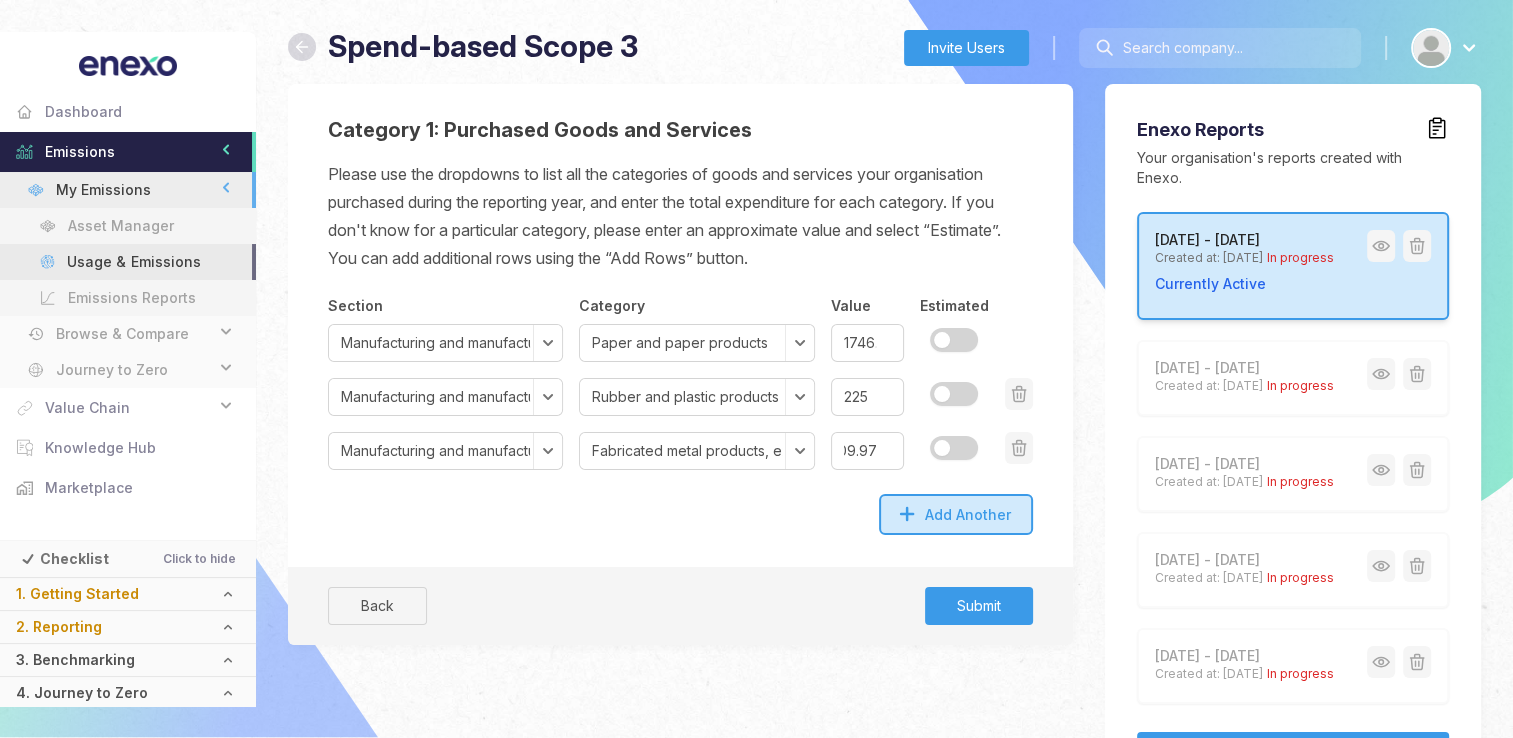 click on "Add Another" 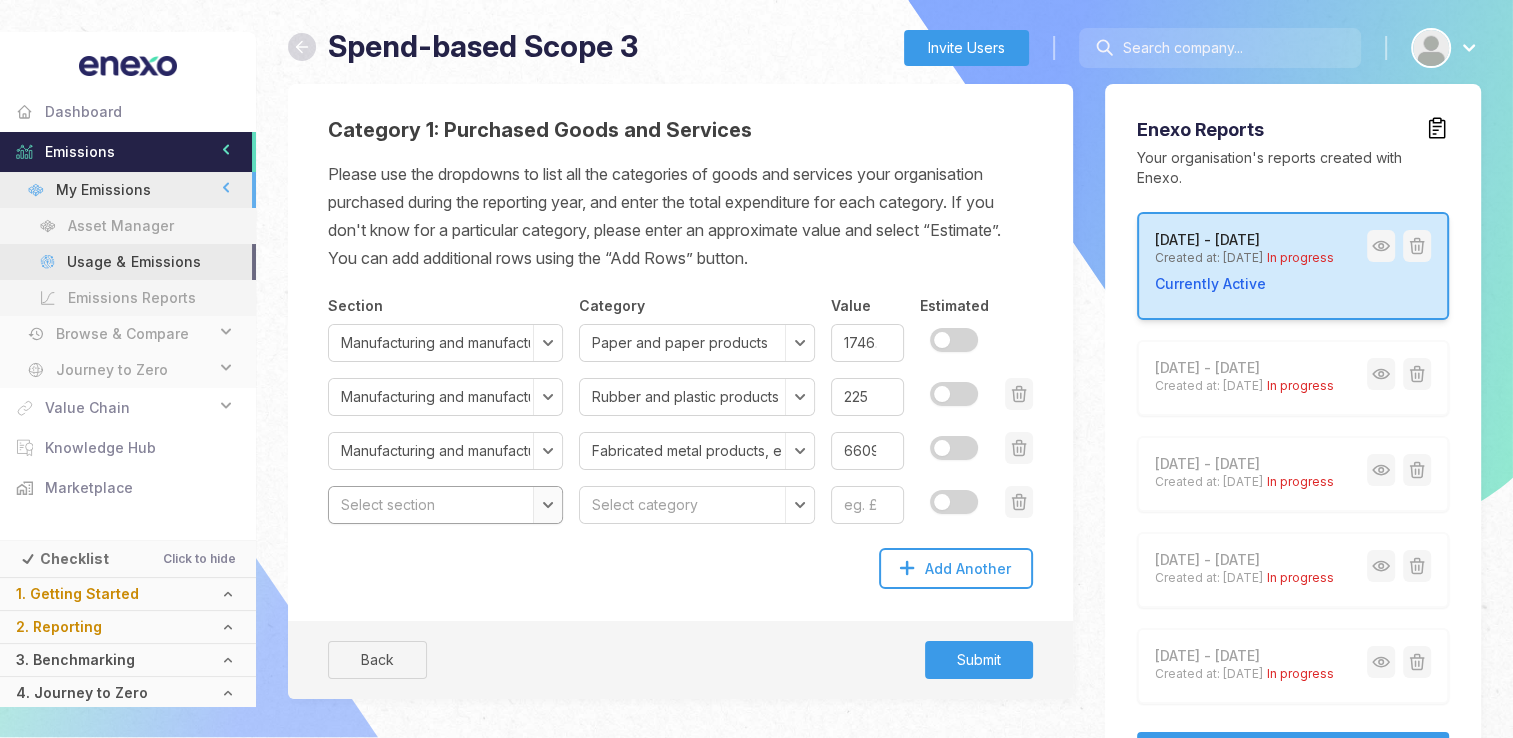 click on "Select section Agriculture, forestry and fishing Mining and quarrying Manufacturing and manufactured products Electricity, gas, steam and air conditioning supply Water supply; sewerage, waste management and remediation activities Construction Wholesale and retail trade; repair of motor vehicles and motorcycles Transport and storage Accommodation and food services Information and communication Financial and insurance activities Real estate activities Professional, scientific and technical activities Administrative and support service activities Public administration and defence; compulsory social security Education Human health and social work activities Arts, entertainment and recreation Other service activities Activities of households as employers; undifferentiated goods and services-producing activities of households for own use" at bounding box center (445, 505) 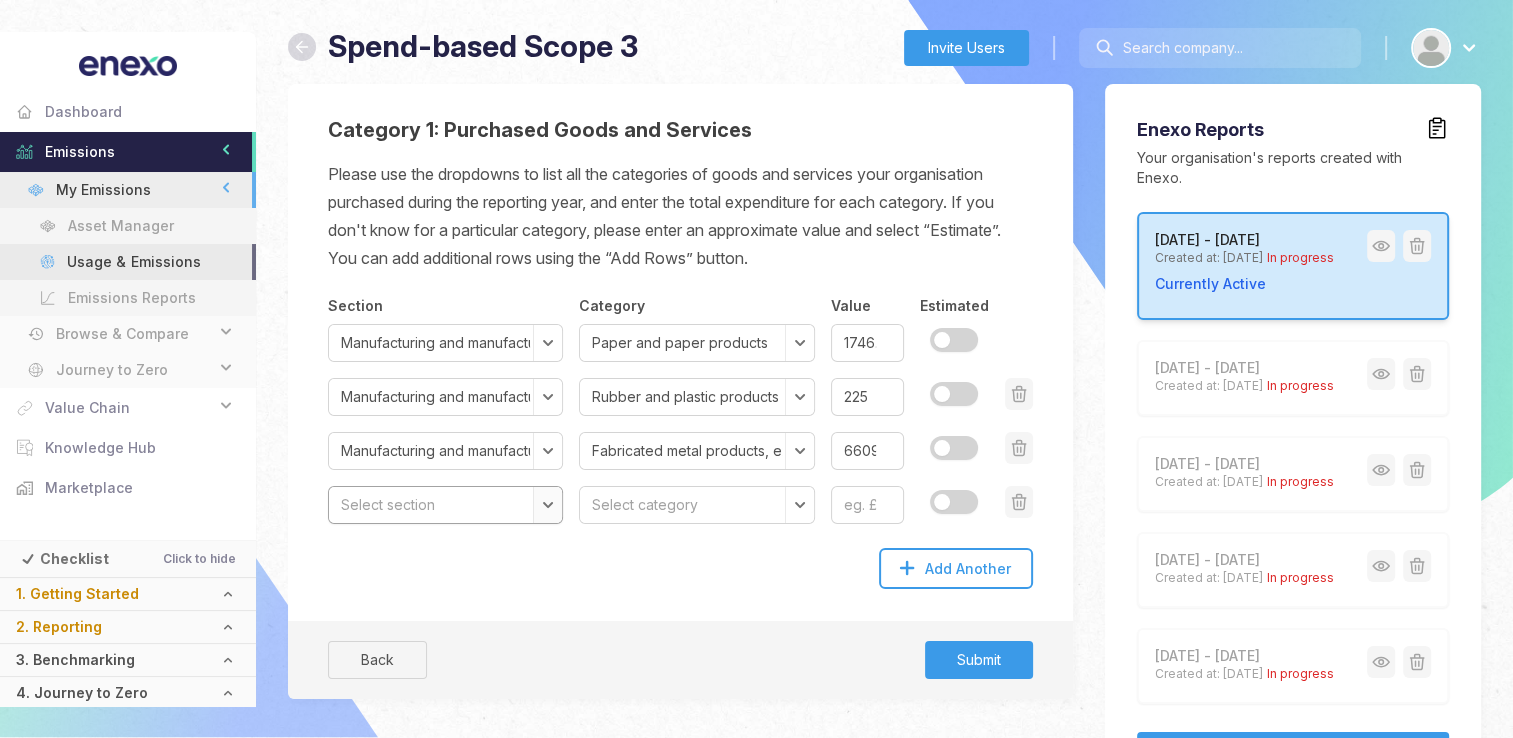 select on "Manufacturing and manufactured products" 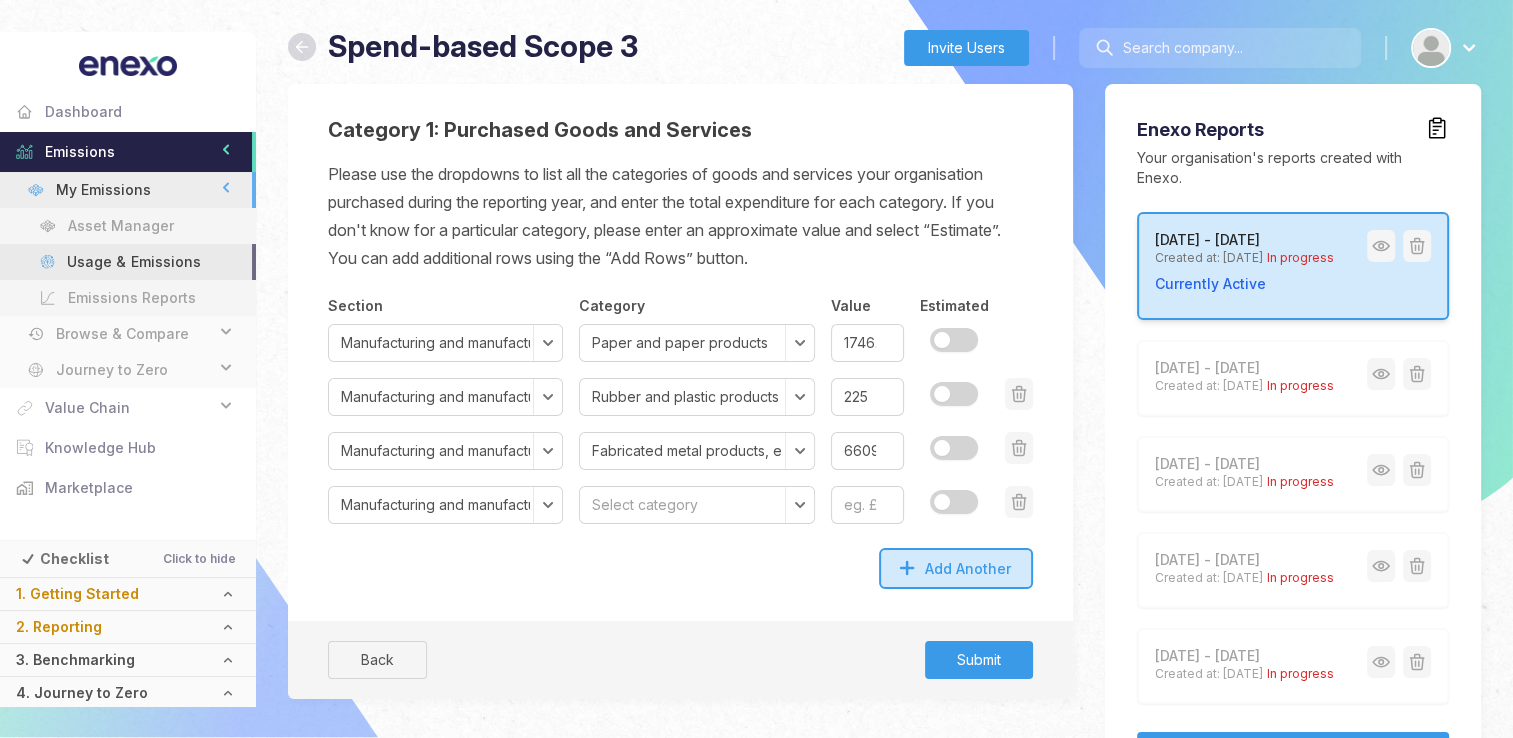 click 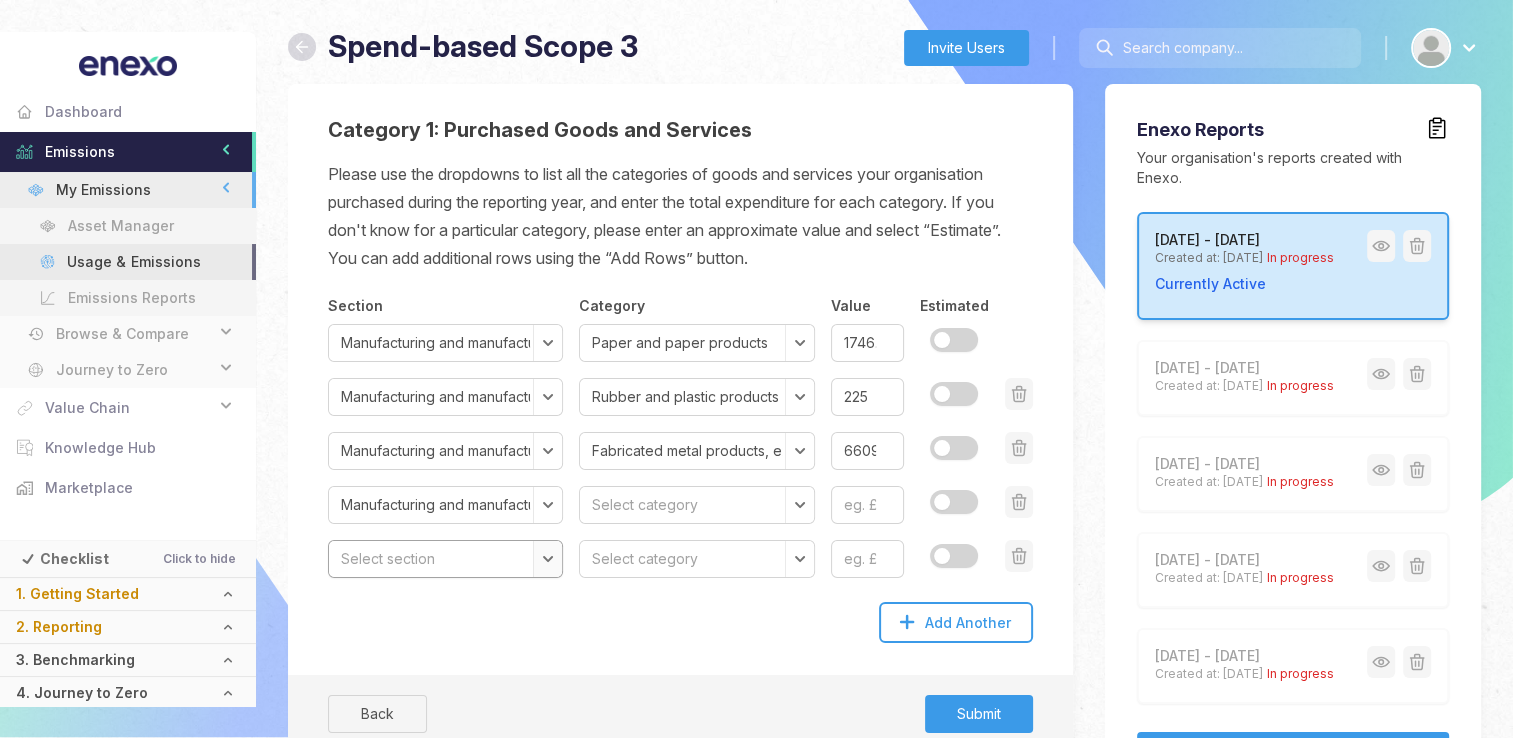 click on "Select section Agriculture, forestry and fishing Mining and quarrying Manufacturing and manufactured products Electricity, gas, steam and air conditioning supply Water supply; sewerage, waste management and remediation activities Construction Wholesale and retail trade; repair of motor vehicles and motorcycles Transport and storage Accommodation and food services Information and communication Financial and insurance activities Real estate activities Professional, scientific and technical activities Administrative and support service activities Public administration and defence; compulsory social security Education Human health and social work activities Arts, entertainment and recreation Other service activities Activities of households as employers; undifferentiated goods and services-producing activities of households for own use" at bounding box center [445, 559] 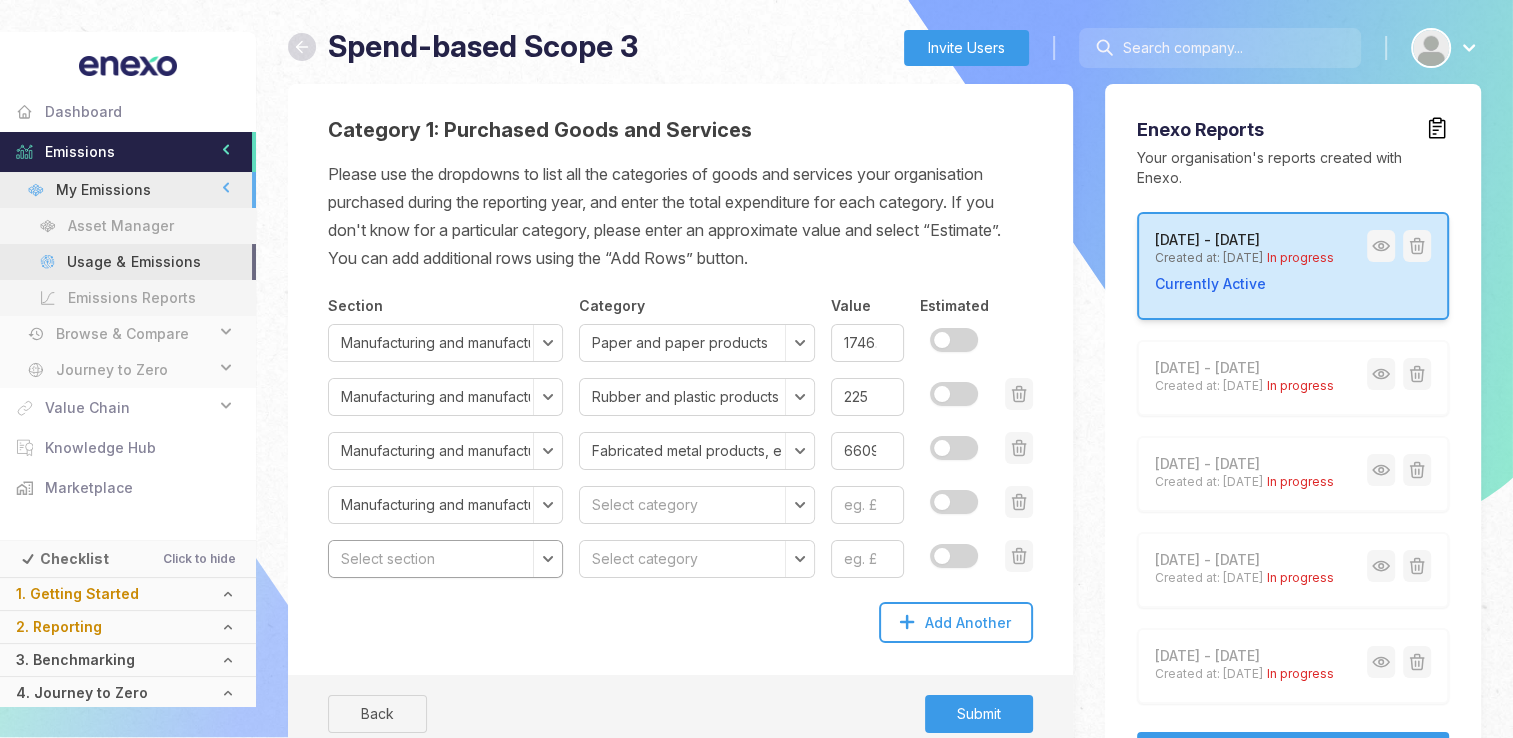 select on "Manufacturing and manufactured products" 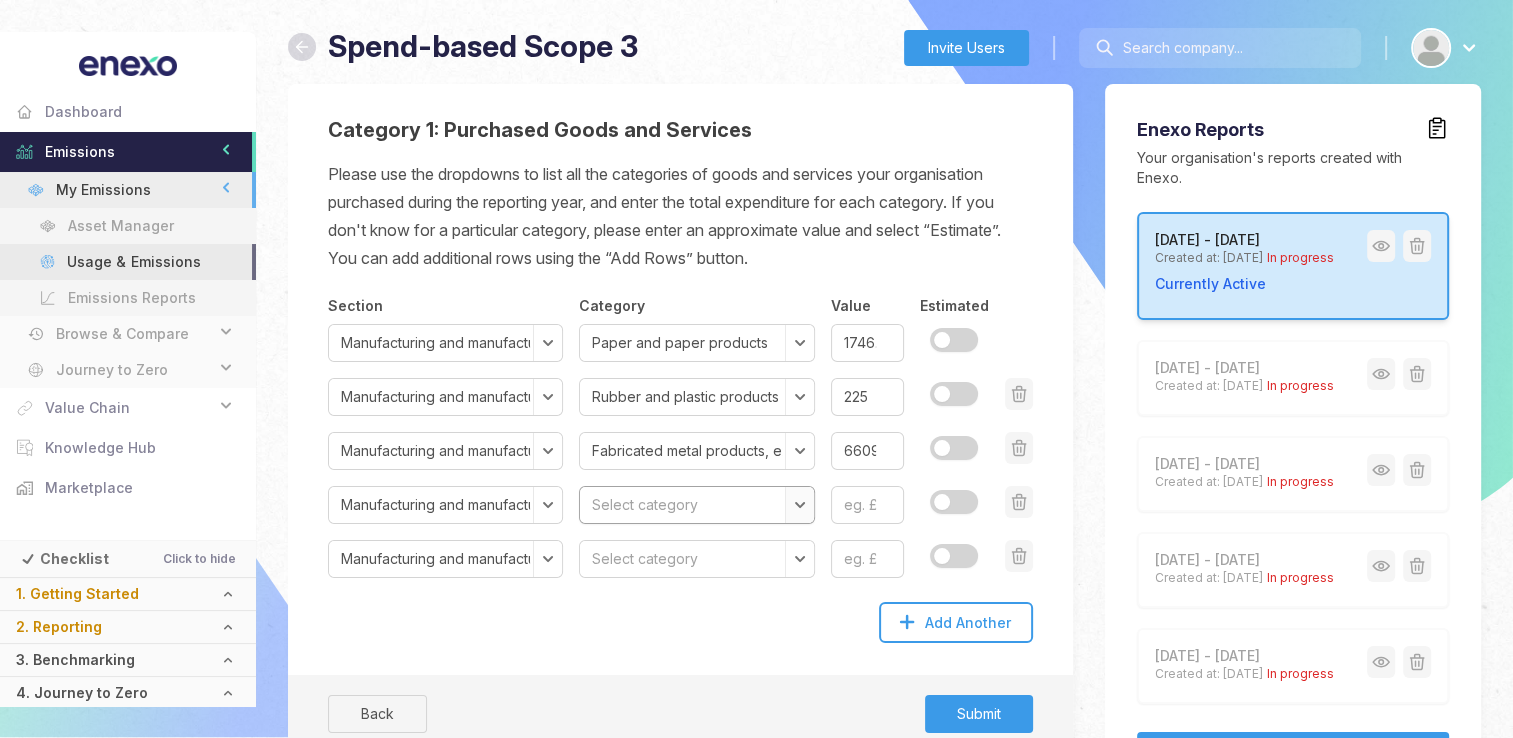 click on "Select category Preserved meat and meat products Processed and preserved fish, crustaceans, molluscs, fruit and vegetables Vegetable and animal oils and fats Dairy products Grain mill products, starches and starch products Bakery and farinaceous products Other food products Prepared animal feeds Alcoholic beverages Soft drinks Tobacco products Textiles, preparation & spinning of textile fibres, textile weaving, finishing of textiles & wearing apparel, manufacture of made-up textile articles, except apparel Wearing apparel Leather products (incl. footwear and imitation leathers or leather substitutes, such as rubber footwear, textile luggage) Wood and of products of wood and cork, except furniture; manufacture of articles of straw and plaiting materials Paper and paper products Printing and recording products and services Coke and refined petroleum products Industrial gases, inorganics and fertilisers (all inorganic chemicals) Petrochemicals Dyestuffs, agro-chemicals Rubber and plastic products Ships and boats" at bounding box center (696, 505) 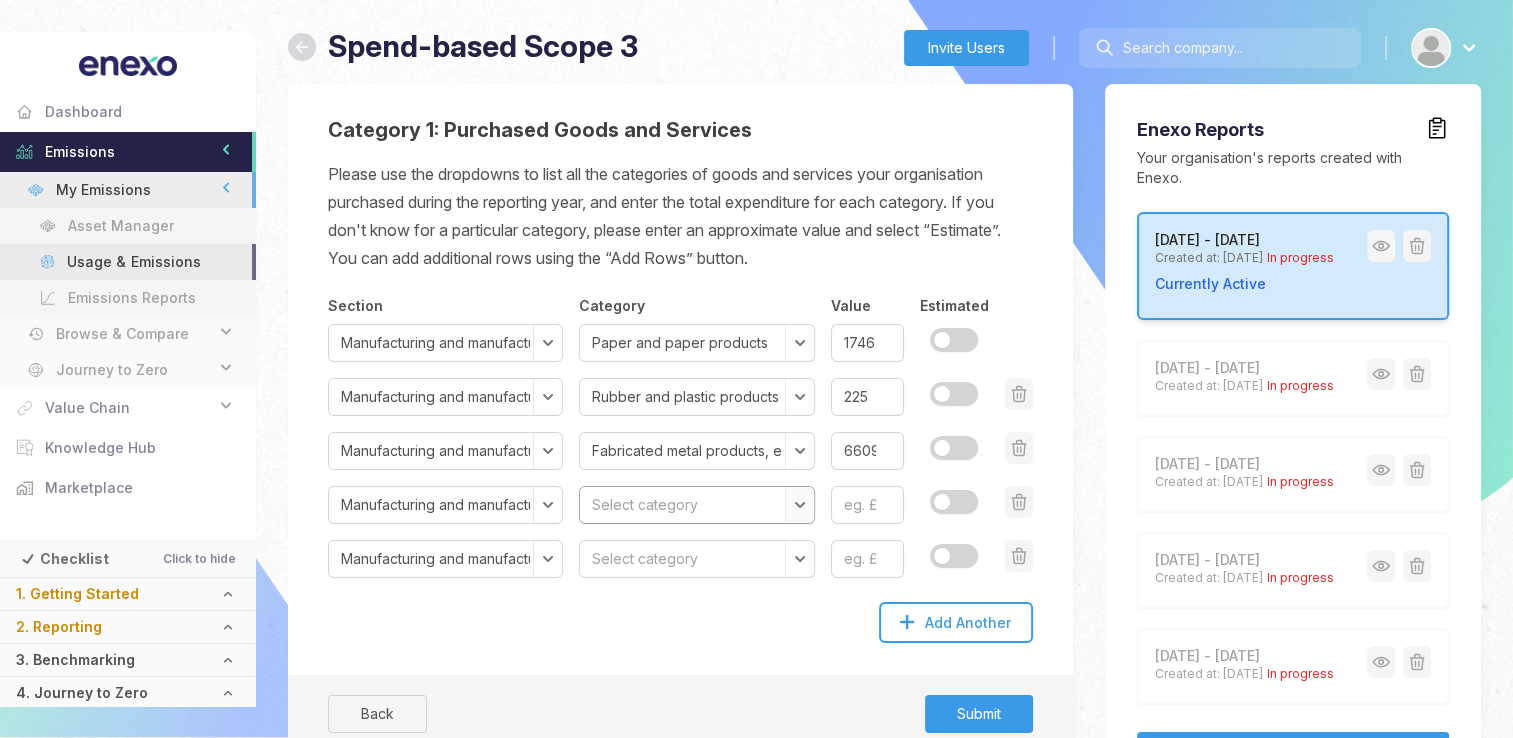 select on "Other food products" 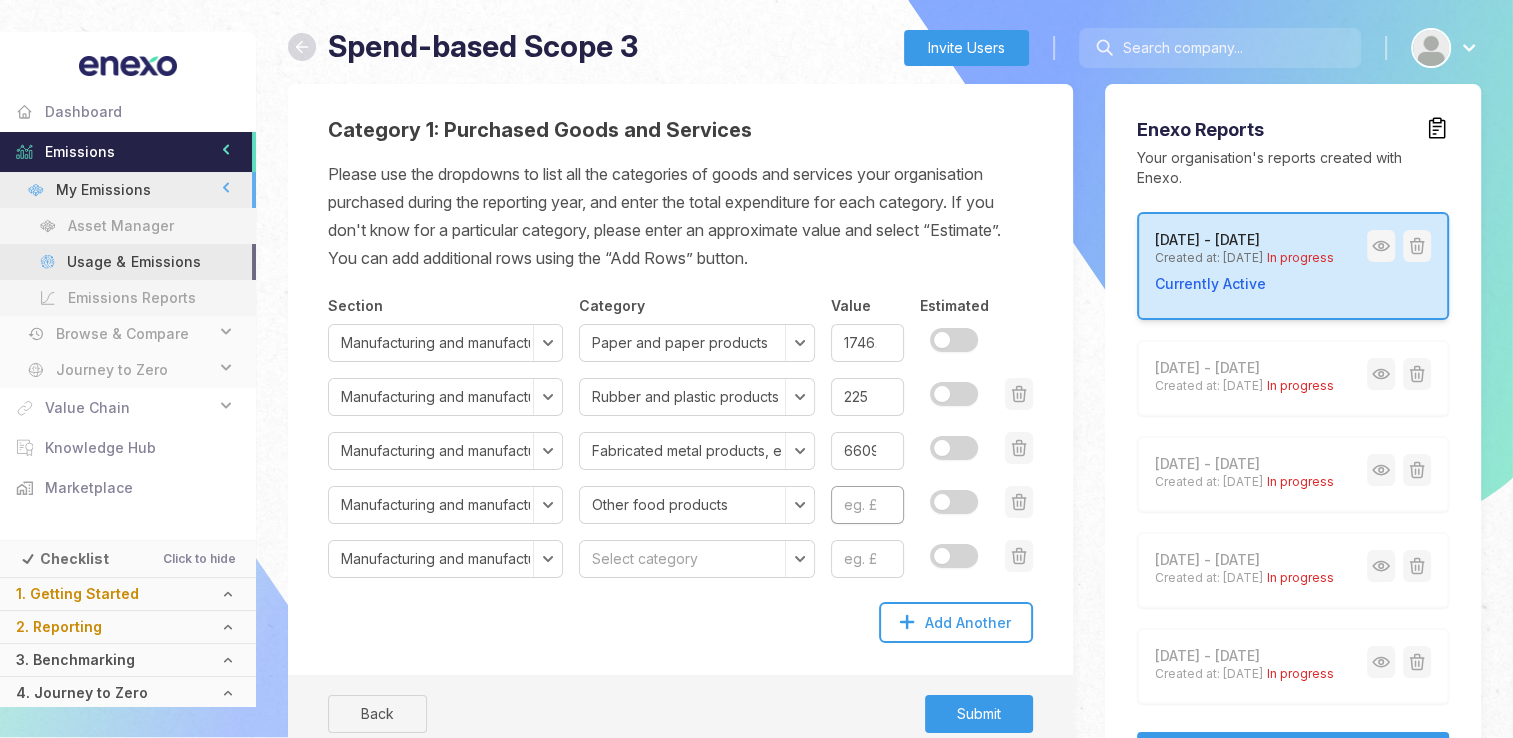 click at bounding box center (867, 505) 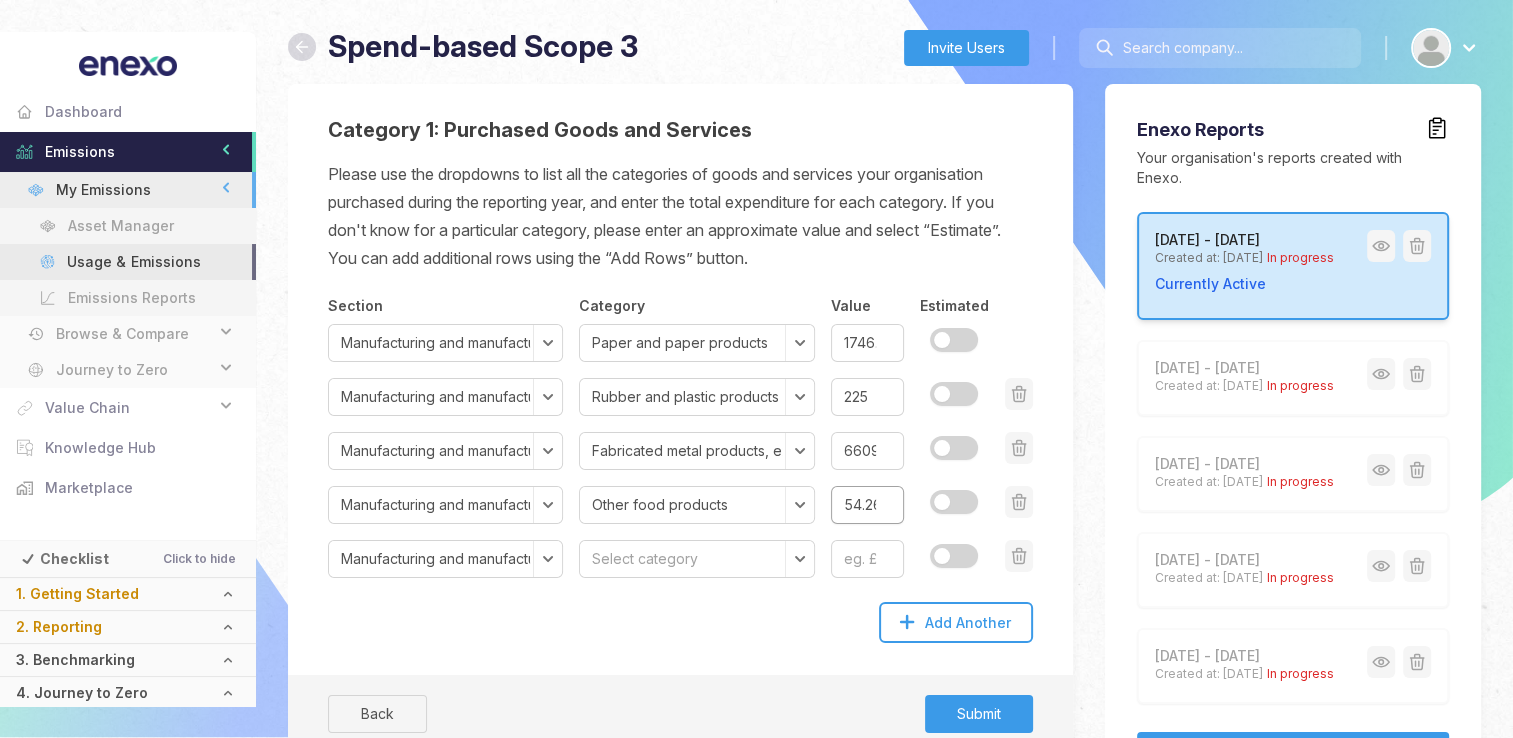 scroll, scrollTop: 0, scrollLeft: 15, axis: horizontal 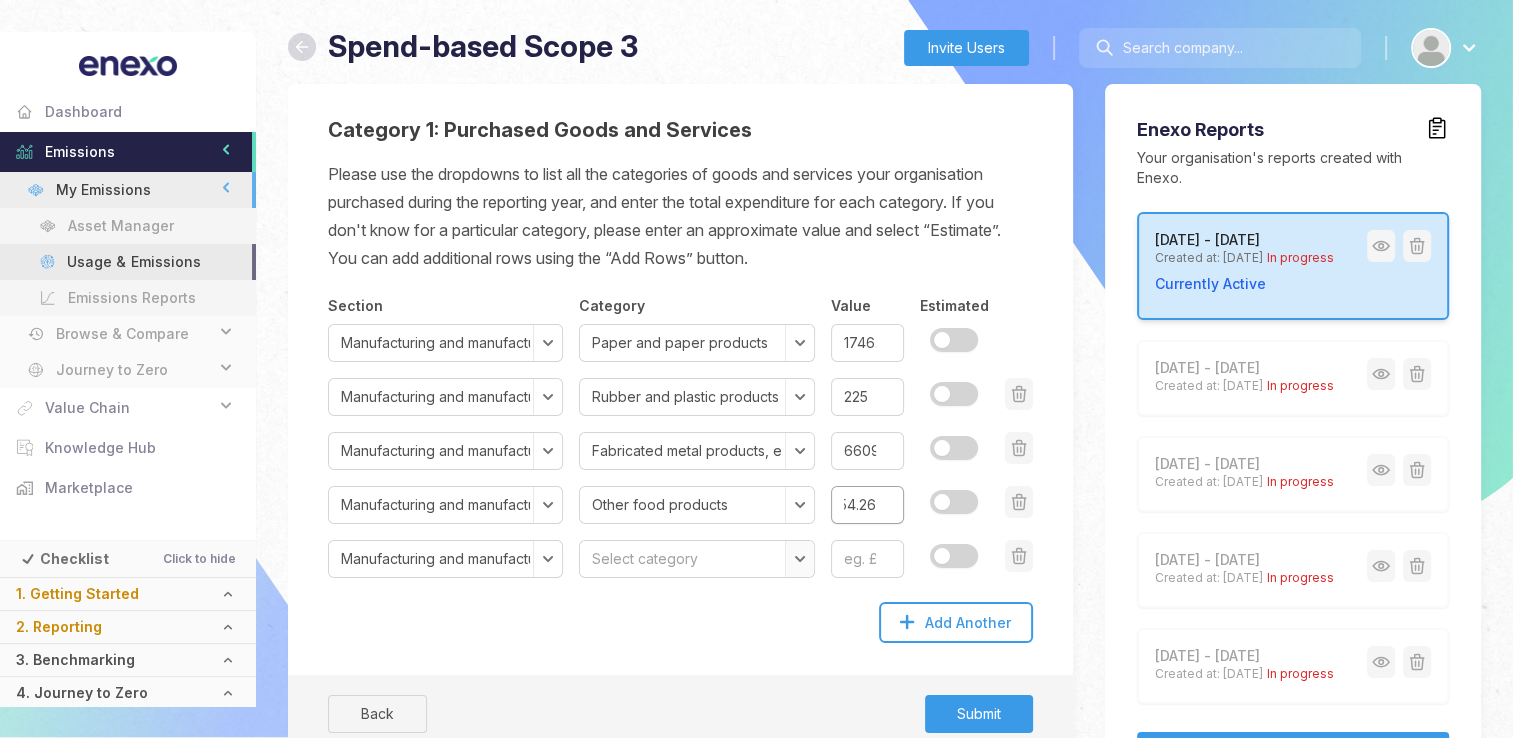 type on "354.26" 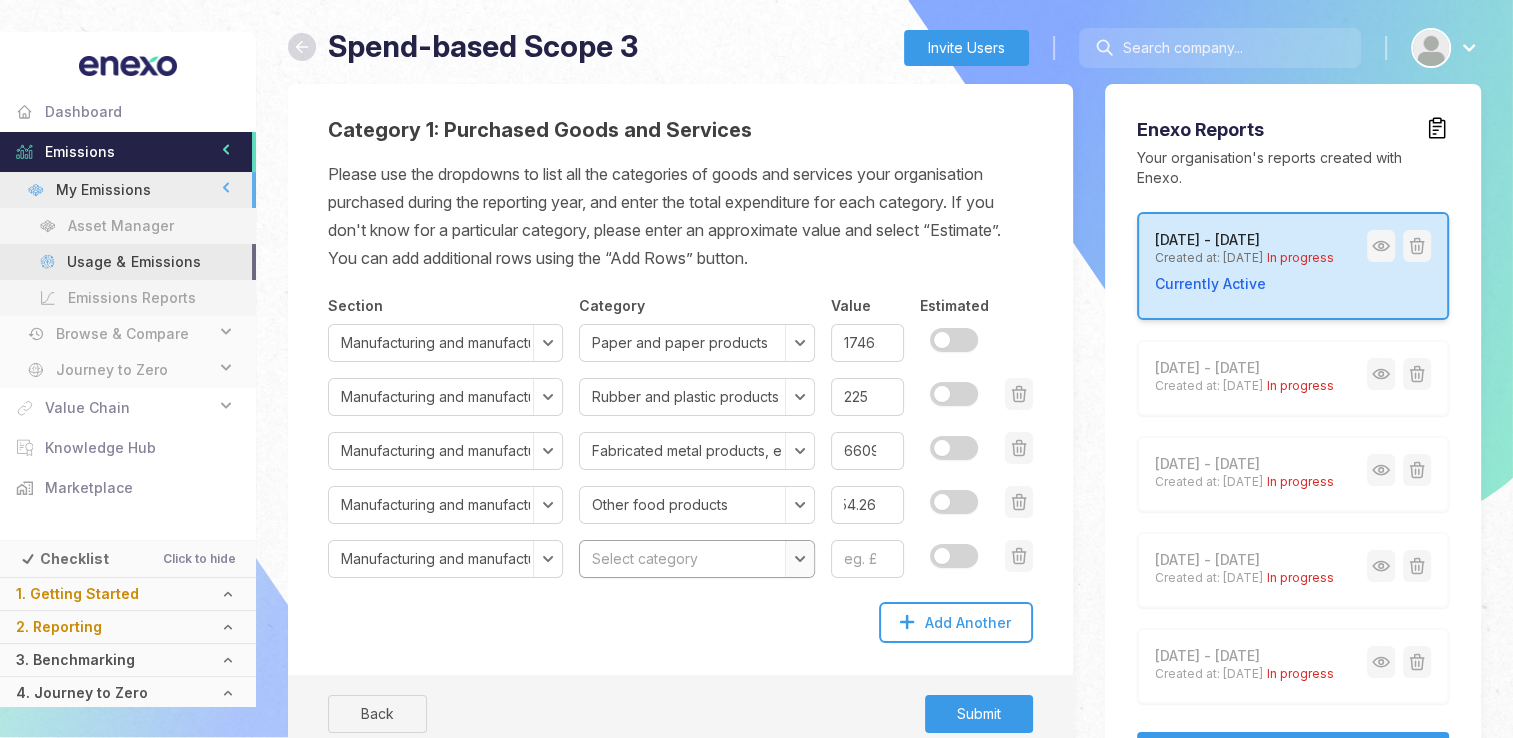 click on "Select category Preserved meat and meat products Processed and preserved fish, crustaceans, molluscs, fruit and vegetables Vegetable and animal oils and fats Dairy products Grain mill products, starches and starch products Bakery and farinaceous products Other food products Prepared animal feeds Alcoholic beverages Soft drinks Tobacco products Textiles, preparation & spinning of textile fibres, textile weaving, finishing of textiles & wearing apparel, manufacture of made-up textile articles, except apparel Wearing apparel Leather products (incl. footwear and imitation leathers or leather substitutes, such as rubber footwear, textile luggage) Wood and of products of wood and cork, except furniture; manufacture of articles of straw and plaiting materials Paper and paper products Printing and recording products and services Coke and refined petroleum products Industrial gases, inorganics and fertilisers (all inorganic chemicals) Petrochemicals Dyestuffs, agro-chemicals Rubber and plastic products Ships and boats" at bounding box center (696, 559) 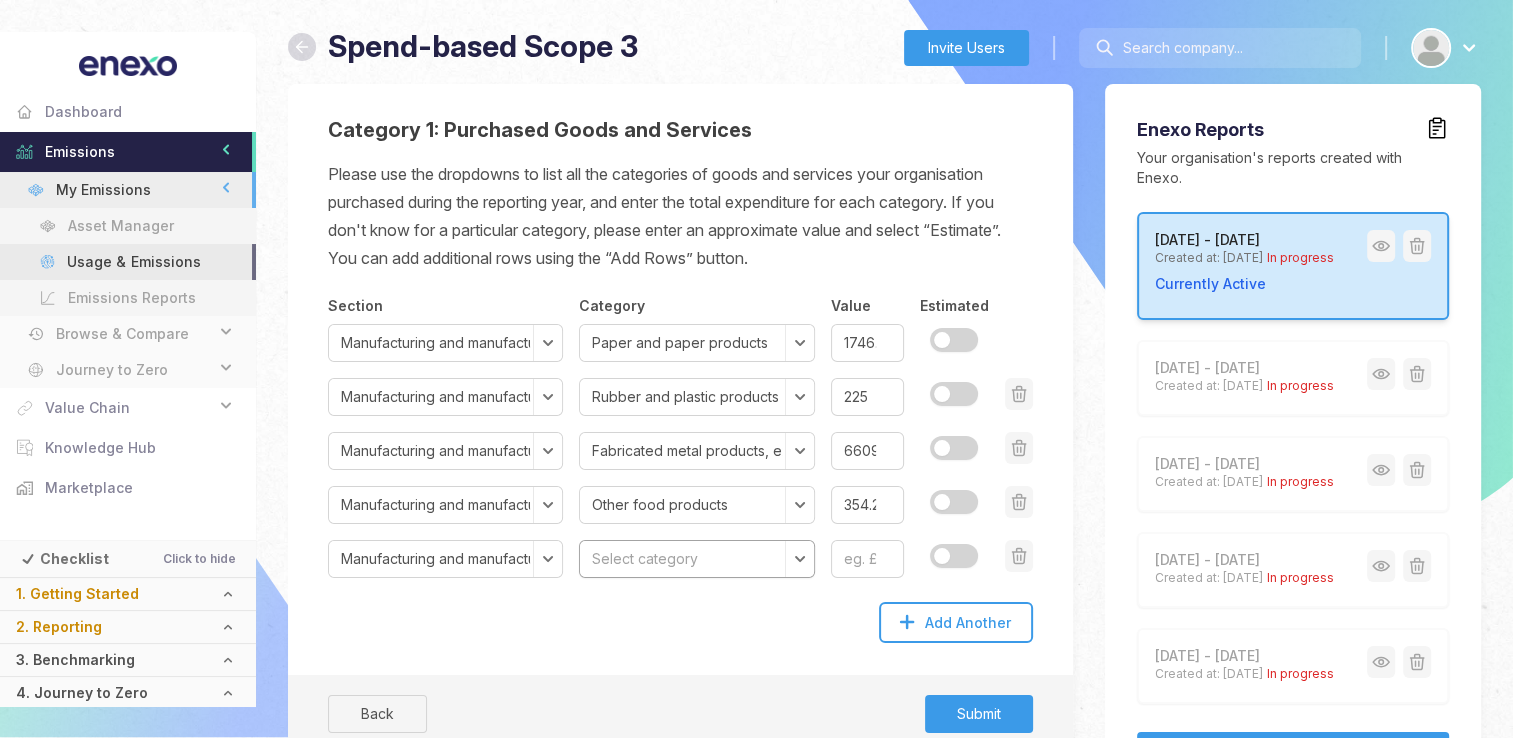 select on "Textiles, preparation & spinning of textile fibres, textile weaving, finishing of textiles & wearing apparel, manufacture of made-up textile articles, except apparel" 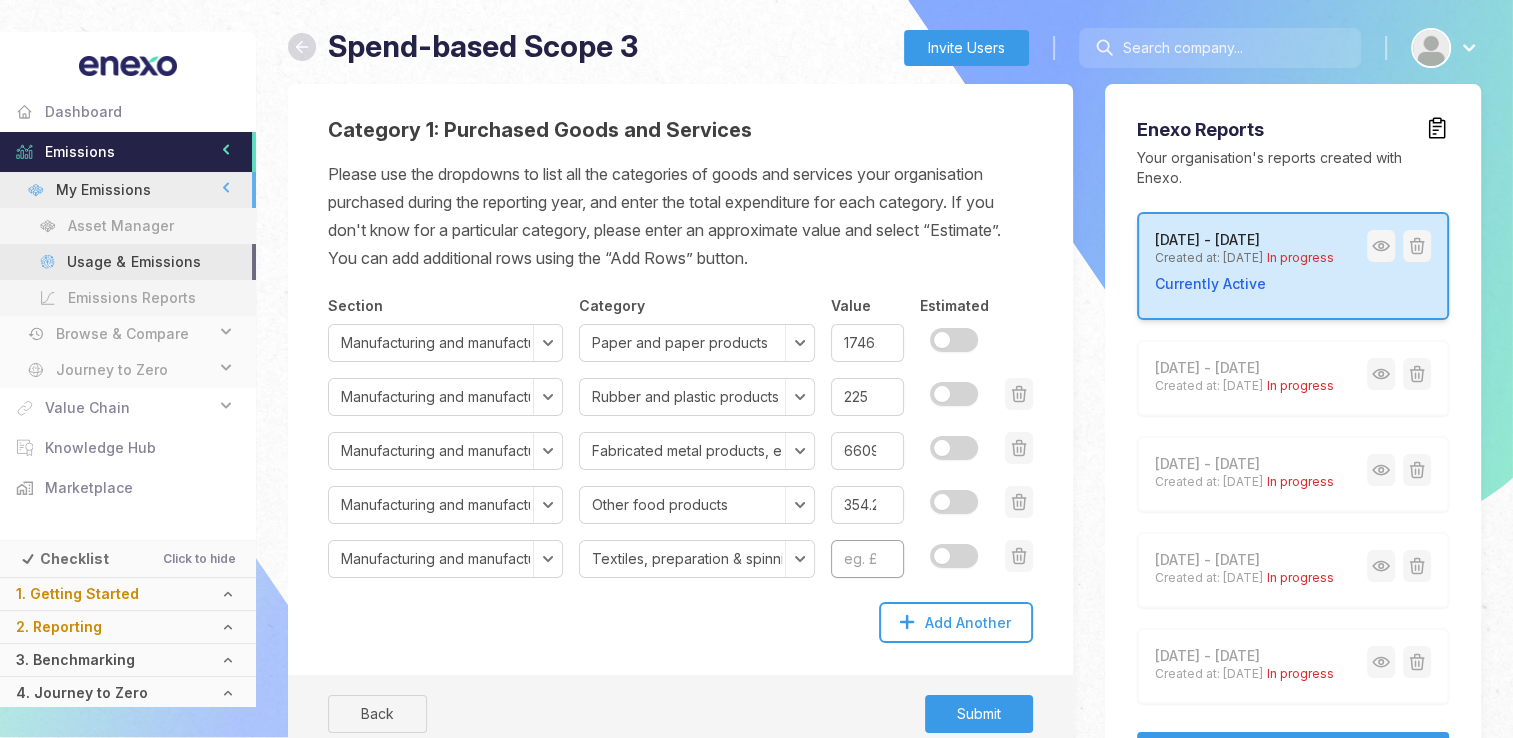 click at bounding box center (867, 559) 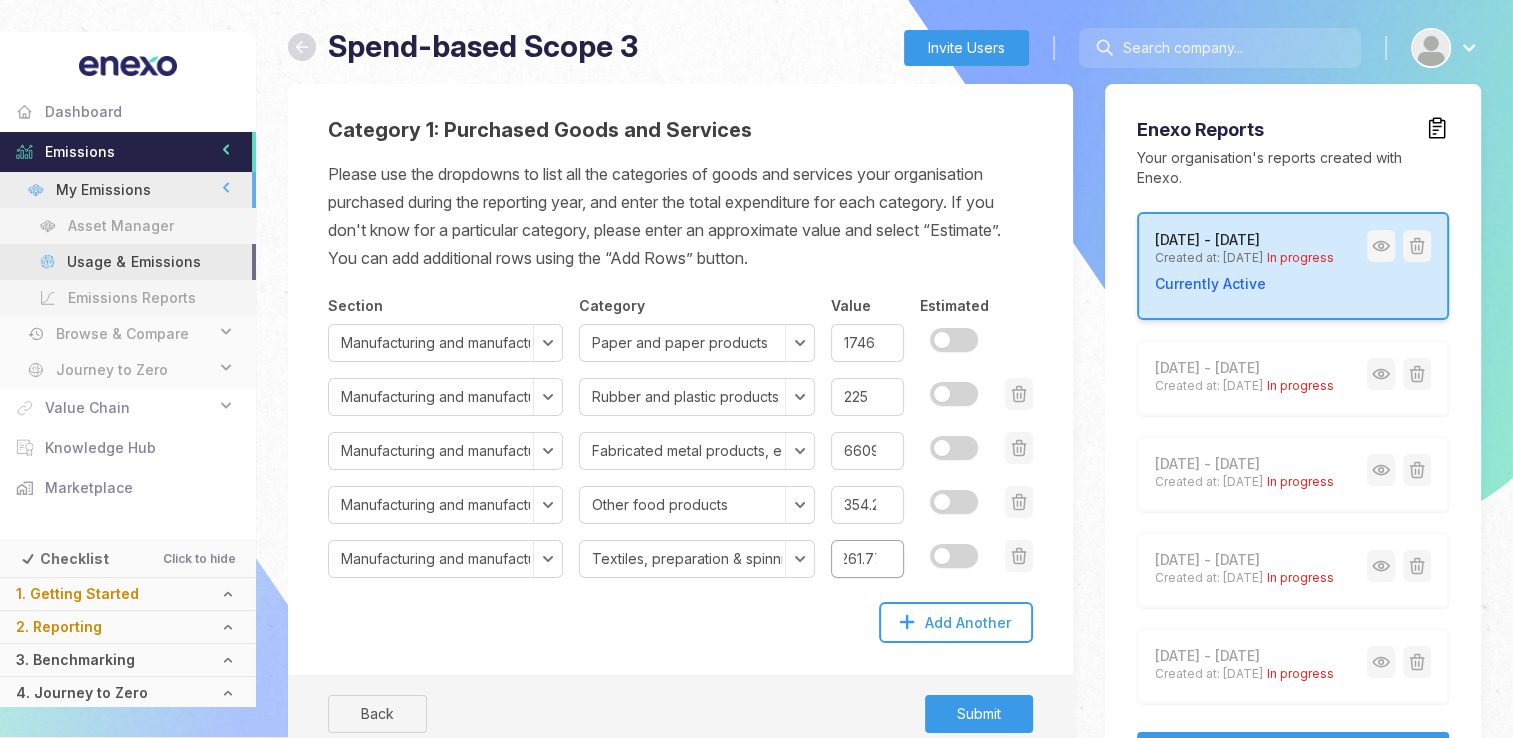 scroll, scrollTop: 0, scrollLeft: 20, axis: horizontal 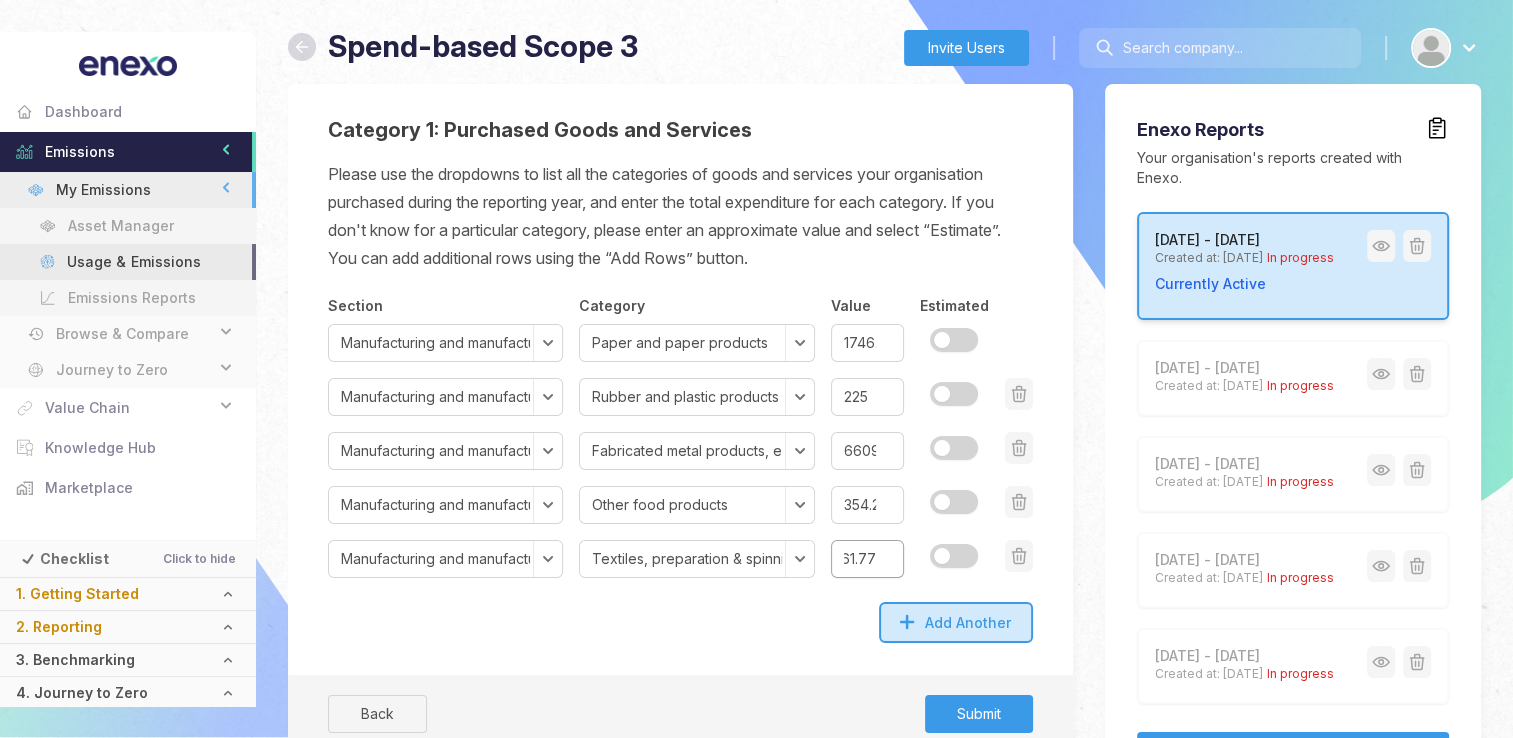 type on "2261.77" 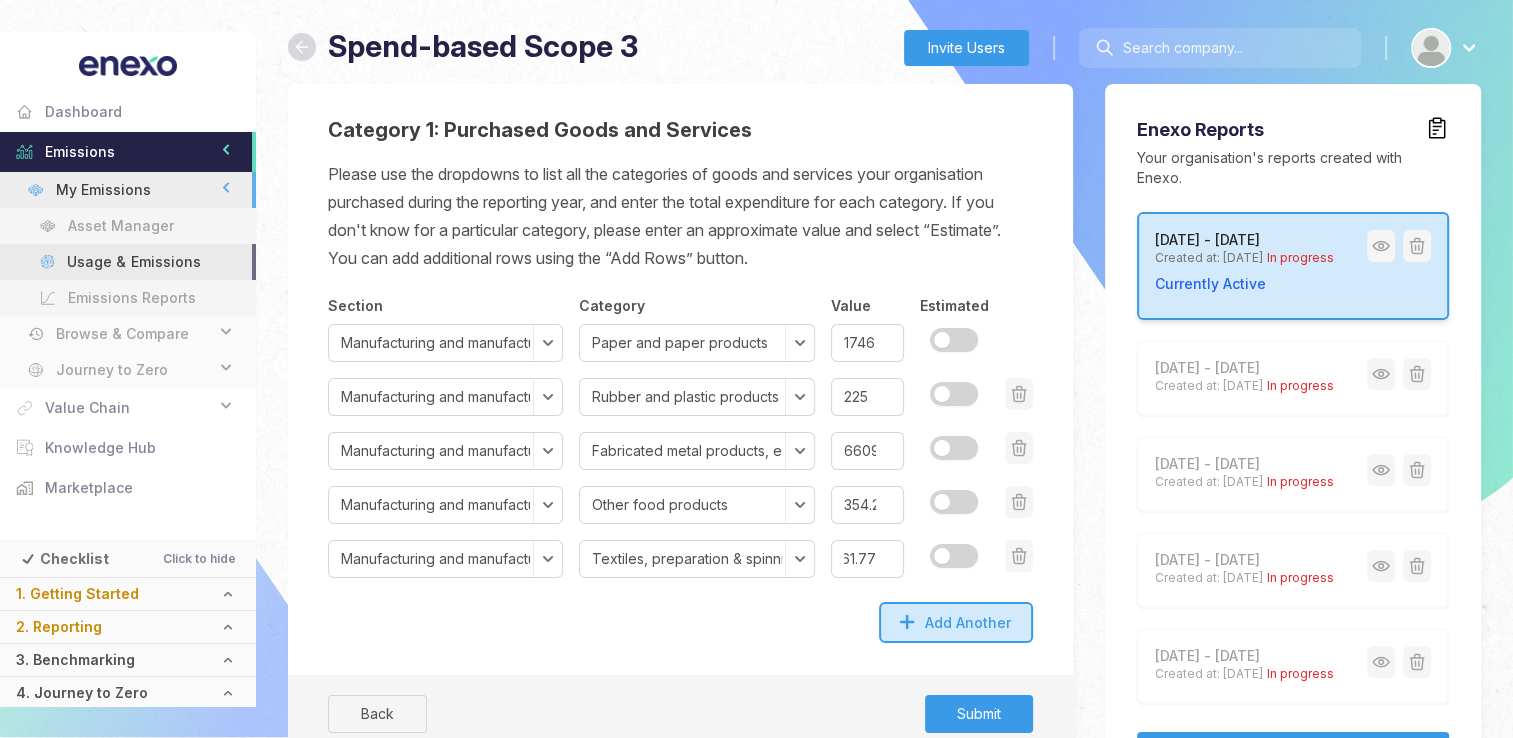 click on "Add Another" 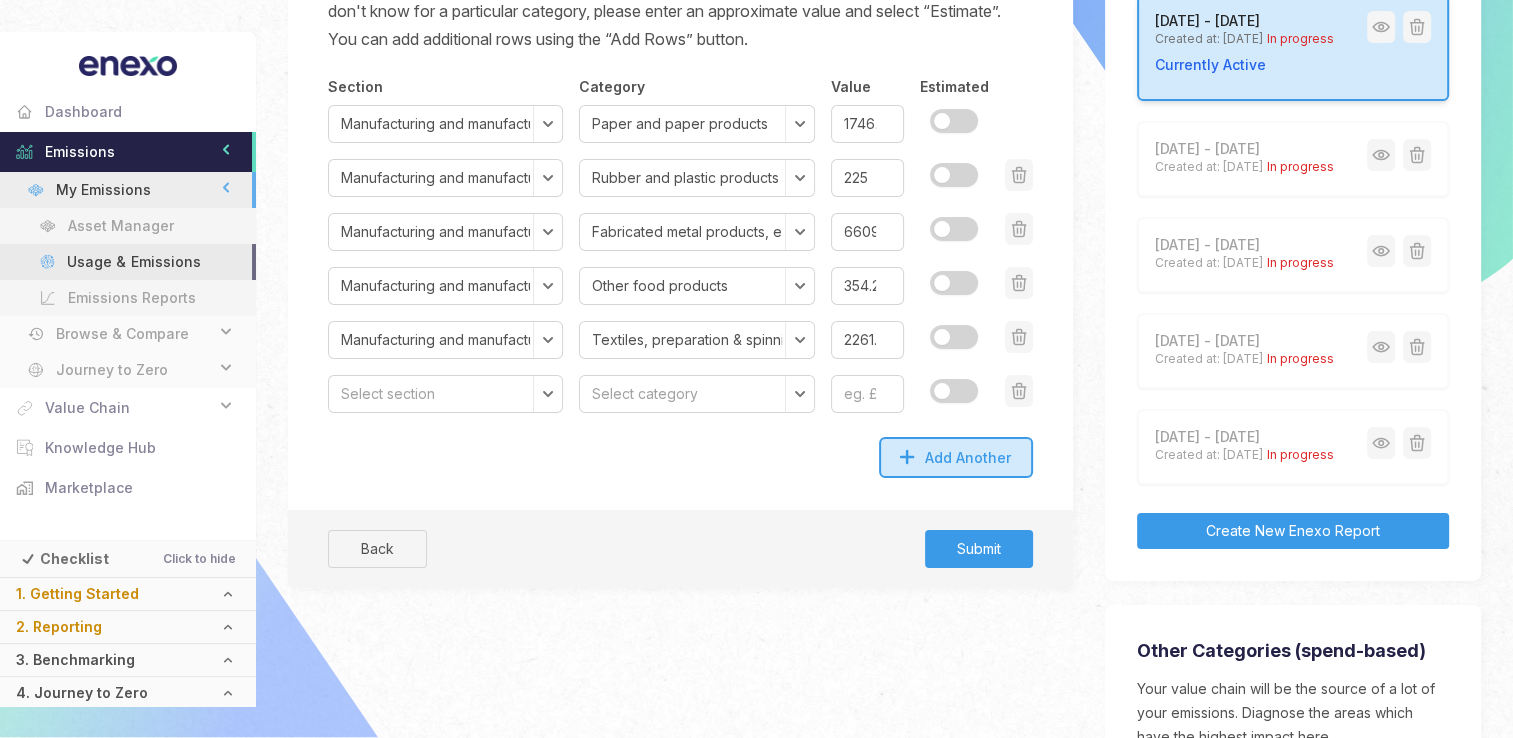scroll, scrollTop: 220, scrollLeft: 0, axis: vertical 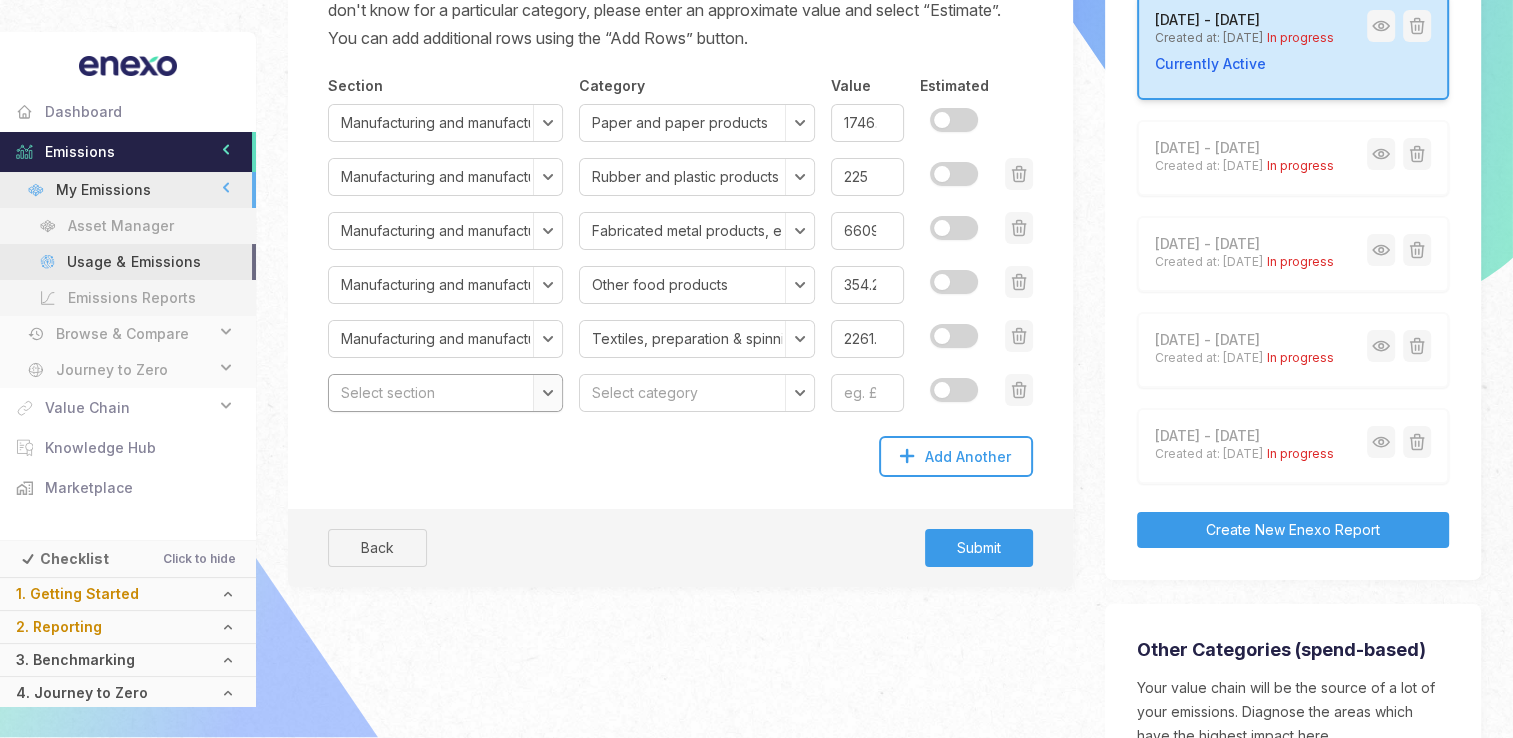 click on "Select section Agriculture, forestry and fishing Mining and quarrying Manufacturing and manufactured products Electricity, gas, steam and air conditioning supply Water supply; sewerage, waste management and remediation activities Construction Wholesale and retail trade; repair of motor vehicles and motorcycles Transport and storage Accommodation and food services Information and communication Financial and insurance activities Real estate activities Professional, scientific and technical activities Administrative and support service activities Public administration and defence; compulsory social security Education Human health and social work activities Arts, entertainment and recreation Other service activities Activities of households as employers; undifferentiated goods and services-producing activities of households for own use" at bounding box center [445, 393] 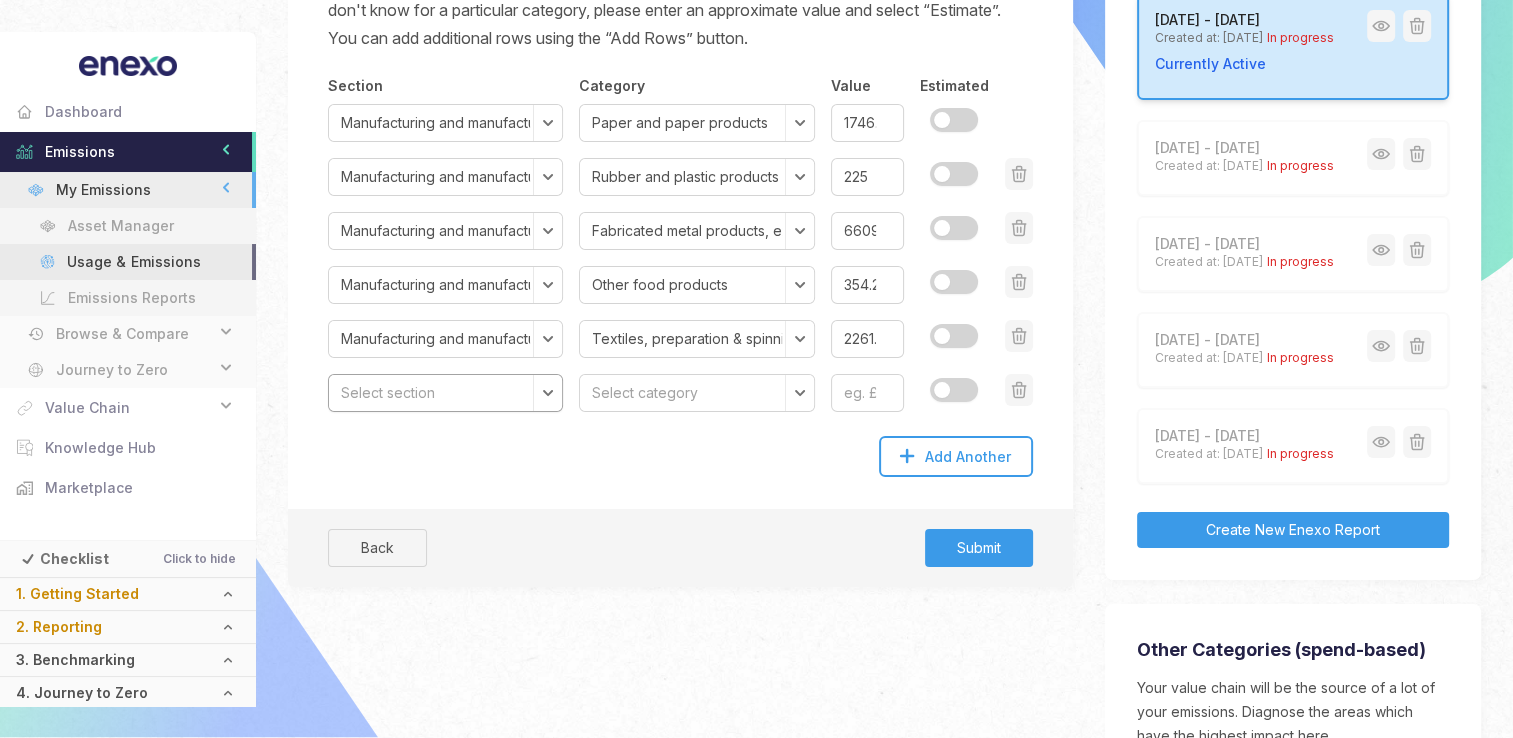 select on "Accommodation and food services" 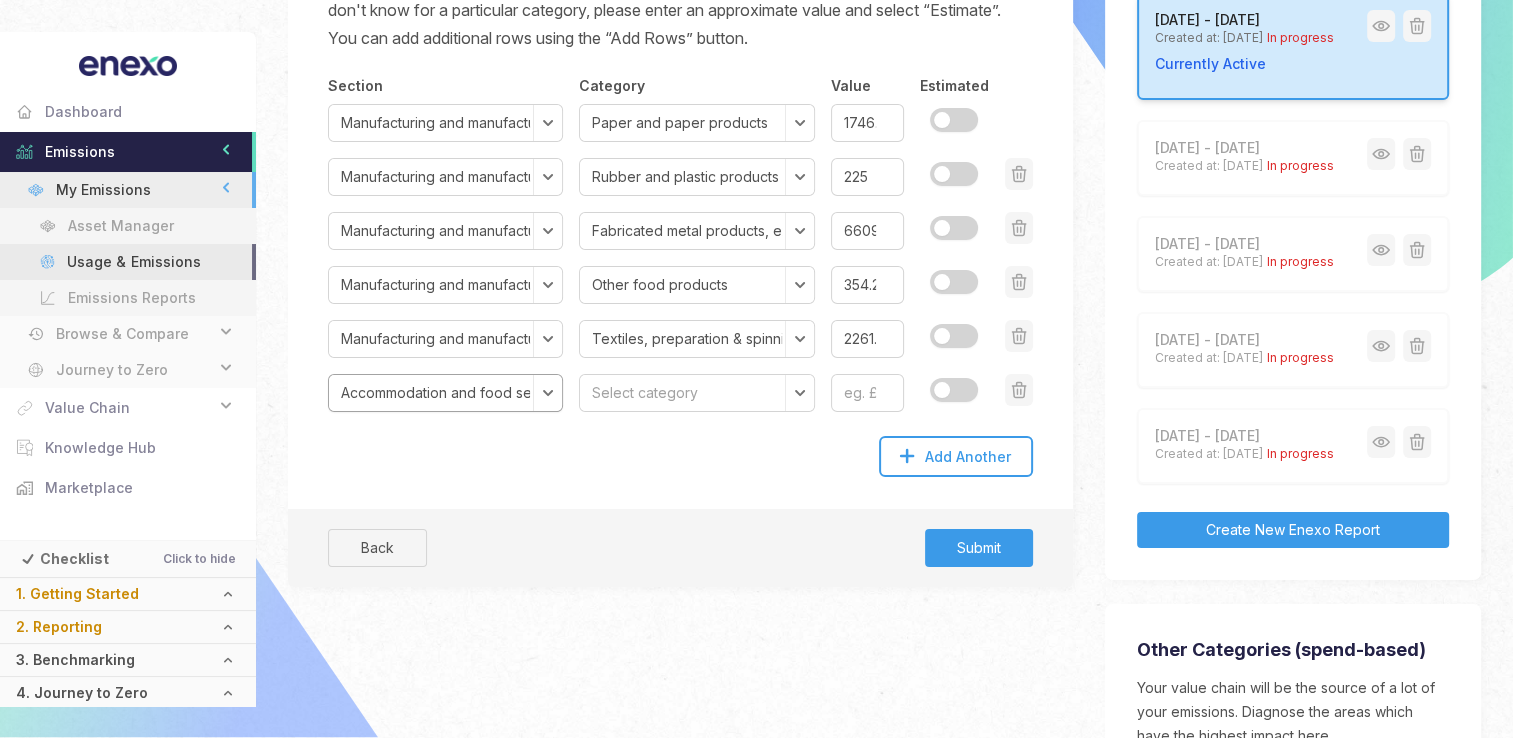 click on "Select section Agriculture, forestry and fishing Mining and quarrying Manufacturing and manufactured products Electricity, gas, steam and air conditioning supply Water supply; sewerage, waste management and remediation activities Construction Wholesale and retail trade; repair of motor vehicles and motorcycles Transport and storage Accommodation and food services Information and communication Financial and insurance activities Real estate activities Professional, scientific and technical activities Administrative and support service activities Public administration and defence; compulsory social security Education Human health and social work activities Arts, entertainment and recreation Other service activities Activities of households as employers; undifferentiated goods and services-producing activities of households for own use" at bounding box center [445, 393] 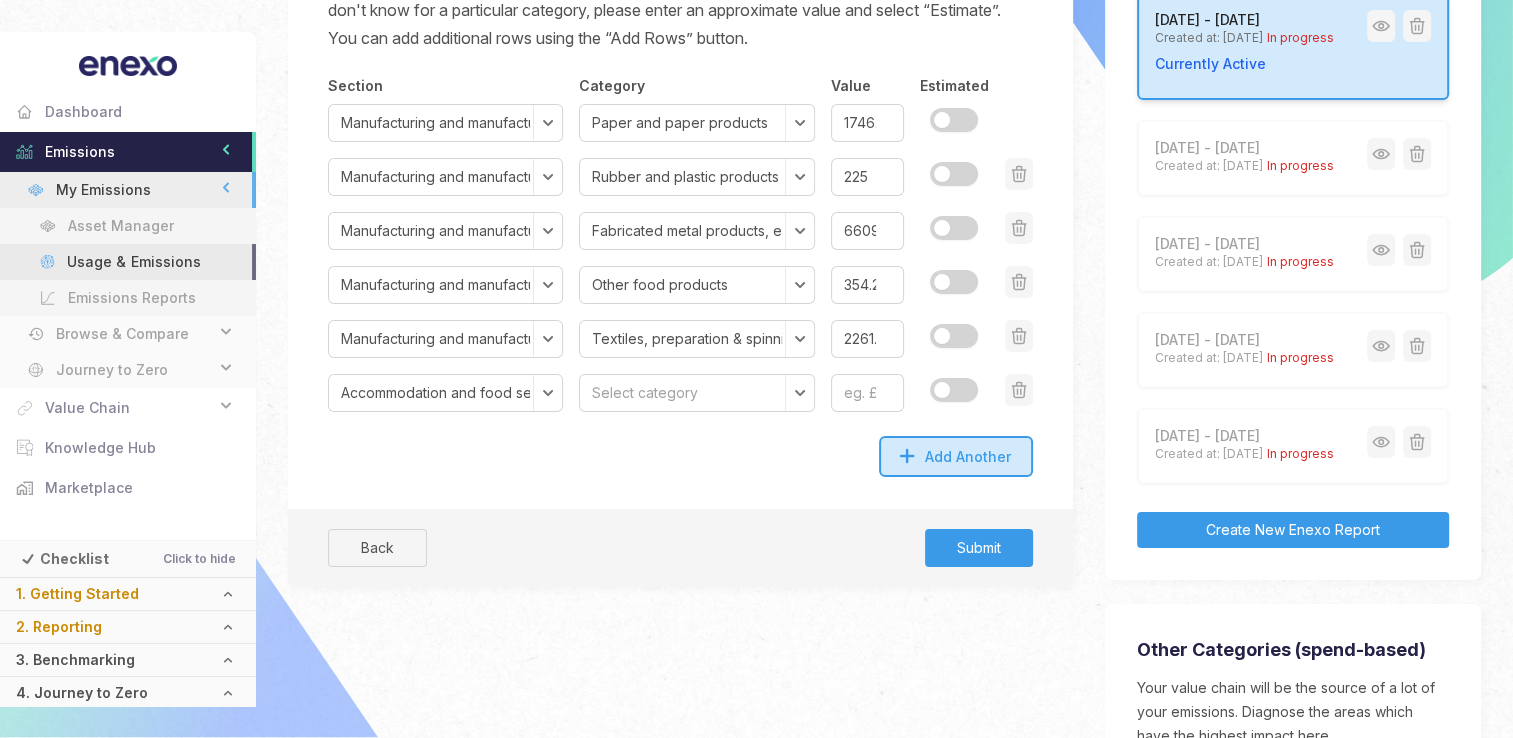 click on "Add Another" 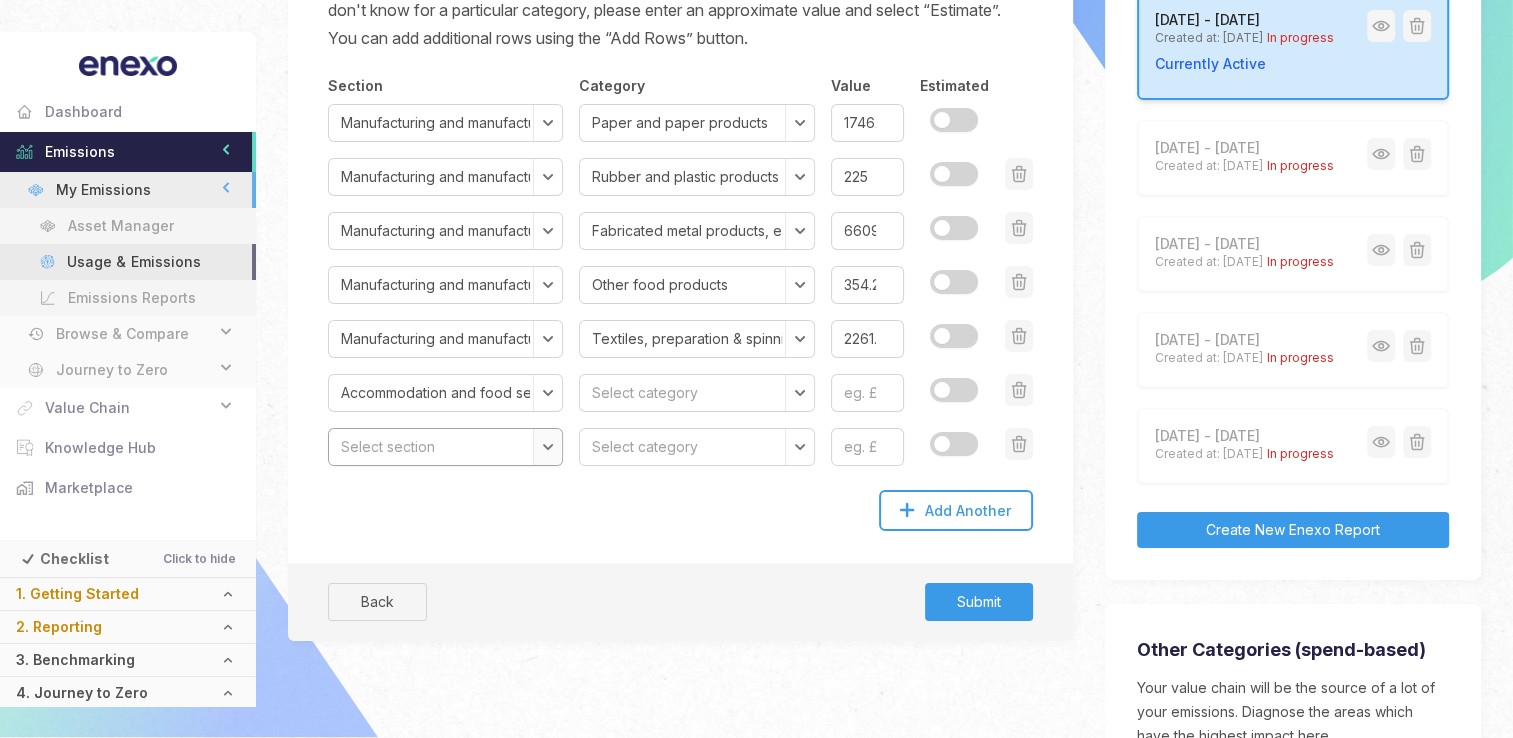 click on "Select section Agriculture, forestry and fishing Mining and quarrying Manufacturing and manufactured products Electricity, gas, steam and air conditioning supply Water supply; sewerage, waste management and remediation activities Construction Wholesale and retail trade; repair of motor vehicles and motorcycles Transport and storage Accommodation and food services Information and communication Financial and insurance activities Real estate activities Professional, scientific and technical activities Administrative and support service activities Public administration and defence; compulsory social security Education Human health and social work activities Arts, entertainment and recreation Other service activities Activities of households as employers; undifferentiated goods and services-producing activities of households for own use" at bounding box center (445, 447) 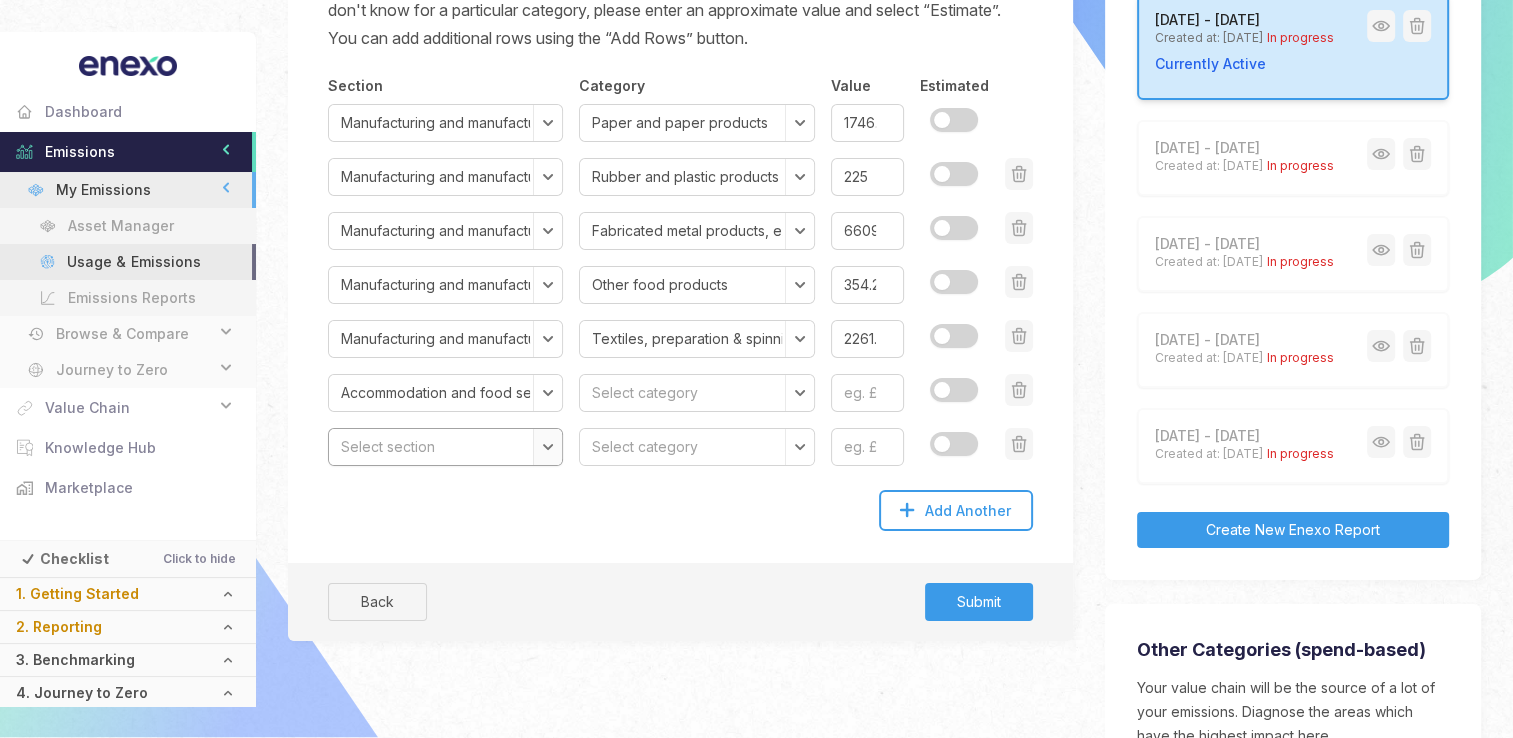 select on "Accommodation and food services" 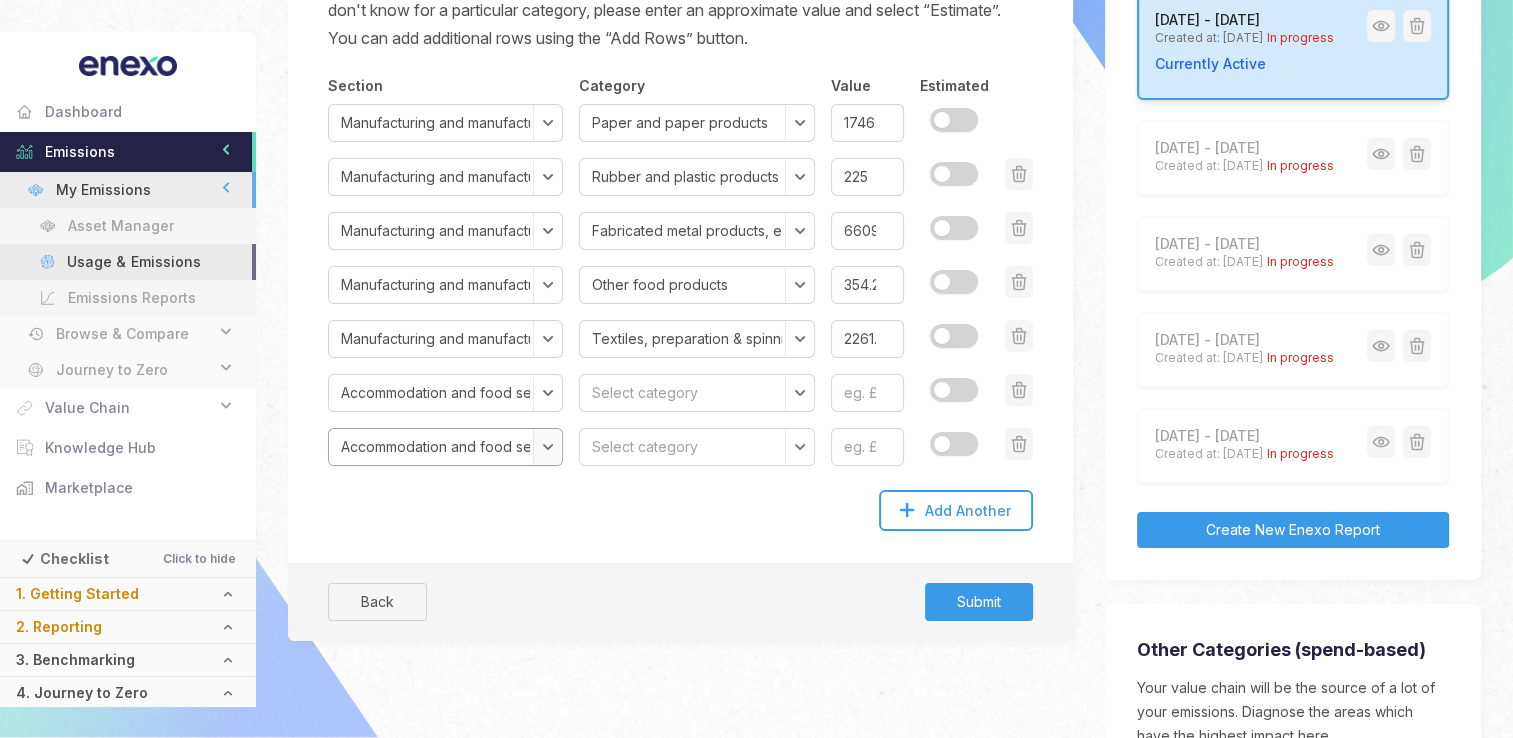 click on "Select section Agriculture, forestry and fishing Mining and quarrying Manufacturing and manufactured products Electricity, gas, steam and air conditioning supply Water supply; sewerage, waste management and remediation activities Construction Wholesale and retail trade; repair of motor vehicles and motorcycles Transport and storage Accommodation and food services Information and communication Financial and insurance activities Real estate activities Professional, scientific and technical activities Administrative and support service activities Public administration and defence; compulsory social security Education Human health and social work activities Arts, entertainment and recreation Other service activities Activities of households as employers; undifferentiated goods and services-producing activities of households for own use" at bounding box center (445, 447) 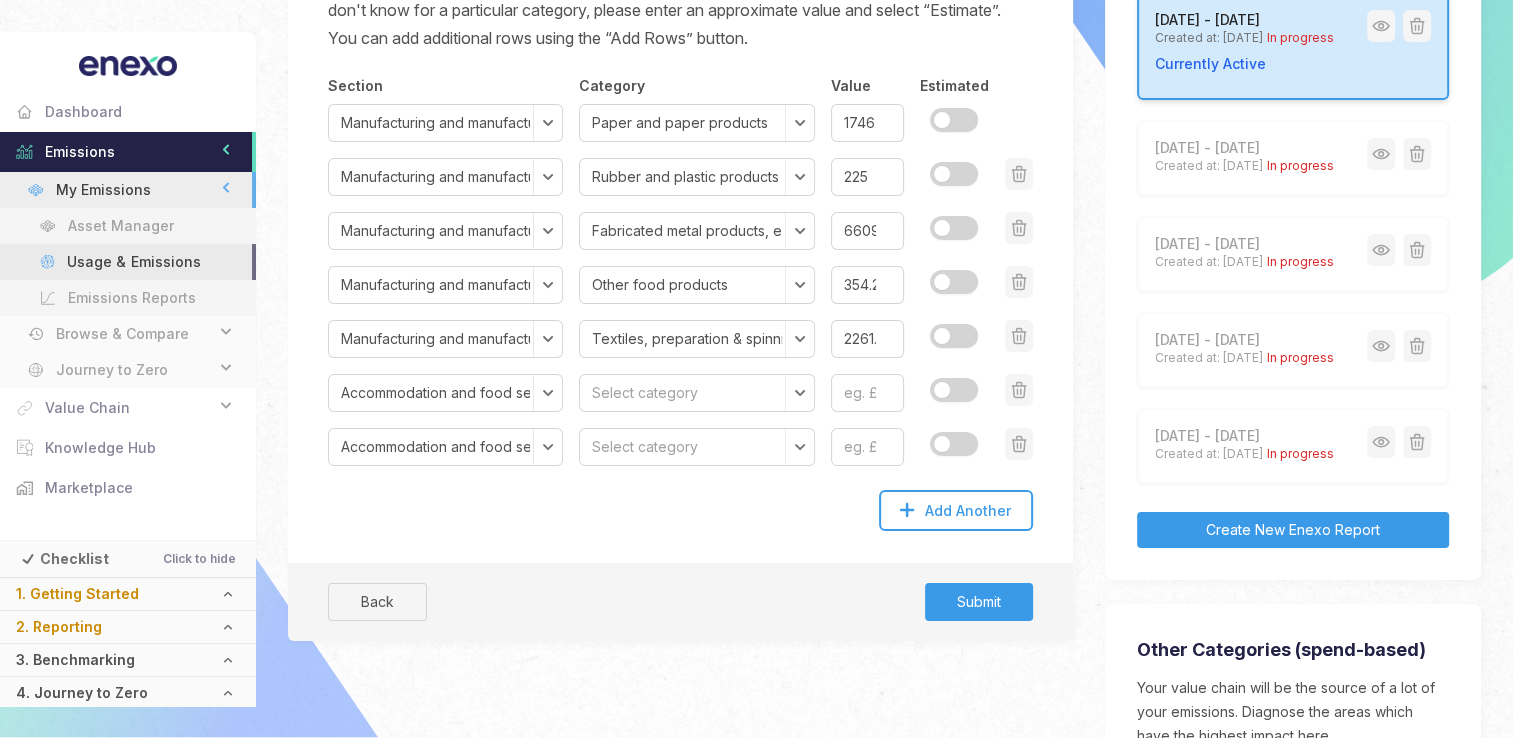 click on "Please use the dropdowns to list all the categories of goods and services your organisation purchased during the reporting year, and enter the total expenditure for each category. If you don't know for a particular category, please enter an approximate value and select “Estimate”. You can add additional rows using the “Add Rows” button. Section Select section Agriculture, forestry and fishing Mining and quarrying Manufacturing and manufactured products Electricity, gas, steam and air conditioning supply Water supply; sewerage, waste management and remediation activities Construction Wholesale and retail trade; repair of motor vehicles and motorcycles Transport and storage Accommodation and food services Information and communication Financial and insurance activities Real estate activities Professional, scientific and technical activities Administrative and support service activities Public administration and defence; compulsory social security Education Human health and social work activities Value" at bounding box center [680, 290] 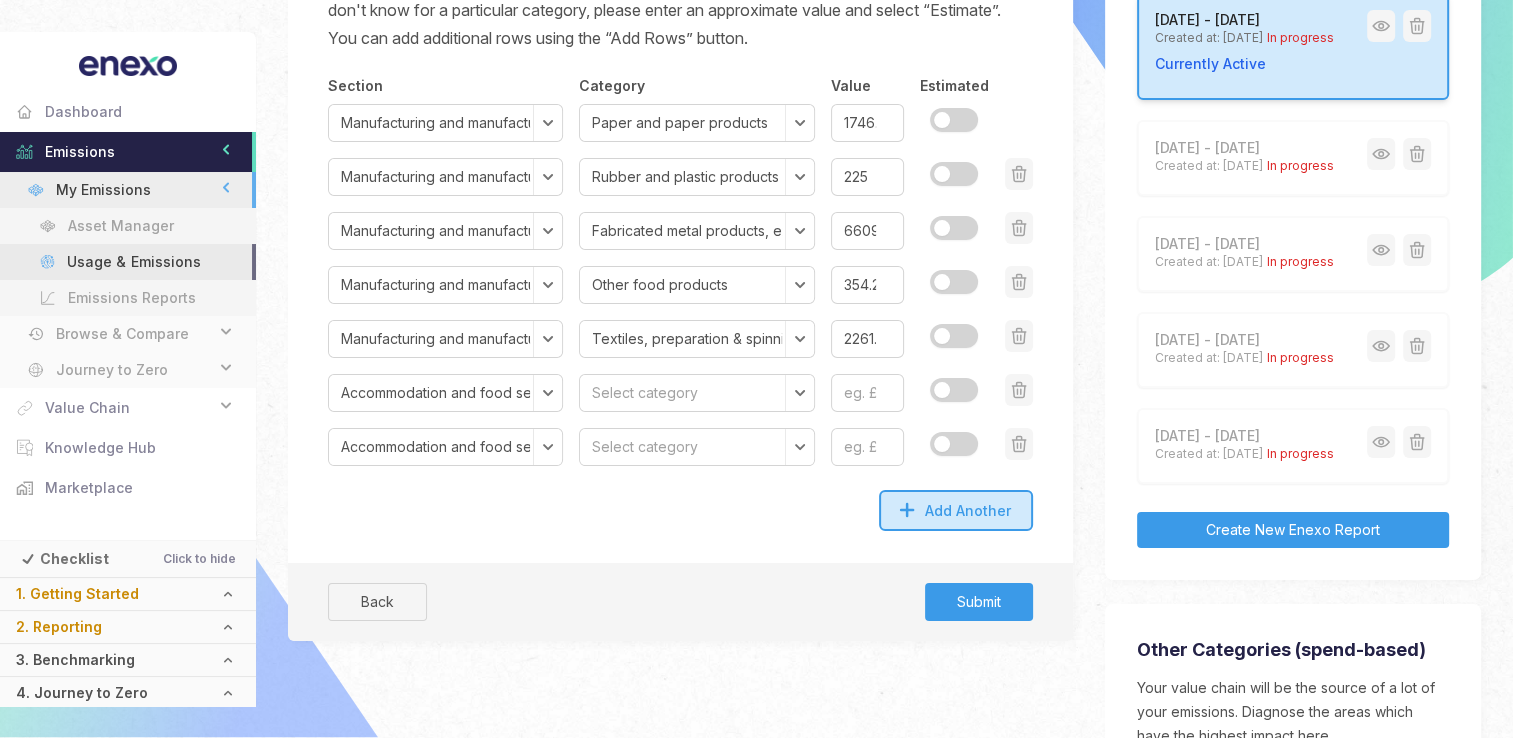 click 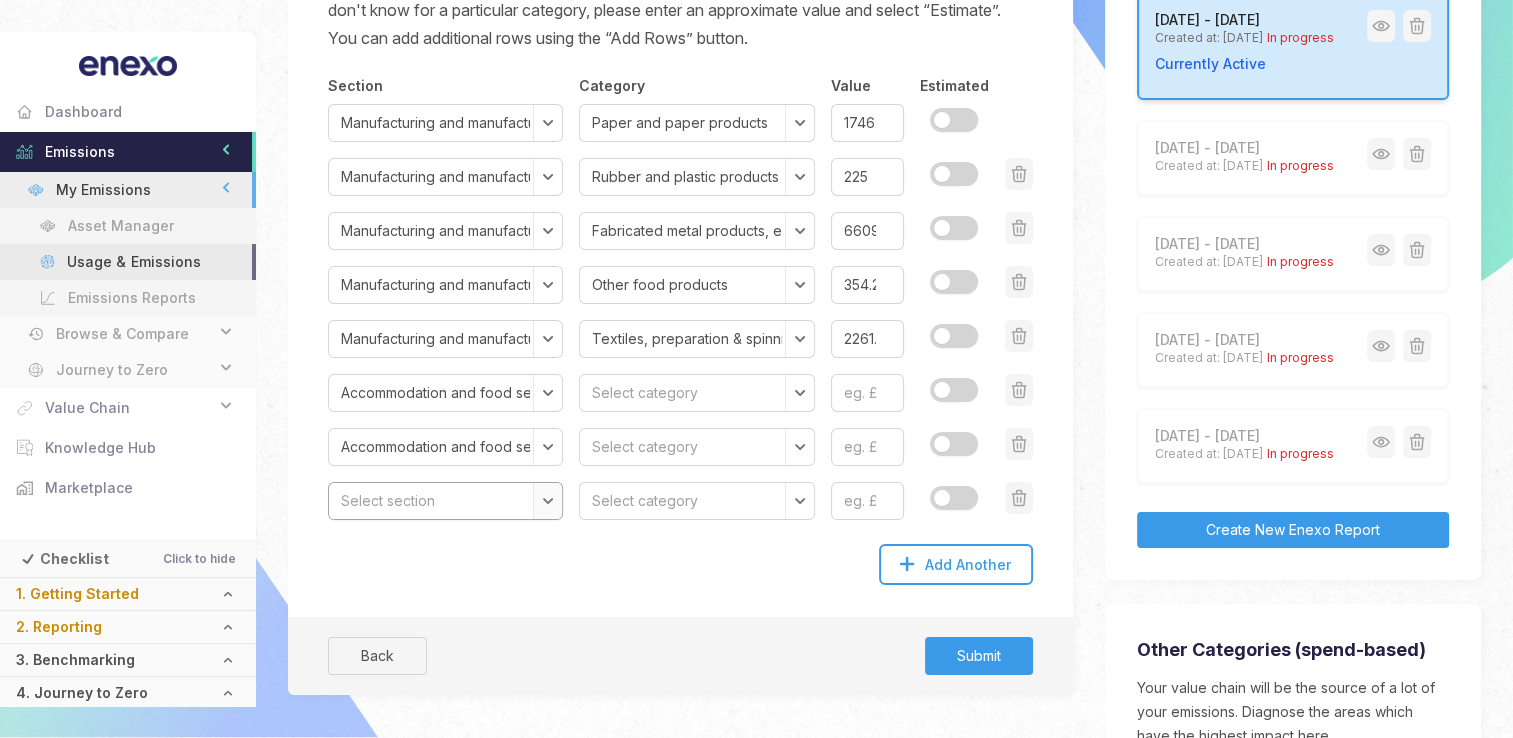 click on "Select section Agriculture, forestry and fishing Mining and quarrying Manufacturing and manufactured products Electricity, gas, steam and air conditioning supply Water supply; sewerage, waste management and remediation activities Construction Wholesale and retail trade; repair of motor vehicles and motorcycles Transport and storage Accommodation and food services Information and communication Financial and insurance activities Real estate activities Professional, scientific and technical activities Administrative and support service activities Public administration and defence; compulsory social security Education Human health and social work activities Arts, entertainment and recreation Other service activities Activities of households as employers; undifferentiated goods and services-producing activities of households for own use" at bounding box center (445, 501) 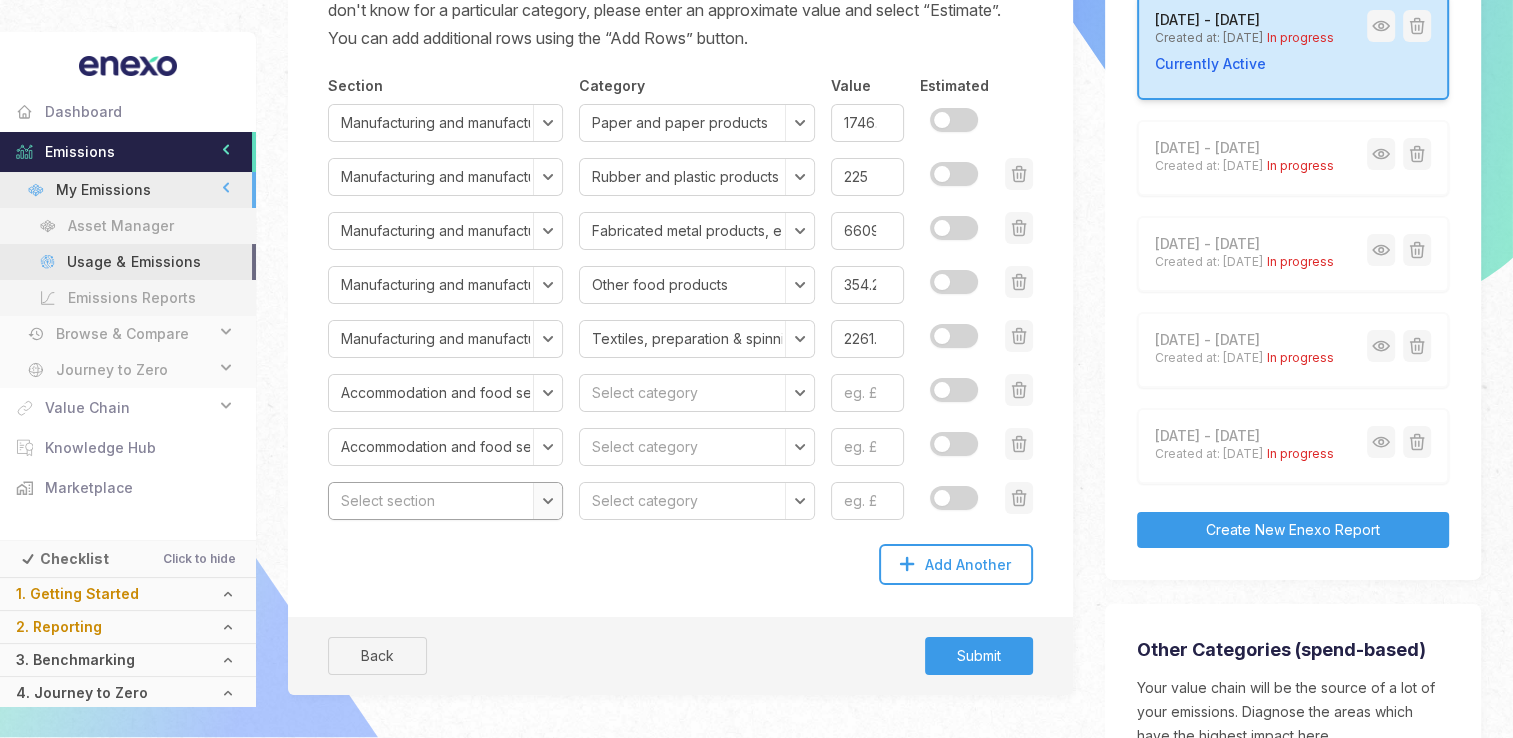 select on "Accommodation and food services" 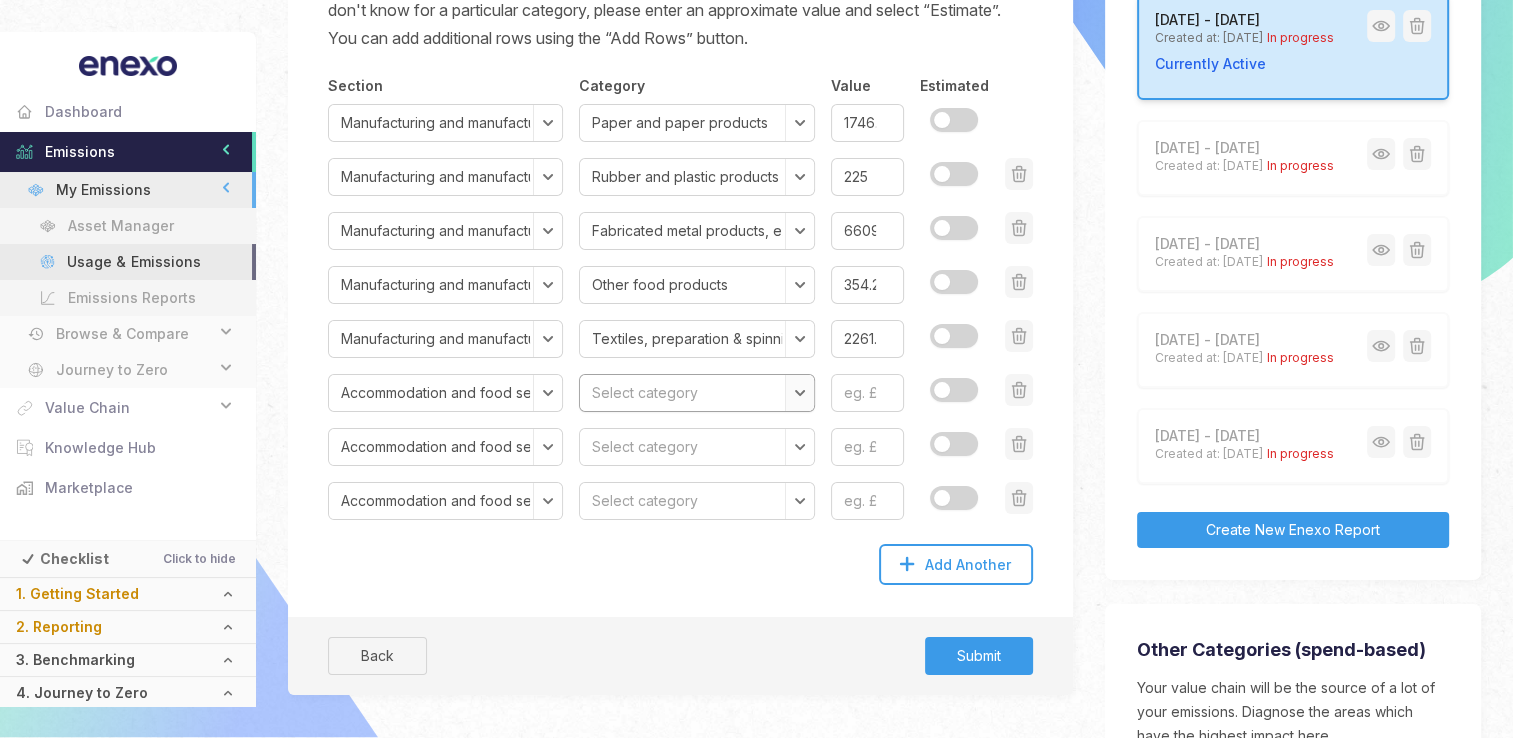 click on "Select category Accommodation services Food and beverage serving services" at bounding box center [696, 393] 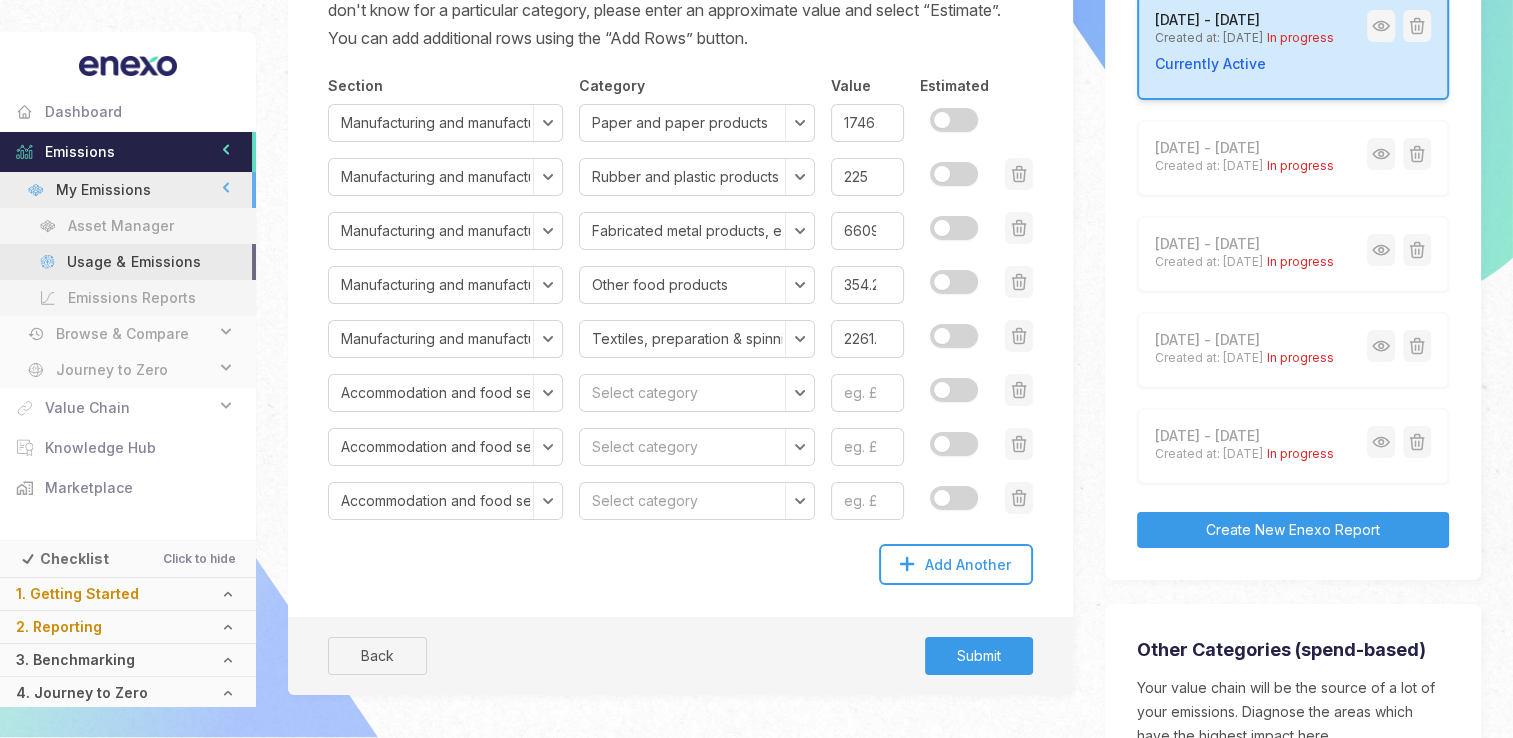 click on "Please use the dropdowns to list all the categories of goods and services your organisation purchased during the reporting year, and enter the total expenditure for each category. If you don't know for a particular category, please enter an approximate value and select “Estimate”. You can add additional rows using the “Add Rows” button. Section Select section Agriculture, forestry and fishing Mining and quarrying Manufacturing and manufactured products Electricity, gas, steam and air conditioning supply Water supply; sewerage, waste management and remediation activities Construction Wholesale and retail trade; repair of motor vehicles and motorcycles Transport and storage Accommodation and food services Information and communication Financial and insurance activities Real estate activities Professional, scientific and technical activities Administrative and support service activities Public administration and defence; compulsory social security Education Human health and social work activities Value" at bounding box center [680, 317] 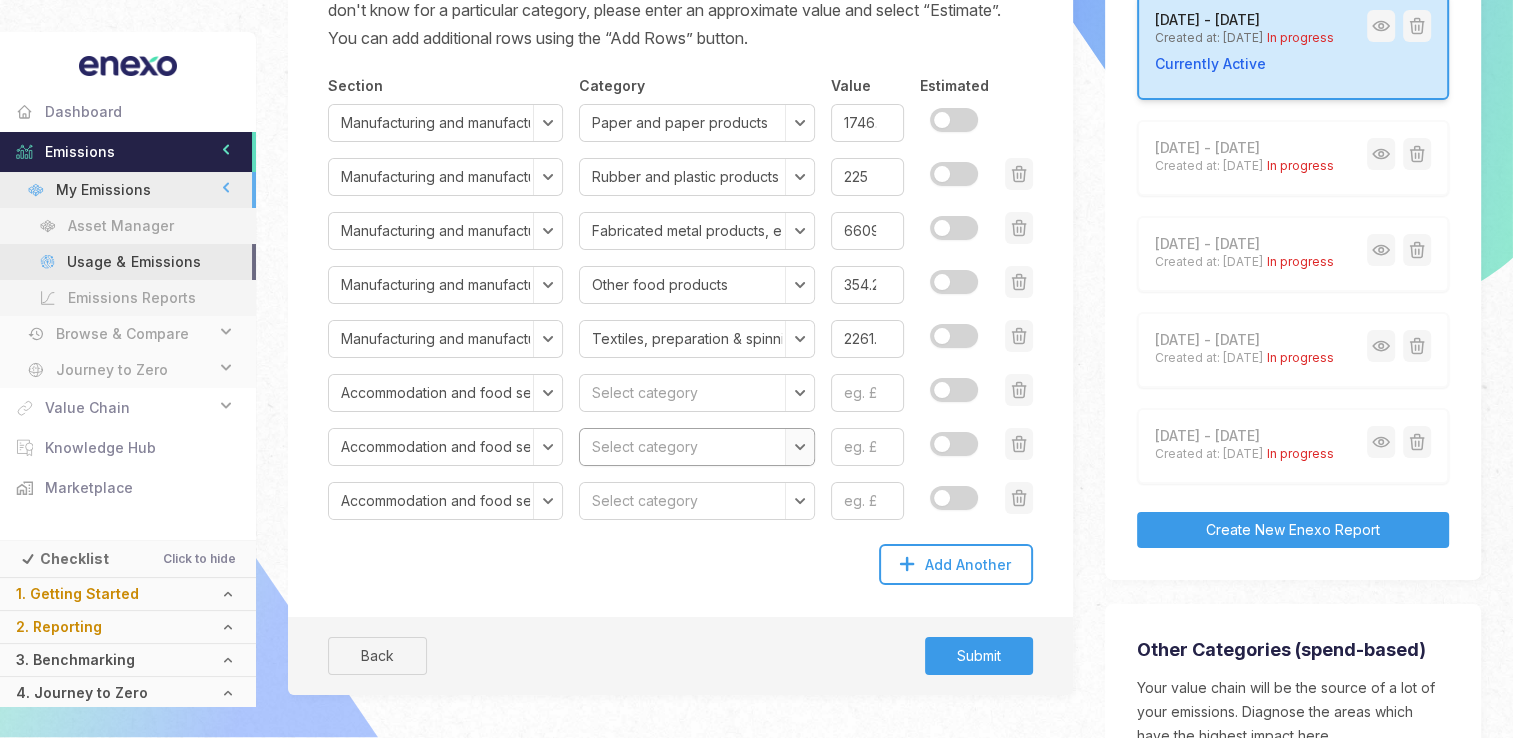 click on "Select category Accommodation services Food and beverage serving services" at bounding box center (696, 447) 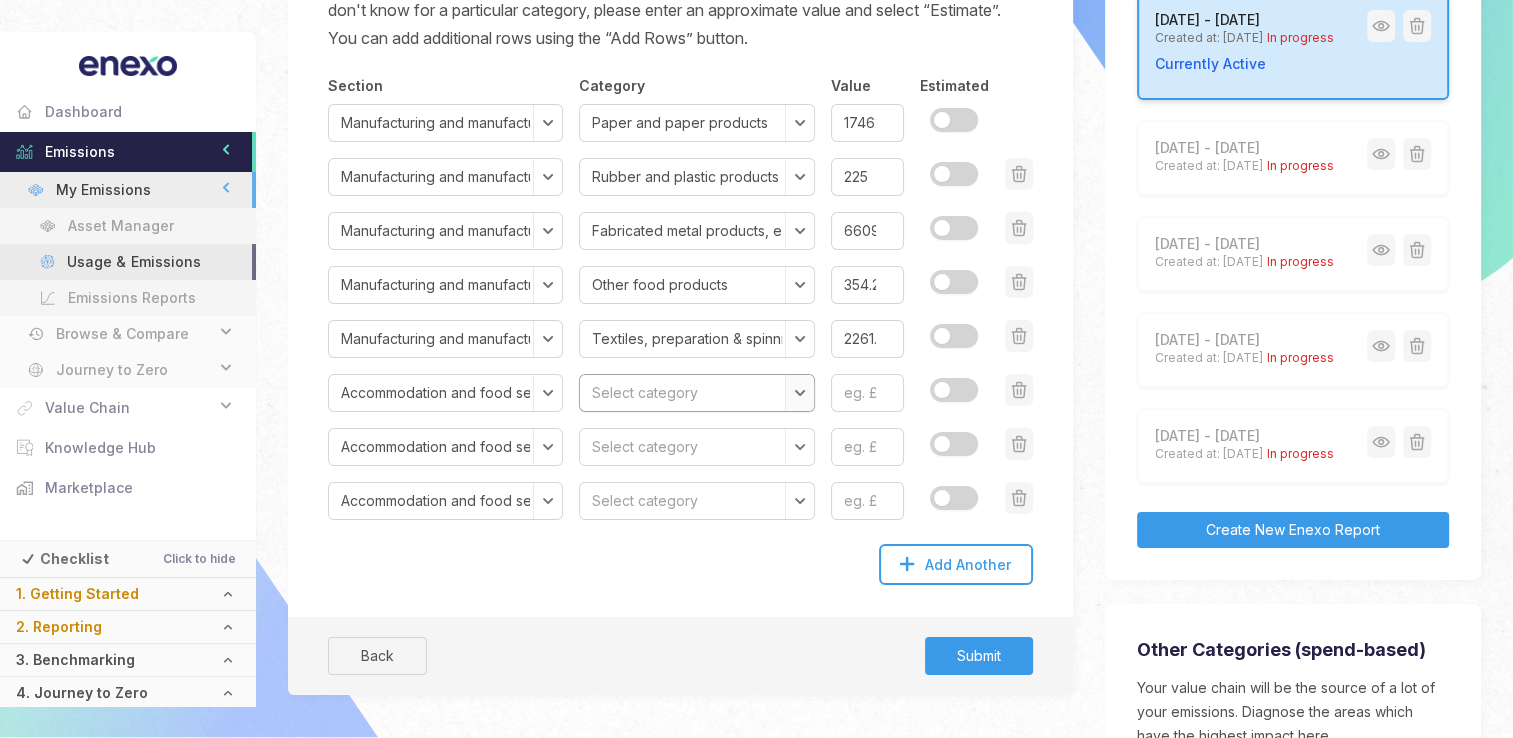 click on "Select category Accommodation services Food and beverage serving services" at bounding box center [696, 393] 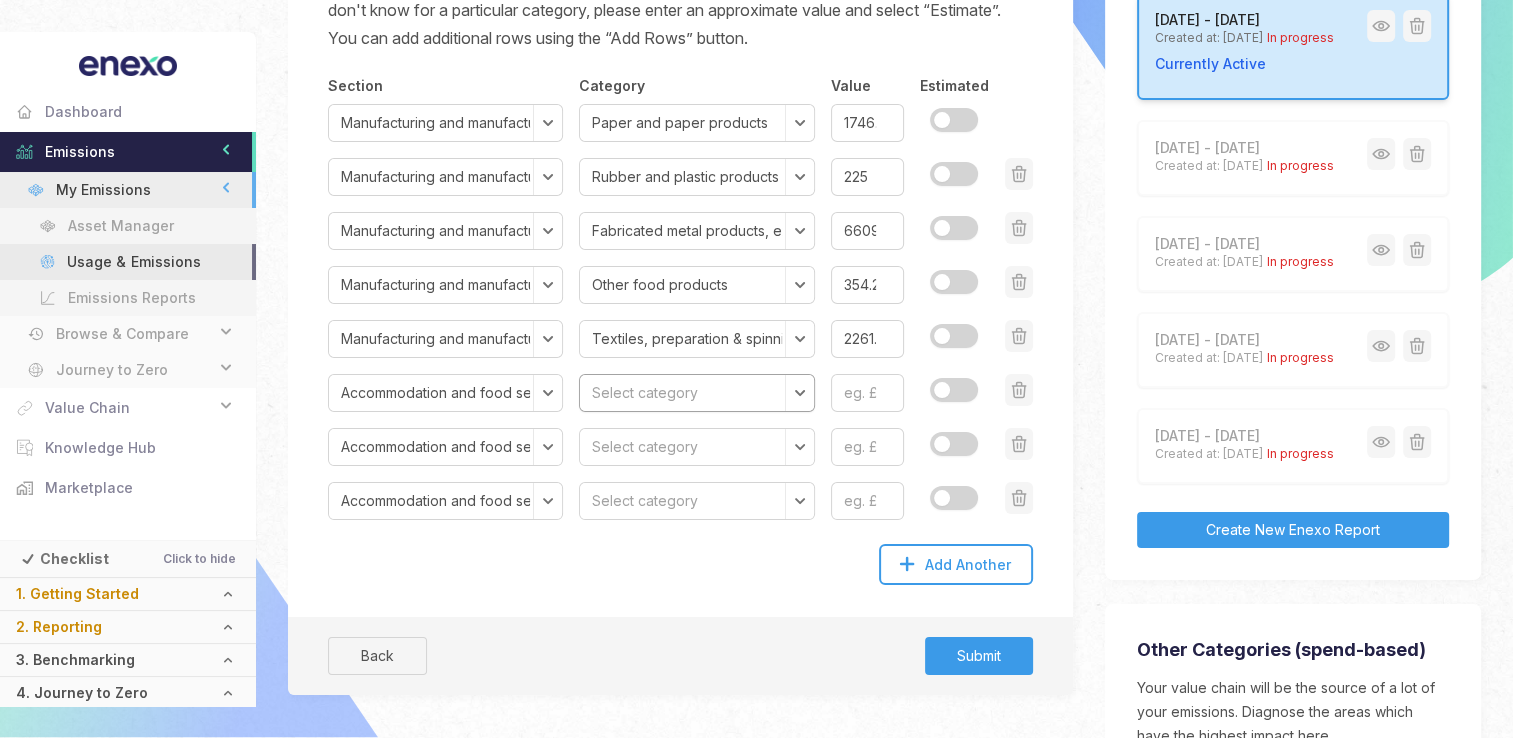select on "Food and beverage serving services" 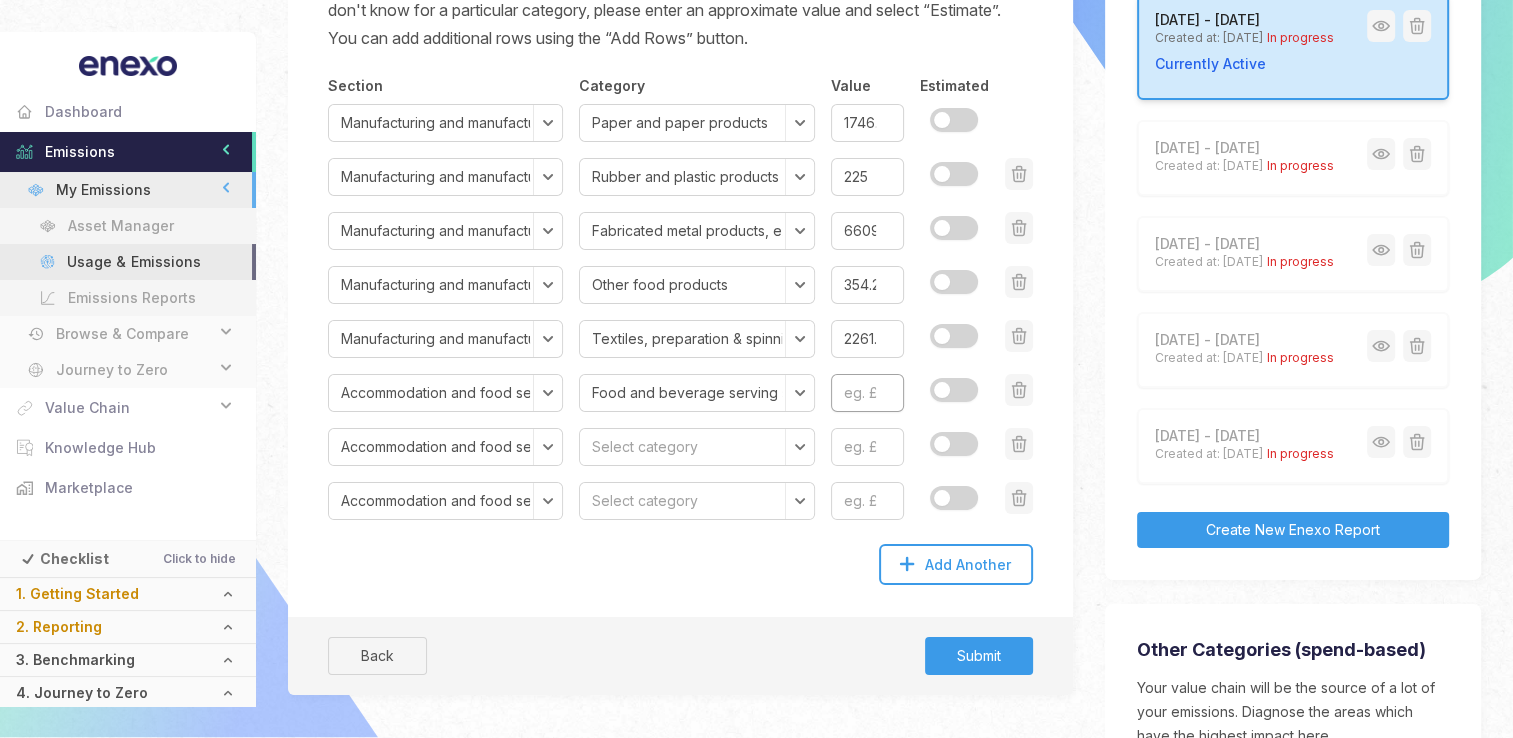 click at bounding box center (867, 393) 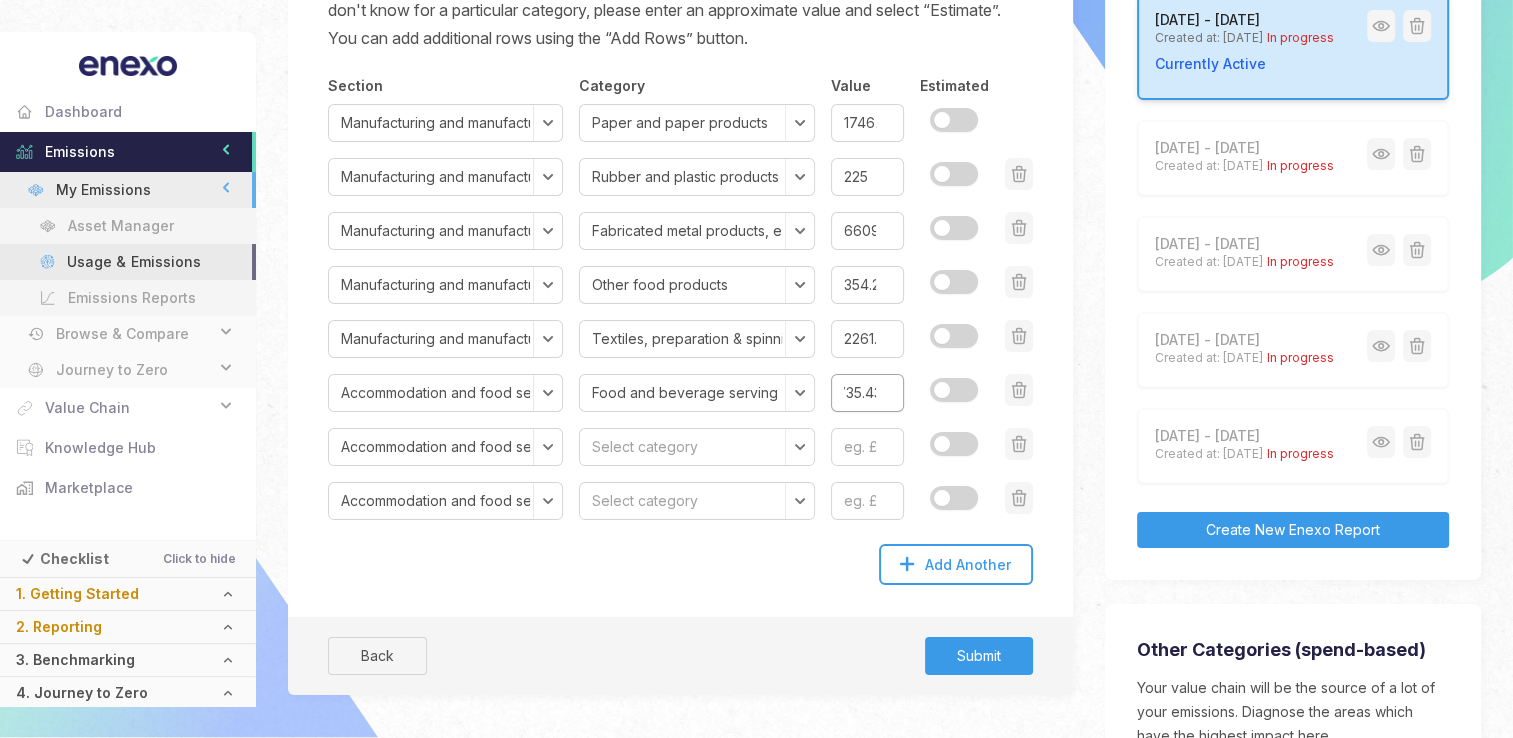 scroll, scrollTop: 0, scrollLeft: 32, axis: horizontal 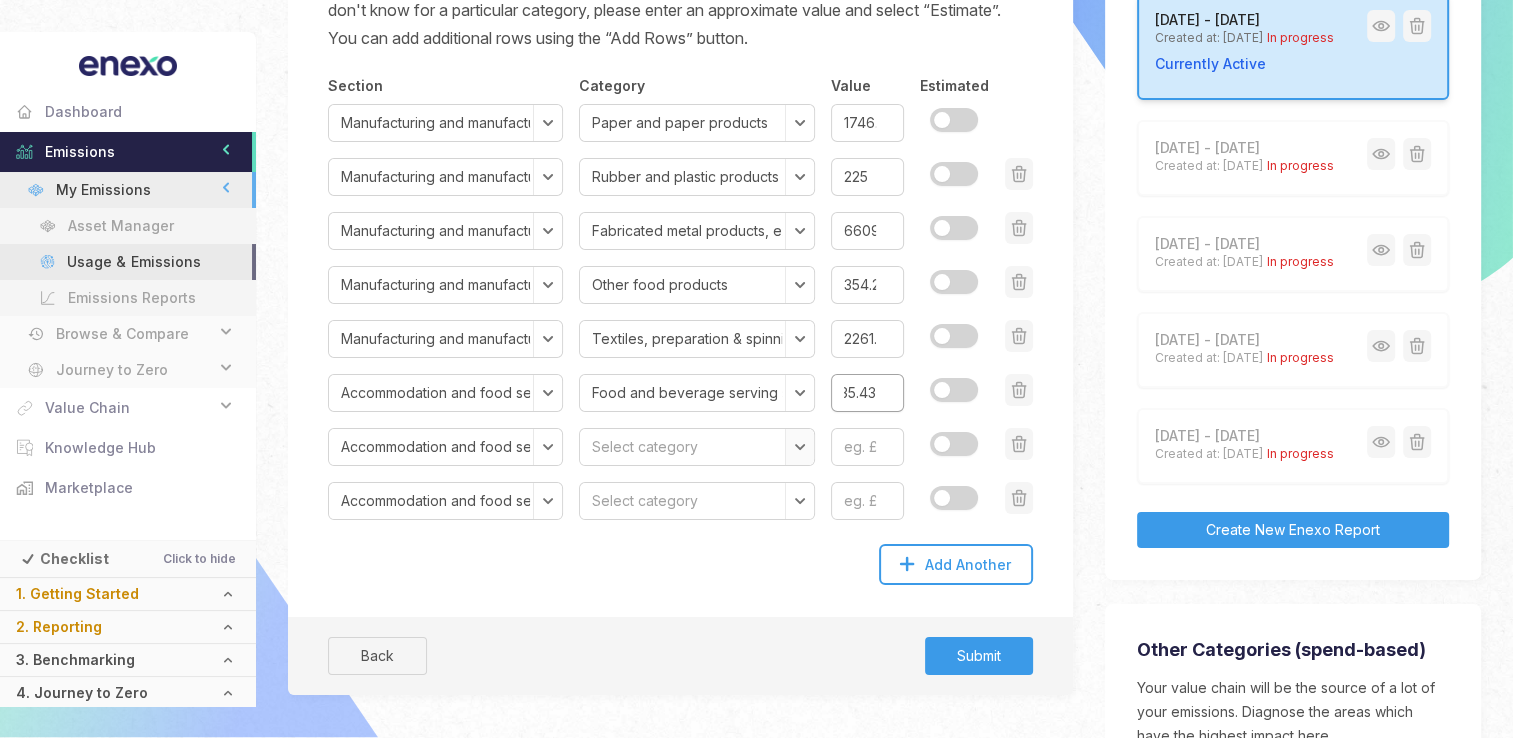 type on "35735.43" 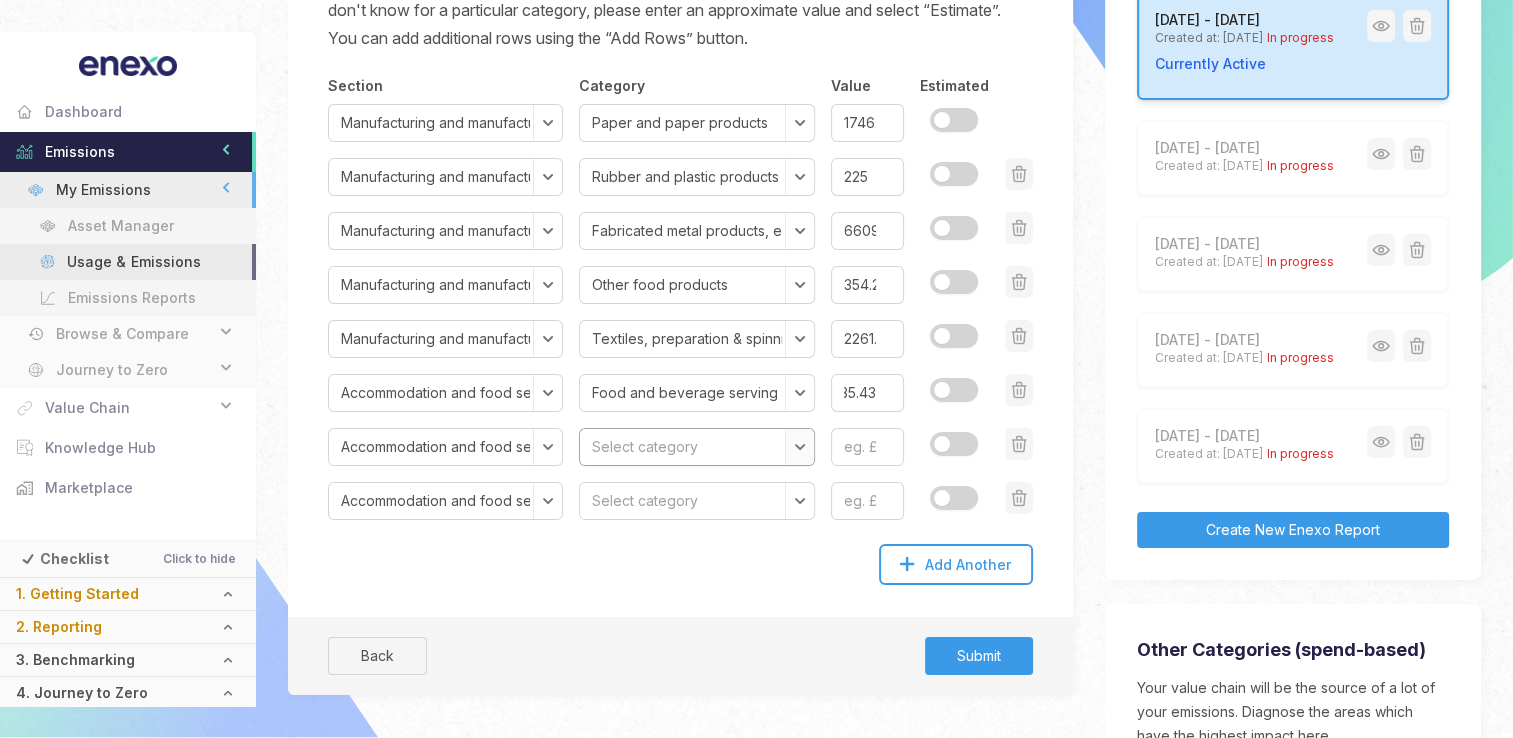 scroll, scrollTop: 0, scrollLeft: 0, axis: both 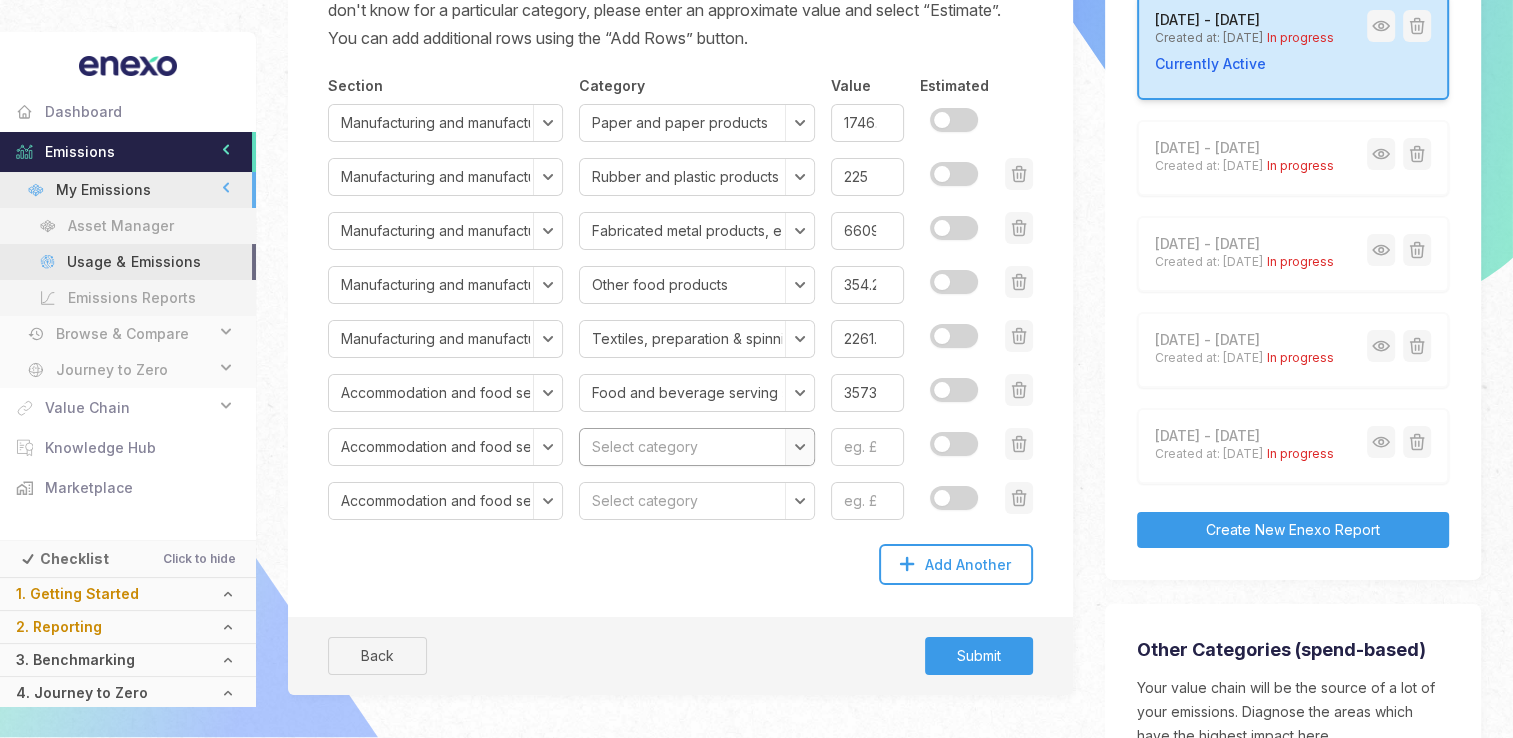 click on "Select category Accommodation services Food and beverage serving services" at bounding box center (696, 447) 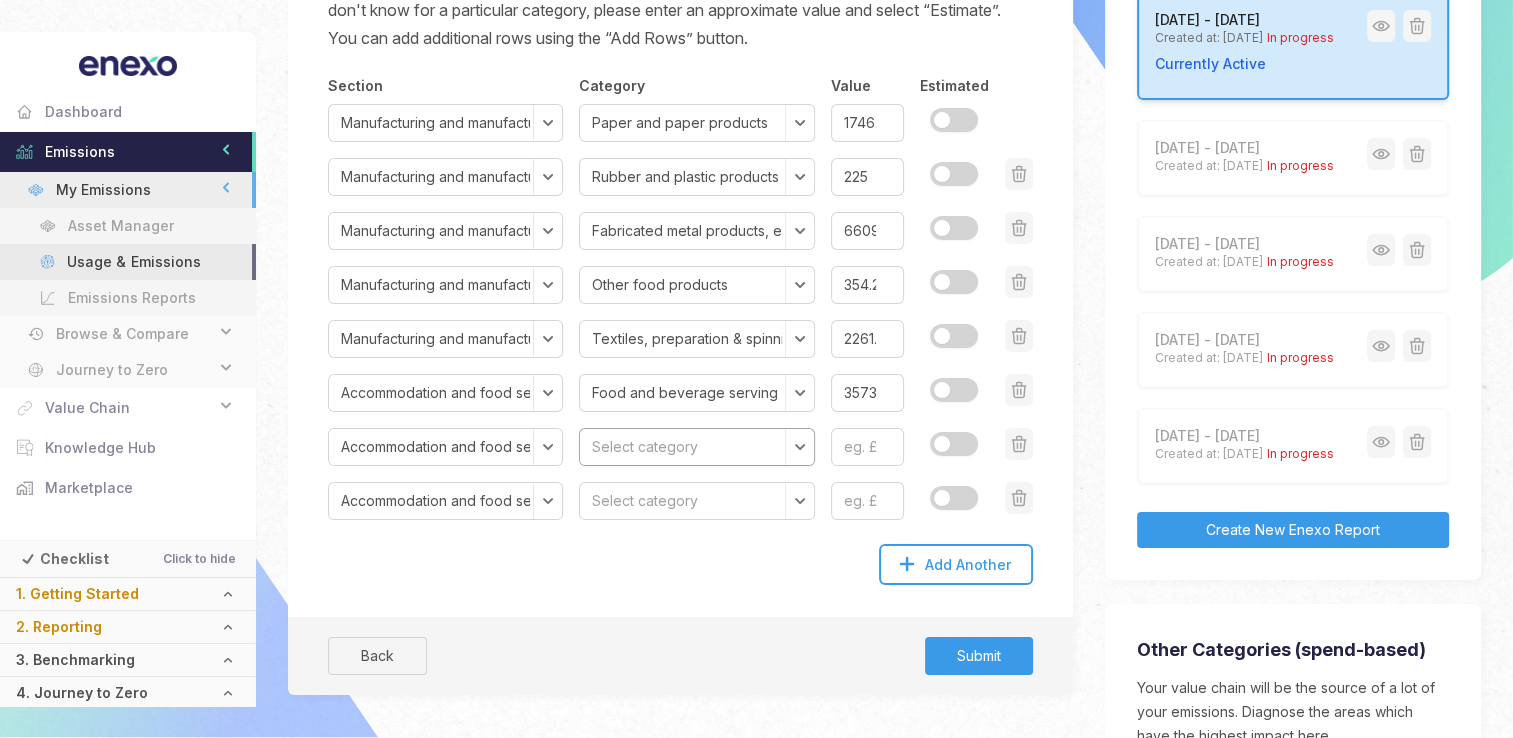 select on "Accommodation services" 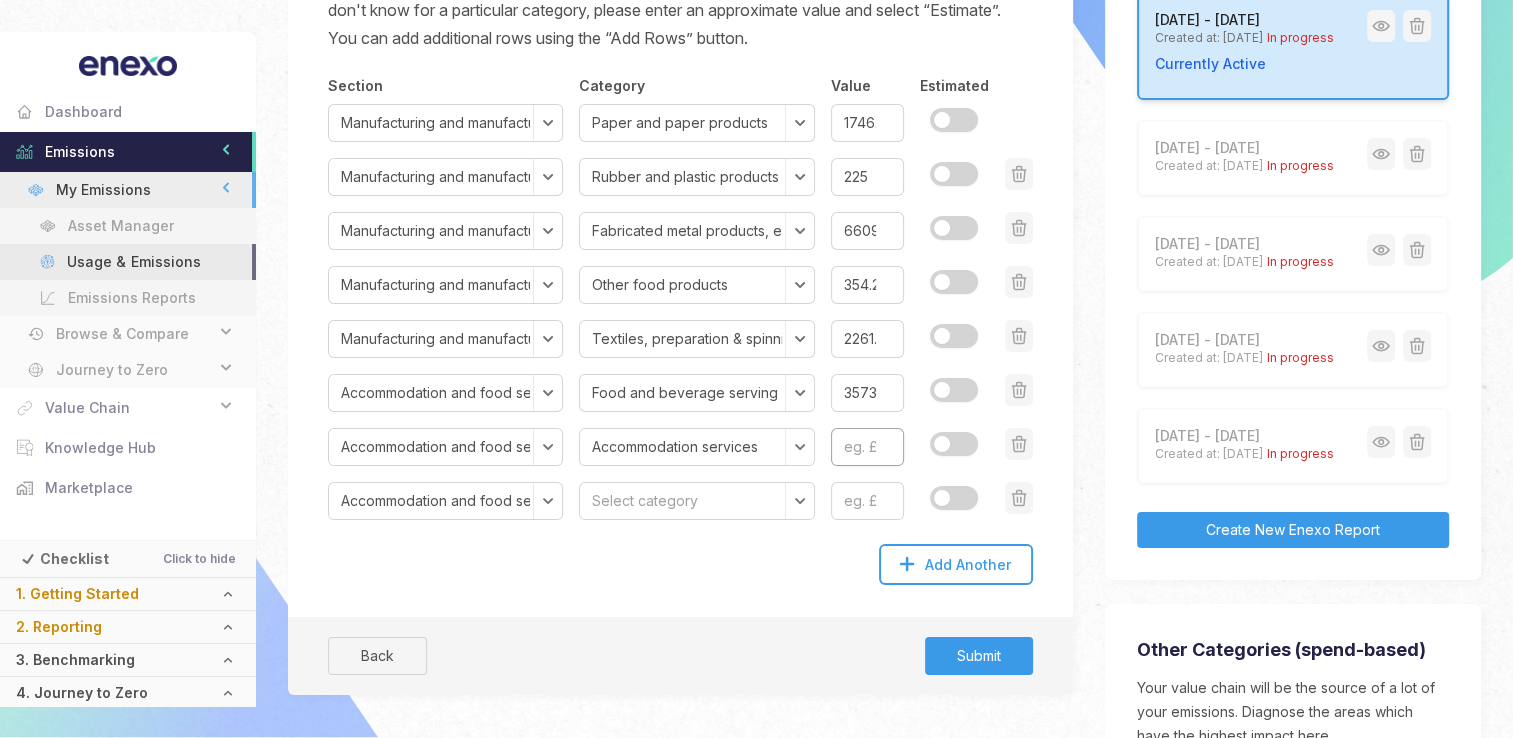 click at bounding box center (867, 447) 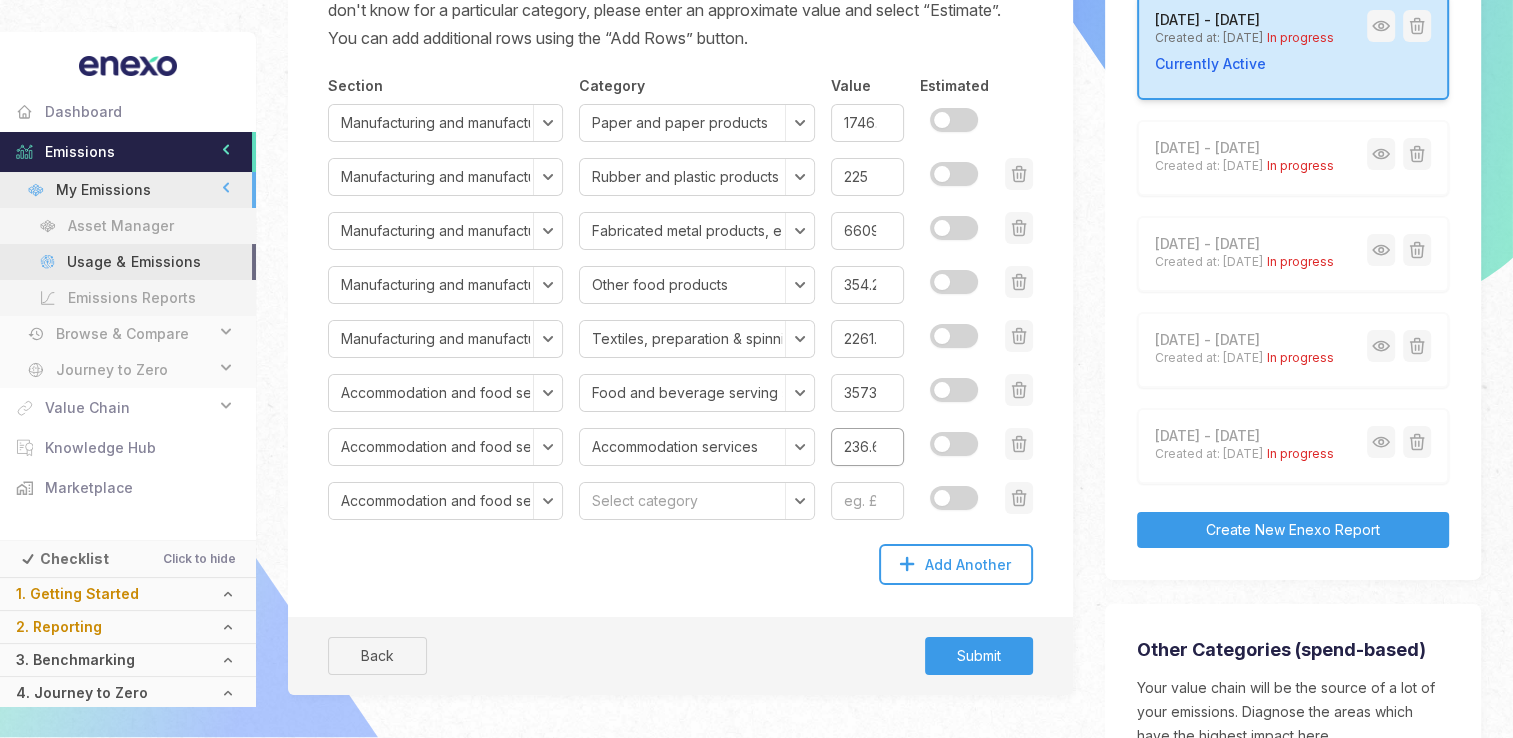 scroll, scrollTop: 0, scrollLeft: 16, axis: horizontal 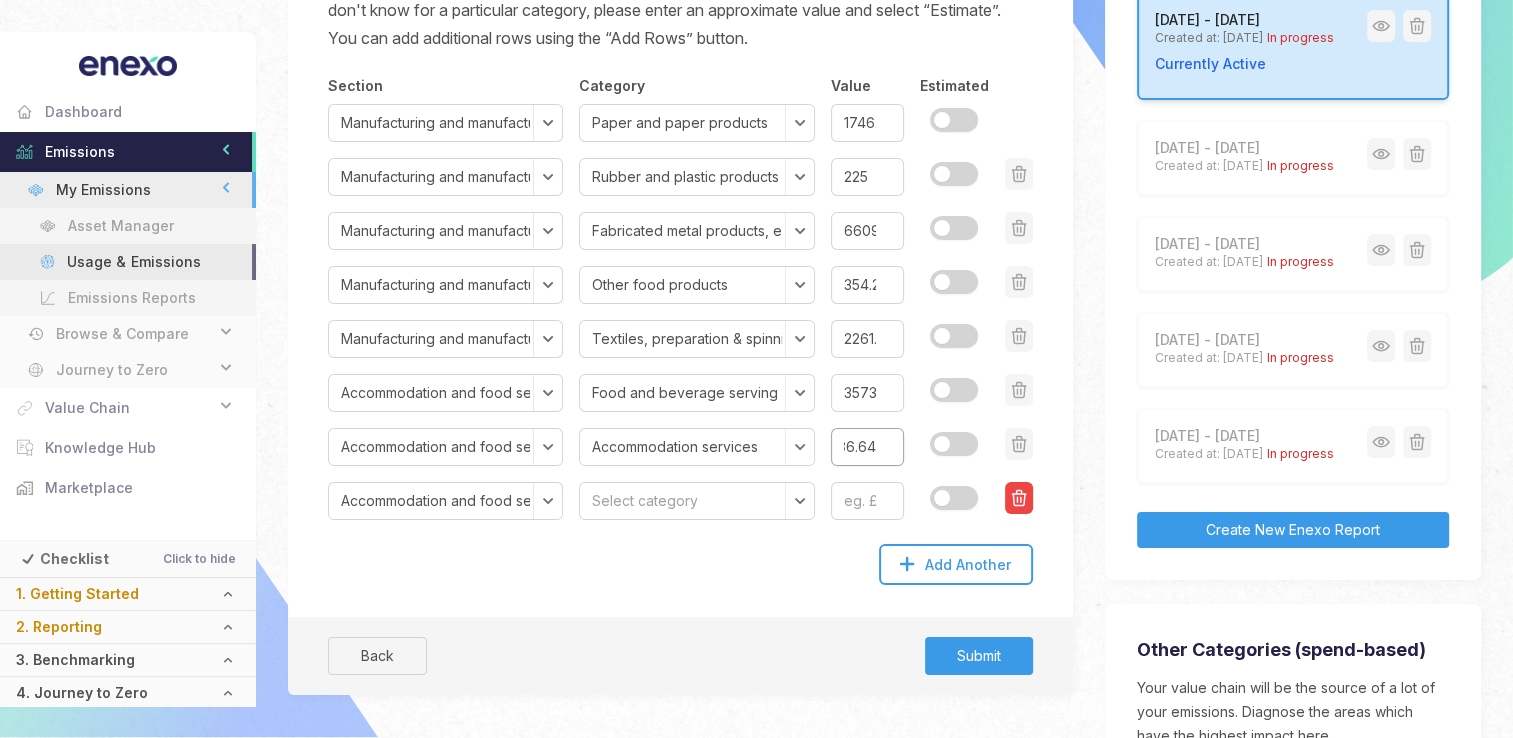 type on "236.64" 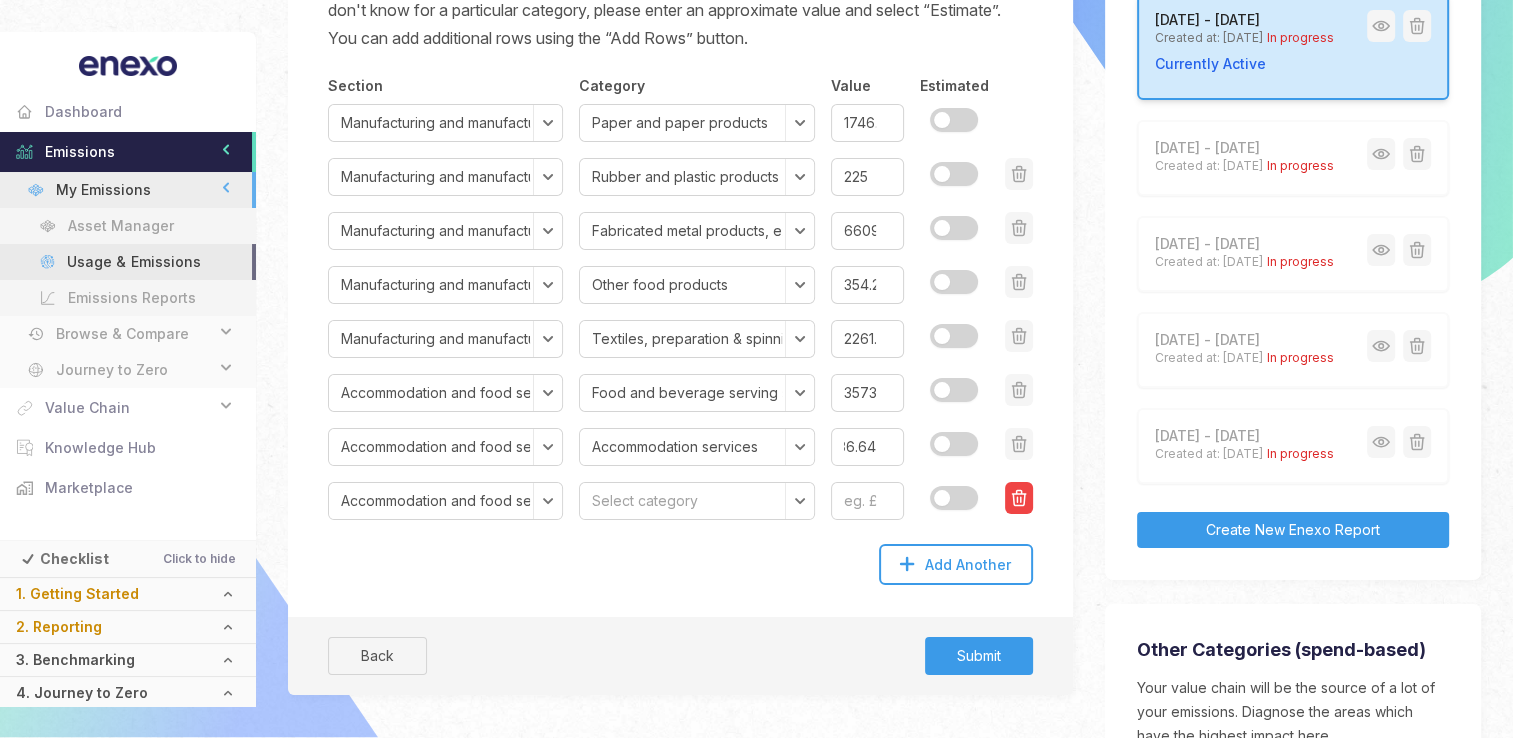 click at bounding box center (1019, 498) 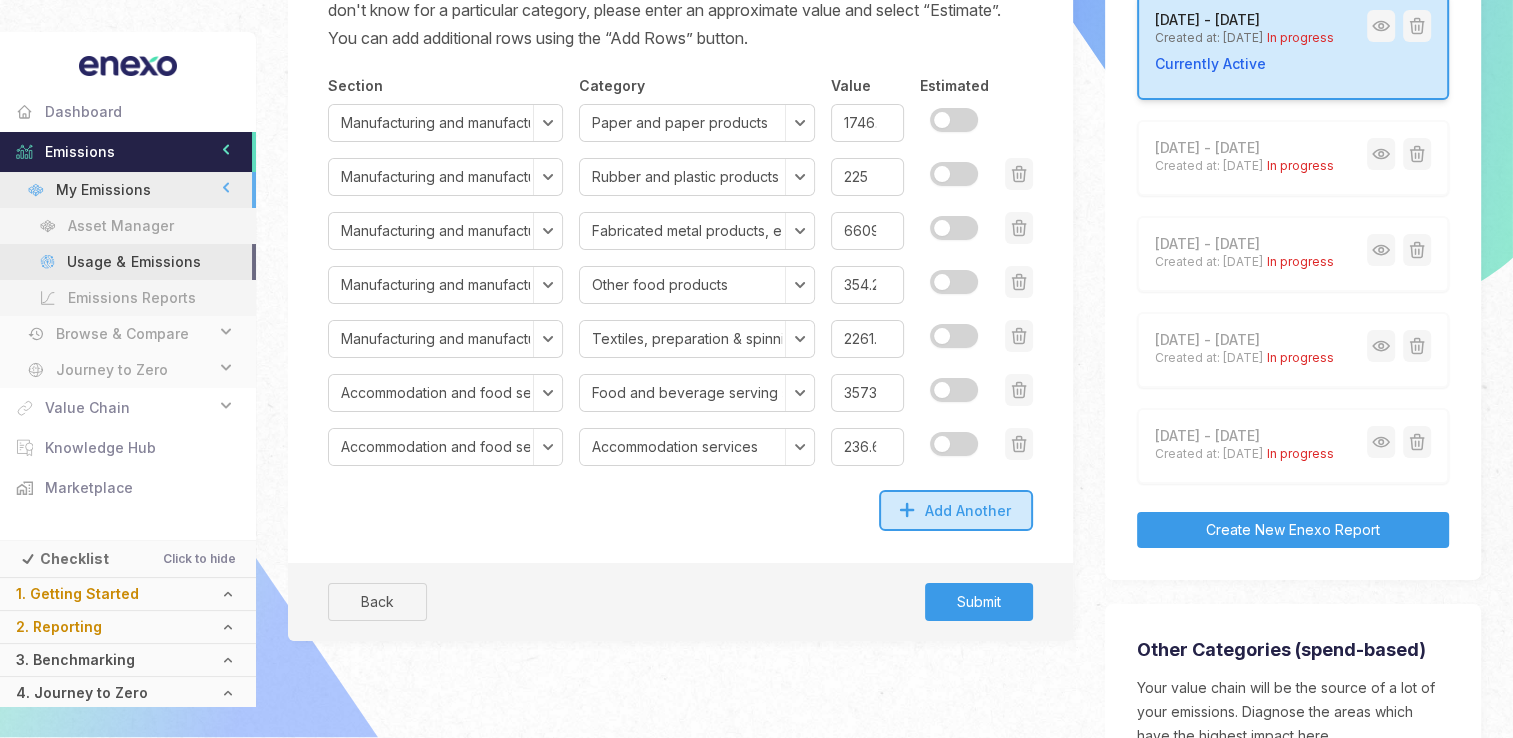 click on "Add Another" 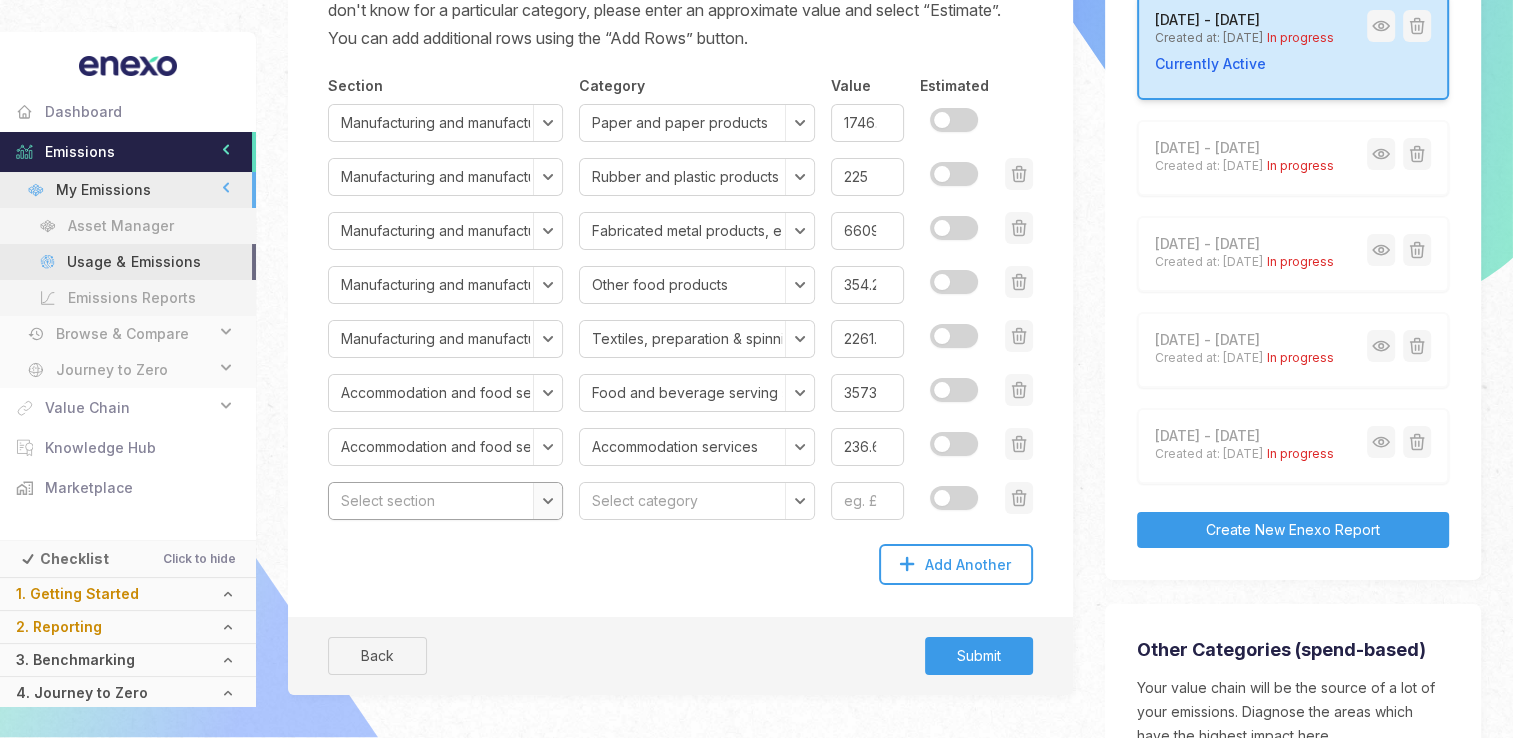 click on "Select section Agriculture, forestry and fishing Mining and quarrying Manufacturing and manufactured products Electricity, gas, steam and air conditioning supply Water supply; sewerage, waste management and remediation activities Construction Wholesale and retail trade; repair of motor vehicles and motorcycles Transport and storage Accommodation and food services Information and communication Financial and insurance activities Real estate activities Professional, scientific and technical activities Administrative and support service activities Public administration and defence; compulsory social security Education Human health and social work activities Arts, entertainment and recreation Other service activities Activities of households as employers; undifferentiated goods and services-producing activities of households for own use" at bounding box center (445, 501) 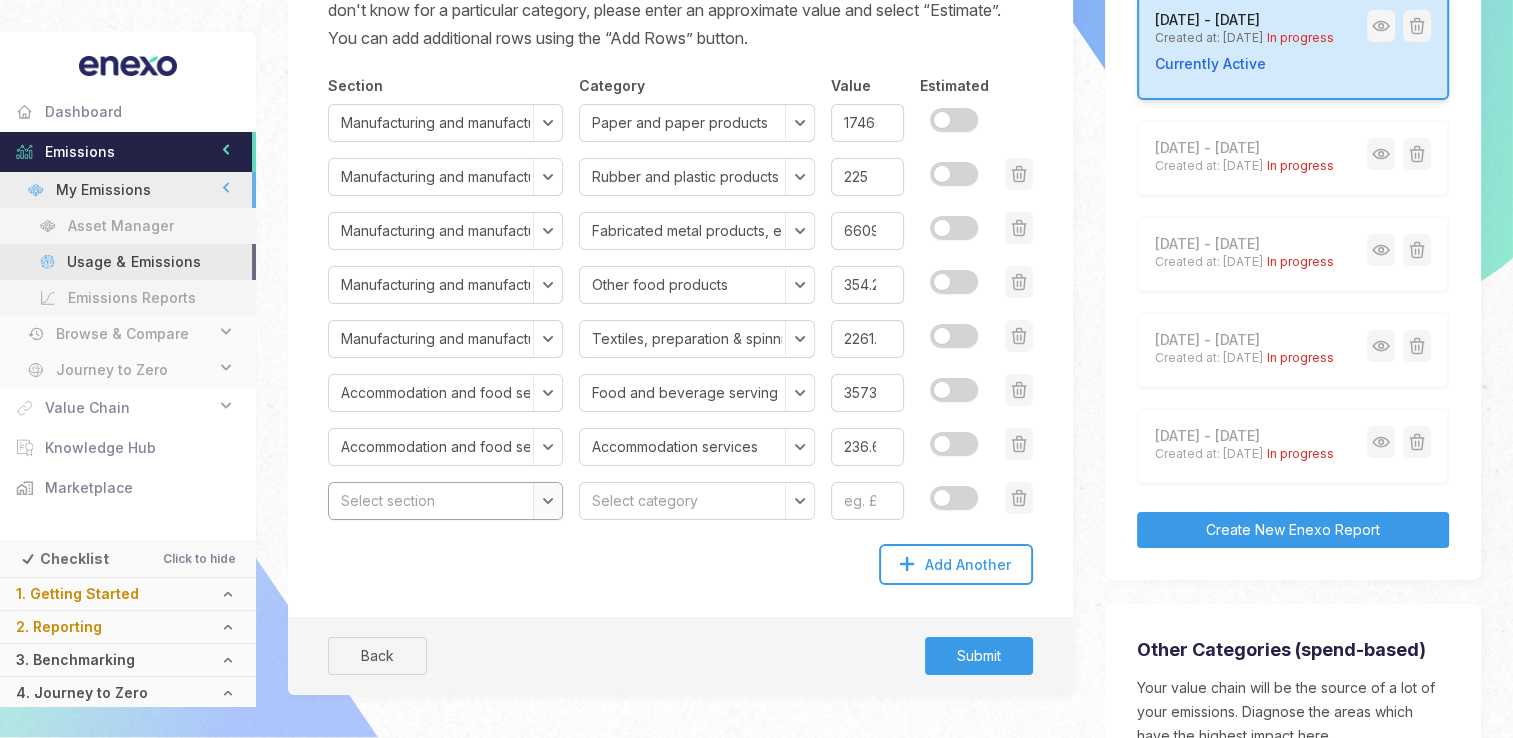 select on "Professional, scientific and technical activities" 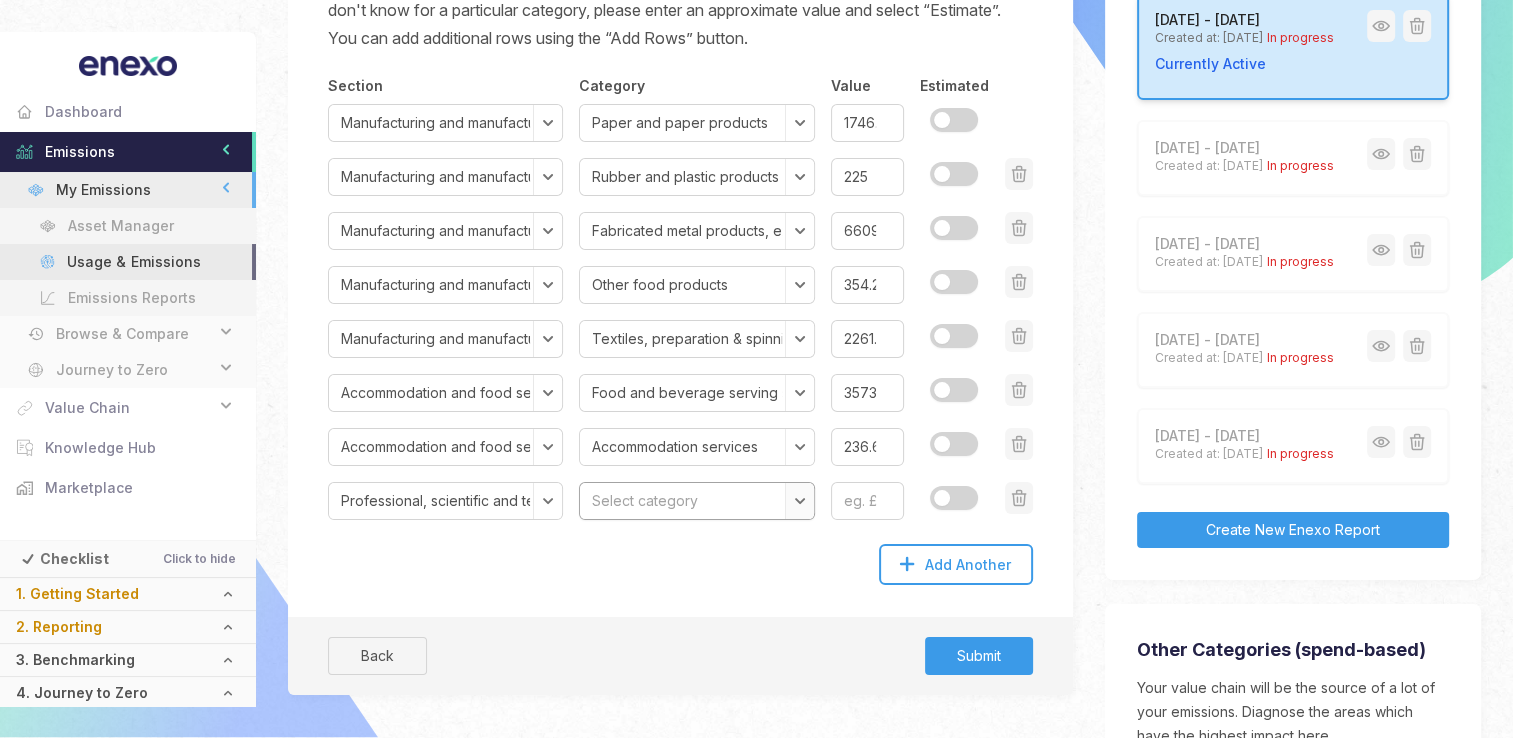 click on "Select category Legal services Accounting, bookkeeping and auditing services; tax consulting services Services of head offices; management consulting services Architectural and engineering services; technical testing and analysis services Scientific research and development services Advertising and market research services Other professional, scientific and technical services Veterinary services" at bounding box center [696, 501] 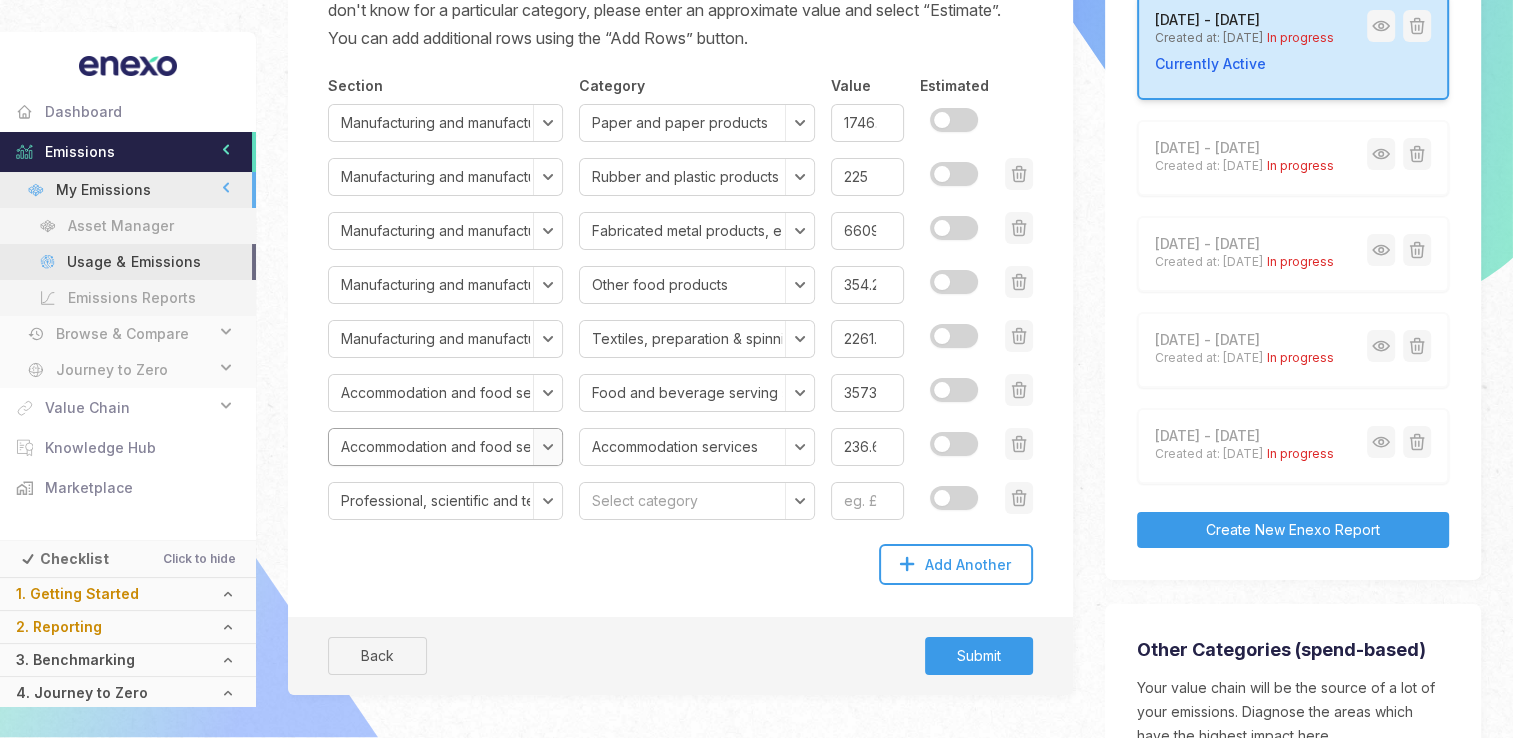 click on "Select section Agriculture, forestry and fishing Mining and quarrying Manufacturing and manufactured products Electricity, gas, steam and air conditioning supply Water supply; sewerage, waste management and remediation activities Construction Wholesale and retail trade; repair of motor vehicles and motorcycles Transport and storage Accommodation and food services Information and communication Financial and insurance activities Real estate activities Professional, scientific and technical activities Administrative and support service activities Public administration and defence; compulsory social security Education Human health and social work activities Arts, entertainment and recreation Other service activities Activities of households as employers; undifferentiated goods and services-producing activities of households for own use" at bounding box center (445, 447) 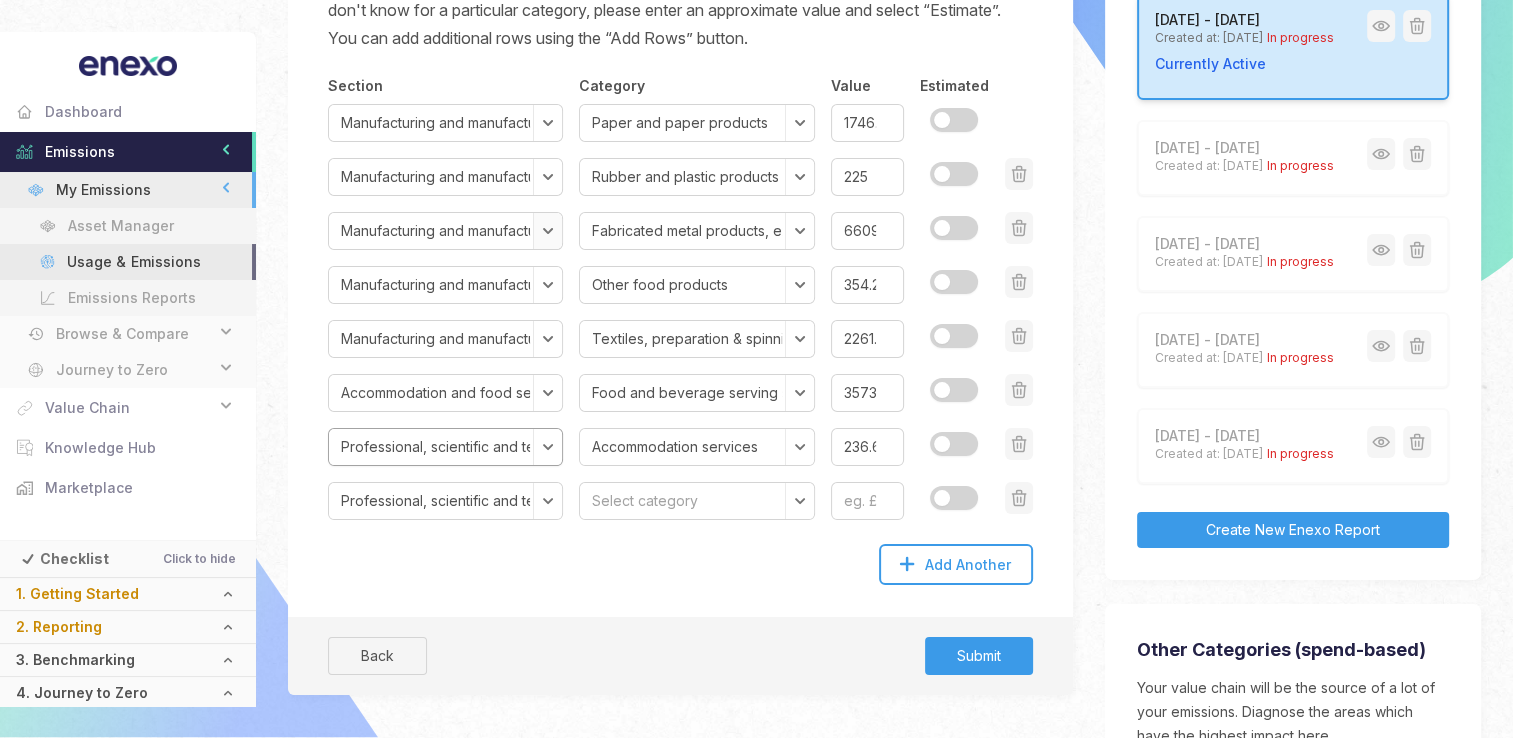 select on "Legal services" 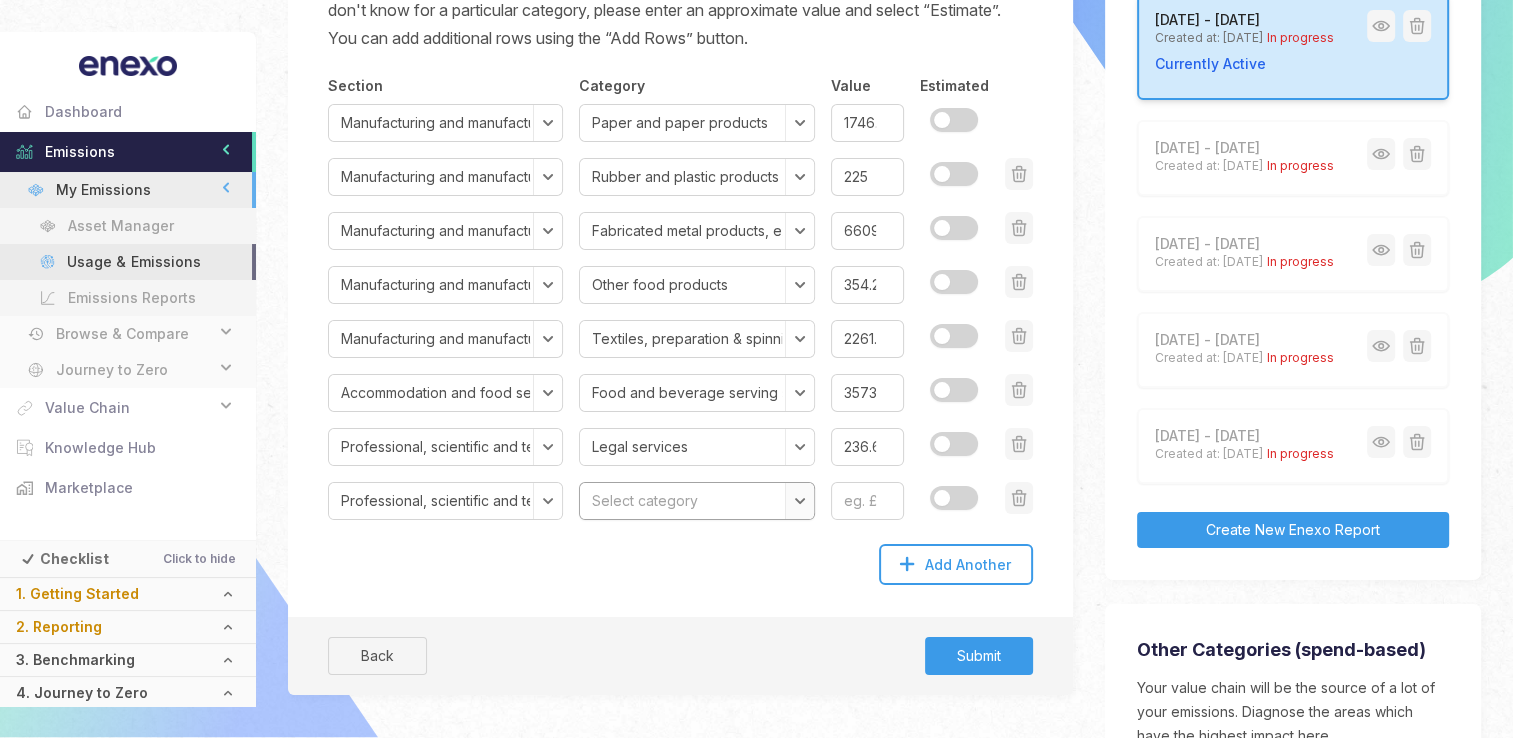 click on "Select category Legal services Accounting, bookkeeping and auditing services; tax consulting services Services of head offices; management consulting services Architectural and engineering services; technical testing and analysis services Scientific research and development services Advertising and market research services Other professional, scientific and technical services Veterinary services" at bounding box center [696, 501] 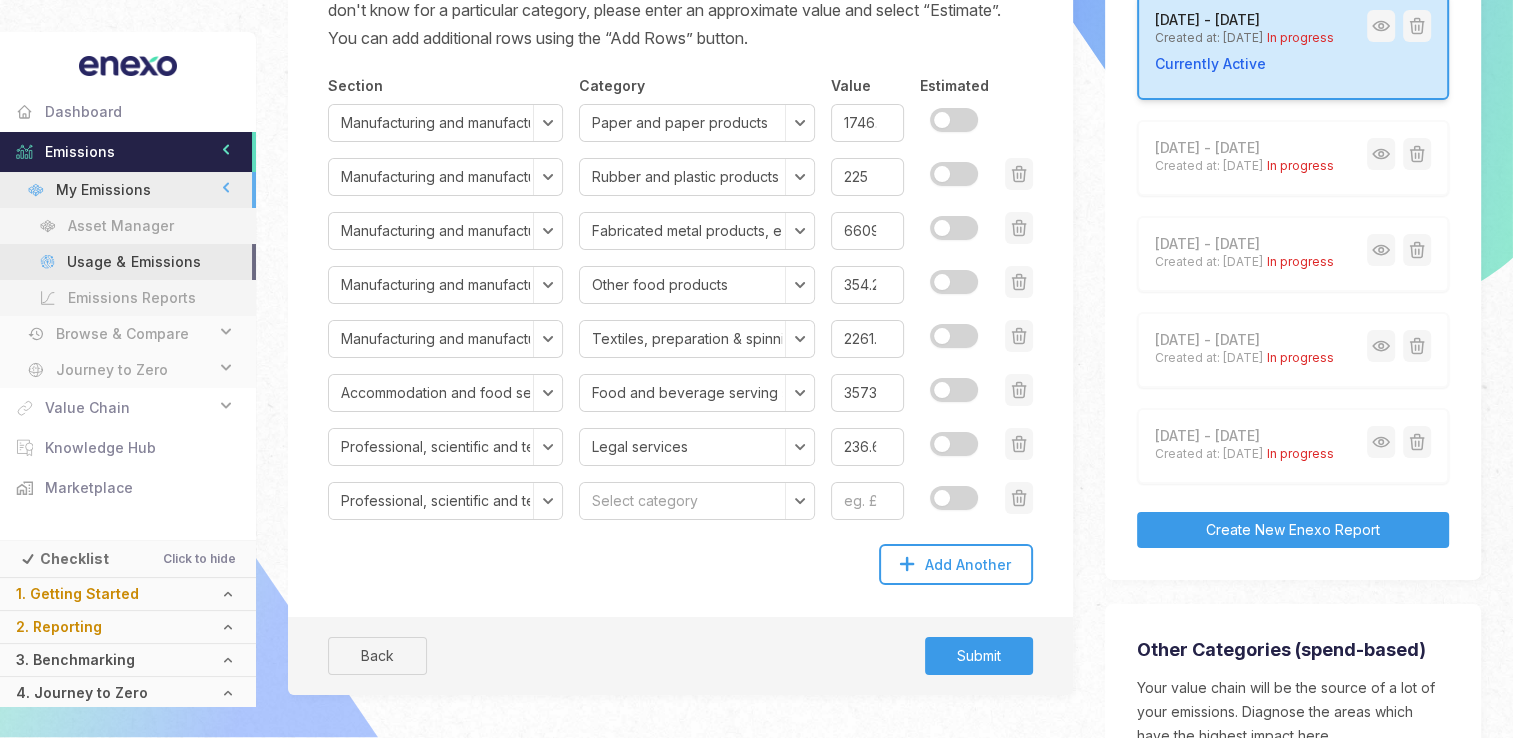 click on "Please use the dropdowns to list all the categories of goods and services your organisation purchased during the reporting year, and enter the total expenditure for each category. If you don't know for a particular category, please enter an approximate value and select “Estimate”. You can add additional rows using the “Add Rows” button. Section Select section Agriculture, forestry and fishing Mining and quarrying Manufacturing and manufactured products Electricity, gas, steam and air conditioning supply Water supply; sewerage, waste management and remediation activities Construction Wholesale and retail trade; repair of motor vehicles and motorcycles Transport and storage Accommodation and food services Information and communication Financial and insurance activities Real estate activities Professional, scientific and technical activities Administrative and support service activities Public administration and defence; compulsory social security Education Human health and social work activities Value" at bounding box center (680, 317) 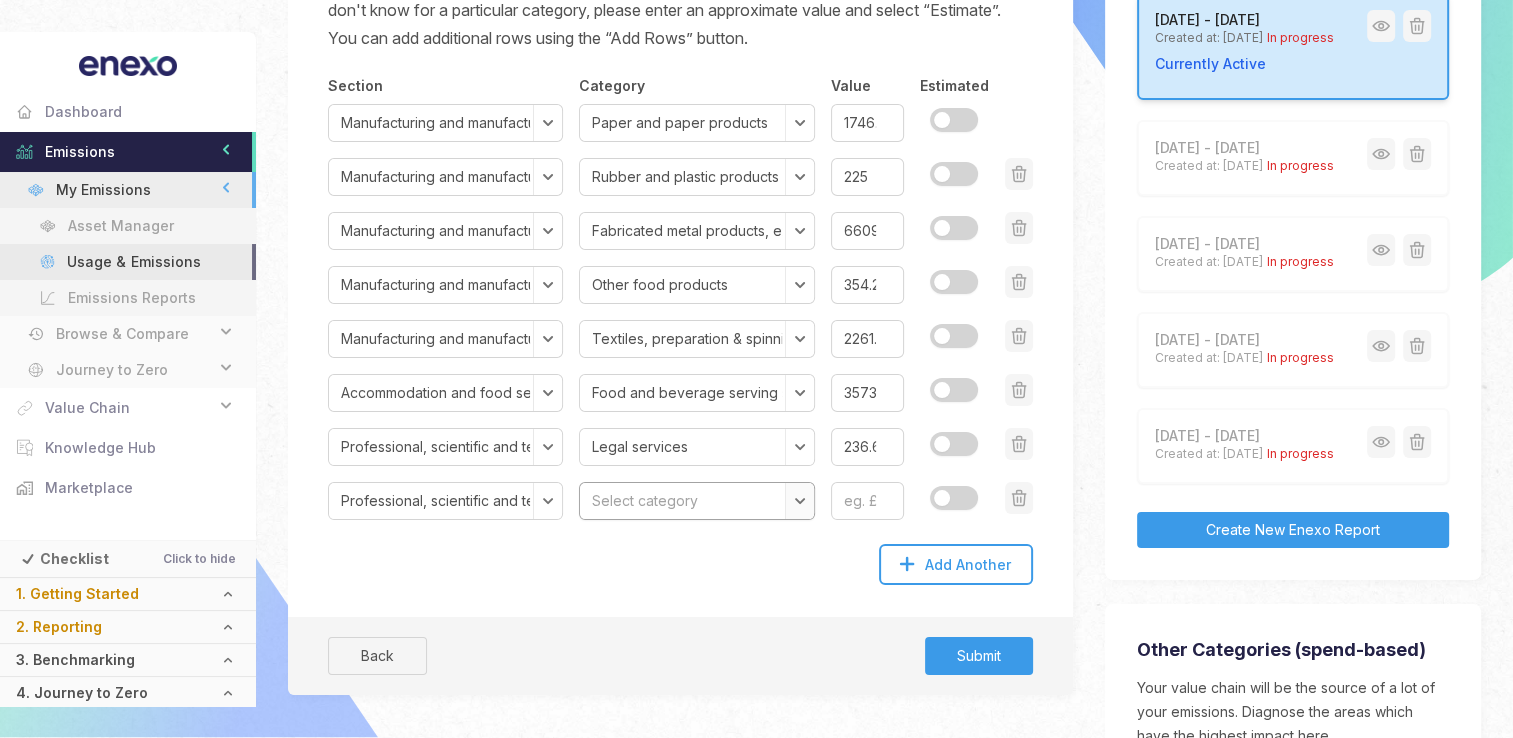 click on "Select category Legal services Accounting, bookkeeping and auditing services; tax consulting services Services of head offices; management consulting services Architectural and engineering services; technical testing and analysis services Scientific research and development services Advertising and market research services Other professional, scientific and technical services Veterinary services" at bounding box center [696, 501] 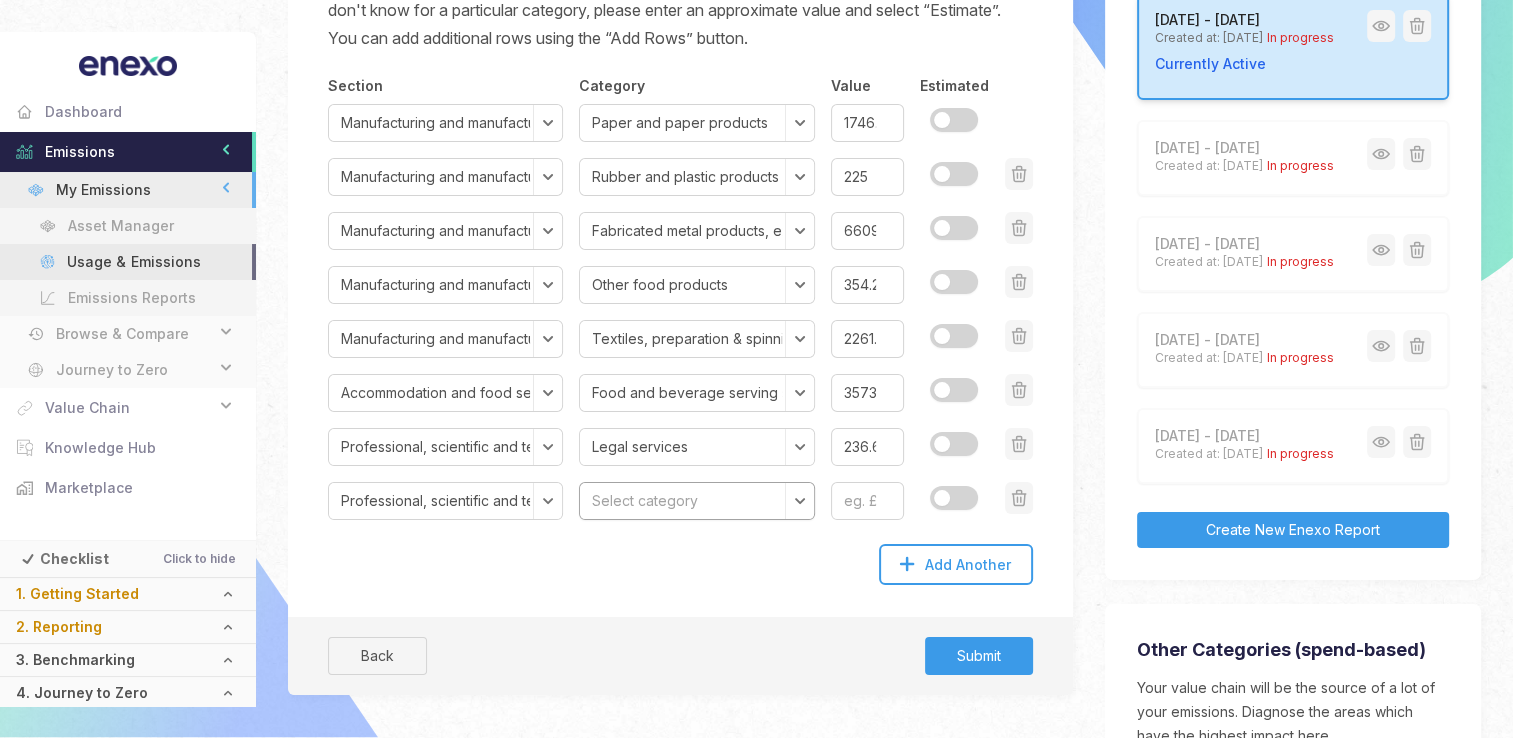 select on "Services of head offices; management consulting services" 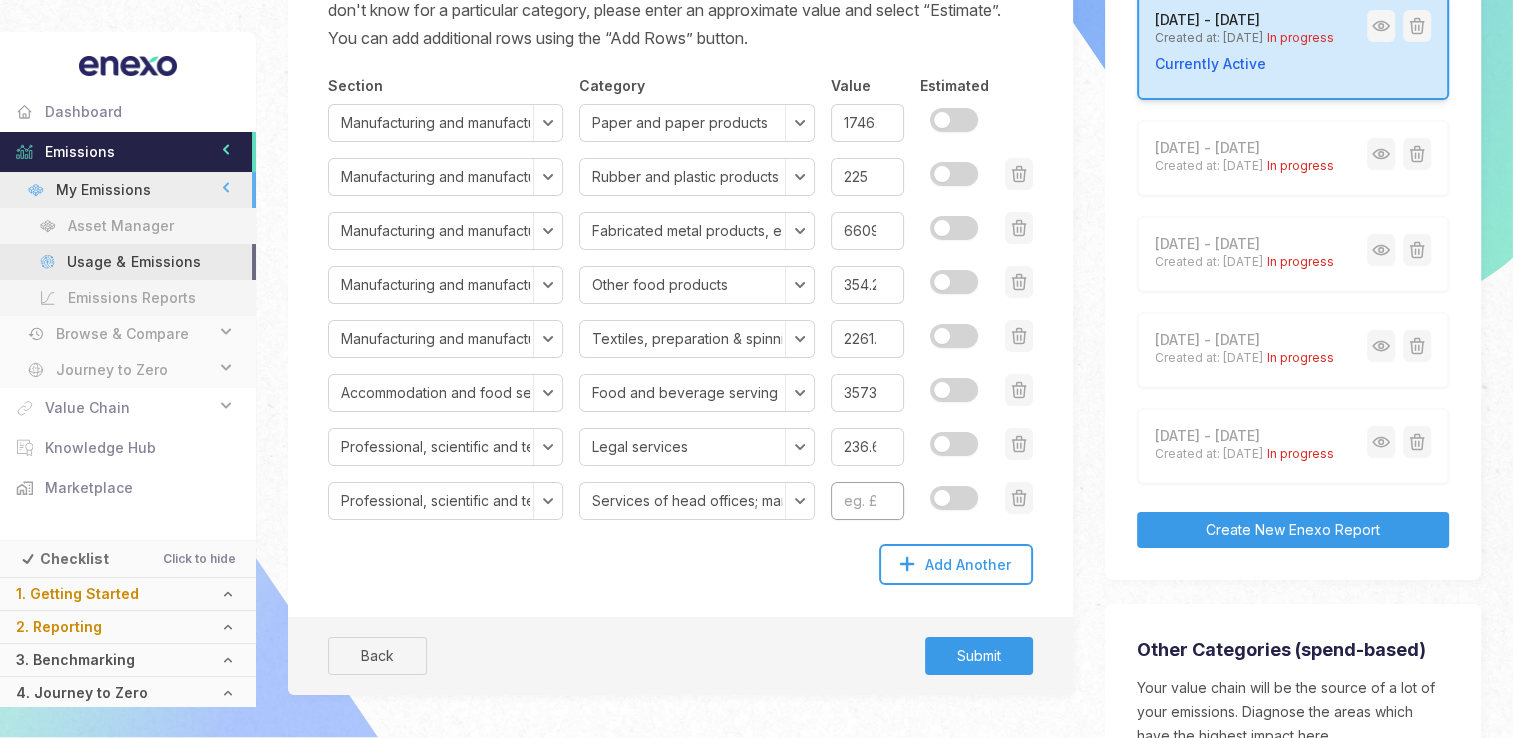click at bounding box center (867, 501) 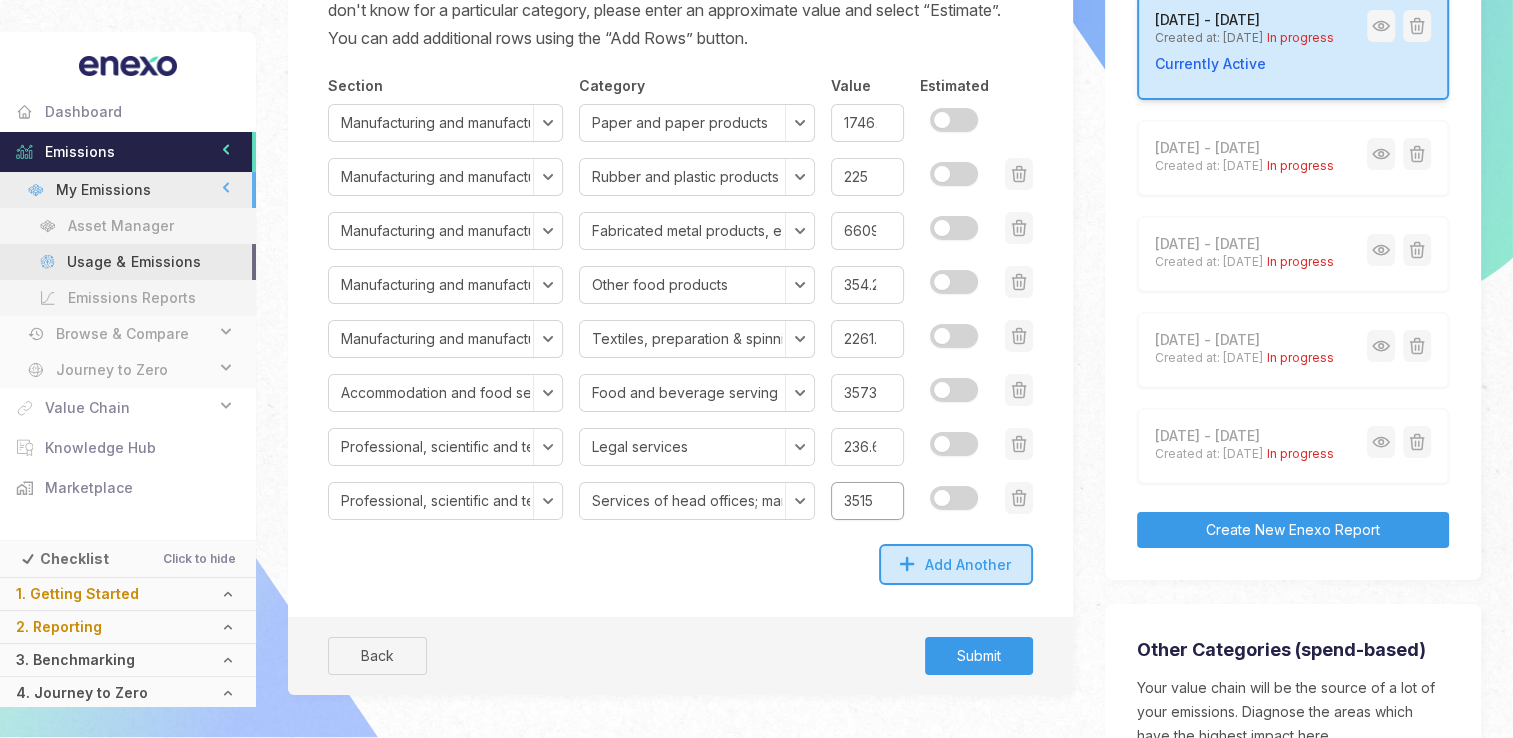 type on "3515" 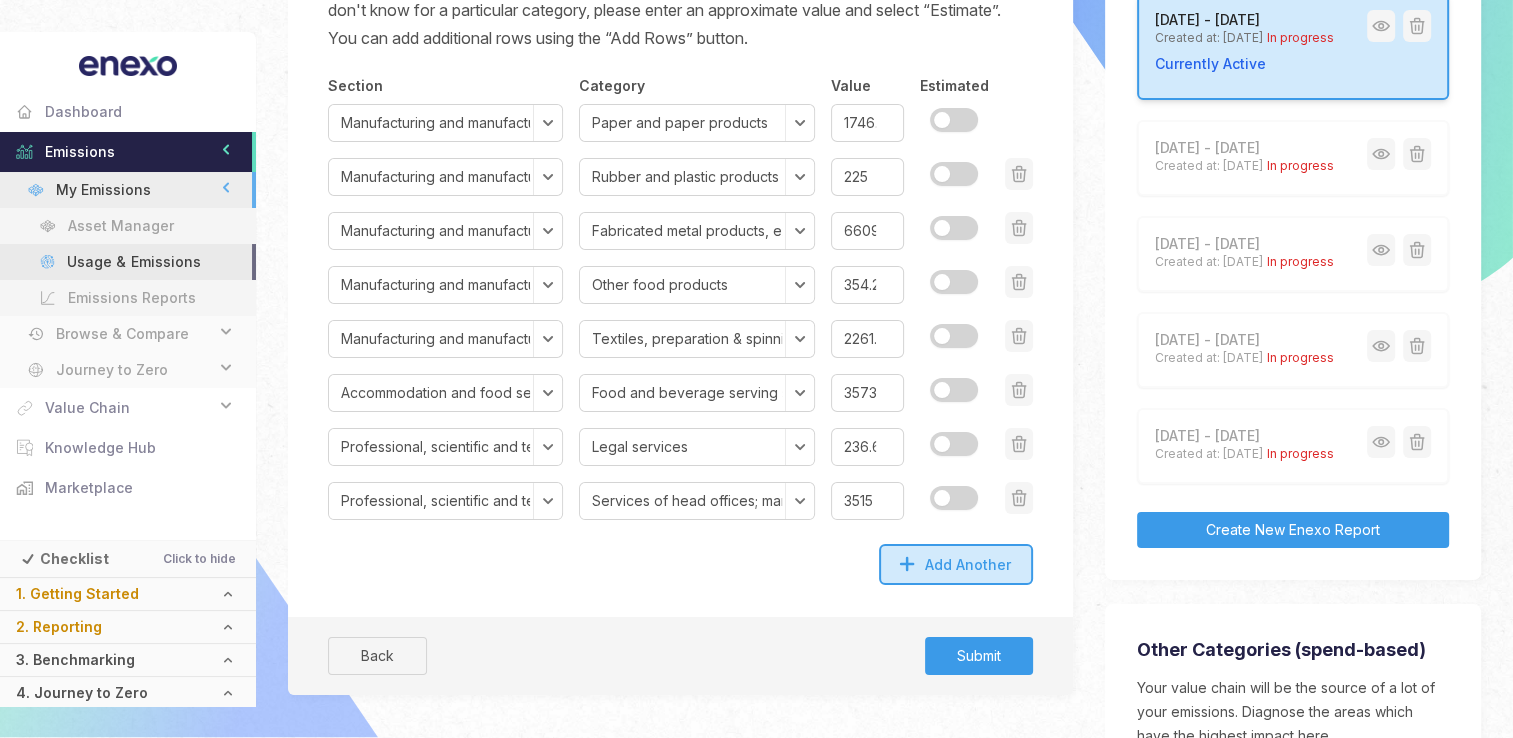 click on "Add Another" 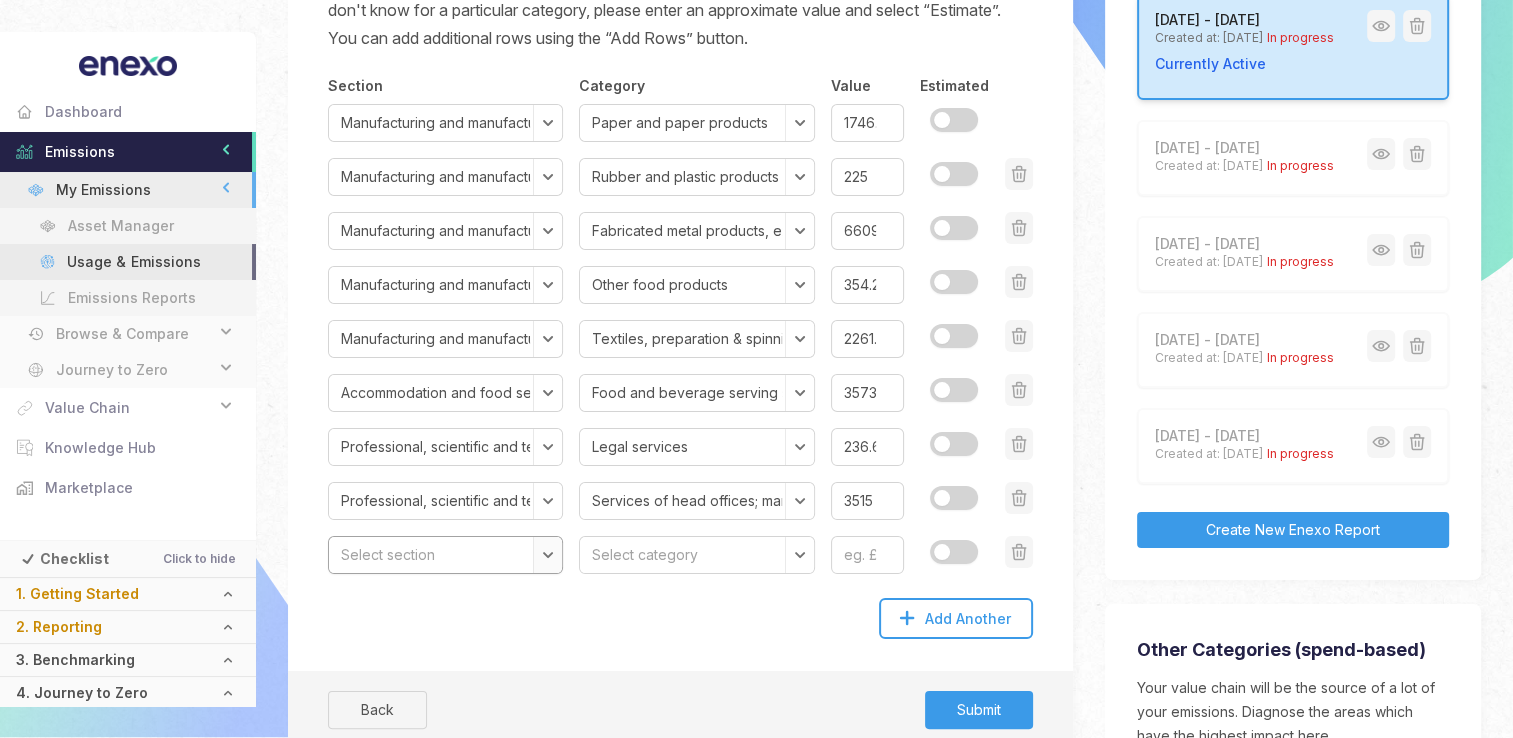 click on "Select section Agriculture, forestry and fishing Mining and quarrying Manufacturing and manufactured products Electricity, gas, steam and air conditioning supply Water supply; sewerage, waste management and remediation activities Construction Wholesale and retail trade; repair of motor vehicles and motorcycles Transport and storage Accommodation and food services Information and communication Financial and insurance activities Real estate activities Professional, scientific and technical activities Administrative and support service activities Public administration and defence; compulsory social security Education Human health and social work activities Arts, entertainment and recreation Other service activities Activities of households as employers; undifferentiated goods and services-producing activities of households for own use" at bounding box center [445, 555] 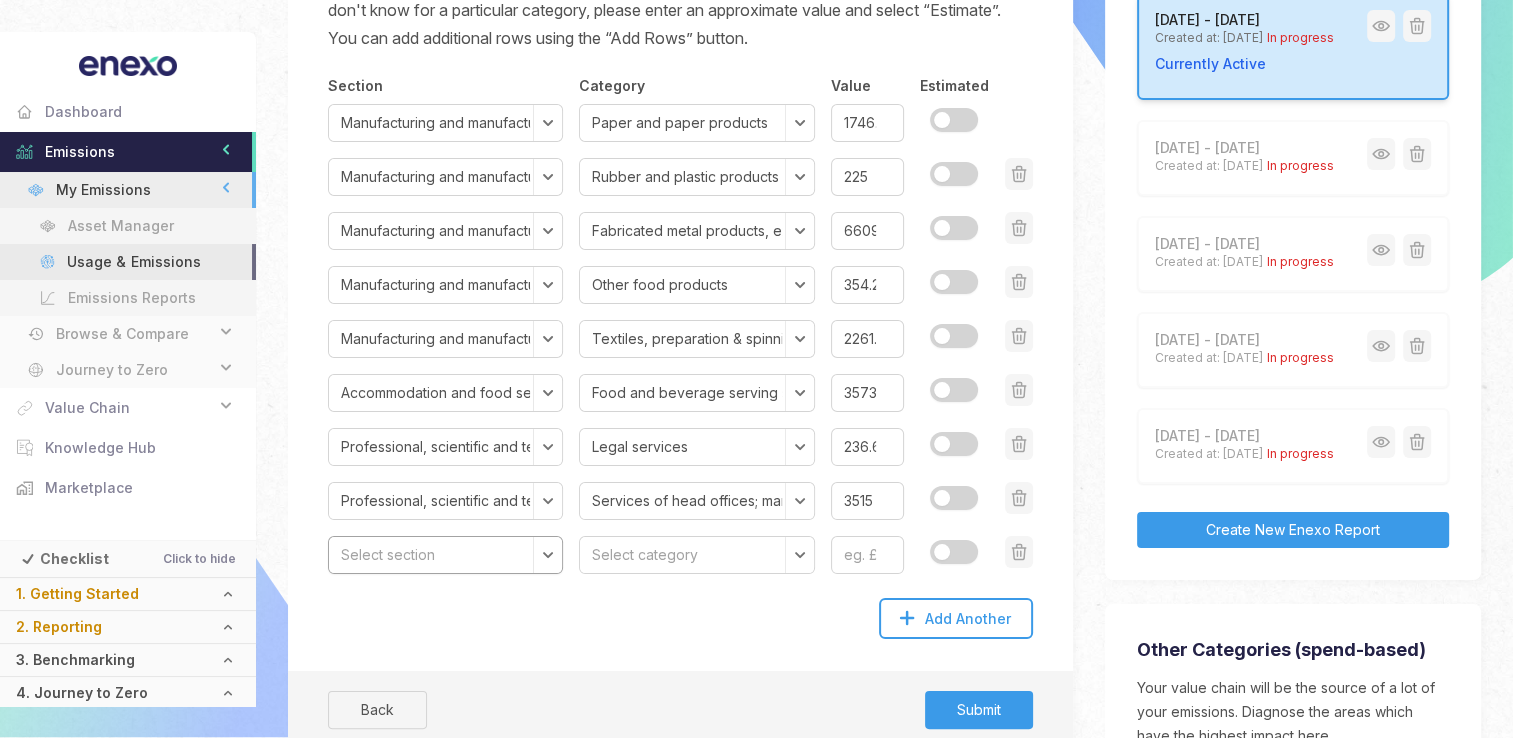 select on "Professional, scientific and technical activities" 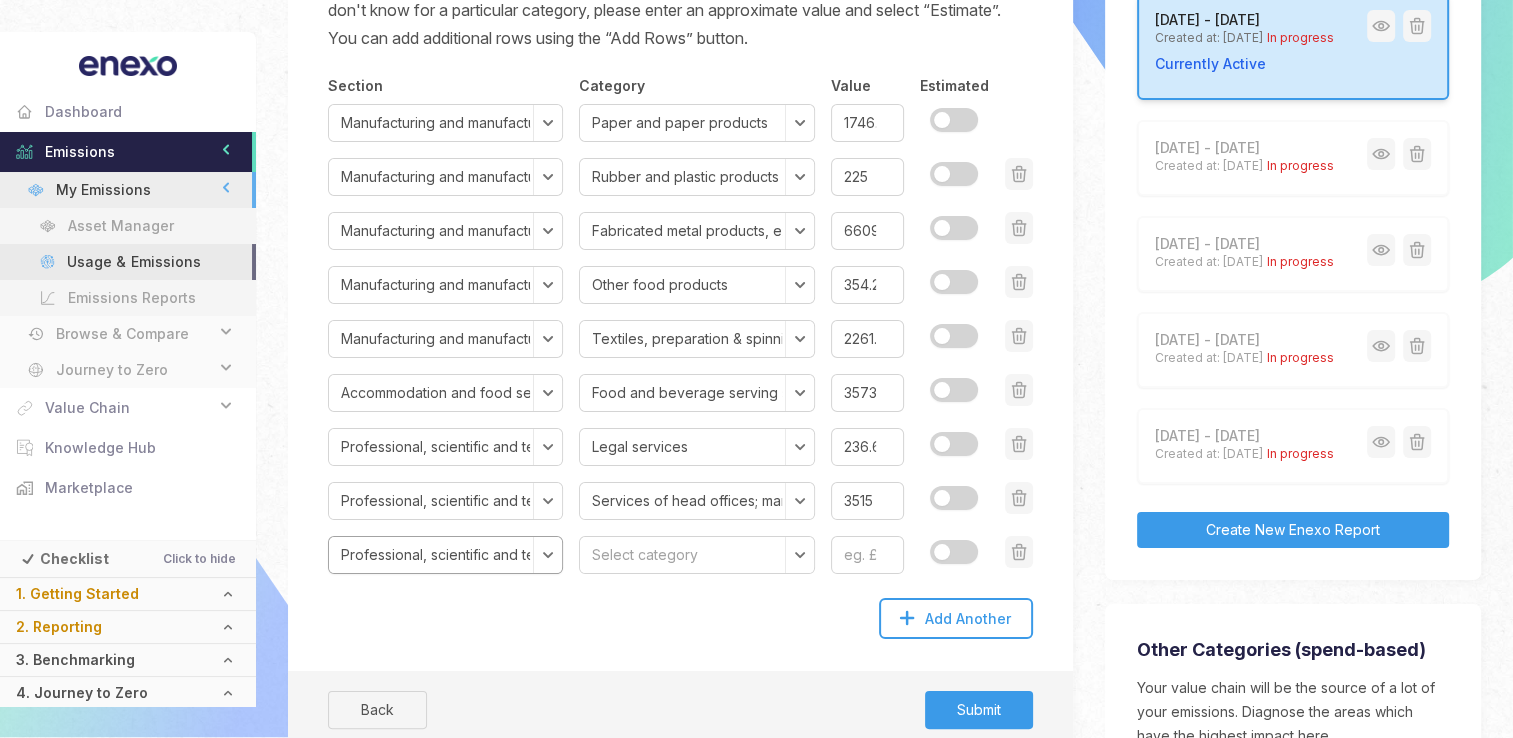 click on "Select section Agriculture, forestry and fishing Mining and quarrying Manufacturing and manufactured products Electricity, gas, steam and air conditioning supply Water supply; sewerage, waste management and remediation activities Construction Wholesale and retail trade; repair of motor vehicles and motorcycles Transport and storage Accommodation and food services Information and communication Financial and insurance activities Real estate activities Professional, scientific and technical activities Administrative and support service activities Public administration and defence; compulsory social security Education Human health and social work activities Arts, entertainment and recreation Other service activities Activities of households as employers; undifferentiated goods and services-producing activities of households for own use" at bounding box center [445, 555] 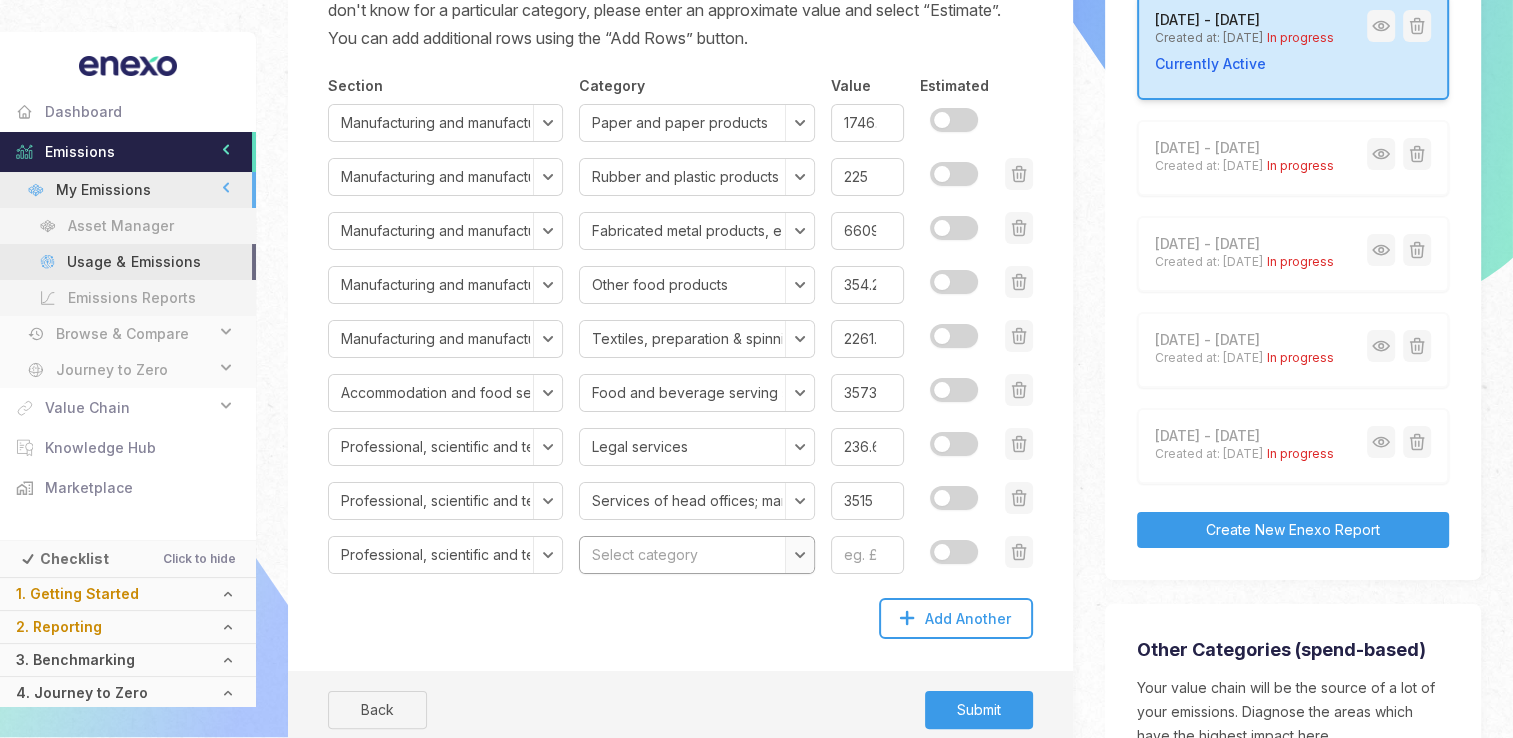 click on "Select category Legal services Accounting, bookkeeping and auditing services; tax consulting services Services of head offices; management consulting services Architectural and engineering services; technical testing and analysis services Scientific research and development services Advertising and market research services Other professional, scientific and technical services Veterinary services" at bounding box center (696, 555) 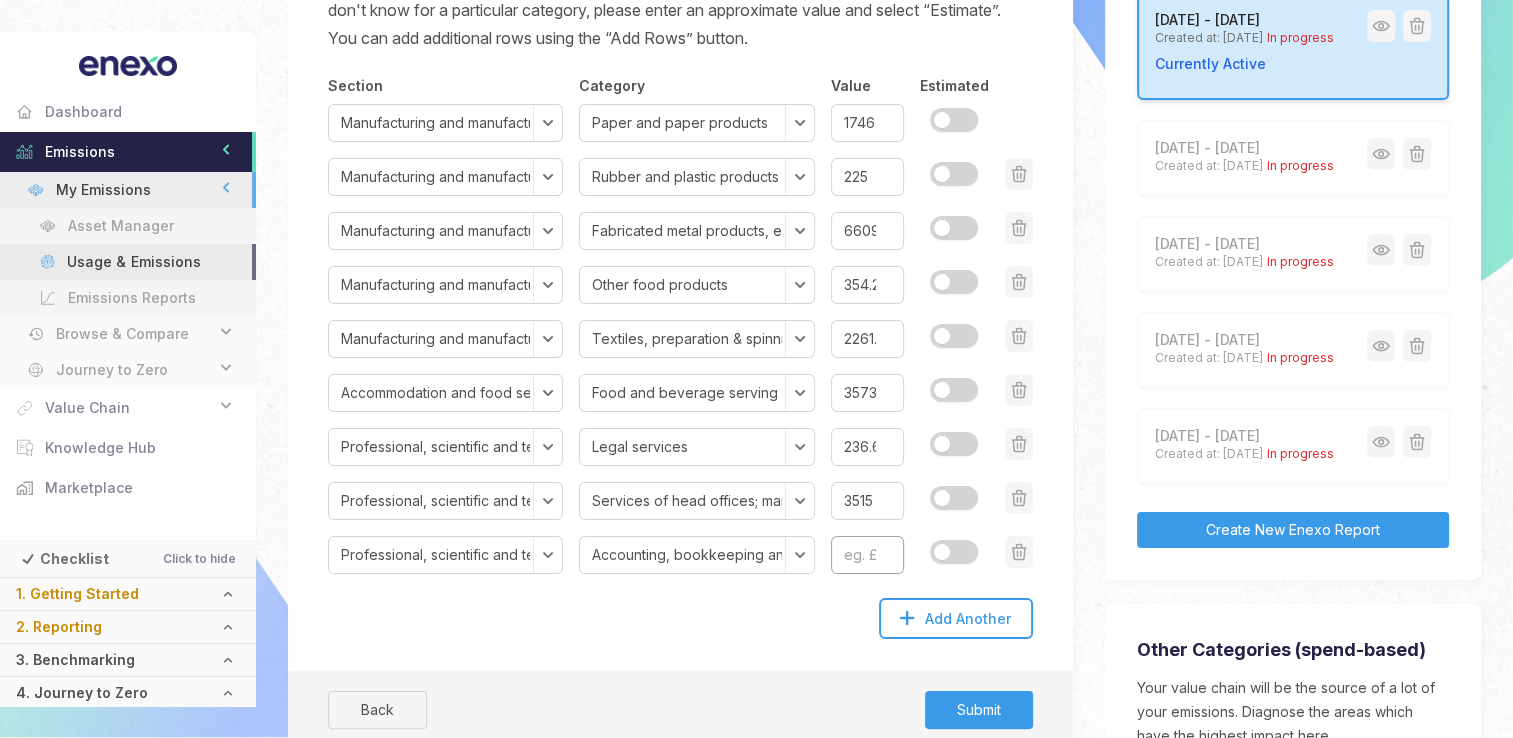 click at bounding box center (867, 555) 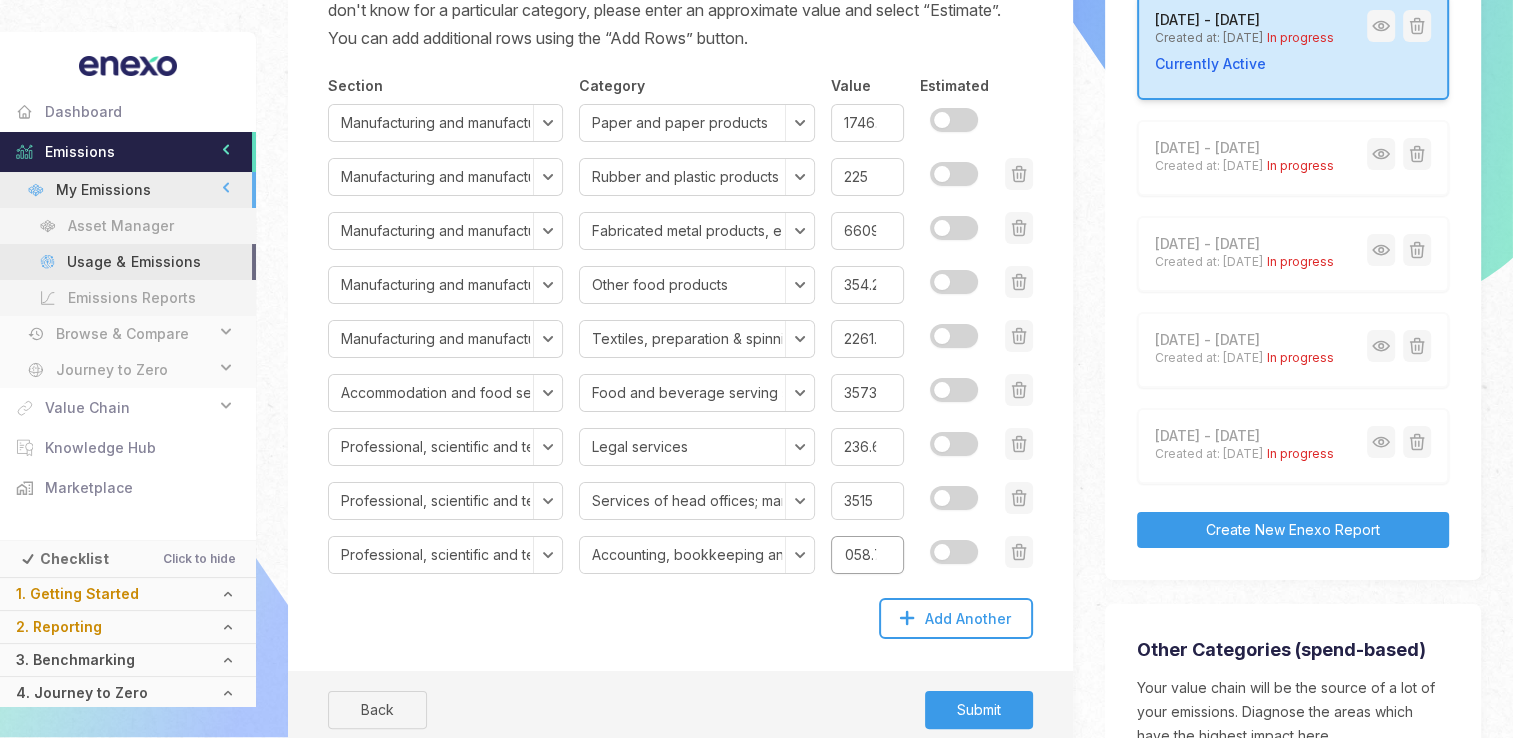 scroll, scrollTop: 0, scrollLeft: 23, axis: horizontal 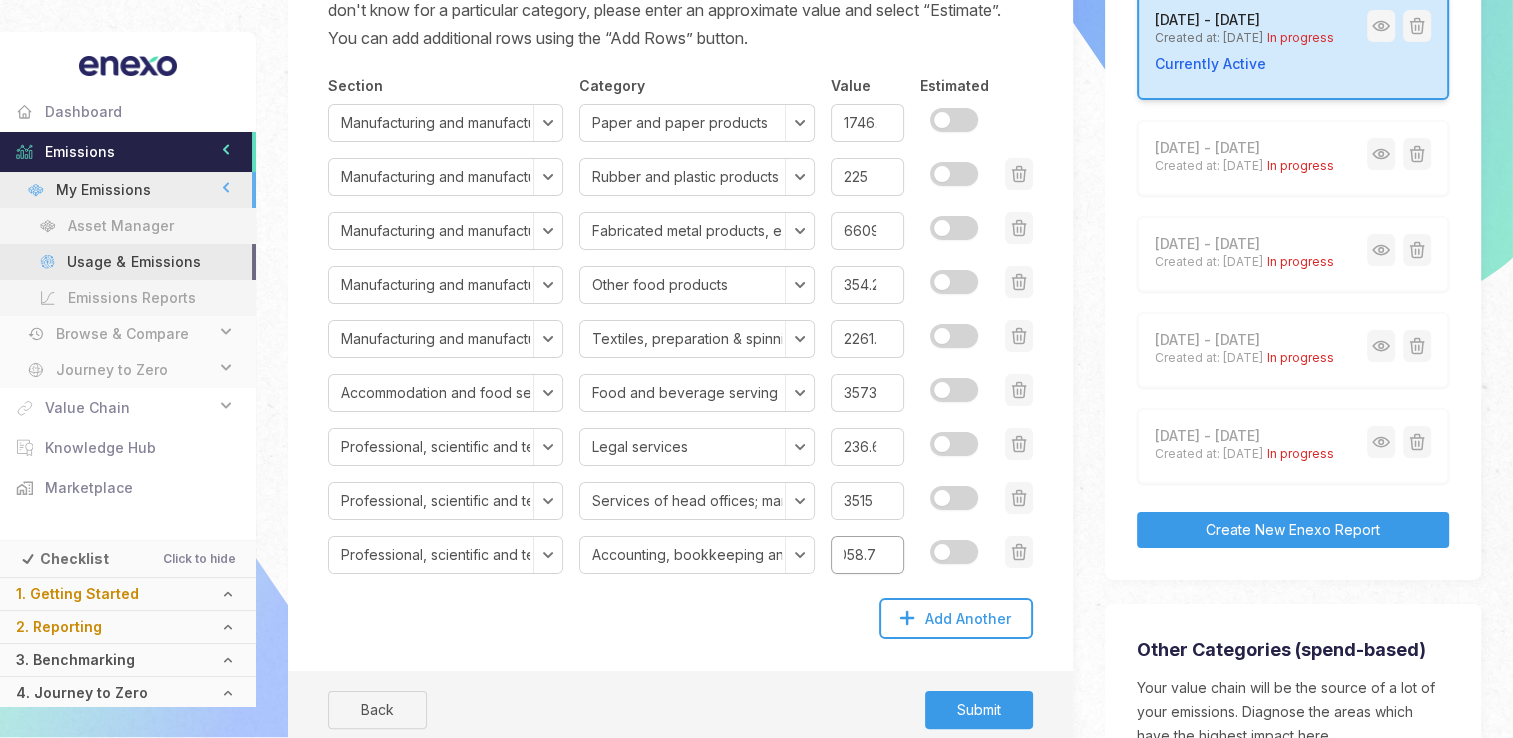 type on "25058.7" 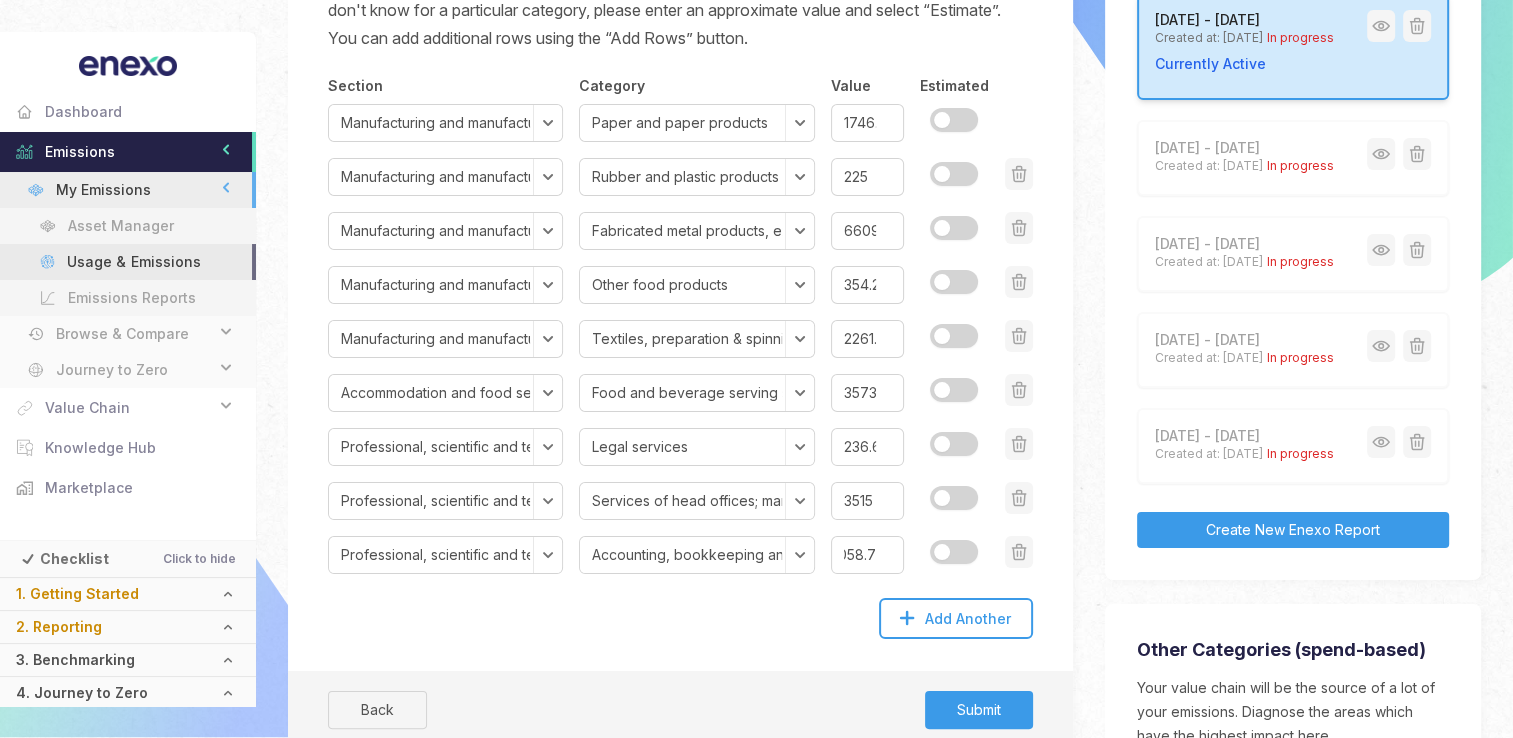 click on "Please use the dropdowns to list all the categories of goods and services your organisation purchased during the reporting year, and enter the total expenditure for each category. If you don't know for a particular category, please enter an approximate value and select “Estimate”. You can add additional rows using the “Add Rows” button. Section Select section Agriculture, forestry and fishing Mining and quarrying Manufacturing and manufactured products Electricity, gas, steam and air conditioning supply Water supply; sewerage, waste management and remediation activities Construction Wholesale and retail trade; repair of motor vehicles and motorcycles Transport and storage Accommodation and food services Information and communication Financial and insurance activities Real estate activities Professional, scientific and technical activities Administrative and support service activities Public administration and defence; compulsory social security Education Human health and social work activities Value" at bounding box center [680, 344] 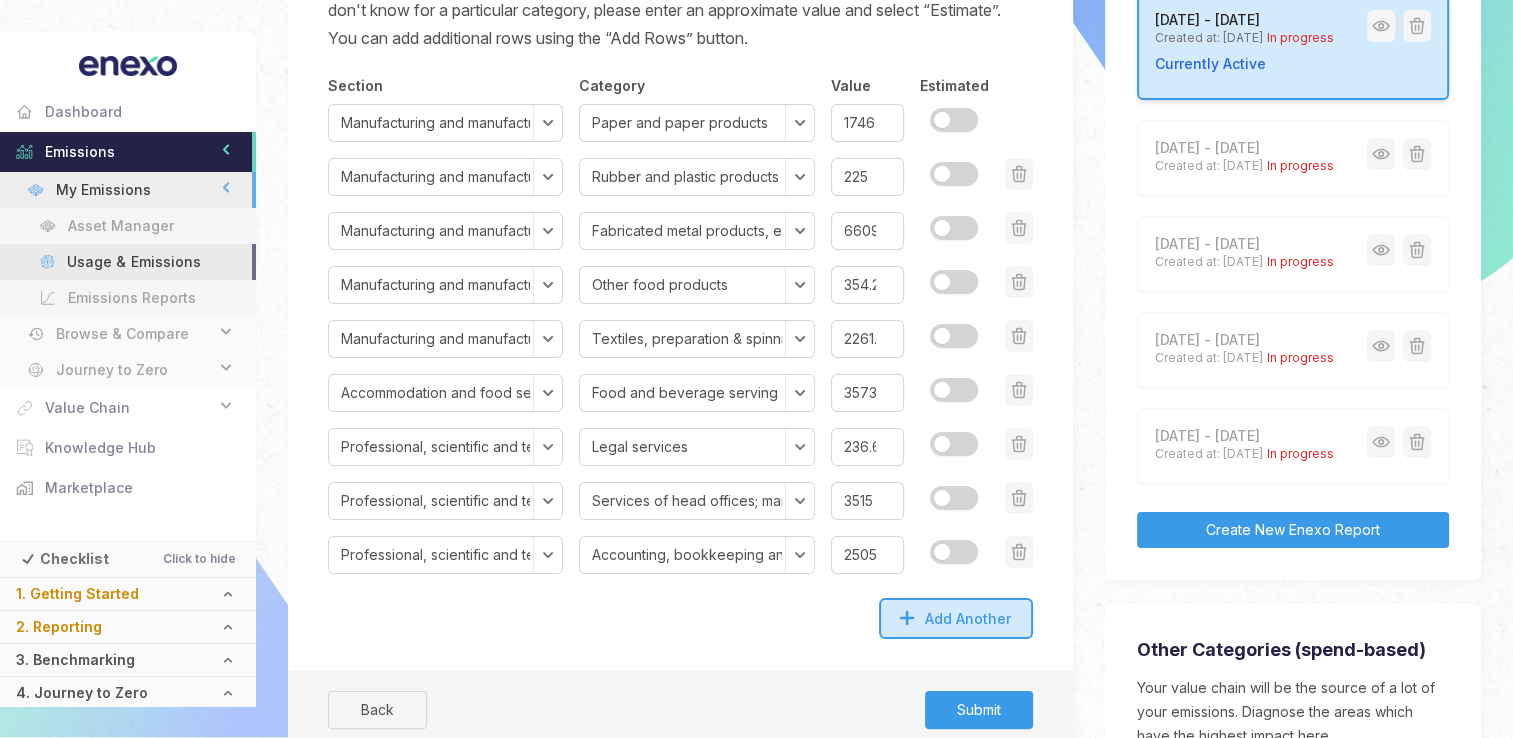 click on "Add Another" 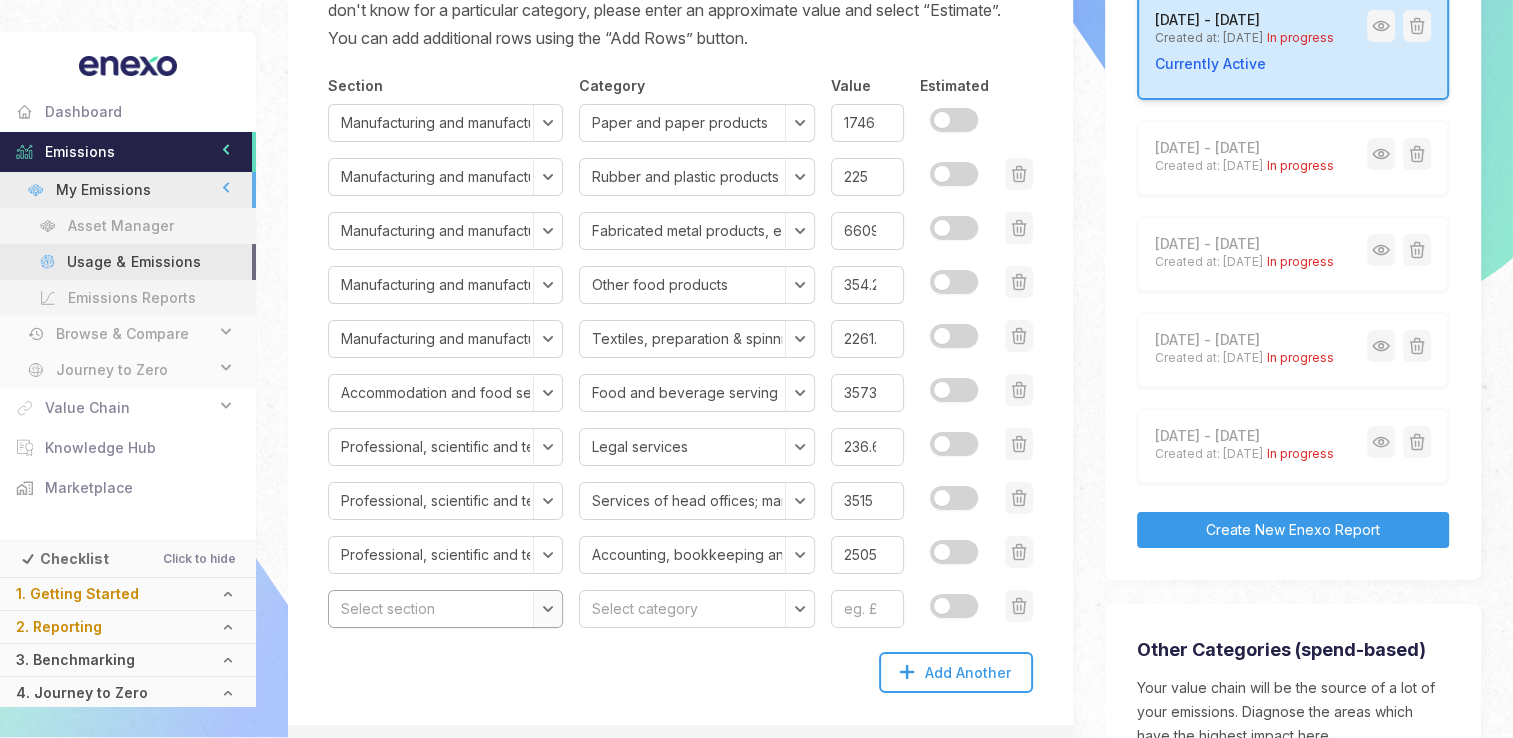 click on "Select section Agriculture, forestry and fishing Mining and quarrying Manufacturing and manufactured products Electricity, gas, steam and air conditioning supply Water supply; sewerage, waste management and remediation activities Construction Wholesale and retail trade; repair of motor vehicles and motorcycles Transport and storage Accommodation and food services Information and communication Financial and insurance activities Real estate activities Professional, scientific and technical activities Administrative and support service activities Public administration and defence; compulsory social security Education Human health and social work activities Arts, entertainment and recreation Other service activities Activities of households as employers; undifferentiated goods and services-producing activities of households for own use" at bounding box center (445, 609) 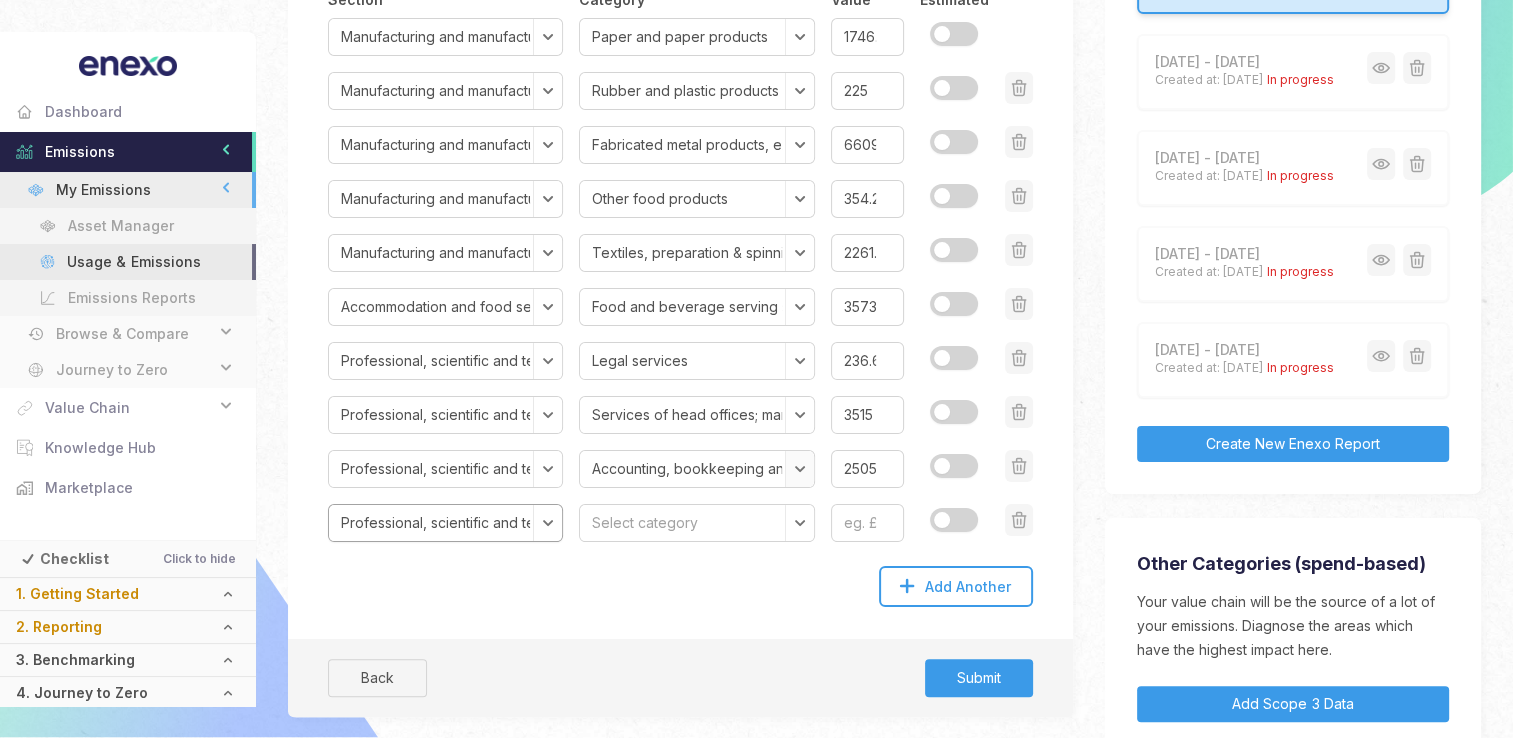 scroll, scrollTop: 311, scrollLeft: 0, axis: vertical 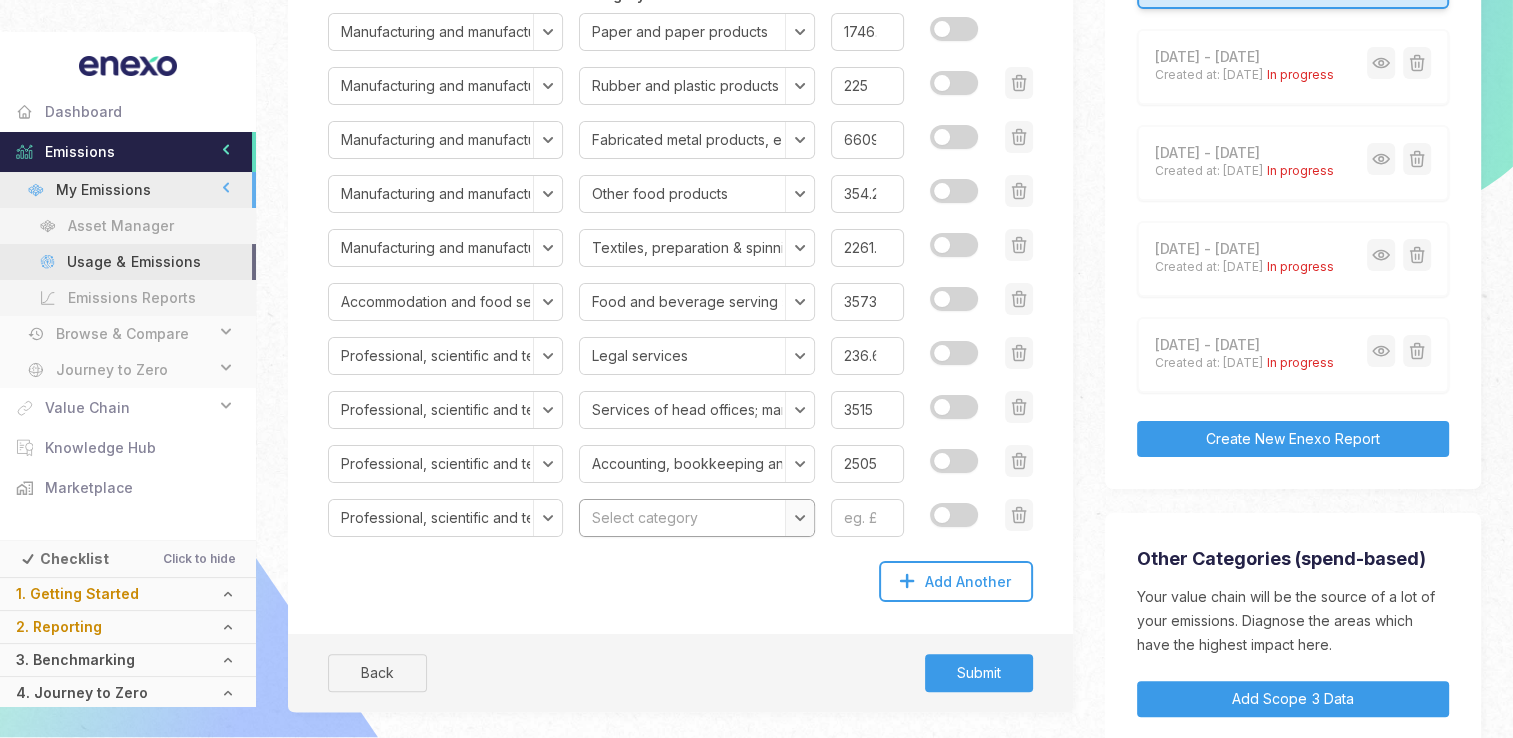click on "Select category Legal services Accounting, bookkeeping and auditing services; tax consulting services Services of head offices; management consulting services Architectural and engineering services; technical testing and analysis services Scientific research and development services Advertising and market research services Other professional, scientific and technical services Veterinary services" at bounding box center [696, 518] 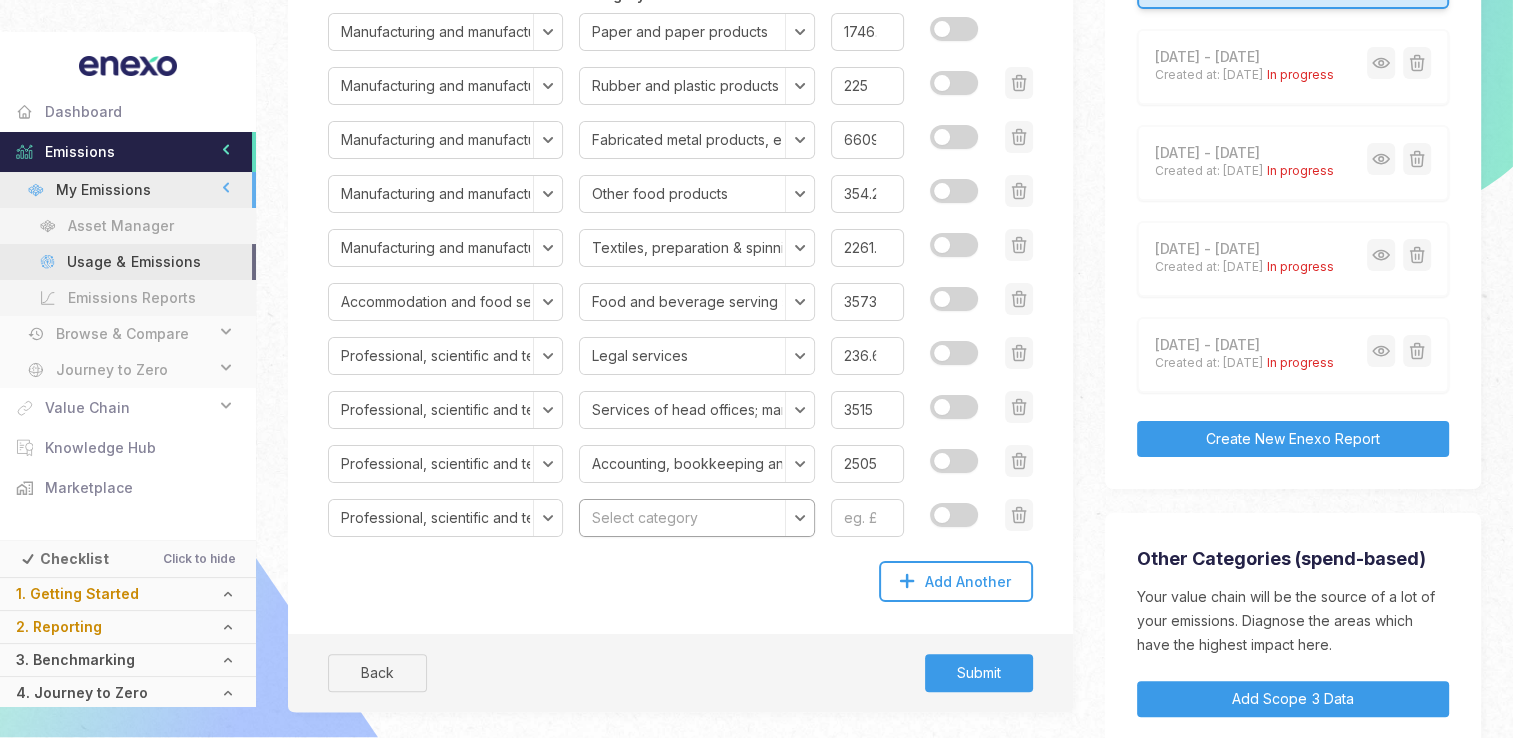 select on "Advertising and market research services" 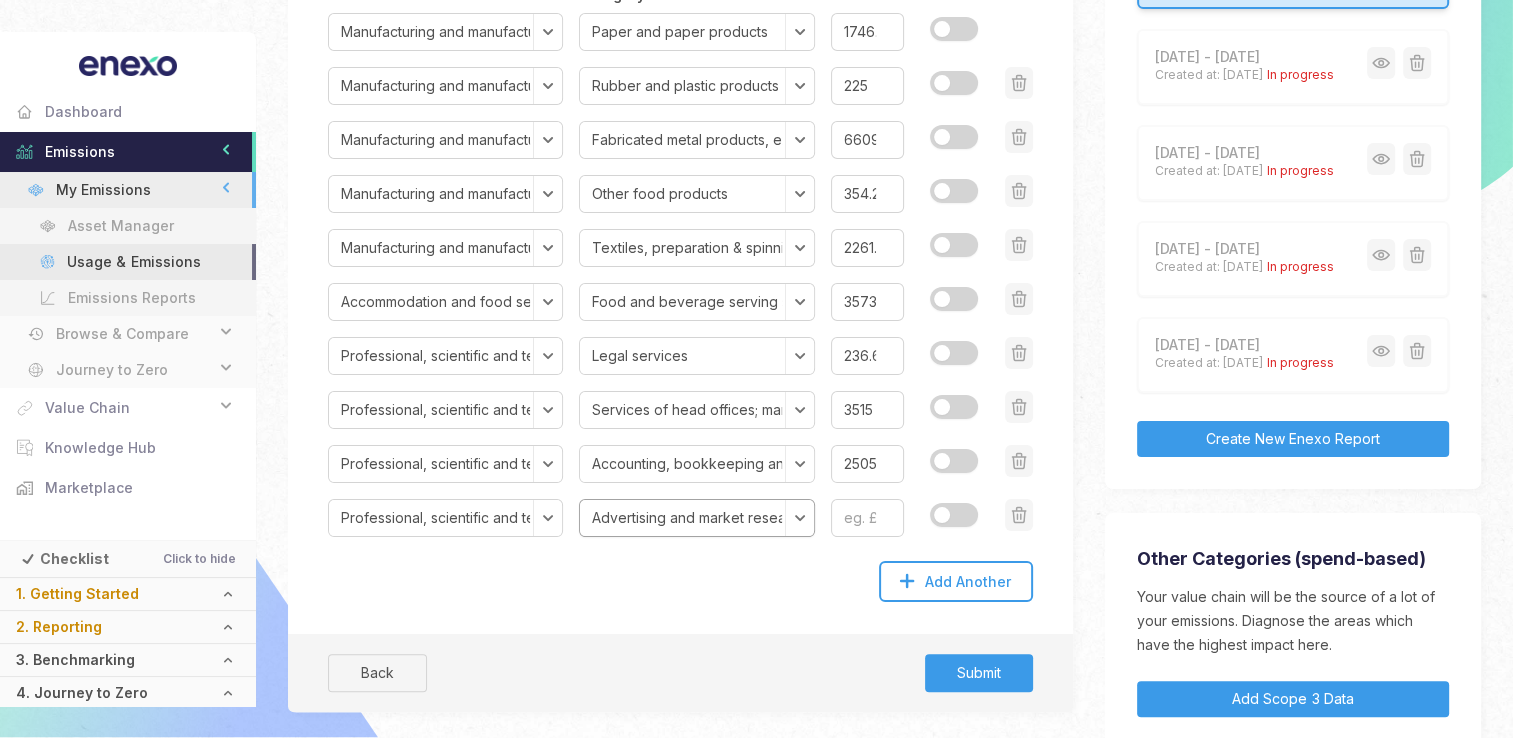 click on "Select category Legal services Accounting, bookkeeping and auditing services; tax consulting services Services of head offices; management consulting services Architectural and engineering services; technical testing and analysis services Scientific research and development services Advertising and market research services Other professional, scientific and technical services Veterinary services" at bounding box center (696, 518) 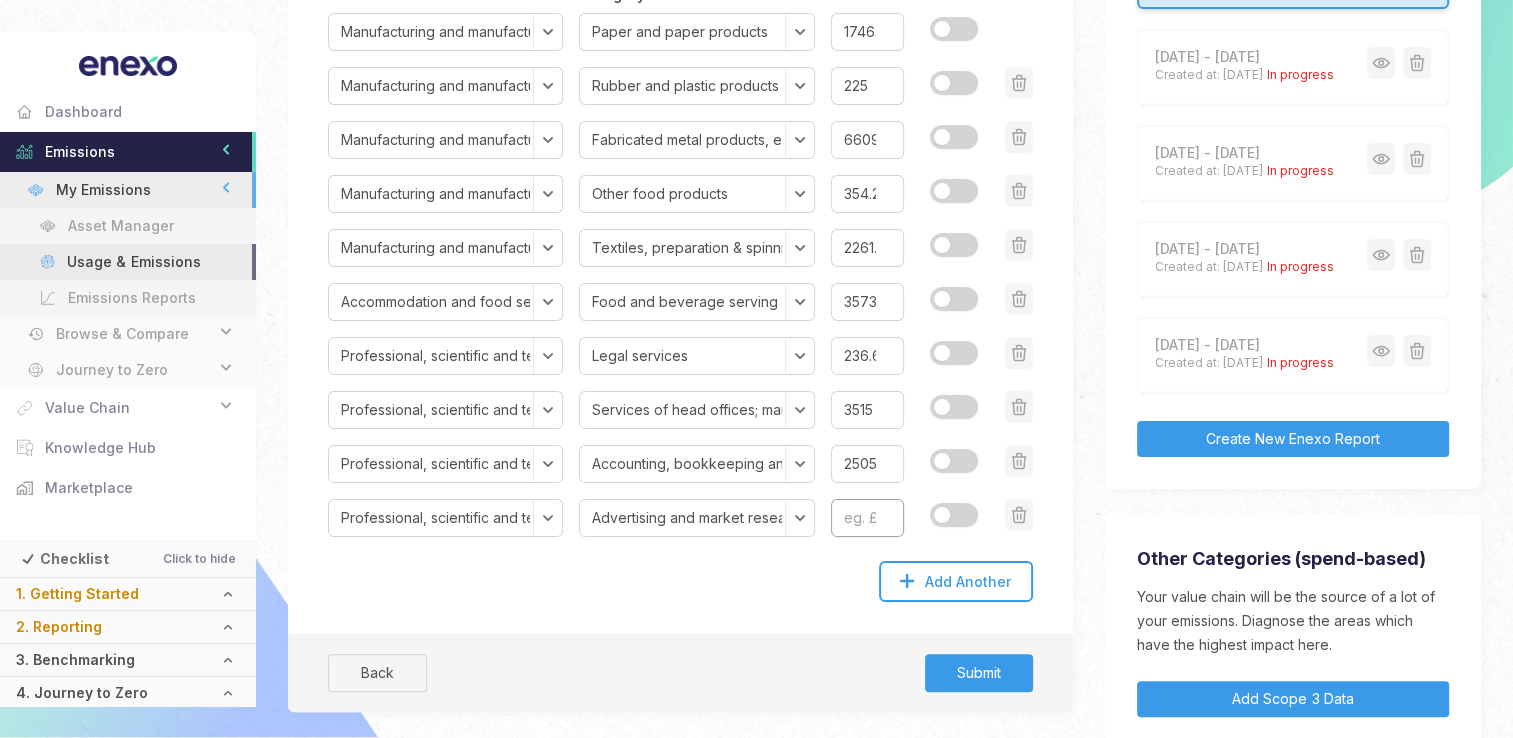 click at bounding box center [867, 518] 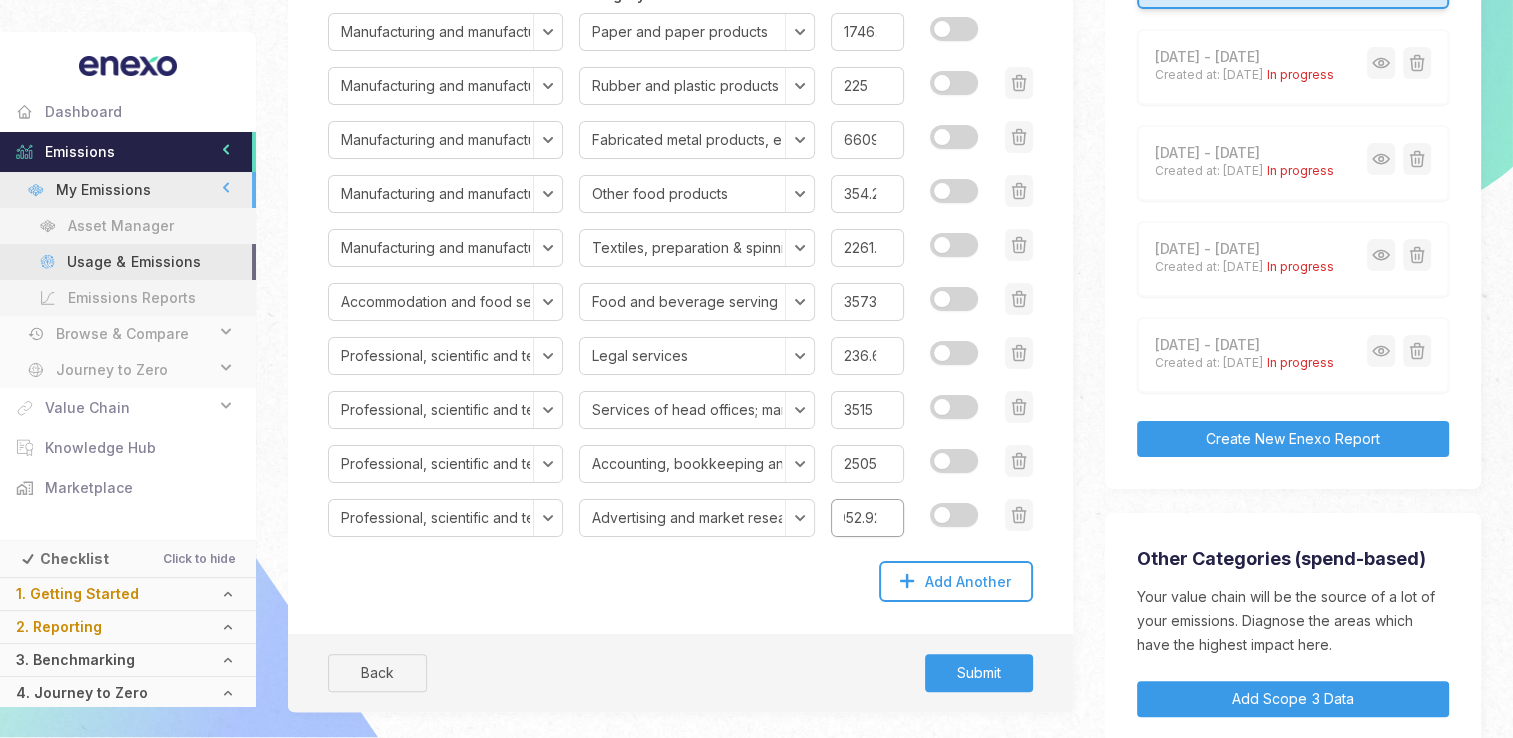 scroll, scrollTop: 0, scrollLeft: 30, axis: horizontal 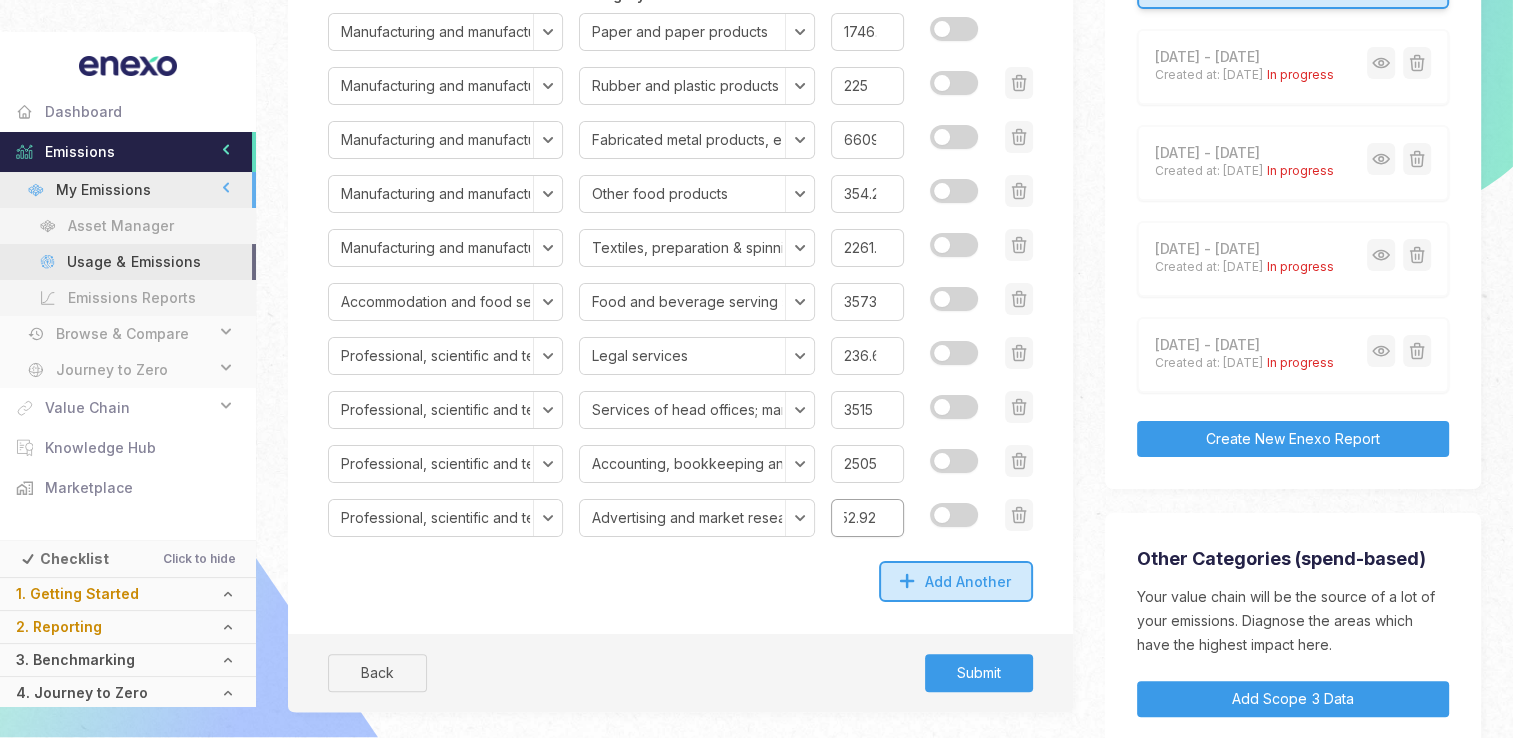 type on "16052.92" 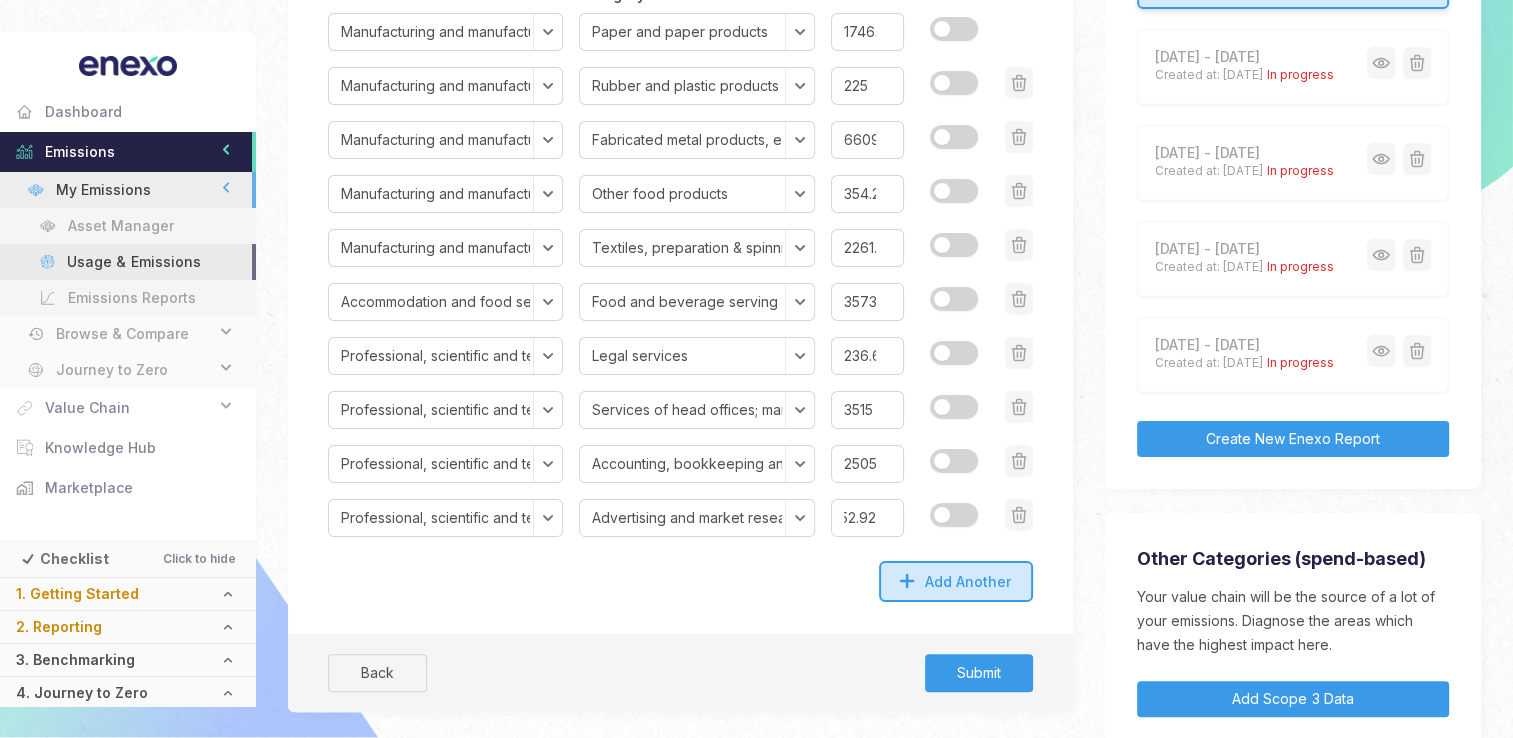 click on "Add Another" 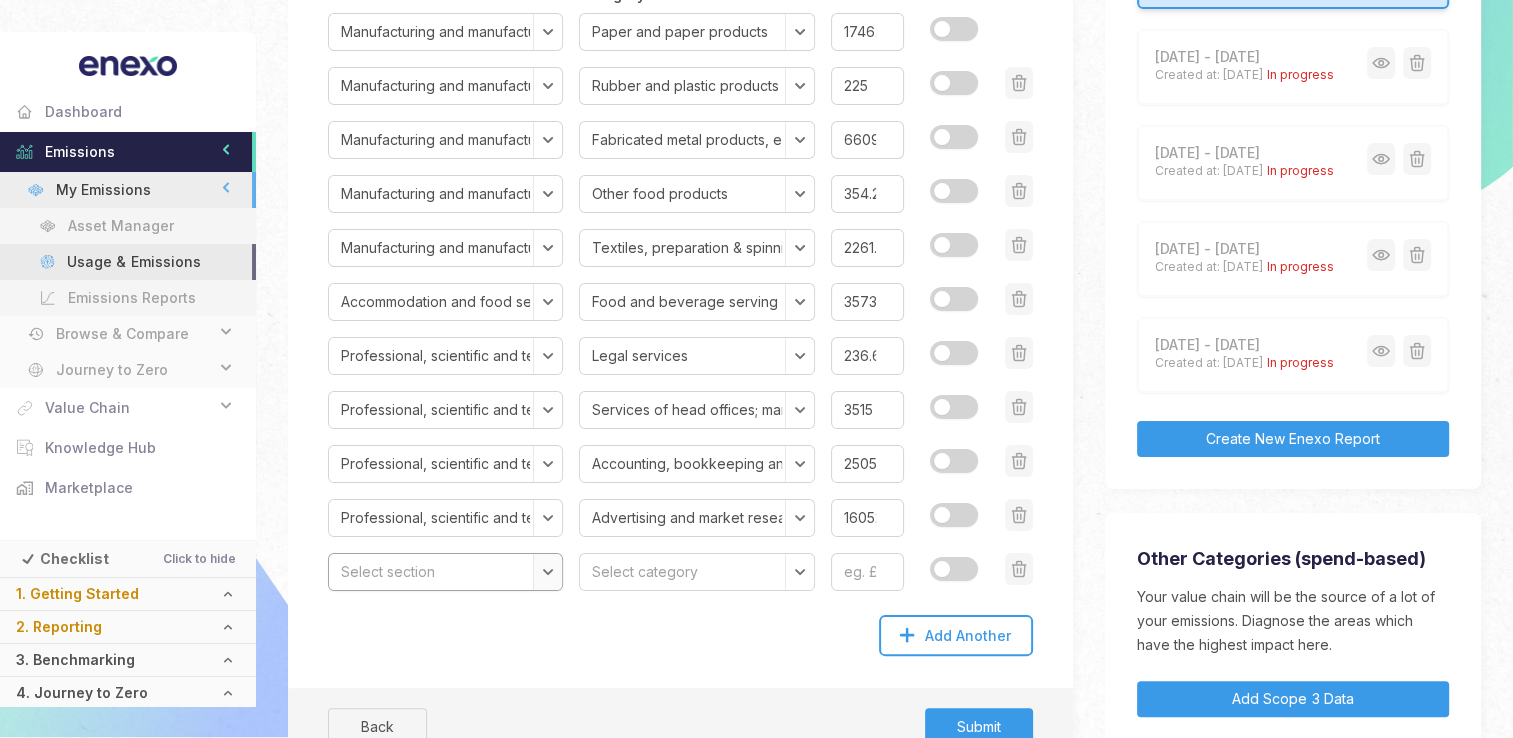 click on "Select section Agriculture, forestry and fishing Mining and quarrying Manufacturing and manufactured products Electricity, gas, steam and air conditioning supply Water supply; sewerage, waste management and remediation activities Construction Wholesale and retail trade; repair of motor vehicles and motorcycles Transport and storage Accommodation and food services Information and communication Financial and insurance activities Real estate activities Professional, scientific and technical activities Administrative and support service activities Public administration and defence; compulsory social security Education Human health and social work activities Arts, entertainment and recreation Other service activities Activities of households as employers; undifferentiated goods and services-producing activities of households for own use" at bounding box center [445, 572] 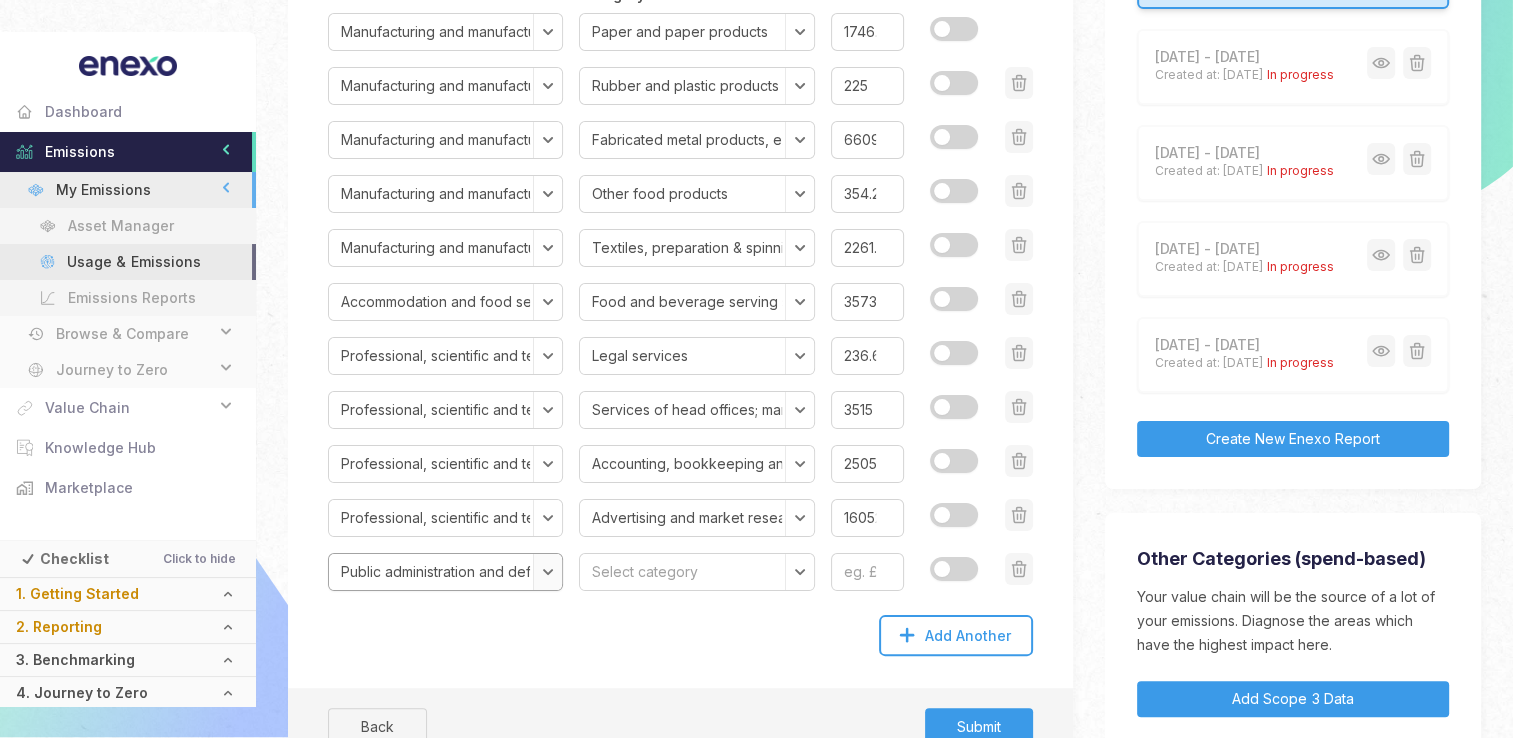 click on "Select section Agriculture, forestry and fishing Mining and quarrying Manufacturing and manufactured products Electricity, gas, steam and air conditioning supply Water supply; sewerage, waste management and remediation activities Construction Wholesale and retail trade; repair of motor vehicles and motorcycles Transport and storage Accommodation and food services Information and communication Financial and insurance activities Real estate activities Professional, scientific and technical activities Administrative and support service activities Public administration and defence; compulsory social security Education Human health and social work activities Arts, entertainment and recreation Other service activities Activities of households as employers; undifferentiated goods and services-producing activities of households for own use" at bounding box center (445, 572) 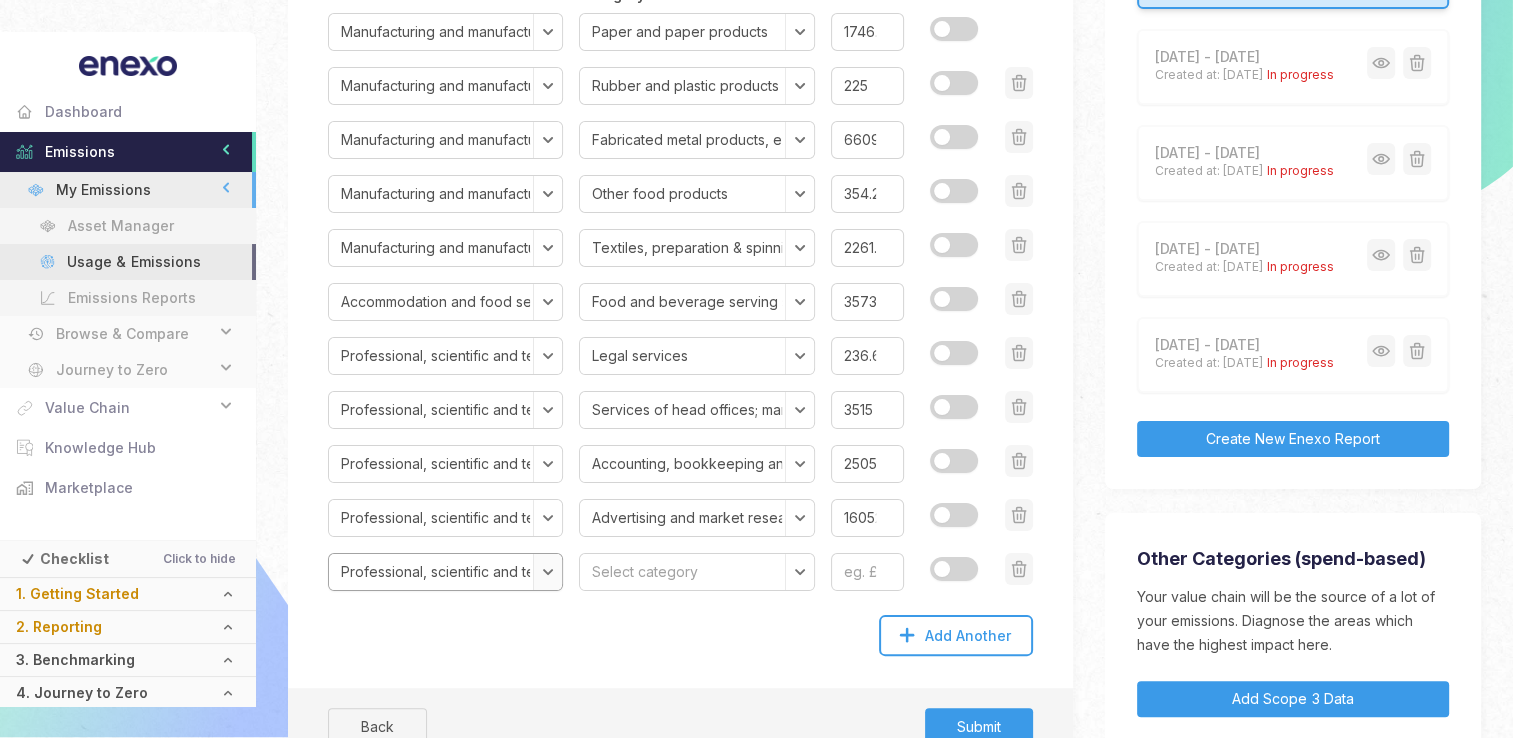 click on "Select section Agriculture, forestry and fishing Mining and quarrying Manufacturing and manufactured products Electricity, gas, steam and air conditioning supply Water supply; sewerage, waste management and remediation activities Construction Wholesale and retail trade; repair of motor vehicles and motorcycles Transport and storage Accommodation and food services Information and communication Financial and insurance activities Real estate activities Professional, scientific and technical activities Administrative and support service activities Public administration and defence; compulsory social security Education Human health and social work activities Arts, entertainment and recreation Other service activities Activities of households as employers; undifferentiated goods and services-producing activities of households for own use" at bounding box center (445, 572) 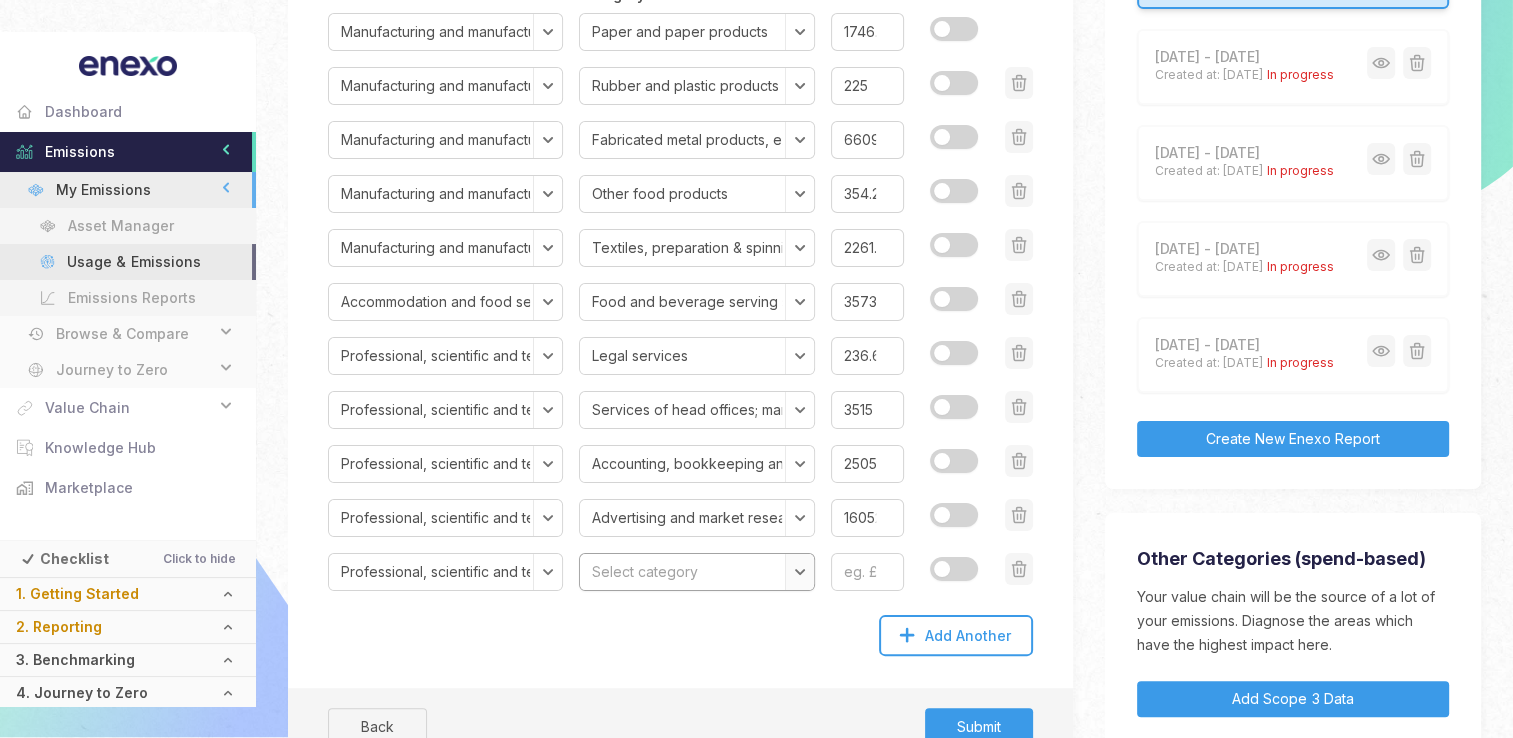 click on "Select category Legal services Accounting, bookkeeping and auditing services; tax consulting services Services of head offices; management consulting services Architectural and engineering services; technical testing and analysis services Scientific research and development services Advertising and market research services Other professional, scientific and technical services Veterinary services" at bounding box center [696, 572] 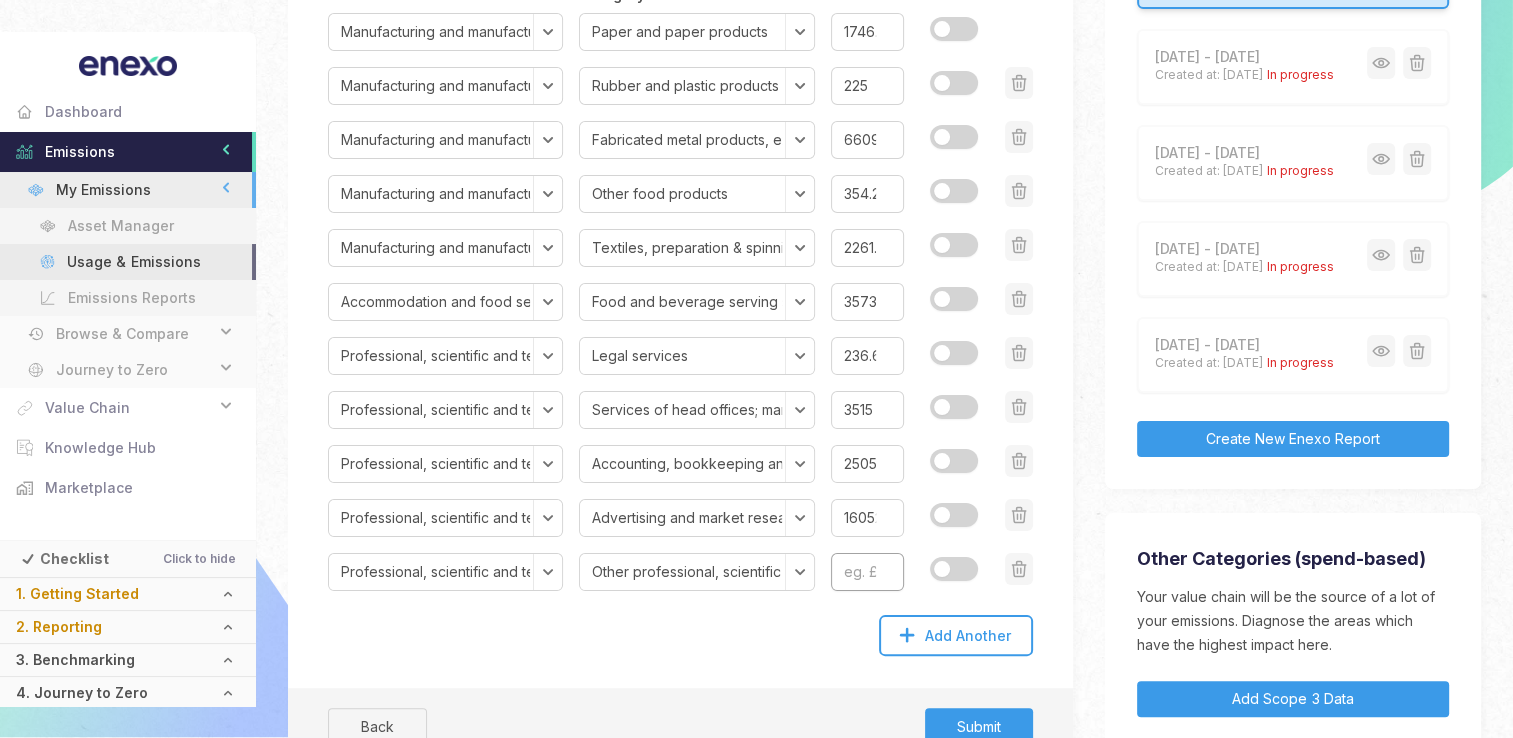 click at bounding box center [867, 572] 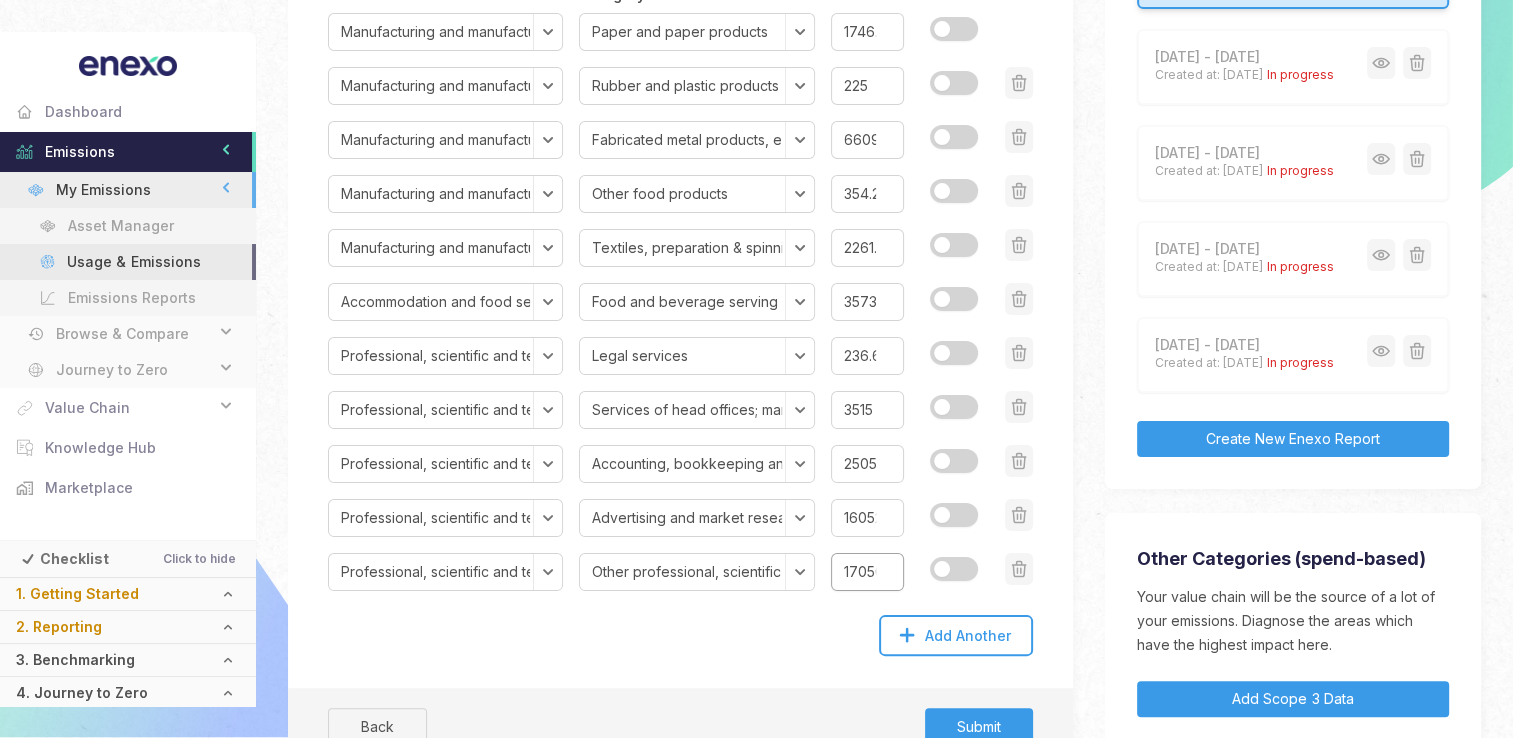 scroll, scrollTop: 0, scrollLeft: 8, axis: horizontal 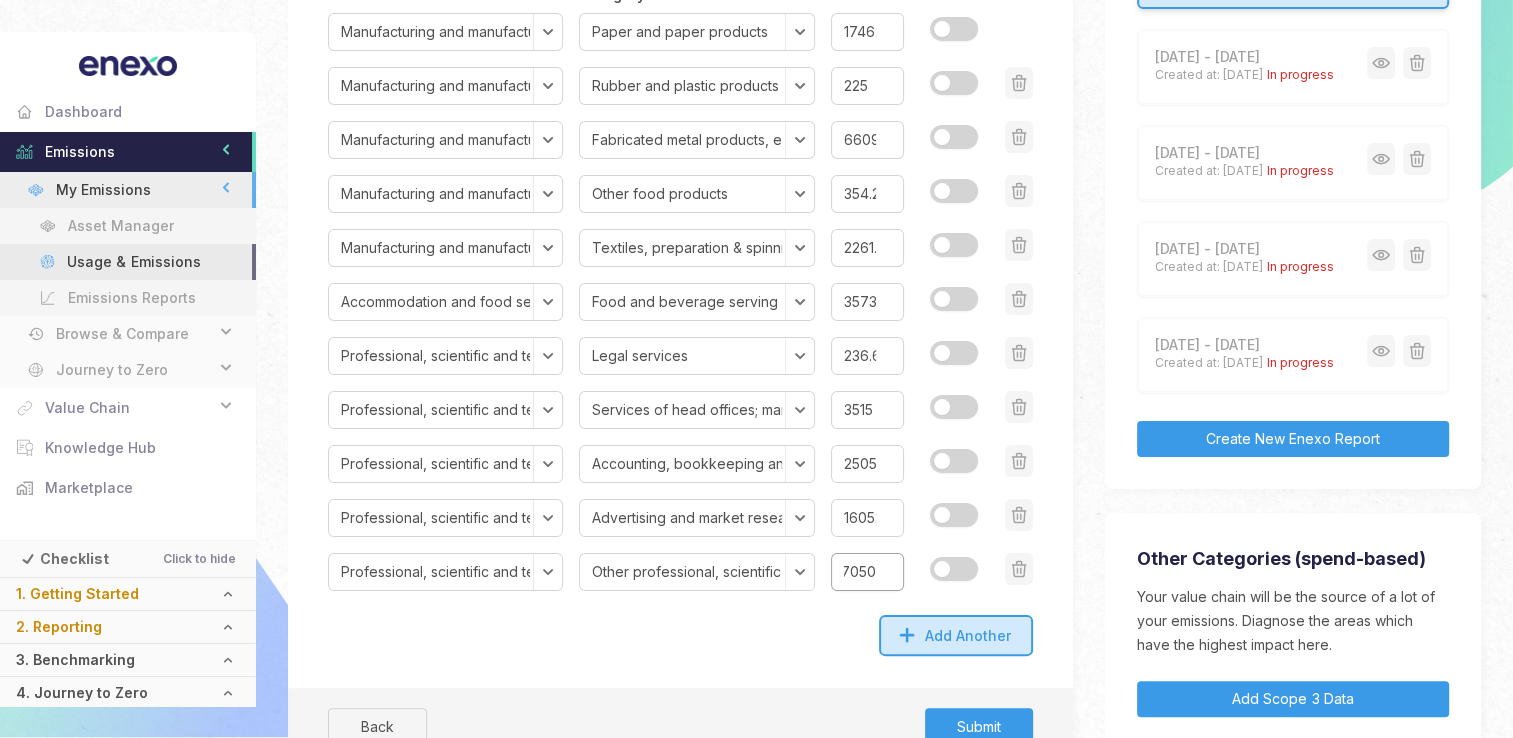 type on "17050" 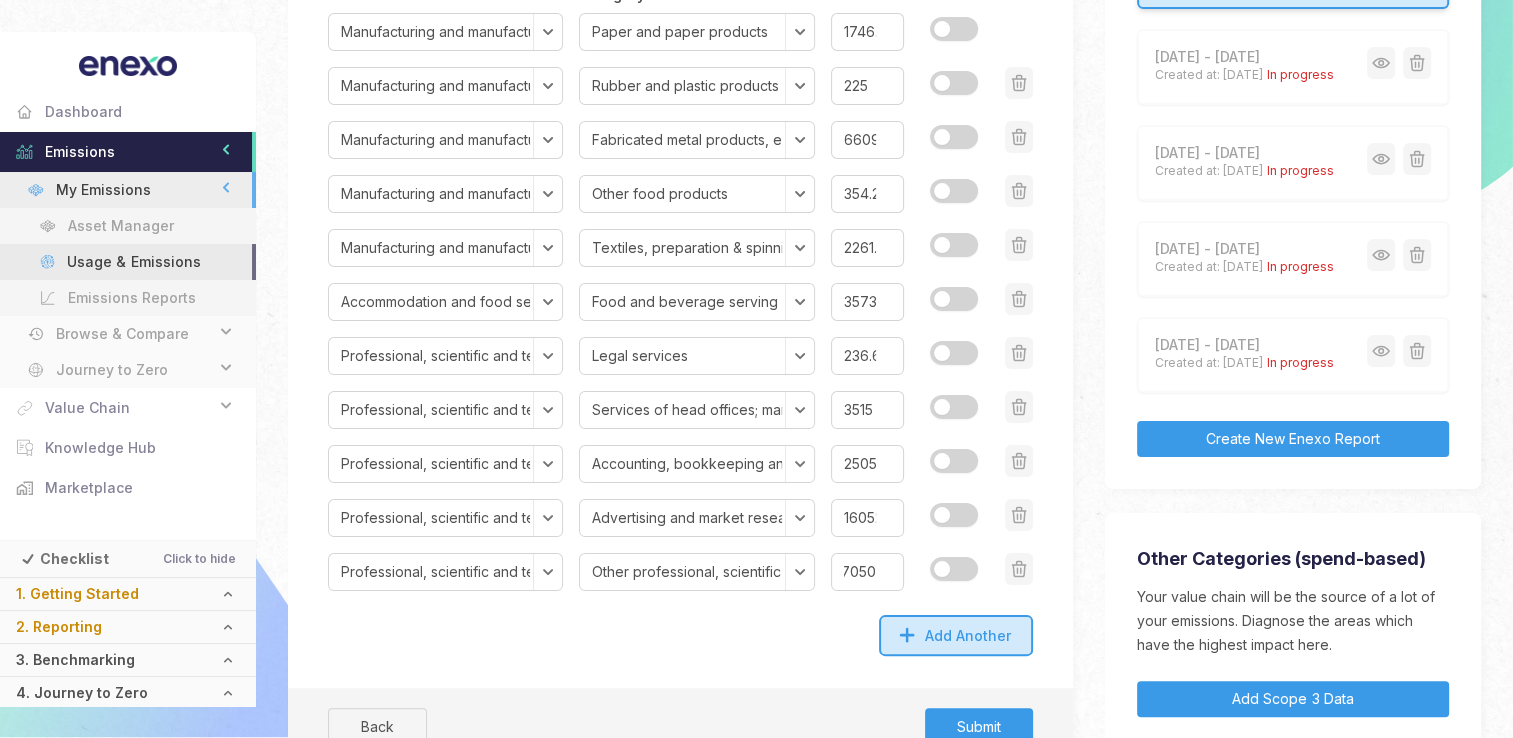 click on "Add Another" 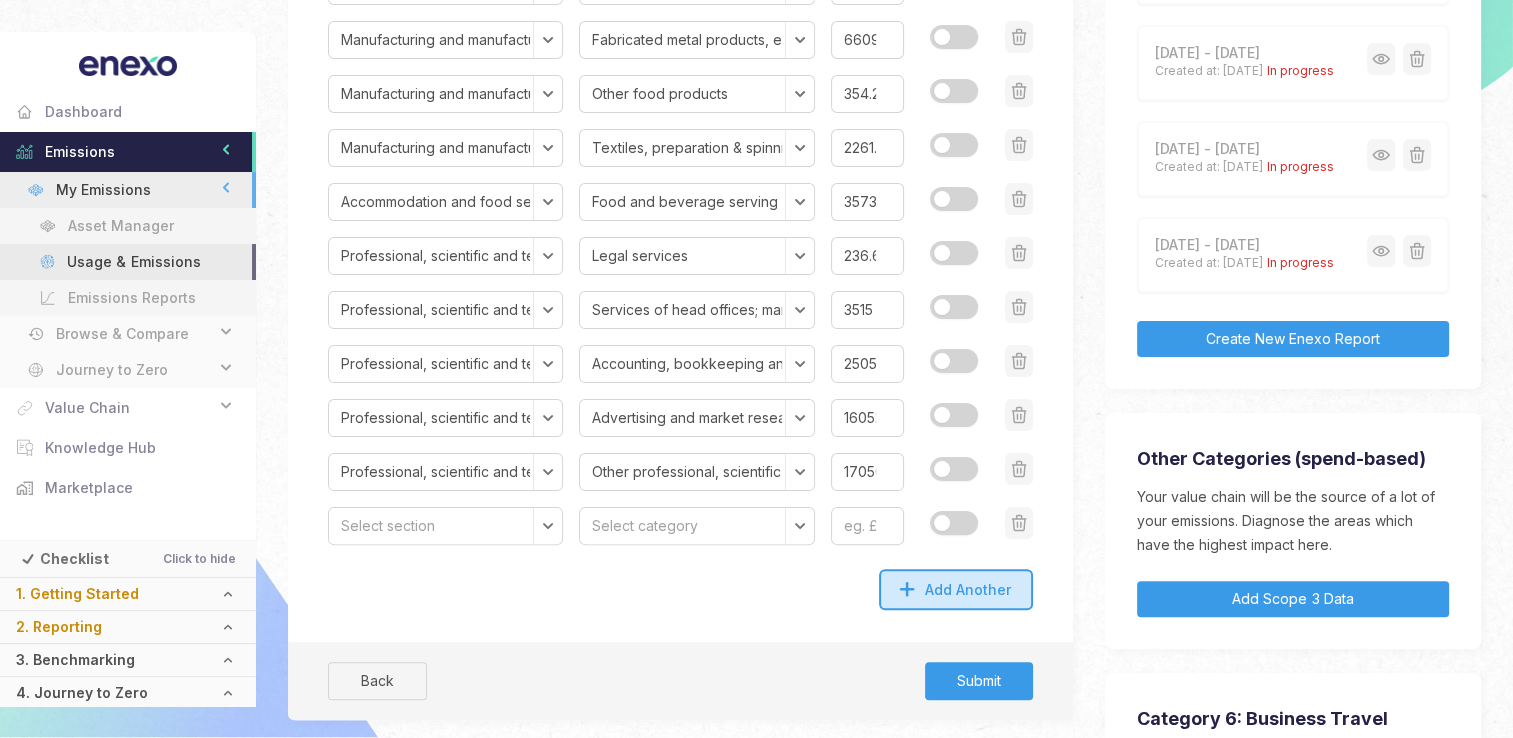 scroll, scrollTop: 416, scrollLeft: 0, axis: vertical 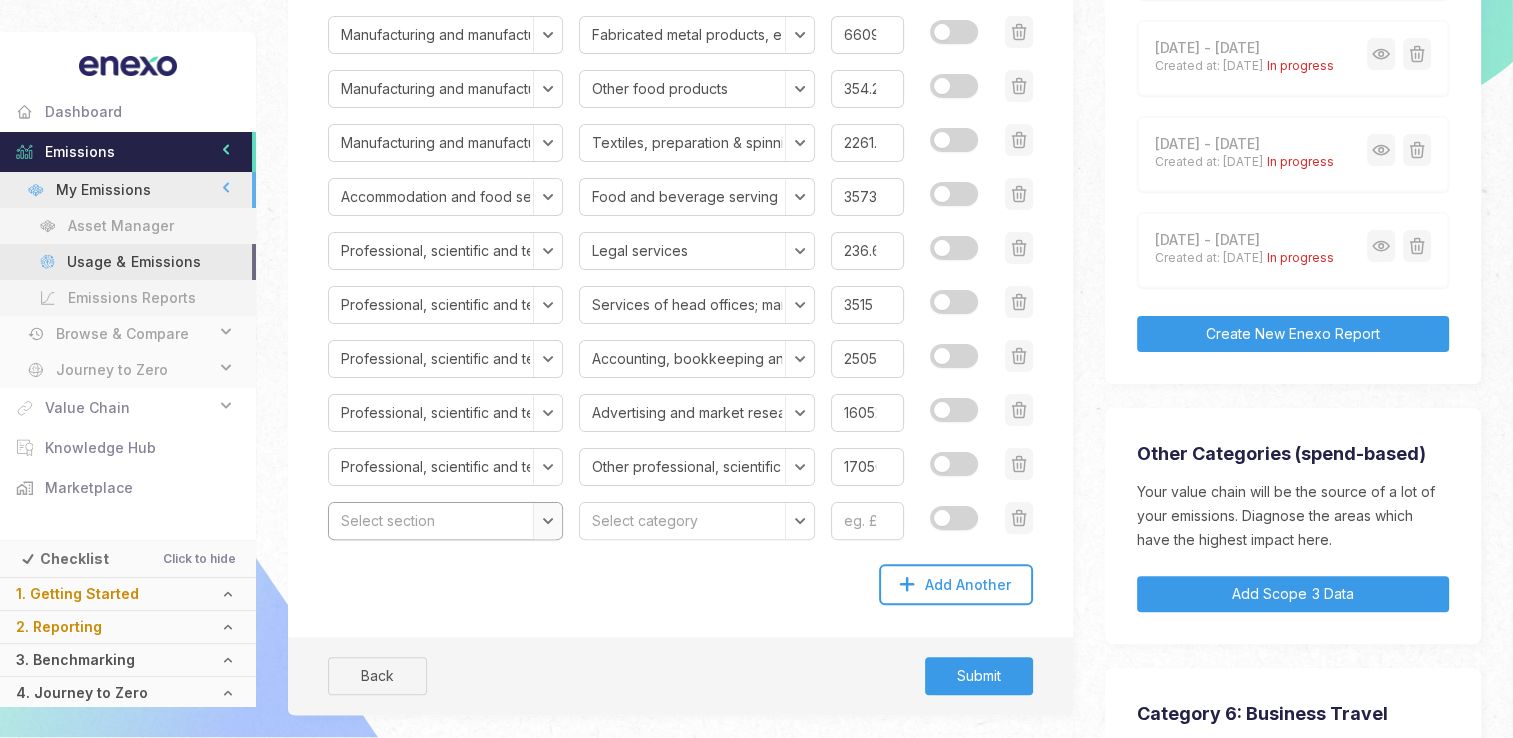 click on "Select section Agriculture, forestry and fishing Mining and quarrying Manufacturing and manufactured products Electricity, gas, steam and air conditioning supply Water supply; sewerage, waste management and remediation activities Construction Wholesale and retail trade; repair of motor vehicles and motorcycles Transport and storage Accommodation and food services Information and communication Financial and insurance activities Real estate activities Professional, scientific and technical activities Administrative and support service activities Public administration and defence; compulsory social security Education Human health and social work activities Arts, entertainment and recreation Other service activities Activities of households as employers; undifferentiated goods and services-producing activities of households for own use" at bounding box center [445, 521] 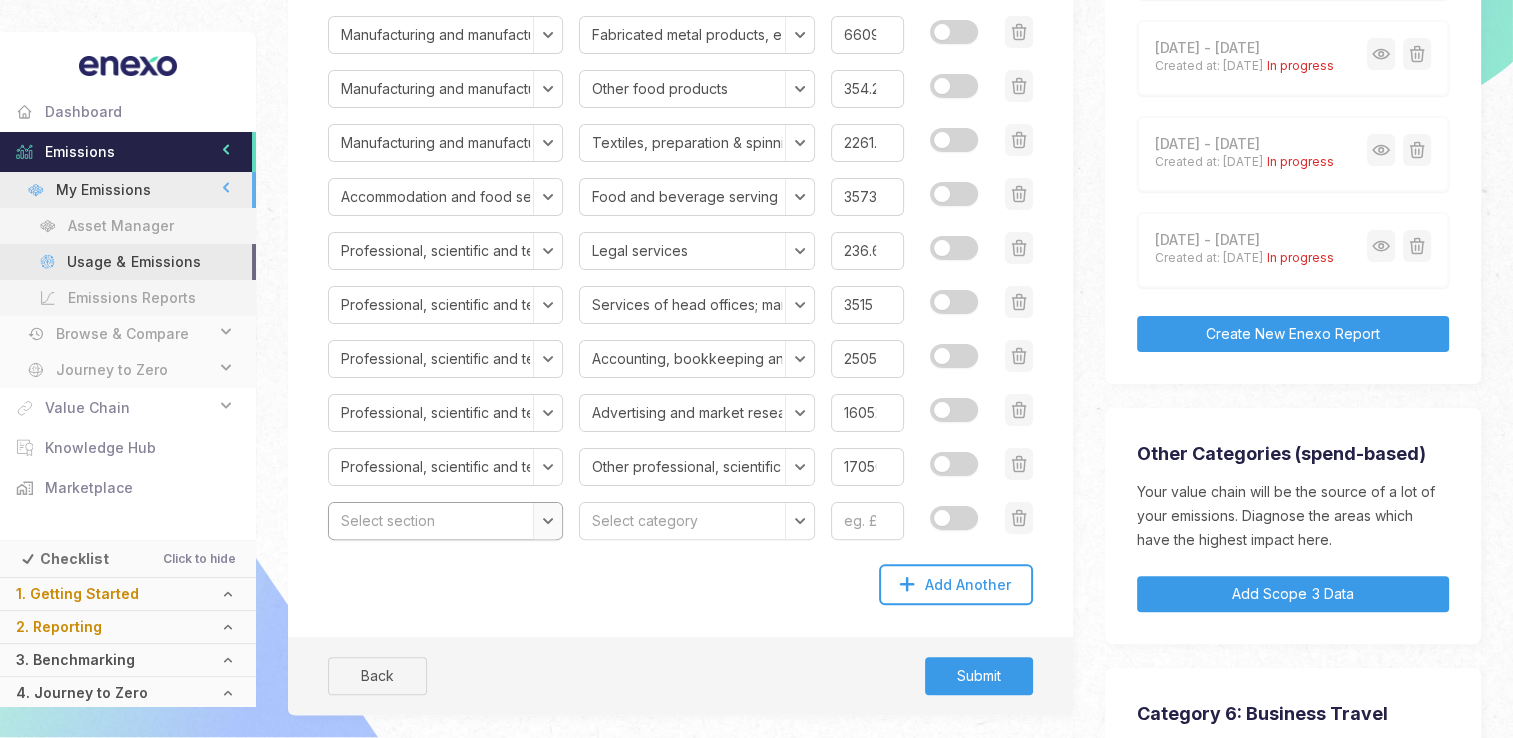 select on "Information and communication" 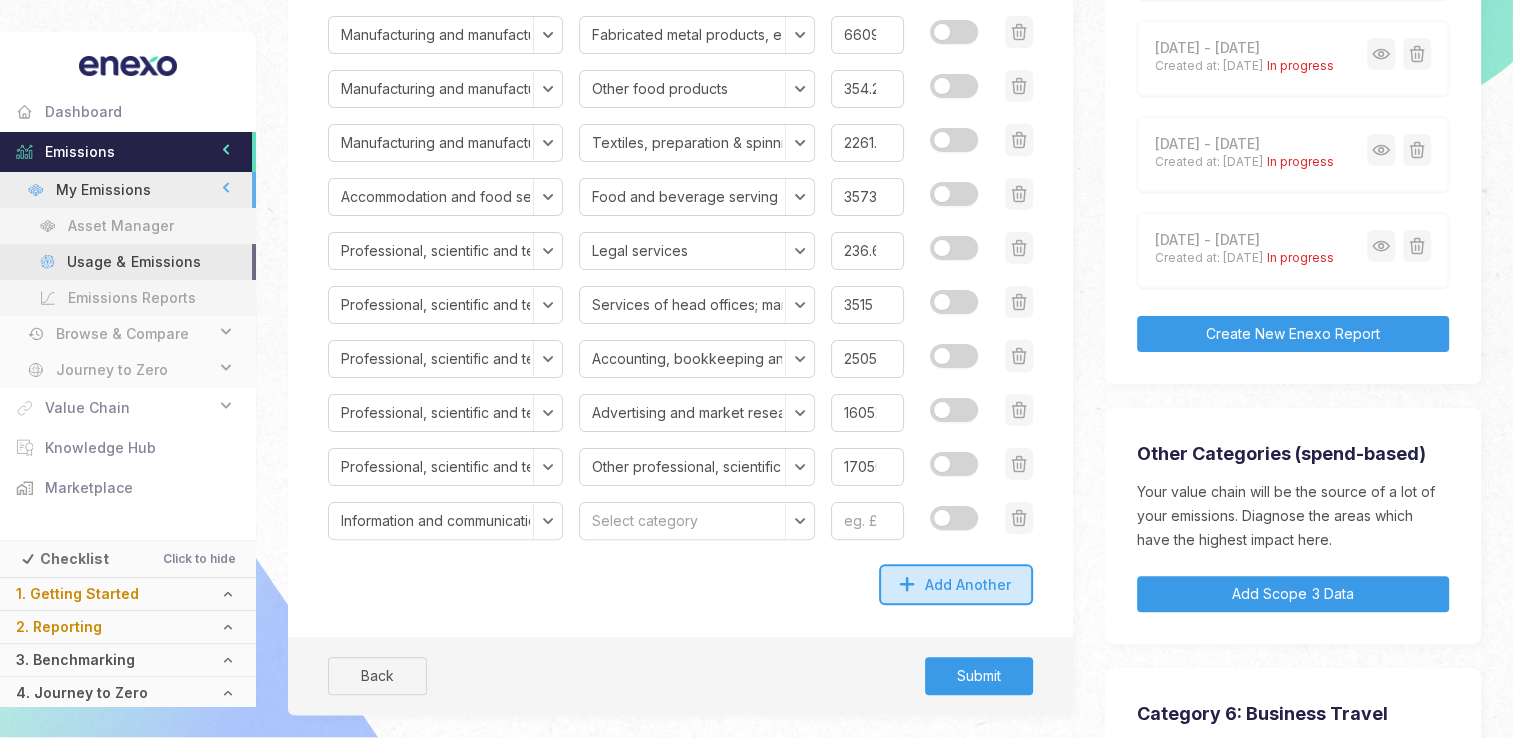 click 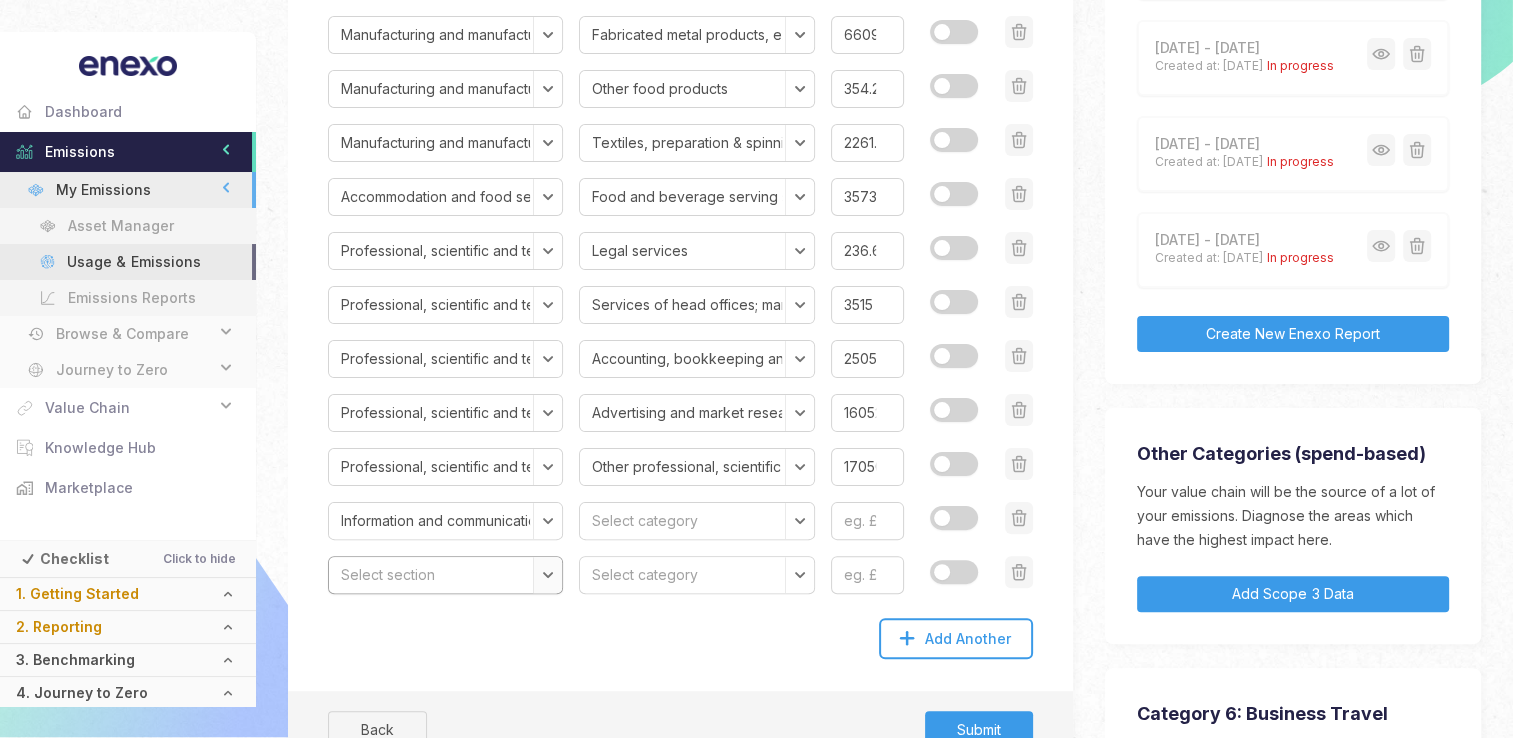 click on "Select section Agriculture, forestry and fishing Mining and quarrying Manufacturing and manufactured products Electricity, gas, steam and air conditioning supply Water supply; sewerage, waste management and remediation activities Construction Wholesale and retail trade; repair of motor vehicles and motorcycles Transport and storage Accommodation and food services Information and communication Financial and insurance activities Real estate activities Professional, scientific and technical activities Administrative and support service activities Public administration and defence; compulsory social security Education Human health and social work activities Arts, entertainment and recreation Other service activities Activities of households as employers; undifferentiated goods and services-producing activities of households for own use" at bounding box center (445, 575) 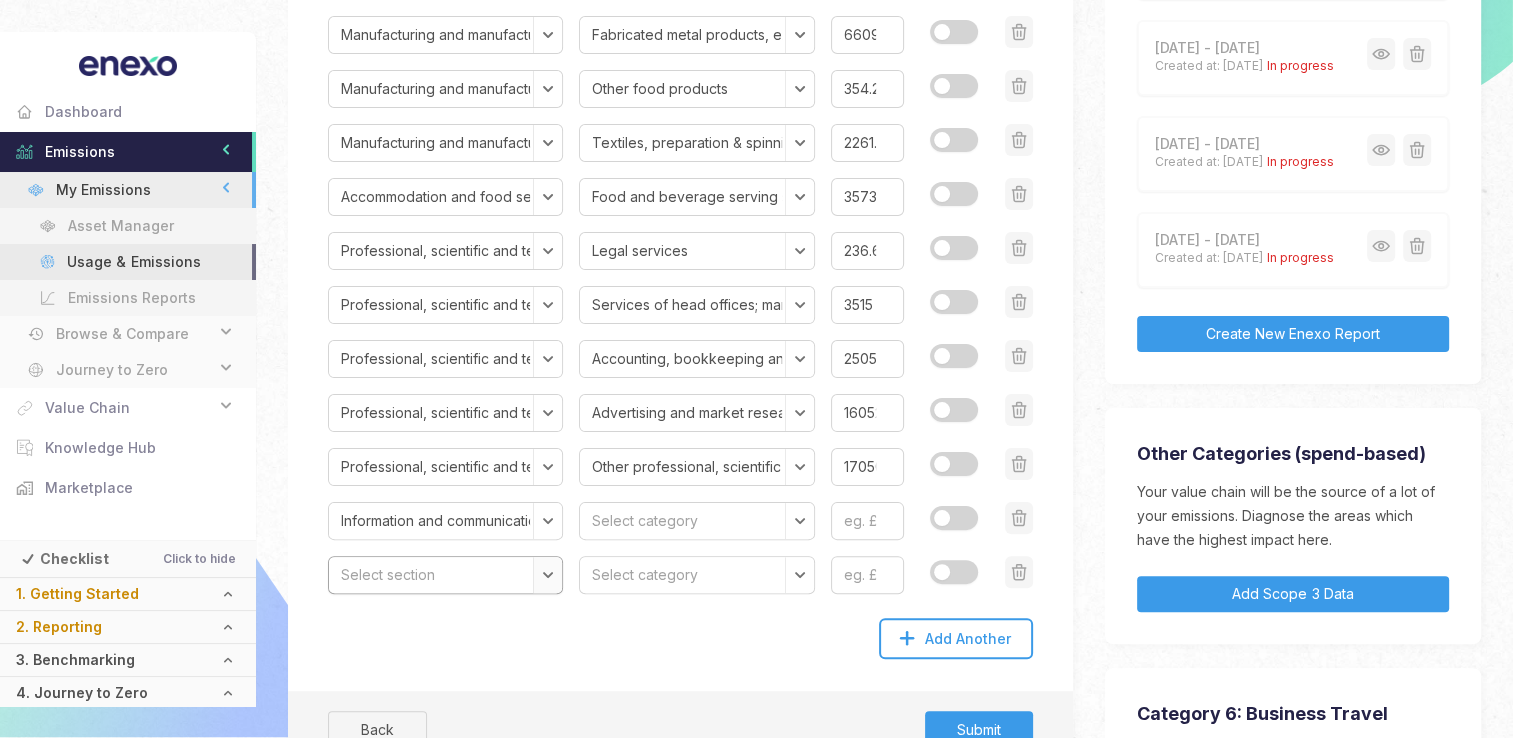 select on "Information and communication" 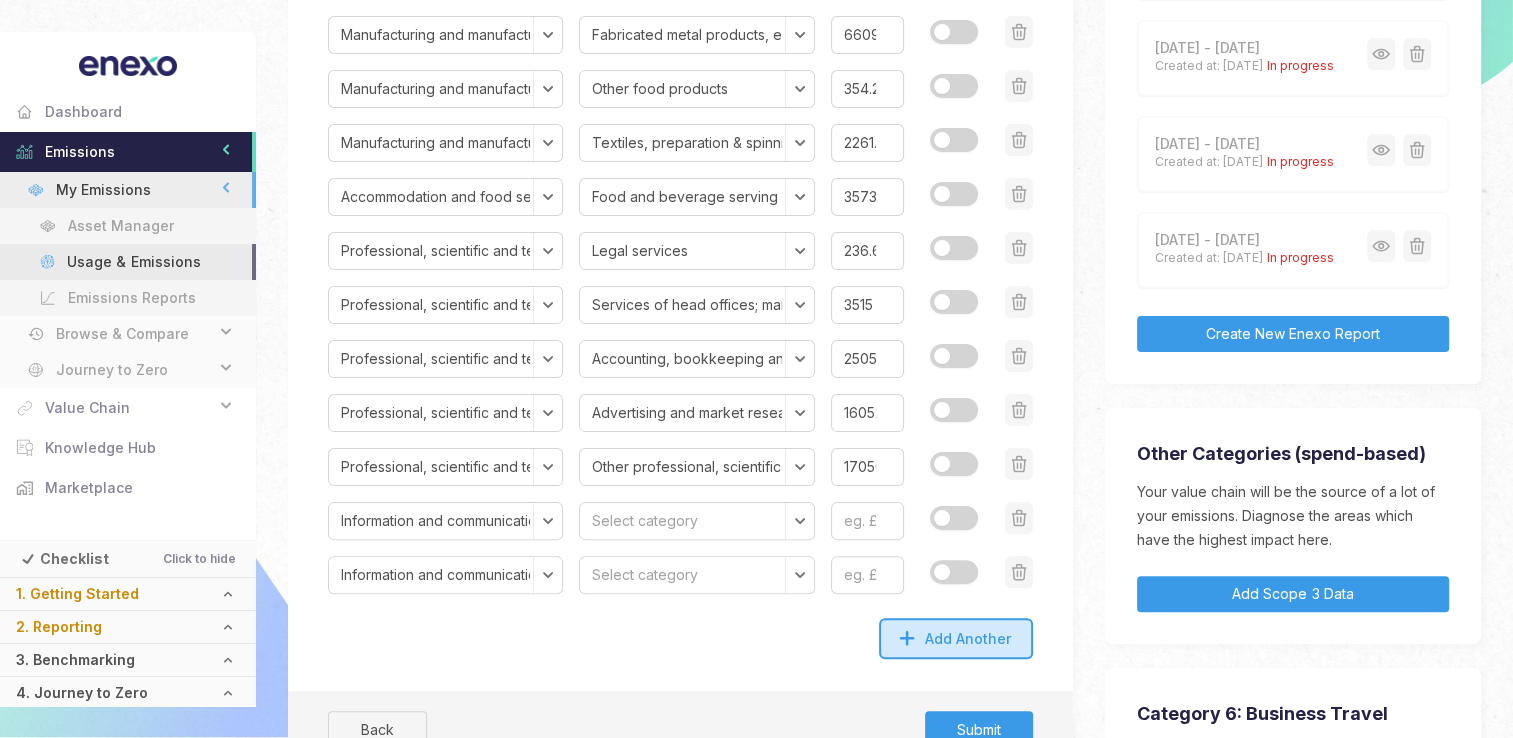 click on "Add Another" 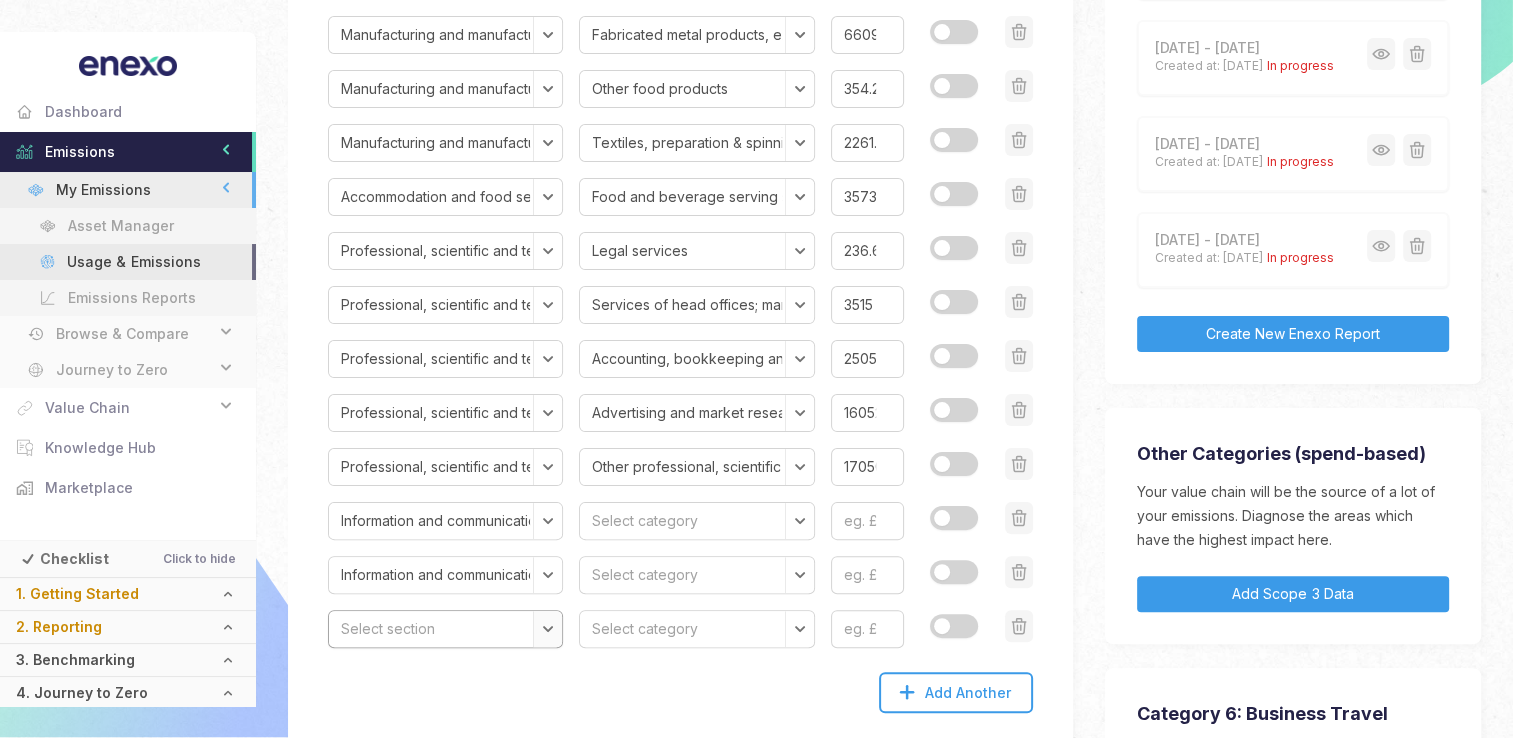 click on "Select section Agriculture, forestry and fishing Mining and quarrying Manufacturing and manufactured products Electricity, gas, steam and air conditioning supply Water supply; sewerage, waste management and remediation activities Construction Wholesale and retail trade; repair of motor vehicles and motorcycles Transport and storage Accommodation and food services Information and communication Financial and insurance activities Real estate activities Professional, scientific and technical activities Administrative and support service activities Public administration and defence; compulsory social security Education Human health and social work activities Arts, entertainment and recreation Other service activities Activities of households as employers; undifferentiated goods and services-producing activities of households for own use" at bounding box center (445, 629) 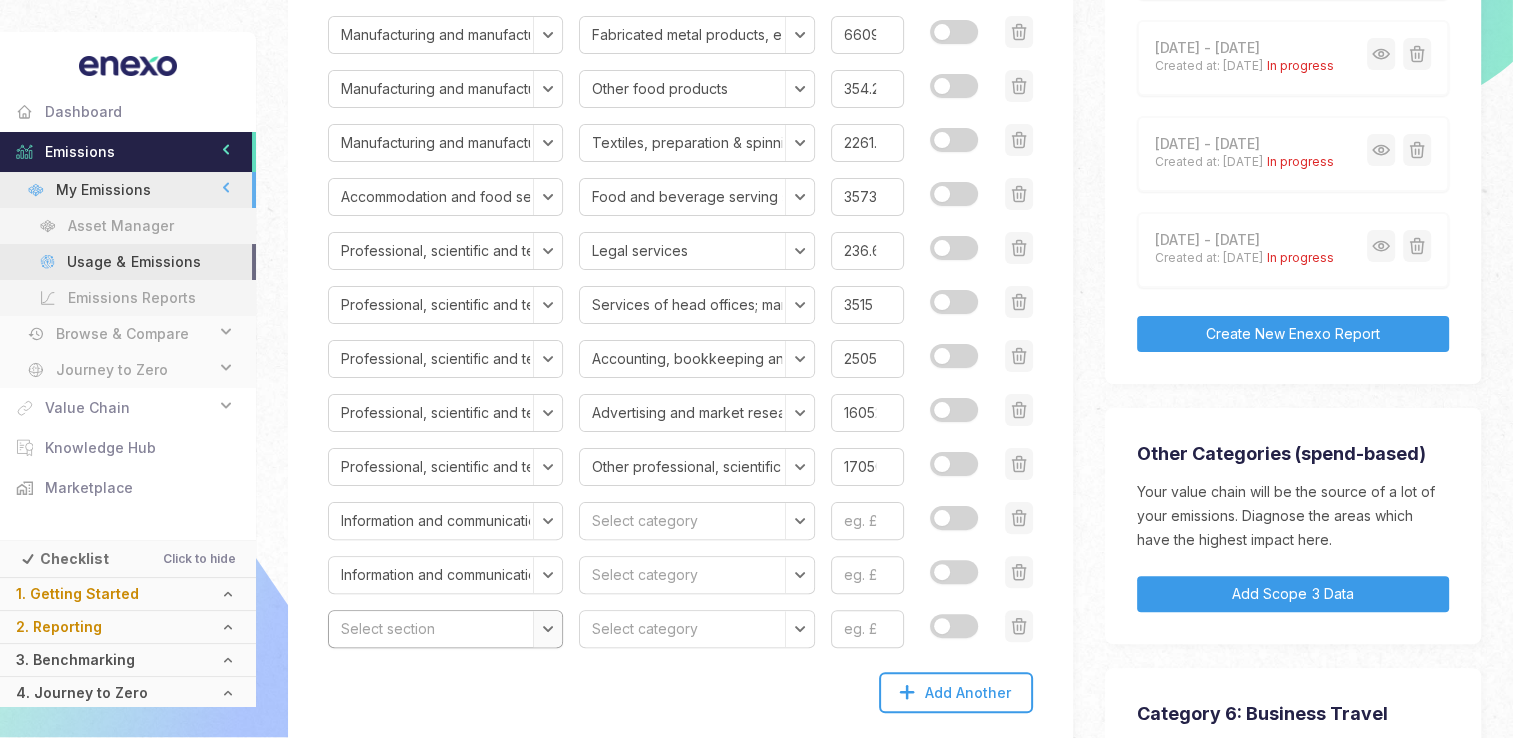 select on "Information and communication" 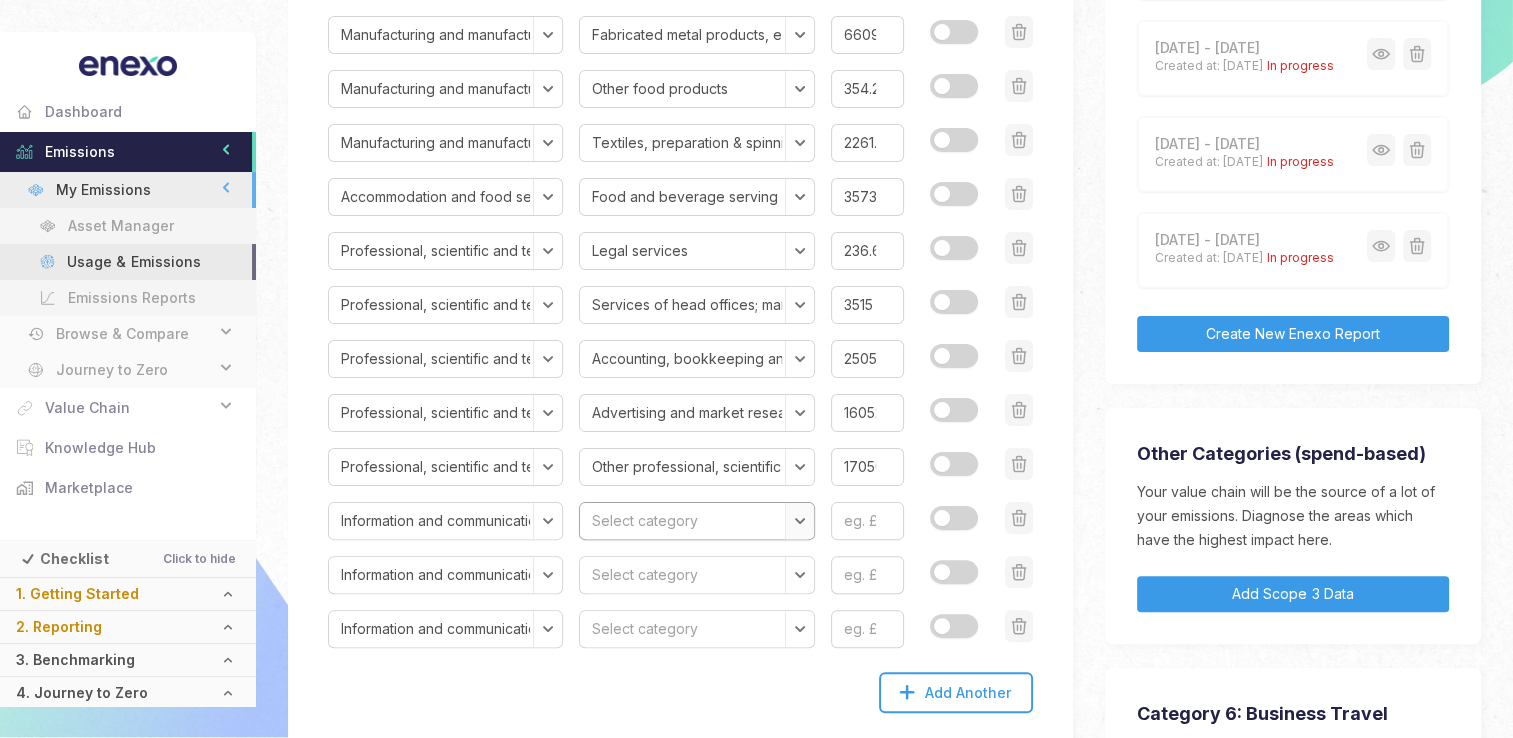 click on "Select category Publishing services Motion picture, video and TV programme production services, sound recording & music publishing & programming and broadcasting services Telecommunications services Computer programming, consultancy and related services Information services" at bounding box center (696, 521) 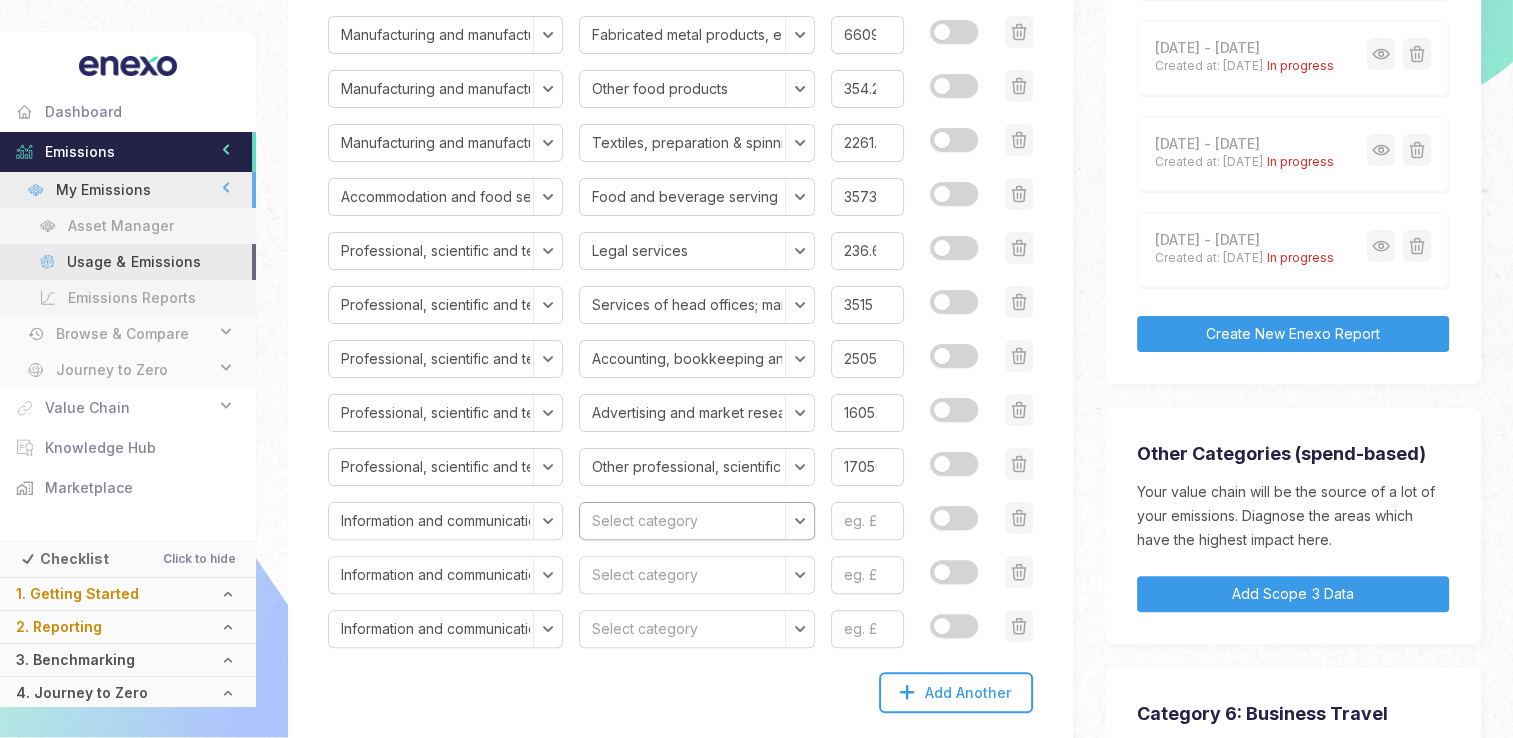 select on "Motion picture, video and TV programme production services, sound recording & music publishing & programming and broadcasting services" 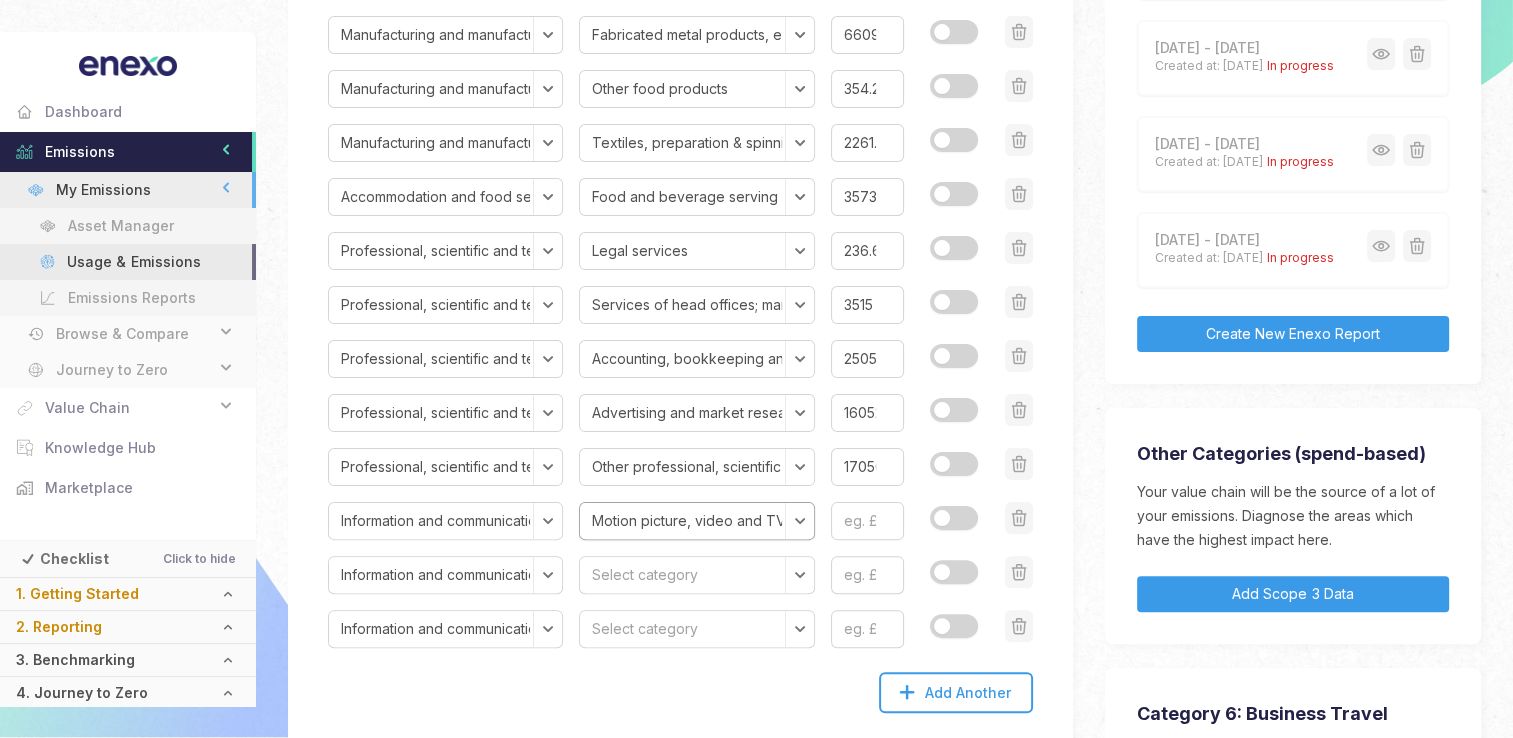 click on "Select category Publishing services Motion picture, video and TV programme production services, sound recording & music publishing & programming and broadcasting services Telecommunications services Computer programming, consultancy and related services Information services" at bounding box center (696, 521) 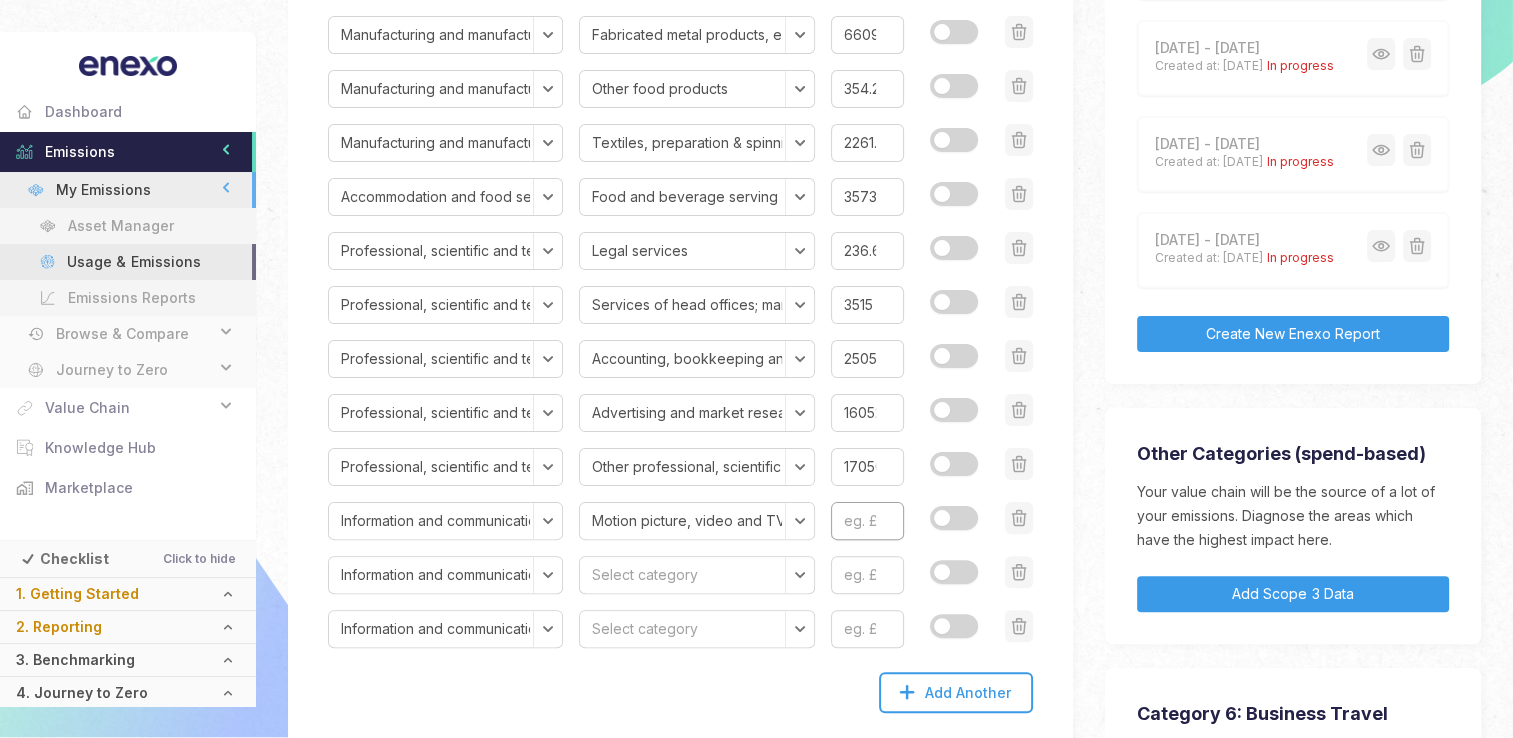 click at bounding box center (867, 521) 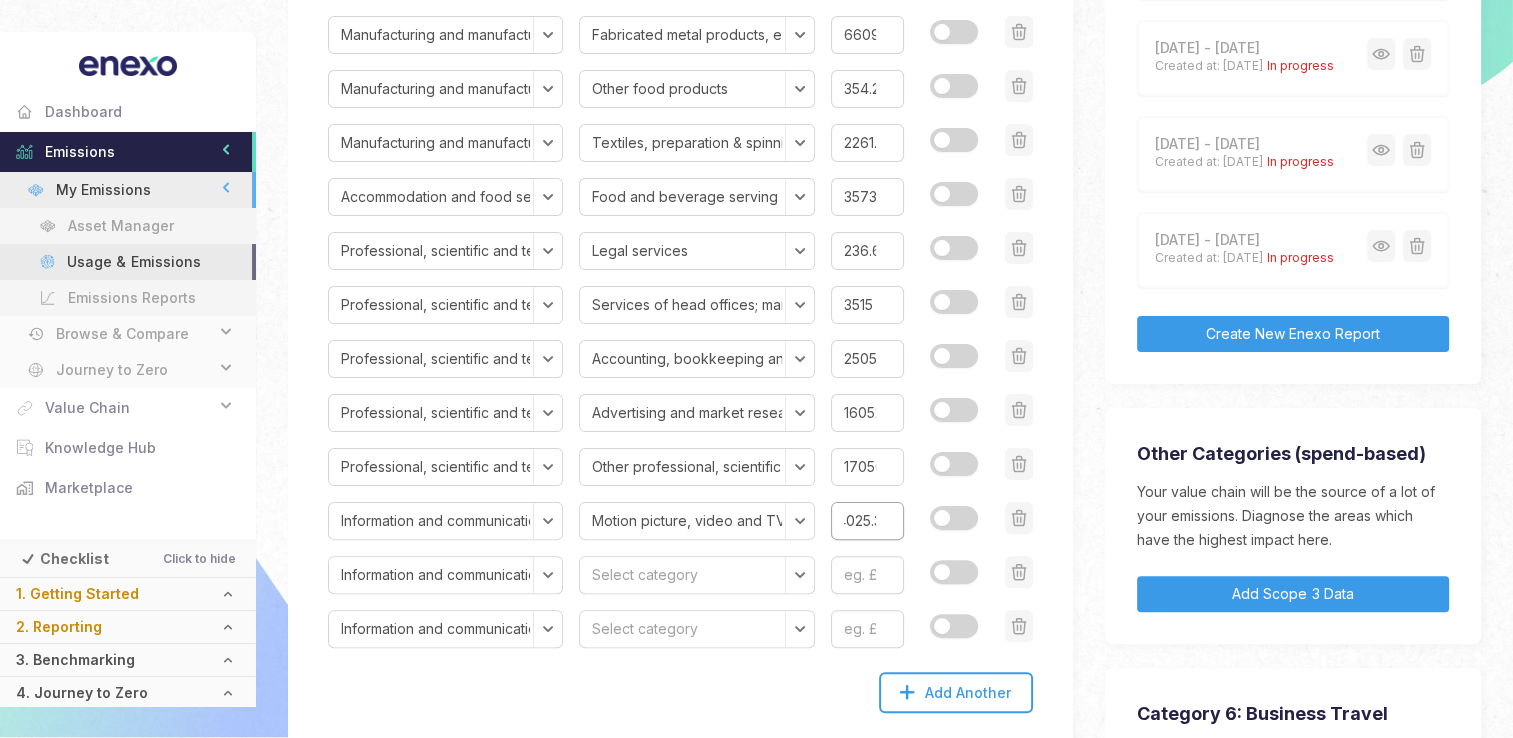 scroll, scrollTop: 0, scrollLeft: 15, axis: horizontal 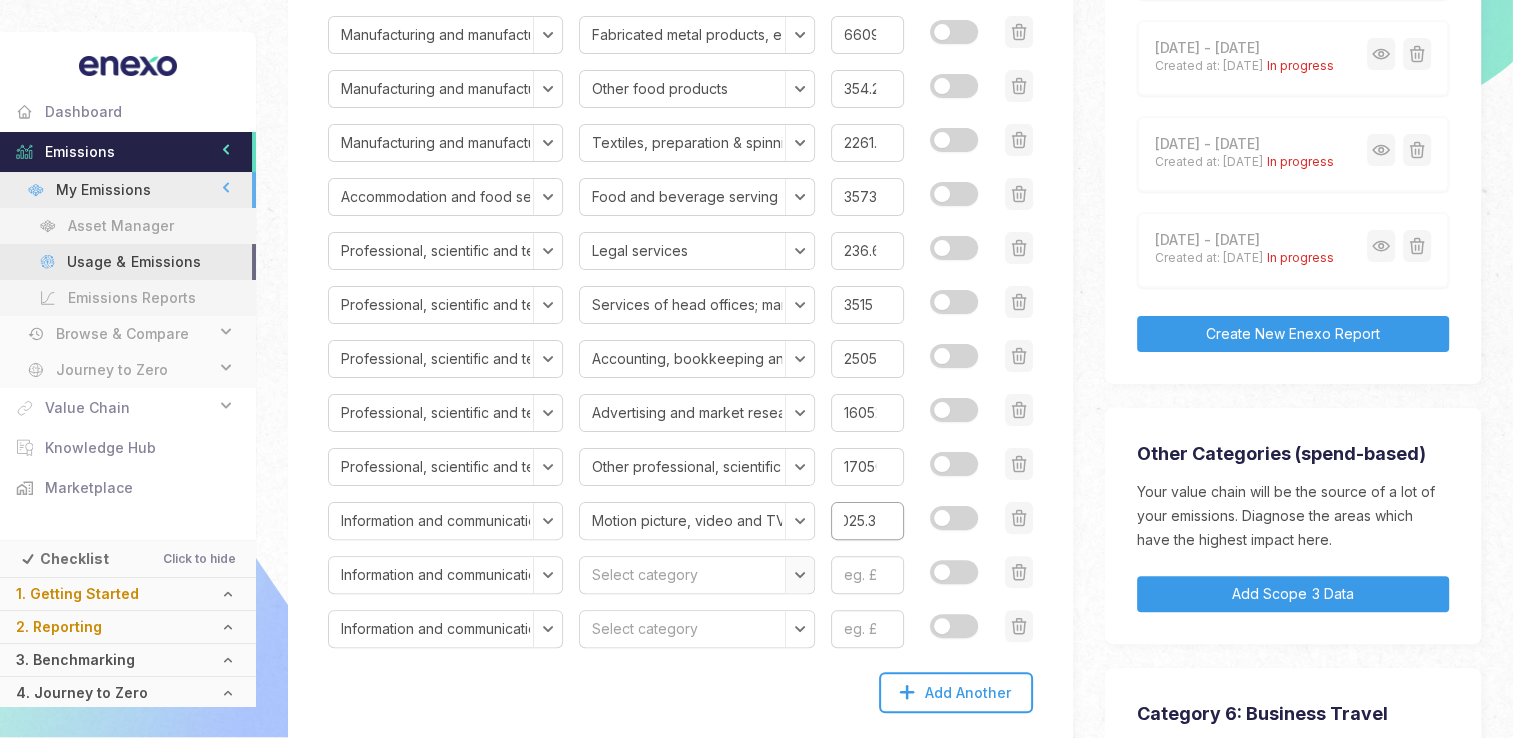 type on "4025.3" 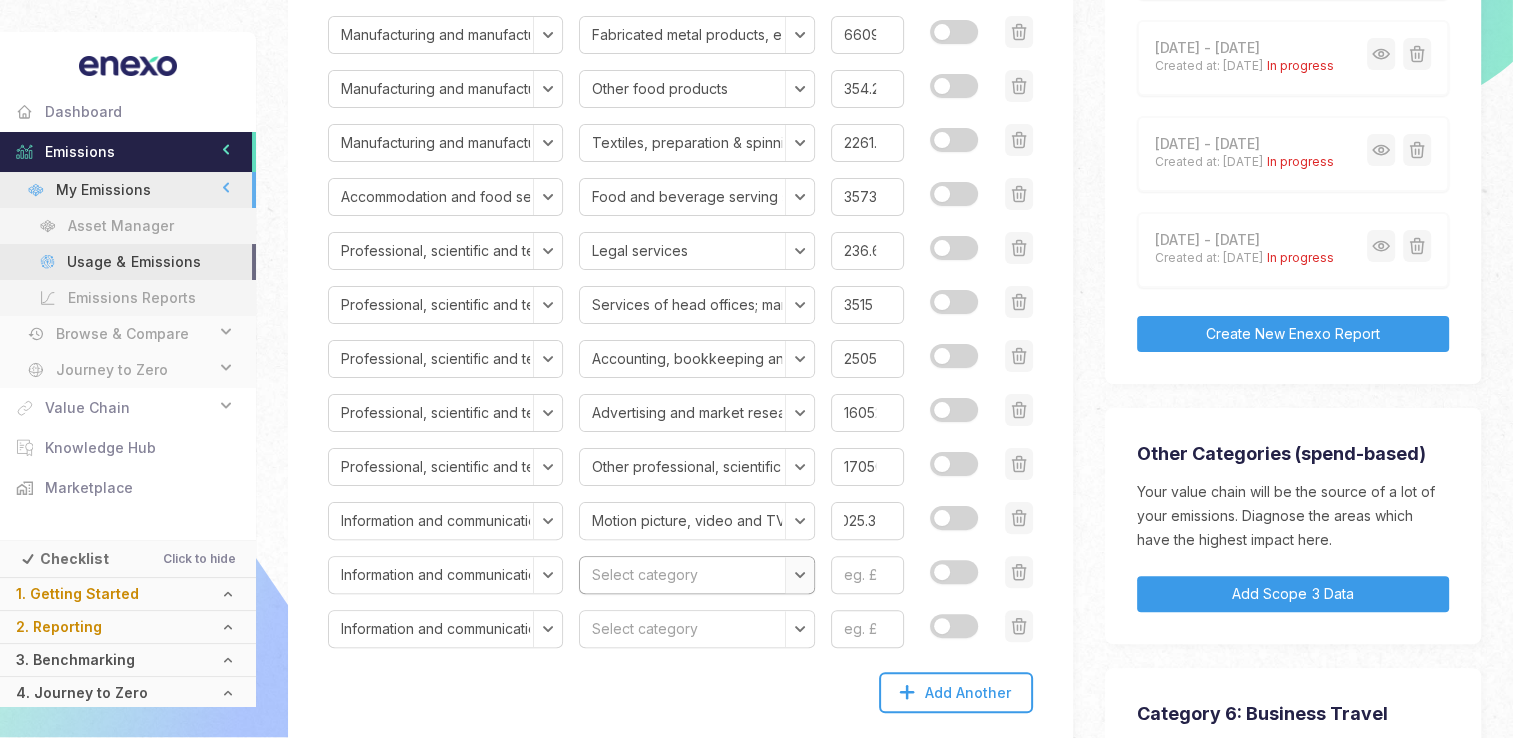 click on "Select category Publishing services Motion picture, video and TV programme production services, sound recording & music publishing & programming and broadcasting services Telecommunications services Computer programming, consultancy and related services Information services" at bounding box center (696, 575) 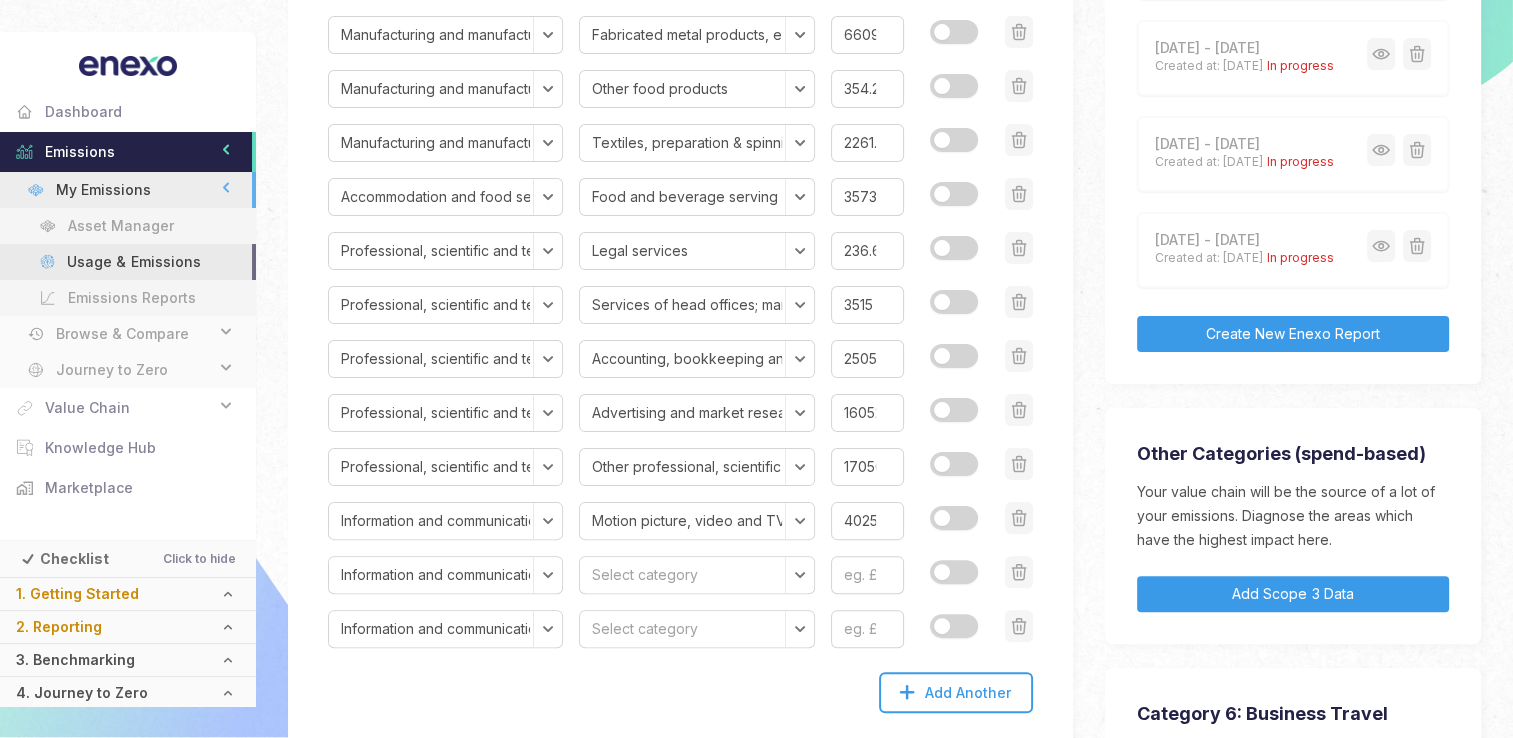 click on "Please use the dropdowns to list all the categories of goods and services your organisation purchased during the reporting year, and enter the total expenditure for each category. If you don't know for a particular category, please enter an approximate value and select “Estimate”. You can add additional rows using the “Add Rows” button. Section Select section Agriculture, forestry and fishing Mining and quarrying Manufacturing and manufactured products Electricity, gas, steam and air conditioning supply Water supply; sewerage, waste management and remediation activities Construction Wholesale and retail trade; repair of motor vehicles and motorcycles Transport and storage Accommodation and food services Information and communication Financial and insurance activities Real estate activities Professional, scientific and technical activities Administrative and support service activities Public administration and defence; compulsory social security Education Human health and social work activities Value" at bounding box center (680, 283) 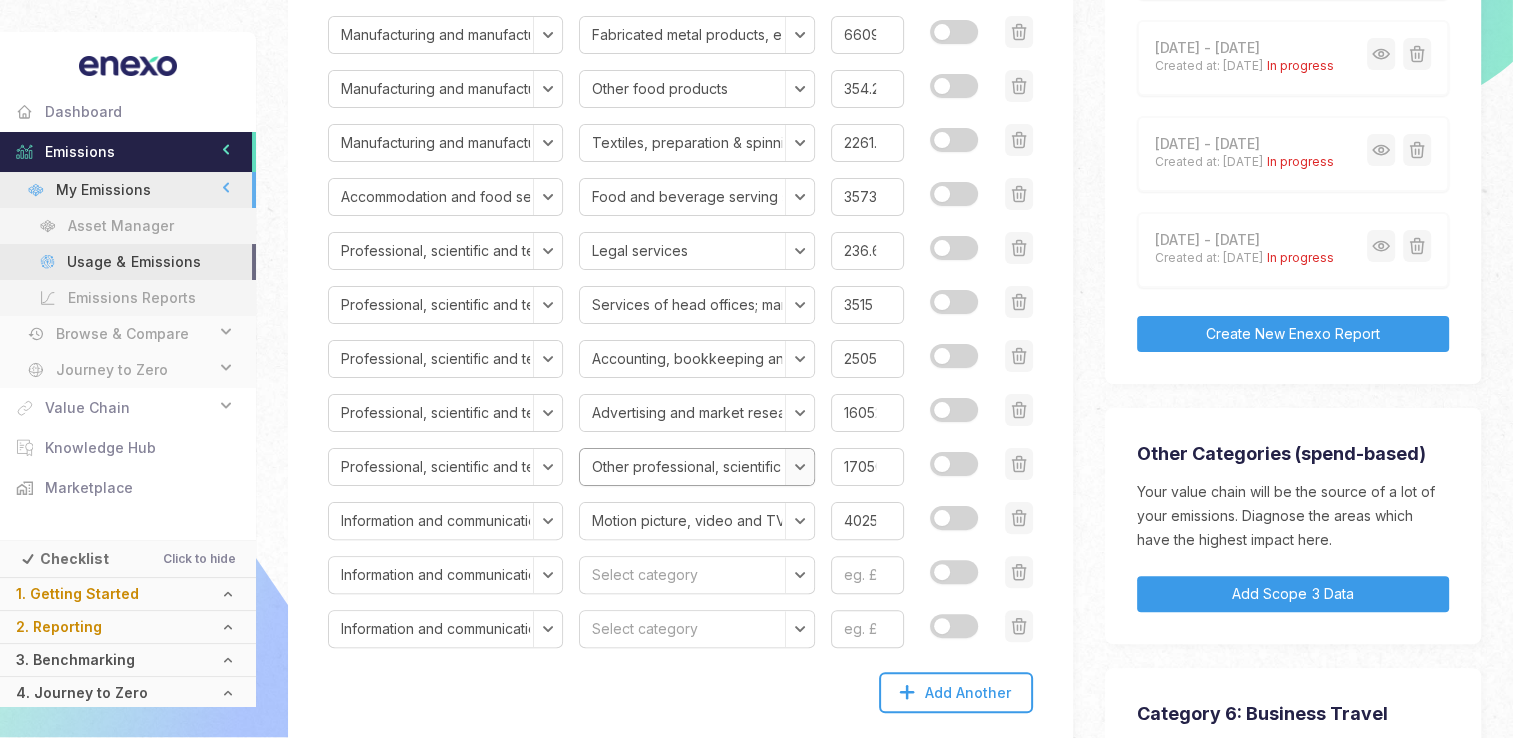click on "Select category Legal services Accounting, bookkeeping and auditing services; tax consulting services Services of head offices; management consulting services Architectural and engineering services; technical testing and analysis services Scientific research and development services Advertising and market research services Other professional, scientific and technical services Veterinary services" at bounding box center [696, 467] 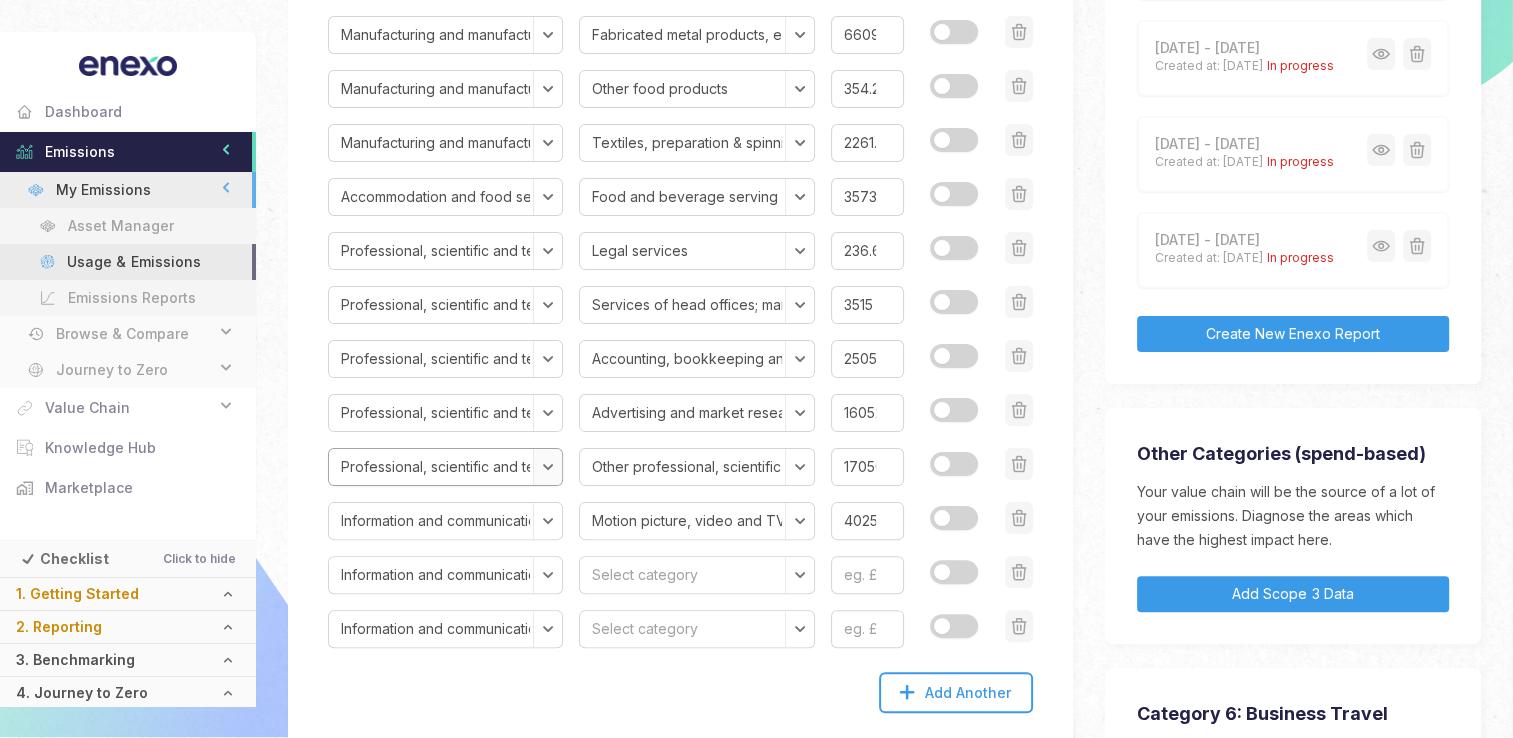 click on "Select section Agriculture, forestry and fishing Mining and quarrying Manufacturing and manufactured products Electricity, gas, steam and air conditioning supply Water supply; sewerage, waste management and remediation activities Construction Wholesale and retail trade; repair of motor vehicles and motorcycles Transport and storage Accommodation and food services Information and communication Financial and insurance activities Real estate activities Professional, scientific and technical activities Administrative and support service activities Public administration and defence; compulsory social security Education Human health and social work activities Arts, entertainment and recreation Other service activities Activities of households as employers; undifferentiated goods and services-producing activities of households for own use" at bounding box center (445, 467) 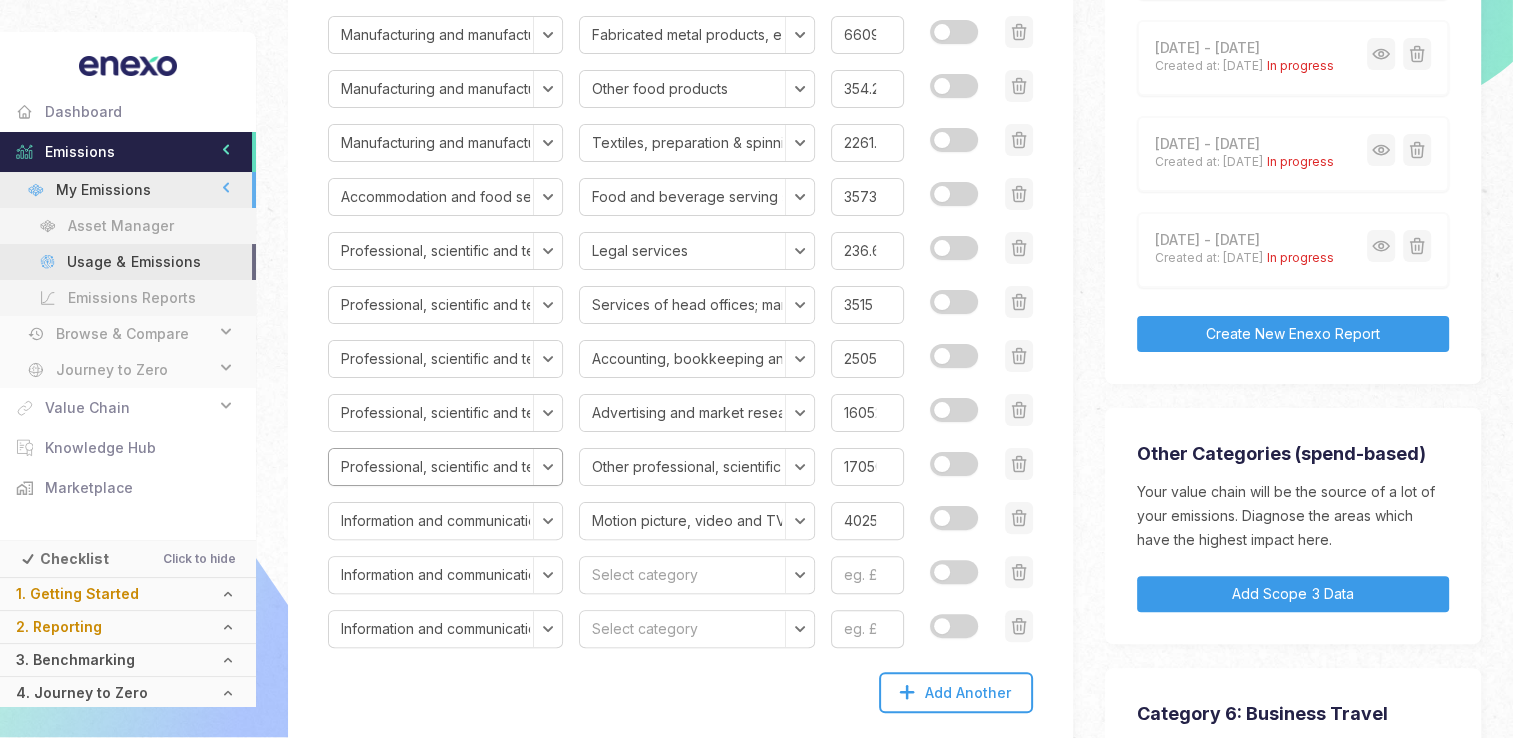select on "Information and communication" 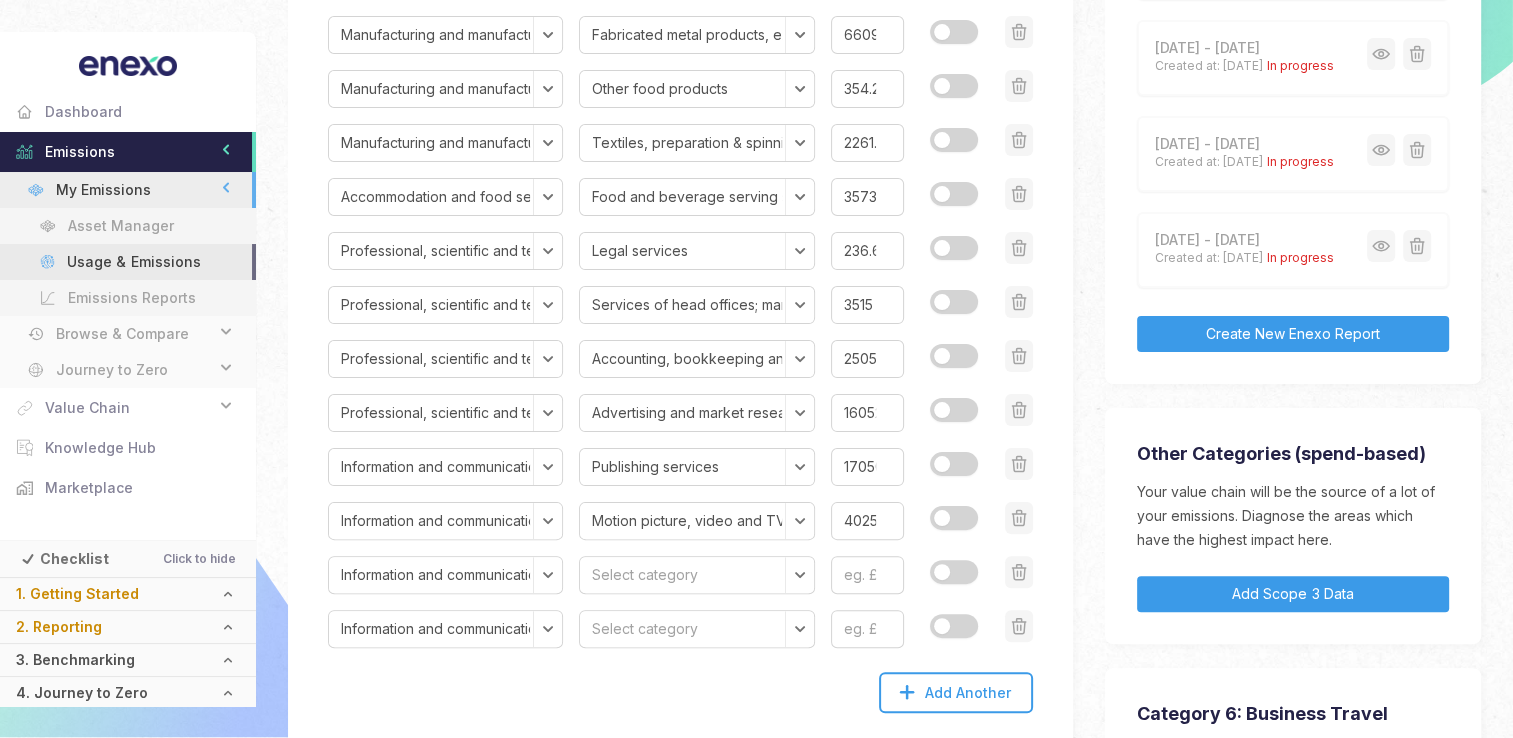 click on "Please use the dropdowns to list all the categories of goods and services your organisation purchased during the reporting year, and enter the total expenditure for each category. If you don't know for a particular category, please enter an approximate value and select “Estimate”. You can add additional rows using the “Add Rows” button. Section Select section Agriculture, forestry and fishing Mining and quarrying Manufacturing and manufactured products Electricity, gas, steam and air conditioning supply Water supply; sewerage, waste management and remediation activities Construction Wholesale and retail trade; repair of motor vehicles and motorcycles Transport and storage Accommodation and food services Information and communication Financial and insurance activities Real estate activities Professional, scientific and technical activities Administrative and support service activities Public administration and defence; compulsory social security Education Human health and social work activities Value" at bounding box center [680, 283] 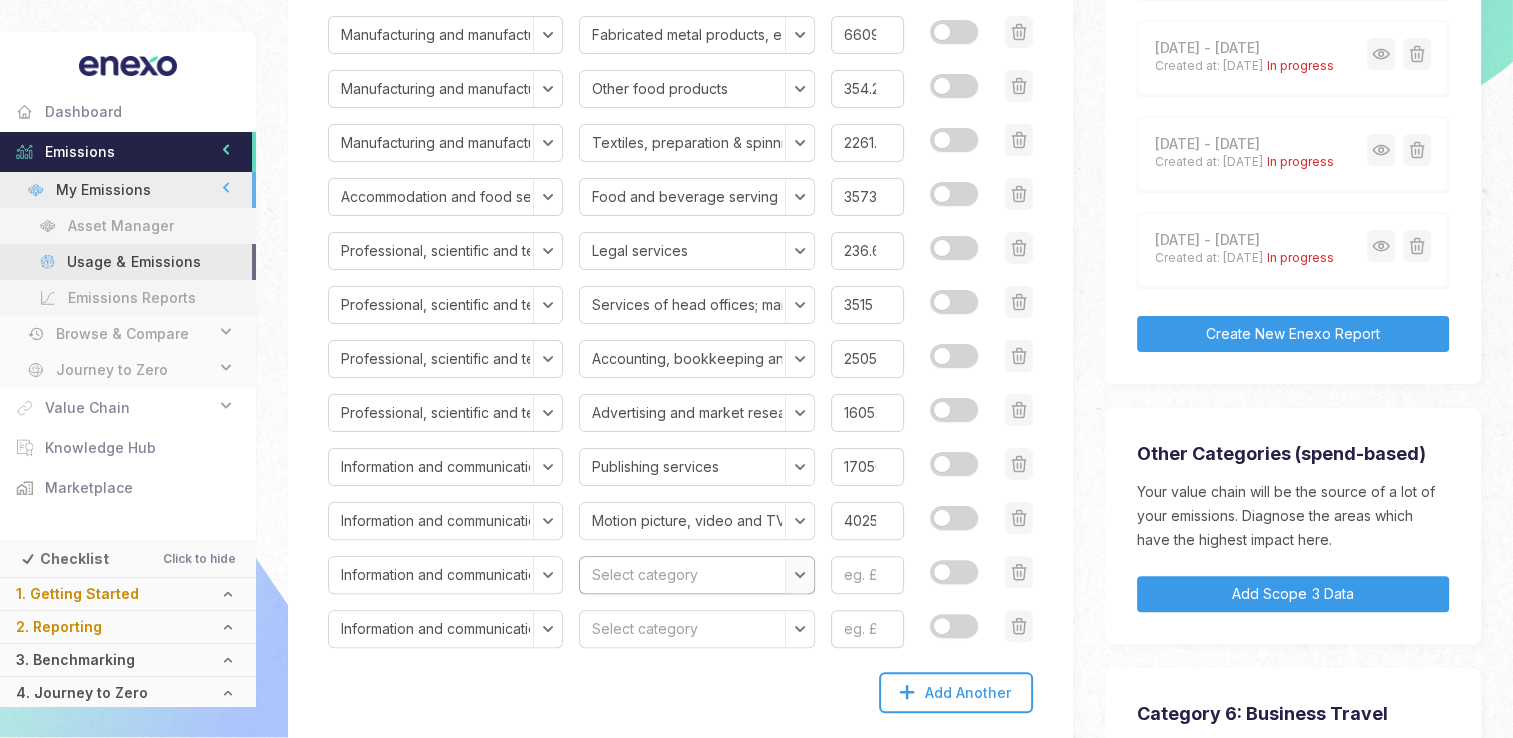 click on "Select category Publishing services Motion picture, video and TV programme production services, sound recording & music publishing & programming and broadcasting services Telecommunications services Computer programming, consultancy and related services Information services" at bounding box center [696, 575] 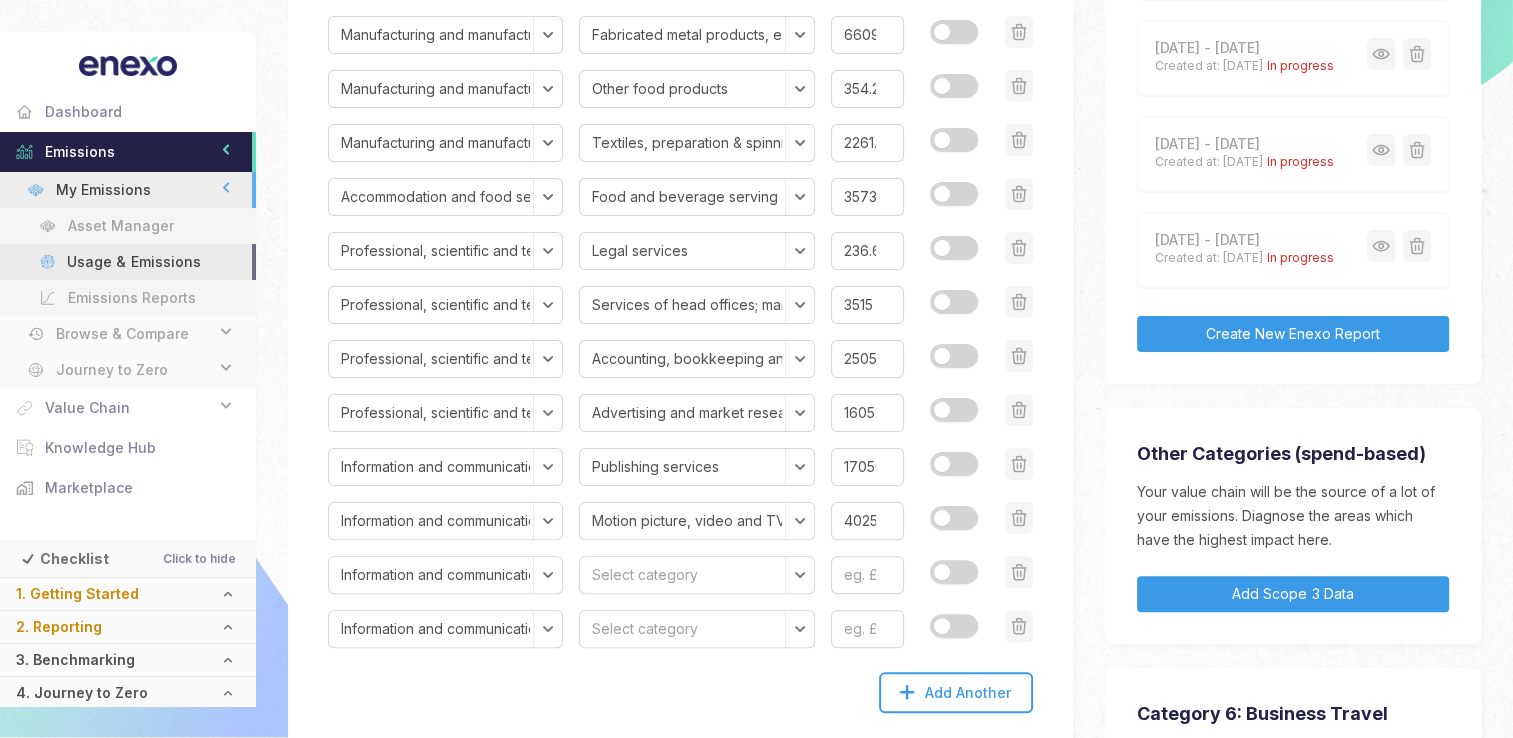 click on "Please use the dropdowns to list all the categories of goods and services your organisation purchased during the reporting year, and enter the total expenditure for each category. If you don't know for a particular category, please enter an approximate value and select “Estimate”. You can add additional rows using the “Add Rows” button. Section Select section Agriculture, forestry and fishing Mining and quarrying Manufacturing and manufactured products Electricity, gas, steam and air conditioning supply Water supply; sewerage, waste management and remediation activities Construction Wholesale and retail trade; repair of motor vehicles and motorcycles Transport and storage Accommodation and food services Information and communication Financial and insurance activities Real estate activities Professional, scientific and technical activities Administrative and support service activities Public administration and defence; compulsory social security Education Human health and social work activities Value" at bounding box center [680, 283] 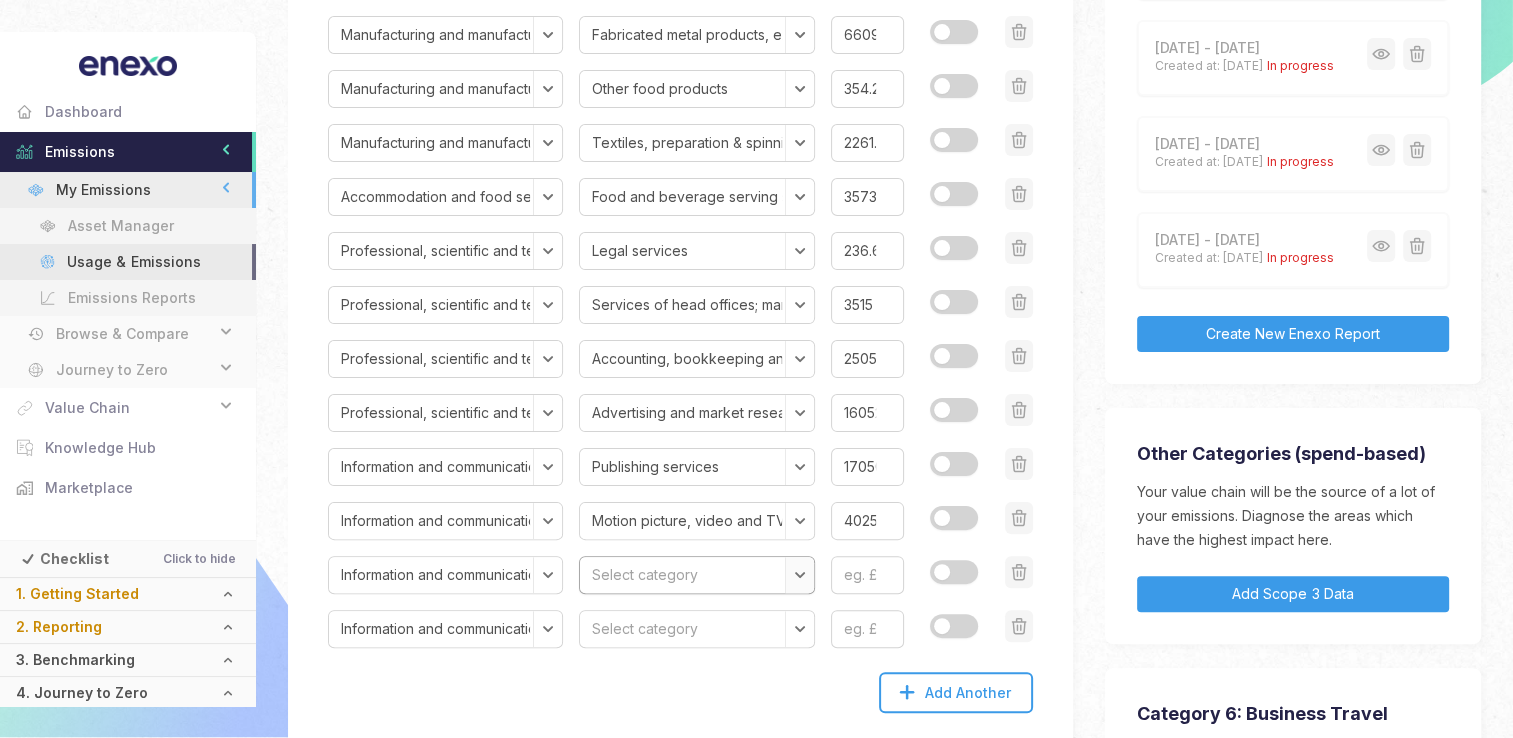 click on "Select category Publishing services Motion picture, video and TV programme production services, sound recording & music publishing & programming and broadcasting services Telecommunications services Computer programming, consultancy and related services Information services" at bounding box center (696, 575) 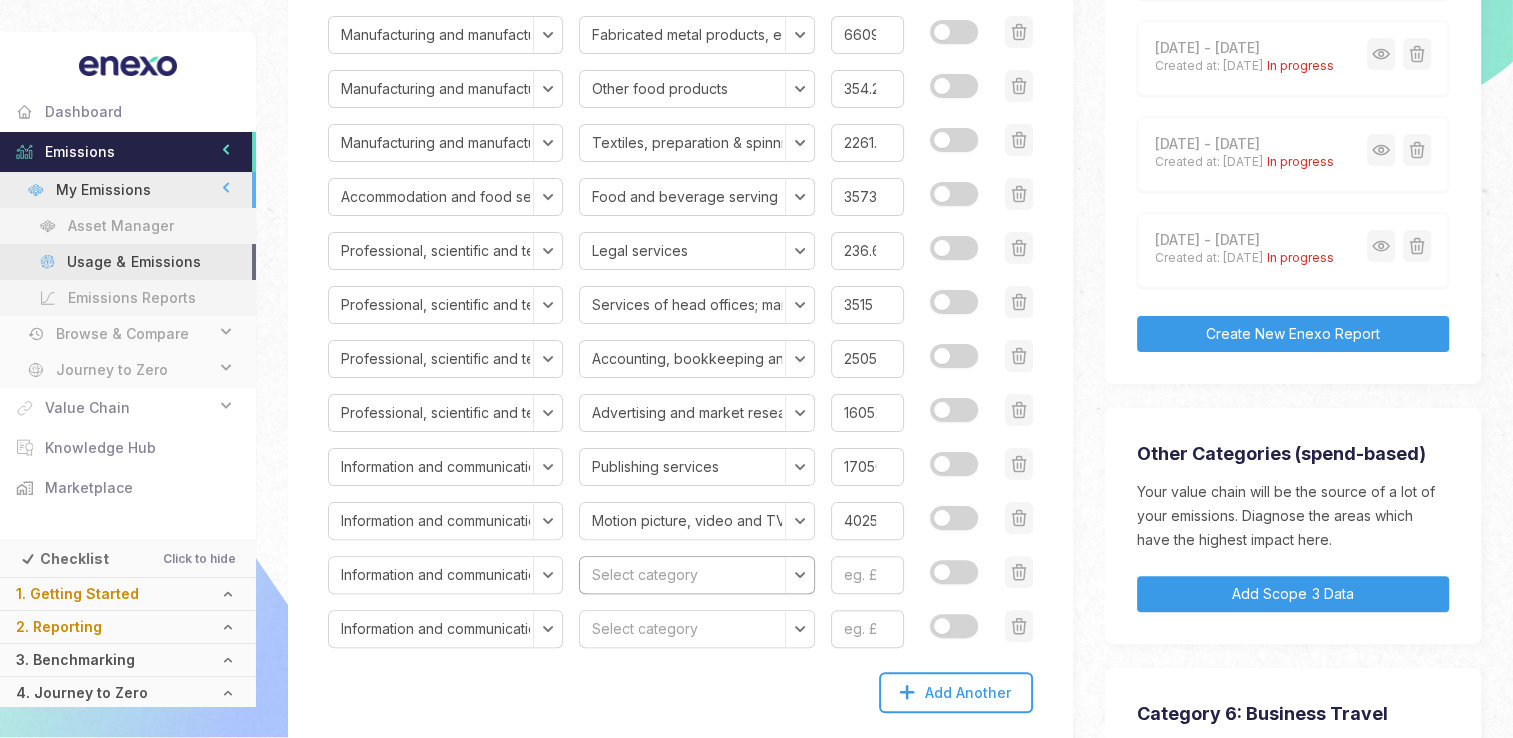 select on "Information services" 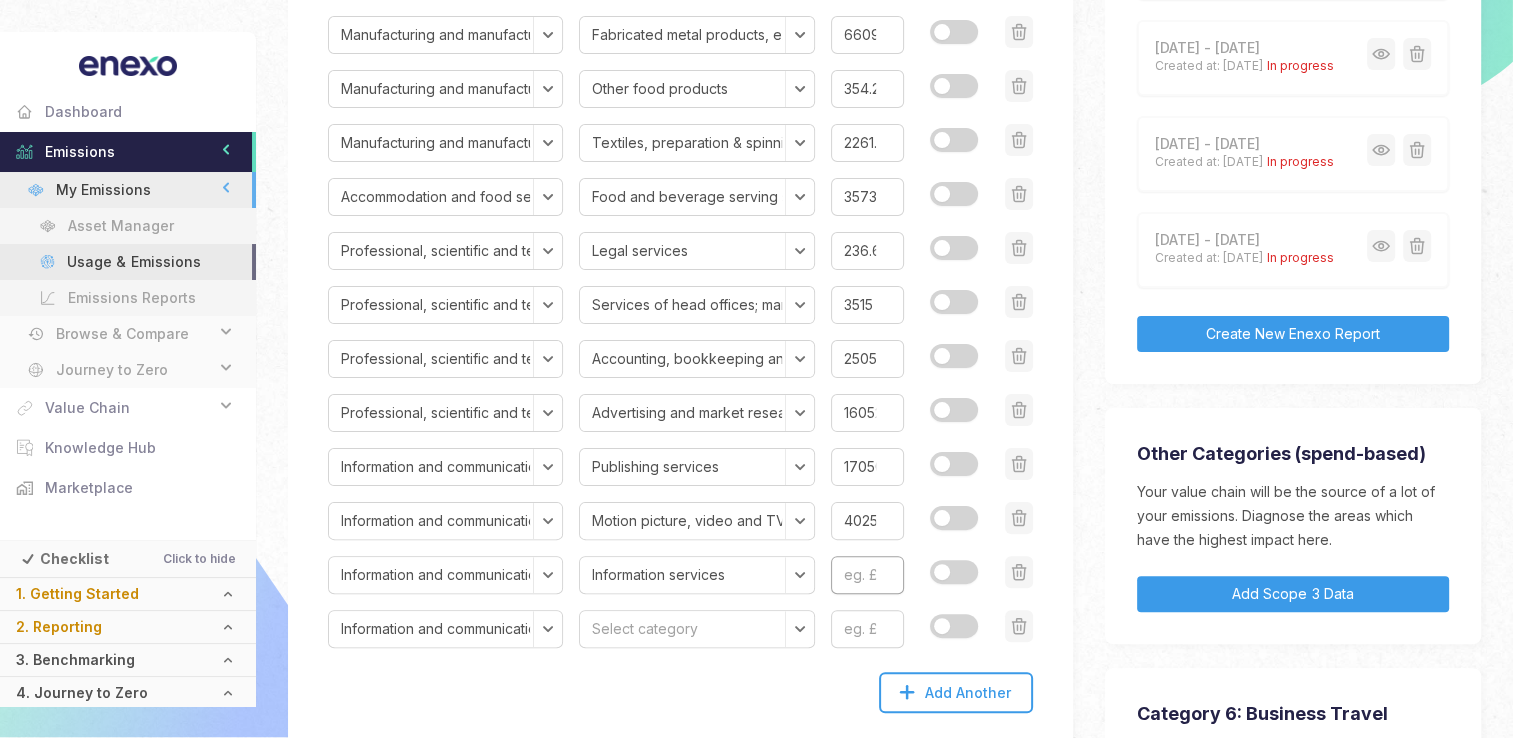 click at bounding box center [867, 575] 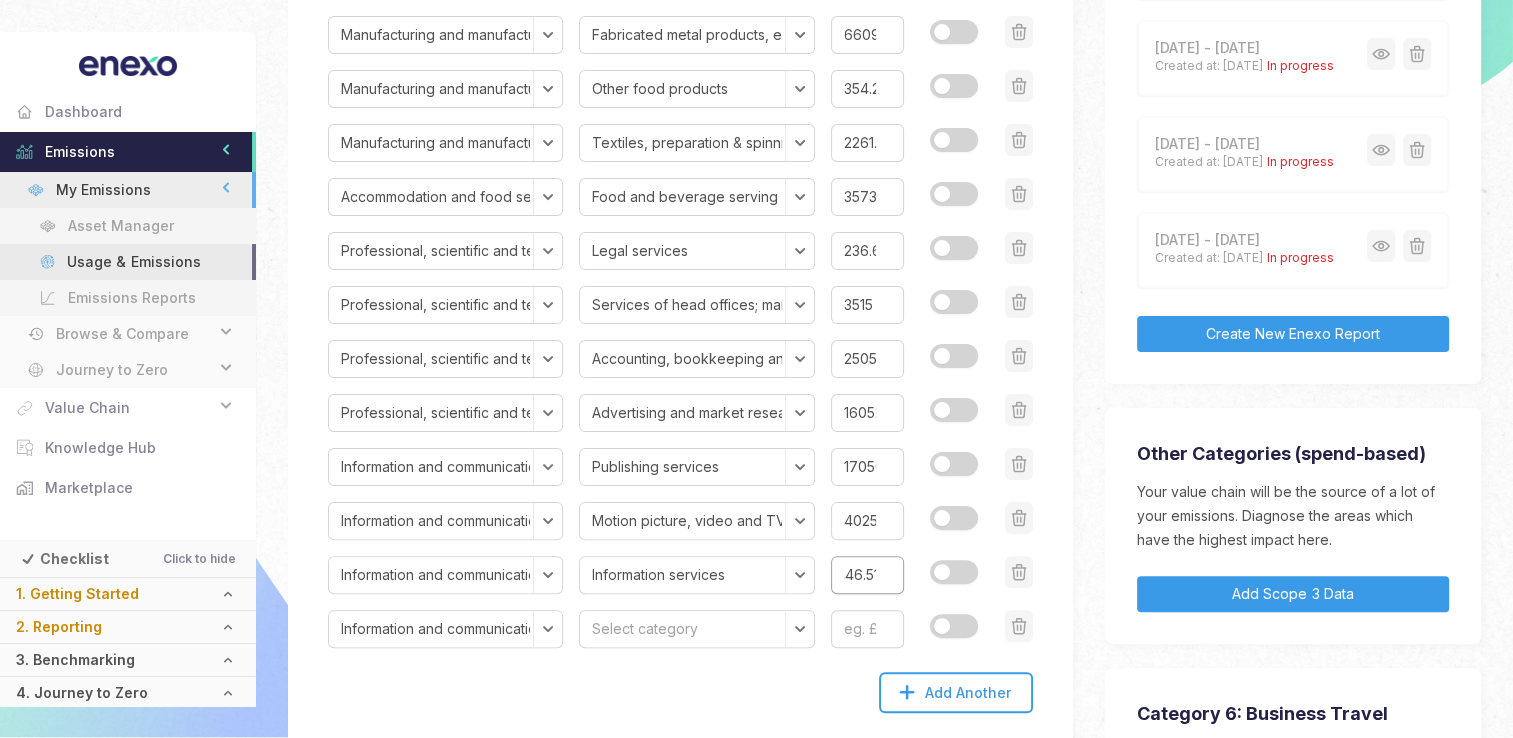 scroll, scrollTop: 0, scrollLeft: 27, axis: horizontal 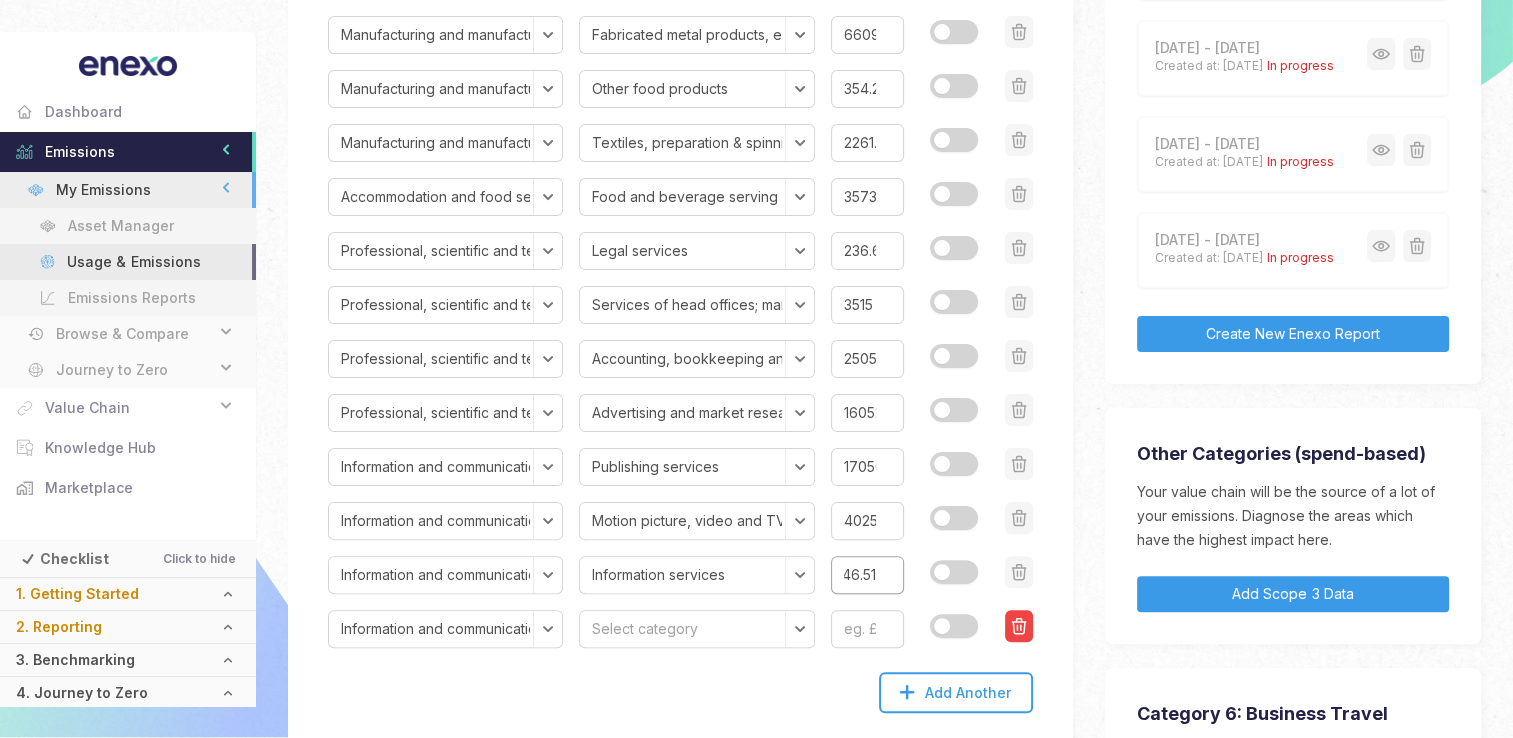 type on "13446.51" 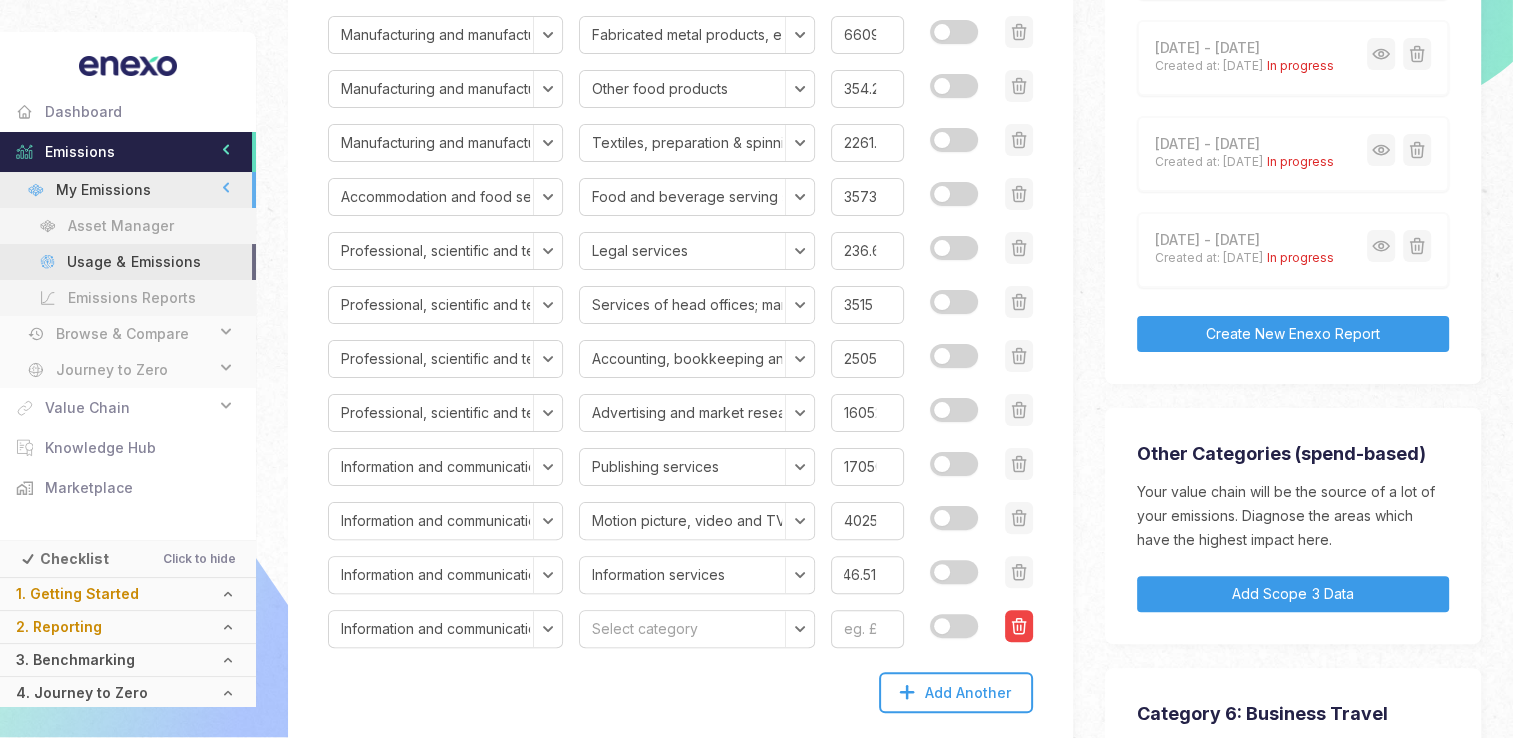 click 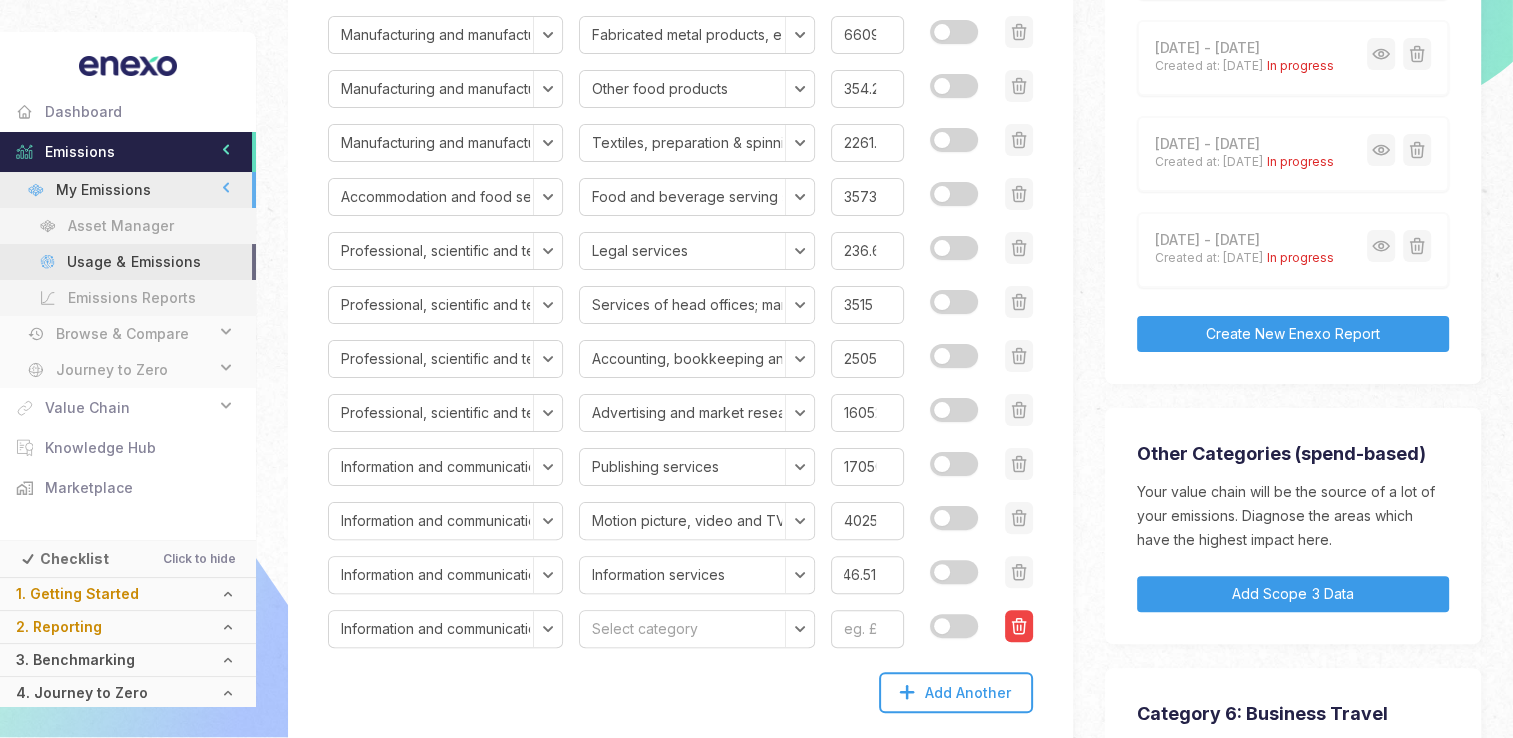 scroll, scrollTop: 0, scrollLeft: 0, axis: both 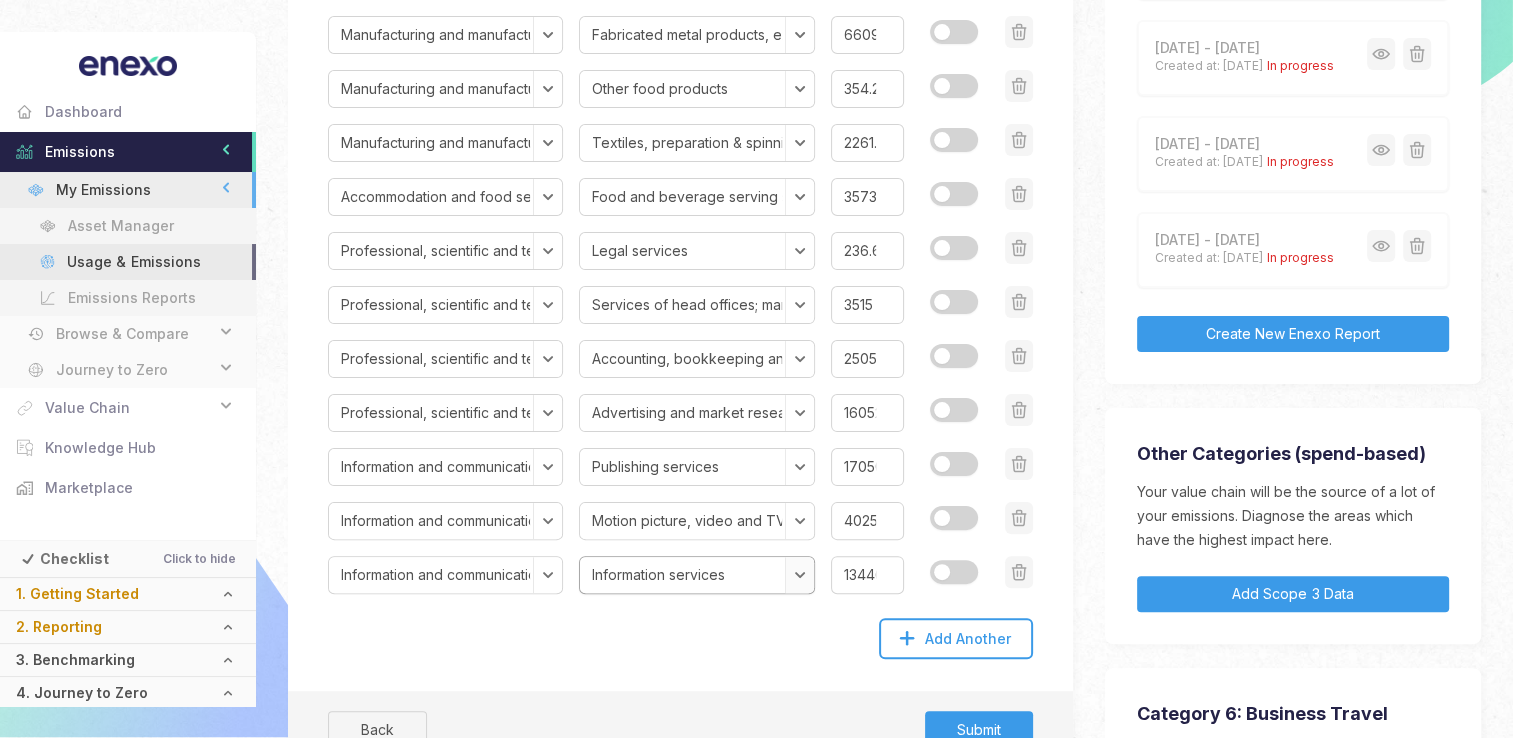 click on "Select category Publishing services Motion picture, video and TV programme production services, sound recording & music publishing & programming and broadcasting services Telecommunications services Computer programming, consultancy and related services Information services" at bounding box center [696, 575] 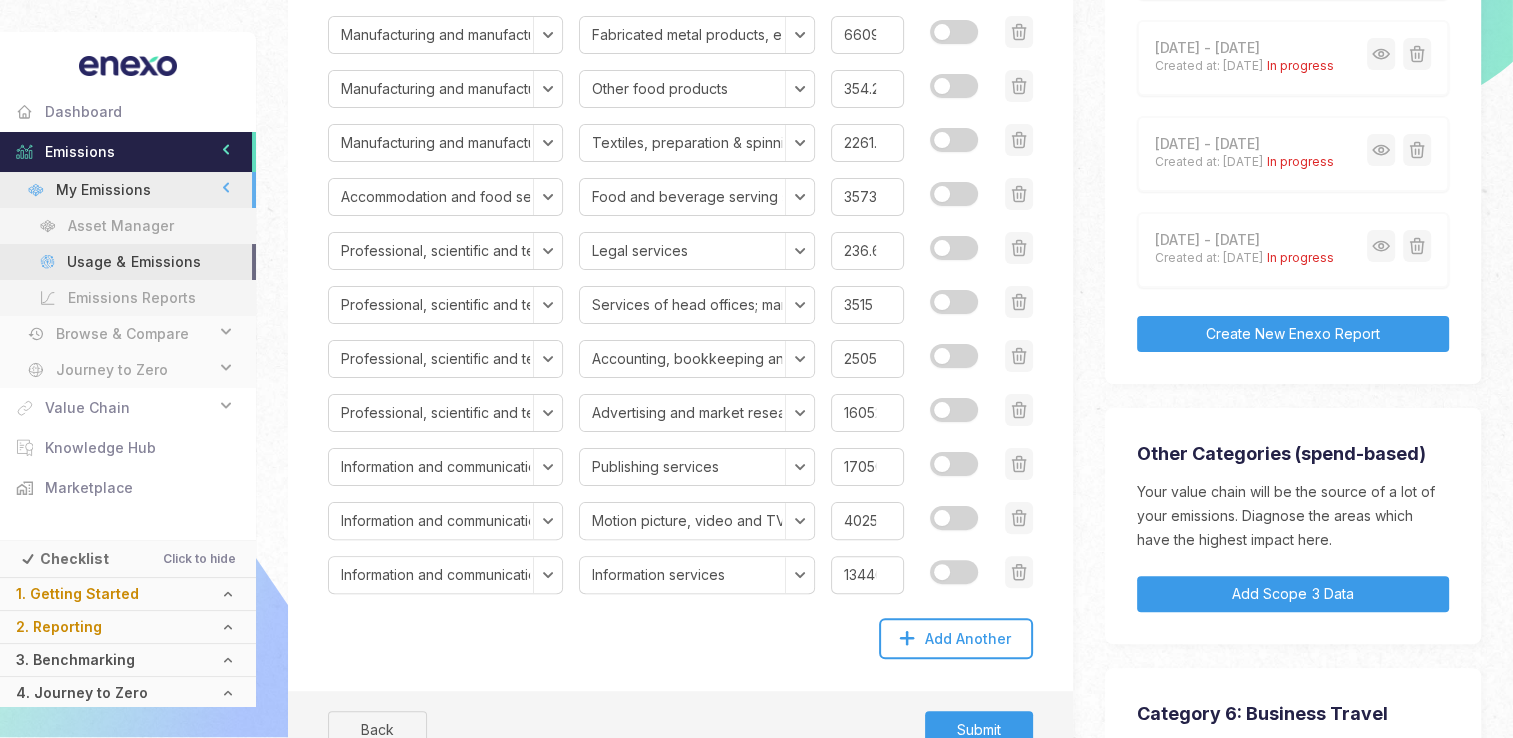 click on "Please use the dropdowns to list all the categories of goods and services your organisation purchased during the reporting year, and enter the total expenditure for each category. If you don't know for a particular category, please enter an approximate value and select “Estimate”. You can add additional rows using the “Add Rows” button. Section Select section Agriculture, forestry and fishing Mining and quarrying Manufacturing and manufactured products Electricity, gas, steam and air conditioning supply Water supply; sewerage, waste management and remediation activities Construction Wholesale and retail trade; repair of motor vehicles and motorcycles Transport and storage Accommodation and food services Information and communication Financial and insurance activities Real estate activities Professional, scientific and technical activities Administrative and support service activities Public administration and defence; compulsory social security Education Human health and social work activities Value" at bounding box center [680, 256] 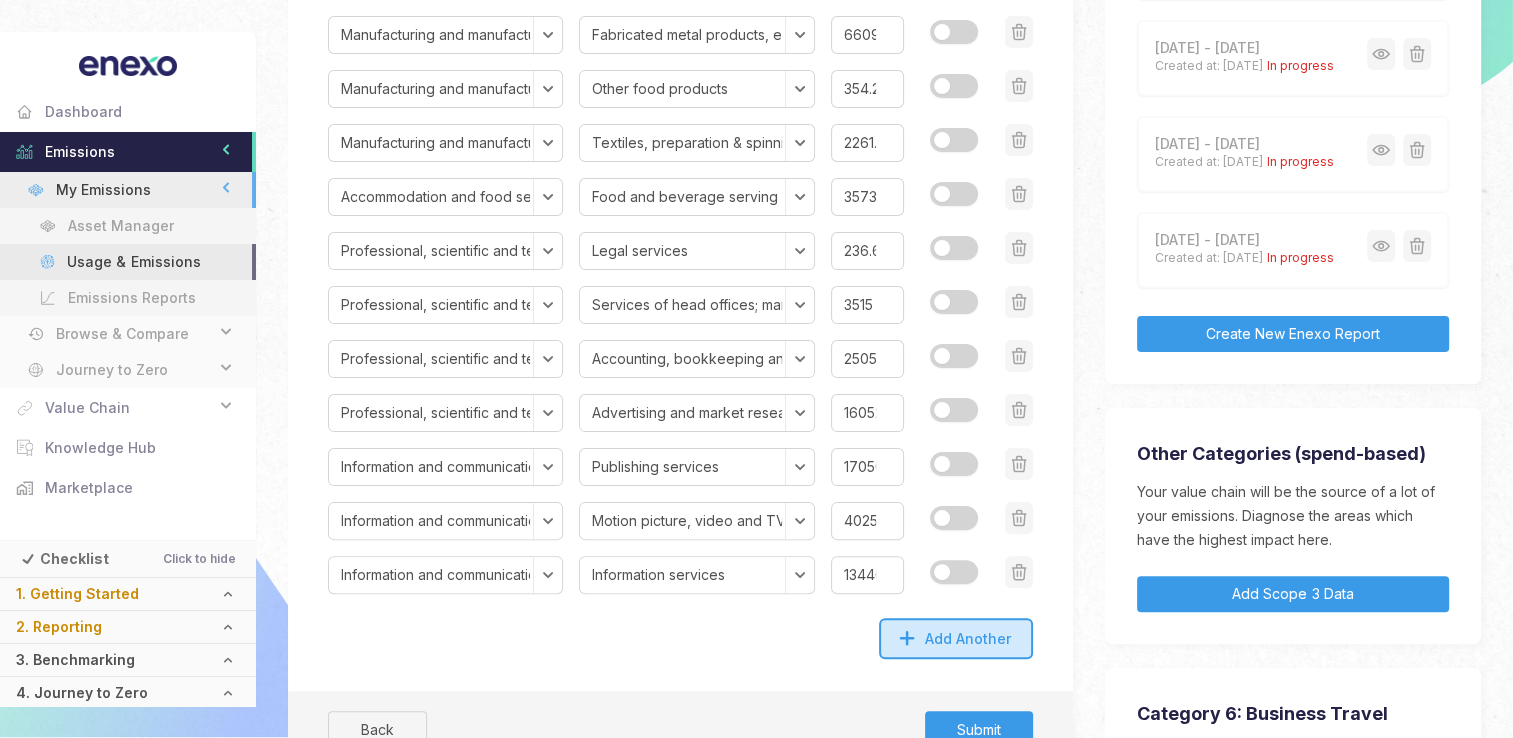 click on "Add Another" 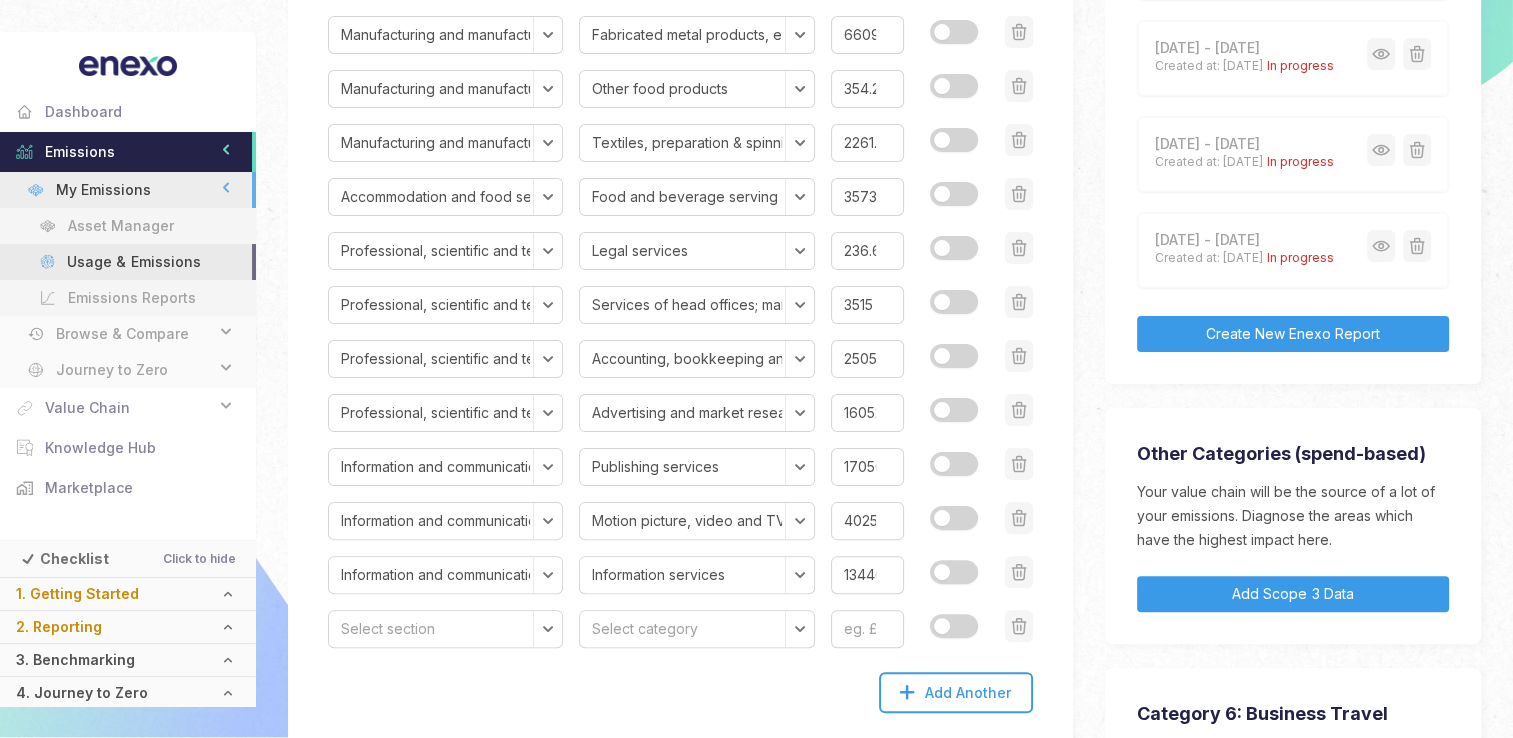 click on "Please use the dropdowns to list all the categories of goods and services your organisation purchased during the reporting year, and enter the total expenditure for each category. If you don't know for a particular category, please enter an approximate value and select “Estimate”. You can add additional rows using the “Add Rows” button. Section Select section Agriculture, forestry and fishing Mining and quarrying Manufacturing and manufactured products Electricity, gas, steam and air conditioning supply Water supply; sewerage, waste management and remediation activities Construction Wholesale and retail trade; repair of motor vehicles and motorcycles Transport and storage Accommodation and food services Information and communication Financial and insurance activities Real estate activities Professional, scientific and technical activities Administrative and support service activities Public administration and defence; compulsory social security Education Human health and social work activities Value" at bounding box center (680, 283) 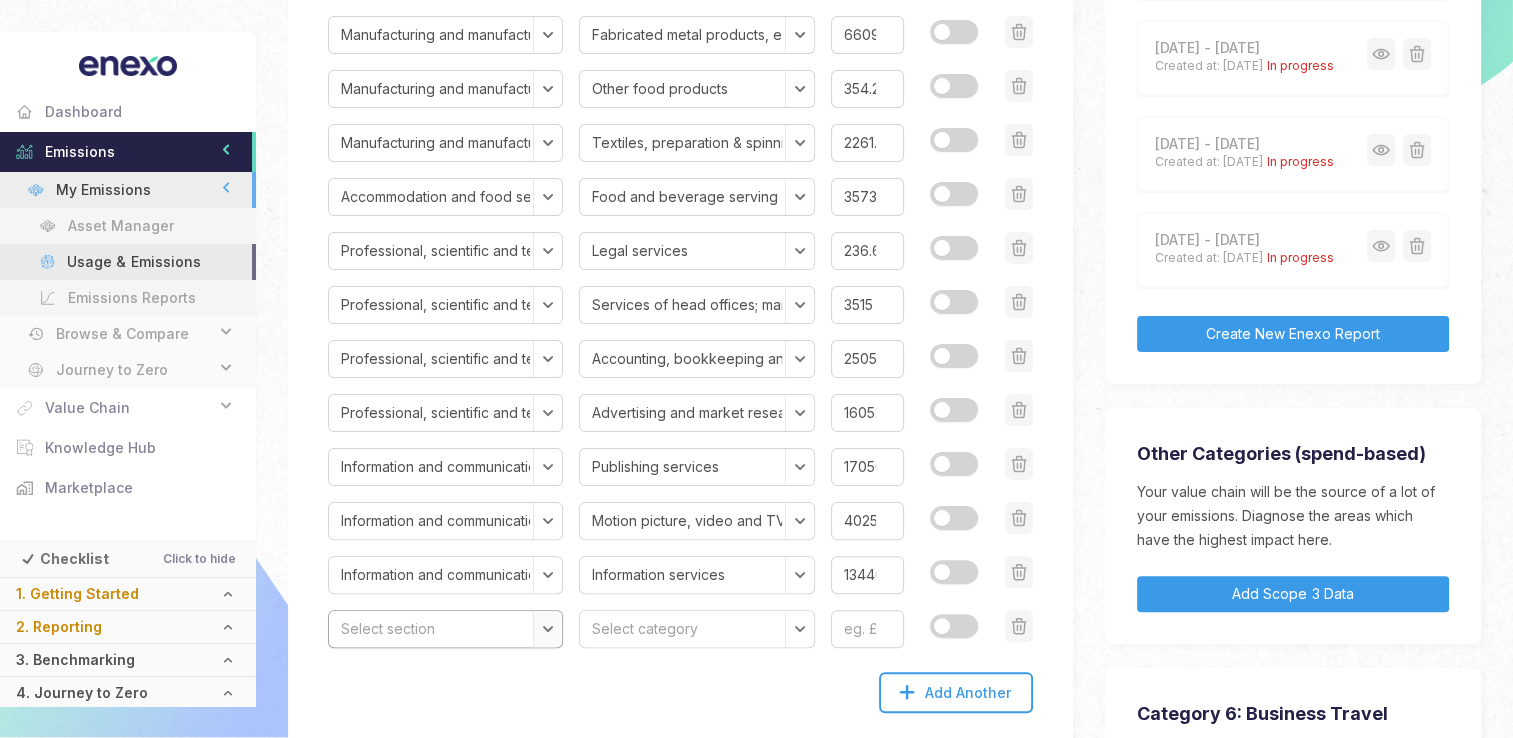 click on "Select section Agriculture, forestry and fishing Mining and quarrying Manufacturing and manufactured products Electricity, gas, steam and air conditioning supply Water supply; sewerage, waste management and remediation activities Construction Wholesale and retail trade; repair of motor vehicles and motorcycles Transport and storage Accommodation and food services Information and communication Financial and insurance activities Real estate activities Professional, scientific and technical activities Administrative and support service activities Public administration and defence; compulsory social security Education Human health and social work activities Arts, entertainment and recreation Other service activities Activities of households as employers; undifferentiated goods and services-producing activities of households for own use" at bounding box center (445, 629) 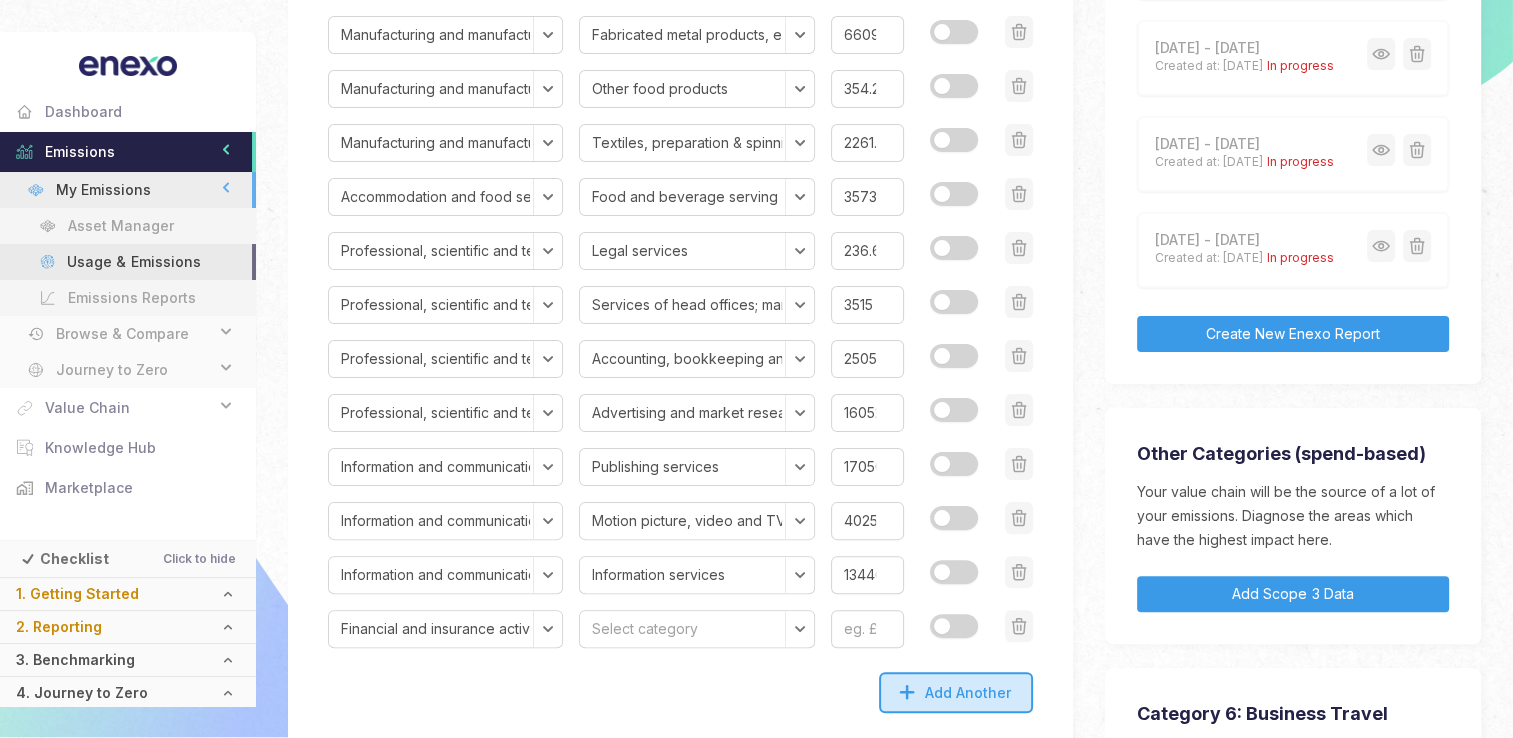 click on "Add Another" 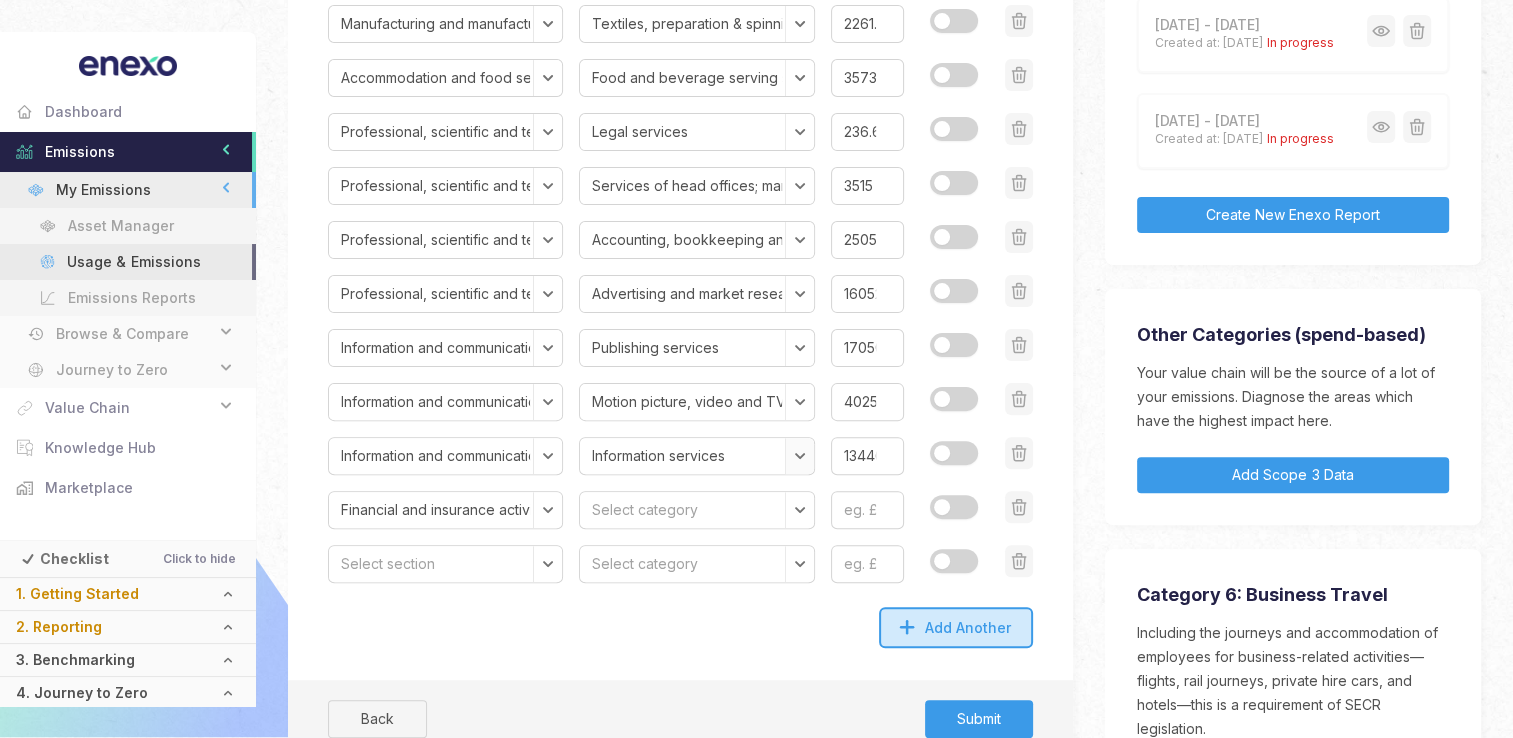scroll, scrollTop: 542, scrollLeft: 0, axis: vertical 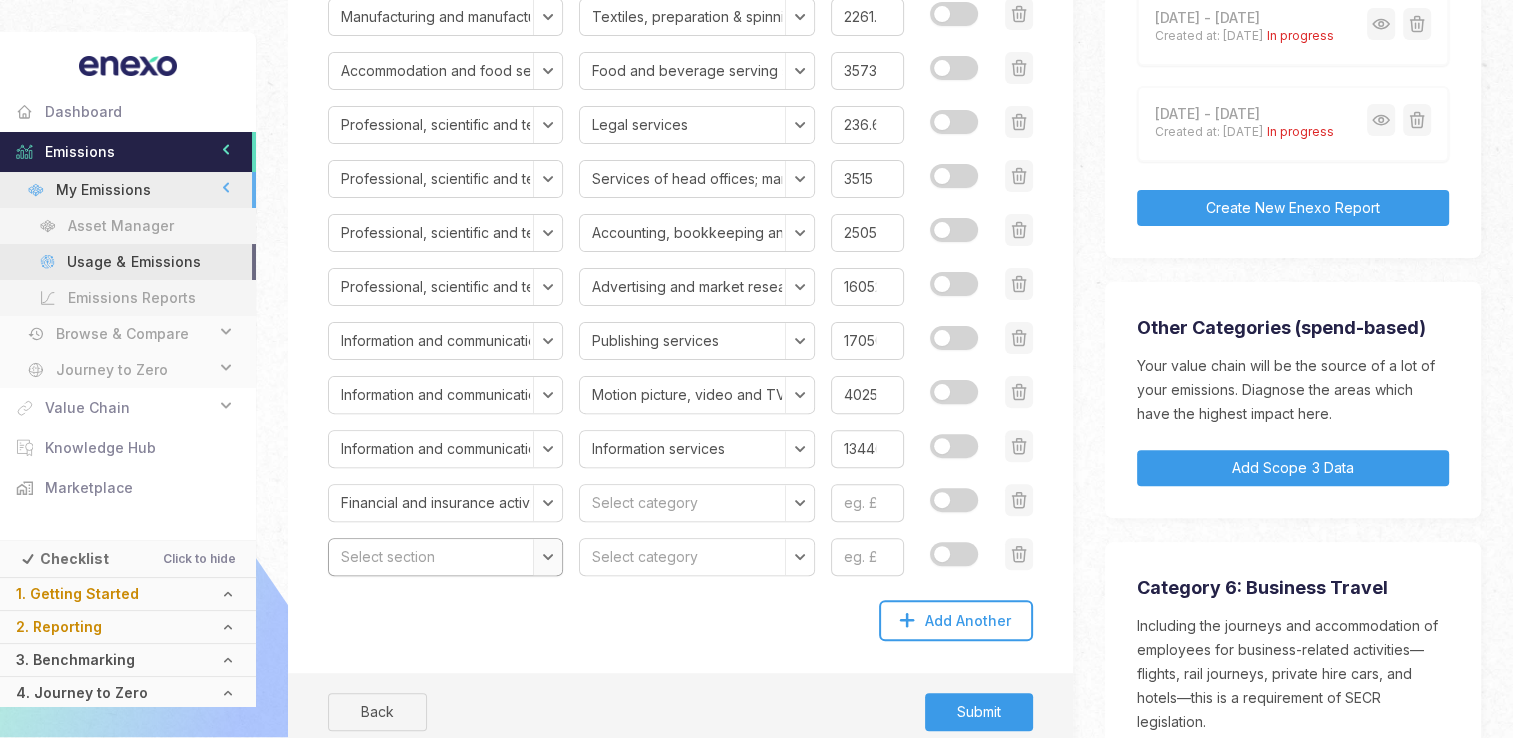 click on "Select section Agriculture, forestry and fishing Mining and quarrying Manufacturing and manufactured products Electricity, gas, steam and air conditioning supply Water supply; sewerage, waste management and remediation activities Construction Wholesale and retail trade; repair of motor vehicles and motorcycles Transport and storage Accommodation and food services Information and communication Financial and insurance activities Real estate activities Professional, scientific and technical activities Administrative and support service activities Public administration and defence; compulsory social security Education Human health and social work activities Arts, entertainment and recreation Other service activities Activities of households as employers; undifferentiated goods and services-producing activities of households for own use" at bounding box center (445, 557) 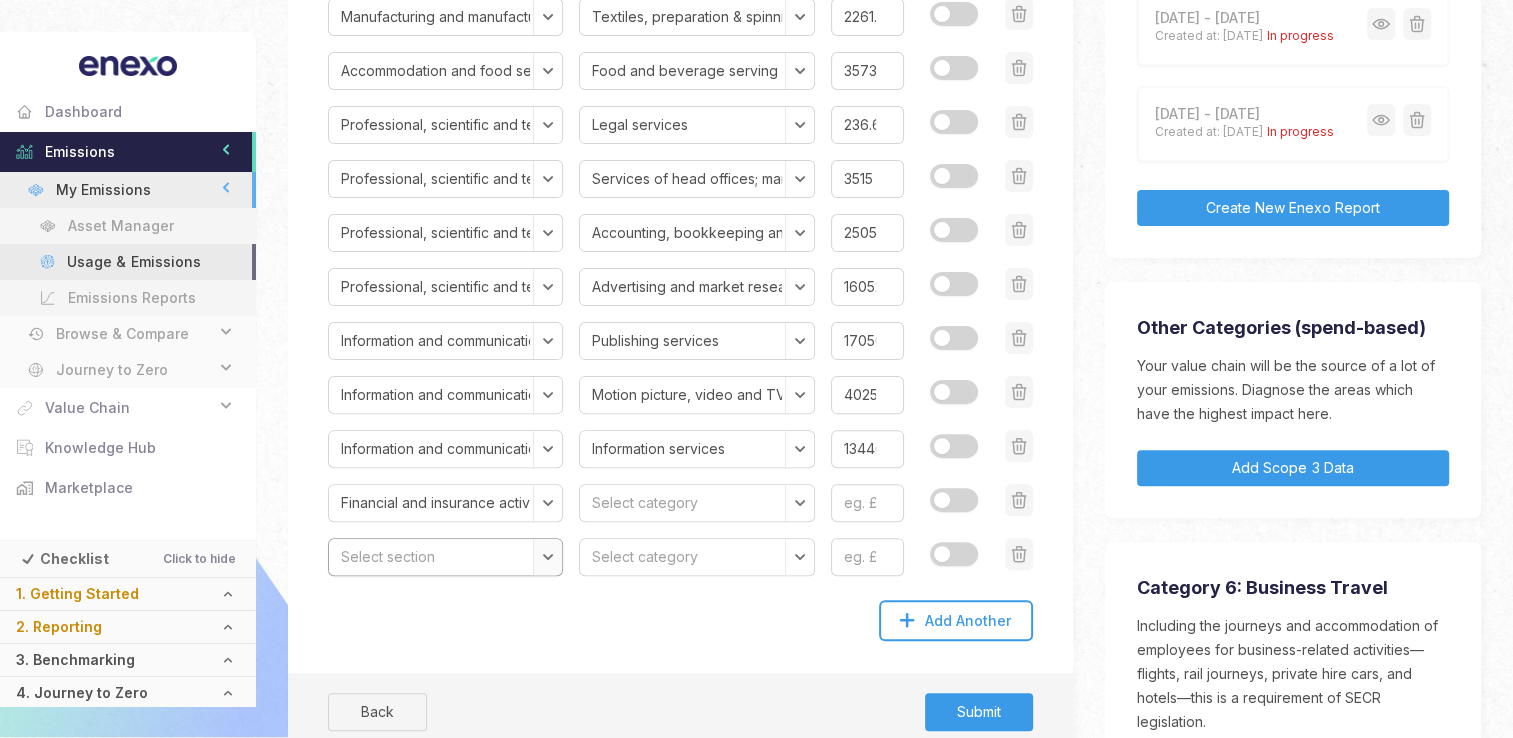 select on "Financial and insurance activities" 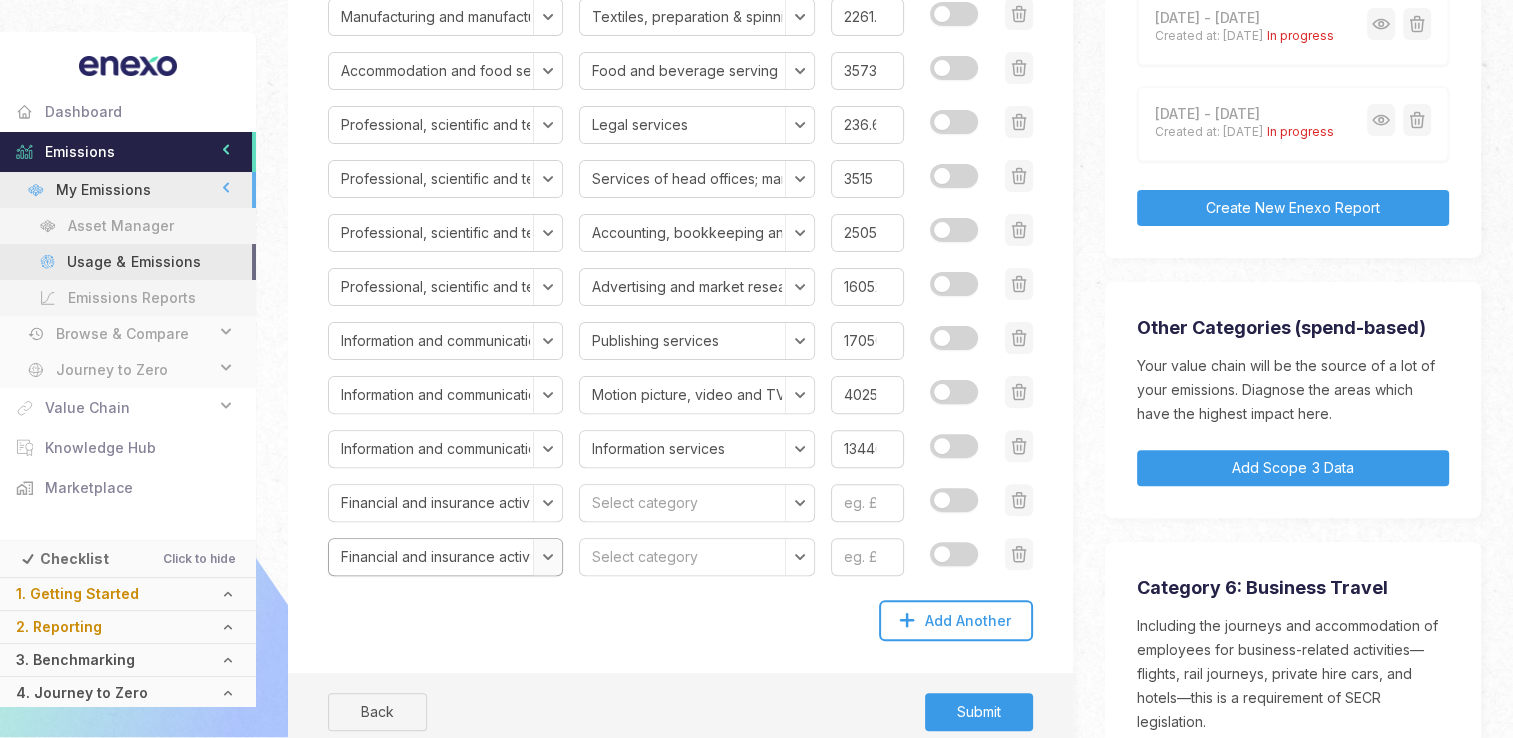 click on "Select section Agriculture, forestry and fishing Mining and quarrying Manufacturing and manufactured products Electricity, gas, steam and air conditioning supply Water supply; sewerage, waste management and remediation activities Construction Wholesale and retail trade; repair of motor vehicles and motorcycles Transport and storage Accommodation and food services Information and communication Financial and insurance activities Real estate activities Professional, scientific and technical activities Administrative and support service activities Public administration and defence; compulsory social security Education Human health and social work activities Arts, entertainment and recreation Other service activities Activities of households as employers; undifferentiated goods and services-producing activities of households for own use" at bounding box center (445, 557) 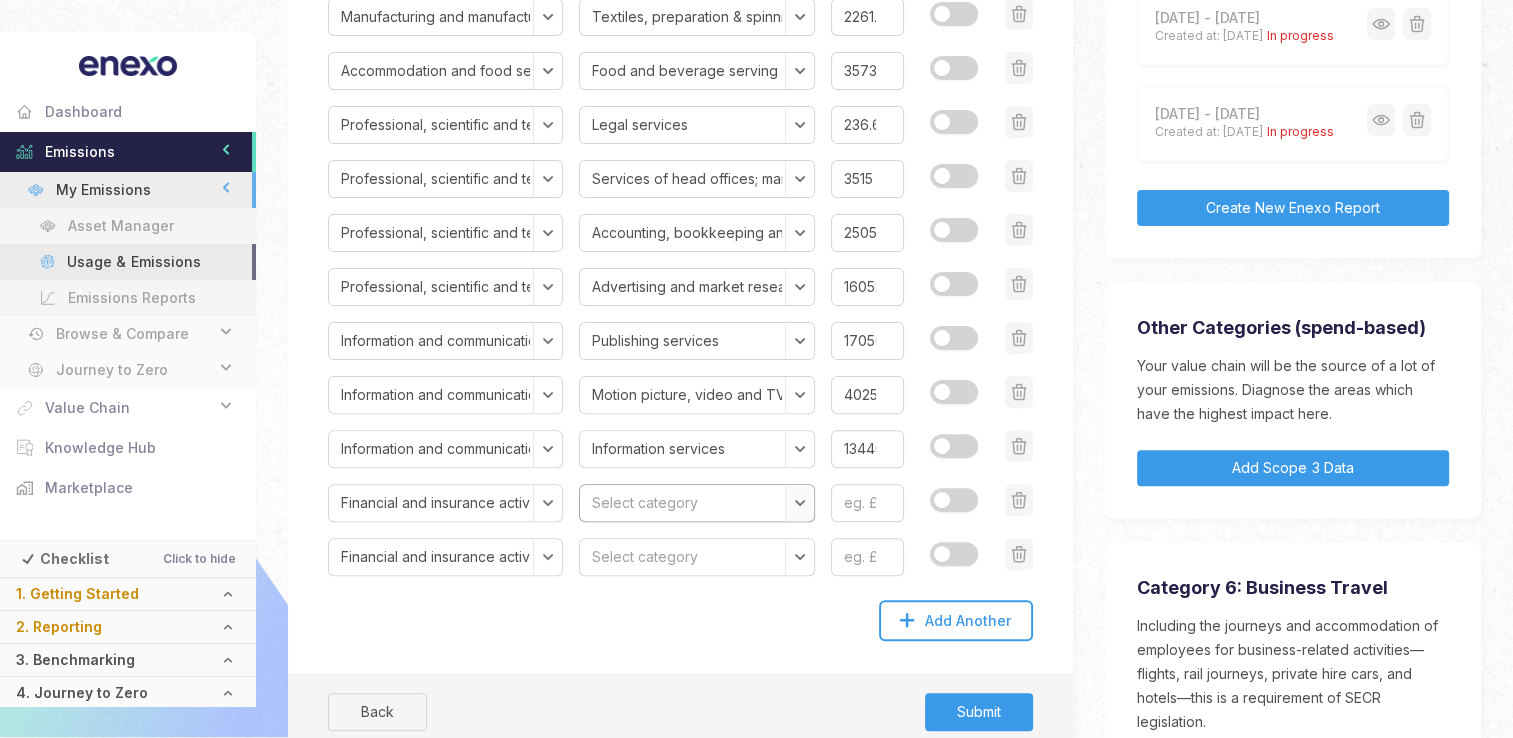 click on "Select category Financial services, except insurance and pension funding Insurance, reinsurance and pension funding services, except compulsory social security & Pensions Services auxiliary to financial services and insurance services" at bounding box center (696, 503) 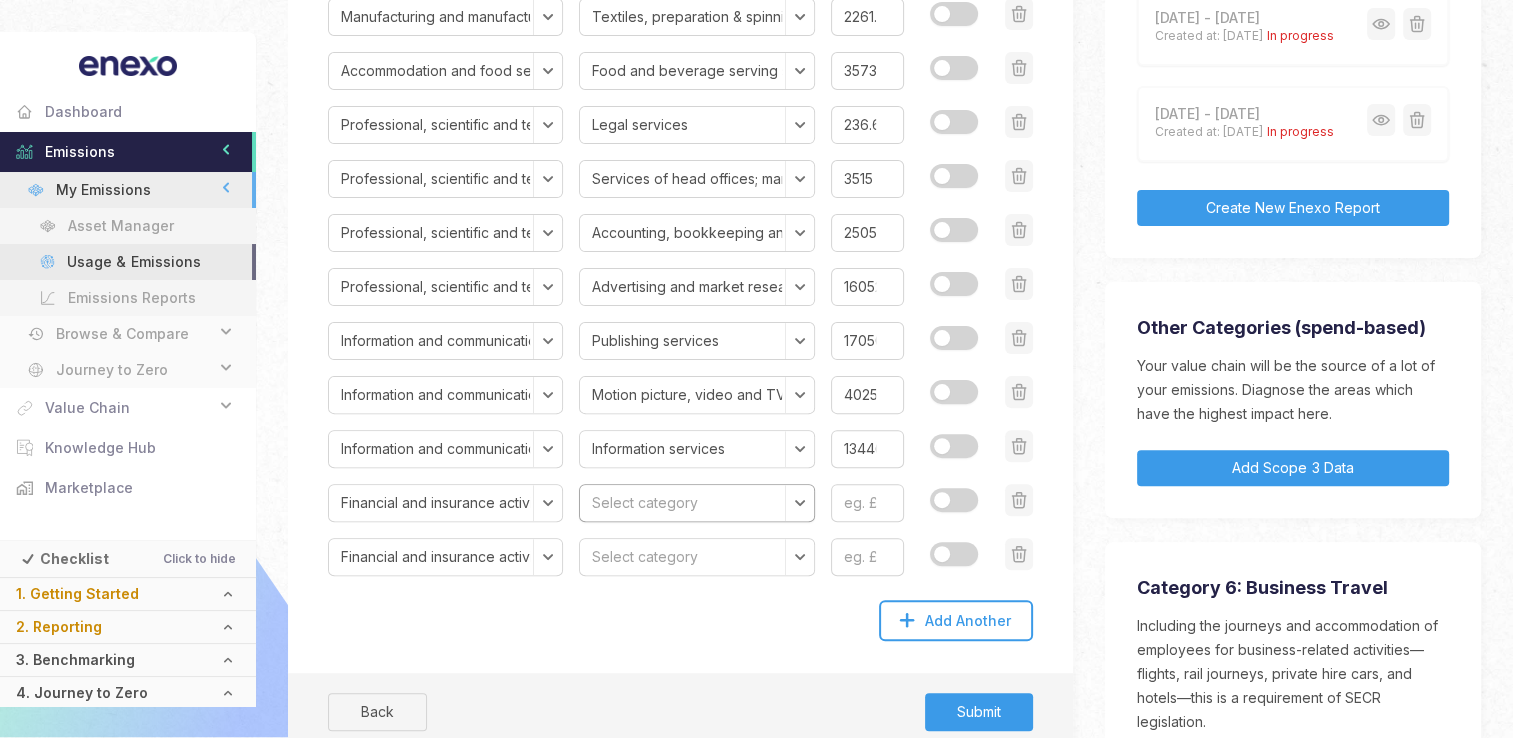 select on "Insurance, reinsurance and pension funding services, except compulsory social security & Pensions" 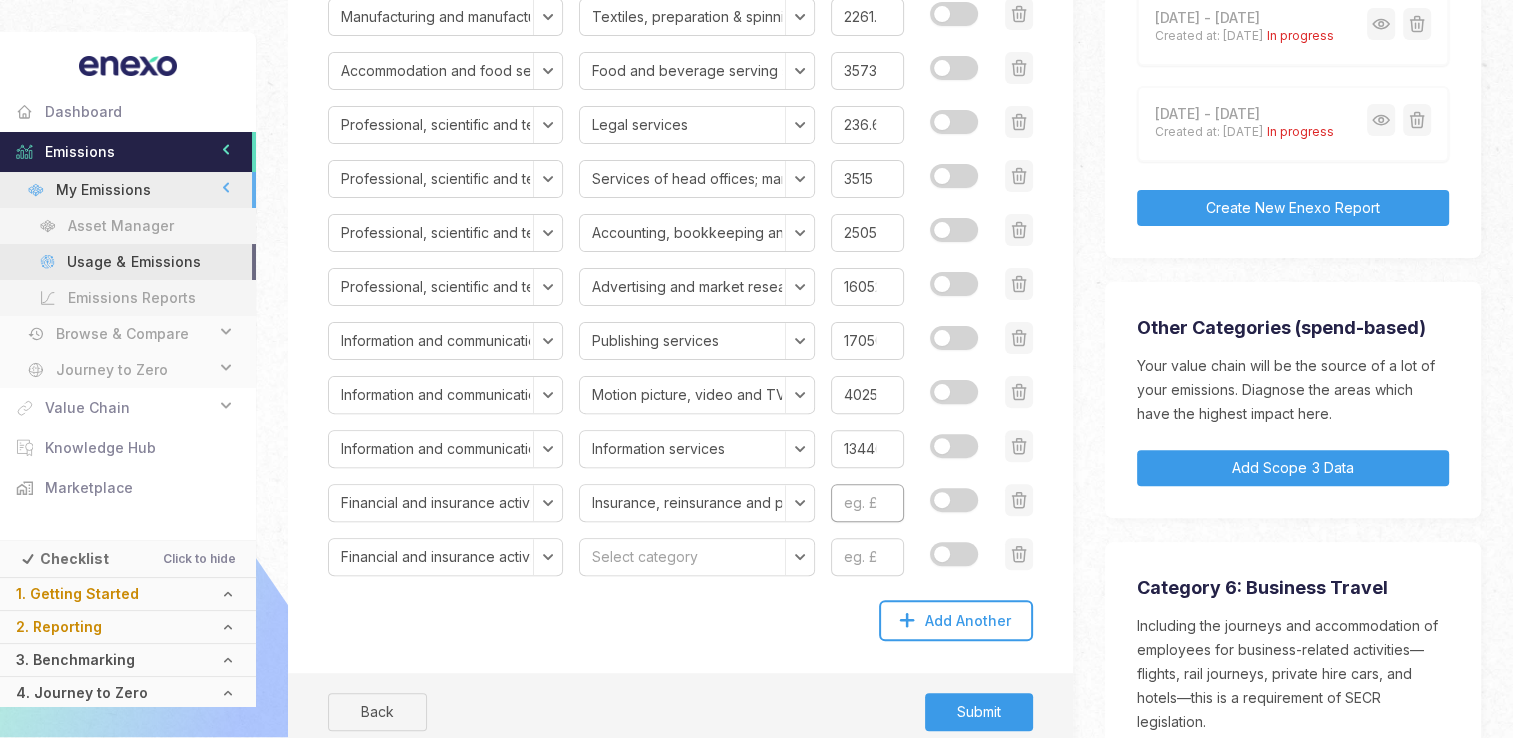 click at bounding box center (867, 503) 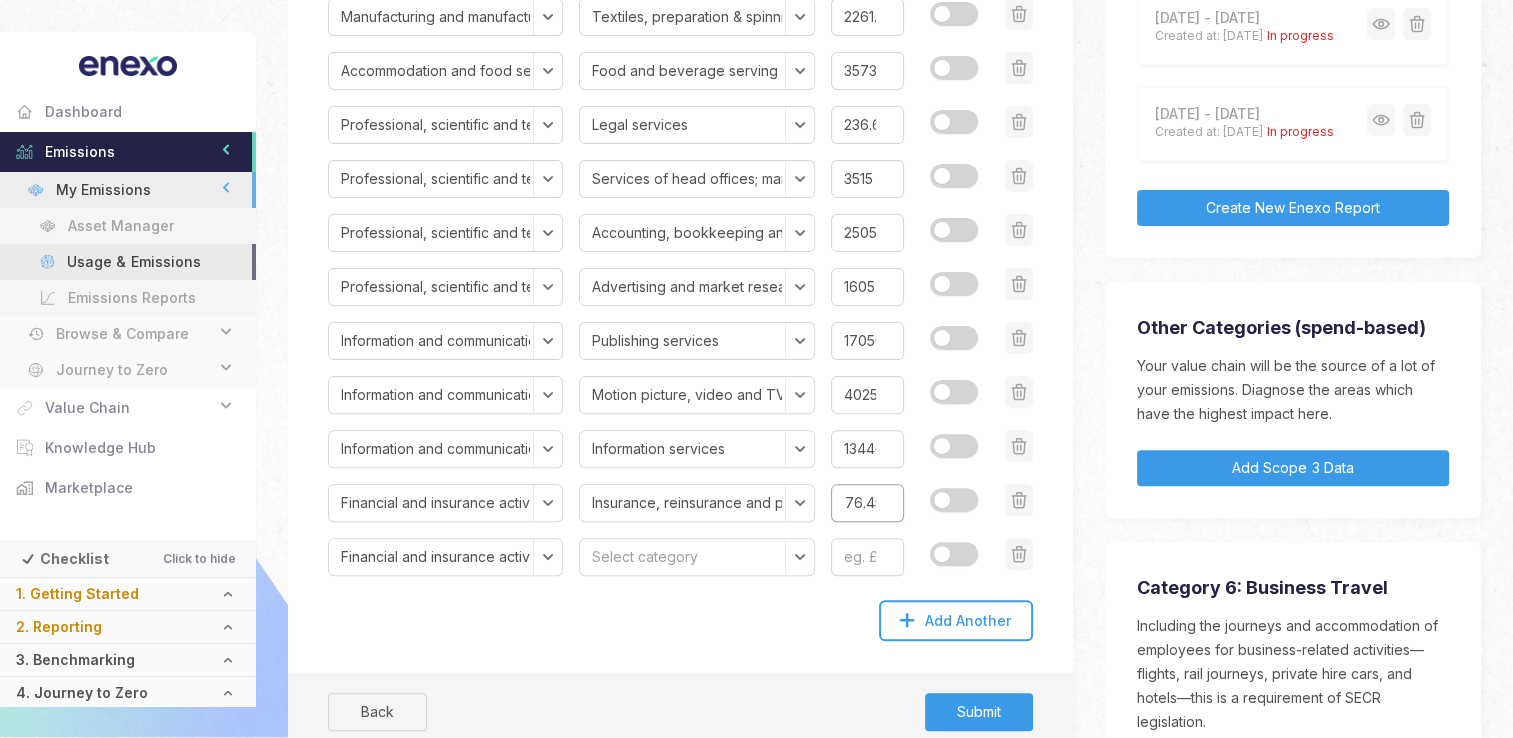 scroll, scrollTop: 0, scrollLeft: 23, axis: horizontal 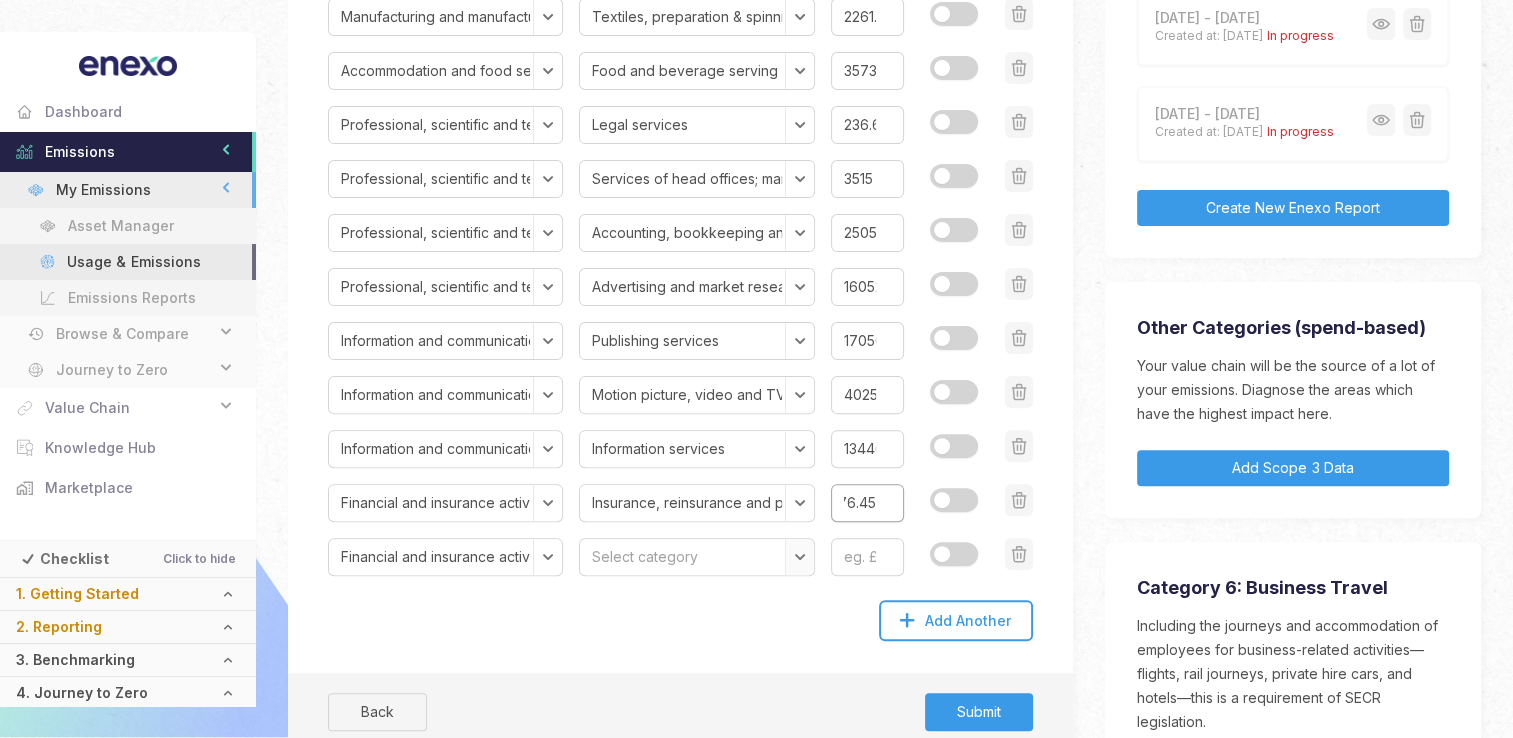 type on "3376.45" 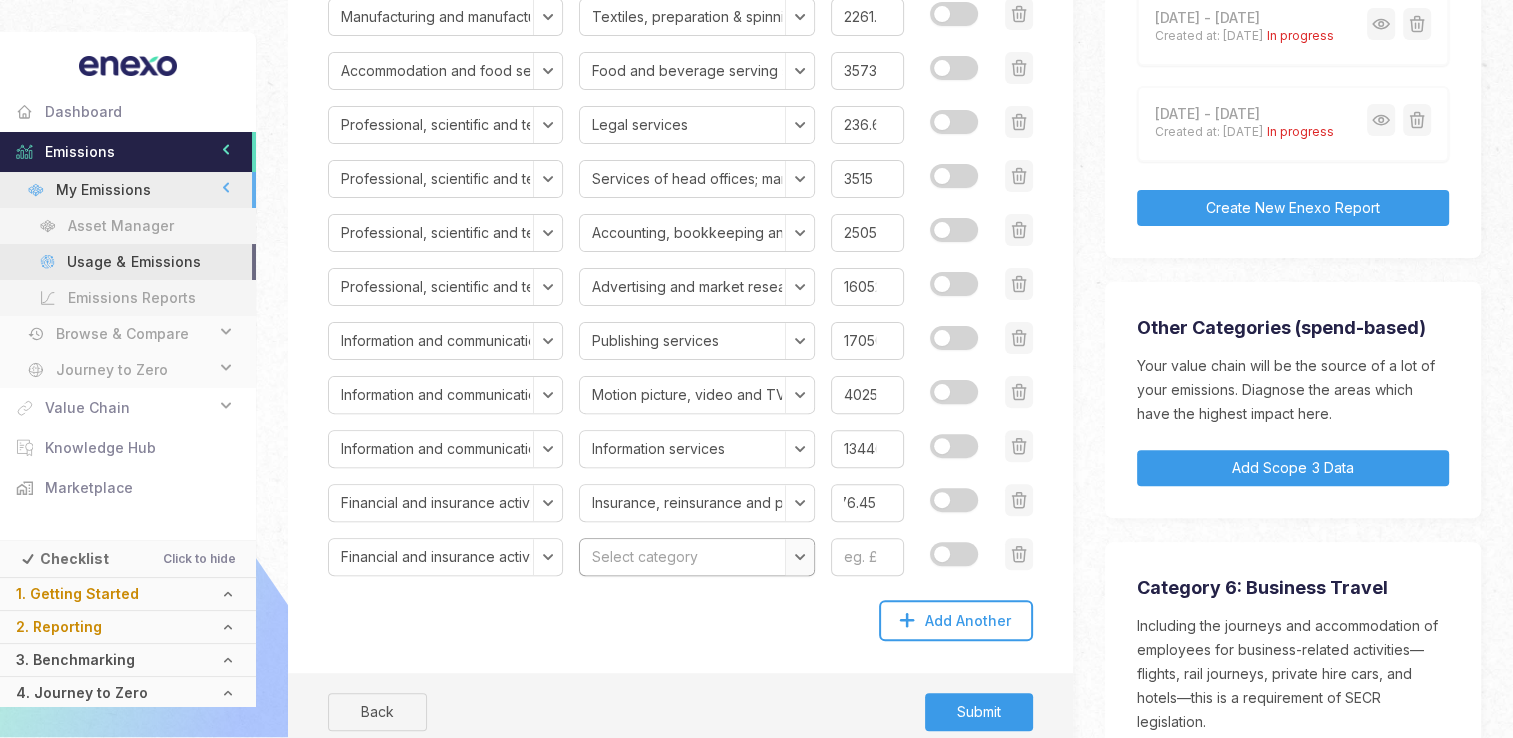 scroll, scrollTop: 0, scrollLeft: 0, axis: both 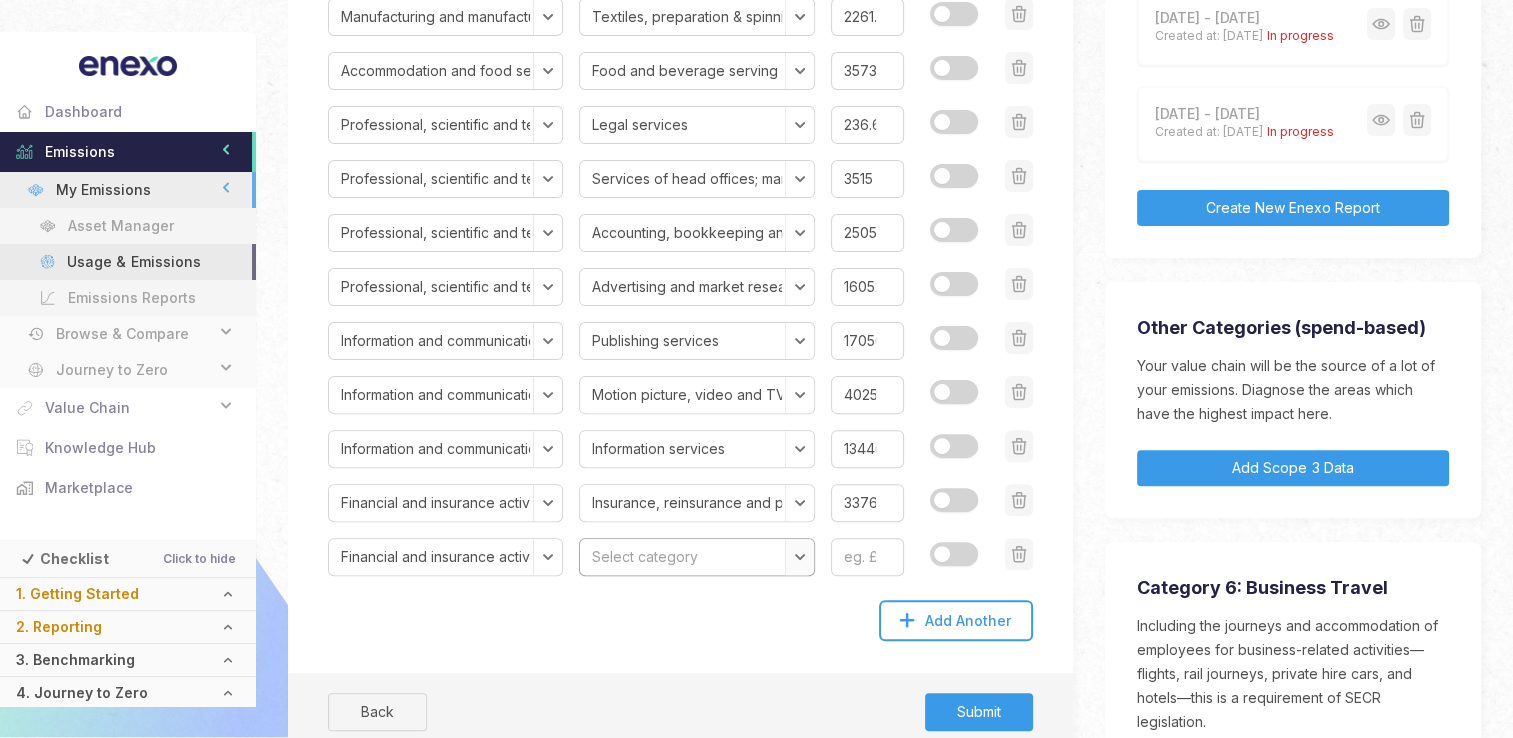 click on "Select category Financial services, except insurance and pension funding Insurance, reinsurance and pension funding services, except compulsory social security & Pensions Services auxiliary to financial services and insurance services" at bounding box center (696, 557) 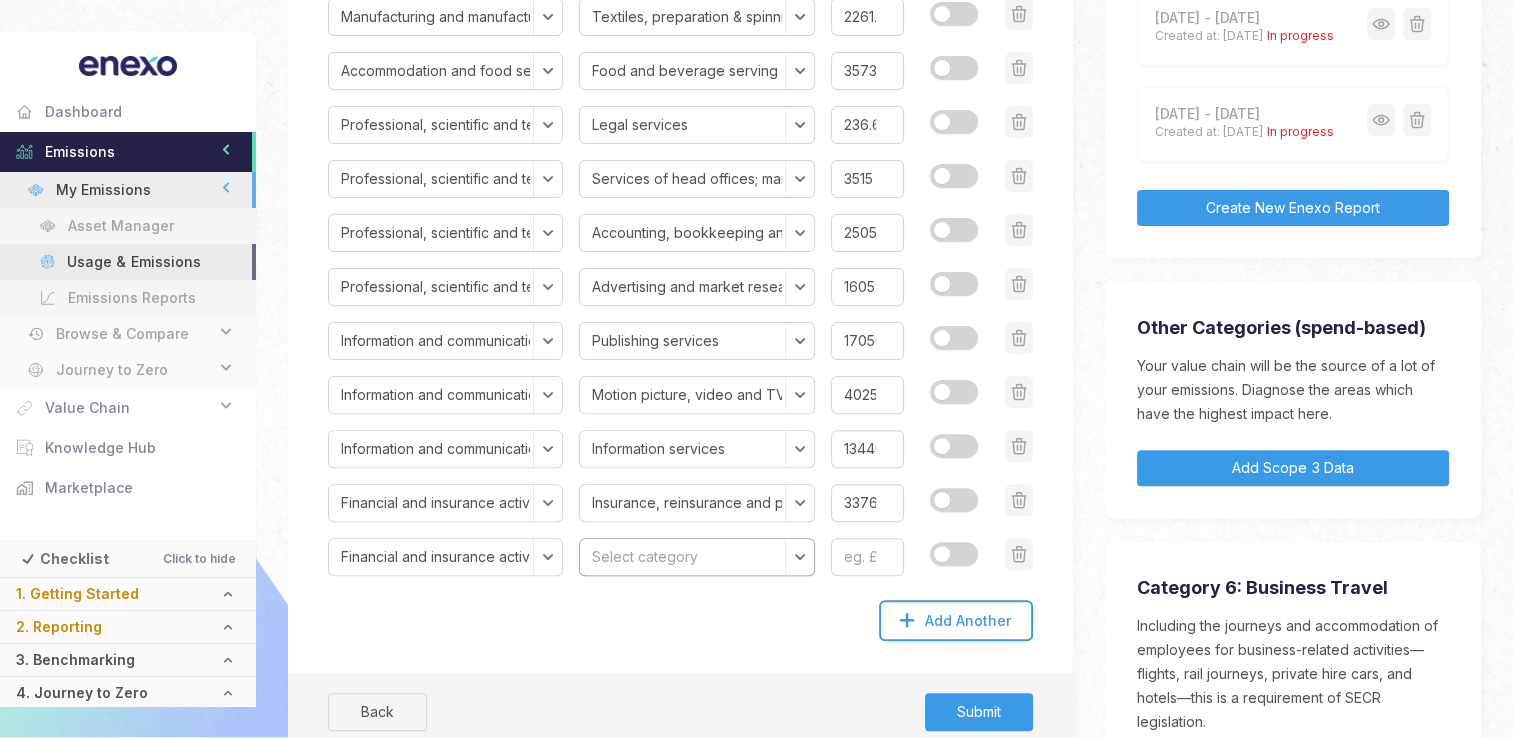 select on "Financial services, except insurance and pension funding" 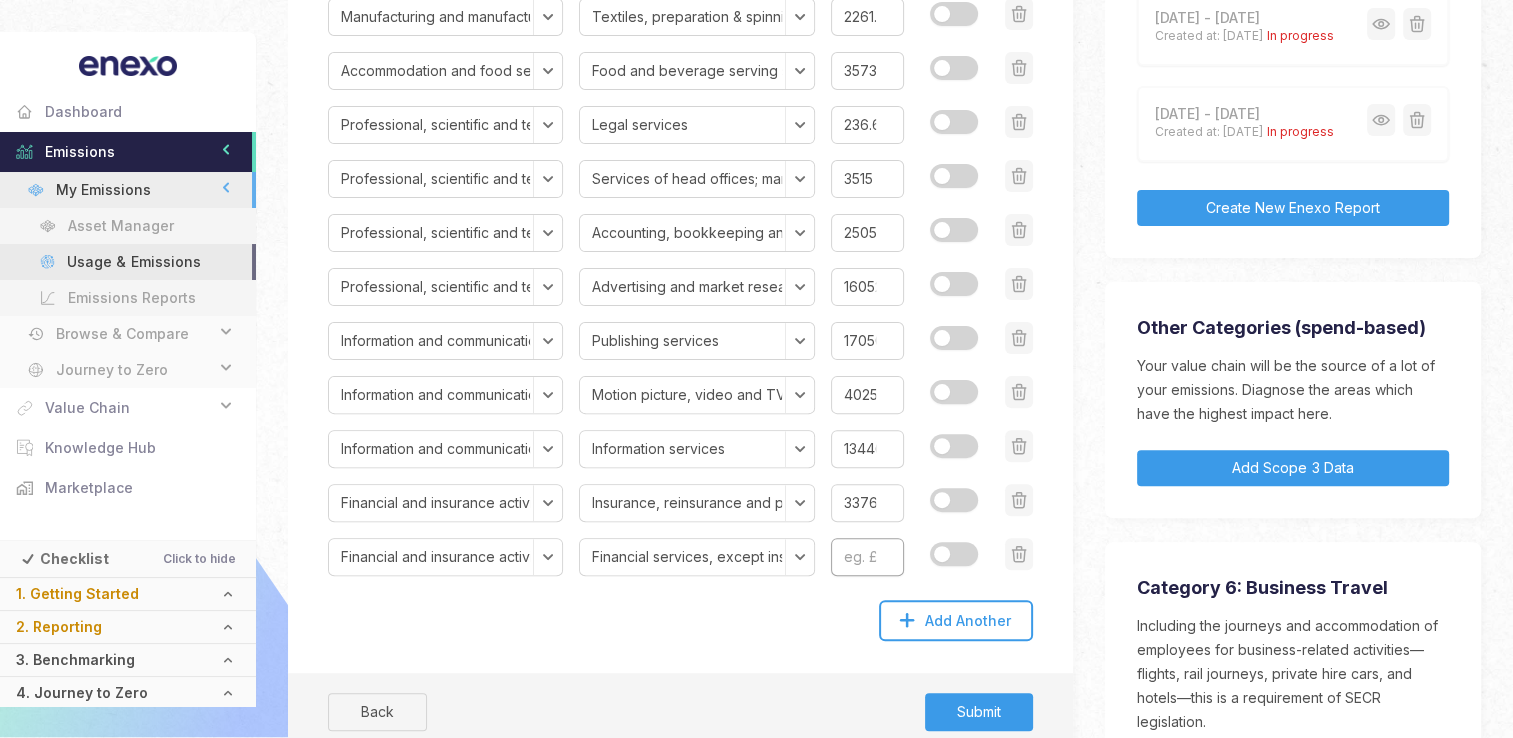 click at bounding box center [867, 557] 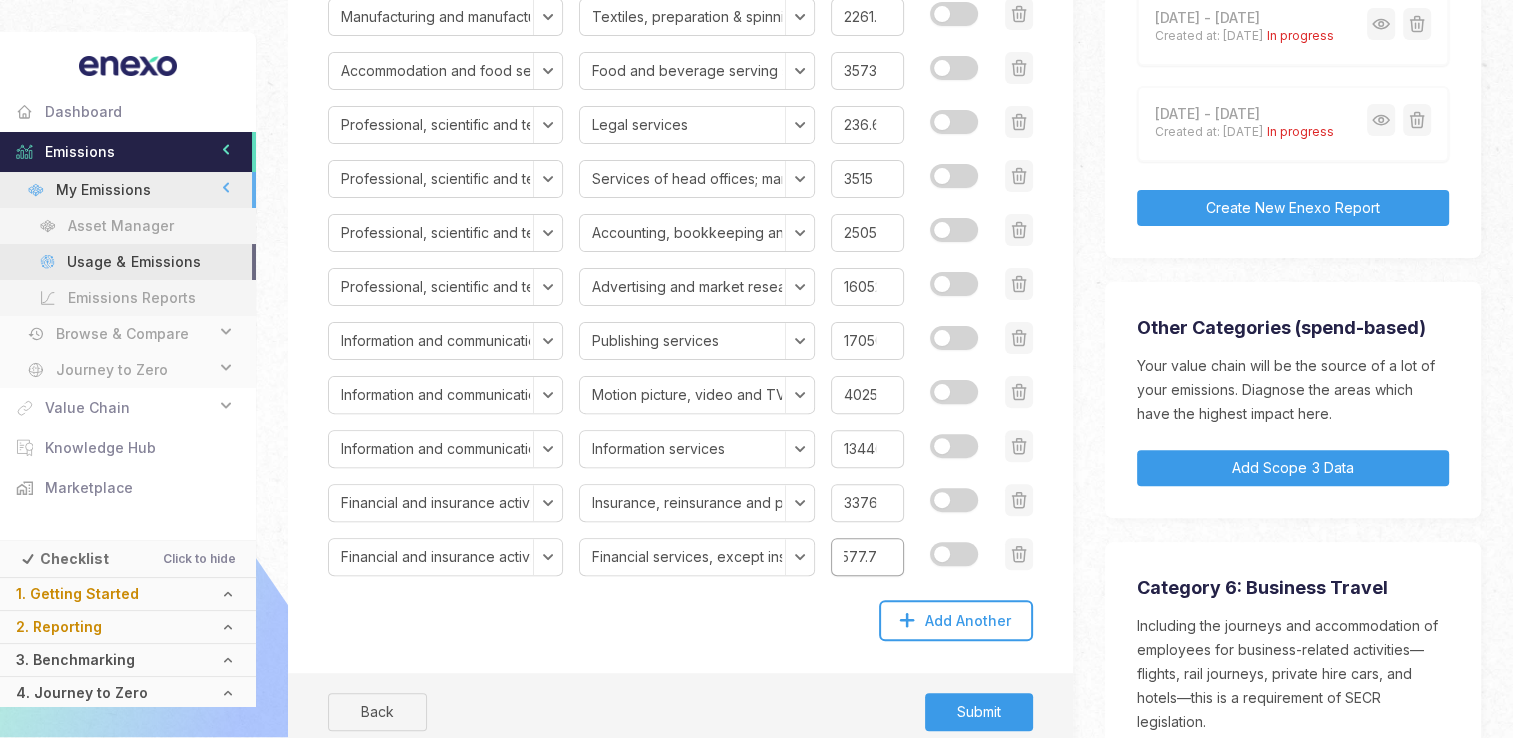 scroll, scrollTop: 0, scrollLeft: 20, axis: horizontal 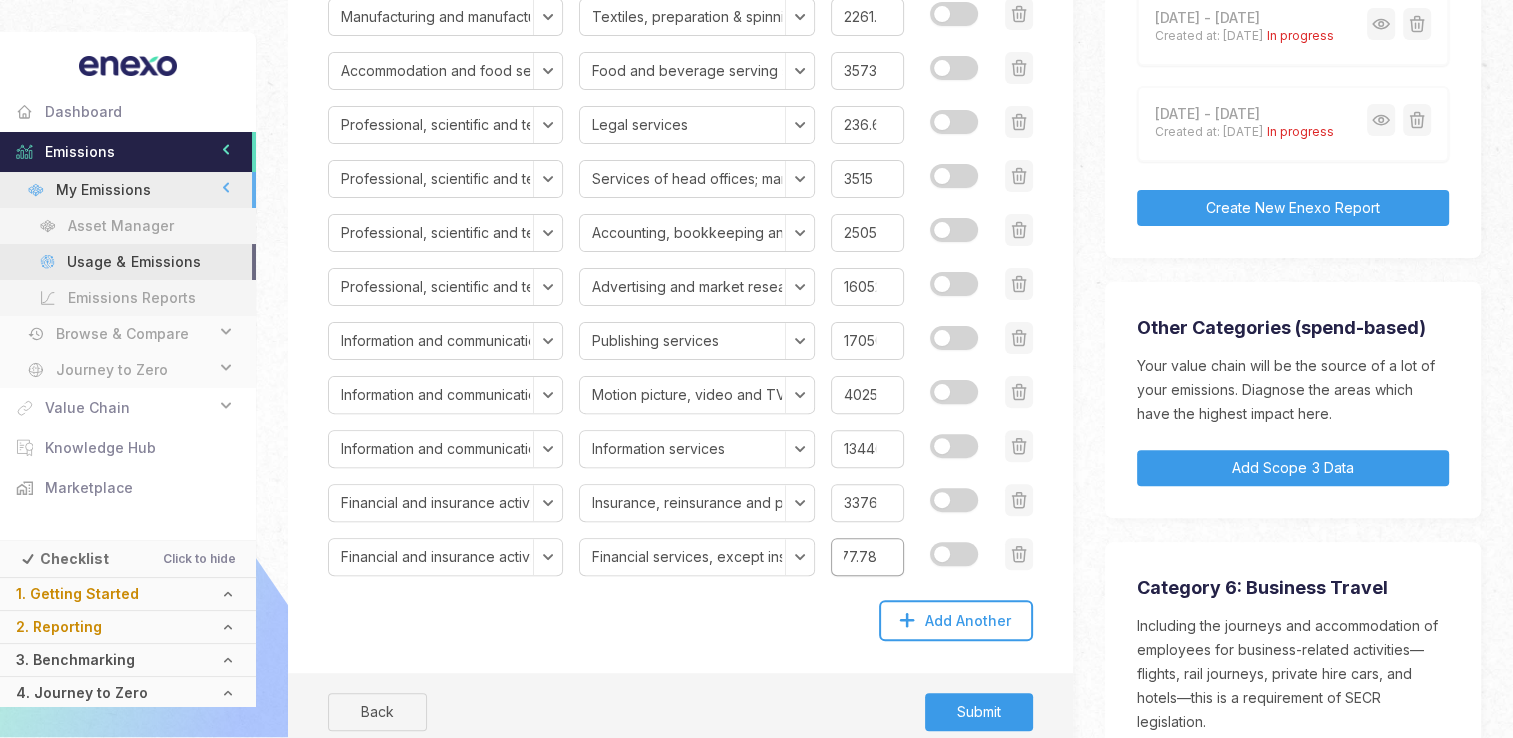 type on "5577.78" 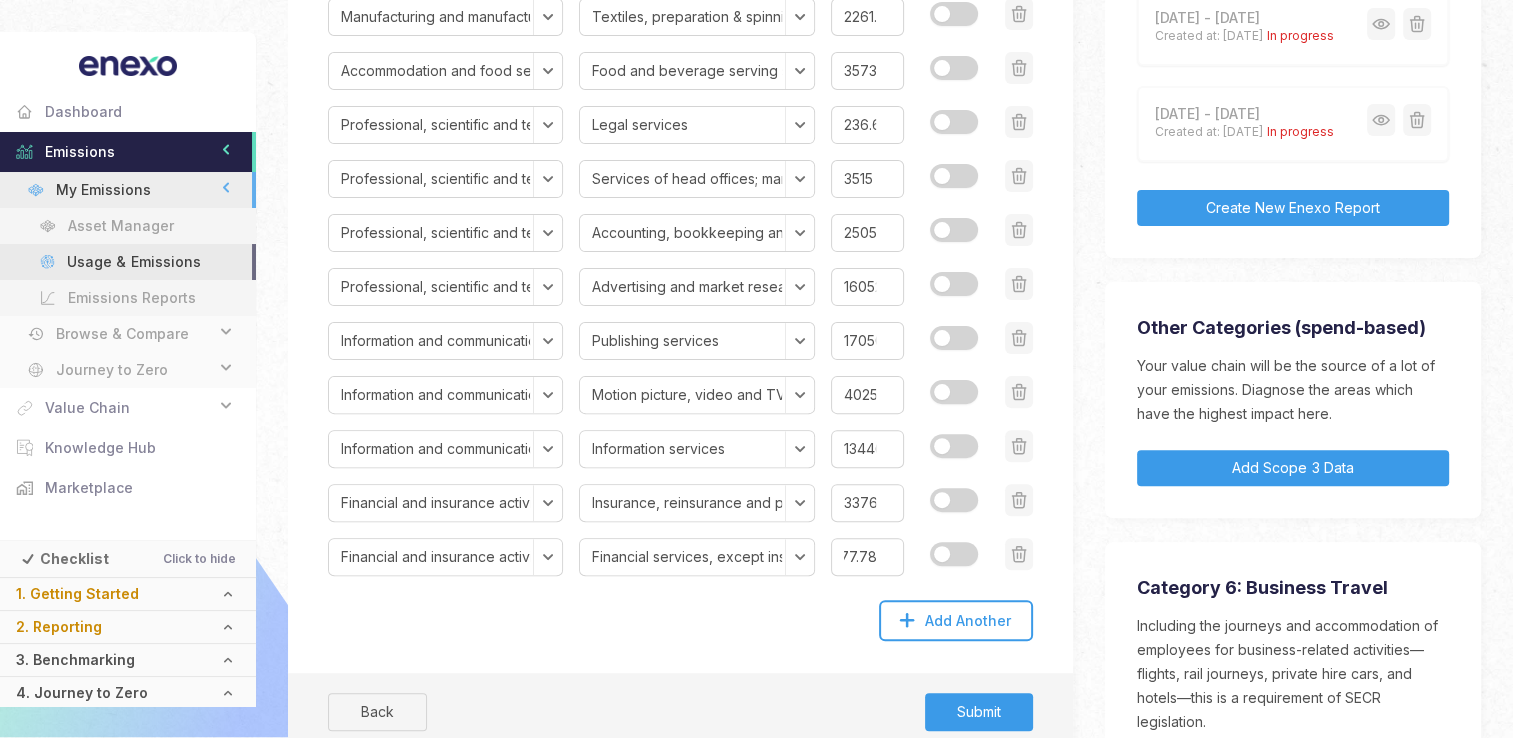 click on "Please use the dropdowns to list all the categories of goods and services your organisation purchased during the reporting year, and enter the total expenditure for each category. If you don't know for a particular category, please enter an approximate value and select “Estimate”. You can add additional rows using the “Add Rows” button. Section Select section Agriculture, forestry and fishing Mining and quarrying Manufacturing and manufactured products Electricity, gas, steam and air conditioning supply Water supply; sewerage, waste management and remediation activities Construction Wholesale and retail trade; repair of motor vehicles and motorcycles Transport and storage Accommodation and food services Information and communication Financial and insurance activities Real estate activities Professional, scientific and technical activities Administrative and support service activities Public administration and defence; compulsory social security Education Human health and social work activities Value" at bounding box center (680, 184) 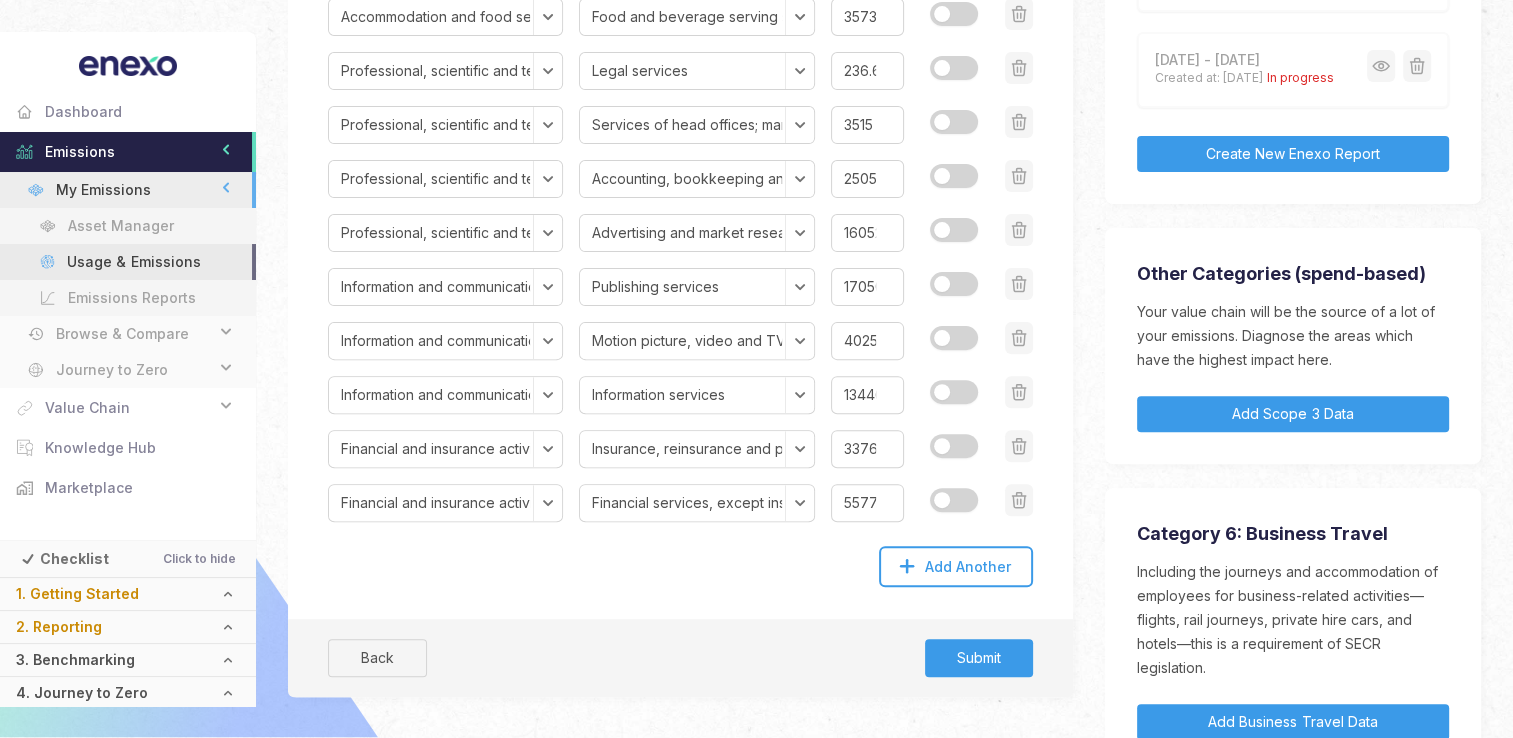 scroll, scrollTop: 630, scrollLeft: 0, axis: vertical 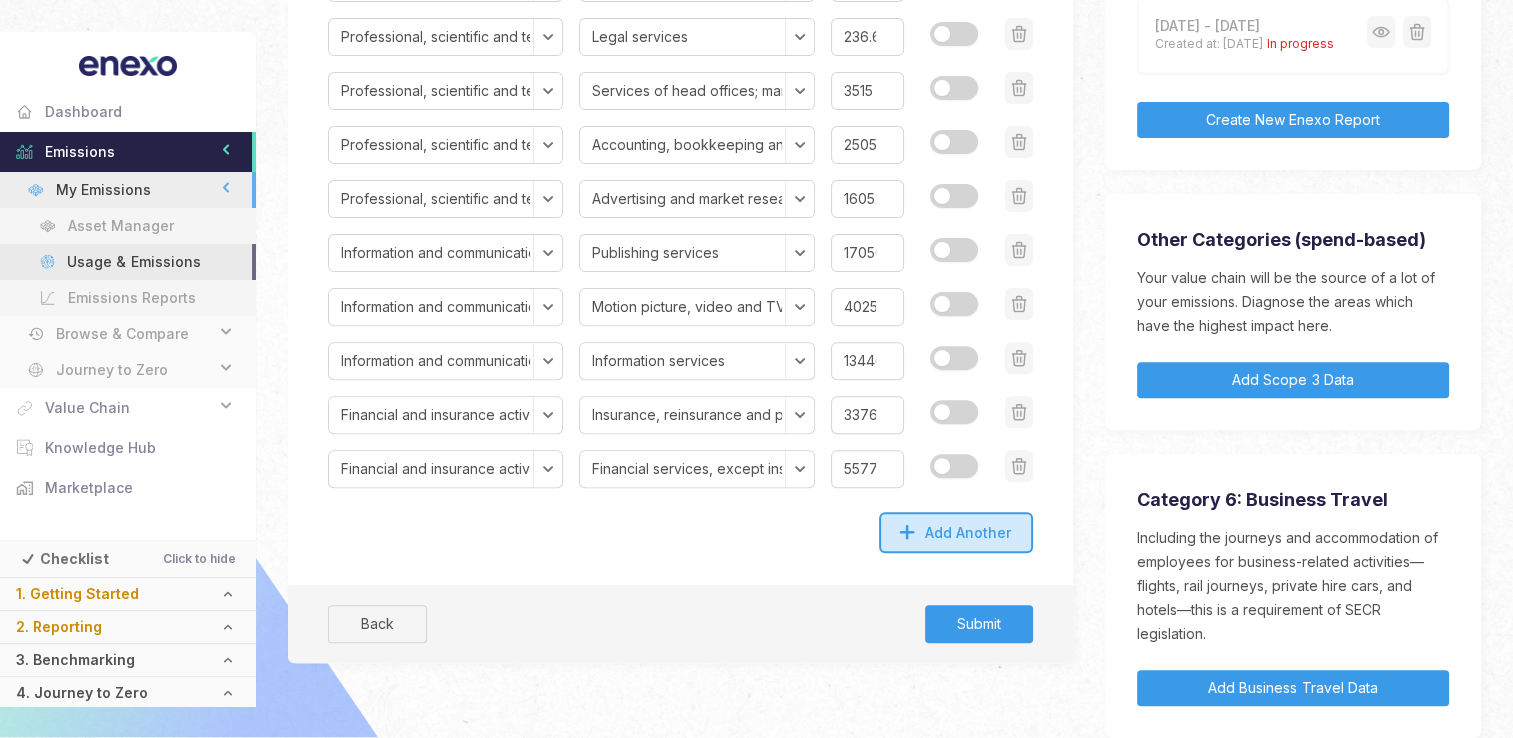 click 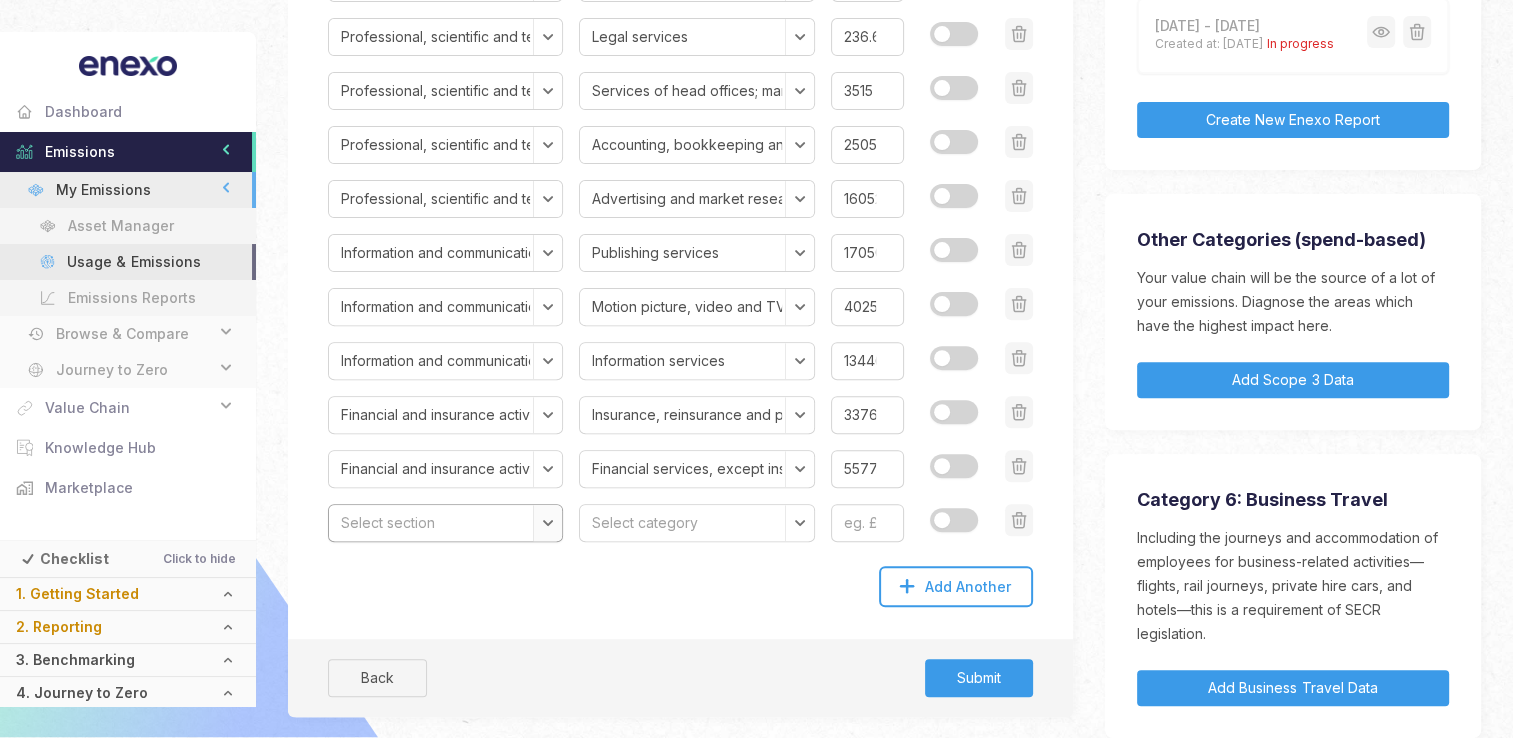 click on "Select section Agriculture, forestry and fishing Mining and quarrying Manufacturing and manufactured products Electricity, gas, steam and air conditioning supply Water supply; sewerage, waste management and remediation activities Construction Wholesale and retail trade; repair of motor vehicles and motorcycles Transport and storage Accommodation and food services Information and communication Financial and insurance activities Real estate activities Professional, scientific and technical activities Administrative and support service activities Public administration and defence; compulsory social security Education Human health and social work activities Arts, entertainment and recreation Other service activities Activities of households as employers; undifferentiated goods and services-producing activities of households for own use" at bounding box center (445, 523) 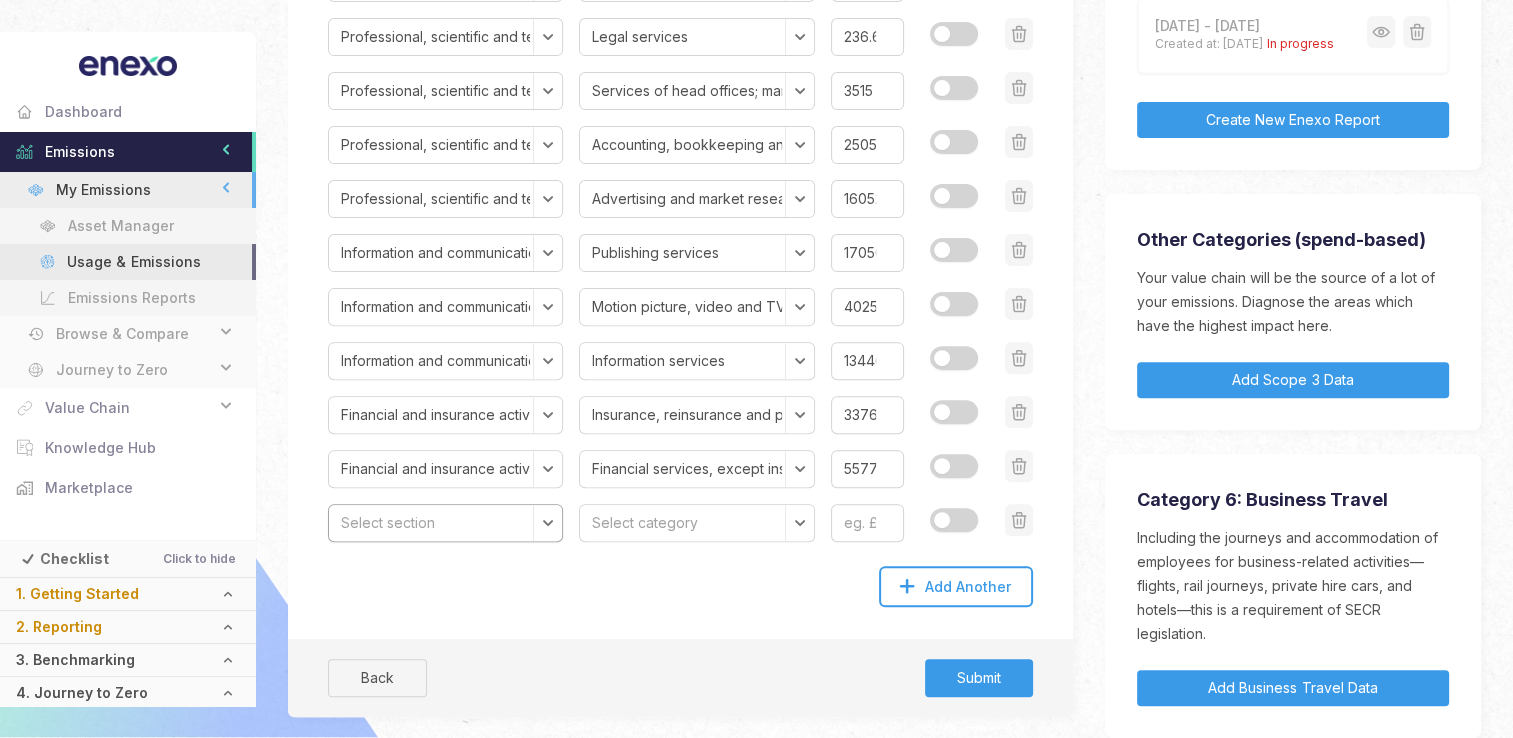 select on "Transport and storage" 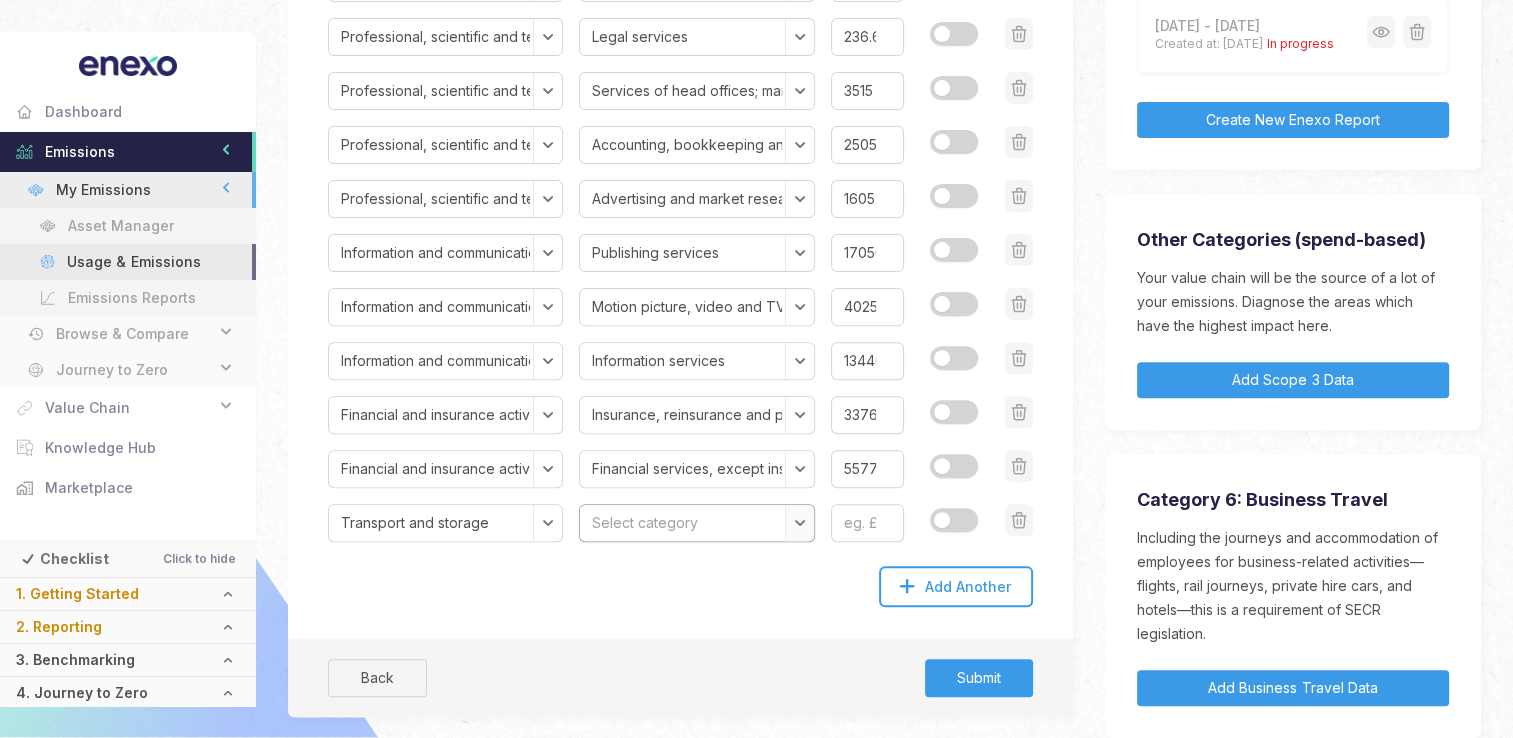 click on "Select category Railway transport Road transport Water transport Air transport Warehousing and support activities for transportation Postal and courier services" at bounding box center [696, 523] 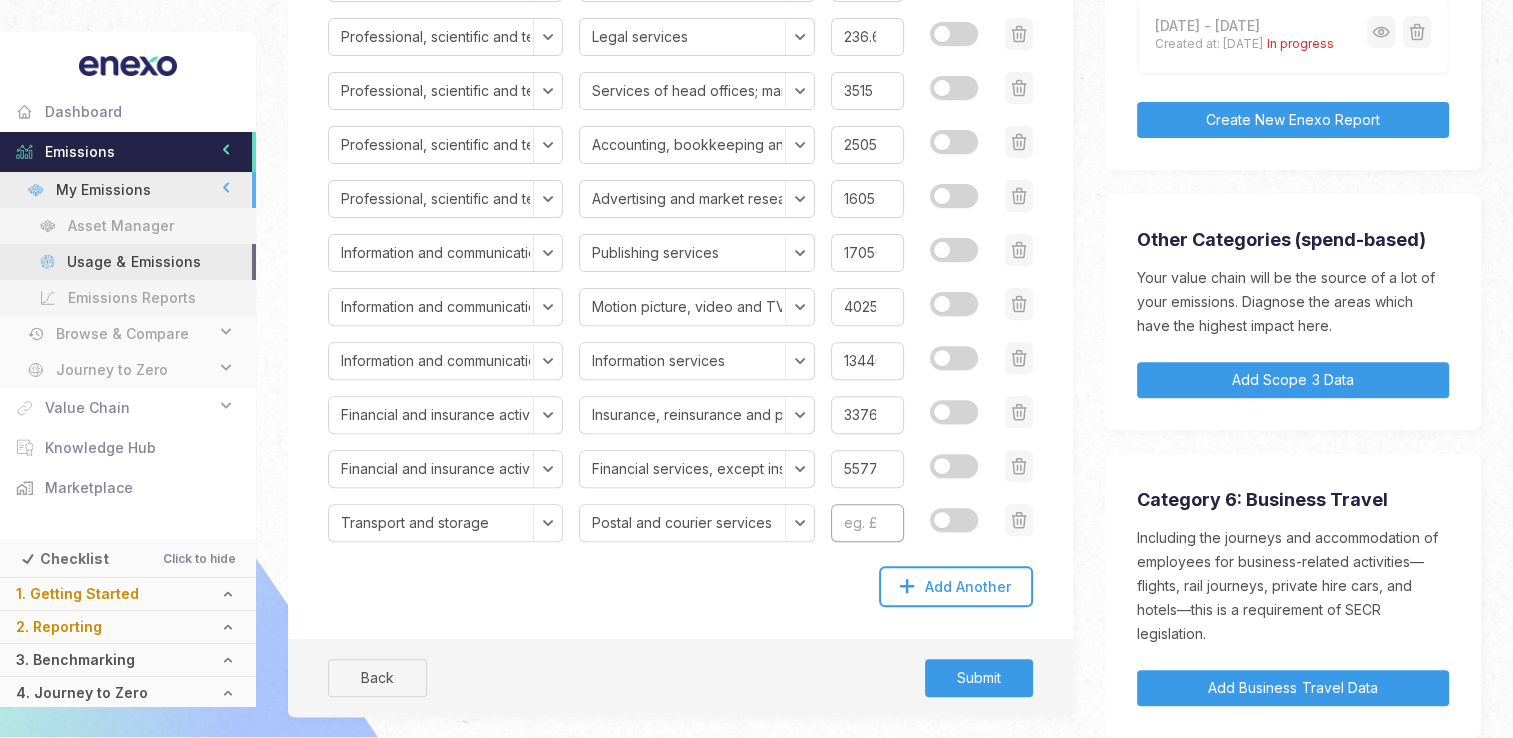 click at bounding box center [867, 523] 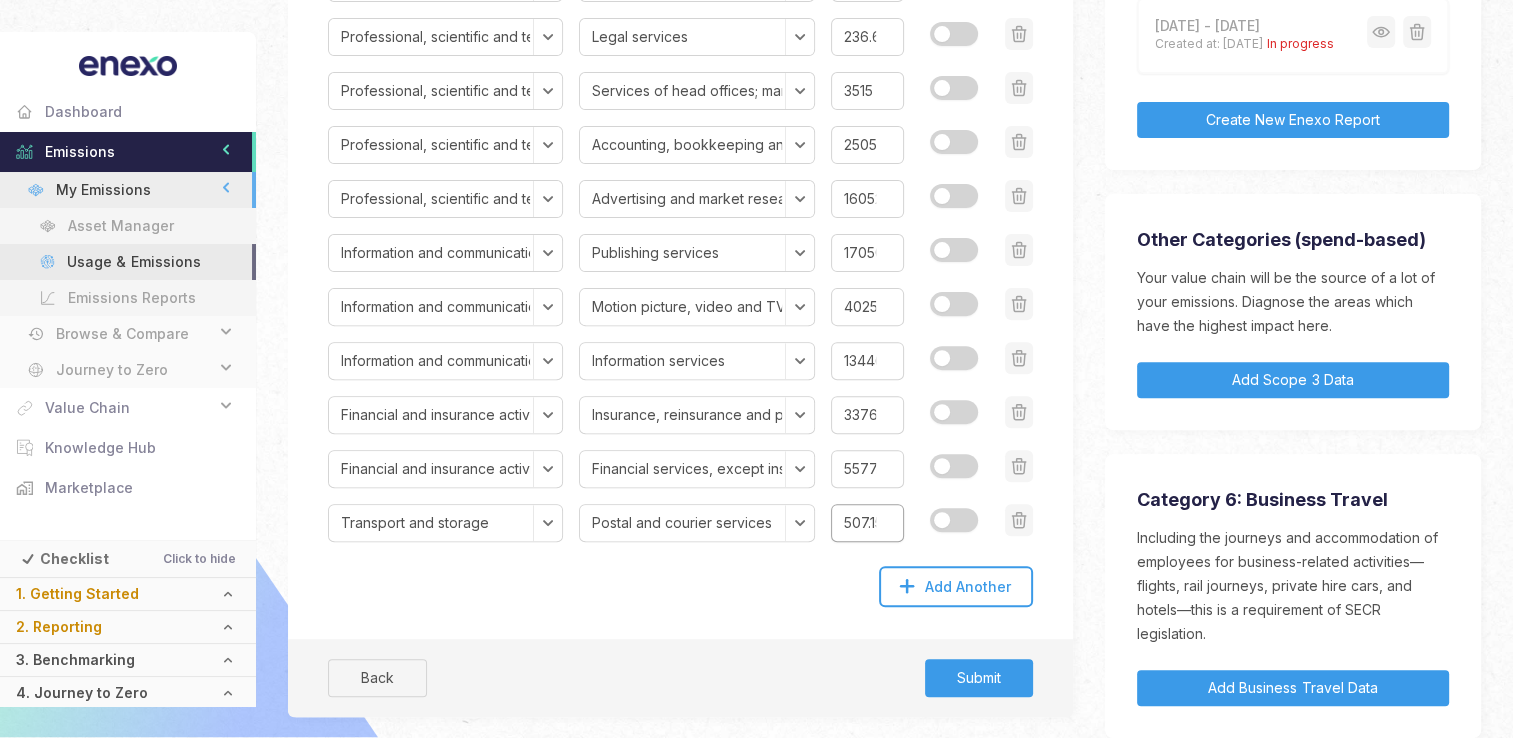 scroll, scrollTop: 0, scrollLeft: 8, axis: horizontal 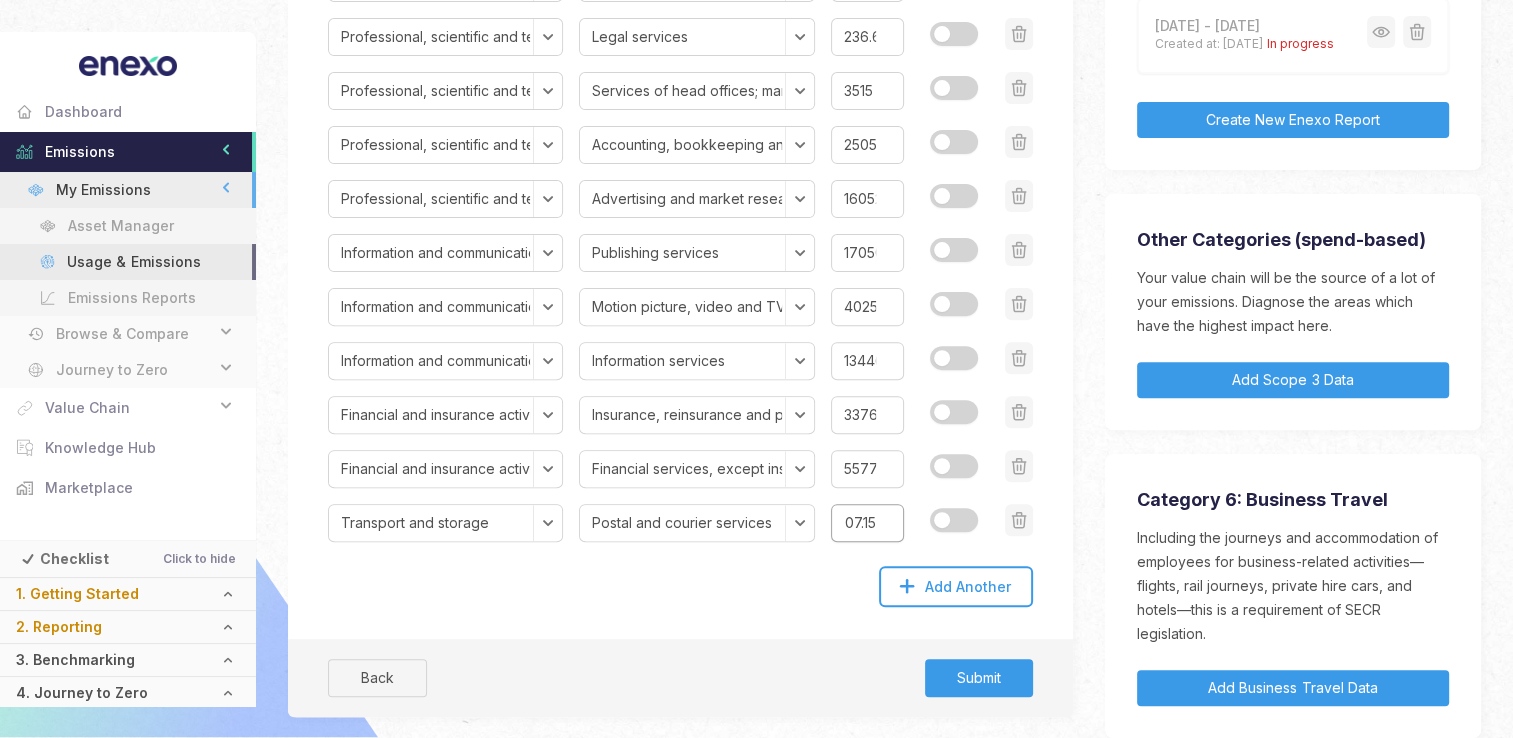type on "507.15" 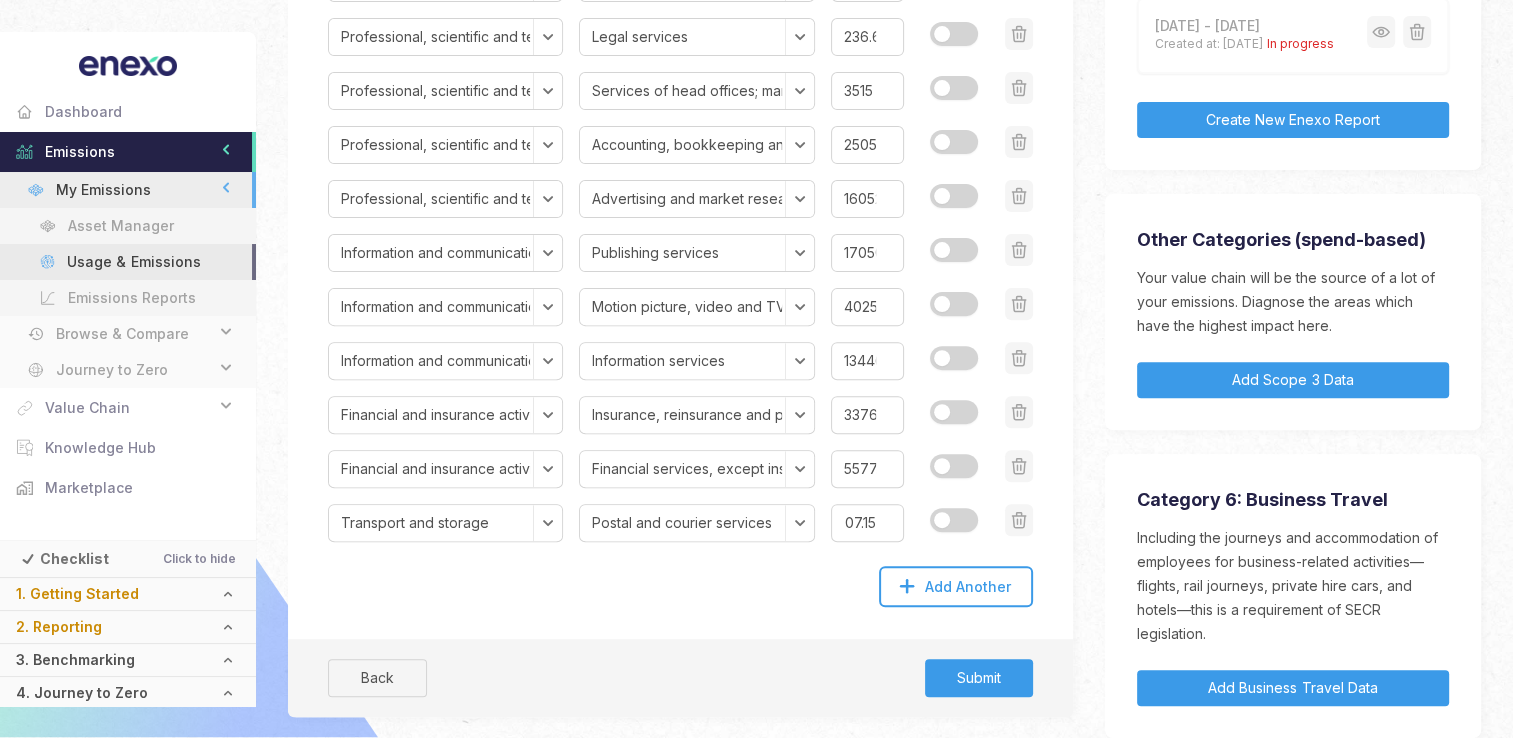 click on "Please use the dropdowns to list all the categories of goods and services your organisation purchased during the reporting year, and enter the total expenditure for each category. If you don't know for a particular category, please enter an approximate value and select “Estimate”. You can add additional rows using the “Add Rows” button. Section Select section Agriculture, forestry and fishing Mining and quarrying Manufacturing and manufactured products Electricity, gas, steam and air conditioning supply Water supply; sewerage, waste management and remediation activities Construction Wholesale and retail trade; repair of motor vehicles and motorcycles Transport and storage Accommodation and food services Information and communication Financial and insurance activities Real estate activities Professional, scientific and technical activities Administrative and support service activities Public administration and defence; compulsory social security Education Human health and social work activities Value" at bounding box center [680, 123] 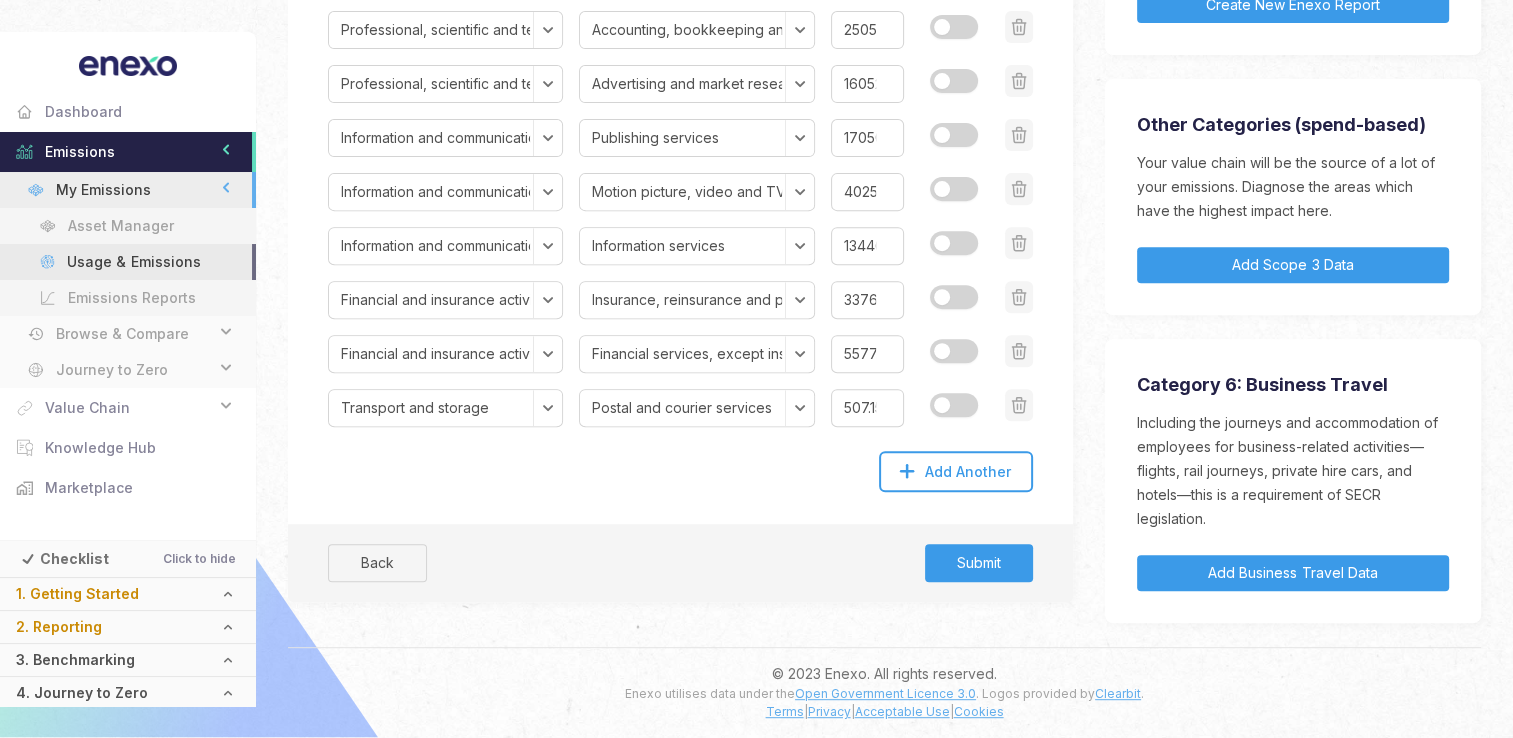 scroll, scrollTop: 760, scrollLeft: 0, axis: vertical 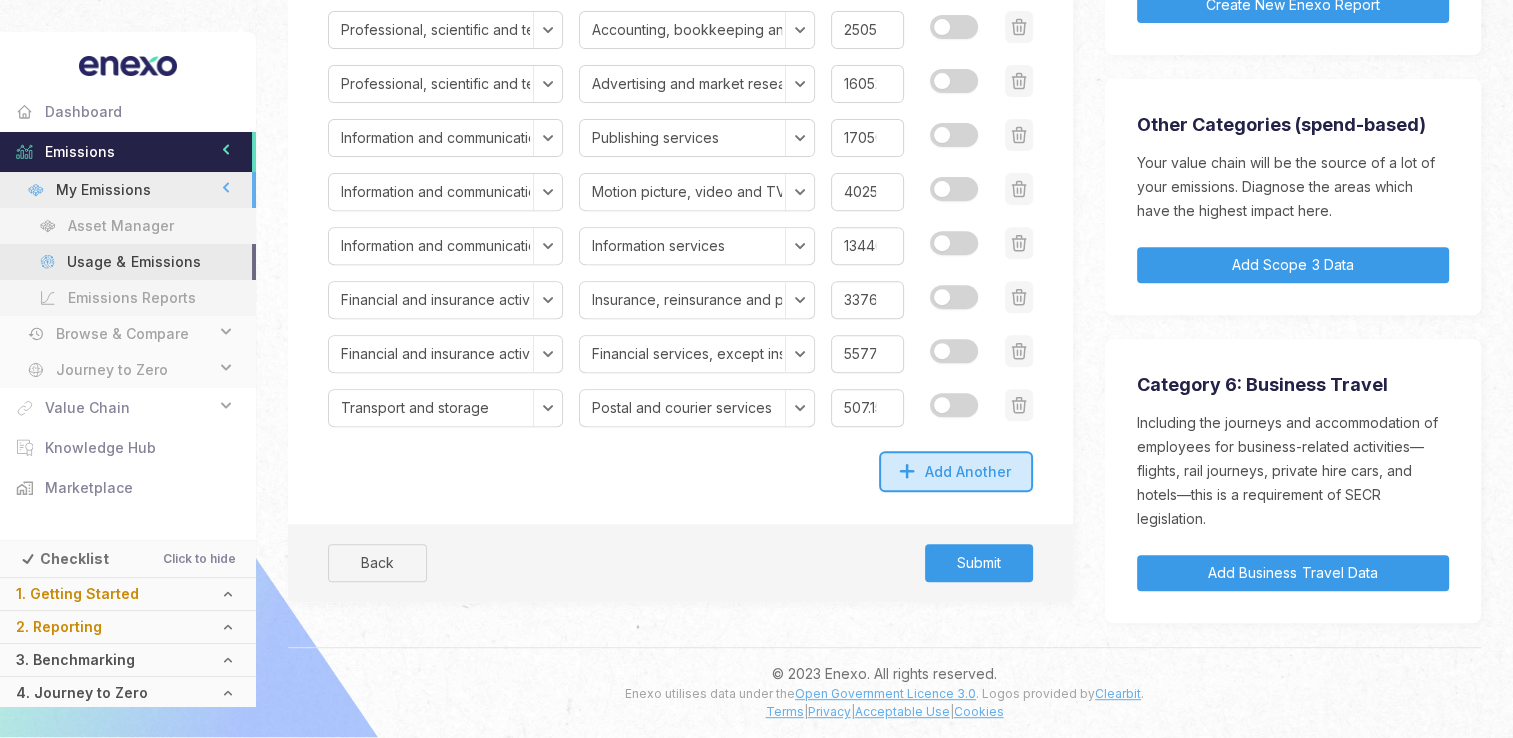 click 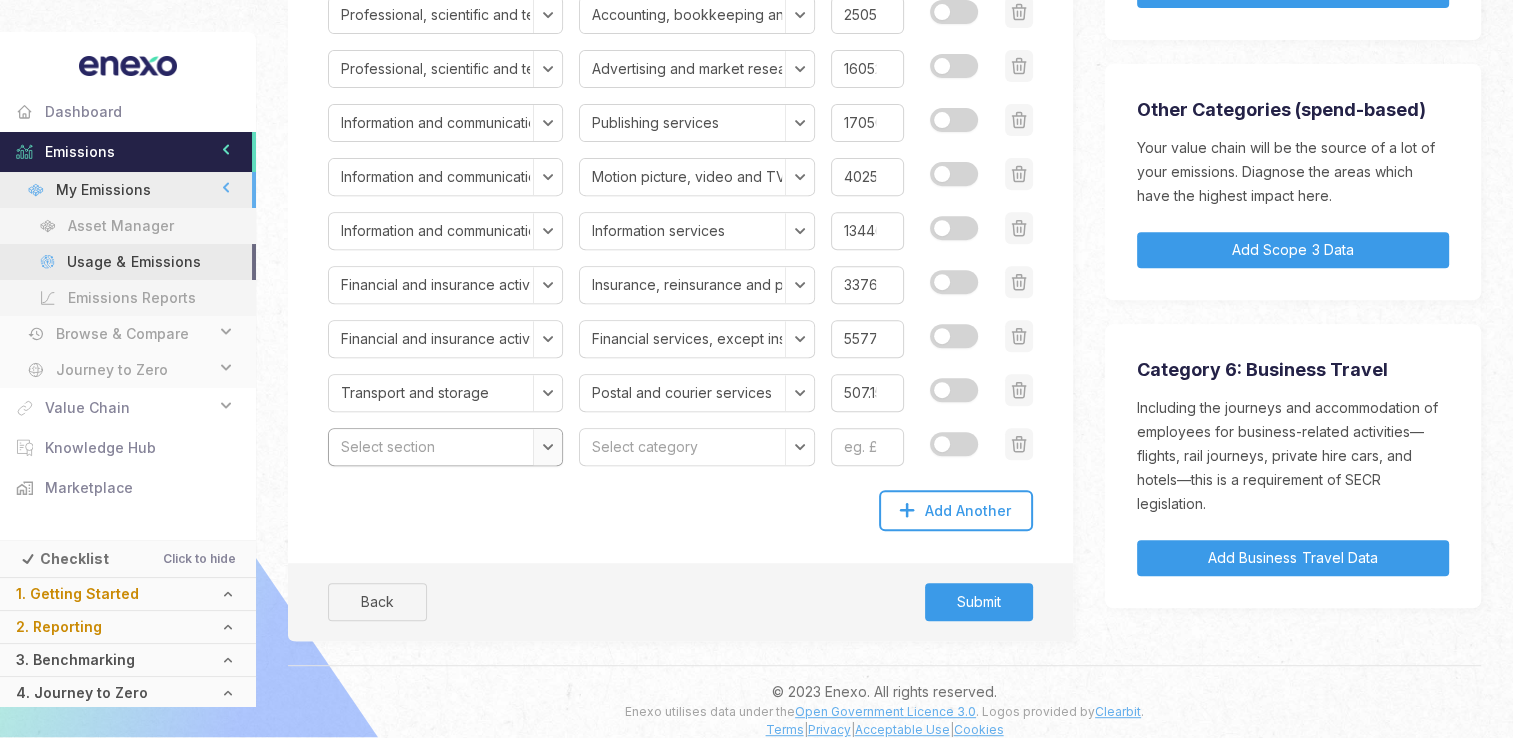 click on "Select section Agriculture, forestry and fishing Mining and quarrying Manufacturing and manufactured products Electricity, gas, steam and air conditioning supply Water supply; sewerage, waste management and remediation activities Construction Wholesale and retail trade; repair of motor vehicles and motorcycles Transport and storage Accommodation and food services Information and communication Financial and insurance activities Real estate activities Professional, scientific and technical activities Administrative and support service activities Public administration and defence; compulsory social security Education Human health and social work activities Arts, entertainment and recreation Other service activities Activities of households as employers; undifferentiated goods and services-producing activities of households for own use" at bounding box center [445, 447] 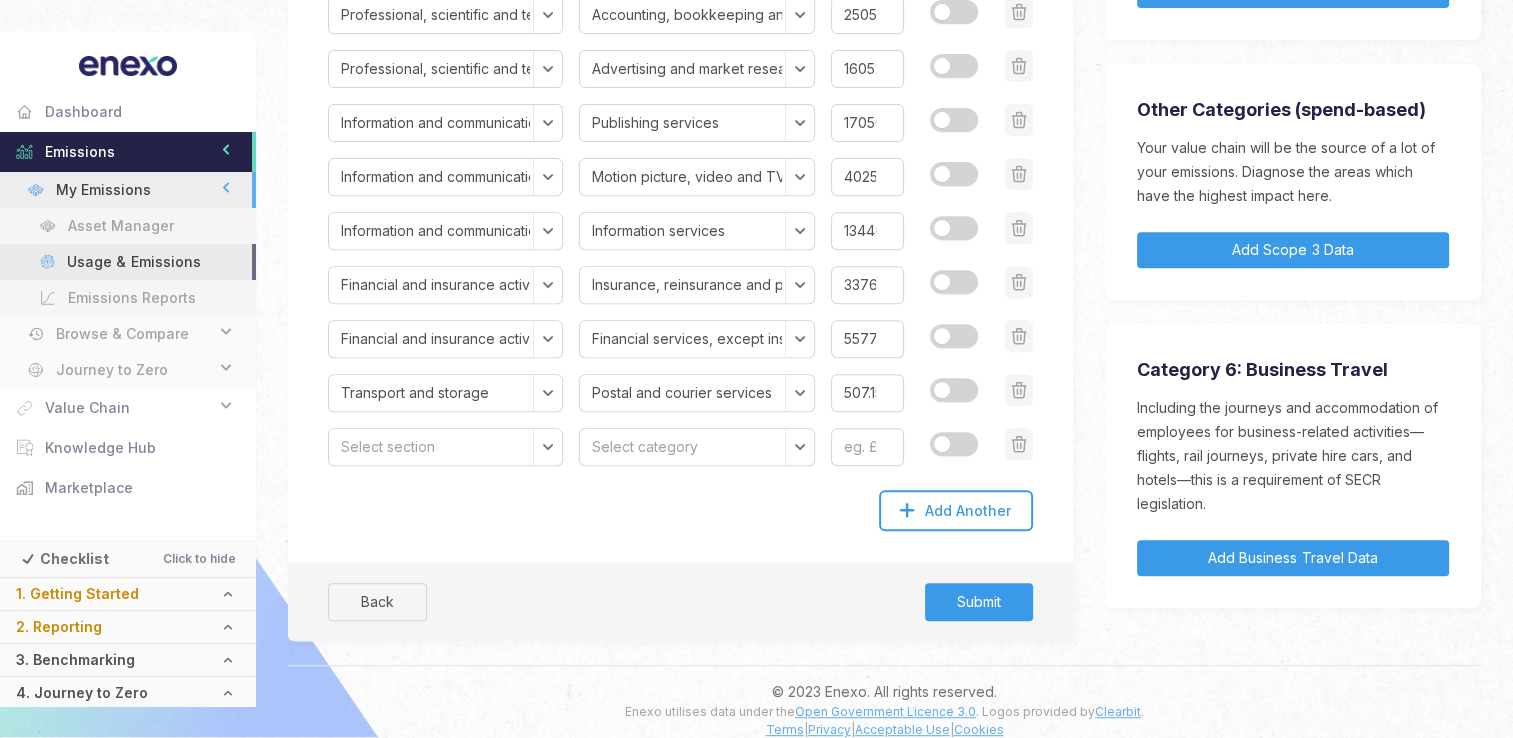 click on "Please use the dropdowns to list all the categories of goods and services your organisation purchased during the reporting year, and enter the total expenditure for each category. If you don't know for a particular category, please enter an approximate value and select “Estimate”. You can add additional rows using the “Add Rows” button. Section Select section Agriculture, forestry and fishing Mining and quarrying Manufacturing and manufactured products Electricity, gas, steam and air conditioning supply Water supply; sewerage, waste management and remediation activities Construction Wholesale and retail trade; repair of motor vehicles and motorcycles Transport and storage Accommodation and food services Information and communication Financial and insurance activities Real estate activities Professional, scientific and technical activities Administrative and support service activities Public administration and defence; compulsory social security Education Human health and social work activities Value" at bounding box center [680, 20] 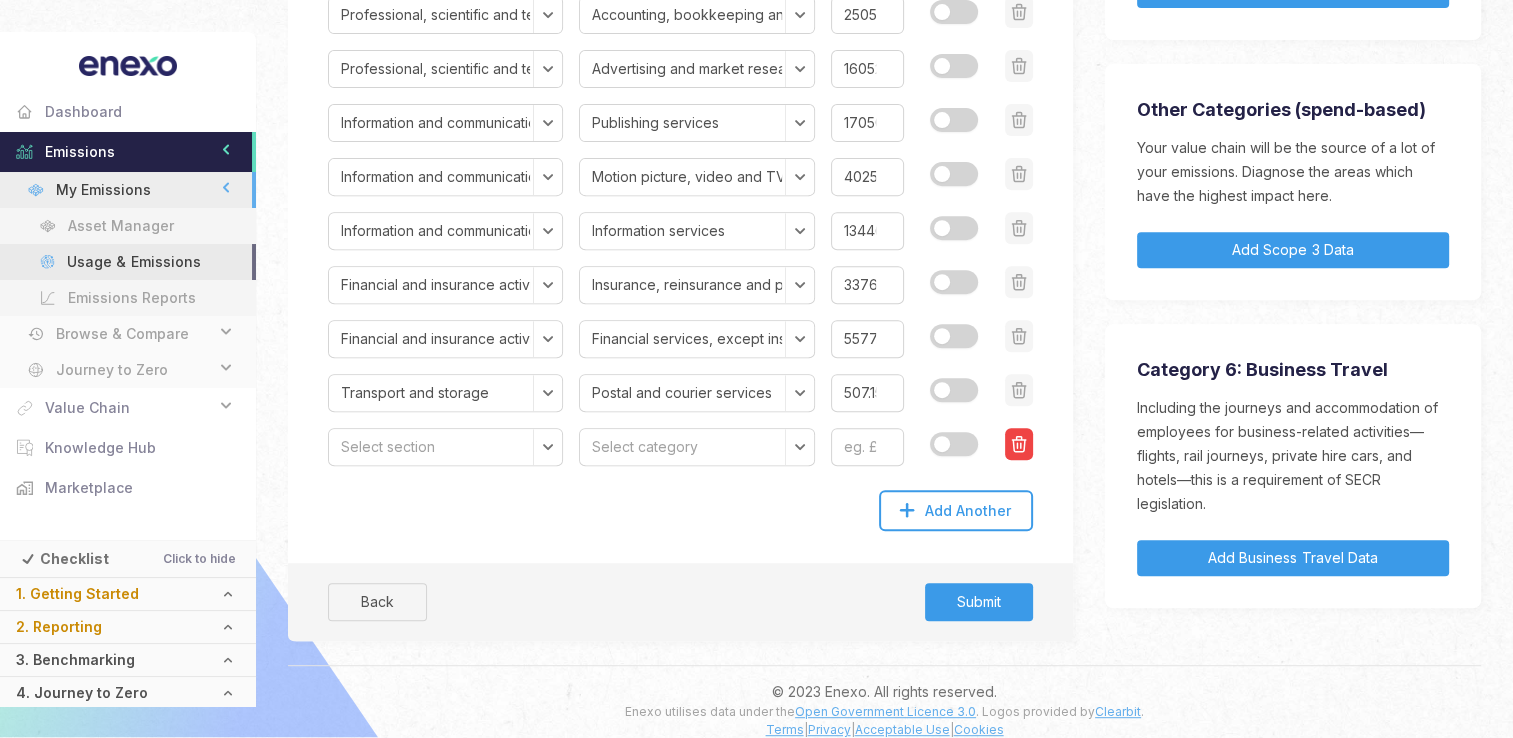 click 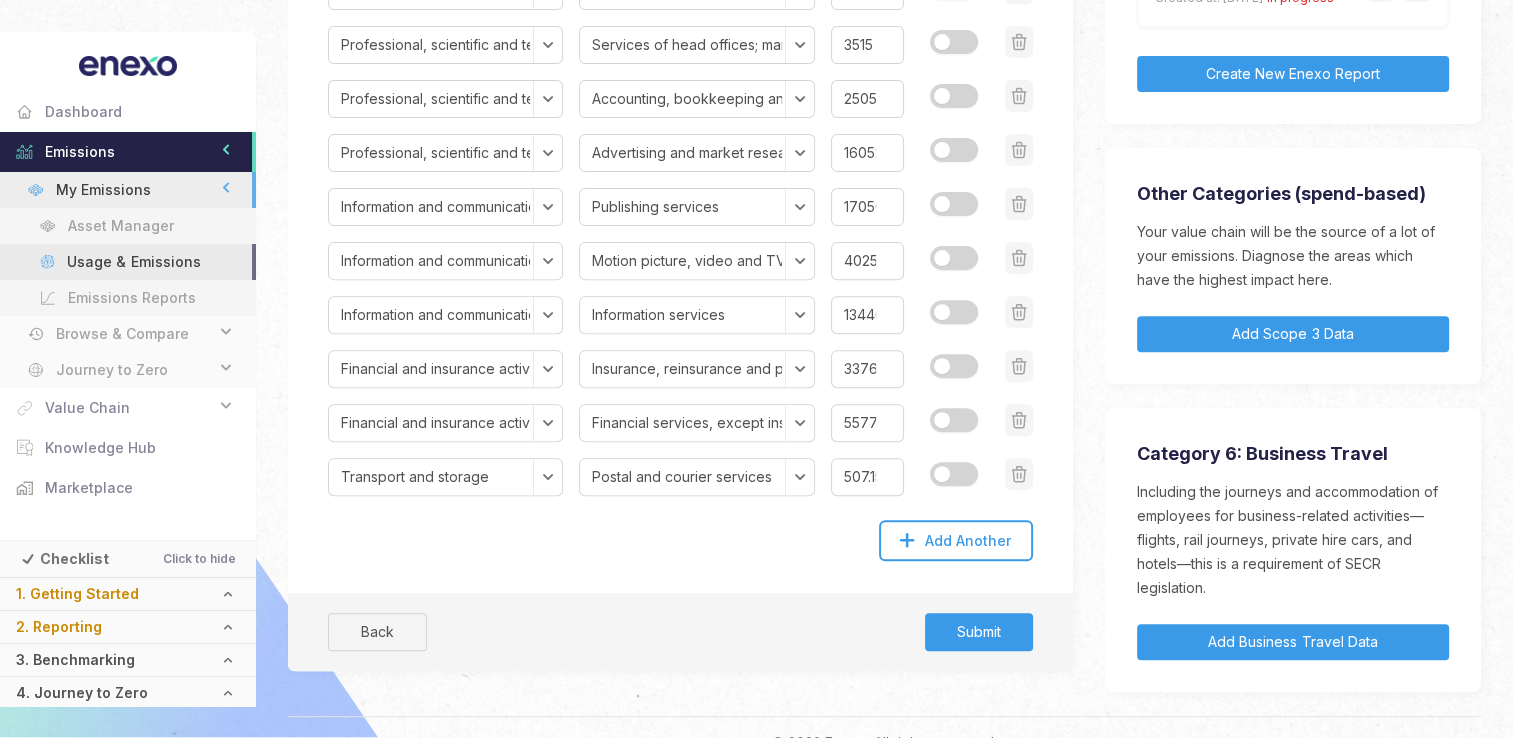 scroll, scrollTop: 696, scrollLeft: 0, axis: vertical 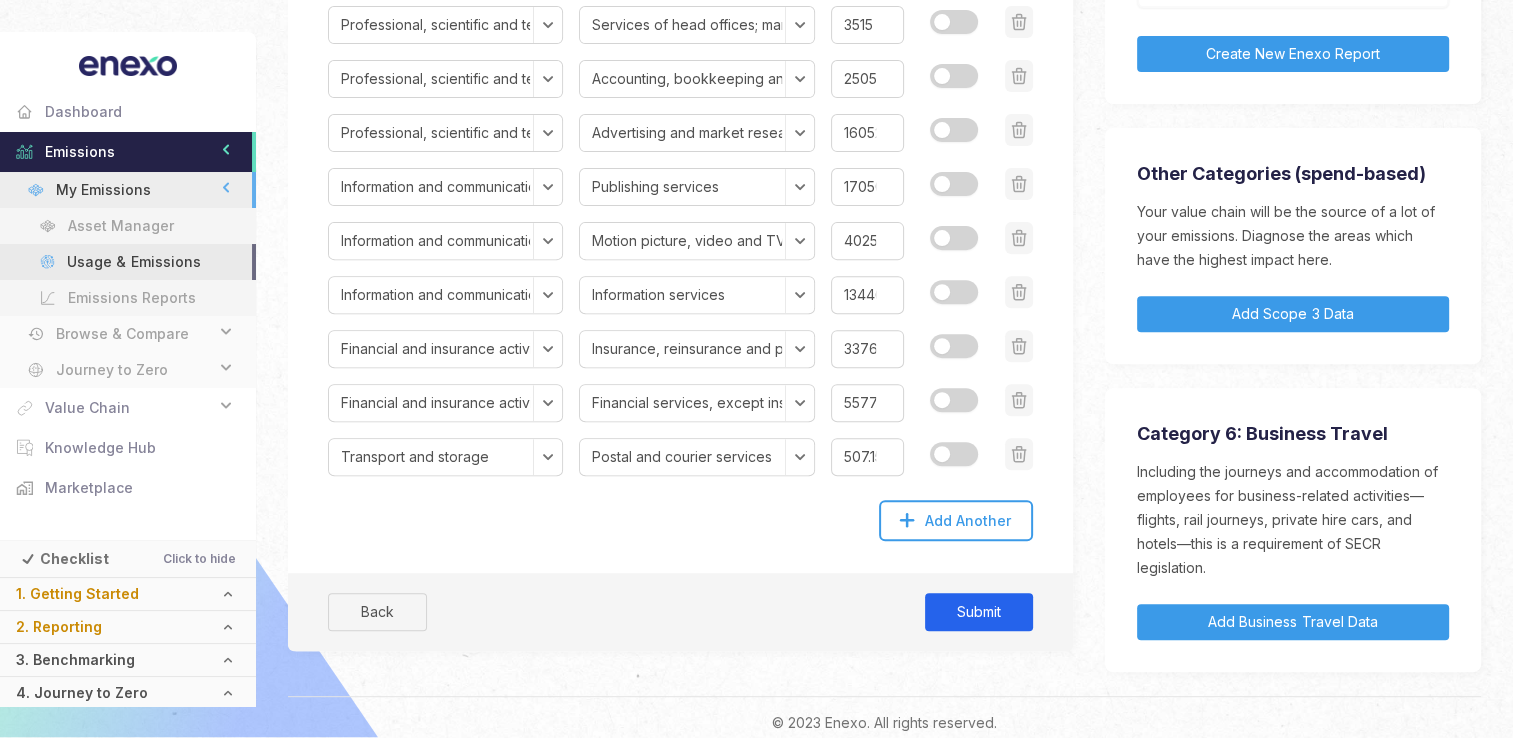 click on "Submit" at bounding box center [979, 612] 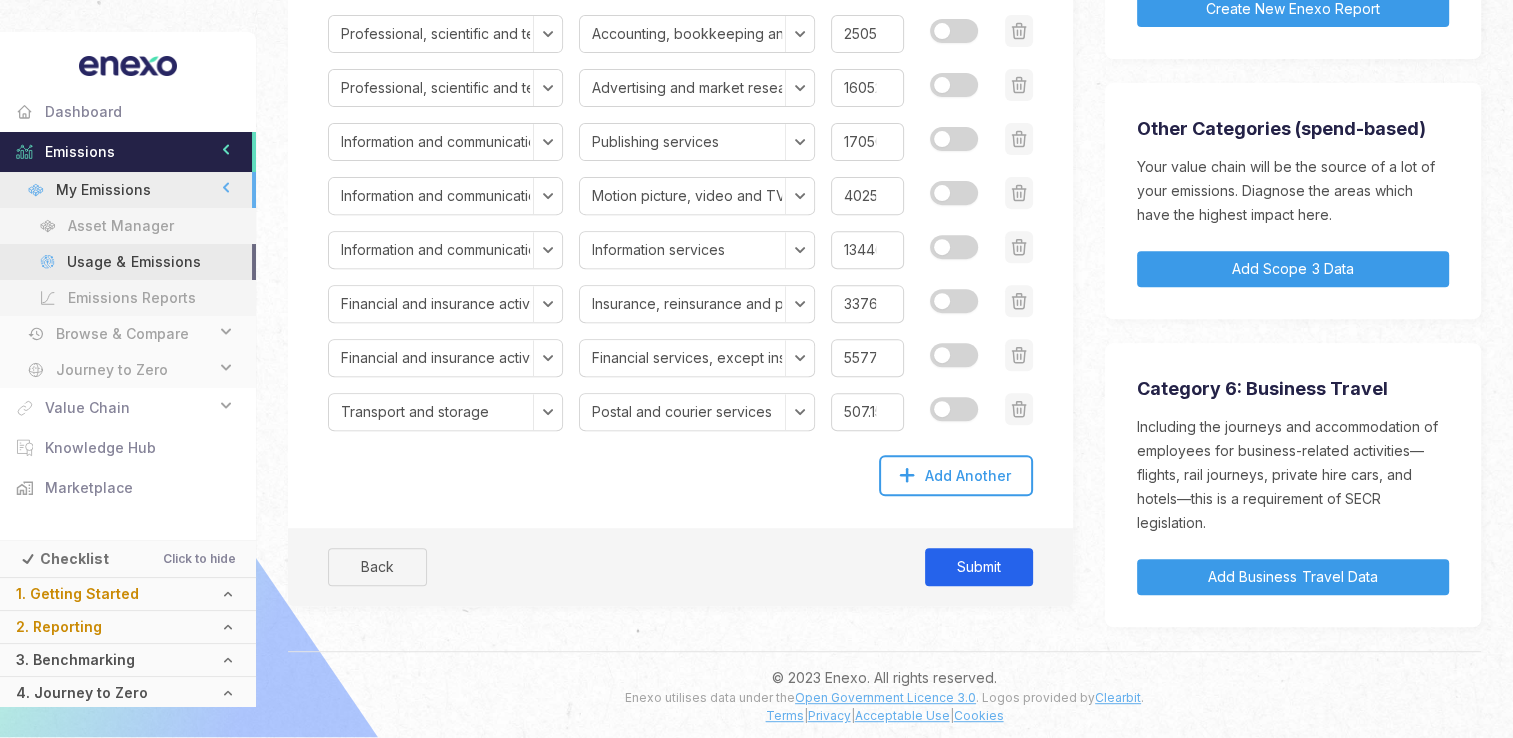 scroll, scrollTop: 756, scrollLeft: 0, axis: vertical 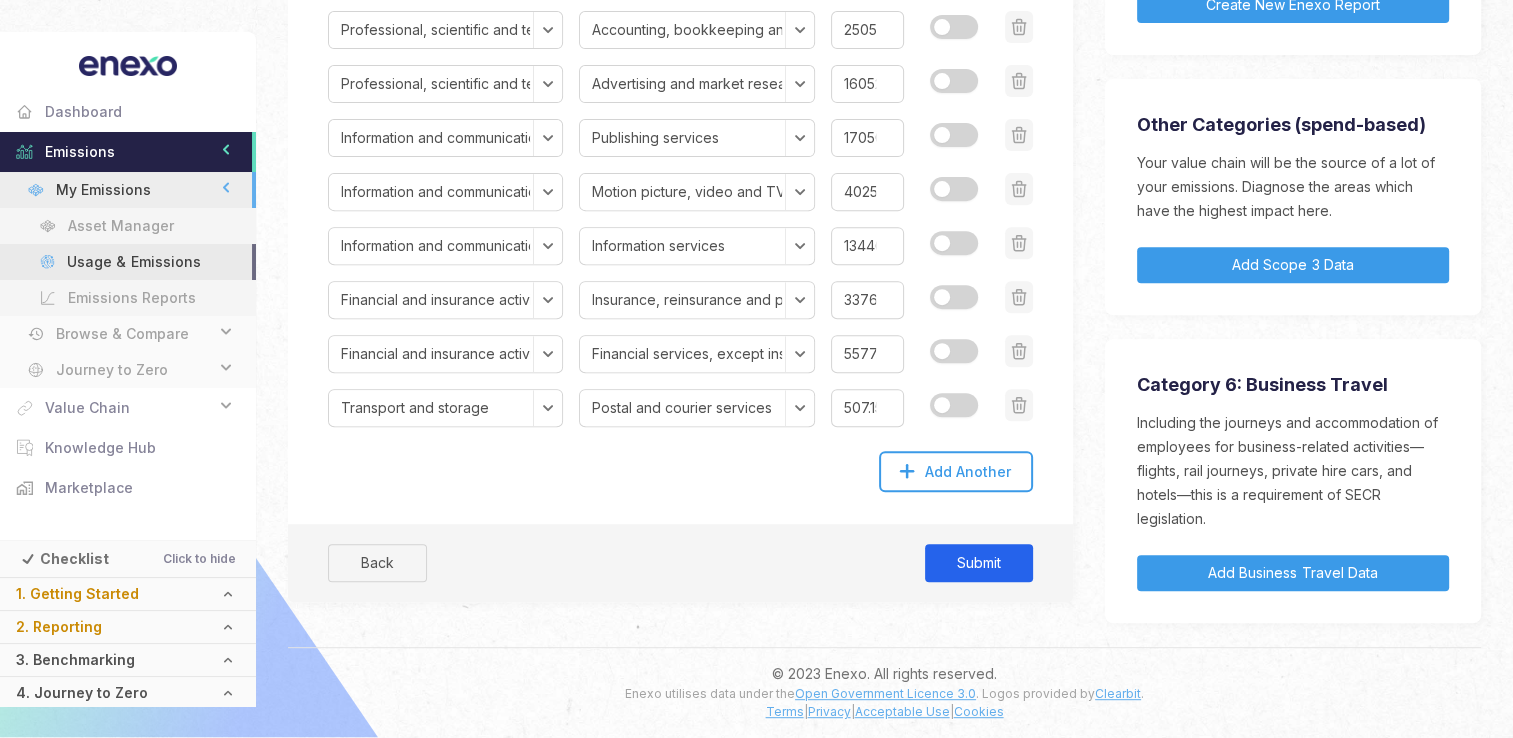 click on "Submit" at bounding box center (979, 563) 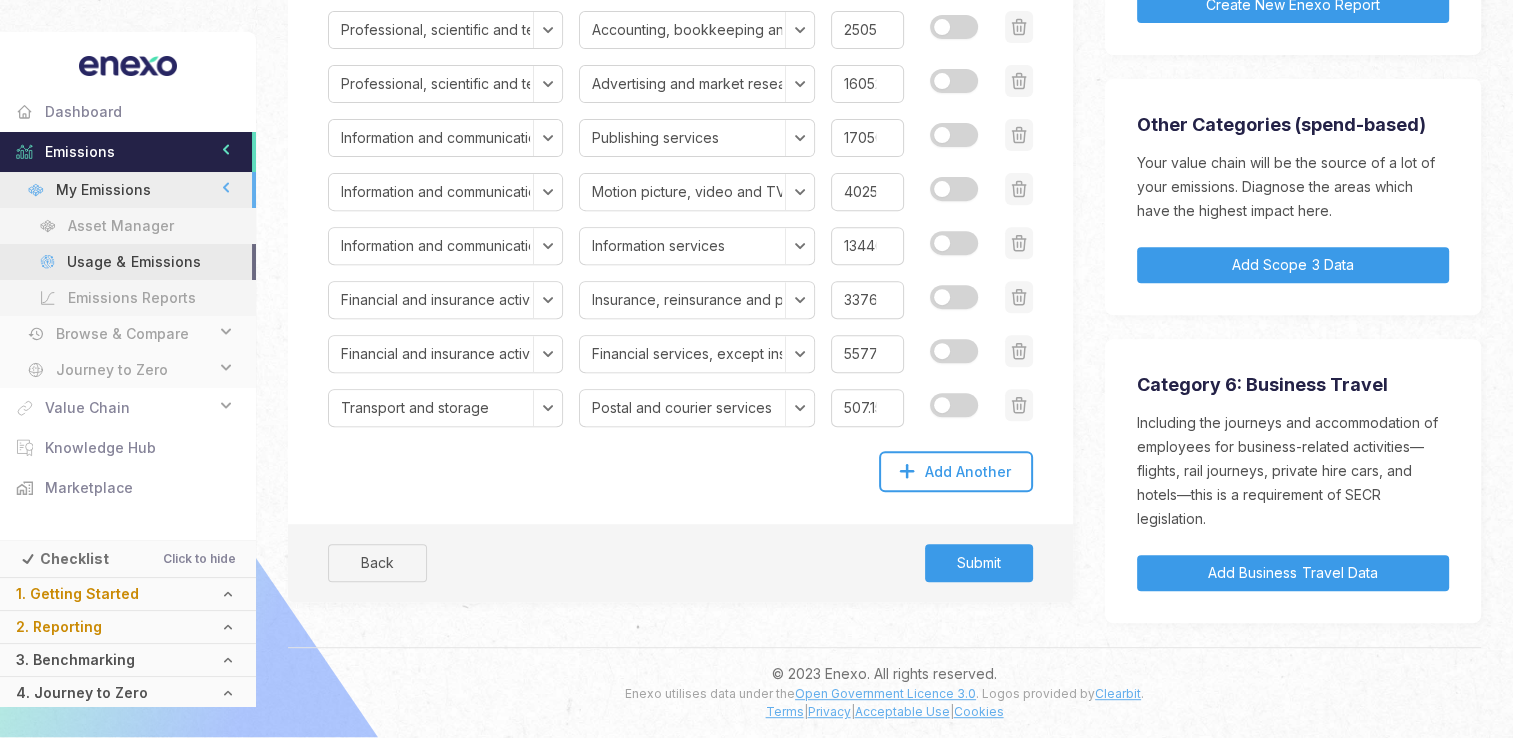 click on "Category 1: Purchased Goods and Services Please use the dropdowns to list all the categories of goods and services your organisation purchased during the reporting year, and enter the total expenditure for each category. If you don't know for a particular category, please enter an approximate value and select “Estimate”. You can add additional rows using the “Add Rows” button. Section Select section Agriculture, forestry and fishing Mining and quarrying Manufacturing and manufactured products Electricity, gas, steam and air conditioning supply Water supply; sewerage, waste management and remediation activities Construction Wholesale and retail trade; repair of motor vehicles and motorcycles Transport and storage Accommodation and food services Information and communication Financial and insurance activities Real estate activities Professional, scientific and technical activities Administrative and support service activities Public administration and defence; compulsory social security Education Value" at bounding box center [680, -30] 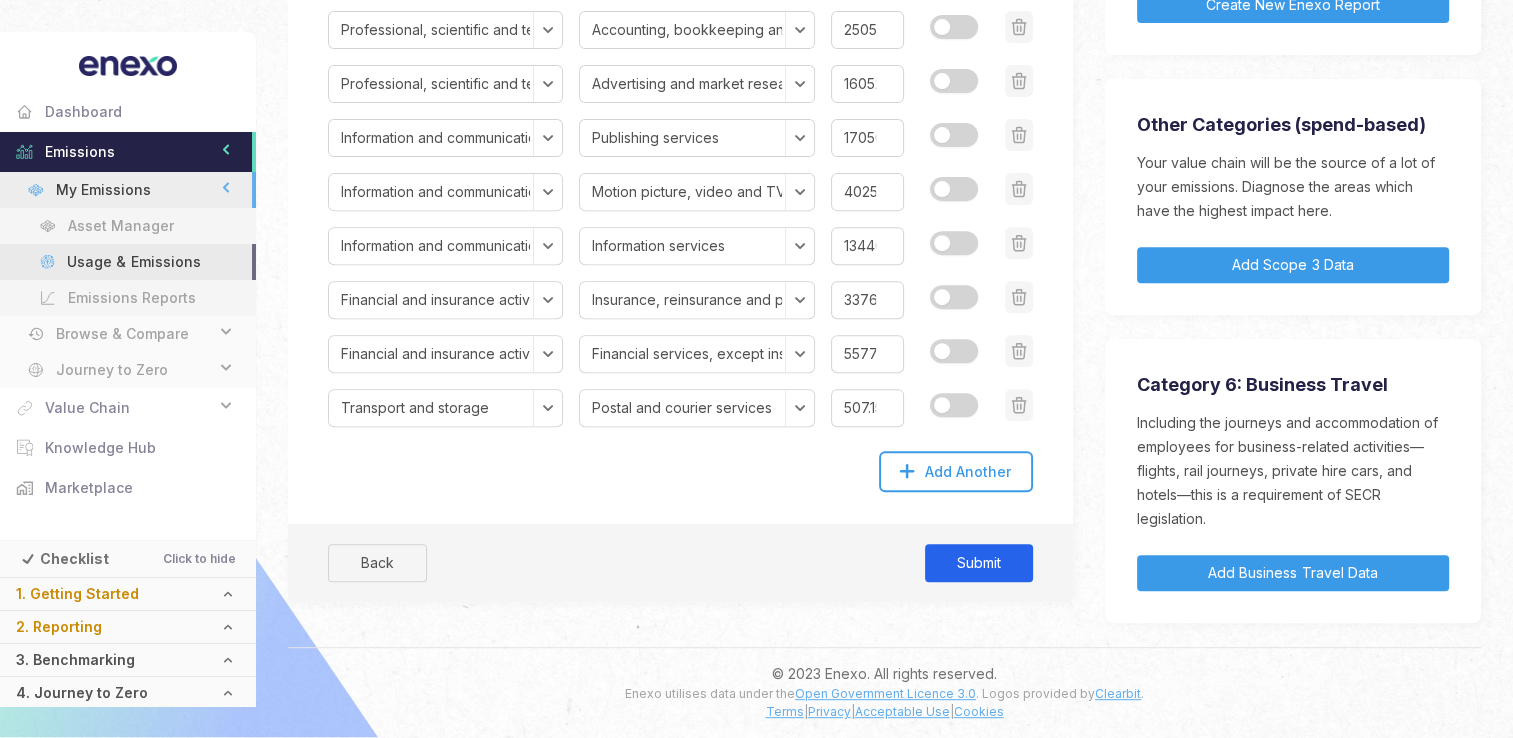 click on "Submit" at bounding box center [979, 563] 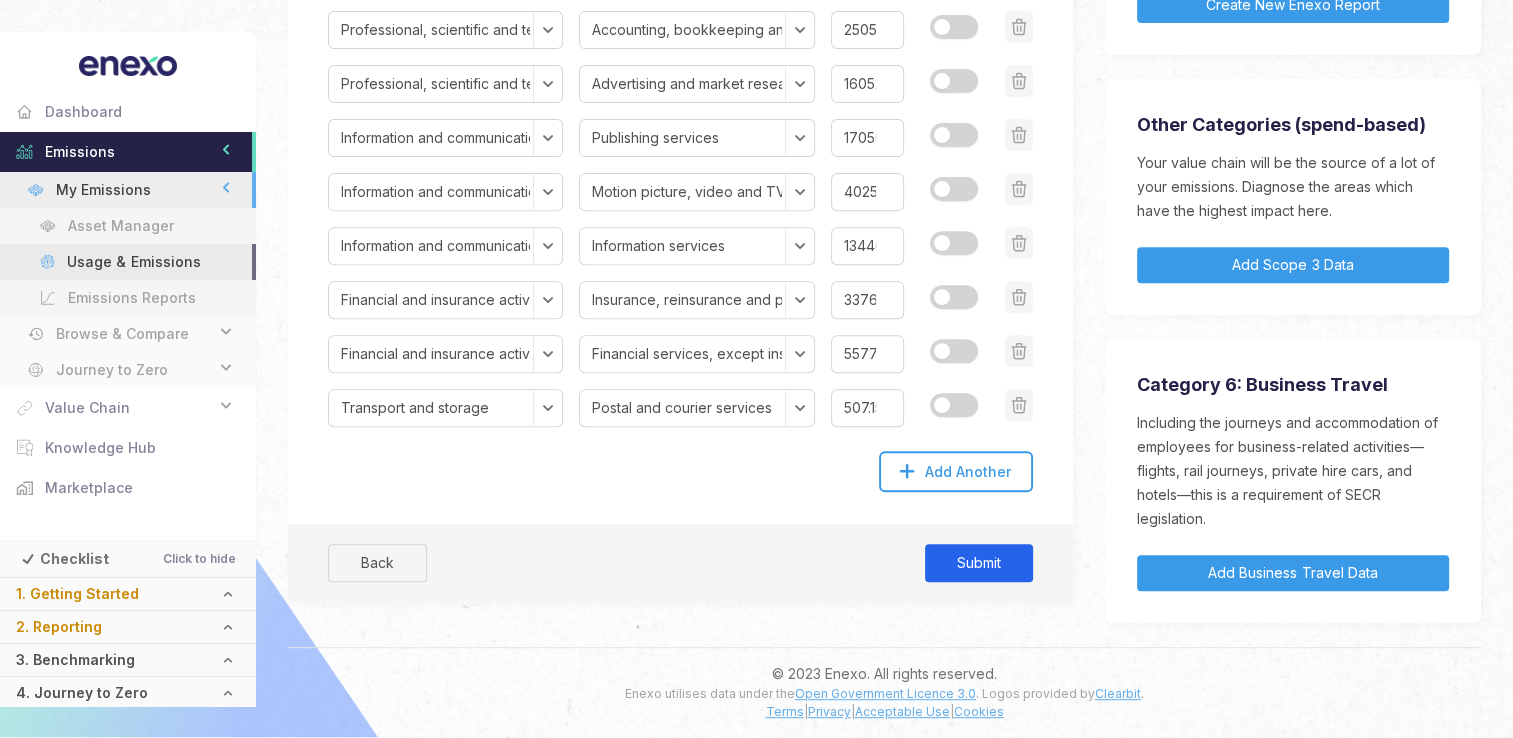 scroll, scrollTop: 840, scrollLeft: 0, axis: vertical 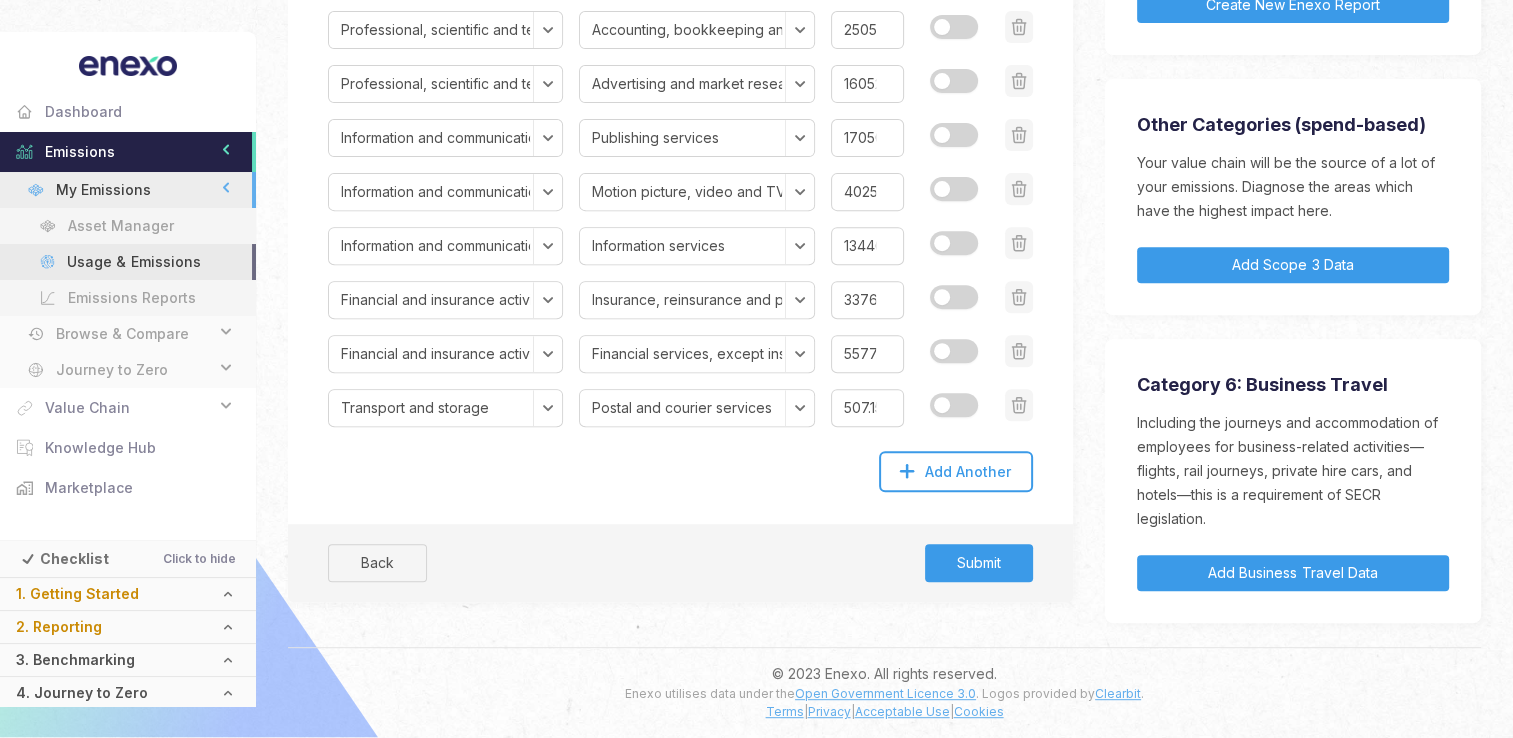 click on "Category 1: Purchased Goods and Services Please use the dropdowns to list all the categories of goods and services your organisation purchased during the reporting year, and enter the total expenditure for each category. If you don't know for a particular category, please enter an approximate value and select “Estimate”. You can add additional rows using the “Add Rows” button. Section Select section Agriculture, forestry and fishing Mining and quarrying Manufacturing and manufactured products Electricity, gas, steam and air conditioning supply Water supply; sewerage, waste management and remediation activities Construction Wholesale and retail trade; repair of motor vehicles and motorcycles Transport and storage Accommodation and food services Information and communication Financial and insurance activities Real estate activities Professional, scientific and technical activities Administrative and support service activities Public administration and defence; compulsory social security Education Value" at bounding box center (680, -19) 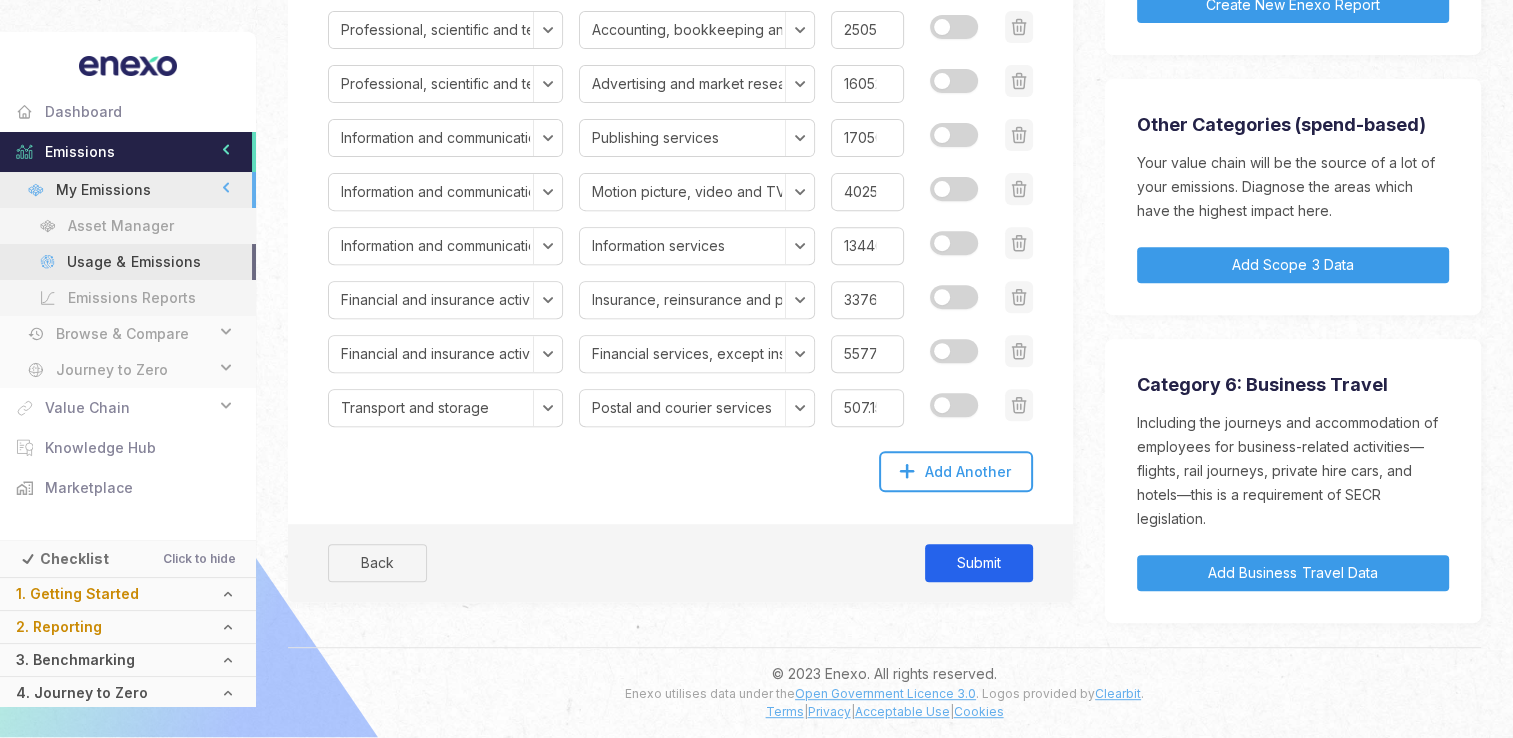 click on "Submit" at bounding box center (979, 563) 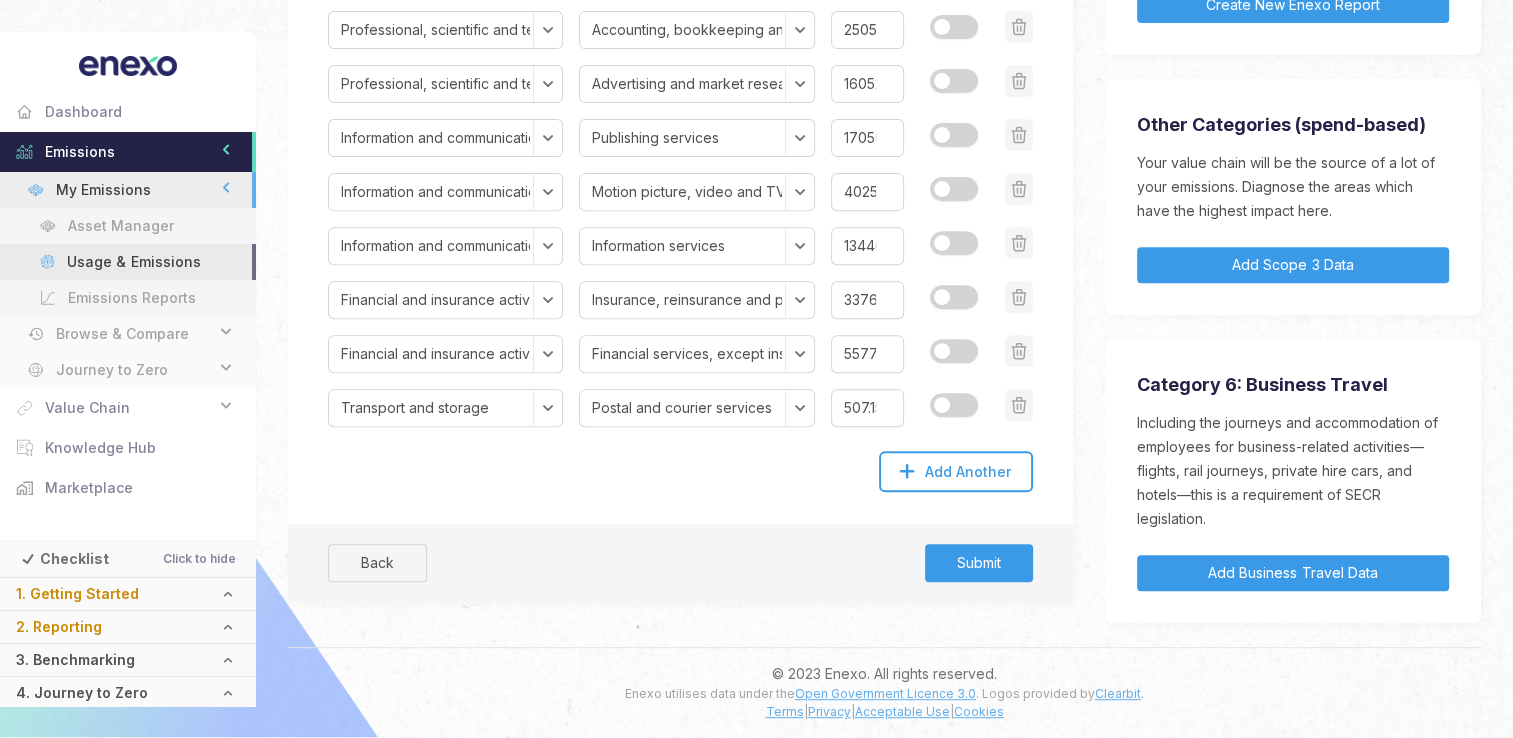 click on "Category 1: Purchased Goods and Services Please use the dropdowns to list all the categories of goods and services your organisation purchased during the reporting year, and enter the total expenditure for each category. If you don't know for a particular category, please enter an approximate value and select “Estimate”. You can add additional rows using the “Add Rows” button. Section Select section Agriculture, forestry and fishing Mining and quarrying Manufacturing and manufactured products Electricity, gas, steam and air conditioning supply Water supply; sewerage, waste management and remediation activities Construction Wholesale and retail trade; repair of motor vehicles and motorcycles Transport and storage Accommodation and food services Information and communication Financial and insurance activities Real estate activities Professional, scientific and technical activities Administrative and support service activities Public administration and defence; compulsory social security Education Value" at bounding box center (680, -19) 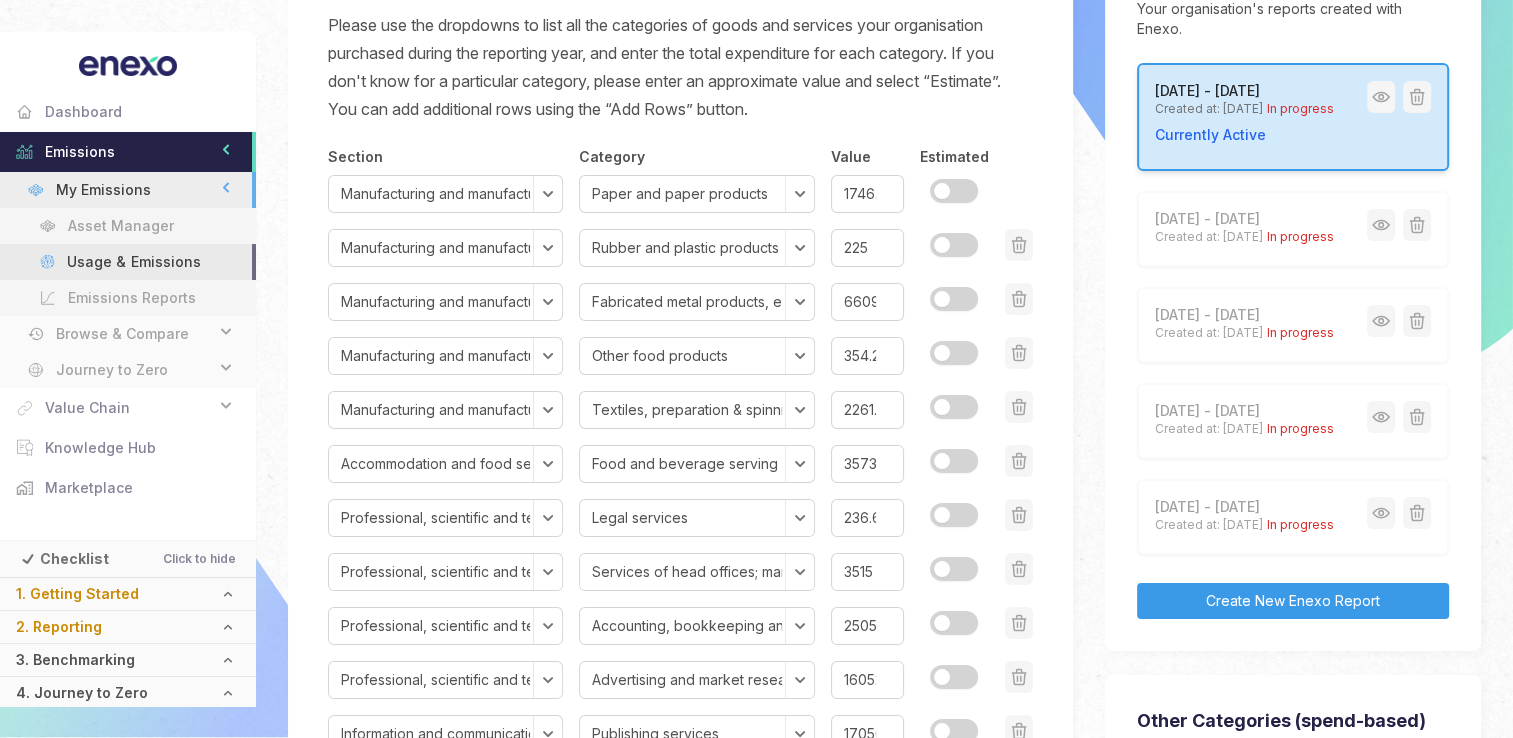 scroll, scrollTop: 148, scrollLeft: 0, axis: vertical 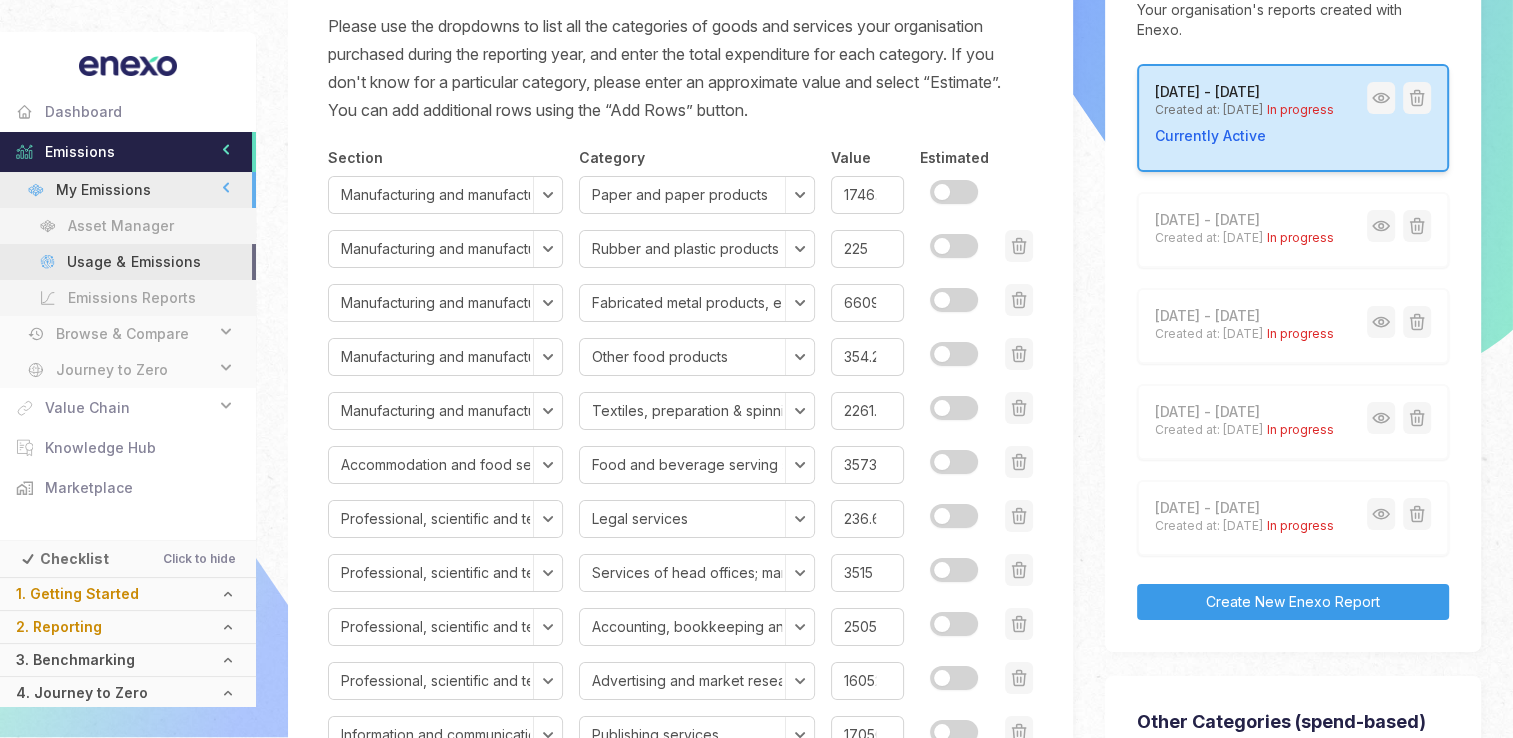 click at bounding box center (954, 192) 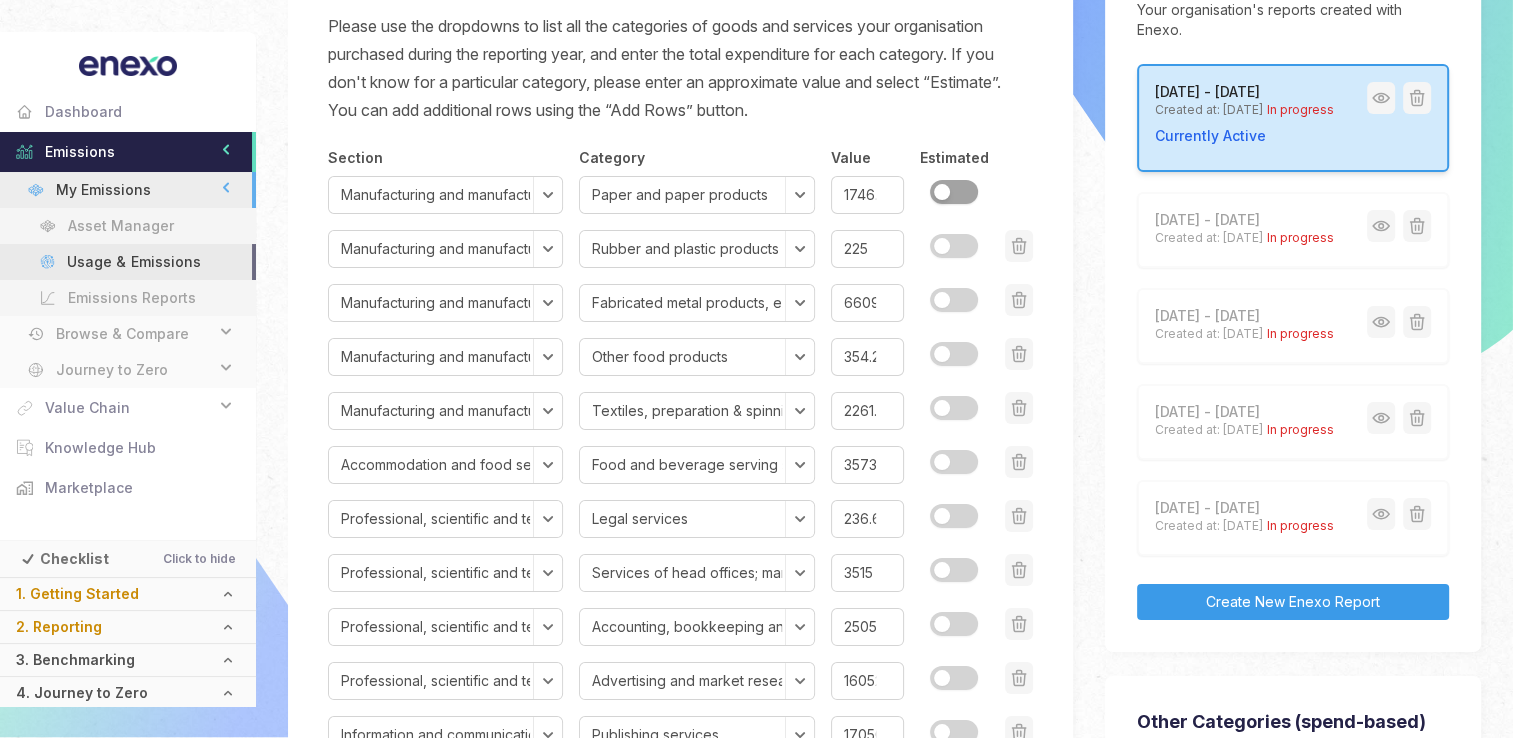 click at bounding box center [942, 192] 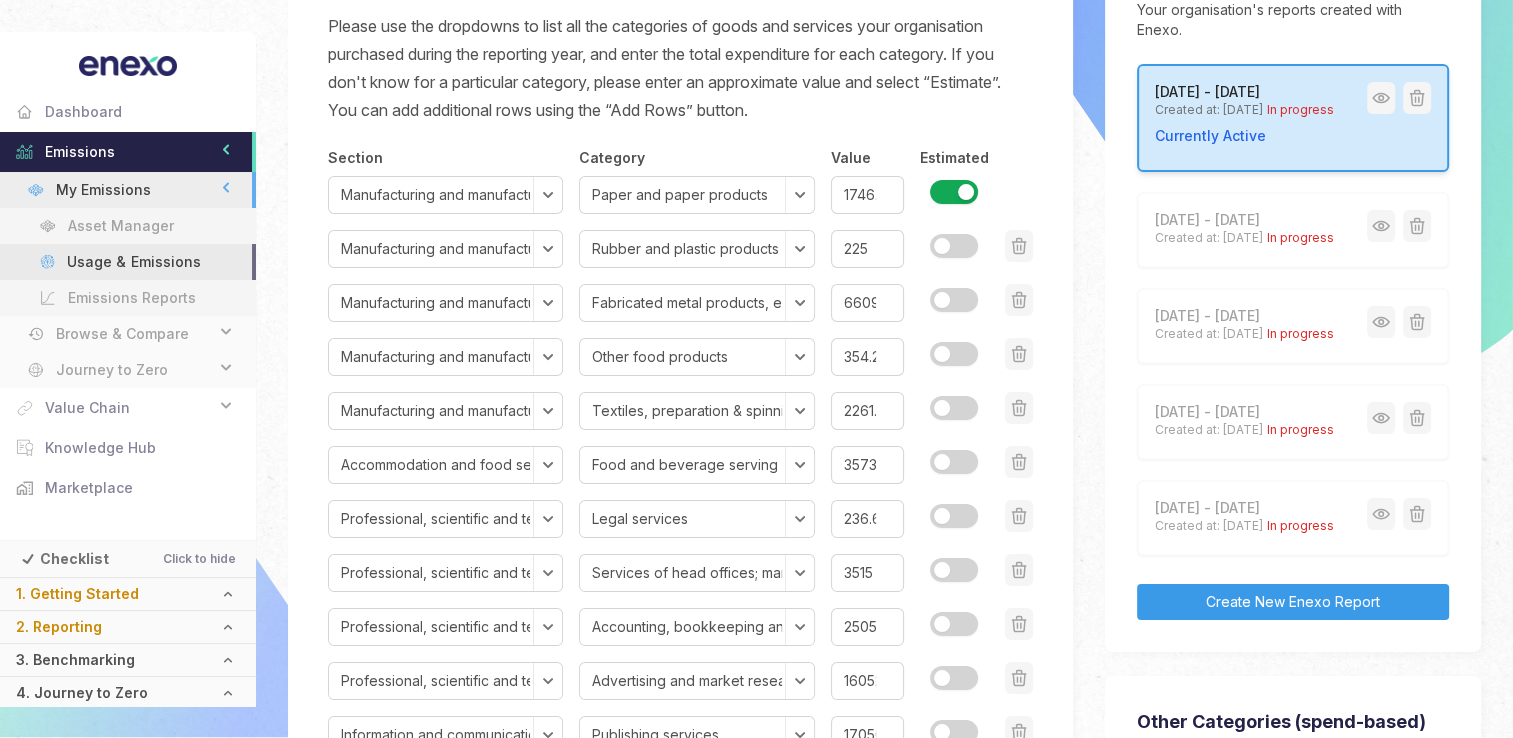 click at bounding box center [966, 192] 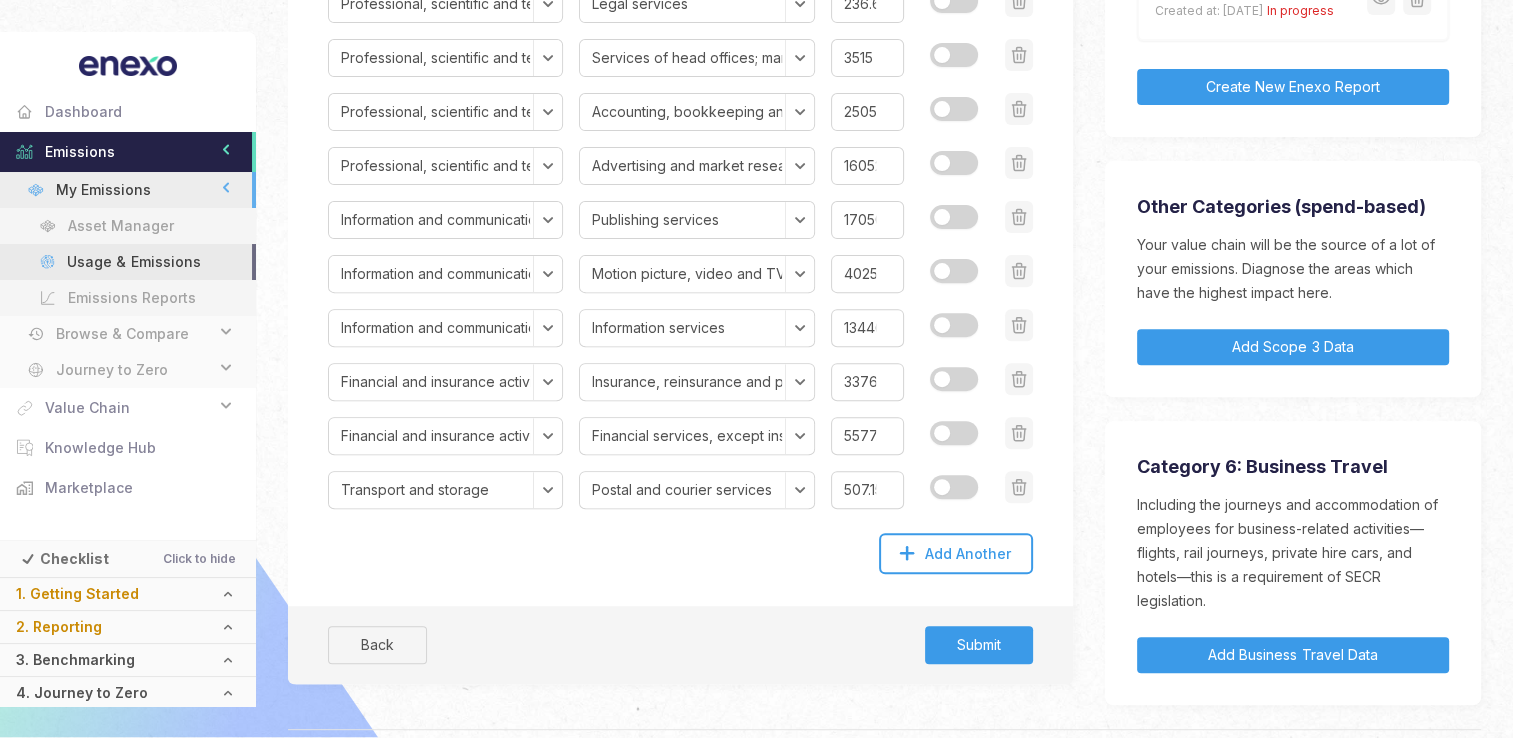 scroll, scrollTop: 840, scrollLeft: 0, axis: vertical 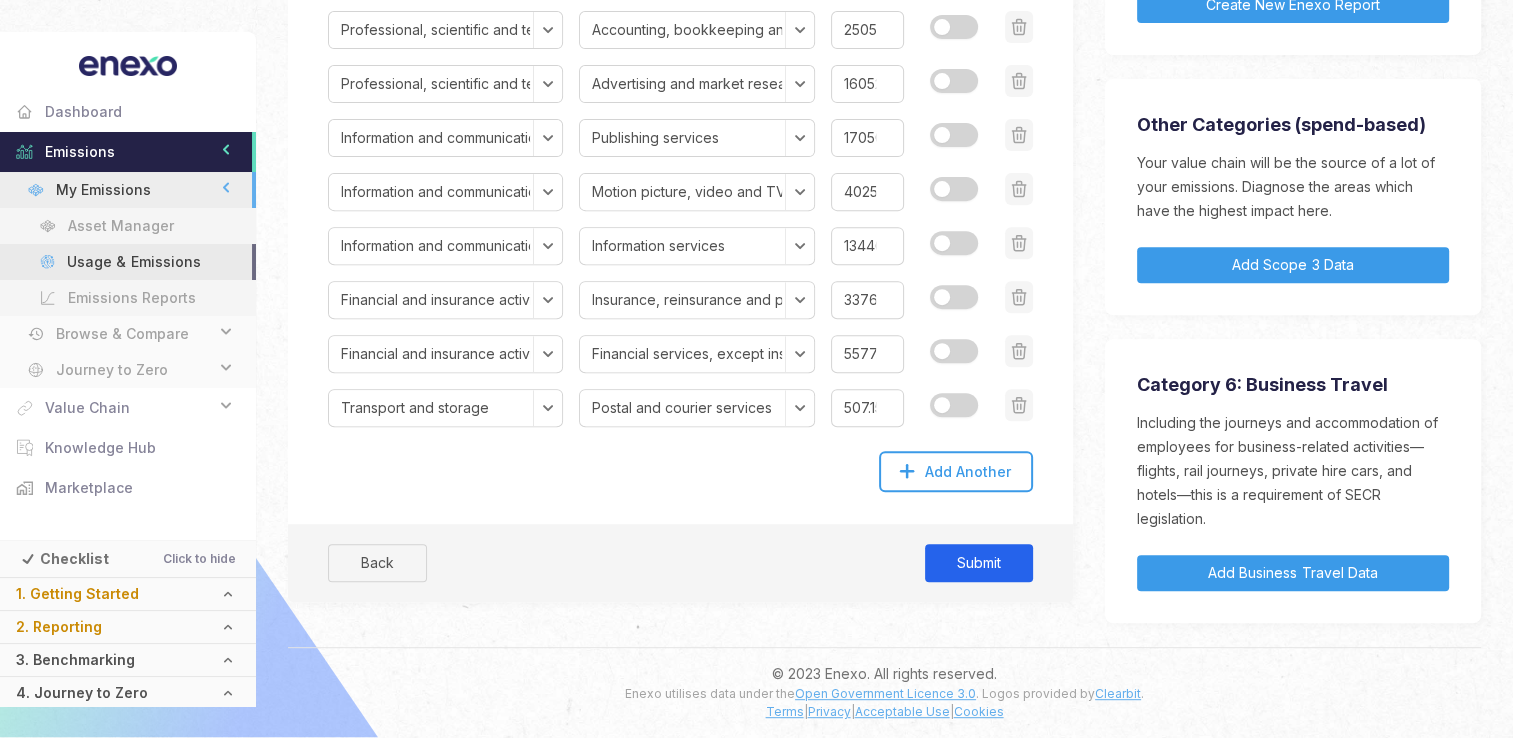 click on "Submit" at bounding box center [979, 563] 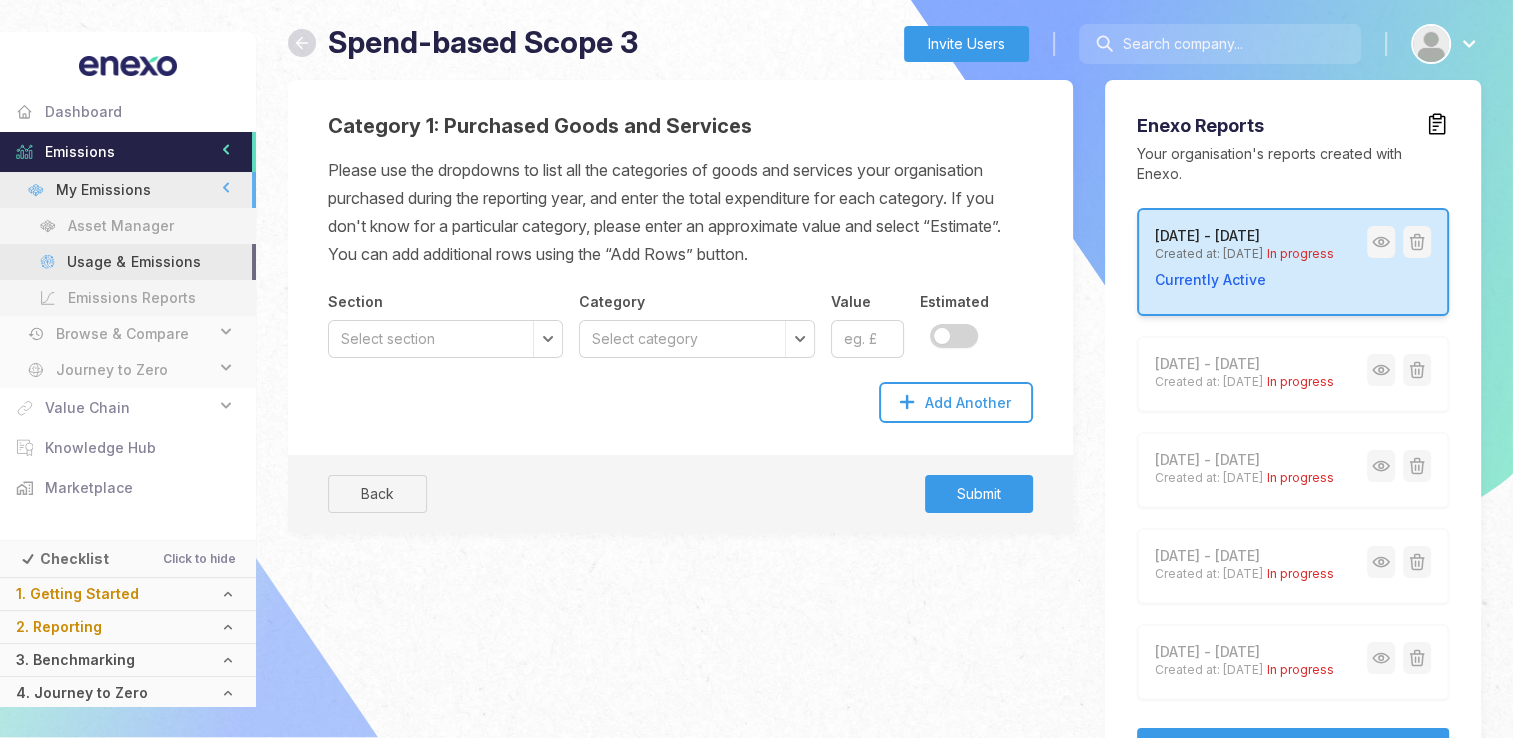scroll, scrollTop: 3, scrollLeft: 0, axis: vertical 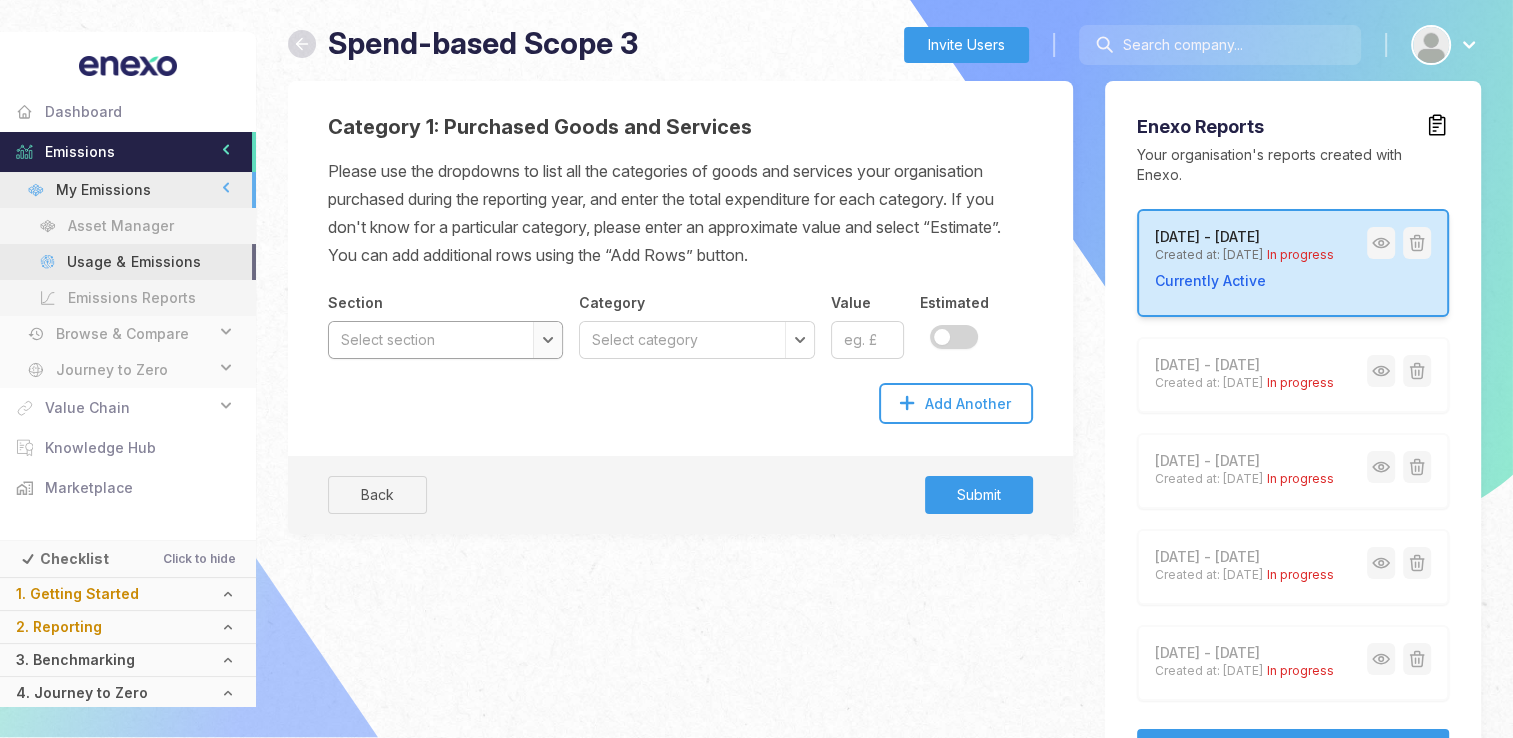 click on "Select section Agriculture, forestry and fishing Mining and quarrying Manufacturing and manufactured products Electricity, gas, steam and air conditioning supply Water supply; sewerage, waste management and remediation activities Construction Wholesale and retail trade; repair of motor vehicles and motorcycles Transport and storage Accommodation and food services Information and communication Financial and insurance activities Real estate activities Professional, scientific and technical activities Administrative and support service activities Public administration and defence; compulsory social security Education Human health and social work activities Arts, entertainment and recreation Other service activities Activities of households as employers; undifferentiated goods and services-producing activities of households for own use" at bounding box center [445, 340] 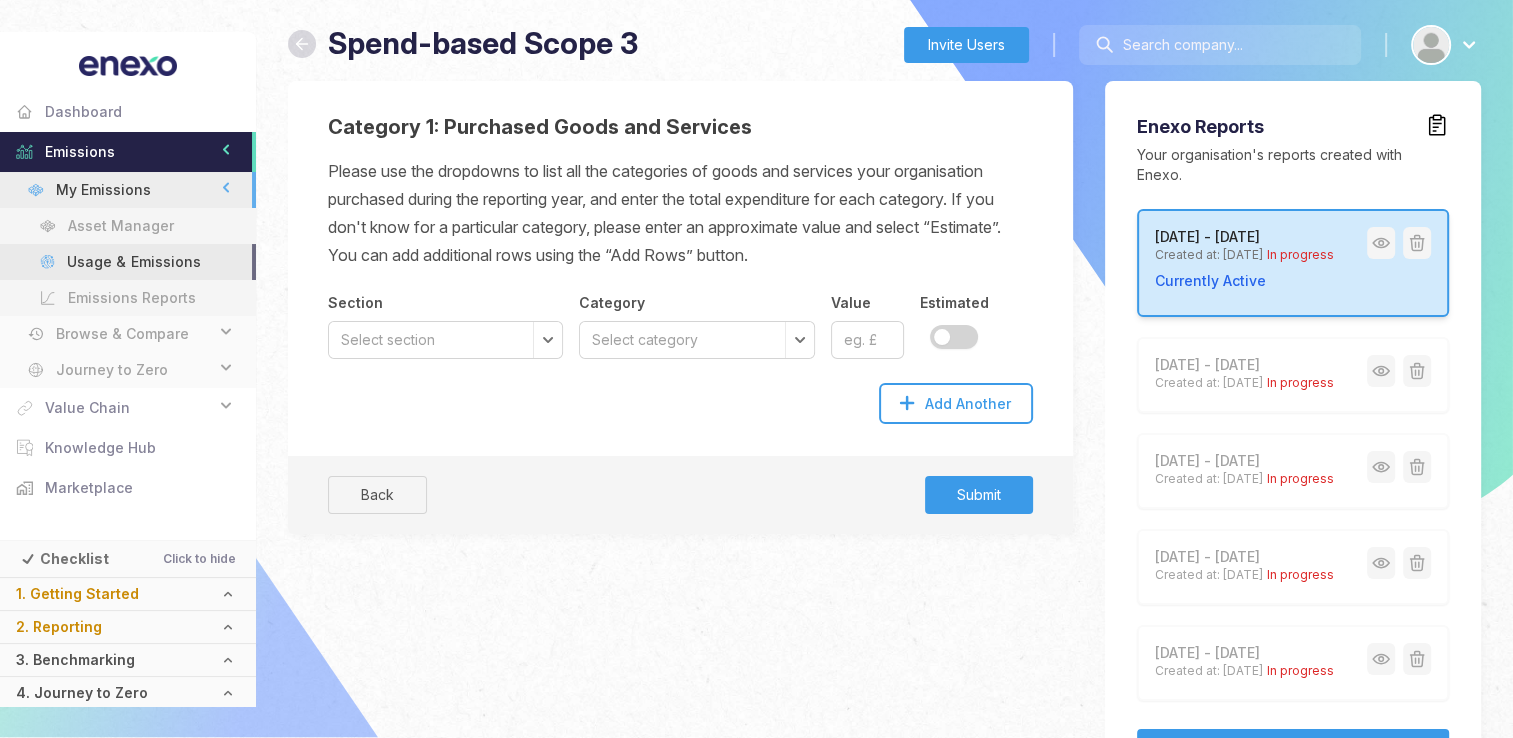 click on "Back Submit" 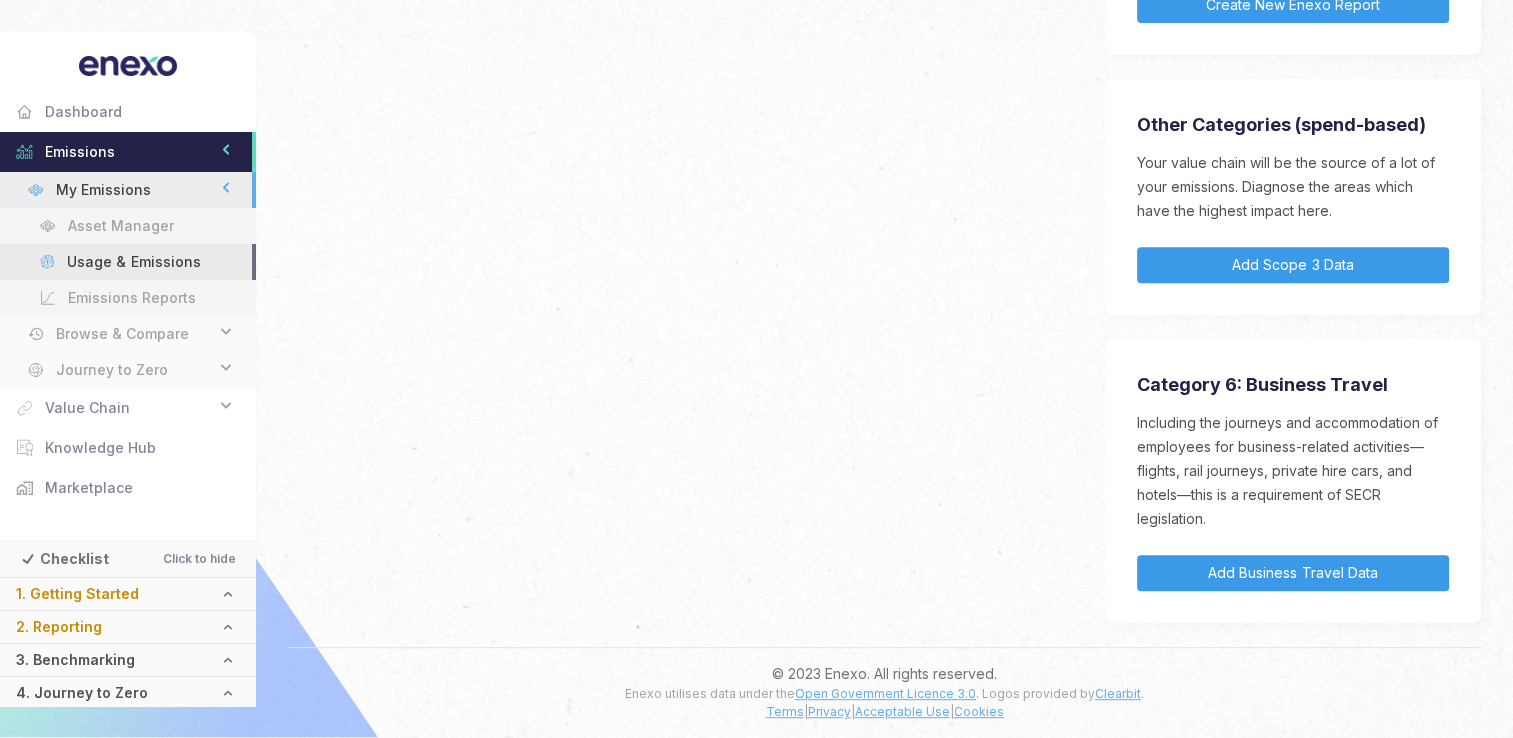 scroll, scrollTop: 777, scrollLeft: 0, axis: vertical 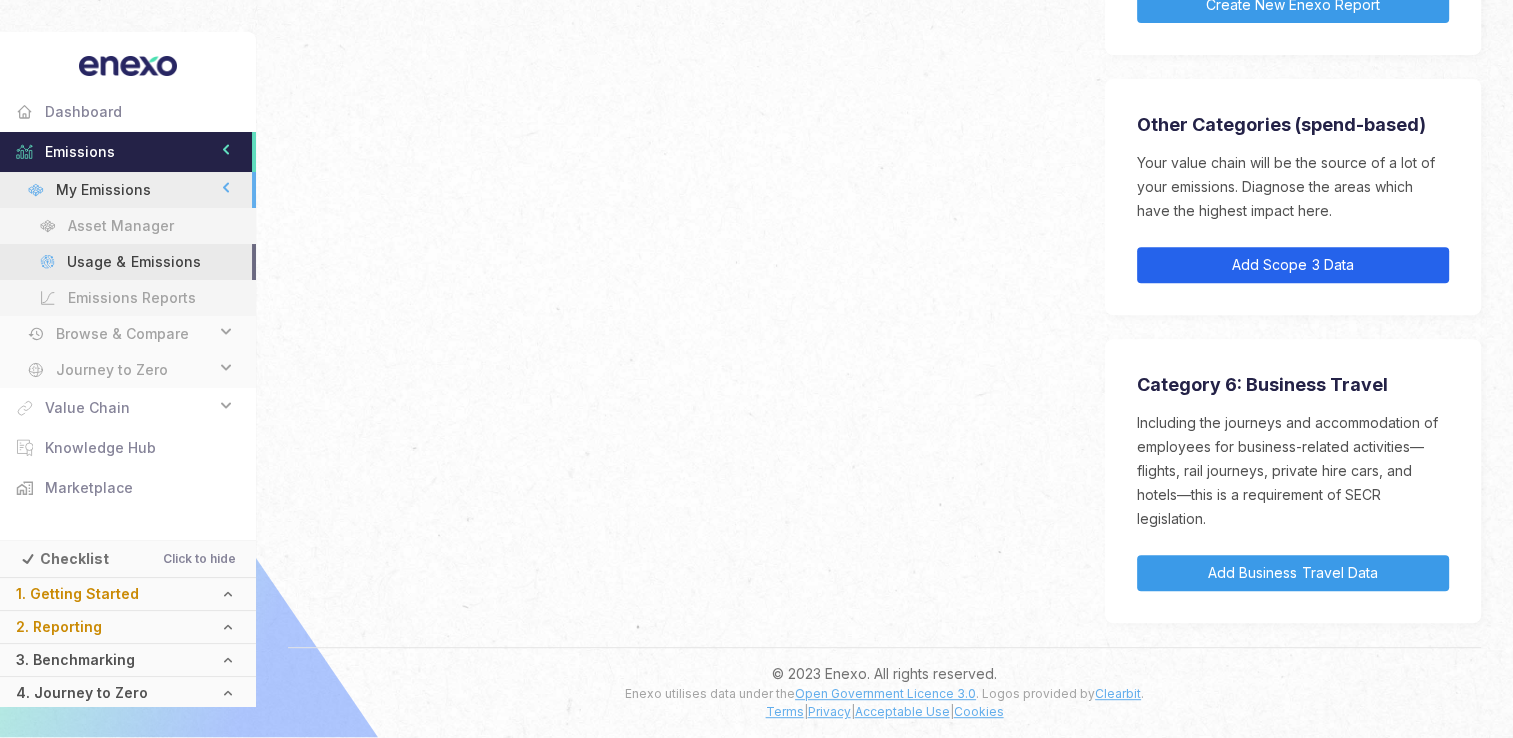 click on "Add Scope 3 Data" 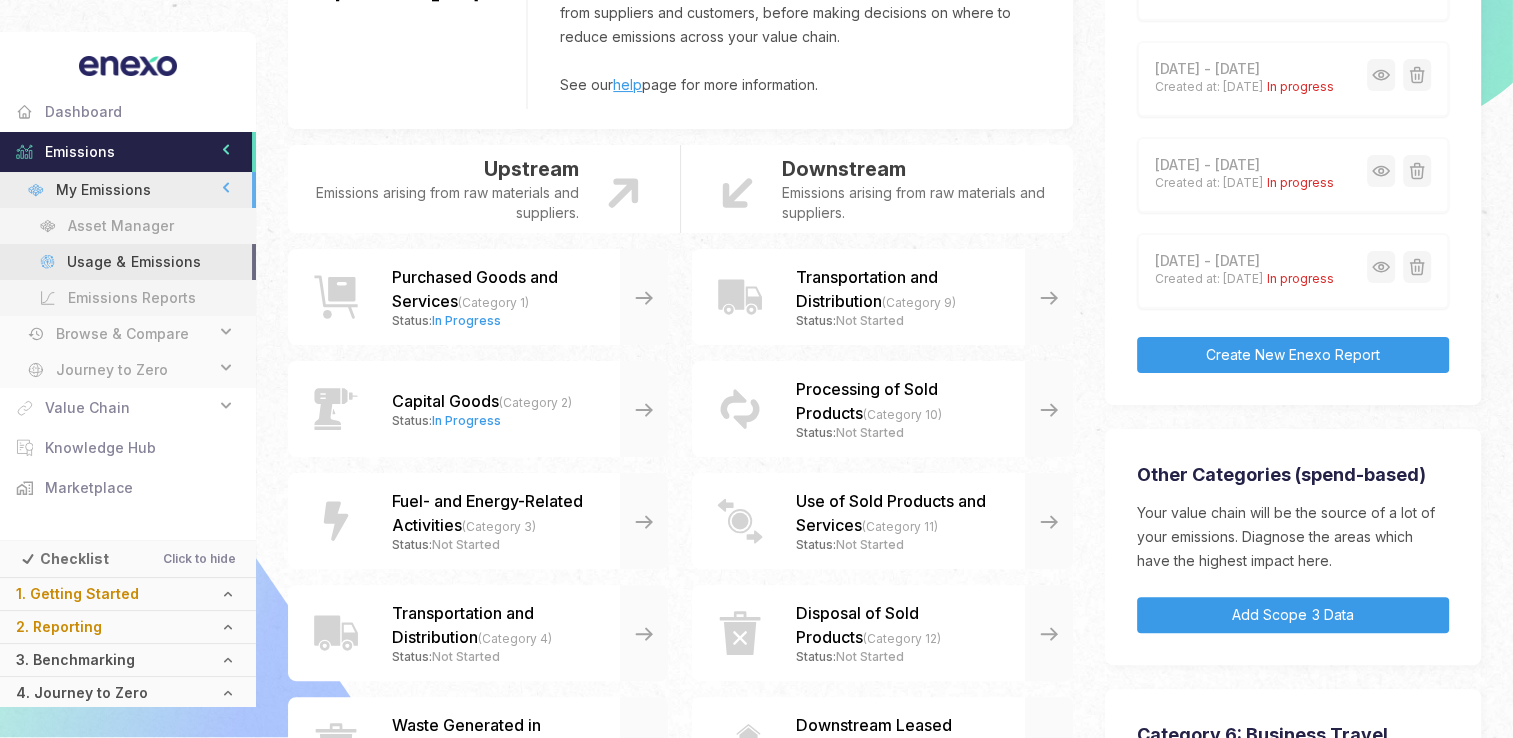 scroll, scrollTop: 396, scrollLeft: 0, axis: vertical 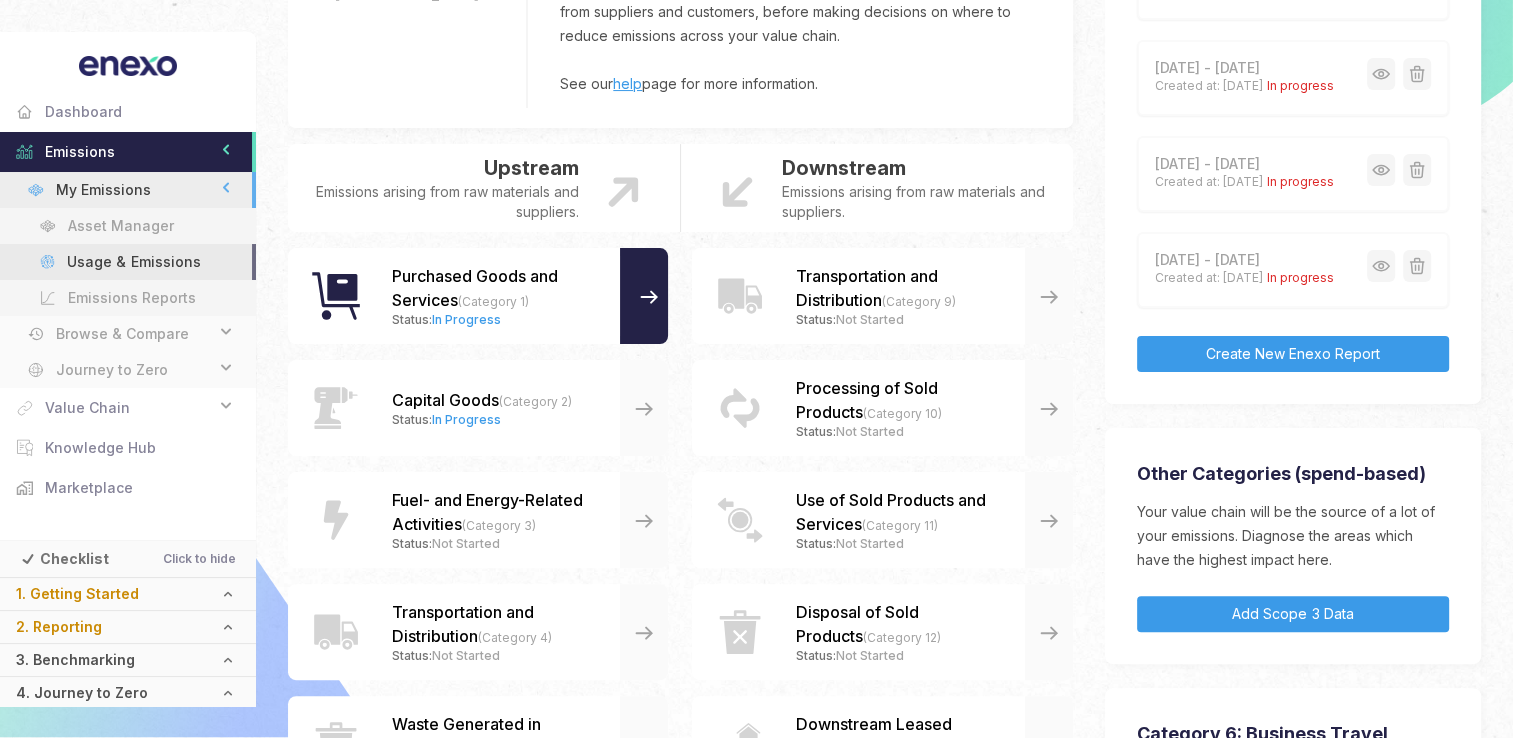 click on "(Category 1)" at bounding box center [493, 301] 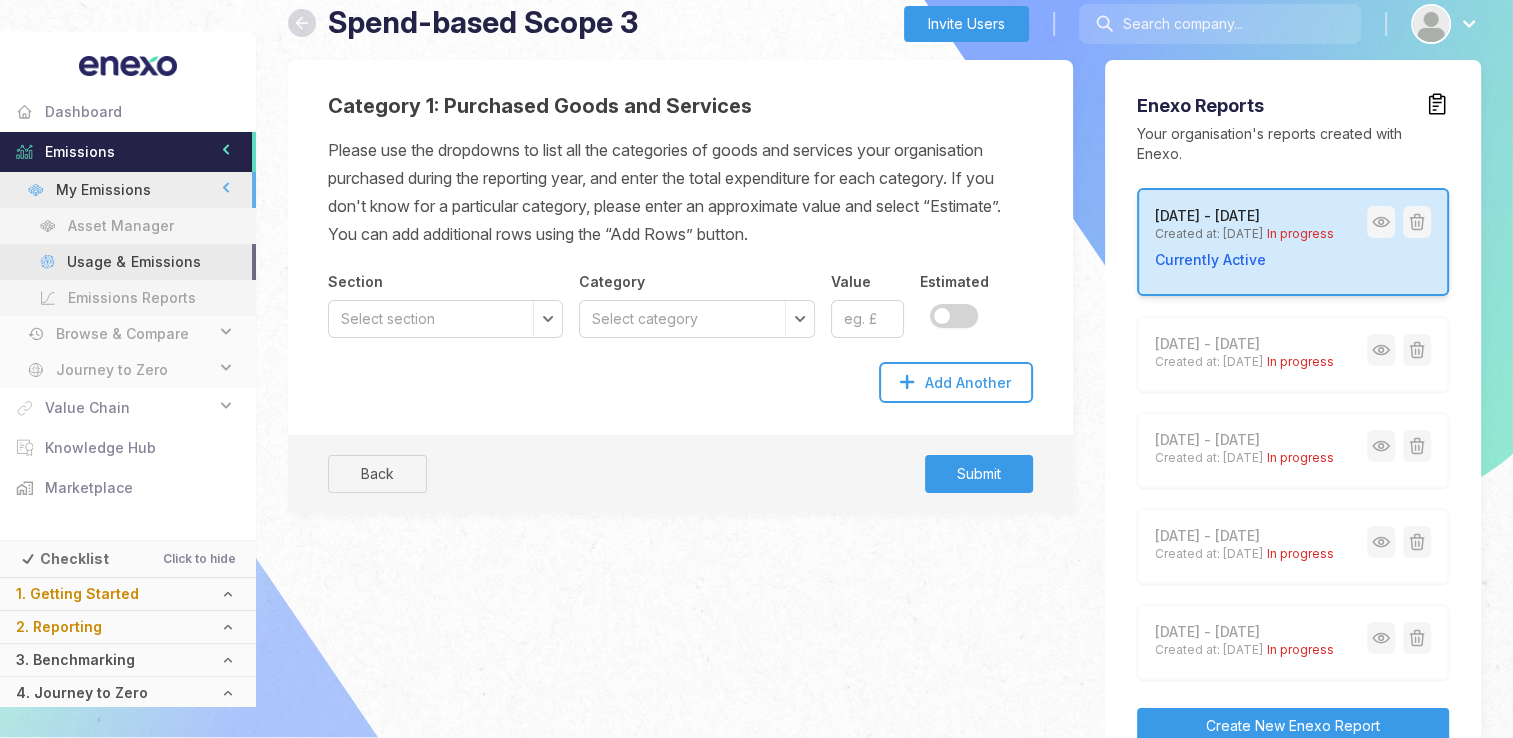 scroll, scrollTop: 27, scrollLeft: 0, axis: vertical 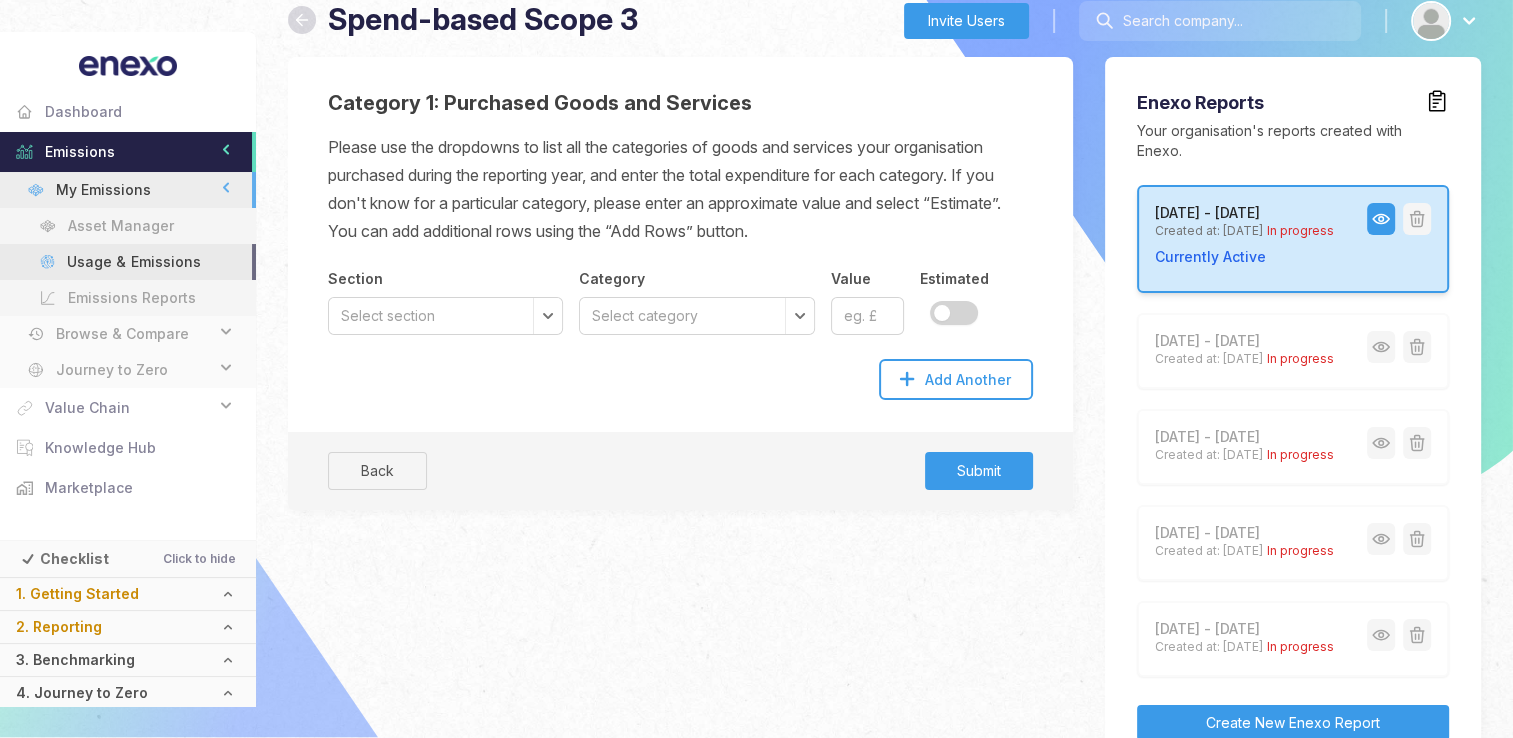 click at bounding box center [1381, 219] 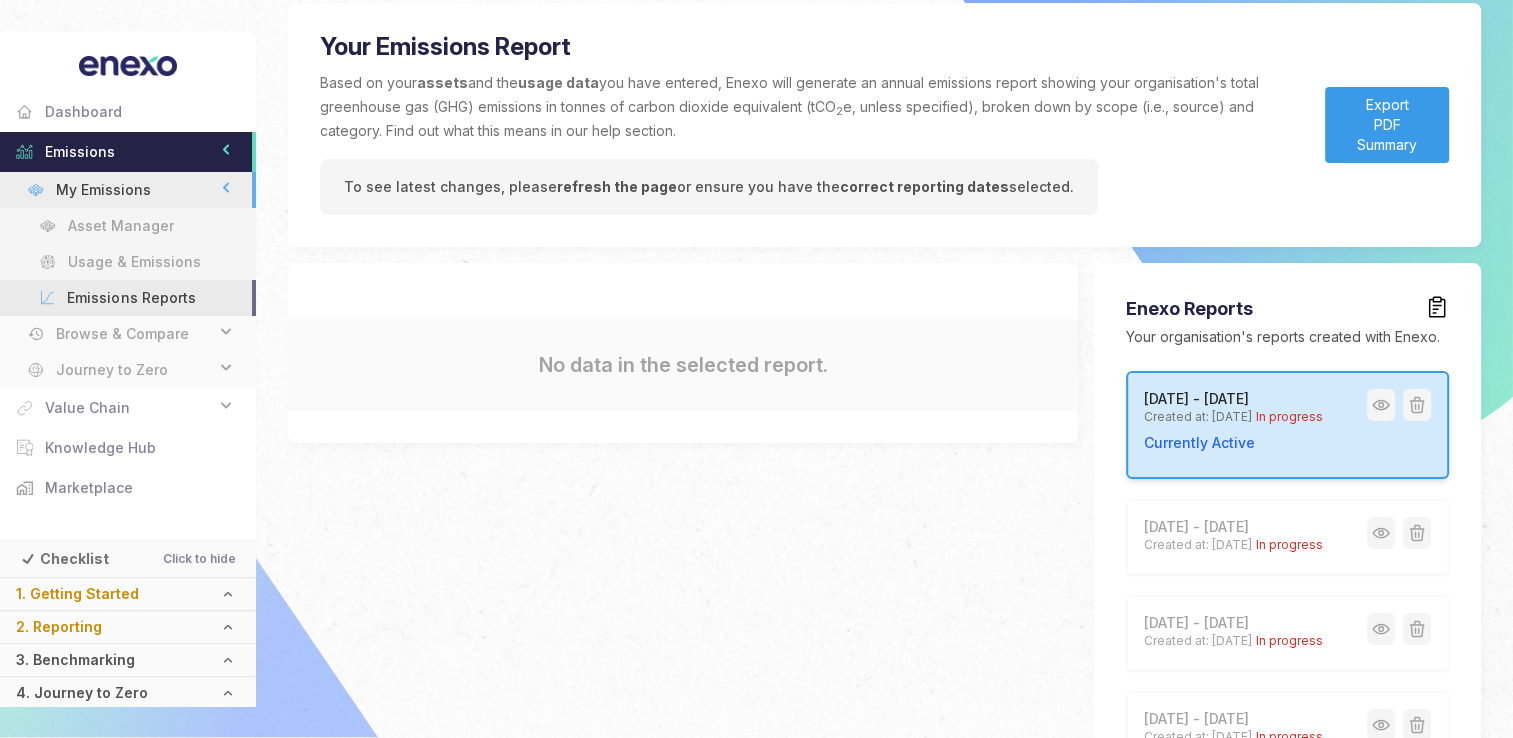 scroll, scrollTop: 0, scrollLeft: 0, axis: both 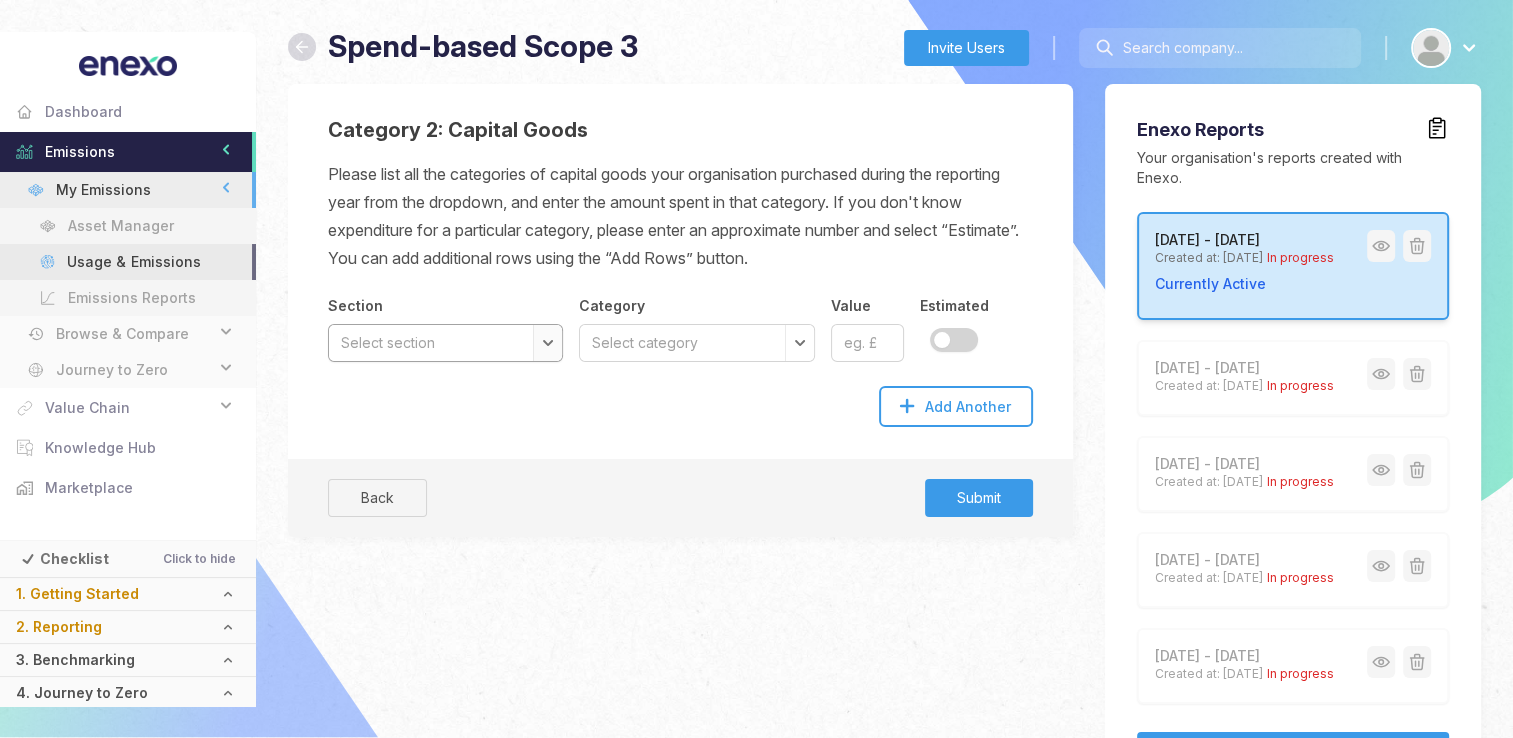 click on "Select section Agriculture, forestry and fishing Mining and quarrying Manufacturing and manufactured products" at bounding box center (445, 343) 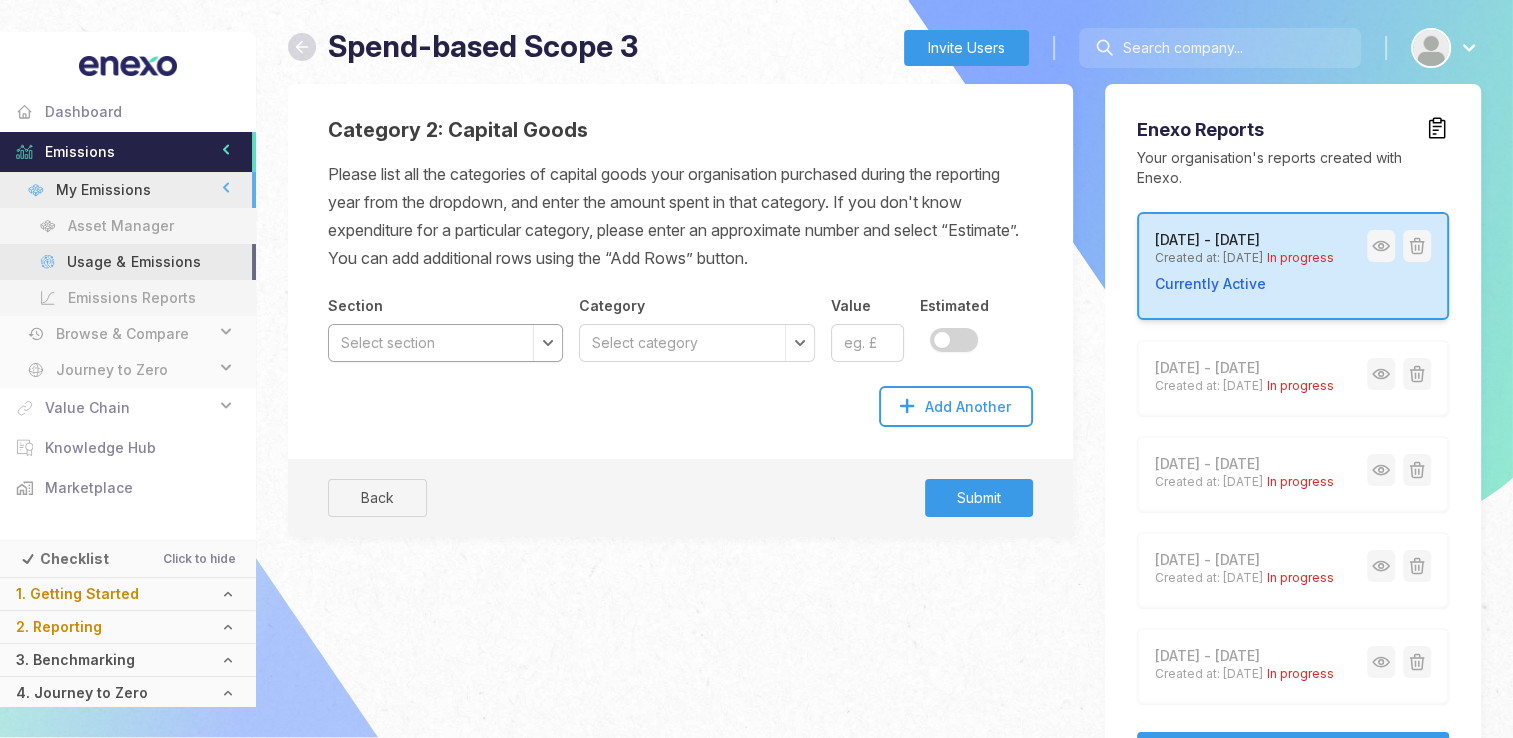 select on "Manufacturing and manufactured products" 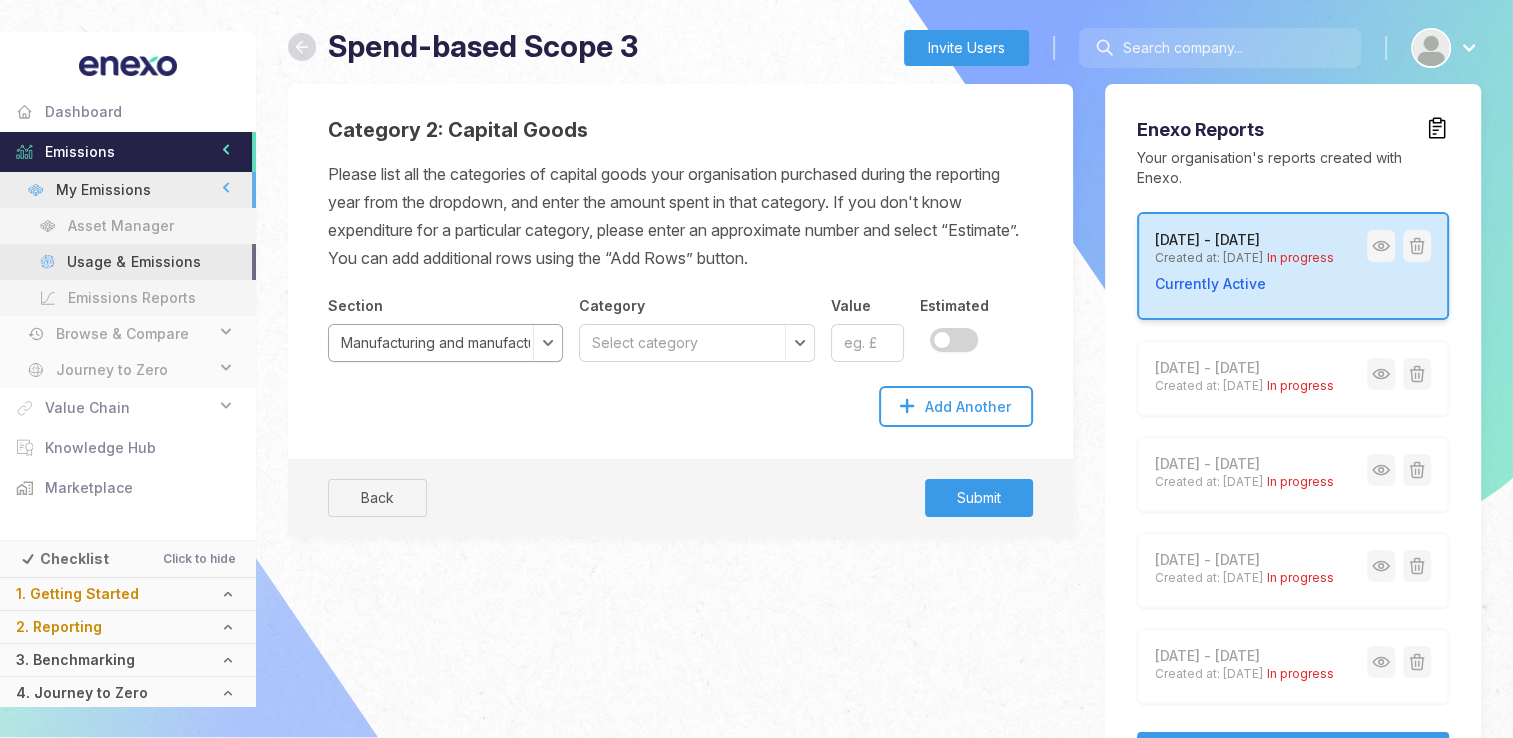 click on "Select section Agriculture, forestry and fishing Mining and quarrying Manufacturing and manufactured products" at bounding box center [445, 343] 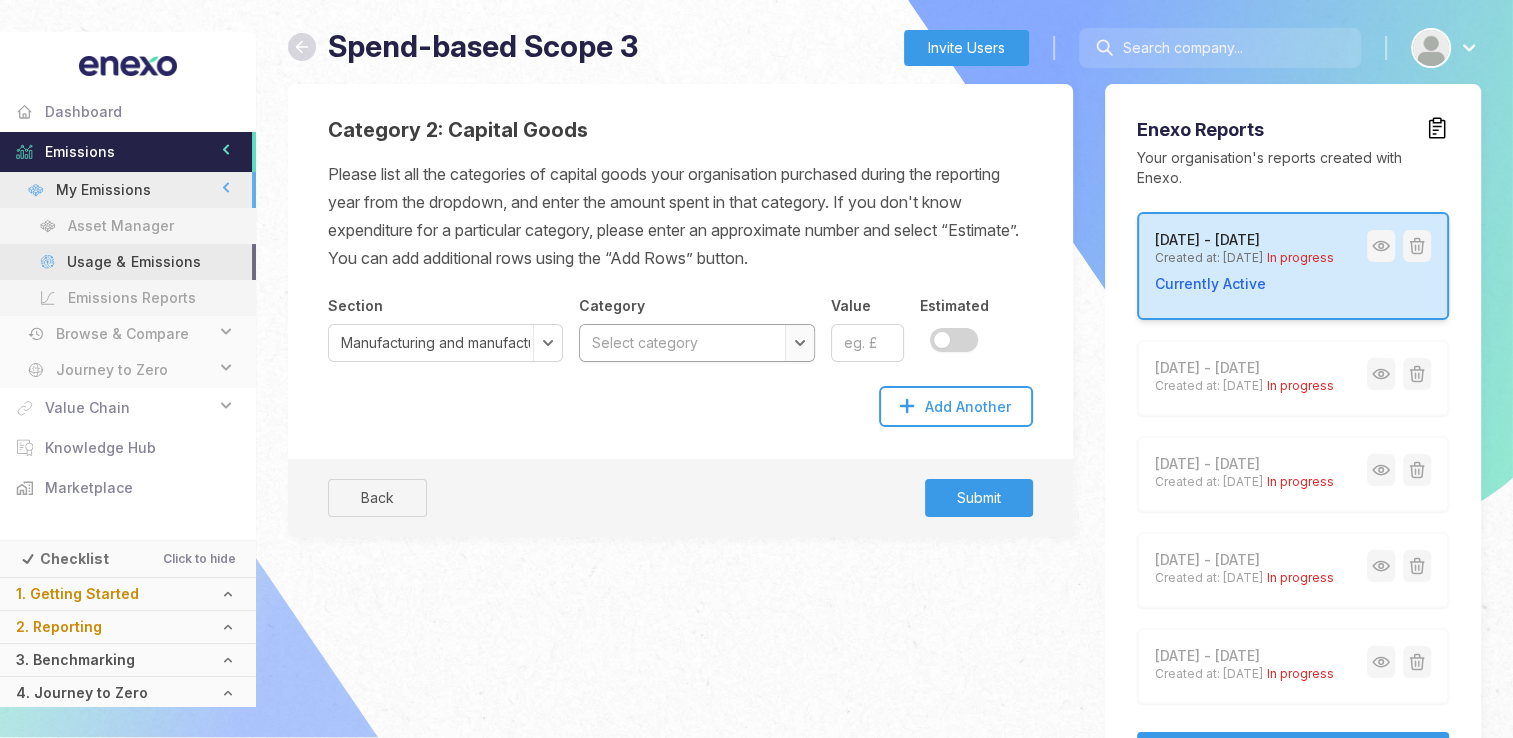 click on "Select category Preserved meat and meat products Processed and preserved fish, crustaceans, molluscs, fruit and vegetables Vegetable and animal oils and fats Dairy products Grain mill products, starches and starch products Bakery and farinaceous products Other food products Prepared animal feeds Alcoholic beverages Soft drinks Tobacco products Textiles, preparation & spinning of textile fibres, textile weaving, finishing of textiles & wearing apparel, manufacture of made-up textile articles, except apparel Wearing apparel Leather products (incl. footwear and imitation leathers or leather substitutes, such as rubber footwear, textile luggage) Wood and of products of wood and cork, except furniture; manufacture of articles of straw and plaiting materials Paper and paper products Printing and recording products and services Coke and refined petroleum products Industrial gases, inorganics and fertilisers (all inorganic chemicals) Petrochemicals Dyestuffs, agro-chemicals Rubber and plastic products Ships and boats" at bounding box center [696, 343] 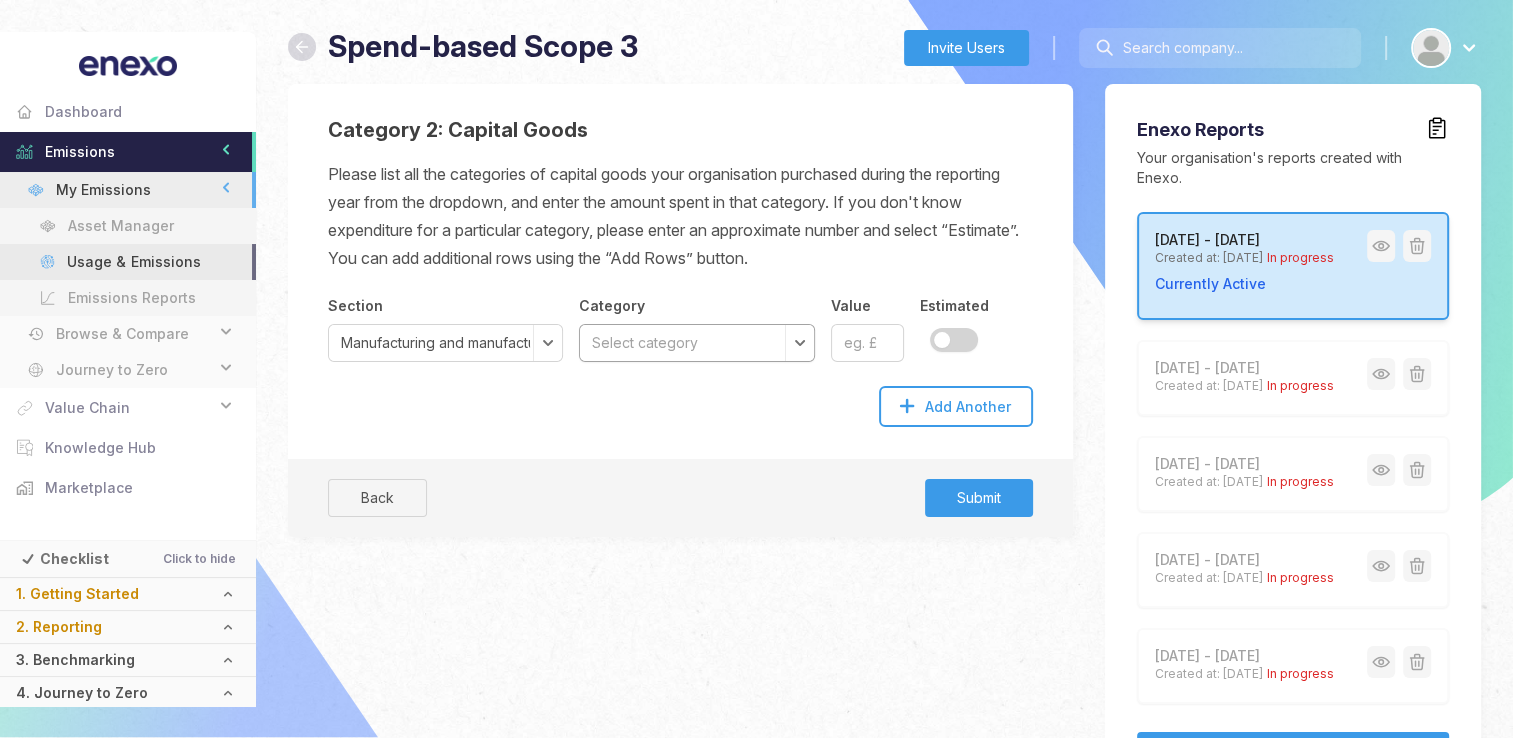 select on "Computer, electronic and optical products" 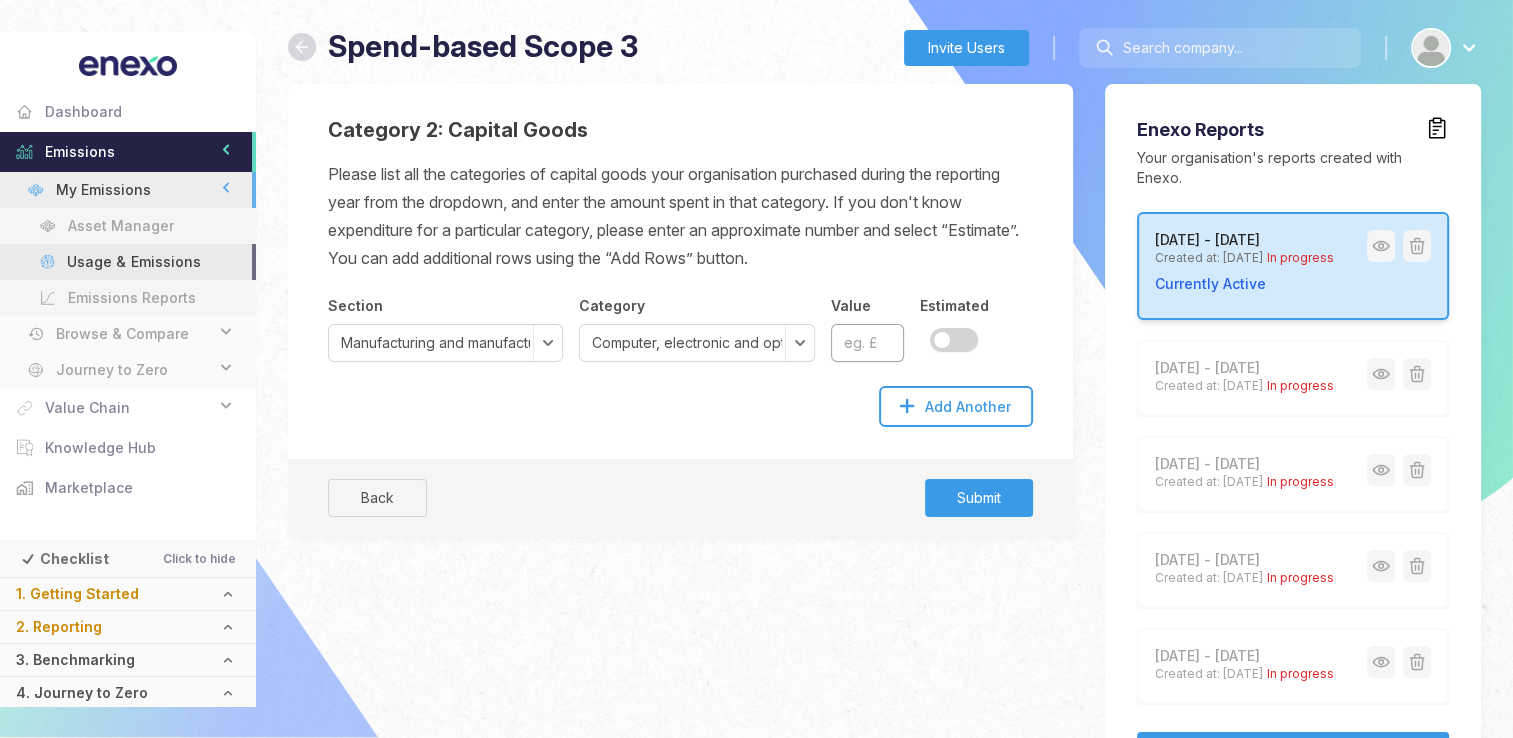 click on "Value" at bounding box center (867, 343) 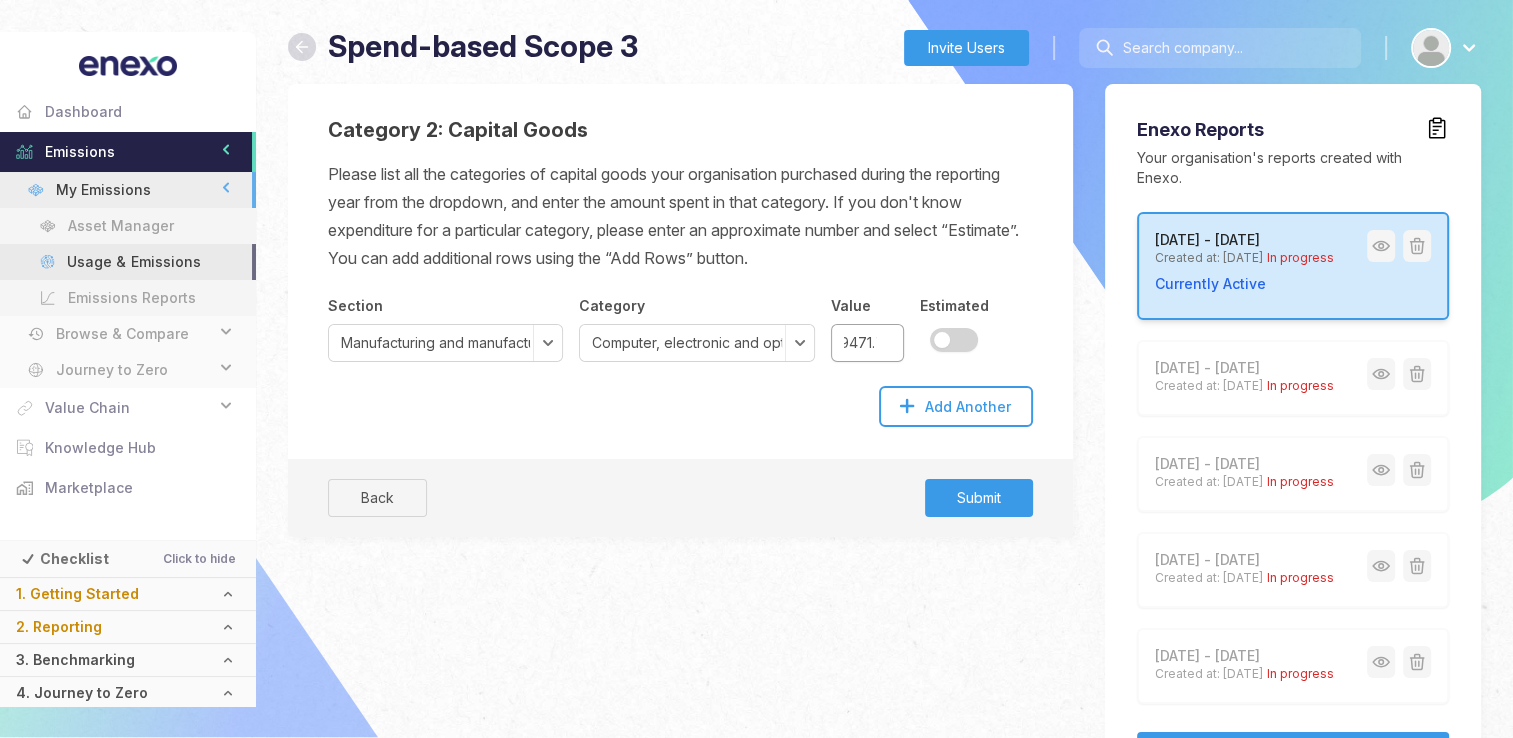 scroll, scrollTop: 0, scrollLeft: 17, axis: horizontal 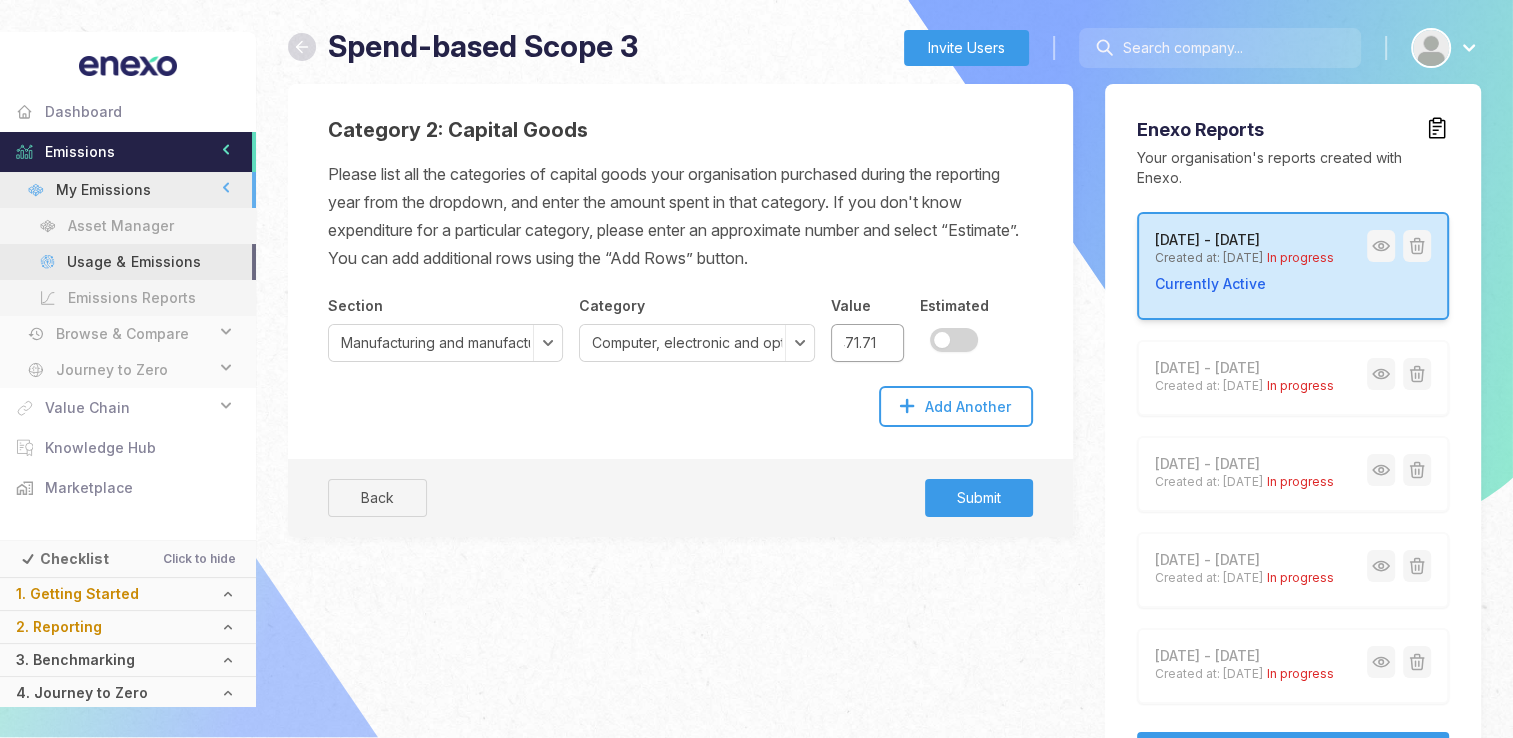 type on "9471.71" 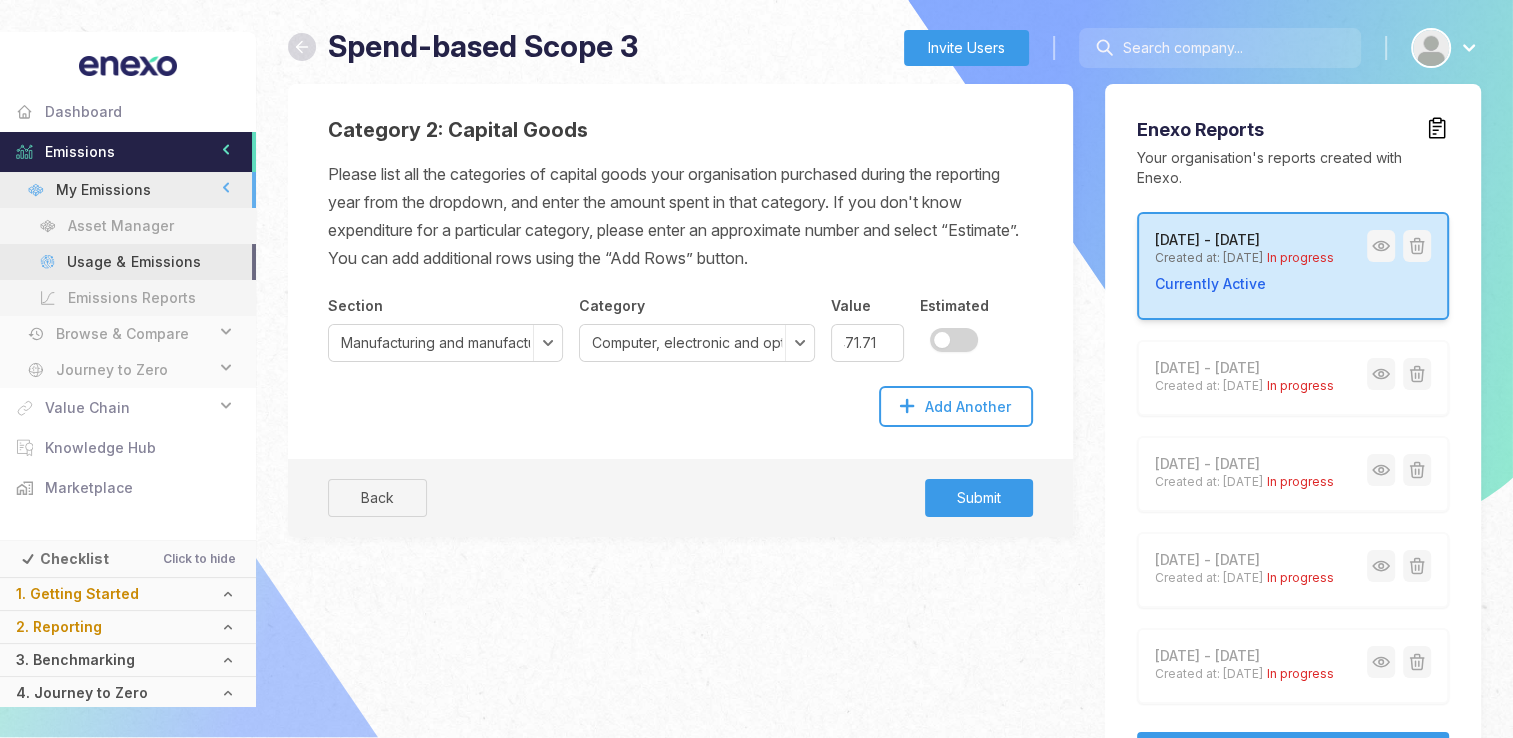 click on "Back Submit" 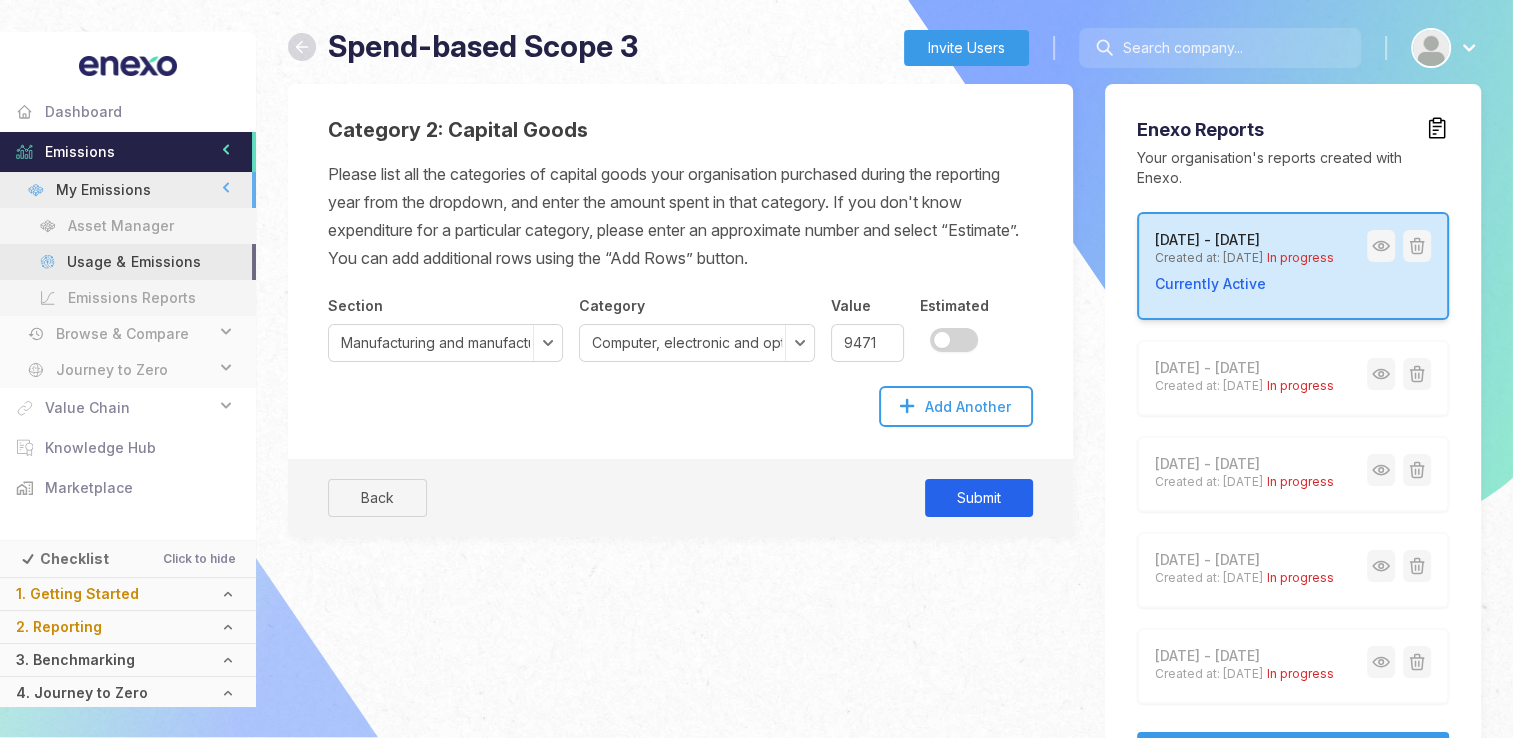 click on "Submit" at bounding box center (979, 498) 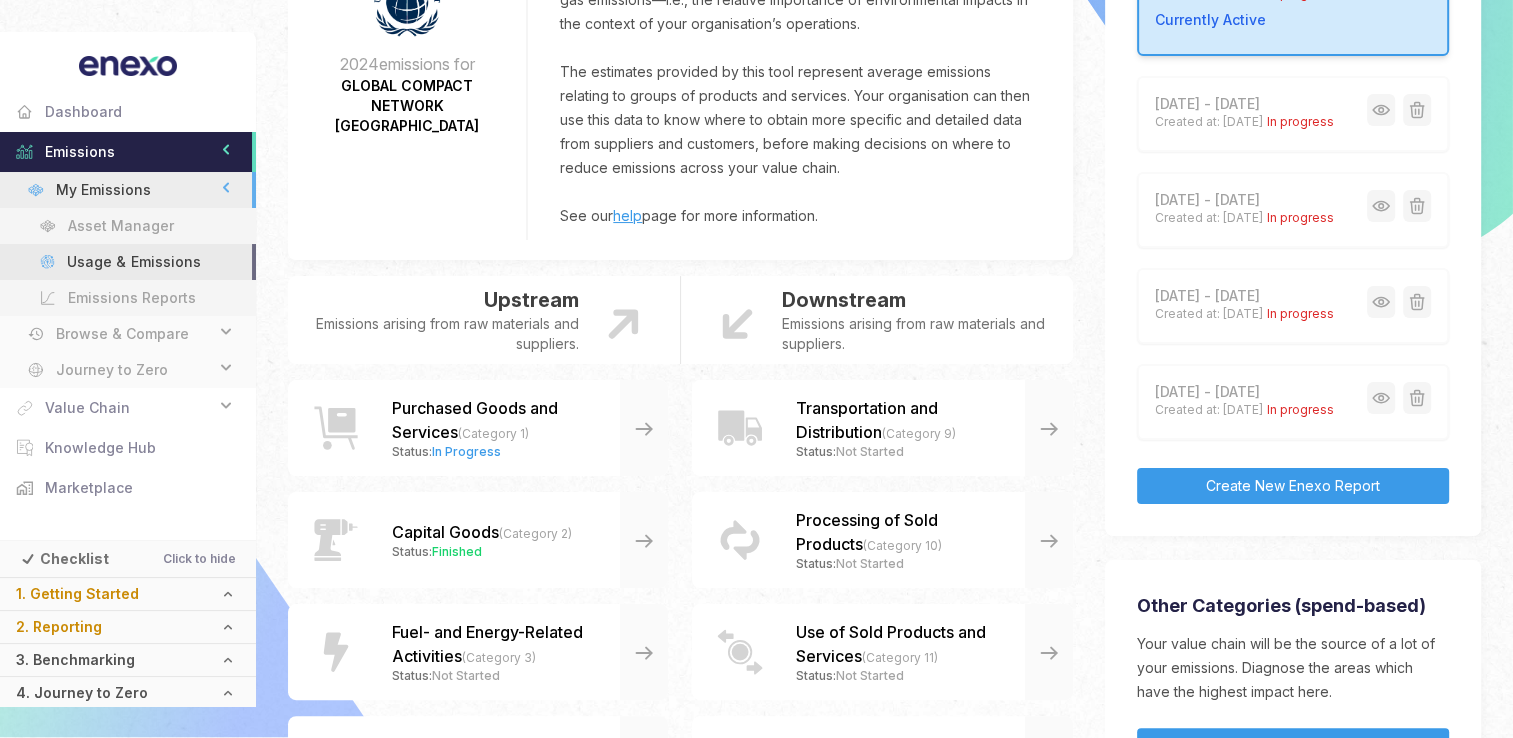 scroll, scrollTop: 268, scrollLeft: 0, axis: vertical 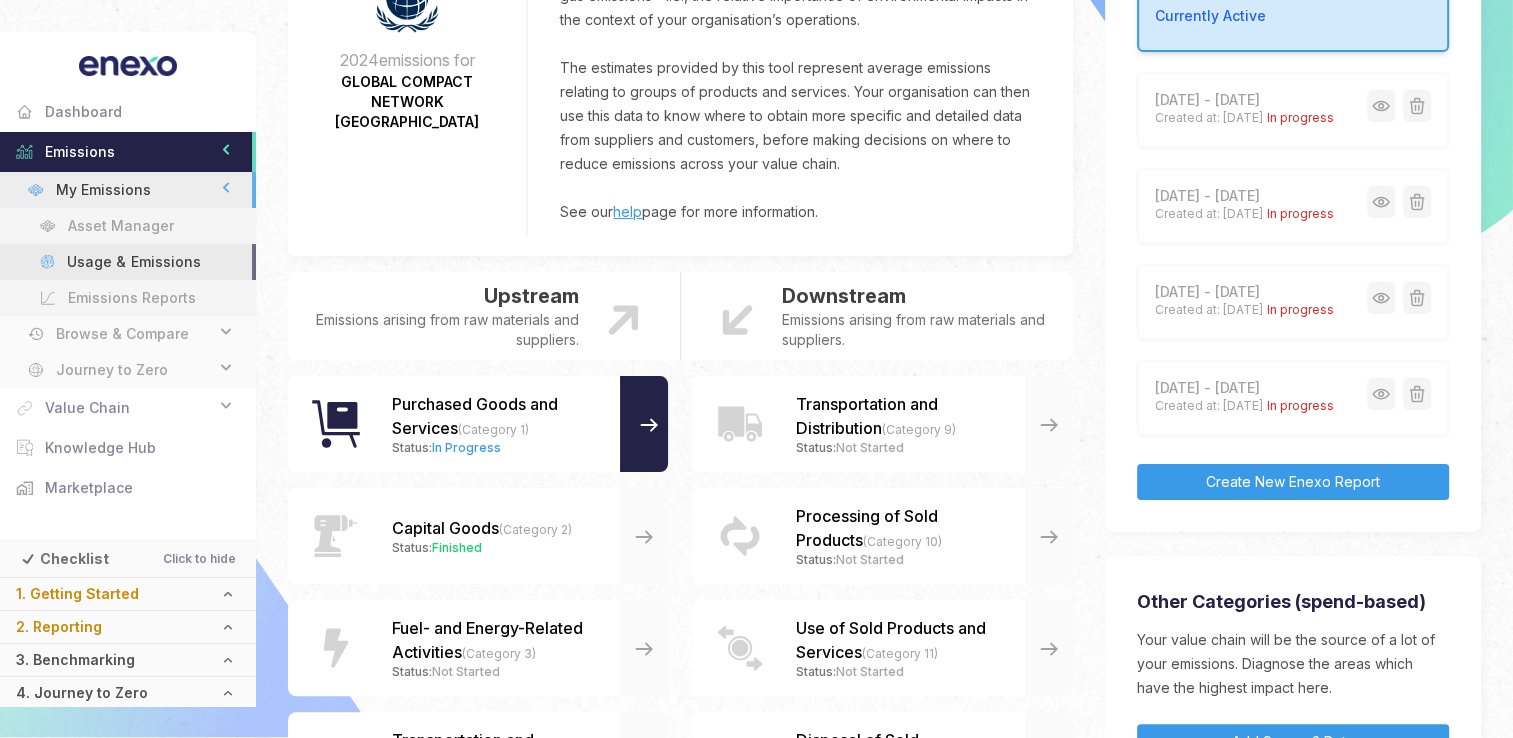 click on "Status:  In Progress" at bounding box center [490, 448] 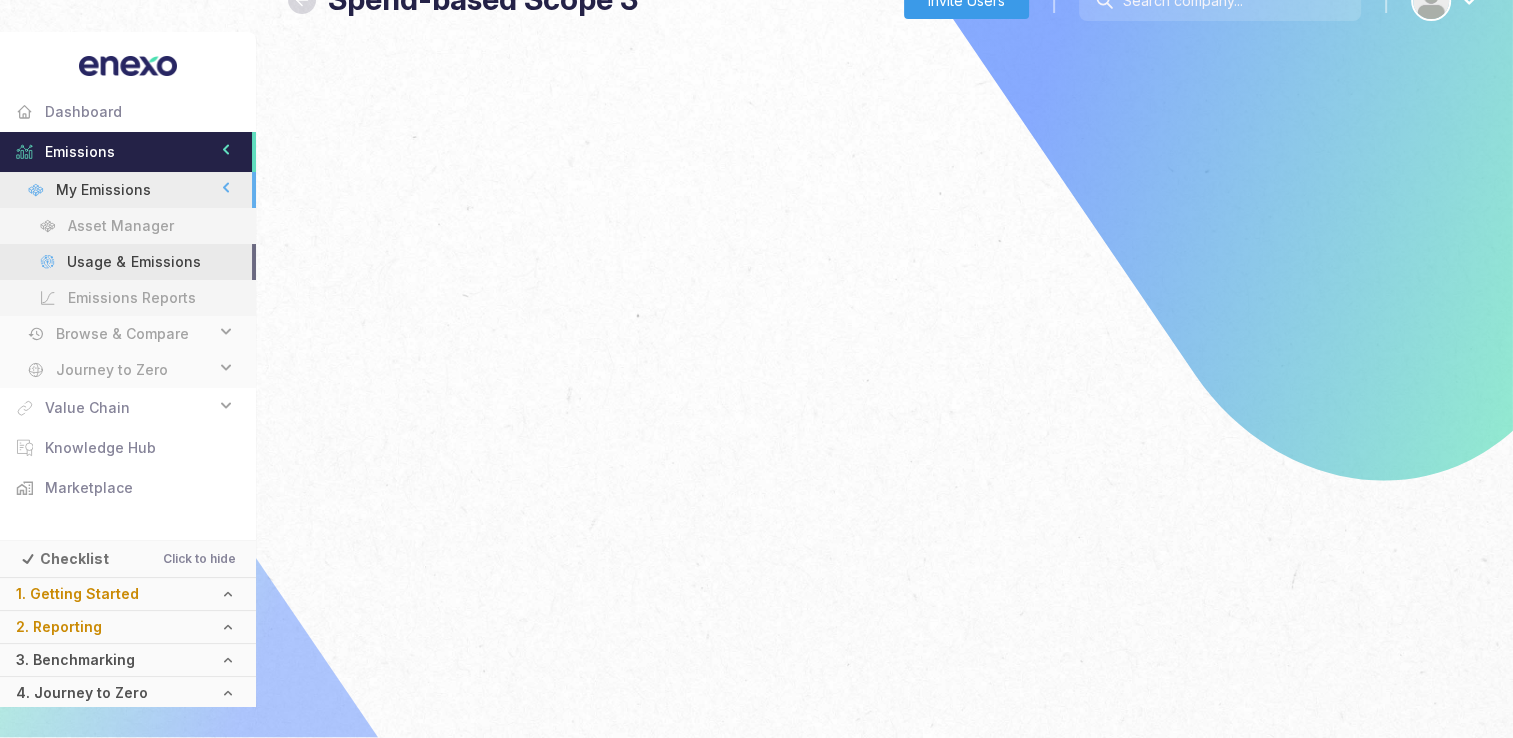 scroll, scrollTop: 0, scrollLeft: 0, axis: both 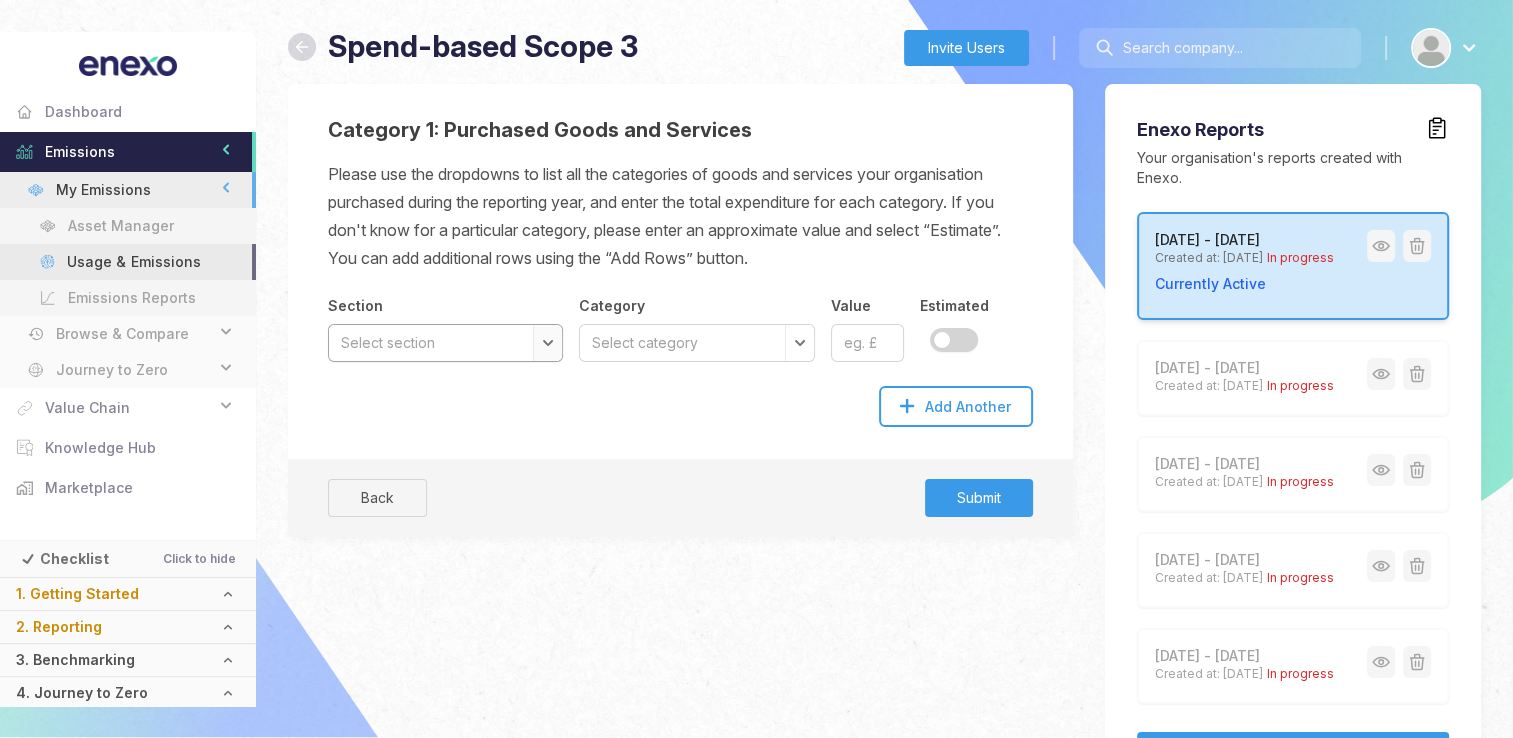 click on "Select section Agriculture, forestry and fishing Mining and quarrying Manufacturing and manufactured products Electricity, gas, steam and air conditioning supply Water supply; sewerage, waste management and remediation activities Construction Wholesale and retail trade; repair of motor vehicles and motorcycles Transport and storage Accommodation and food services Information and communication Financial and insurance activities Real estate activities Professional, scientific and technical activities Administrative and support service activities Public administration and defence; compulsory social security Education Human health and social work activities Arts, entertainment and recreation Other service activities Activities of households as employers; undifferentiated goods and services-producing activities of households for own use" at bounding box center [445, 343] 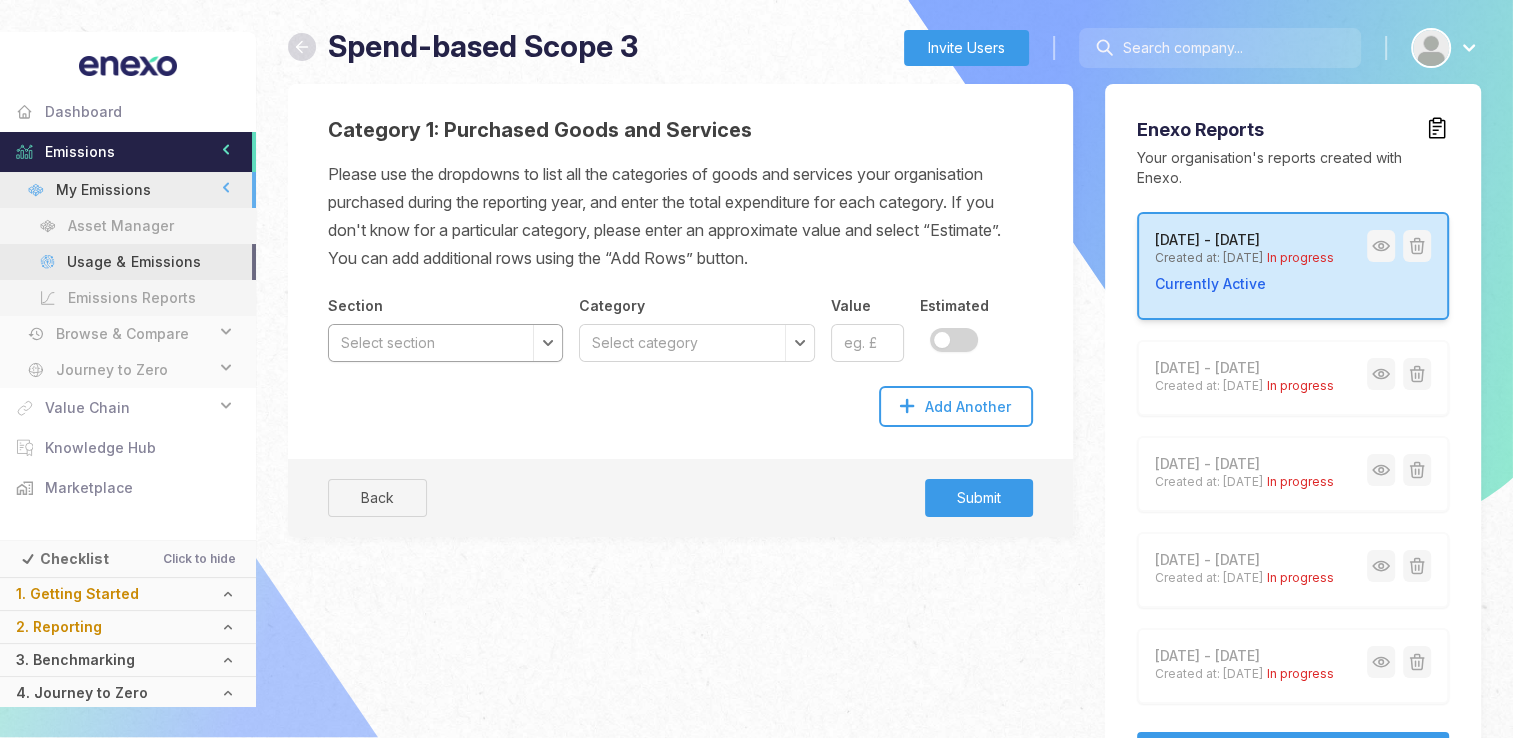 select on "Manufacturing and manufactured products" 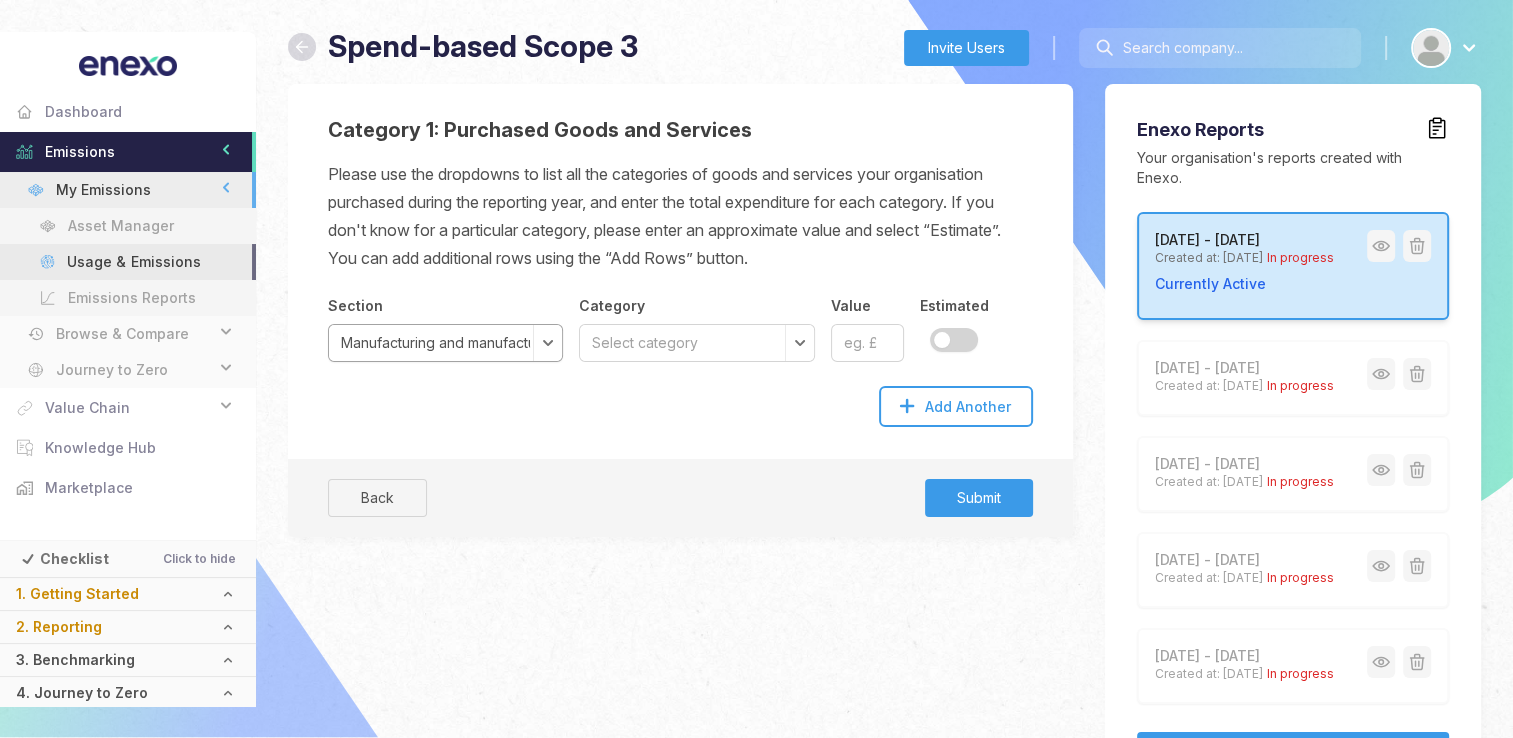 click on "Select section Agriculture, forestry and fishing Mining and quarrying Manufacturing and manufactured products Electricity, gas, steam and air conditioning supply Water supply; sewerage, waste management and remediation activities Construction Wholesale and retail trade; repair of motor vehicles and motorcycles Transport and storage Accommodation and food services Information and communication Financial and insurance activities Real estate activities Professional, scientific and technical activities Administrative and support service activities Public administration and defence; compulsory social security Education Human health and social work activities Arts, entertainment and recreation Other service activities Activities of households as employers; undifferentiated goods and services-producing activities of households for own use" at bounding box center [445, 343] 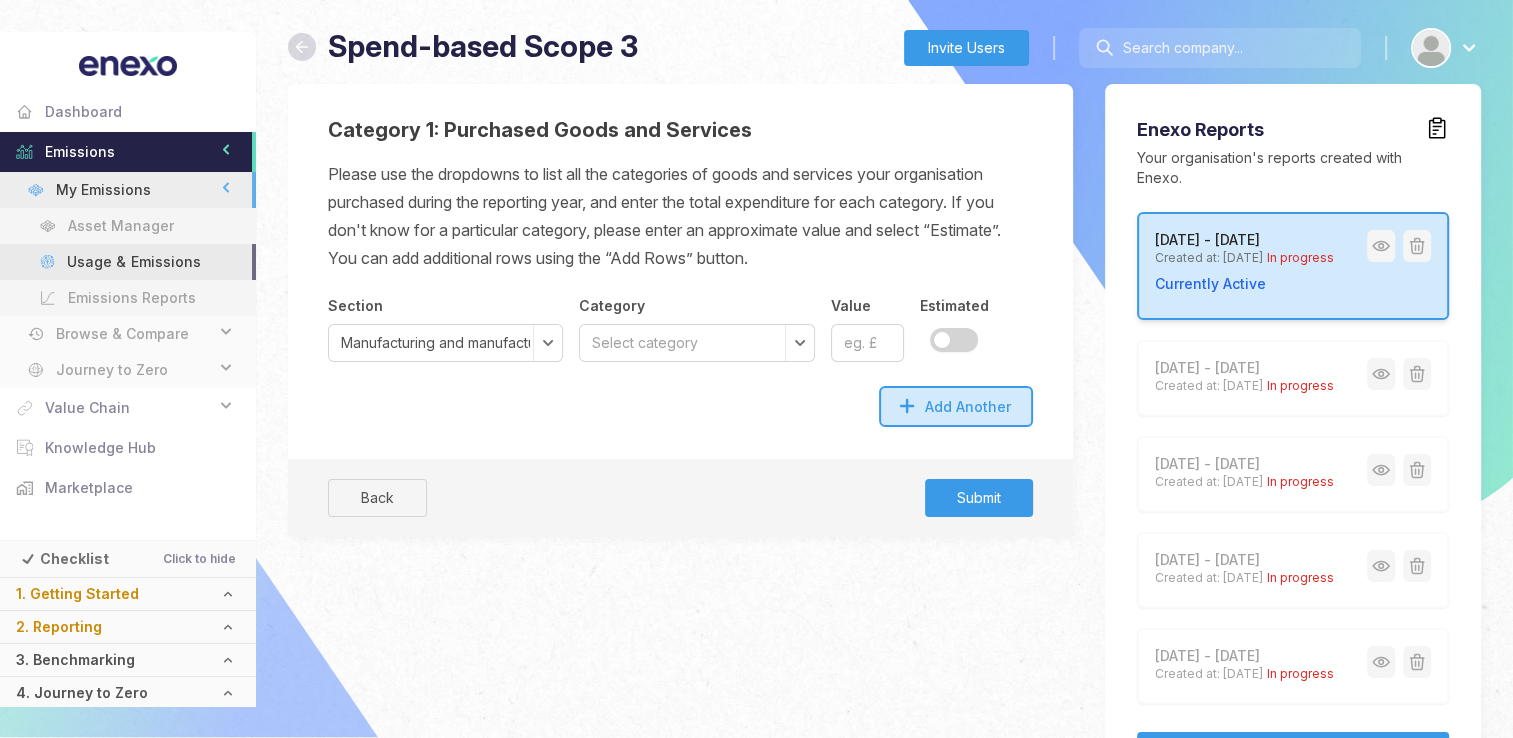 click 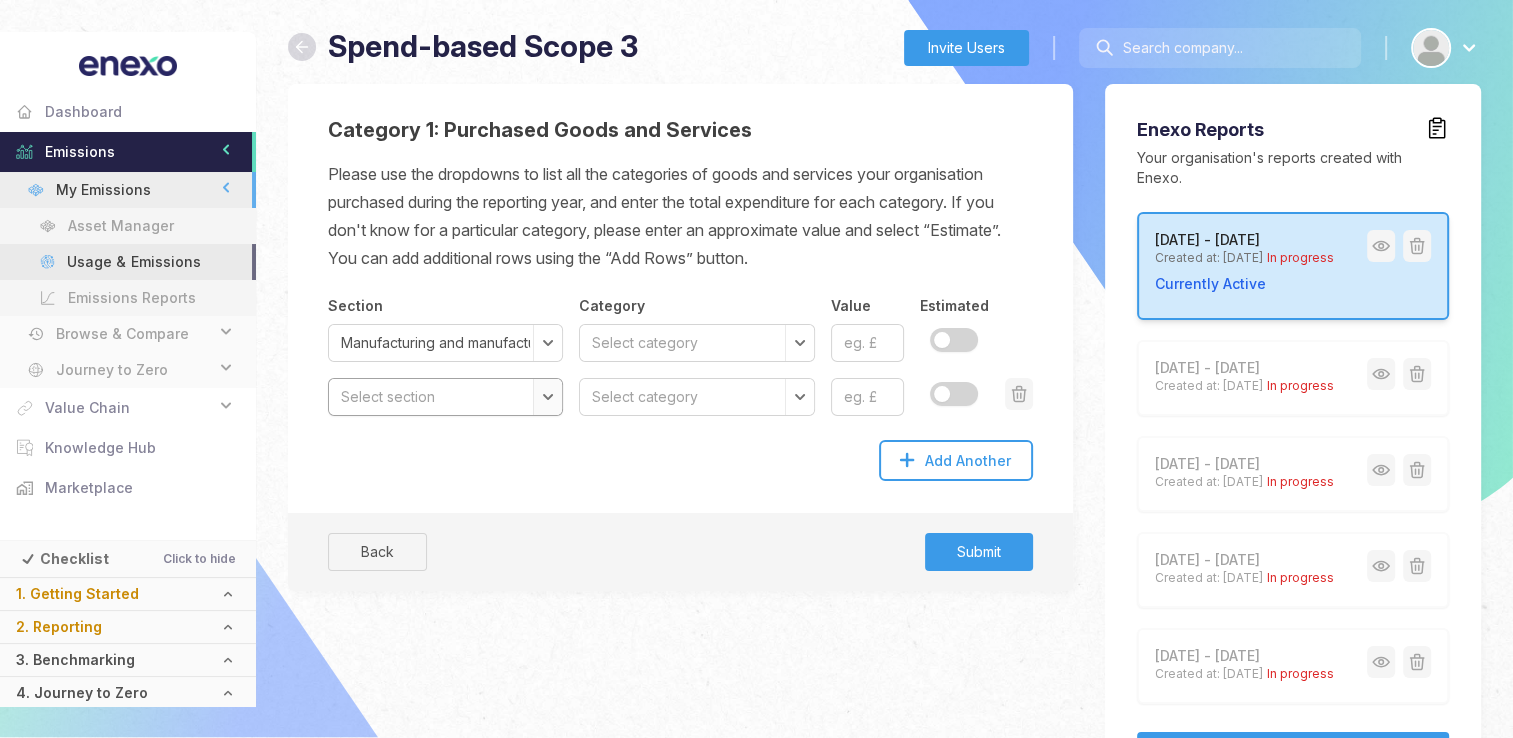 click on "Select section Agriculture, forestry and fishing Mining and quarrying Manufacturing and manufactured products Electricity, gas, steam and air conditioning supply Water supply; sewerage, waste management and remediation activities Construction Wholesale and retail trade; repair of motor vehicles and motorcycles Transport and storage Accommodation and food services Information and communication Financial and insurance activities Real estate activities Professional, scientific and technical activities Administrative and support service activities Public administration and defence; compulsory social security Education Human health and social work activities Arts, entertainment and recreation Other service activities Activities of households as employers; undifferentiated goods and services-producing activities of households for own use" at bounding box center (445, 397) 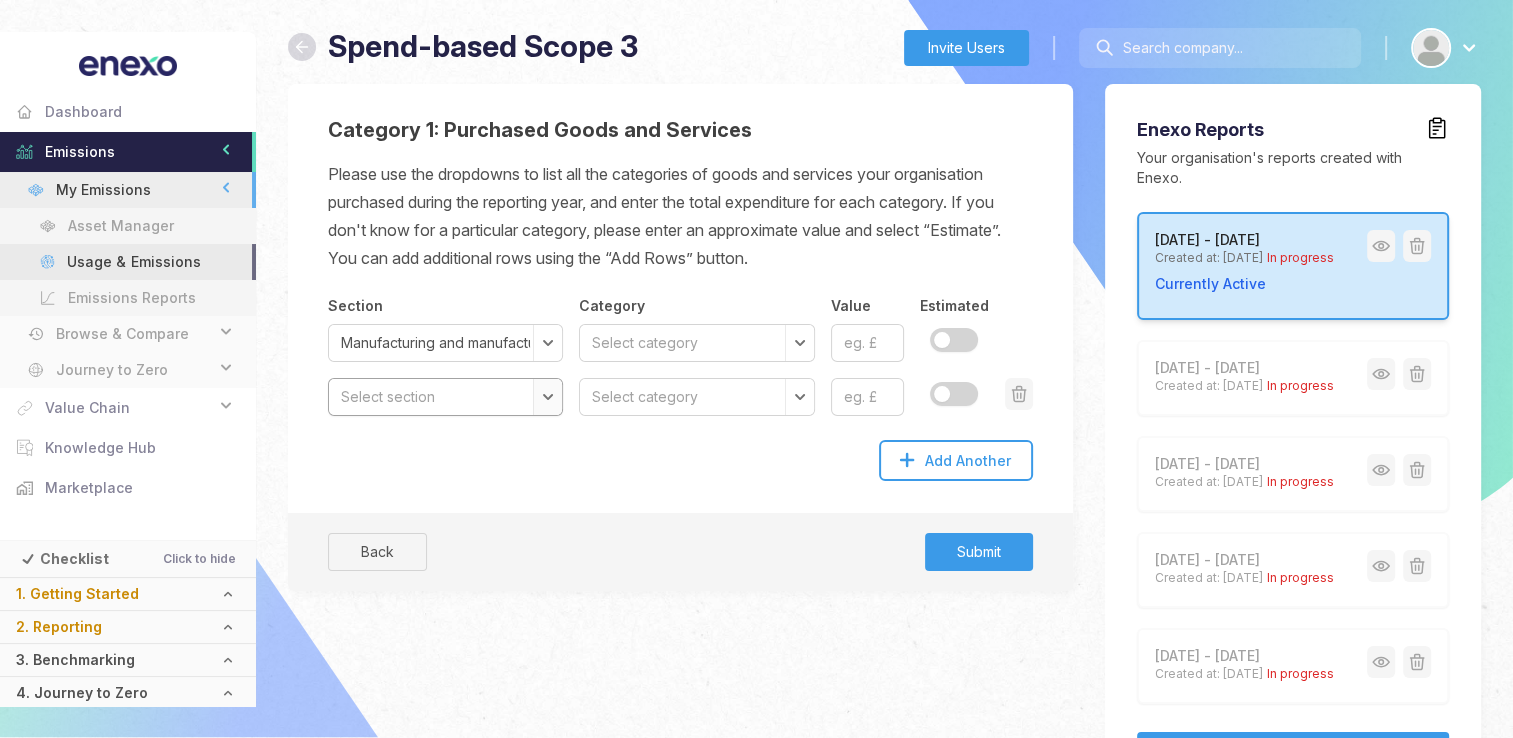 select on "Manufacturing and manufactured products" 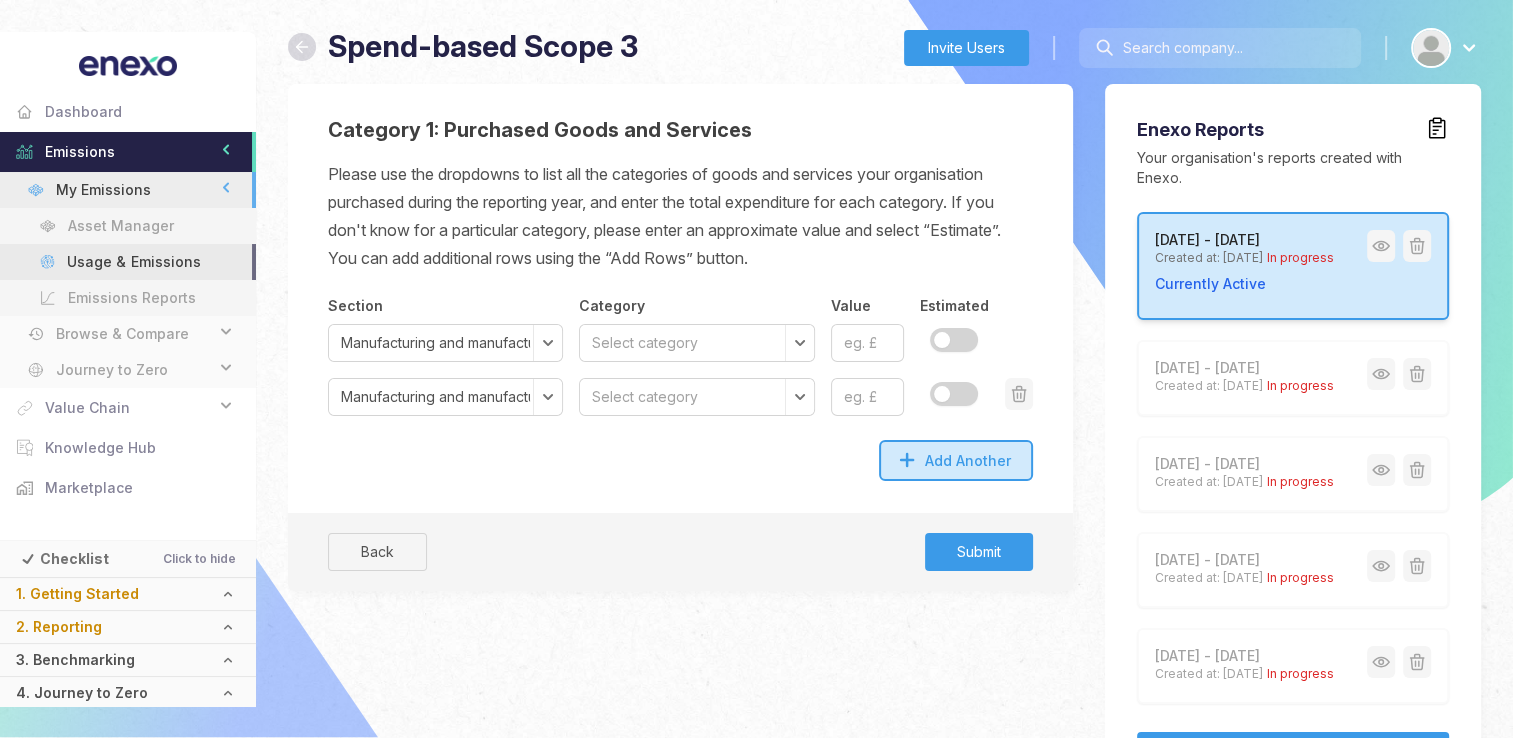 click on "Add Another" 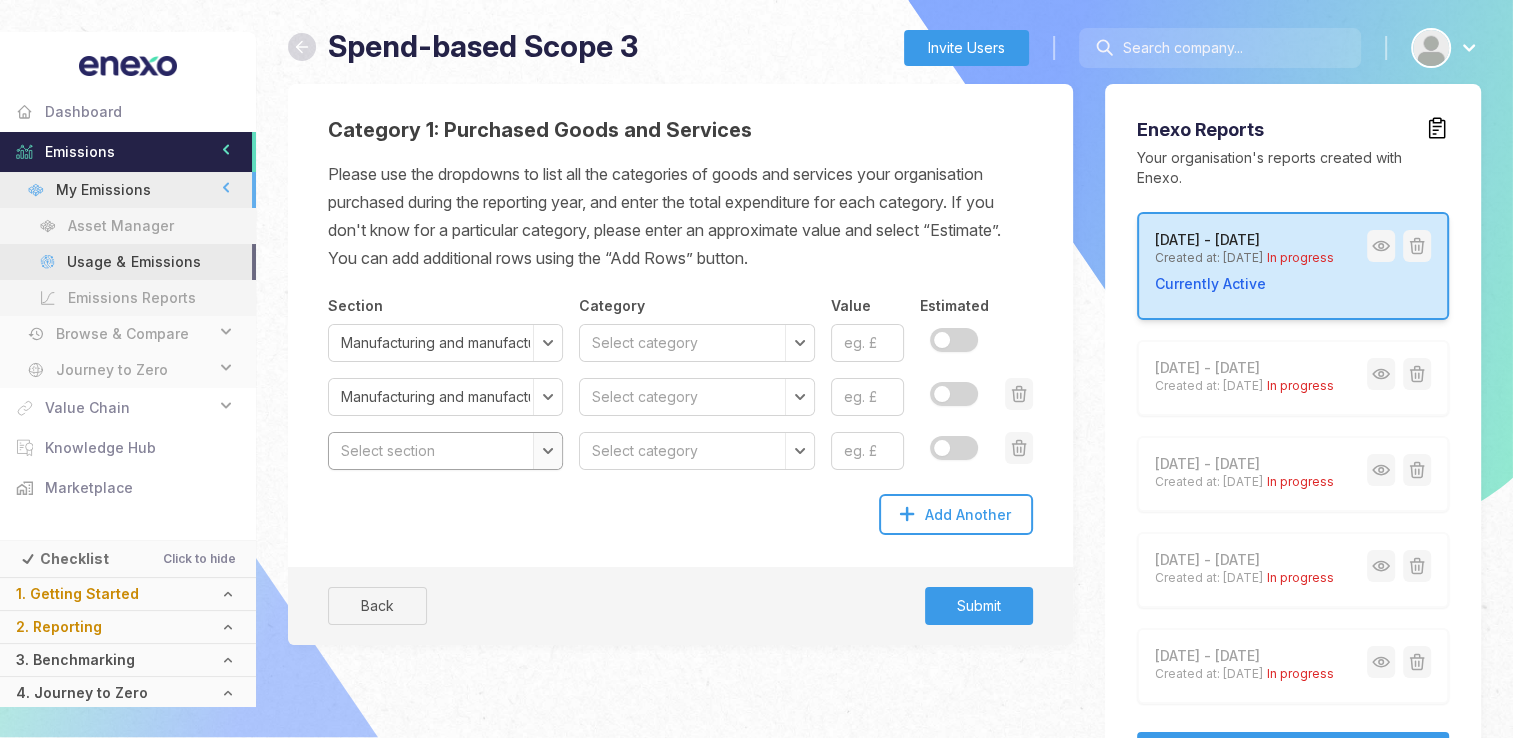 click on "Select section Agriculture, forestry and fishing Mining and quarrying Manufacturing and manufactured products Electricity, gas, steam and air conditioning supply Water supply; sewerage, waste management and remediation activities Construction Wholesale and retail trade; repair of motor vehicles and motorcycles Transport and storage Accommodation and food services Information and communication Financial and insurance activities Real estate activities Professional, scientific and technical activities Administrative and support service activities Public administration and defence; compulsory social security Education Human health and social work activities Arts, entertainment and recreation Other service activities Activities of households as employers; undifferentiated goods and services-producing activities of households for own use" at bounding box center (445, 451) 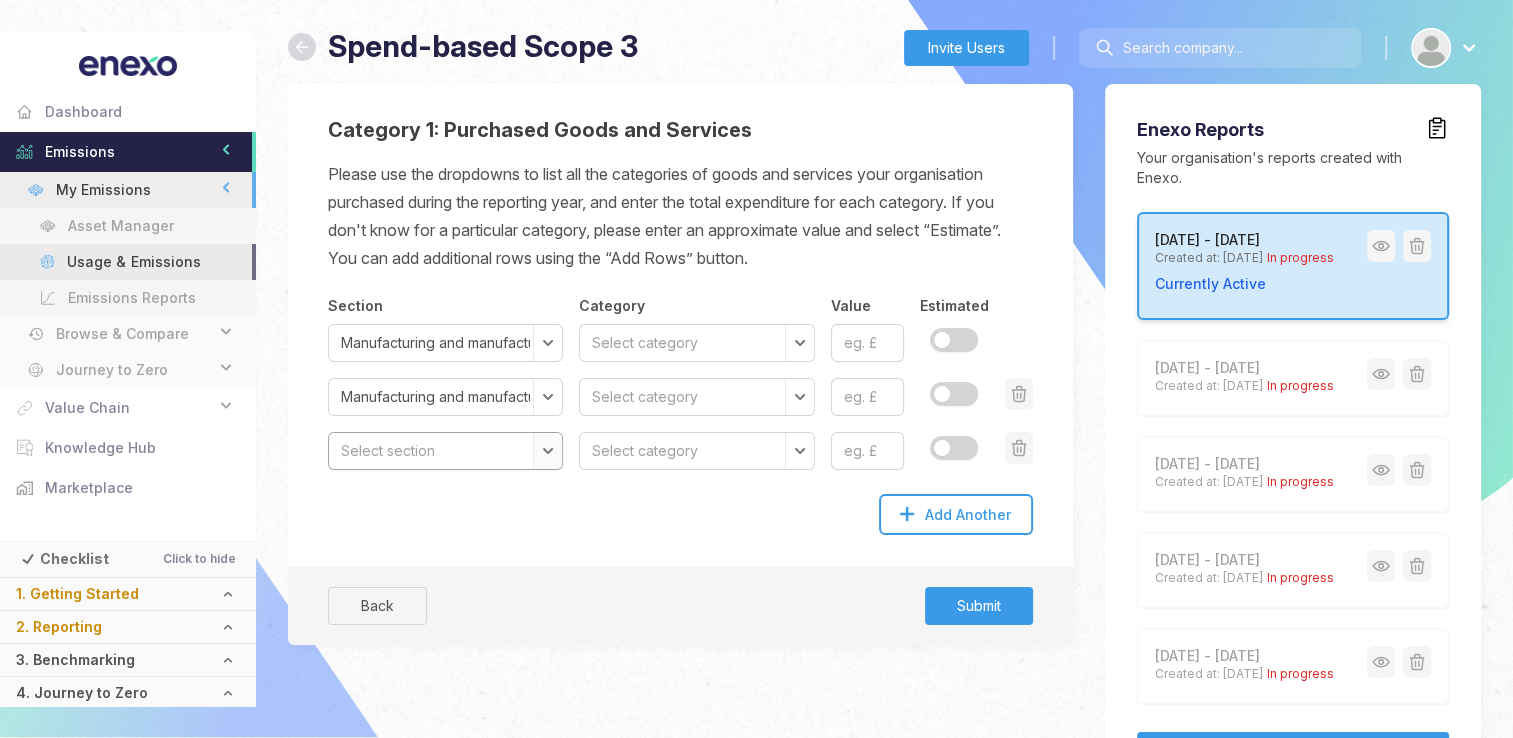 select on "Manufacturing and manufactured products" 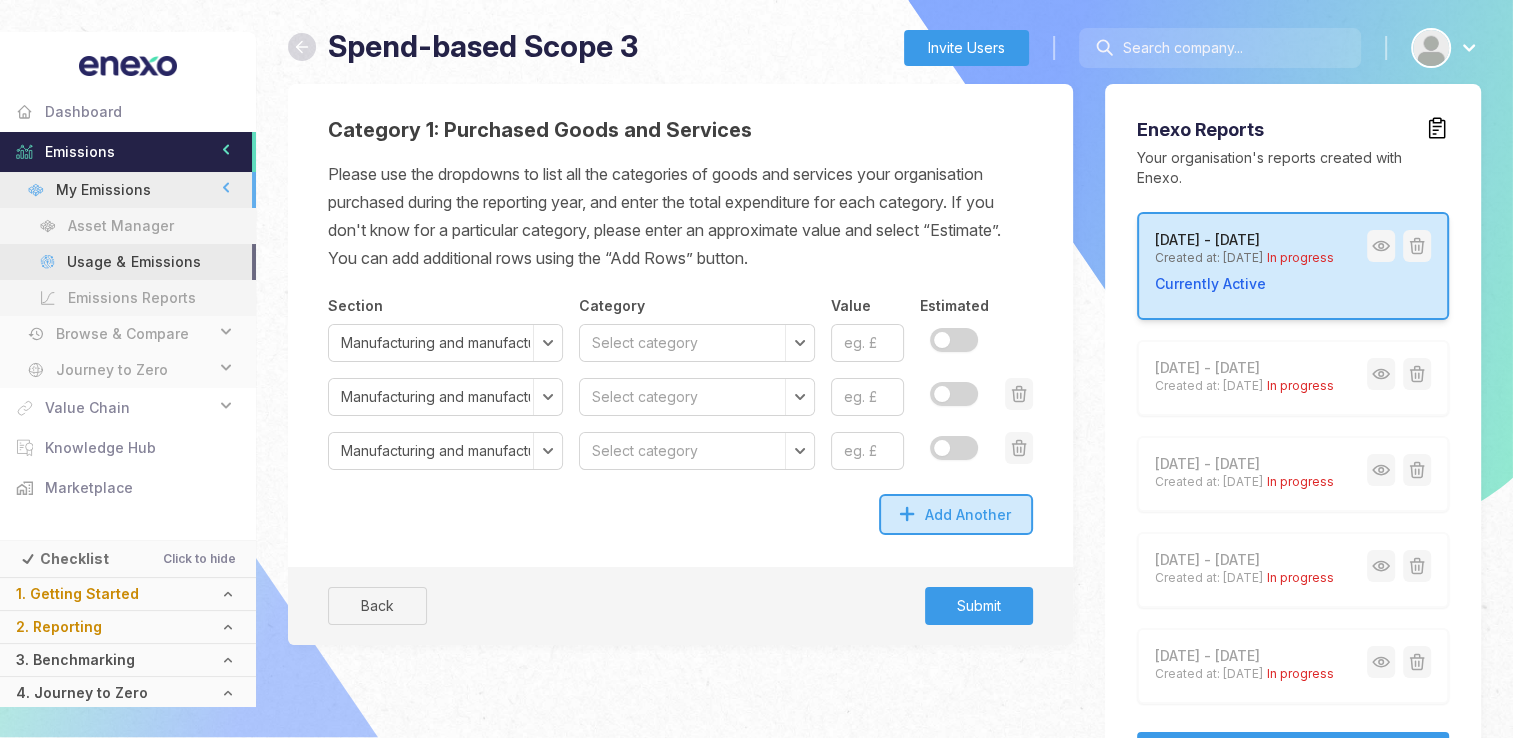 click 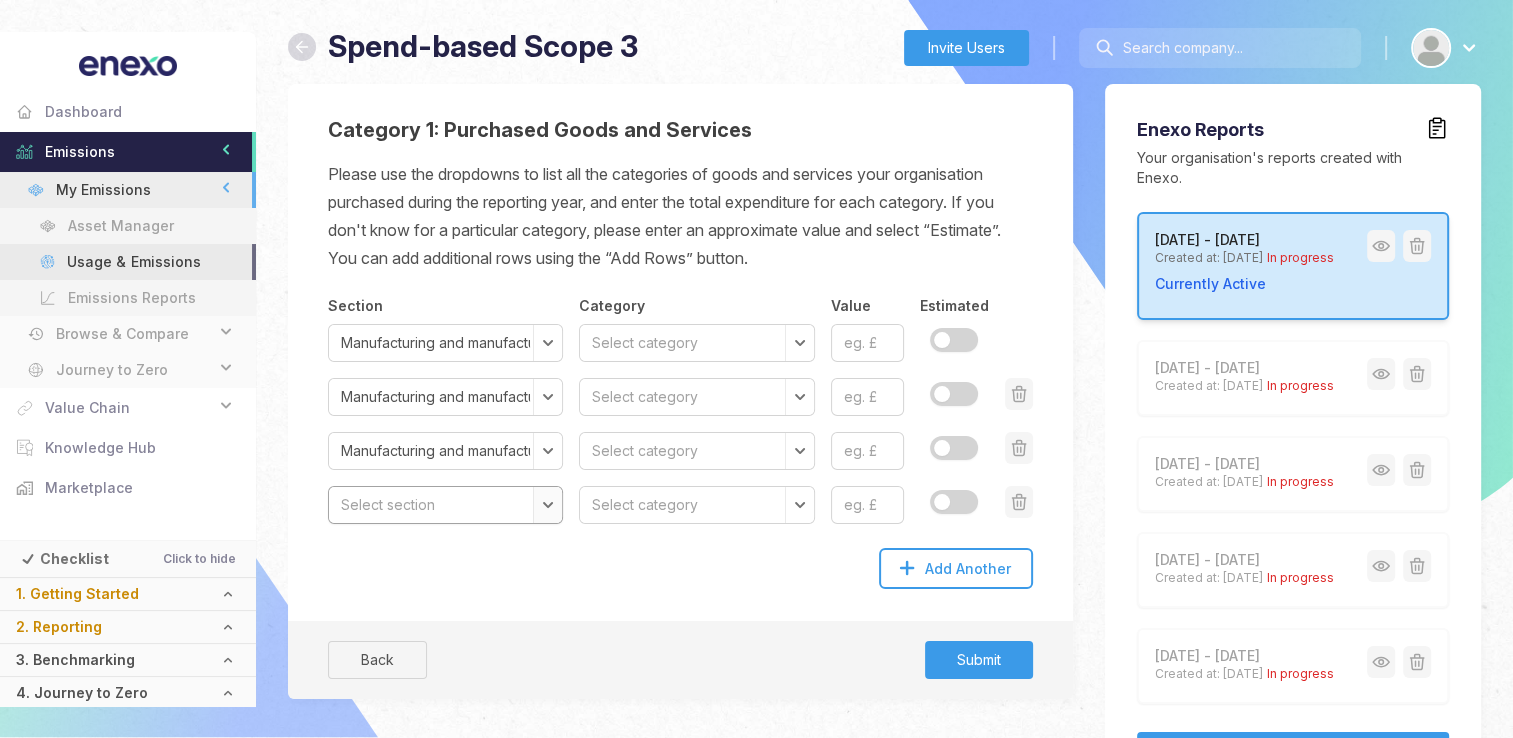 click on "Select section Agriculture, forestry and fishing Mining and quarrying Manufacturing and manufactured products Electricity, gas, steam and air conditioning supply Water supply; sewerage, waste management and remediation activities Construction Wholesale and retail trade; repair of motor vehicles and motorcycles Transport and storage Accommodation and food services Information and communication Financial and insurance activities Real estate activities Professional, scientific and technical activities Administrative and support service activities Public administration and defence; compulsory social security Education Human health and social work activities Arts, entertainment and recreation Other service activities Activities of households as employers; undifferentiated goods and services-producing activities of households for own use" at bounding box center [445, 505] 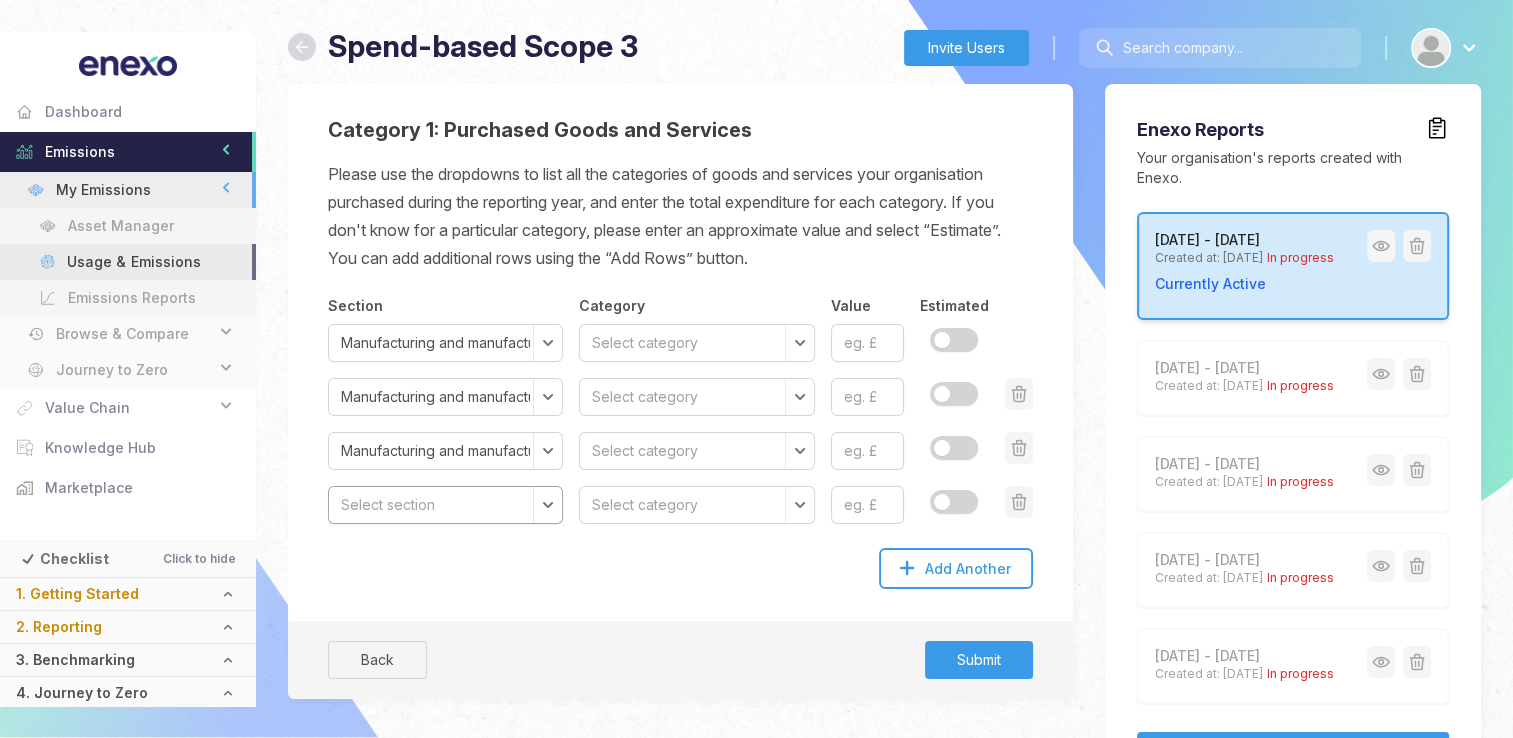 select on "Manufacturing and manufactured products" 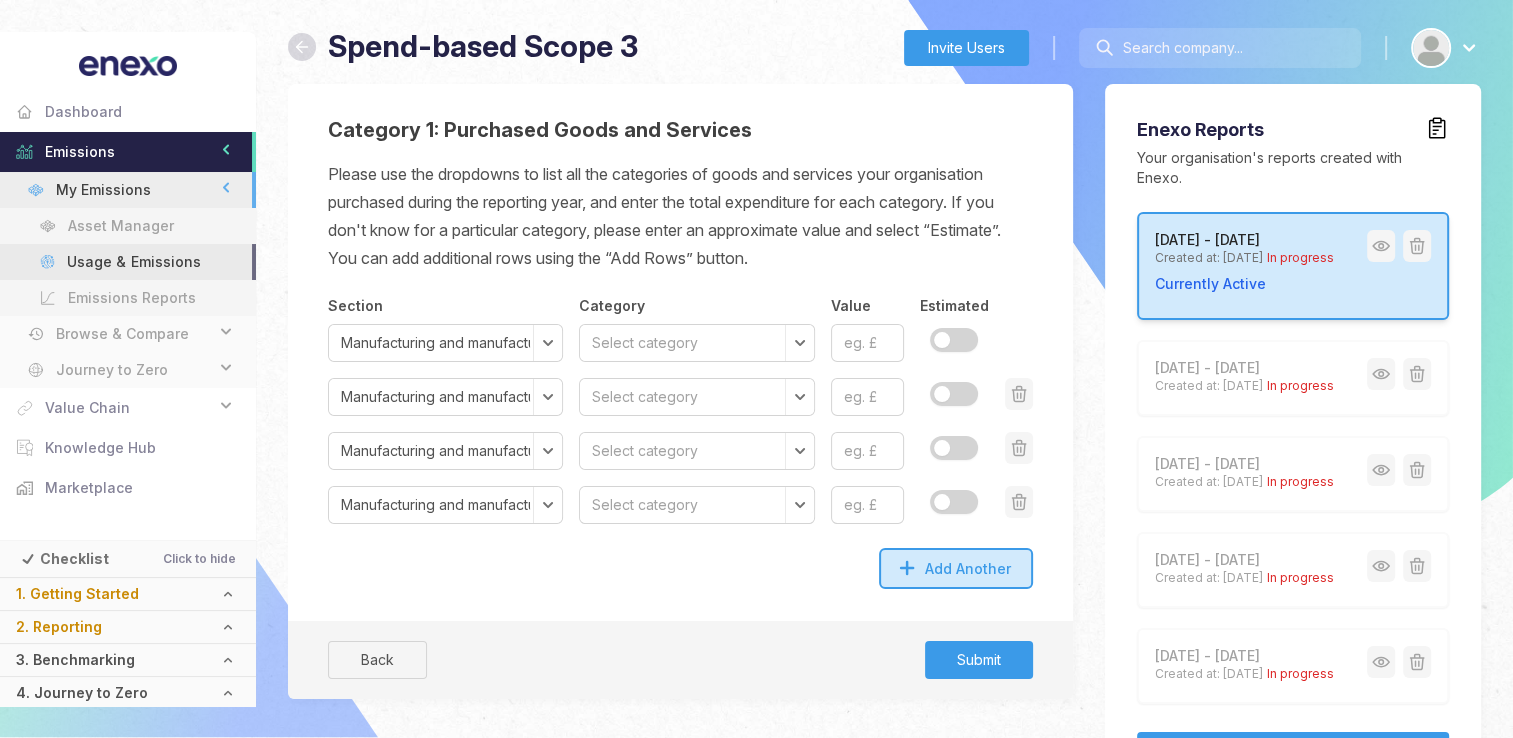 click on "Add Another" 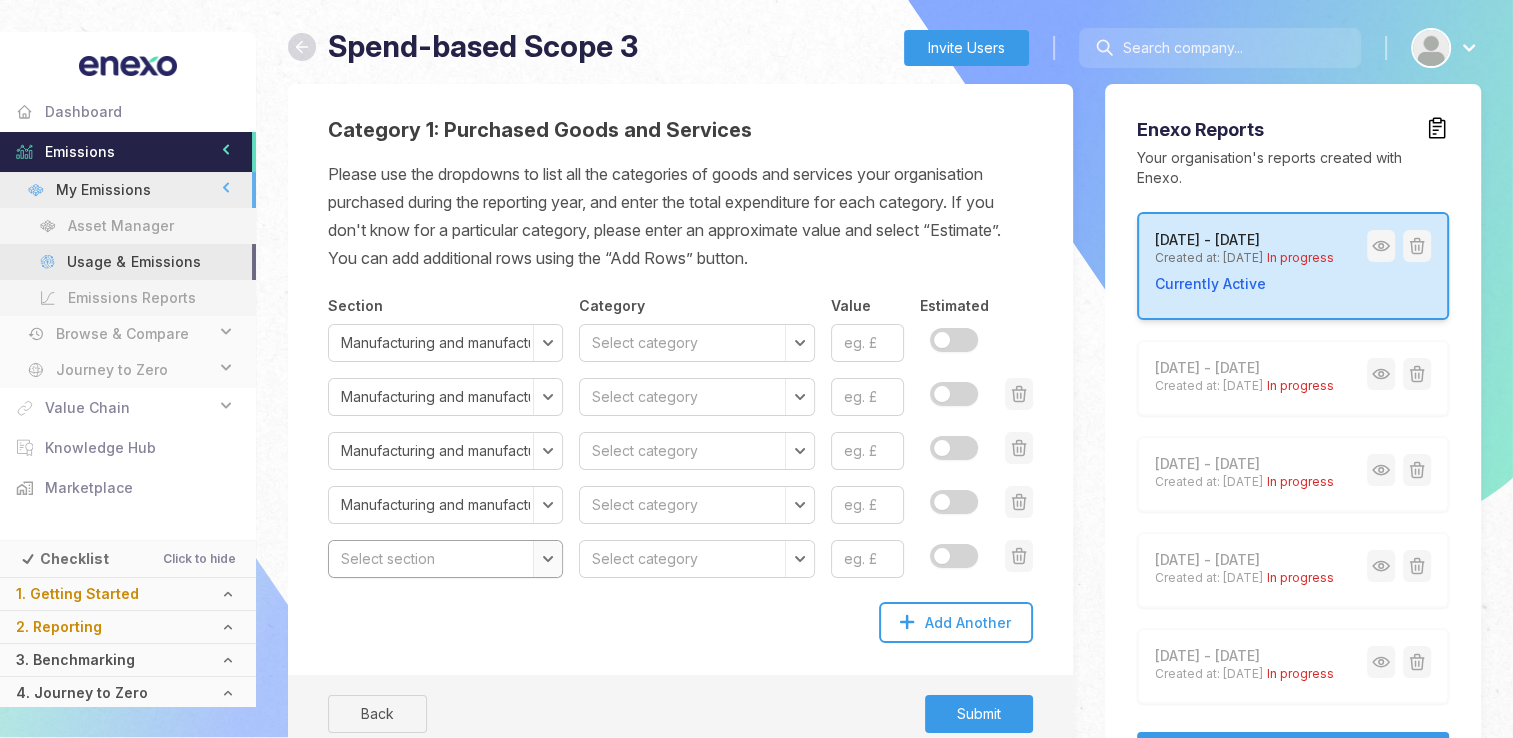 click on "Select section Agriculture, forestry and fishing Mining and quarrying Manufacturing and manufactured products Electricity, gas, steam and air conditioning supply Water supply; sewerage, waste management and remediation activities Construction Wholesale and retail trade; repair of motor vehicles and motorcycles Transport and storage Accommodation and food services Information and communication Financial and insurance activities Real estate activities Professional, scientific and technical activities Administrative and support service activities Public administration and defence; compulsory social security Education Human health and social work activities Arts, entertainment and recreation Other service activities Activities of households as employers; undifferentiated goods and services-producing activities of households for own use" at bounding box center (445, 559) 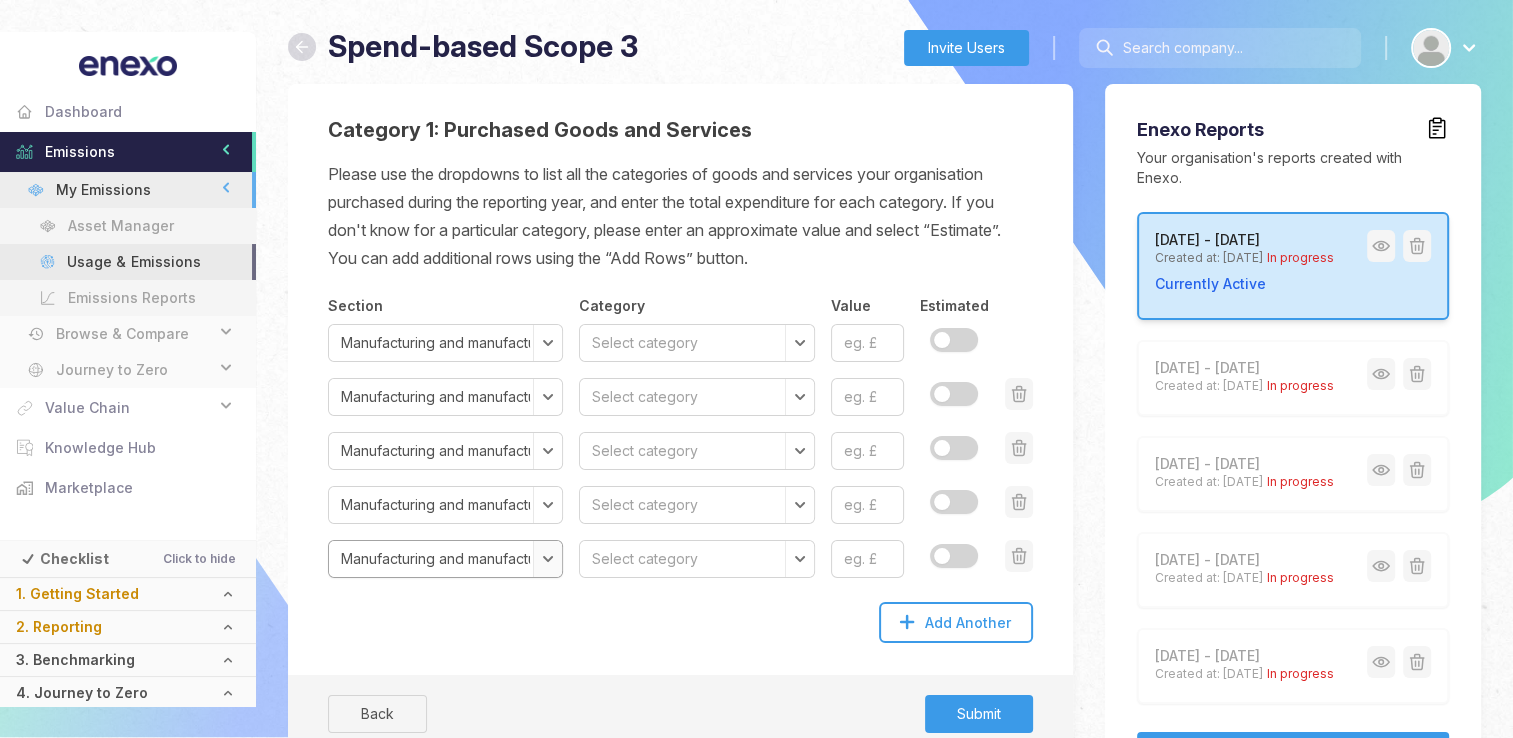 click on "Select section Agriculture, forestry and fishing Mining and quarrying Manufacturing and manufactured products Electricity, gas, steam and air conditioning supply Water supply; sewerage, waste management and remediation activities Construction Wholesale and retail trade; repair of motor vehicles and motorcycles Transport and storage Accommodation and food services Information and communication Financial and insurance activities Real estate activities Professional, scientific and technical activities Administrative and support service activities Public administration and defence; compulsory social security Education Human health and social work activities Arts, entertainment and recreation Other service activities Activities of households as employers; undifferentiated goods and services-producing activities of households for own use" at bounding box center [445, 559] 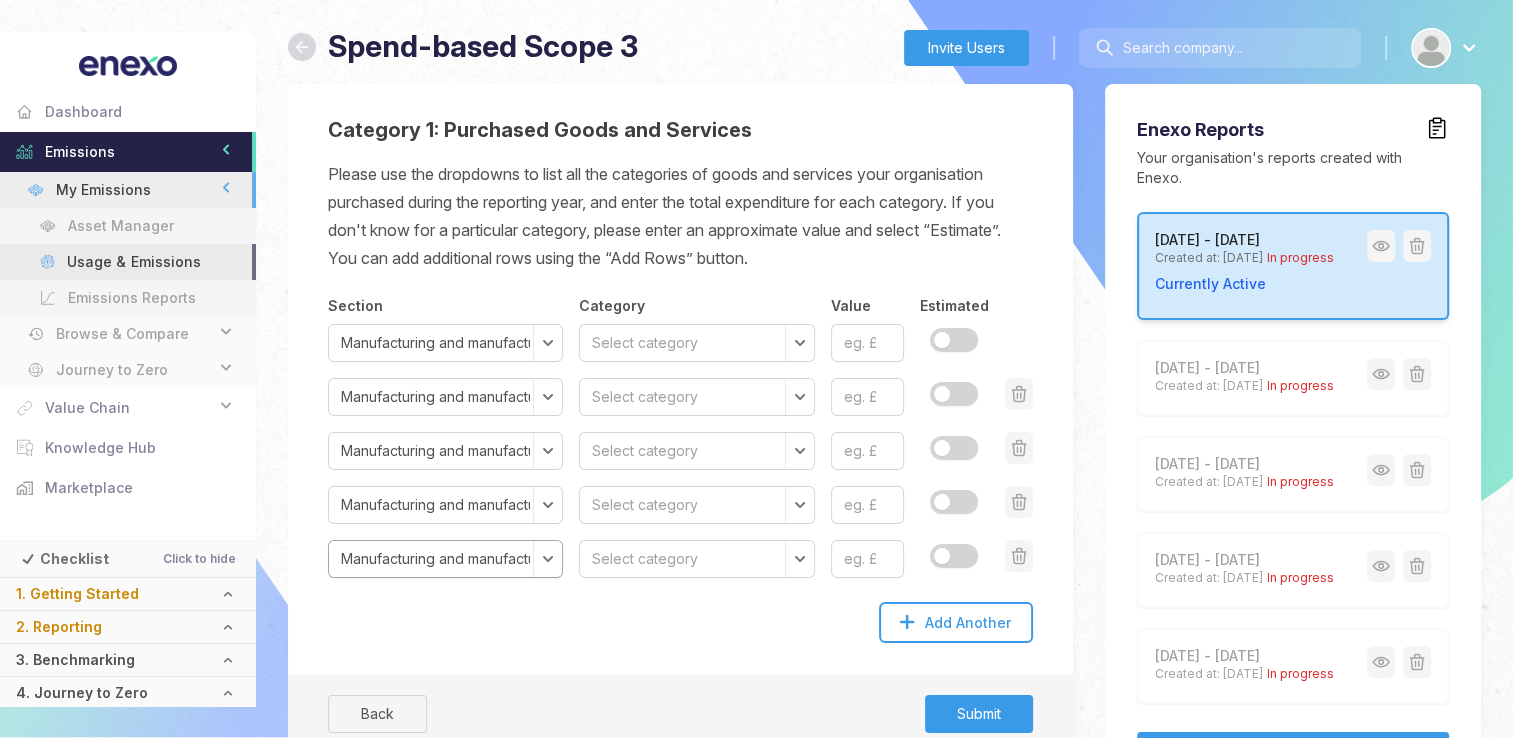 scroll, scrollTop: 162, scrollLeft: 0, axis: vertical 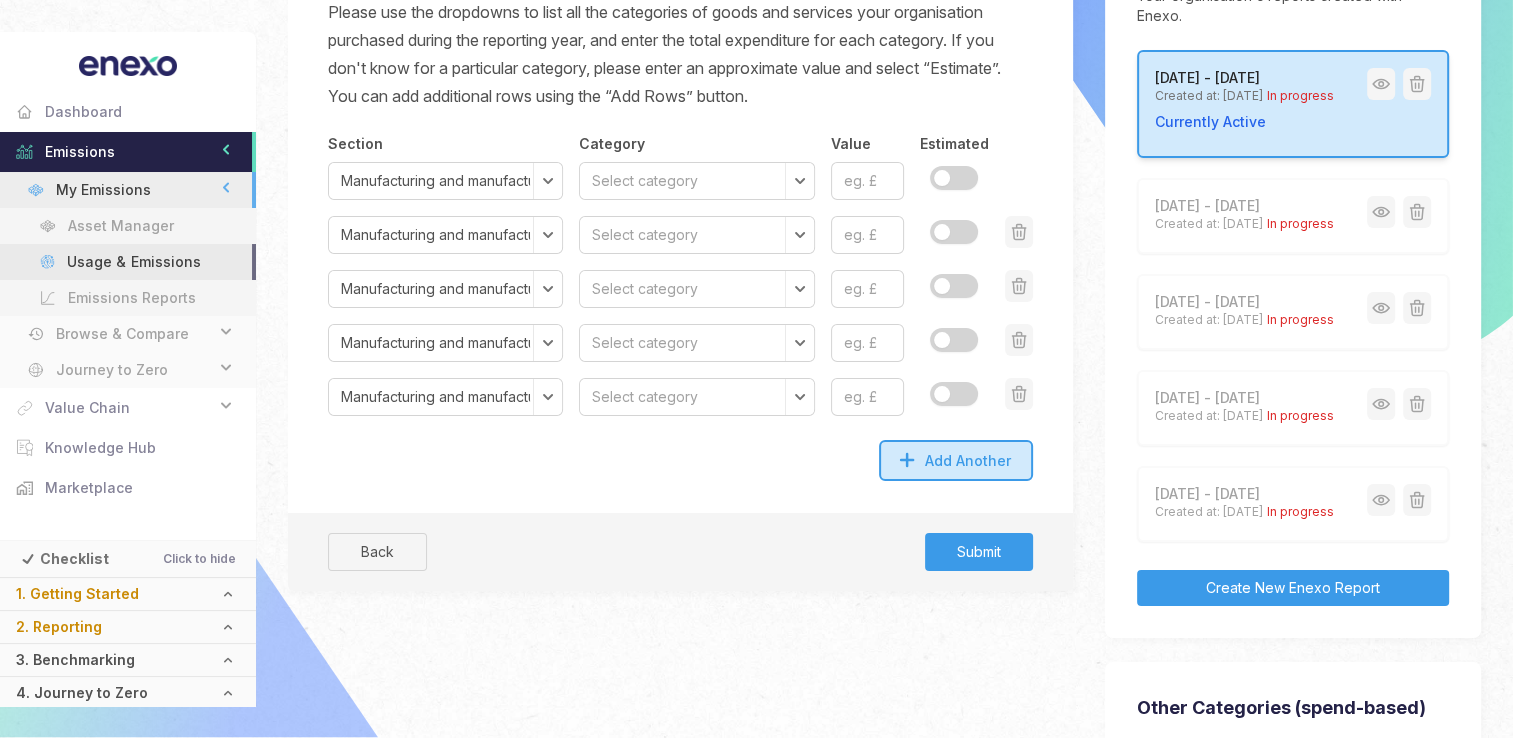 click on "Add Another" 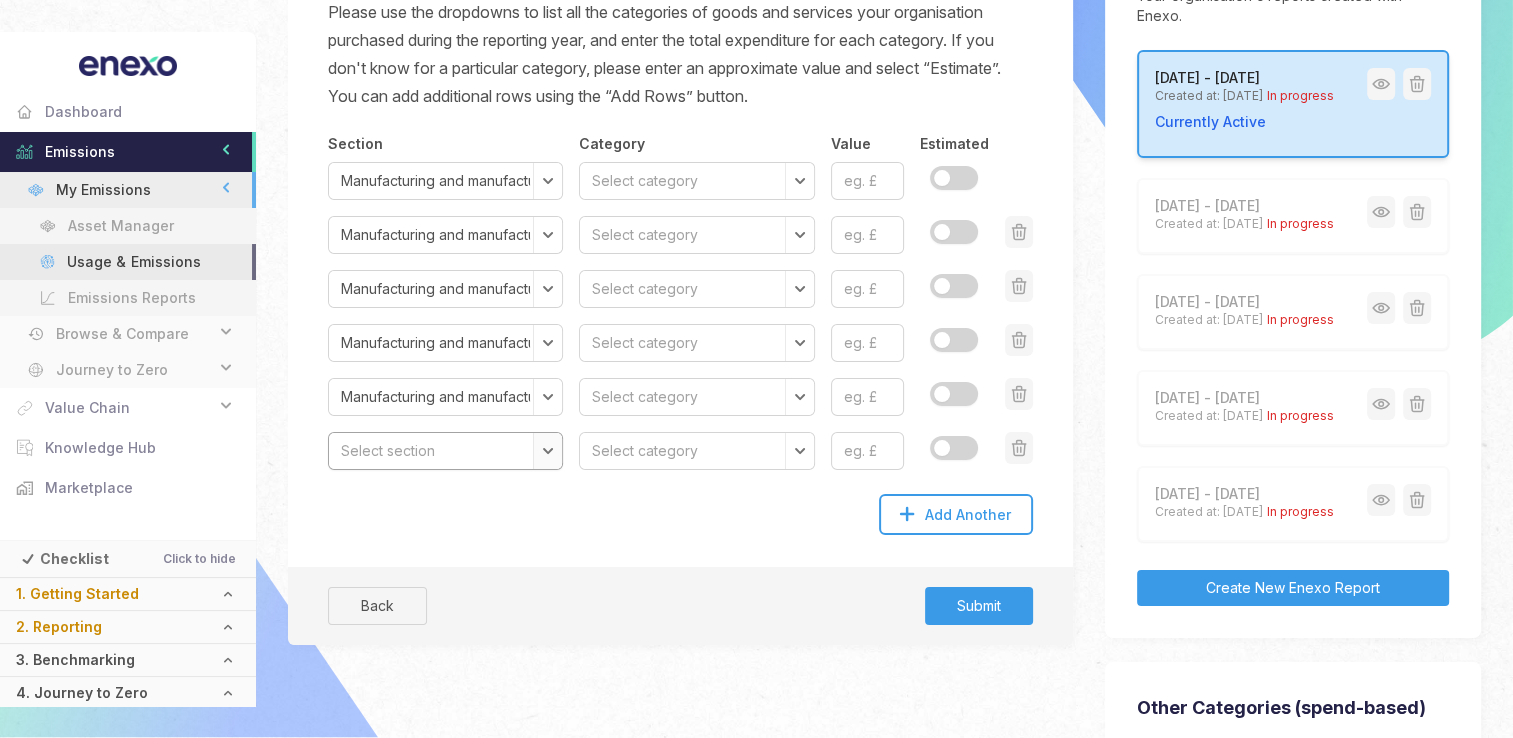 click on "Select section Agriculture, forestry and fishing Mining and quarrying Manufacturing and manufactured products Electricity, gas, steam and air conditioning supply Water supply; sewerage, waste management and remediation activities Construction Wholesale and retail trade; repair of motor vehicles and motorcycles Transport and storage Accommodation and food services Information and communication Financial and insurance activities Real estate activities Professional, scientific and technical activities Administrative and support service activities Public administration and defence; compulsory social security Education Human health and social work activities Arts, entertainment and recreation Other service activities Activities of households as employers; undifferentiated goods and services-producing activities of households for own use" at bounding box center (445, 451) 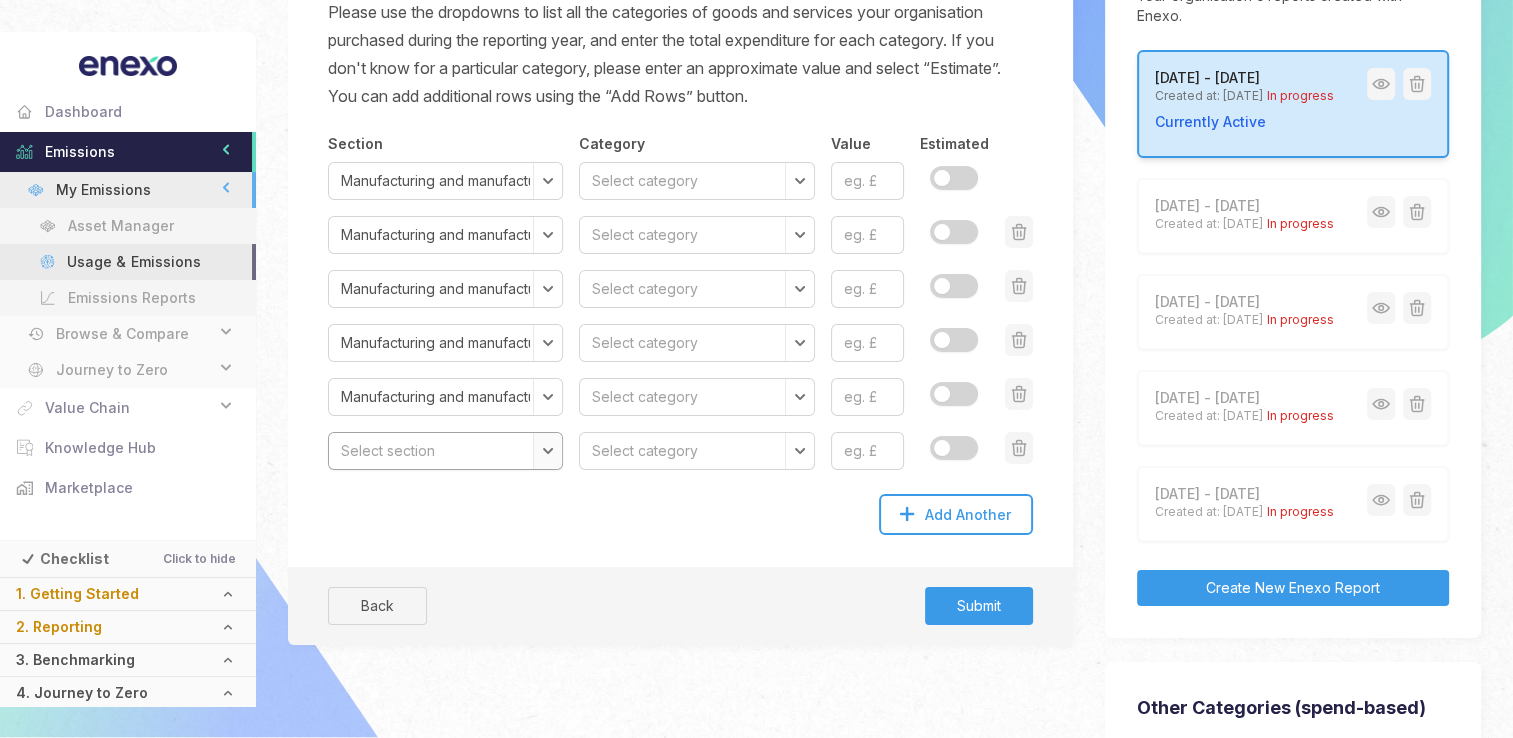 select on "Accommodation and food services" 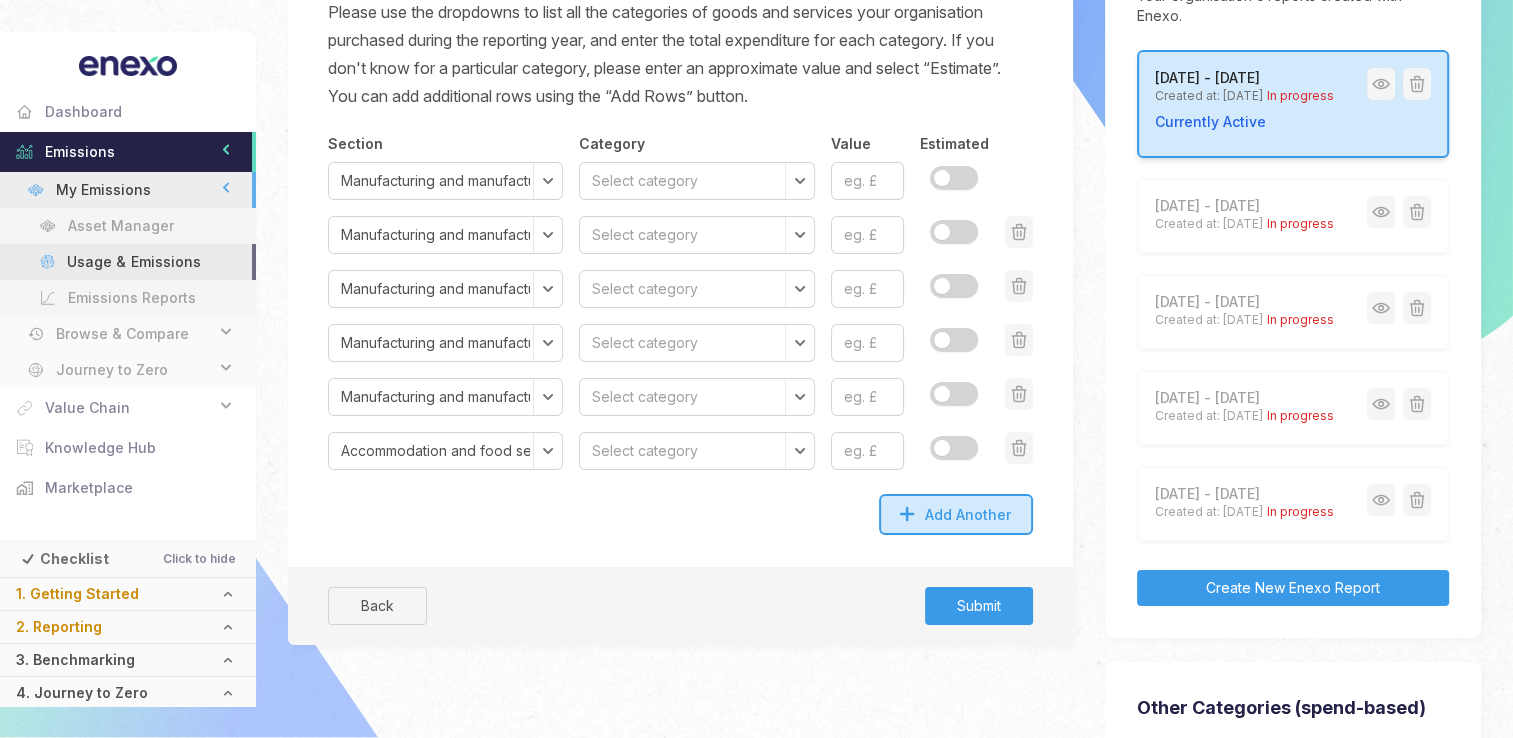 click on "Add Another" 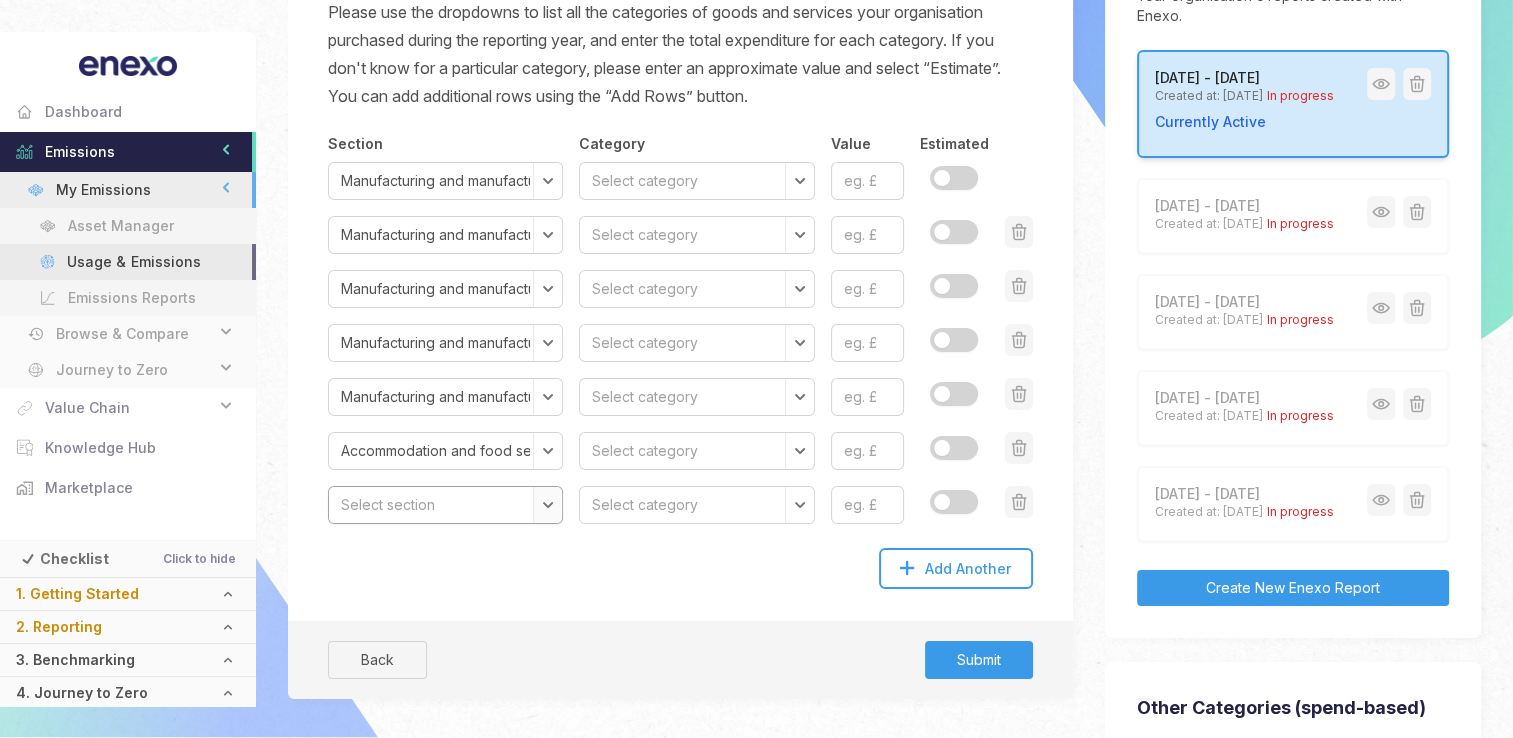 click on "Select section Agriculture, forestry and fishing Mining and quarrying Manufacturing and manufactured products Electricity, gas, steam and air conditioning supply Water supply; sewerage, waste management and remediation activities Construction Wholesale and retail trade; repair of motor vehicles and motorcycles Transport and storage Accommodation and food services Information and communication Financial and insurance activities Real estate activities Professional, scientific and technical activities Administrative and support service activities Public administration and defence; compulsory social security Education Human health and social work activities Arts, entertainment and recreation Other service activities Activities of households as employers; undifferentiated goods and services-producing activities of households for own use" at bounding box center [445, 505] 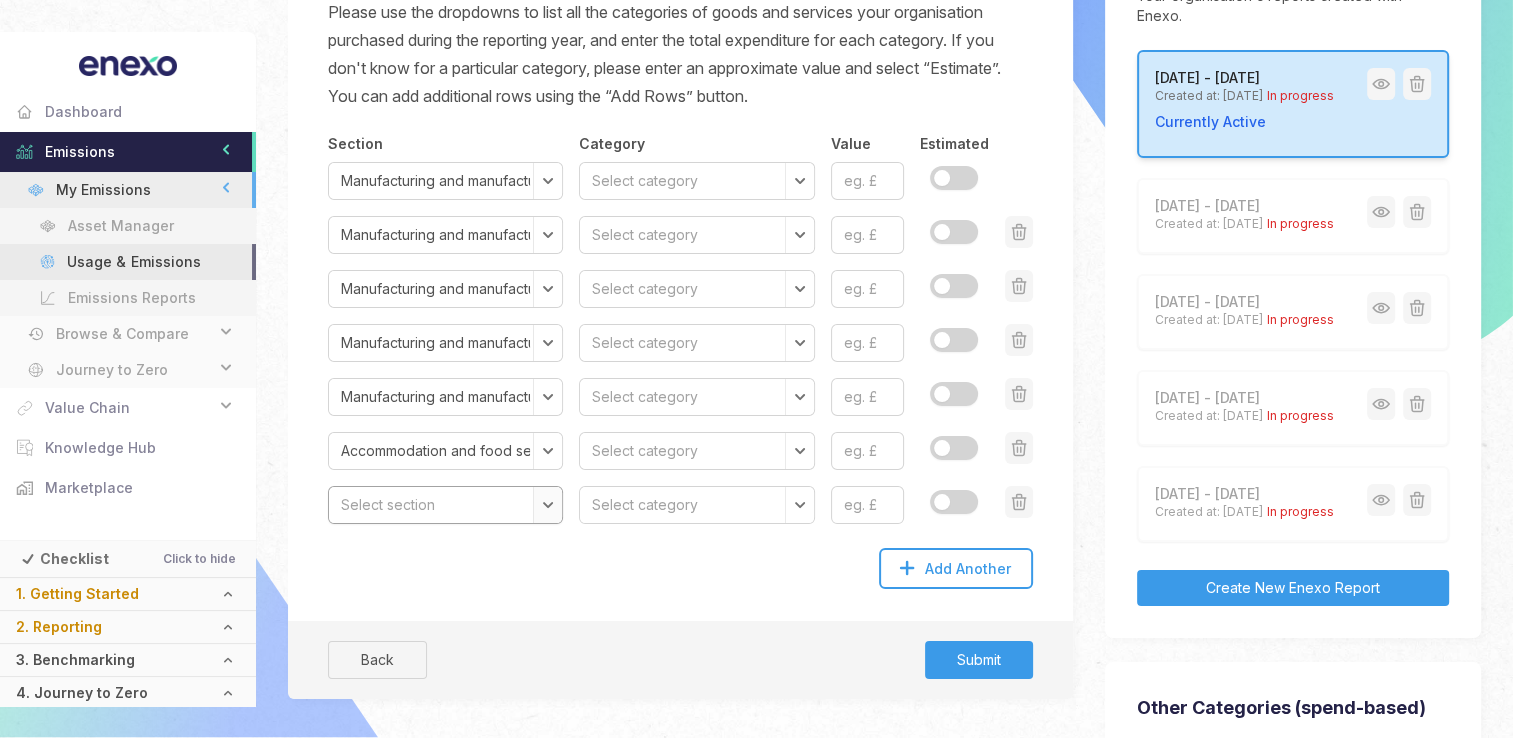 select on "Accommodation and food services" 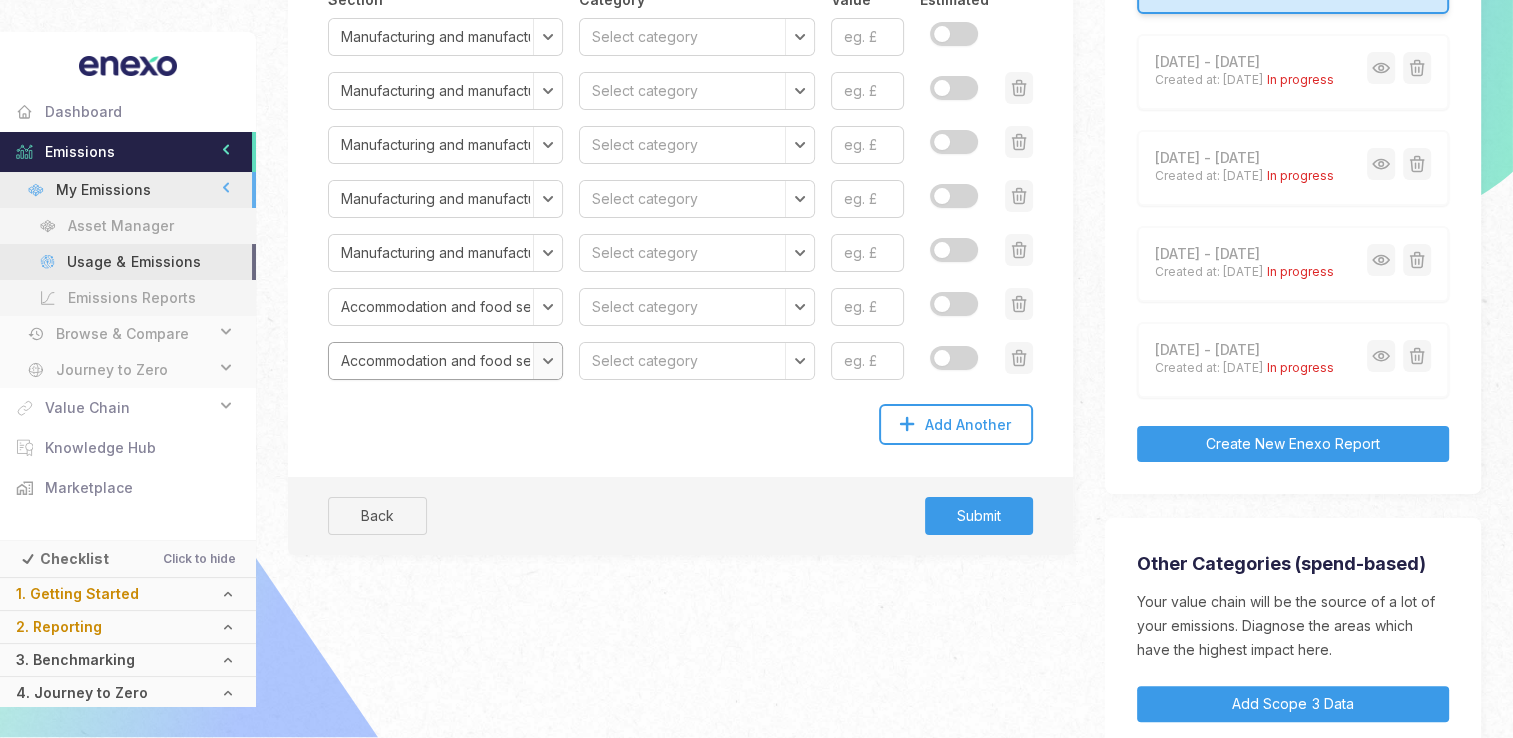 scroll, scrollTop: 320, scrollLeft: 0, axis: vertical 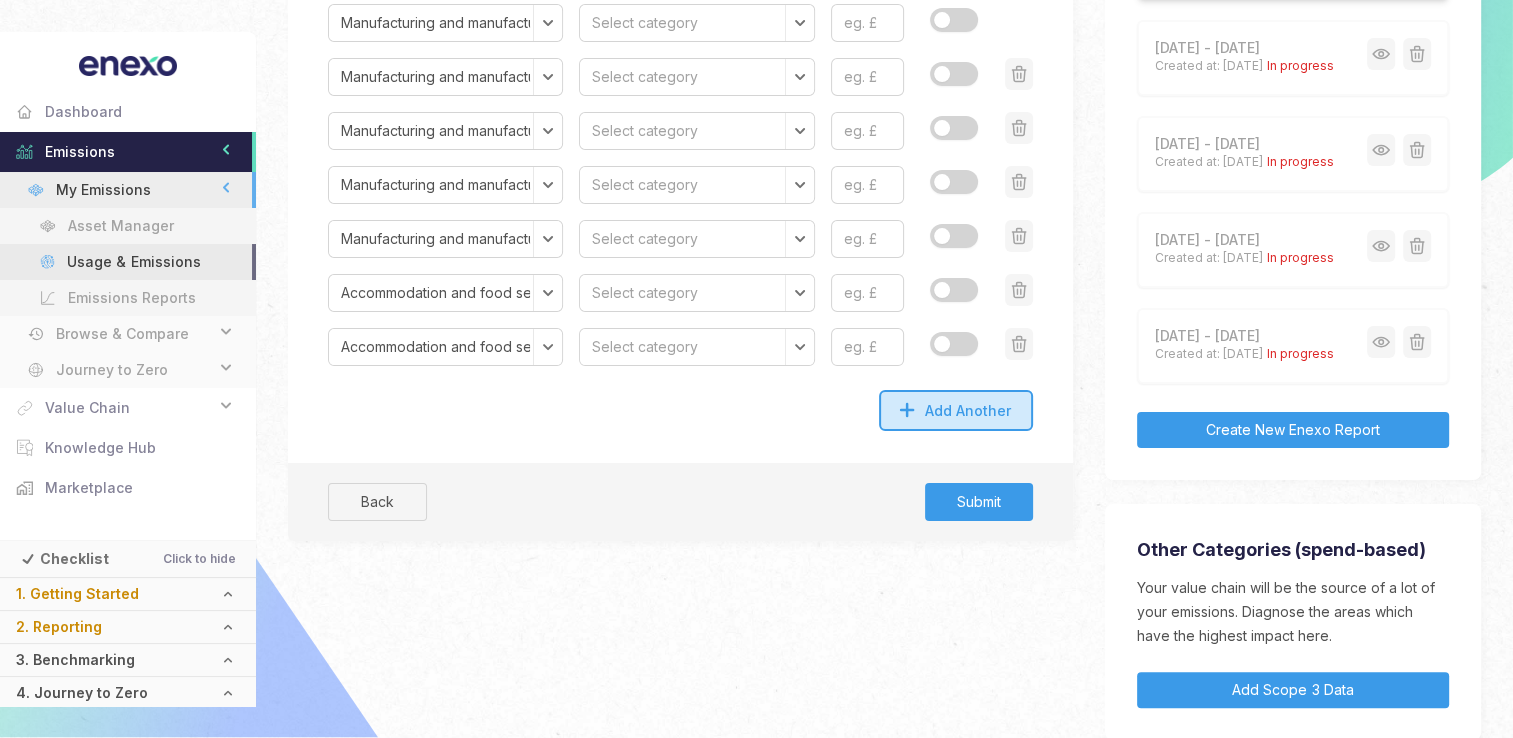 click on "Add Another" 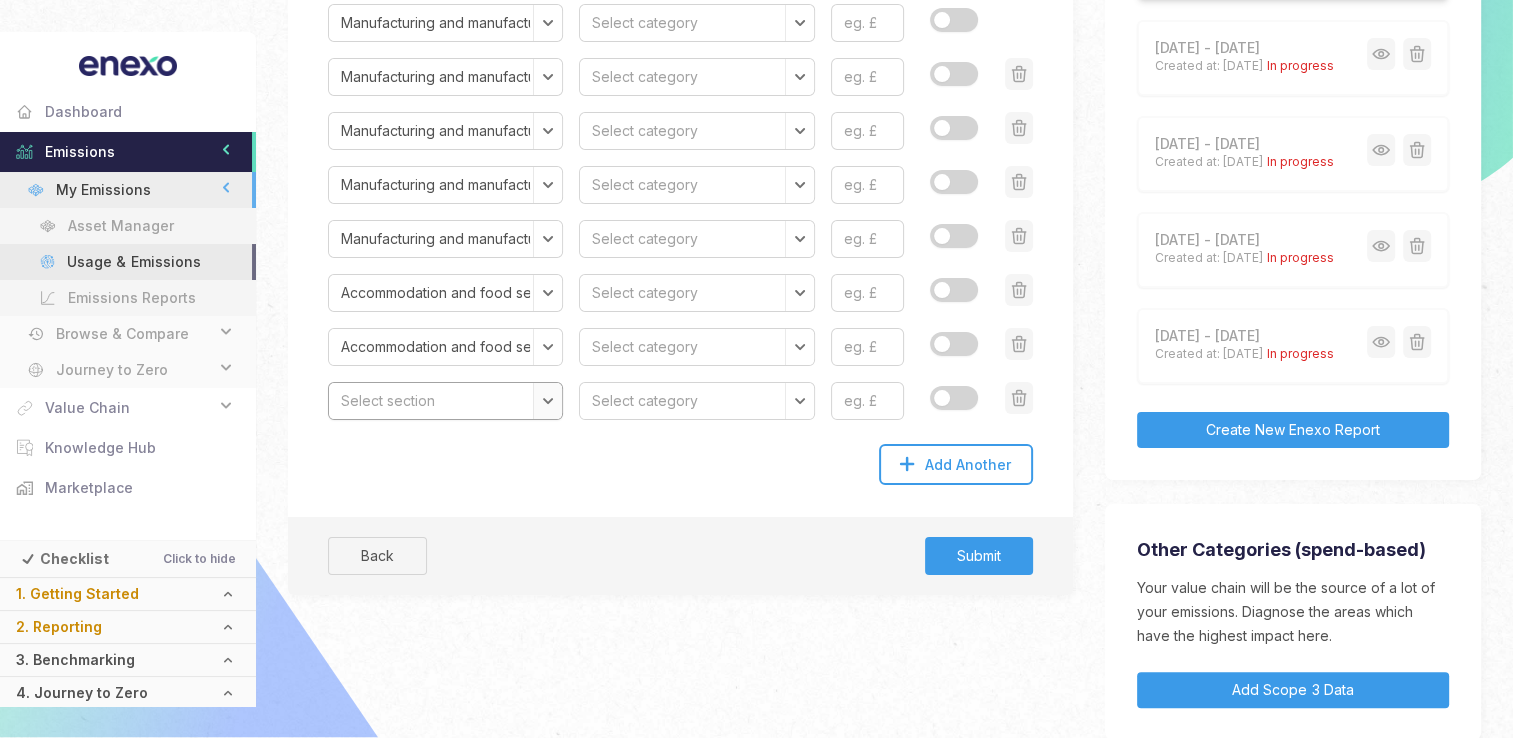click on "Select section Agriculture, forestry and fishing Mining and quarrying Manufacturing and manufactured products Electricity, gas, steam and air conditioning supply Water supply; sewerage, waste management and remediation activities Construction Wholesale and retail trade; repair of motor vehicles and motorcycles Transport and storage Accommodation and food services Information and communication Financial and insurance activities Real estate activities Professional, scientific and technical activities Administrative and support service activities Public administration and defence; compulsory social security Education Human health and social work activities Arts, entertainment and recreation Other service activities Activities of households as employers; undifferentiated goods and services-producing activities of households for own use" at bounding box center [445, 401] 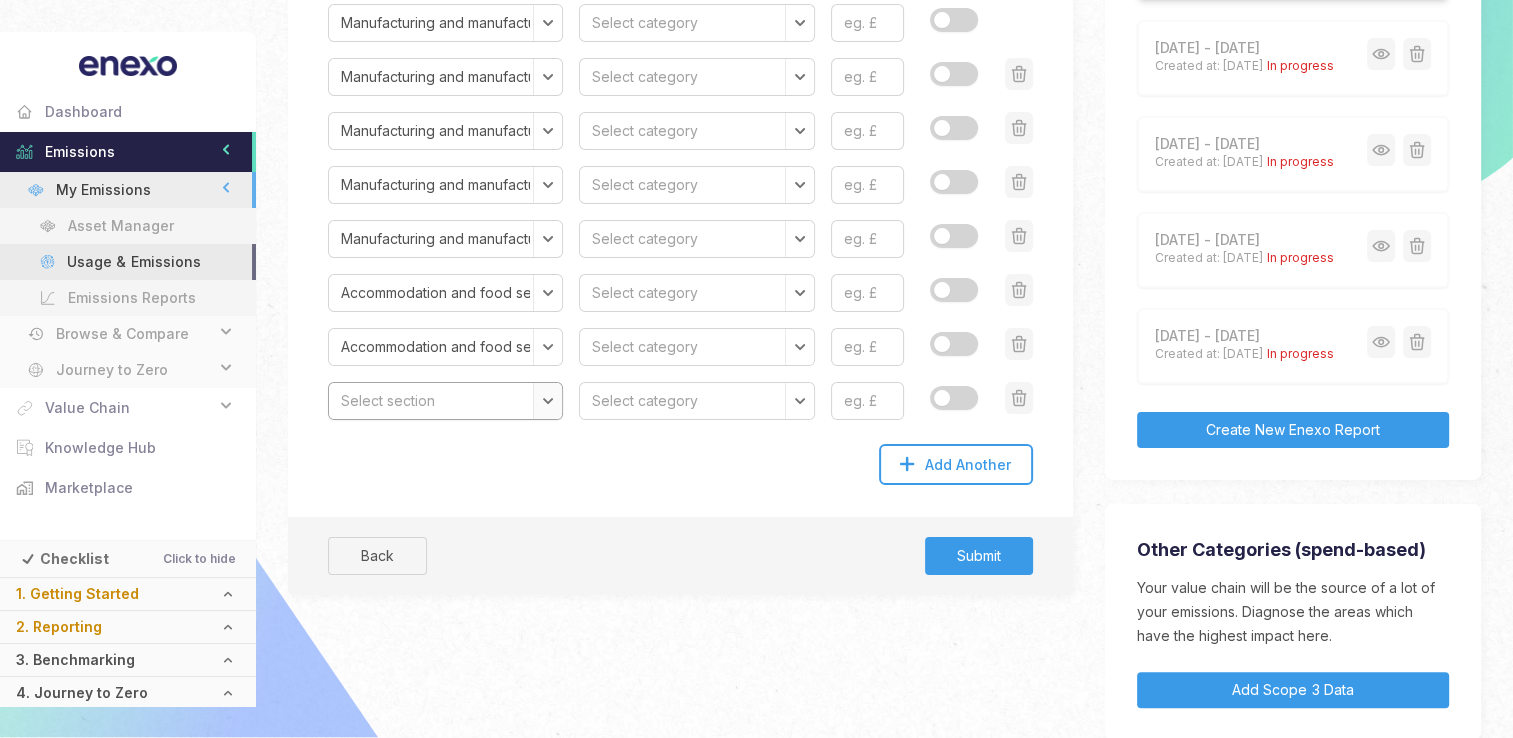 select on "Professional, scientific and technical activities" 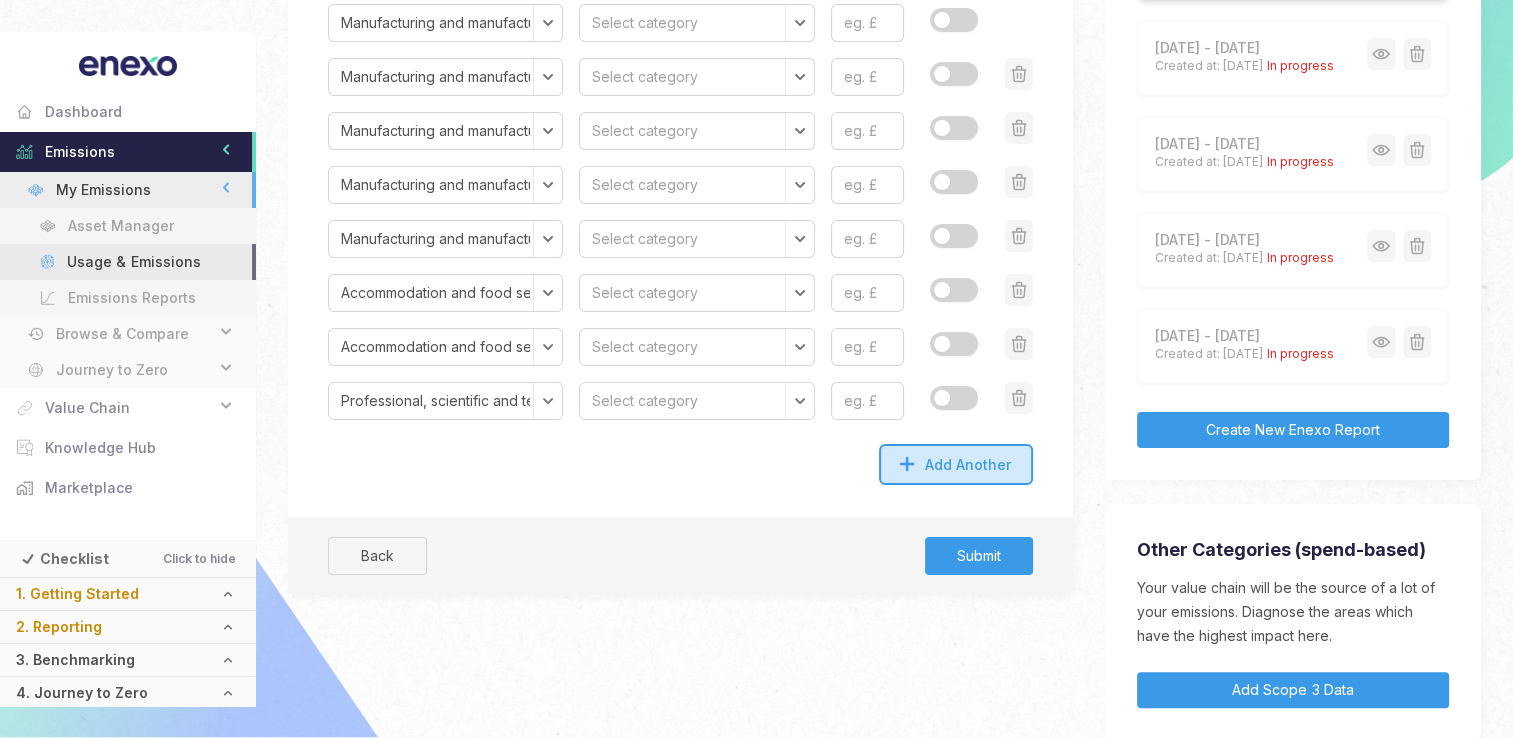 click on "Add Another" 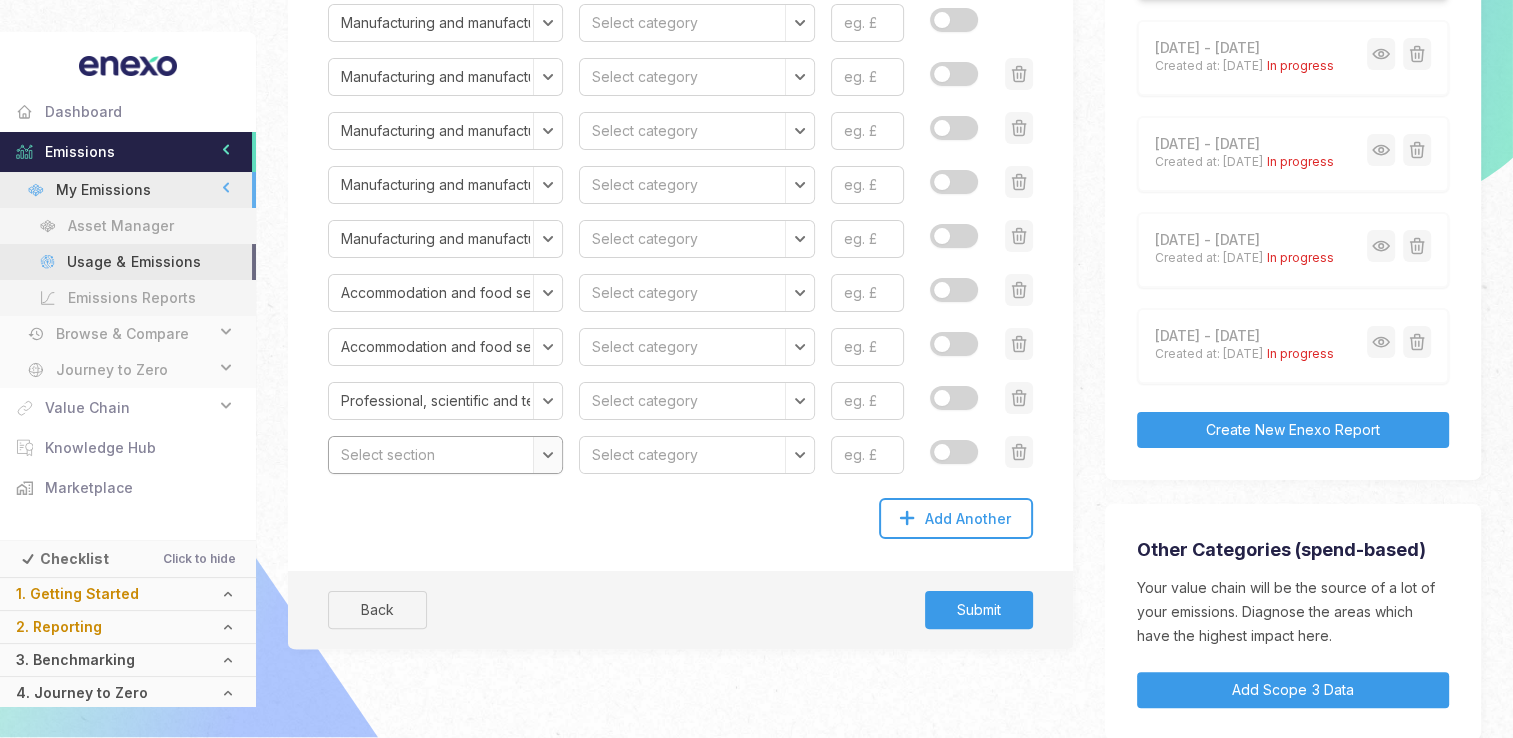 click on "Select section Agriculture, forestry and fishing Mining and quarrying Manufacturing and manufactured products Electricity, gas, steam and air conditioning supply Water supply; sewerage, waste management and remediation activities Construction Wholesale and retail trade; repair of motor vehicles and motorcycles Transport and storage Accommodation and food services Information and communication Financial and insurance activities Real estate activities Professional, scientific and technical activities Administrative and support service activities Public administration and defence; compulsory social security Education Human health and social work activities Arts, entertainment and recreation Other service activities Activities of households as employers; undifferentiated goods and services-producing activities of households for own use" at bounding box center [445, 455] 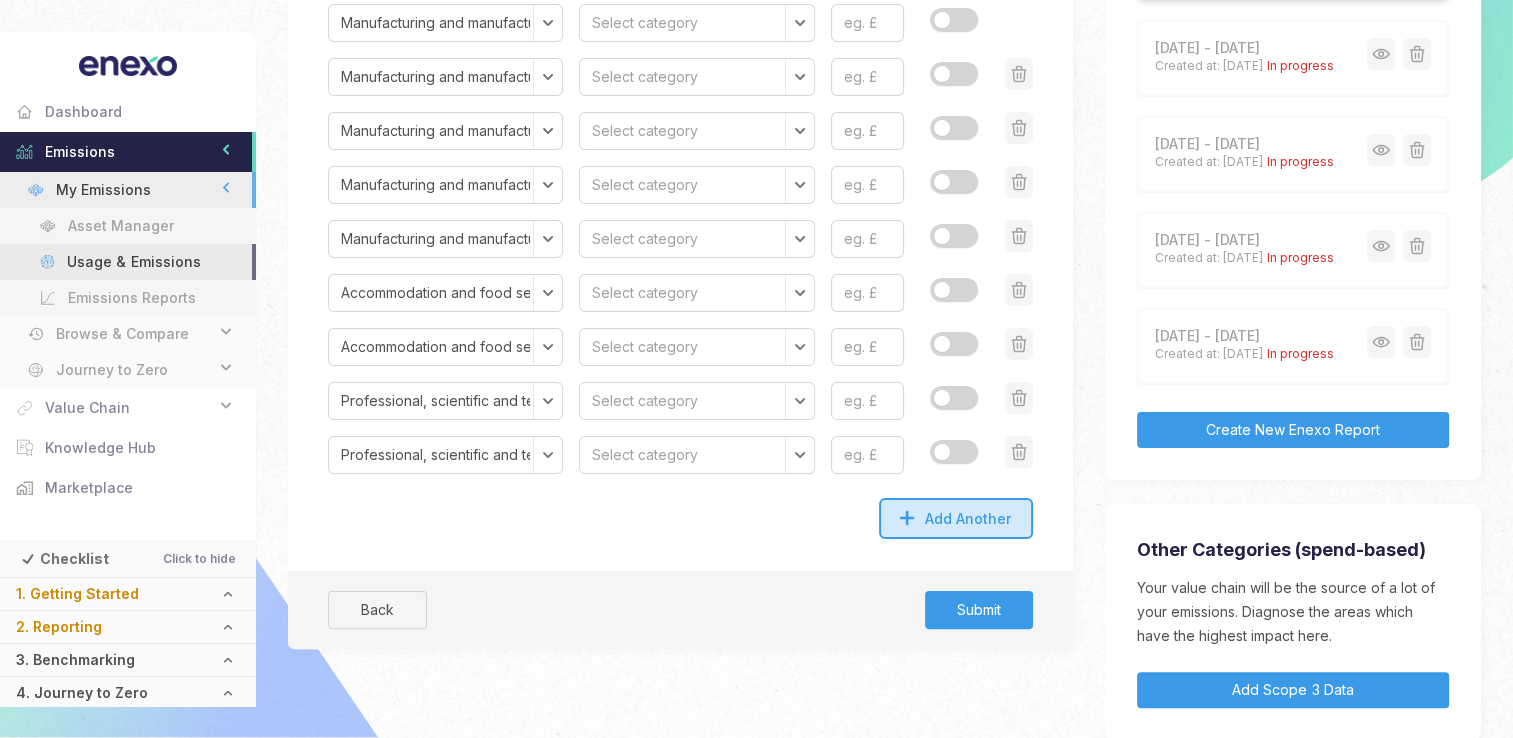 click 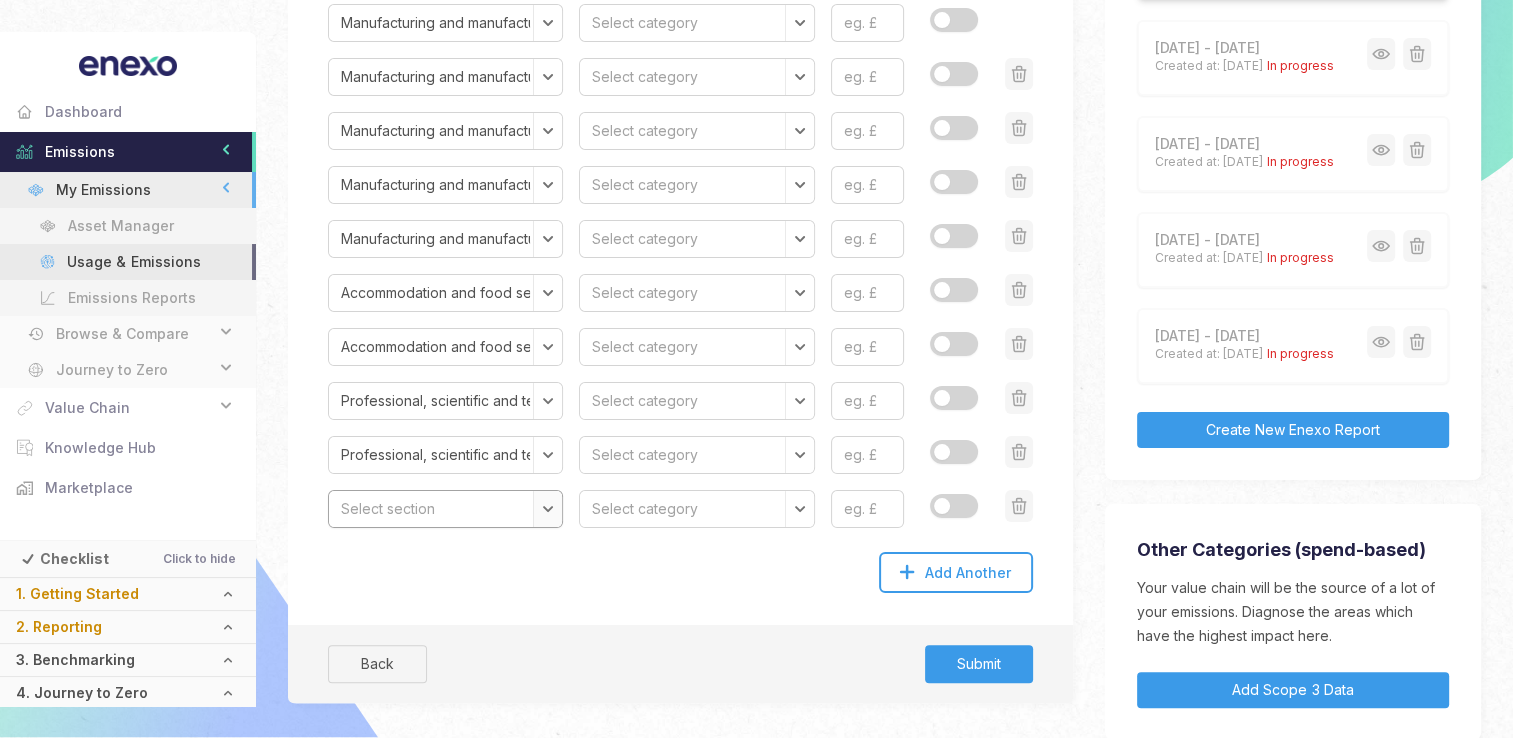 click on "Select section Agriculture, forestry and fishing Mining and quarrying Manufacturing and manufactured products Electricity, gas, steam and air conditioning supply Water supply; sewerage, waste management and remediation activities Construction Wholesale and retail trade; repair of motor vehicles and motorcycles Transport and storage Accommodation and food services Information and communication Financial and insurance activities Real estate activities Professional, scientific and technical activities Administrative and support service activities Public administration and defence; compulsory social security Education Human health and social work activities Arts, entertainment and recreation Other service activities Activities of households as employers; undifferentiated goods and services-producing activities of households for own use" at bounding box center (445, 509) 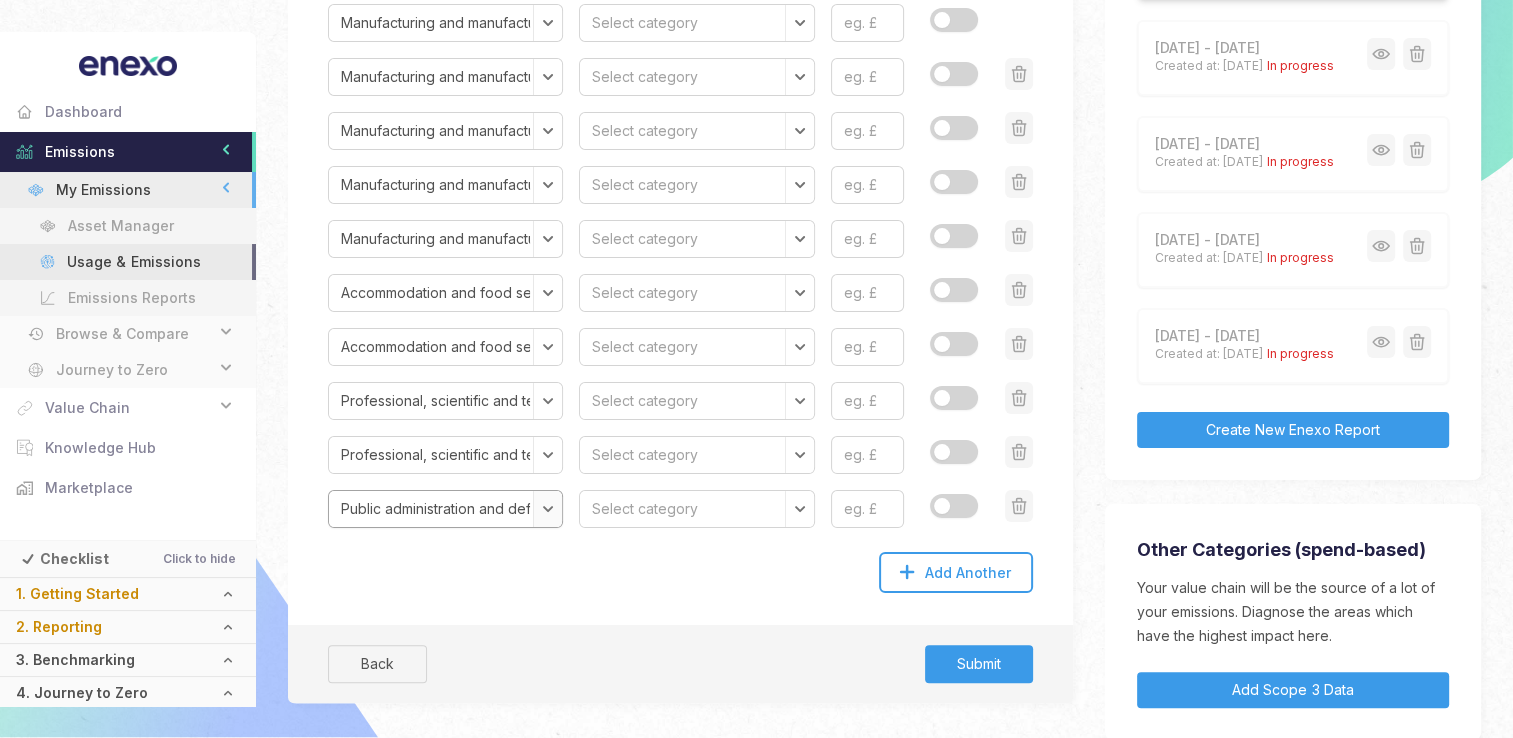 click on "Select section Agriculture, forestry and fishing Mining and quarrying Manufacturing and manufactured products Electricity, gas, steam and air conditioning supply Water supply; sewerage, waste management and remediation activities Construction Wholesale and retail trade; repair of motor vehicles and motorcycles Transport and storage Accommodation and food services Information and communication Financial and insurance activities Real estate activities Professional, scientific and technical activities Administrative and support service activities Public administration and defence; compulsory social security Education Human health and social work activities Arts, entertainment and recreation Other service activities Activities of households as employers; undifferentiated goods and services-producing activities of households for own use" at bounding box center [445, 509] 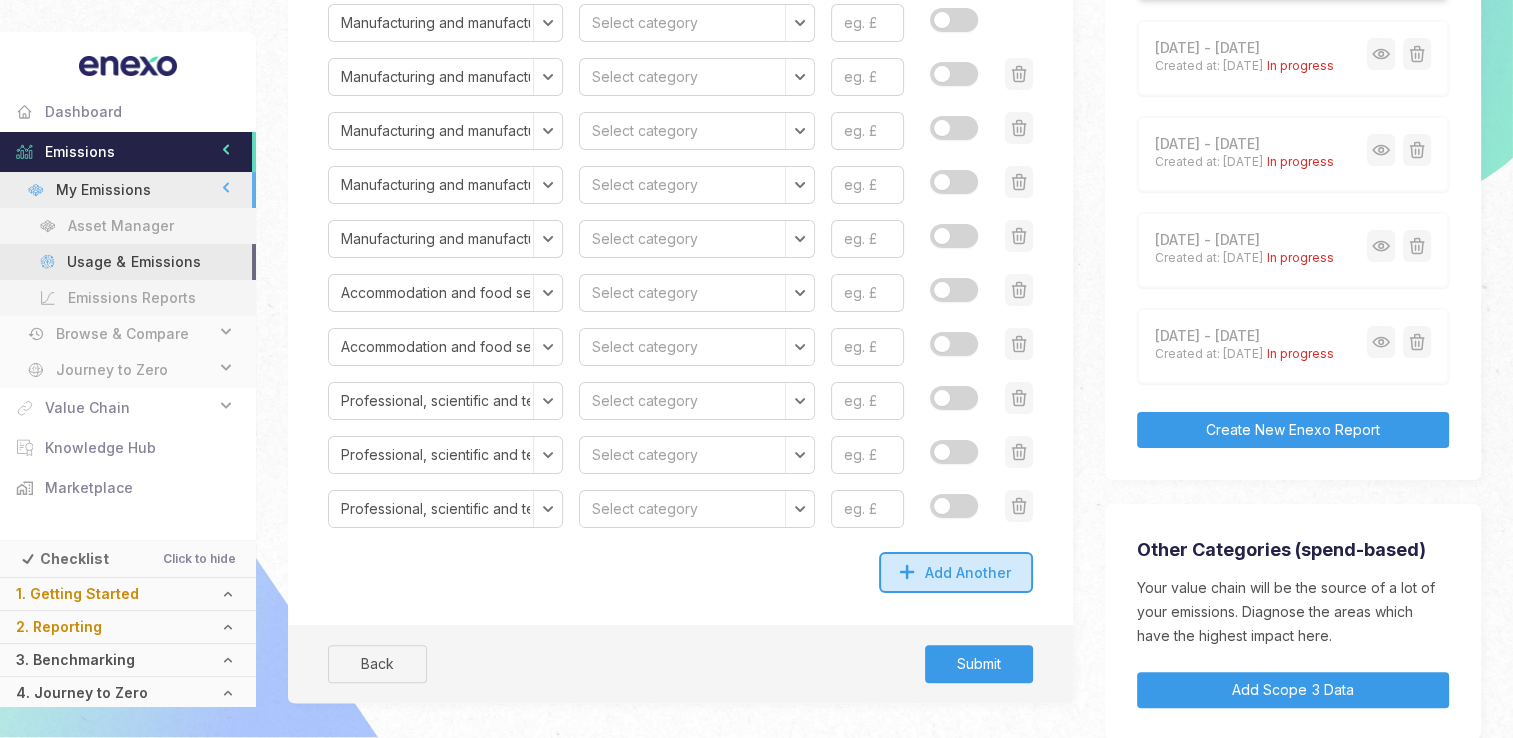 click 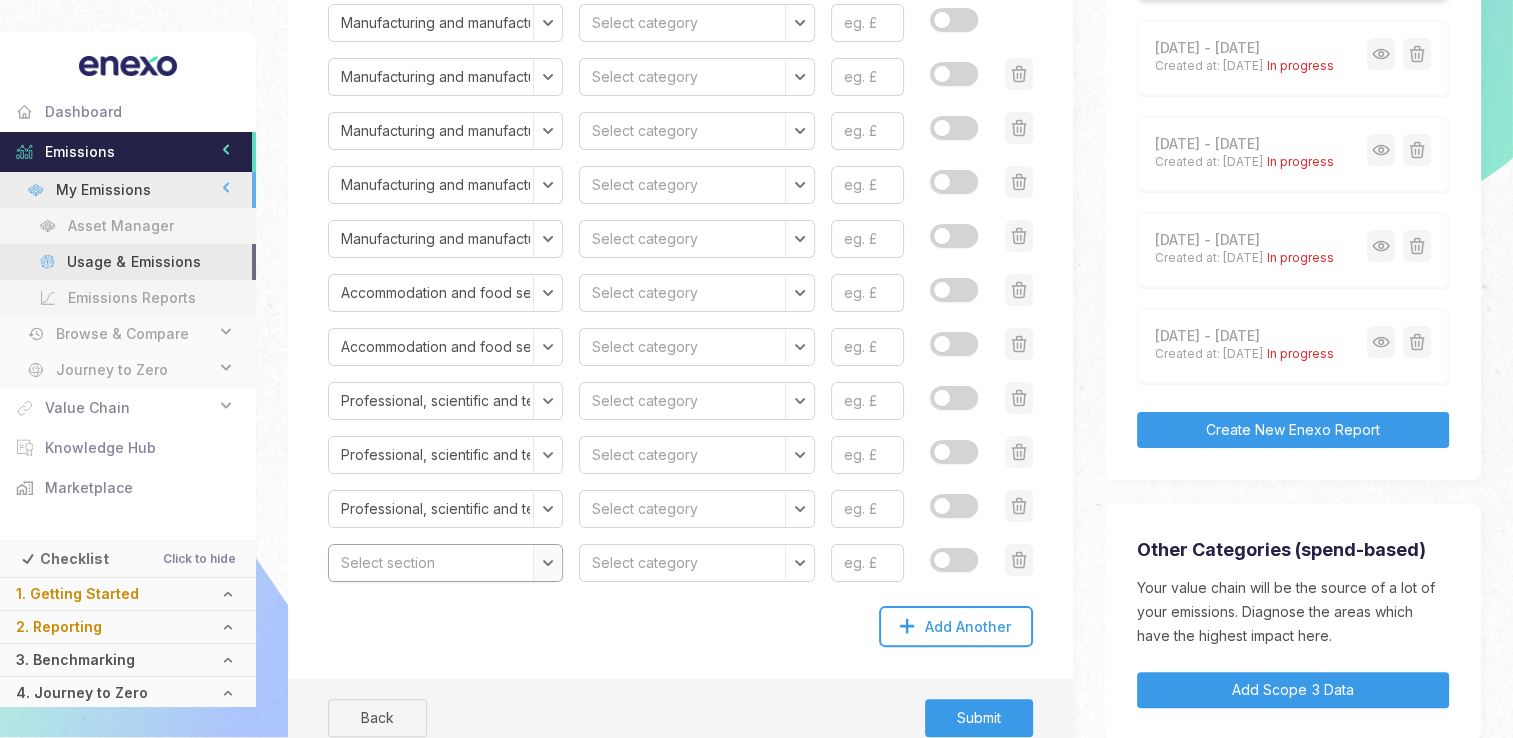 click on "Select section Agriculture, forestry and fishing Mining and quarrying Manufacturing and manufactured products Electricity, gas, steam and air conditioning supply Water supply; sewerage, waste management and remediation activities Construction Wholesale and retail trade; repair of motor vehicles and motorcycles Transport and storage Accommodation and food services Information and communication Financial and insurance activities Real estate activities Professional, scientific and technical activities Administrative and support service activities Public administration and defence; compulsory social security Education Human health and social work activities Arts, entertainment and recreation Other service activities Activities of households as employers; undifferentiated goods and services-producing activities of households for own use" at bounding box center (445, 563) 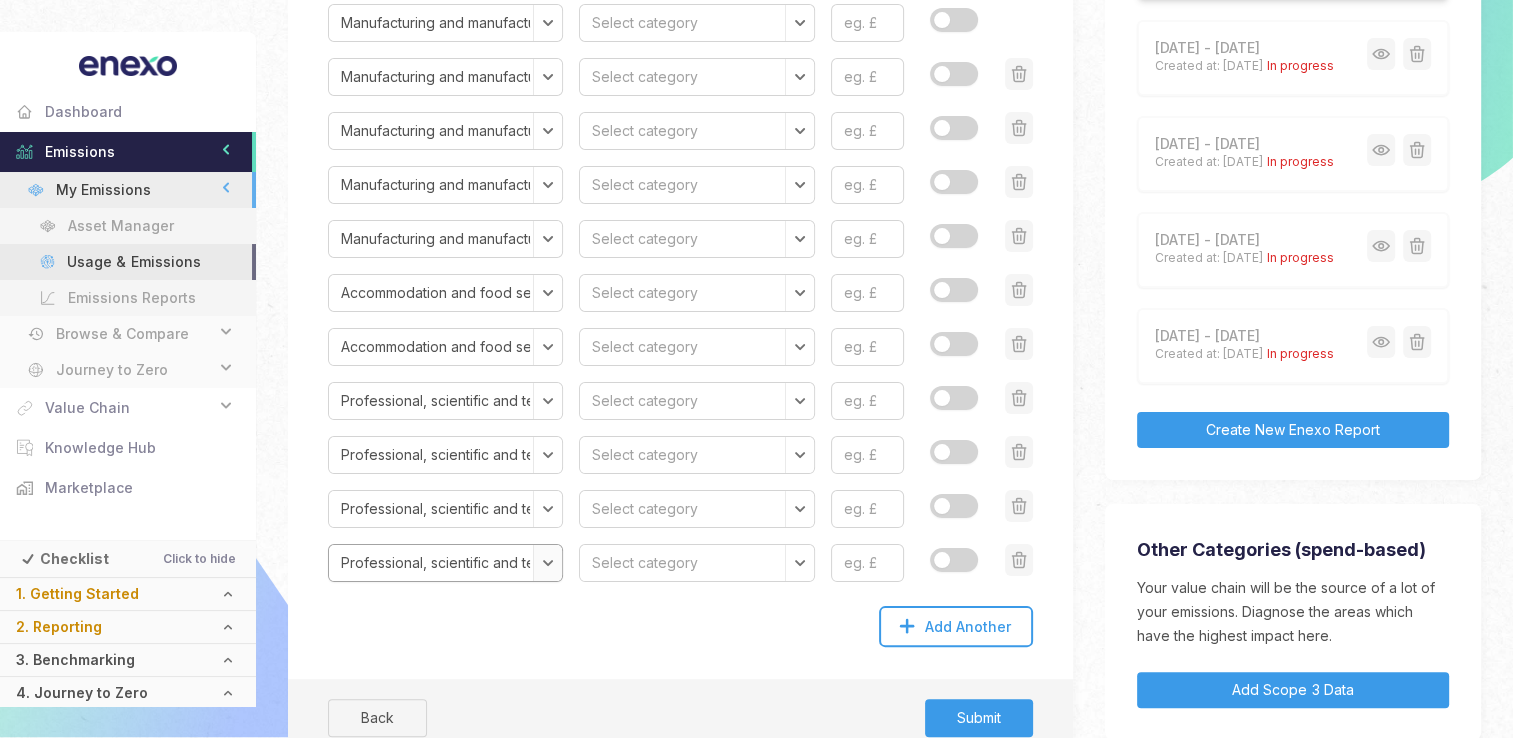 click on "Select section Agriculture, forestry and fishing Mining and quarrying Manufacturing and manufactured products Electricity, gas, steam and air conditioning supply Water supply; sewerage, waste management and remediation activities Construction Wholesale and retail trade; repair of motor vehicles and motorcycles Transport and storage Accommodation and food services Information and communication Financial and insurance activities Real estate activities Professional, scientific and technical activities Administrative and support service activities Public administration and defence; compulsory social security Education Human health and social work activities Arts, entertainment and recreation Other service activities Activities of households as employers; undifferentiated goods and services-producing activities of households for own use" at bounding box center (445, 563) 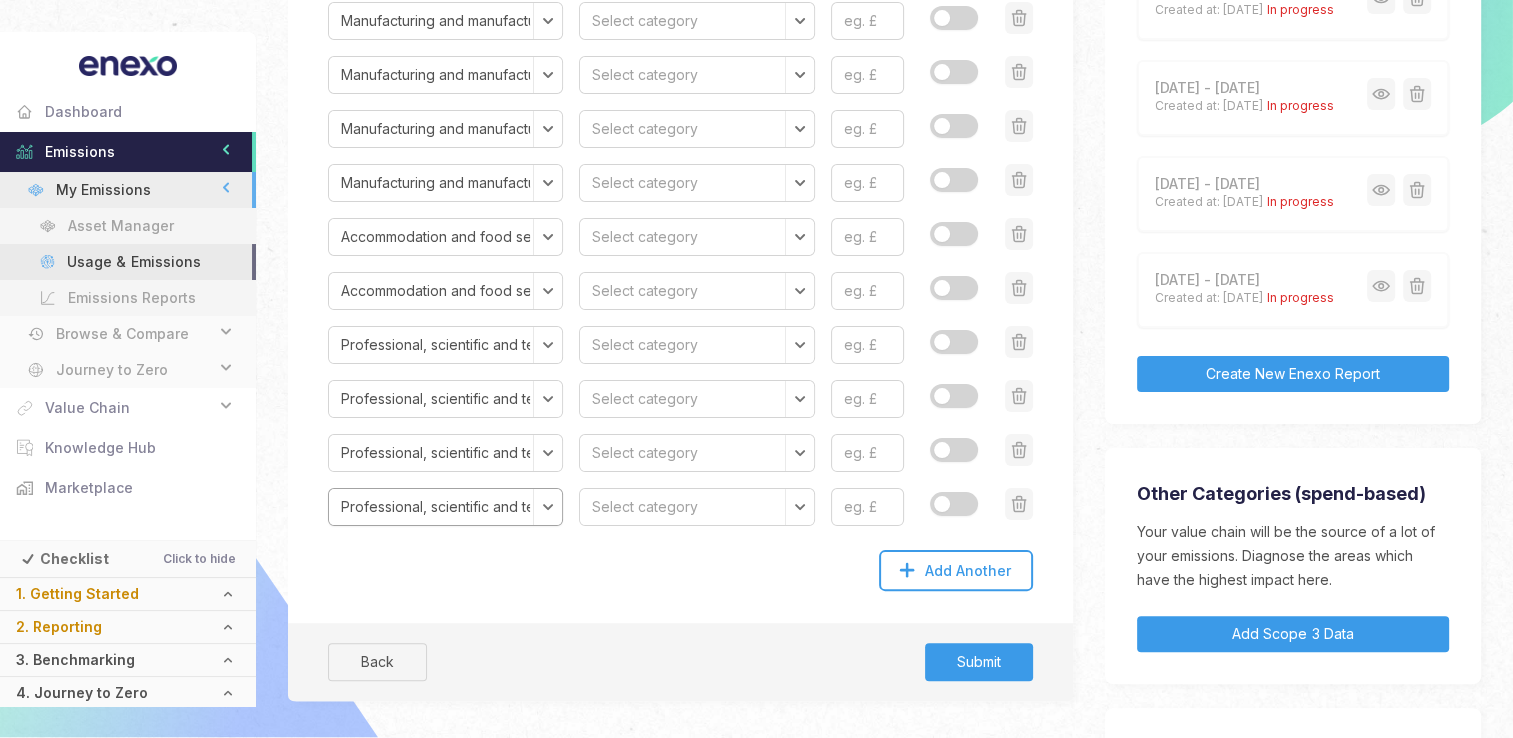 scroll, scrollTop: 400, scrollLeft: 0, axis: vertical 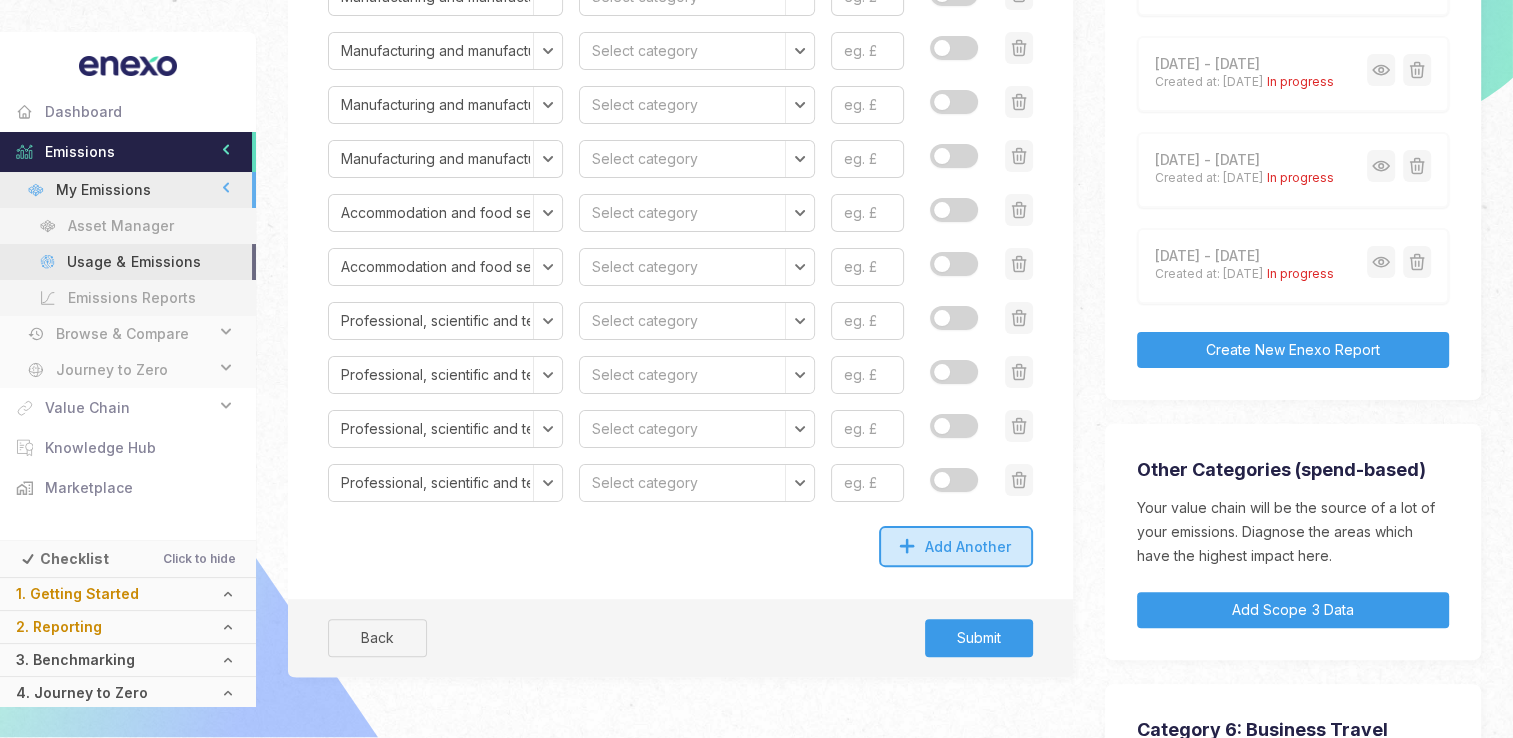 click on "Add Another" 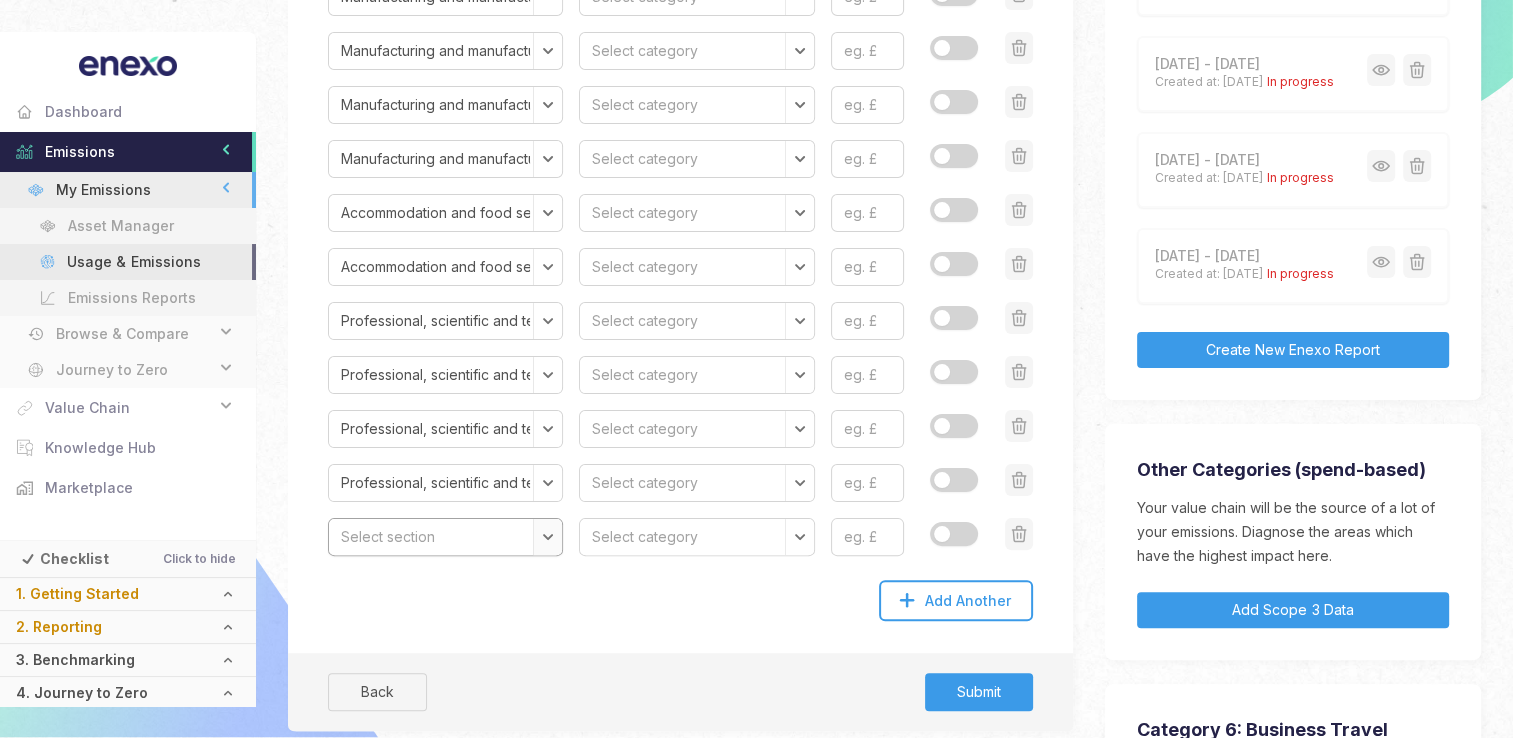 click on "Select section Agriculture, forestry and fishing Mining and quarrying Manufacturing and manufactured products Electricity, gas, steam and air conditioning supply Water supply; sewerage, waste management and remediation activities Construction Wholesale and retail trade; repair of motor vehicles and motorcycles Transport and storage Accommodation and food services Information and communication Financial and insurance activities Real estate activities Professional, scientific and technical activities Administrative and support service activities Public administration and defence; compulsory social security Education Human health and social work activities Arts, entertainment and recreation Other service activities Activities of households as employers; undifferentiated goods and services-producing activities of households for own use" at bounding box center [445, 537] 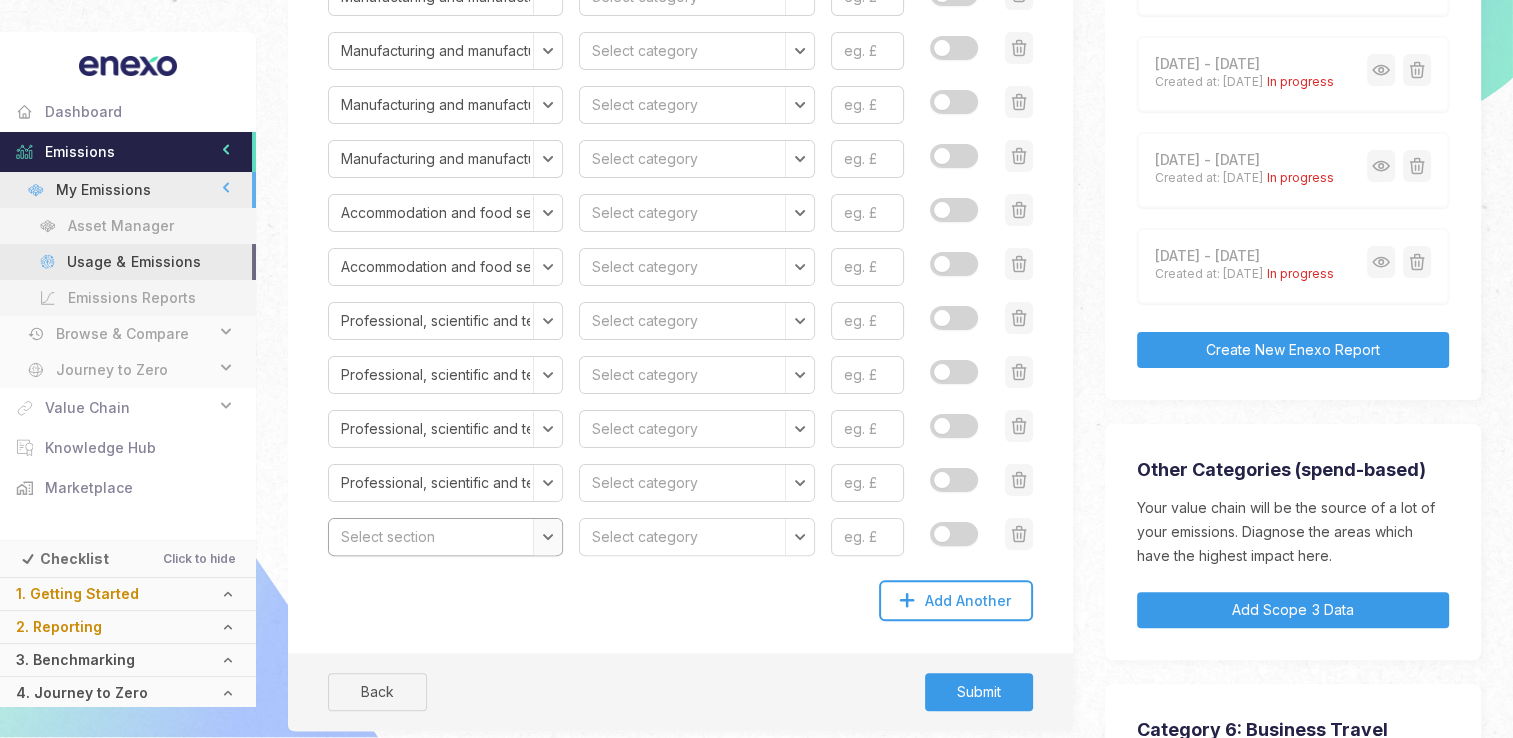select on "Information and communication" 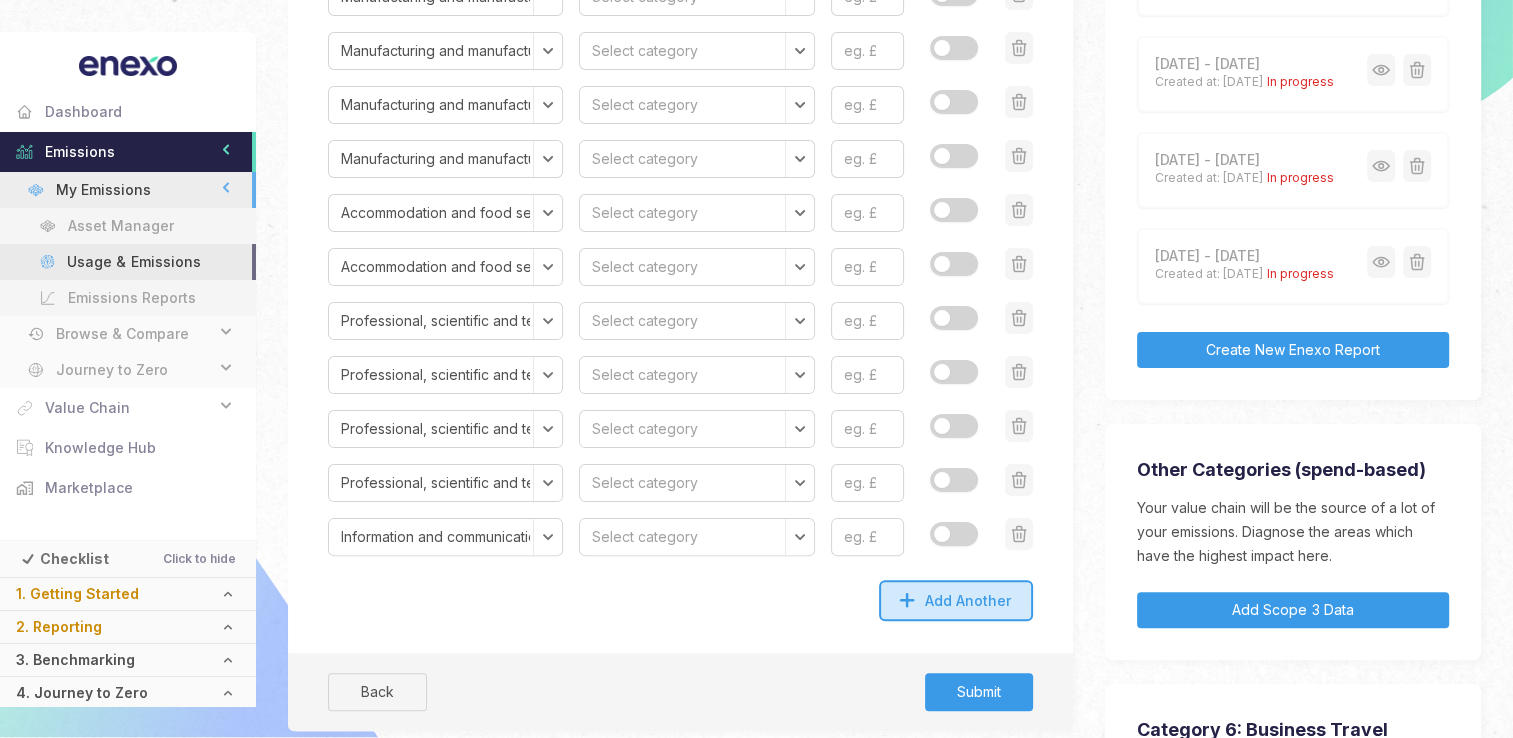 click on "Add Another" 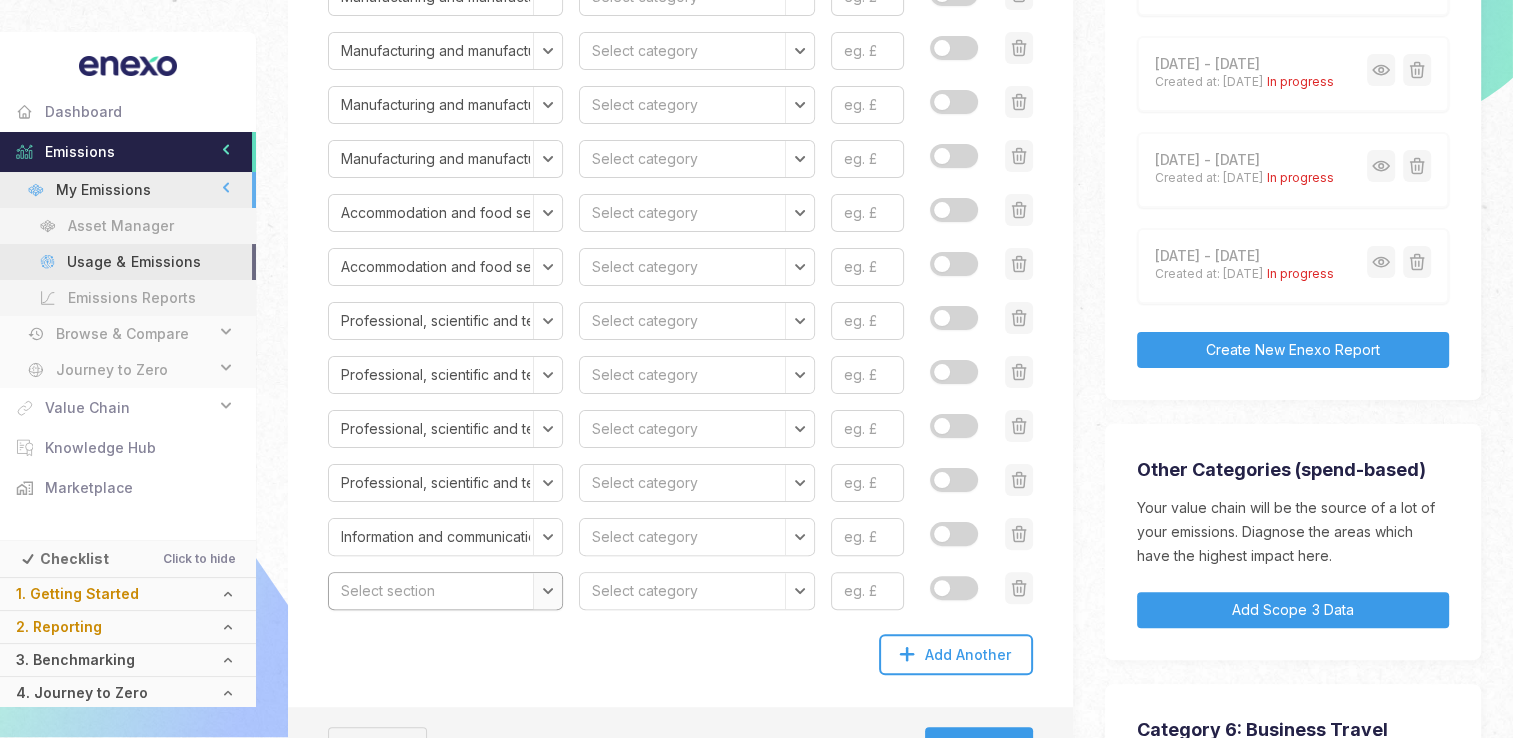 click on "Select section Agriculture, forestry and fishing Mining and quarrying Manufacturing and manufactured products Electricity, gas, steam and air conditioning supply Water supply; sewerage, waste management and remediation activities Construction Wholesale and retail trade; repair of motor vehicles and motorcycles Transport and storage Accommodation and food services Information and communication Financial and insurance activities Real estate activities Professional, scientific and technical activities Administrative and support service activities Public administration and defence; compulsory social security Education Human health and social work activities Arts, entertainment and recreation Other service activities Activities of households as employers; undifferentiated goods and services-producing activities of households for own use" at bounding box center (445, 591) 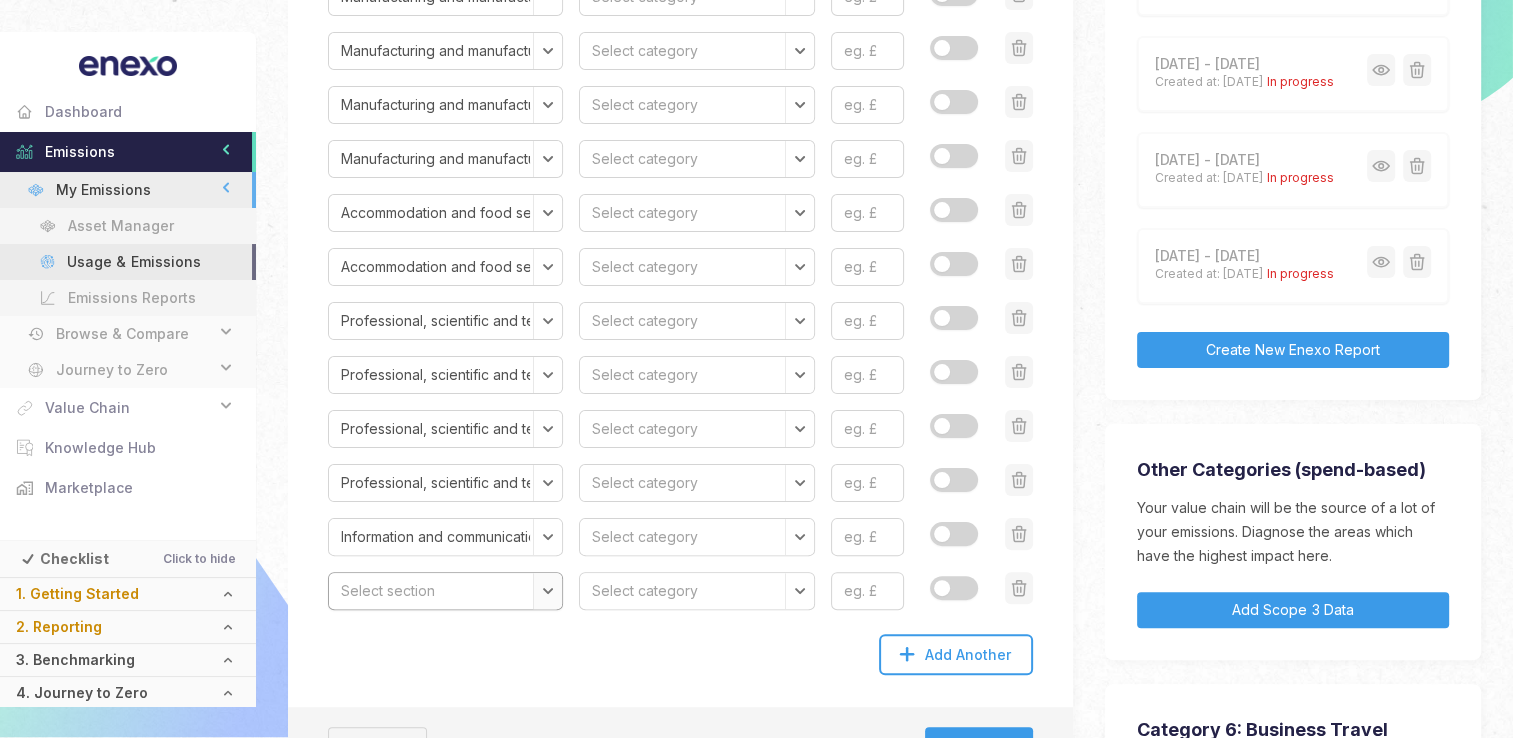 select on "Information and communication" 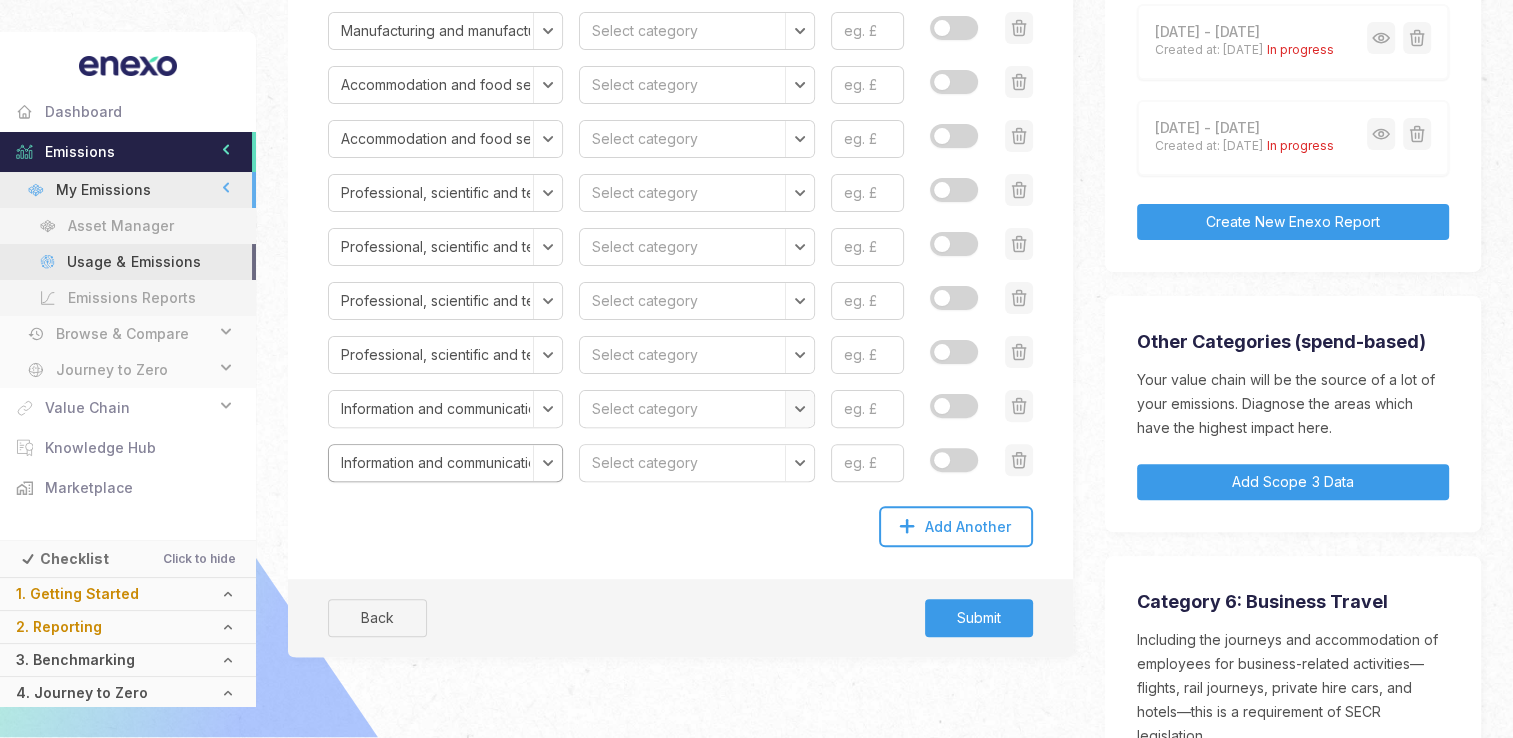 scroll, scrollTop: 532, scrollLeft: 0, axis: vertical 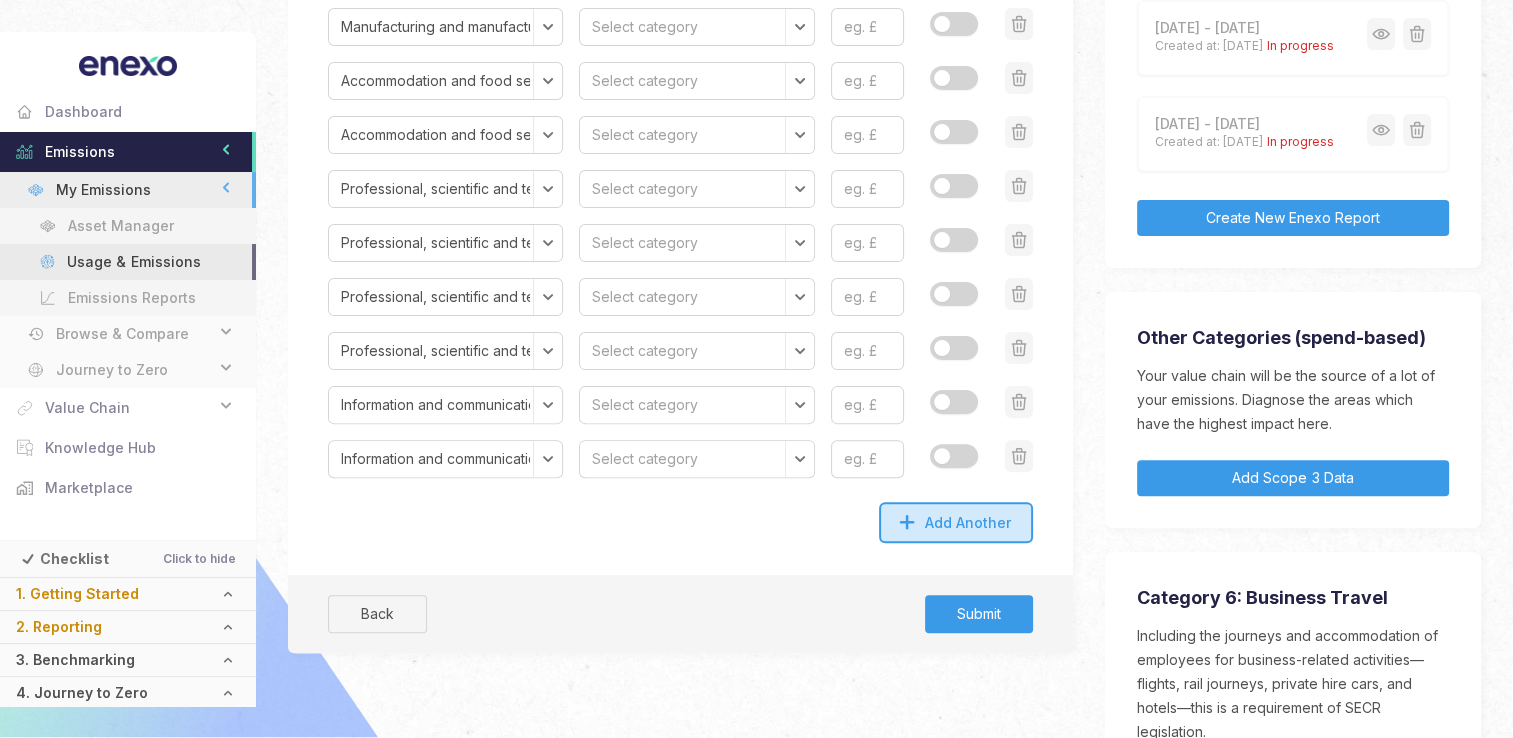 click on "Add Another" 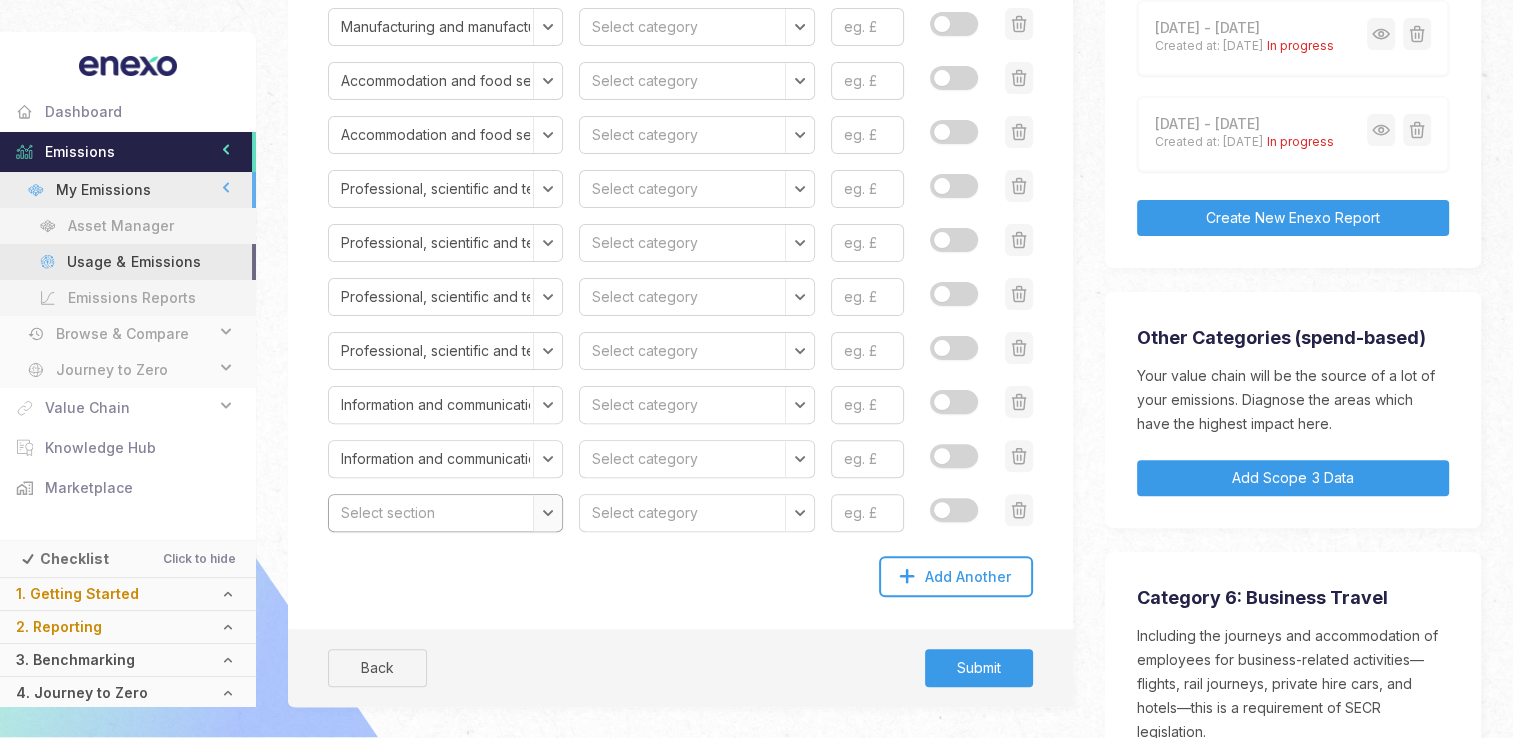 click on "Select section Agriculture, forestry and fishing Mining and quarrying Manufacturing and manufactured products Electricity, gas, steam and air conditioning supply Water supply; sewerage, waste management and remediation activities Construction Wholesale and retail trade; repair of motor vehicles and motorcycles Transport and storage Accommodation and food services Information and communication Financial and insurance activities Real estate activities Professional, scientific and technical activities Administrative and support service activities Public administration and defence; compulsory social security Education Human health and social work activities Arts, entertainment and recreation Other service activities Activities of households as employers; undifferentiated goods and services-producing activities of households for own use" at bounding box center [445, 513] 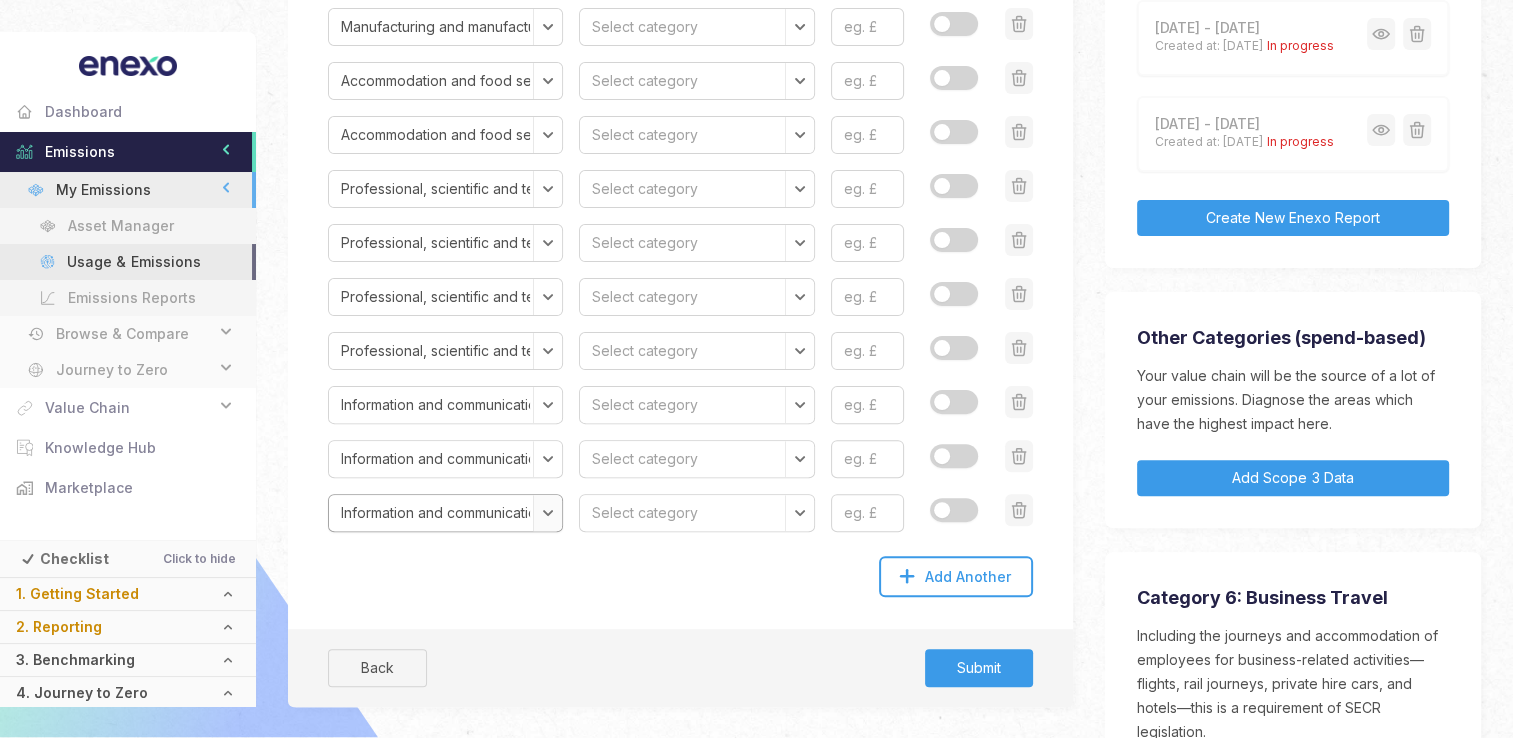 click on "Select section Agriculture, forestry and fishing Mining and quarrying Manufacturing and manufactured products Electricity, gas, steam and air conditioning supply Water supply; sewerage, waste management and remediation activities Construction Wholesale and retail trade; repair of motor vehicles and motorcycles Transport and storage Accommodation and food services Information and communication Financial and insurance activities Real estate activities Professional, scientific and technical activities Administrative and support service activities Public administration and defence; compulsory social security Education Human health and social work activities Arts, entertainment and recreation Other service activities Activities of households as employers; undifferentiated goods and services-producing activities of households for own use" at bounding box center (445, 513) 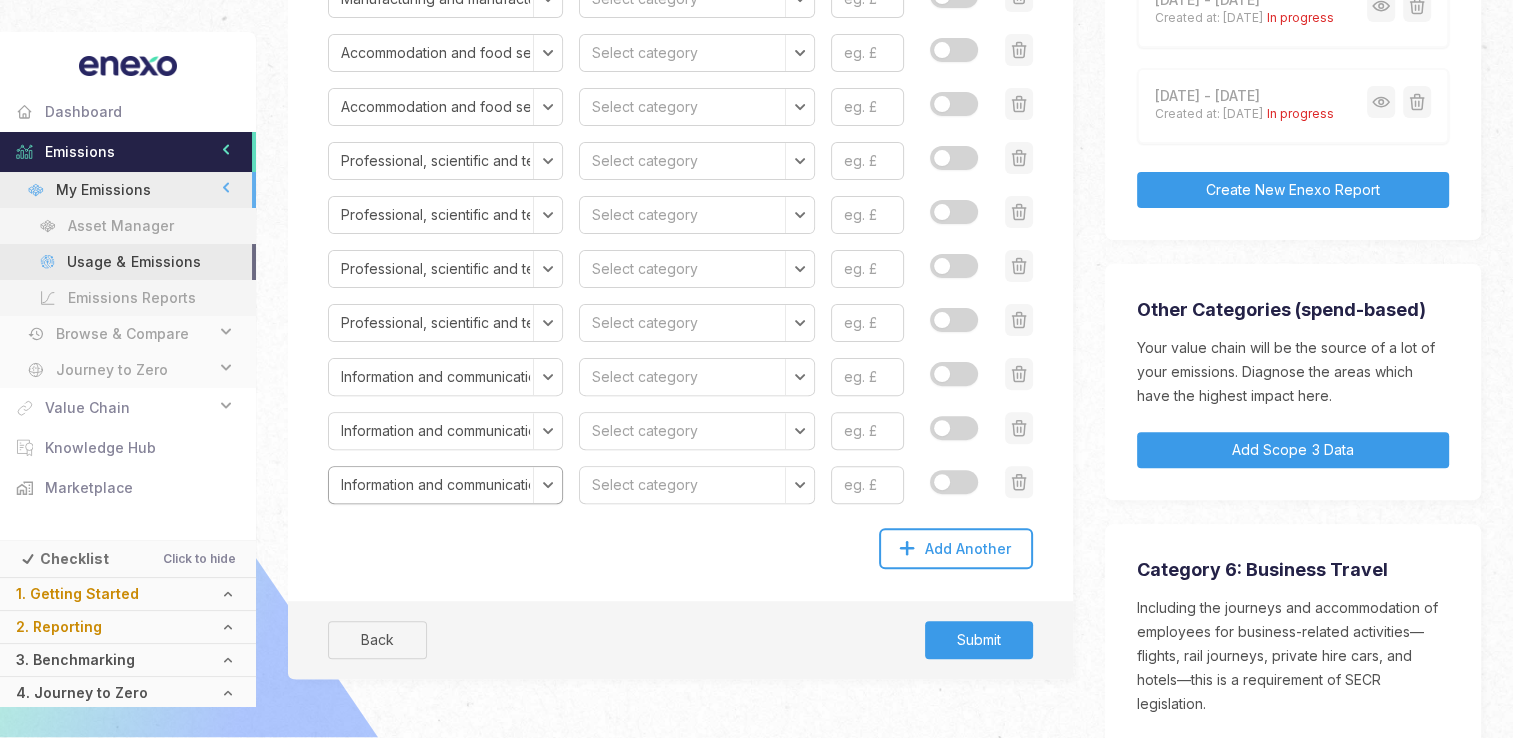 scroll, scrollTop: 568, scrollLeft: 0, axis: vertical 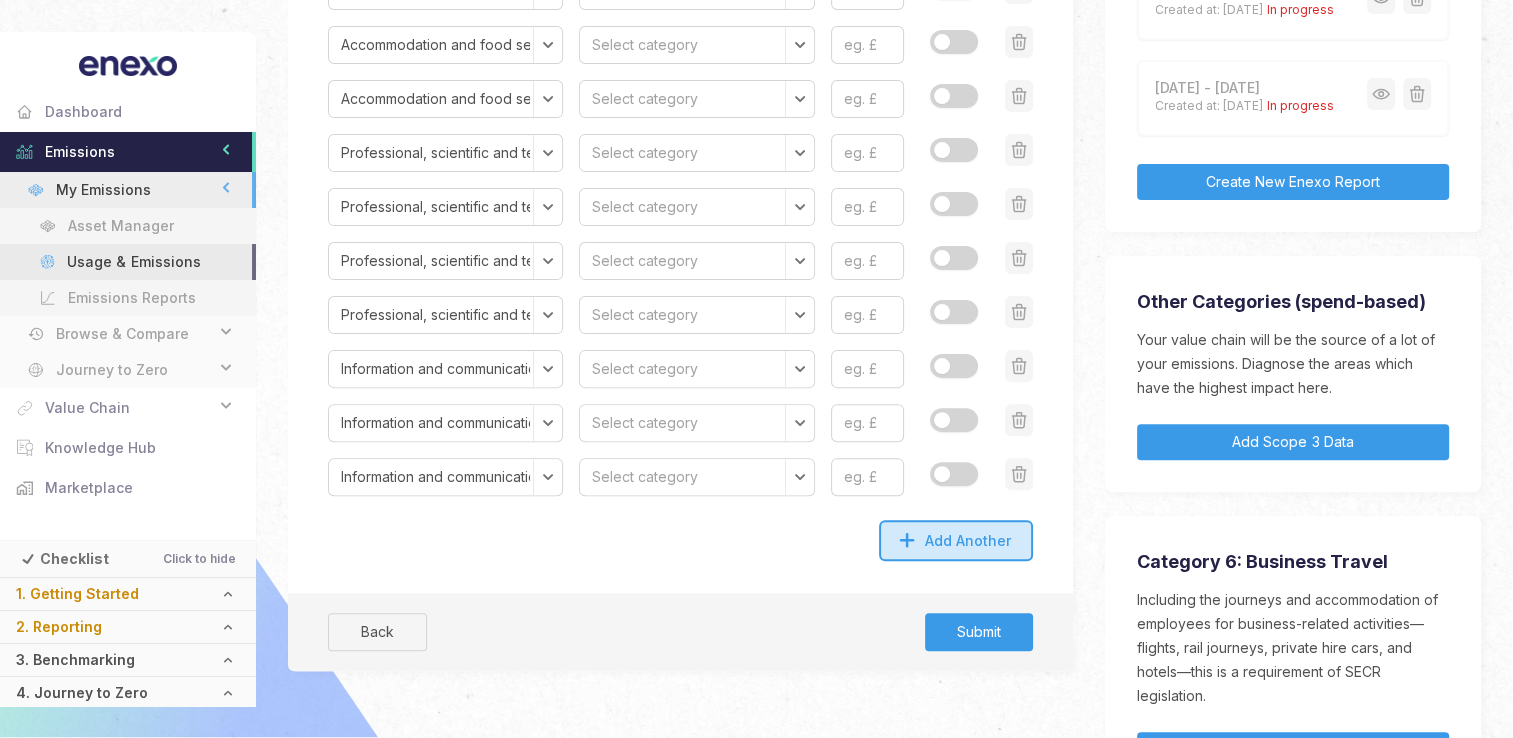 click on "Add Another" 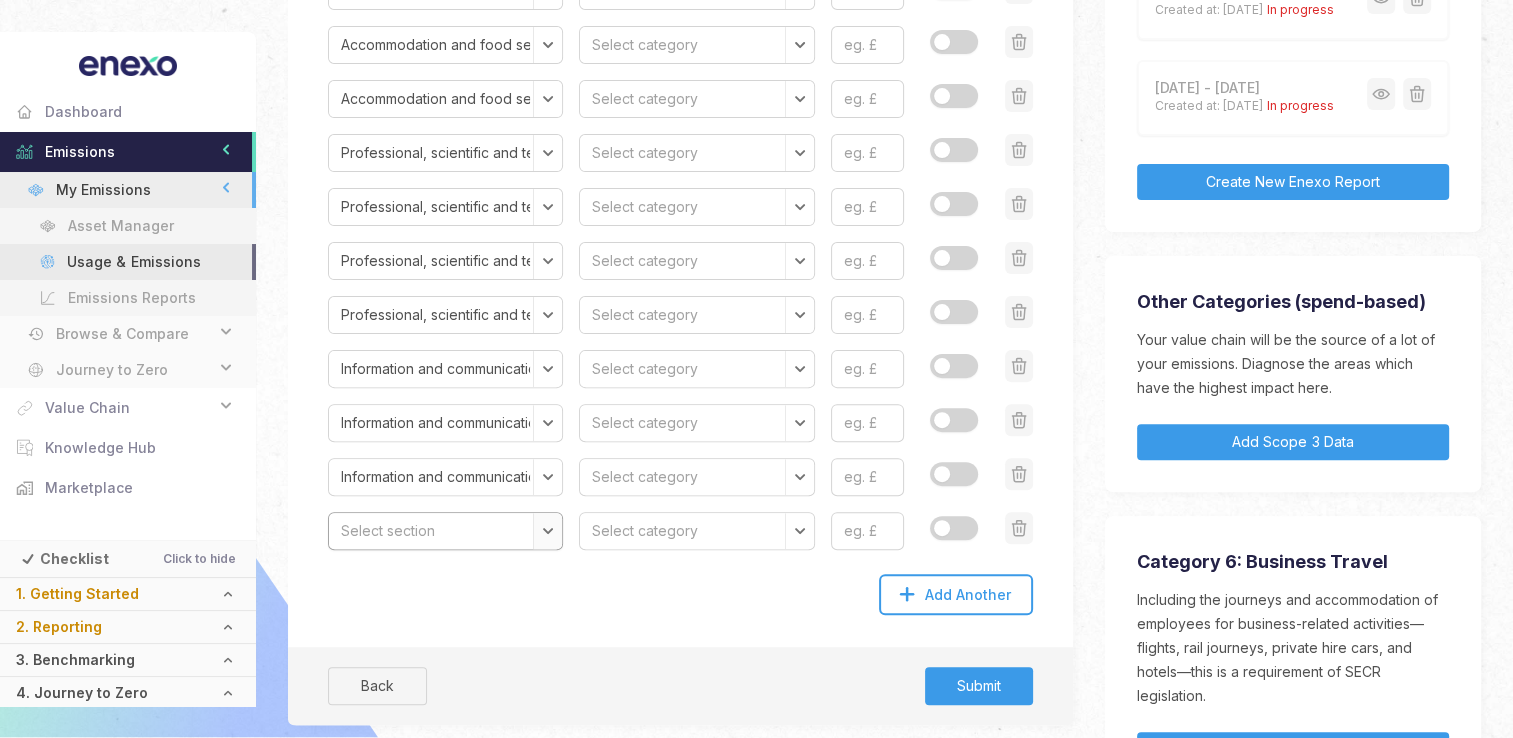 click on "Select section Agriculture, forestry and fishing Mining and quarrying Manufacturing and manufactured products Electricity, gas, steam and air conditioning supply Water supply; sewerage, waste management and remediation activities Construction Wholesale and retail trade; repair of motor vehicles and motorcycles Transport and storage Accommodation and food services Information and communication Financial and insurance activities Real estate activities Professional, scientific and technical activities Administrative and support service activities Public administration and defence; compulsory social security Education Human health and social work activities Arts, entertainment and recreation Other service activities Activities of households as employers; undifferentiated goods and services-producing activities of households for own use" at bounding box center (445, 531) 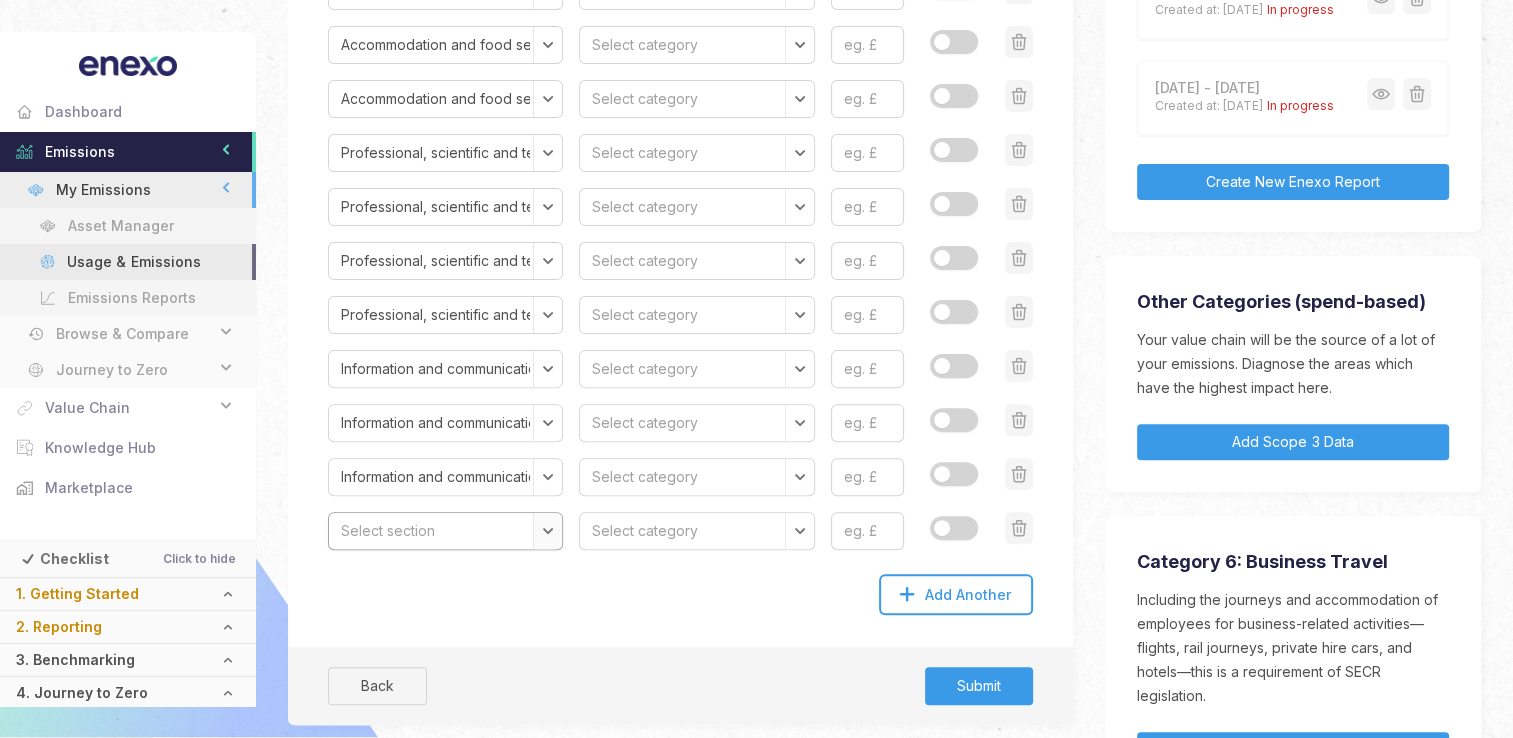 select on "Financial and insurance activities" 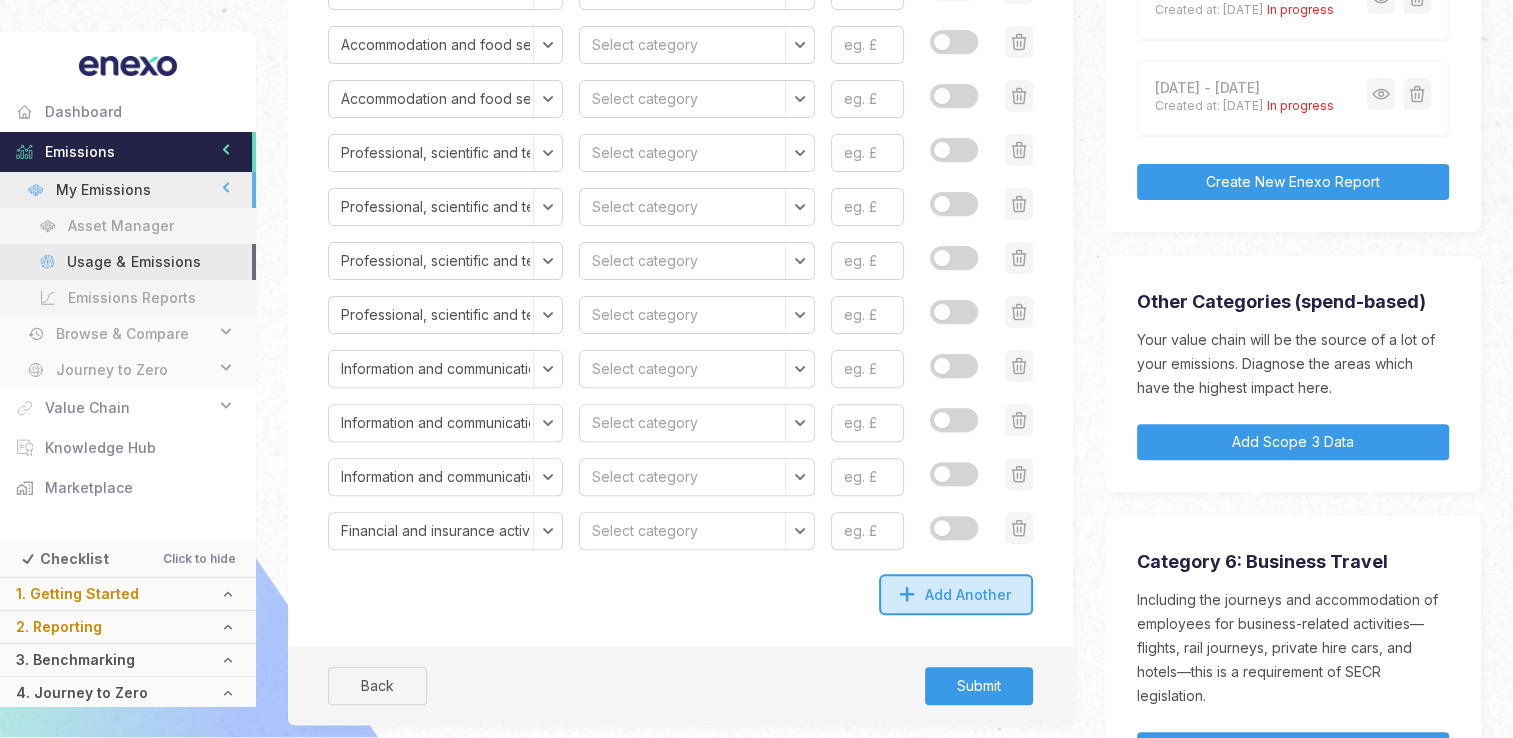 click on "Add Another" 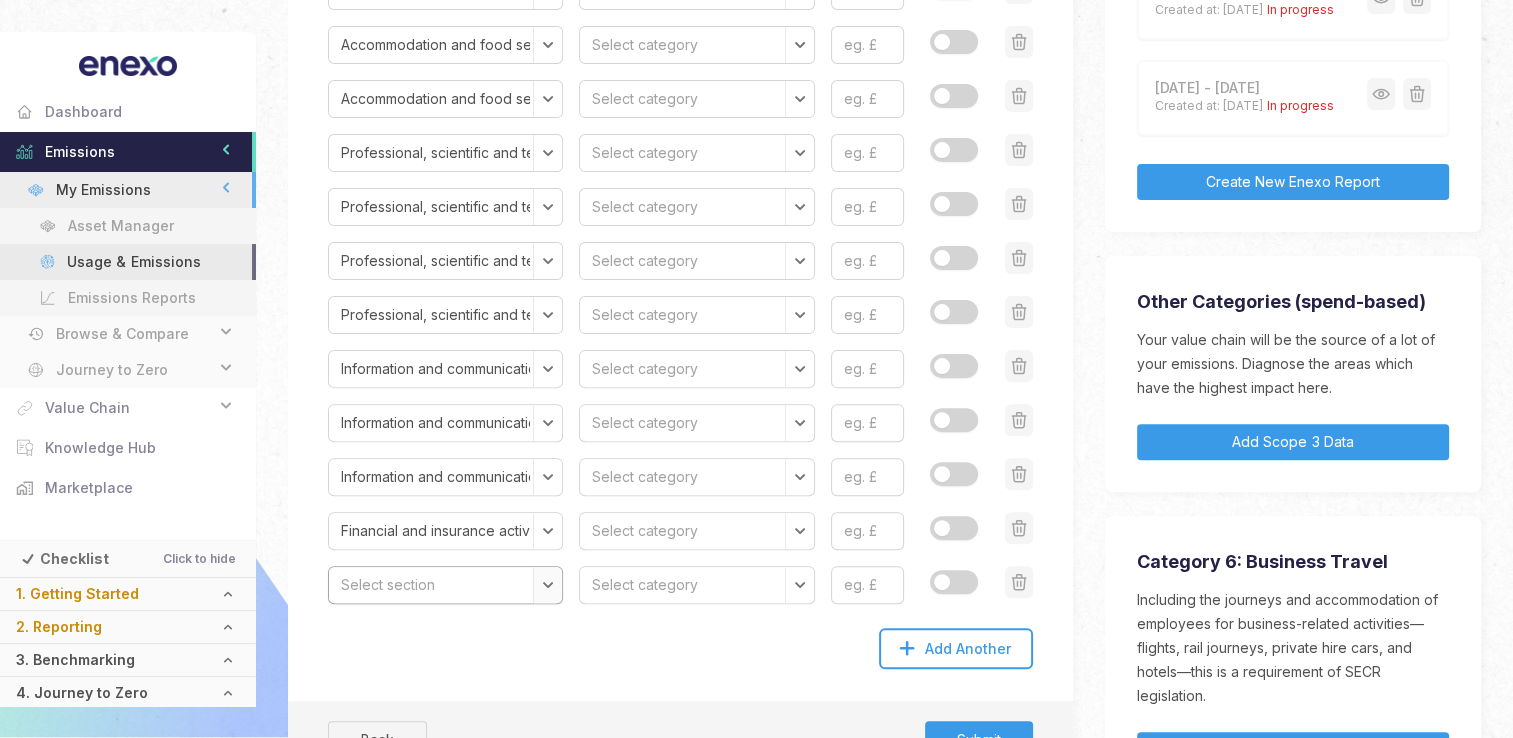 click on "Select section Agriculture, forestry and fishing Mining and quarrying Manufacturing and manufactured products Electricity, gas, steam and air conditioning supply Water supply; sewerage, waste management and remediation activities Construction Wholesale and retail trade; repair of motor vehicles and motorcycles Transport and storage Accommodation and food services Information and communication Financial and insurance activities Real estate activities Professional, scientific and technical activities Administrative and support service activities Public administration and defence; compulsory social security Education Human health and social work activities Arts, entertainment and recreation Other service activities Activities of households as employers; undifferentiated goods and services-producing activities of households for own use" at bounding box center (445, 585) 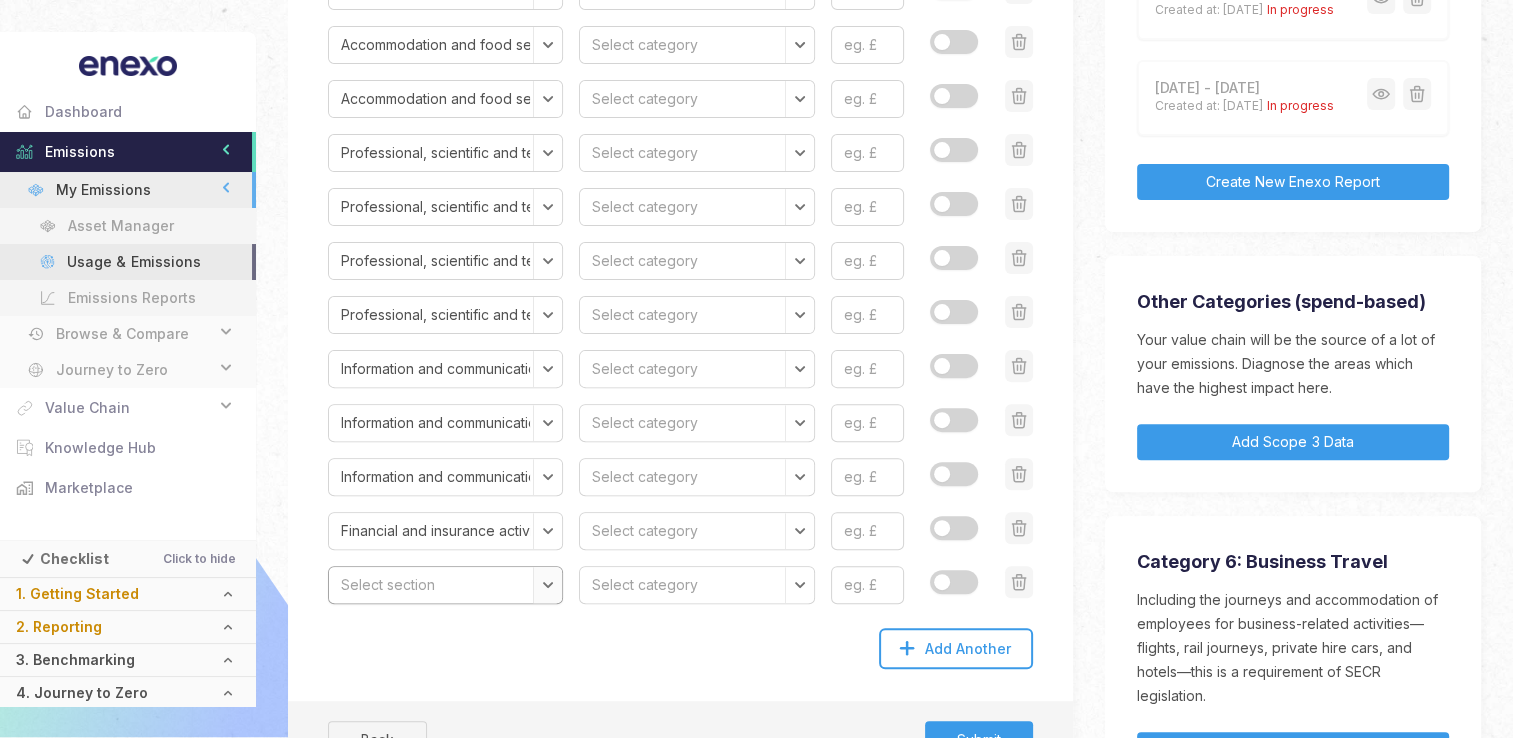 select on "Financial and insurance activities" 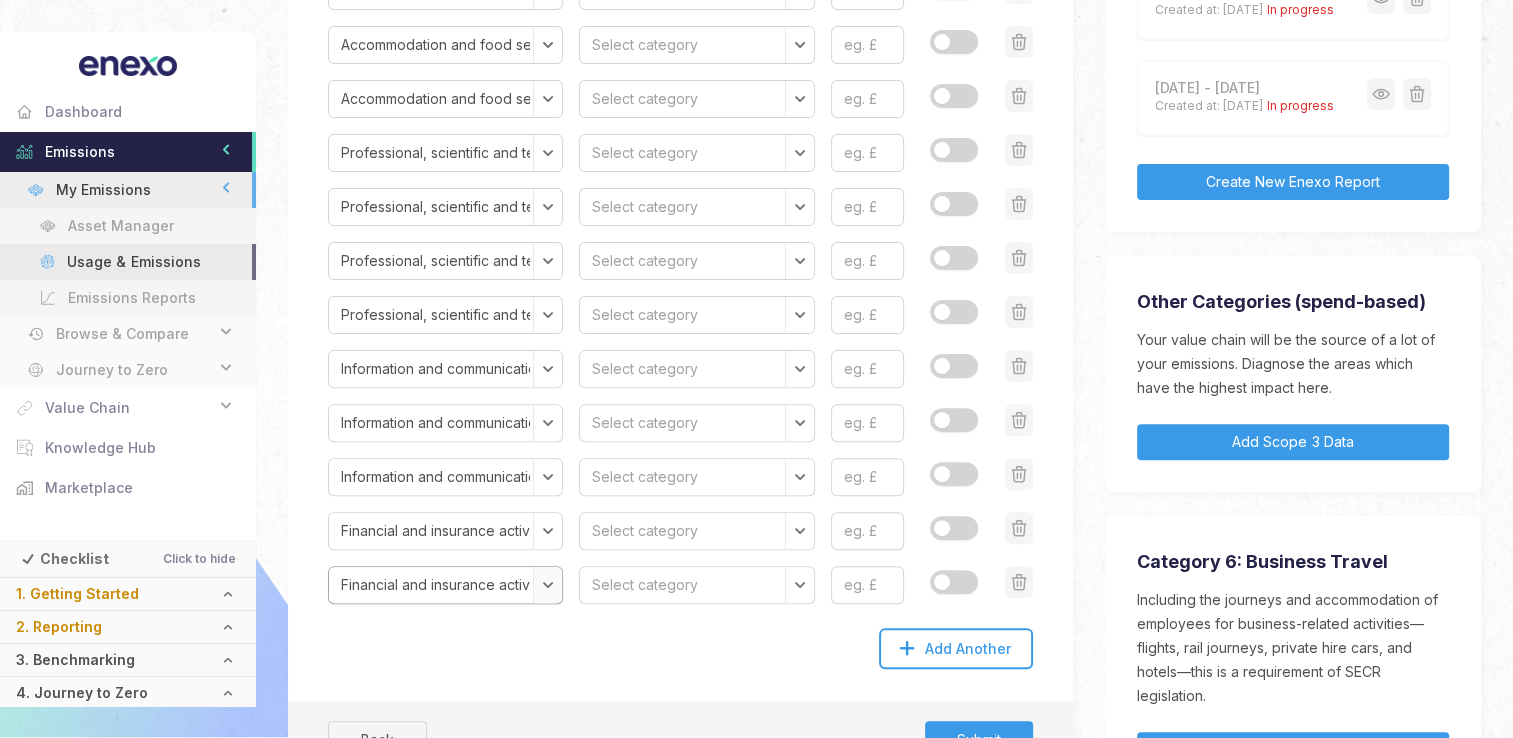 click on "Select section Agriculture, forestry and fishing Mining and quarrying Manufacturing and manufactured products Electricity, gas, steam and air conditioning supply Water supply; sewerage, waste management and remediation activities Construction Wholesale and retail trade; repair of motor vehicles and motorcycles Transport and storage Accommodation and food services Information and communication Financial and insurance activities Real estate activities Professional, scientific and technical activities Administrative and support service activities Public administration and defence; compulsory social security Education Human health and social work activities Arts, entertainment and recreation Other service activities Activities of households as employers; undifferentiated goods and services-producing activities of households for own use" at bounding box center (445, 585) 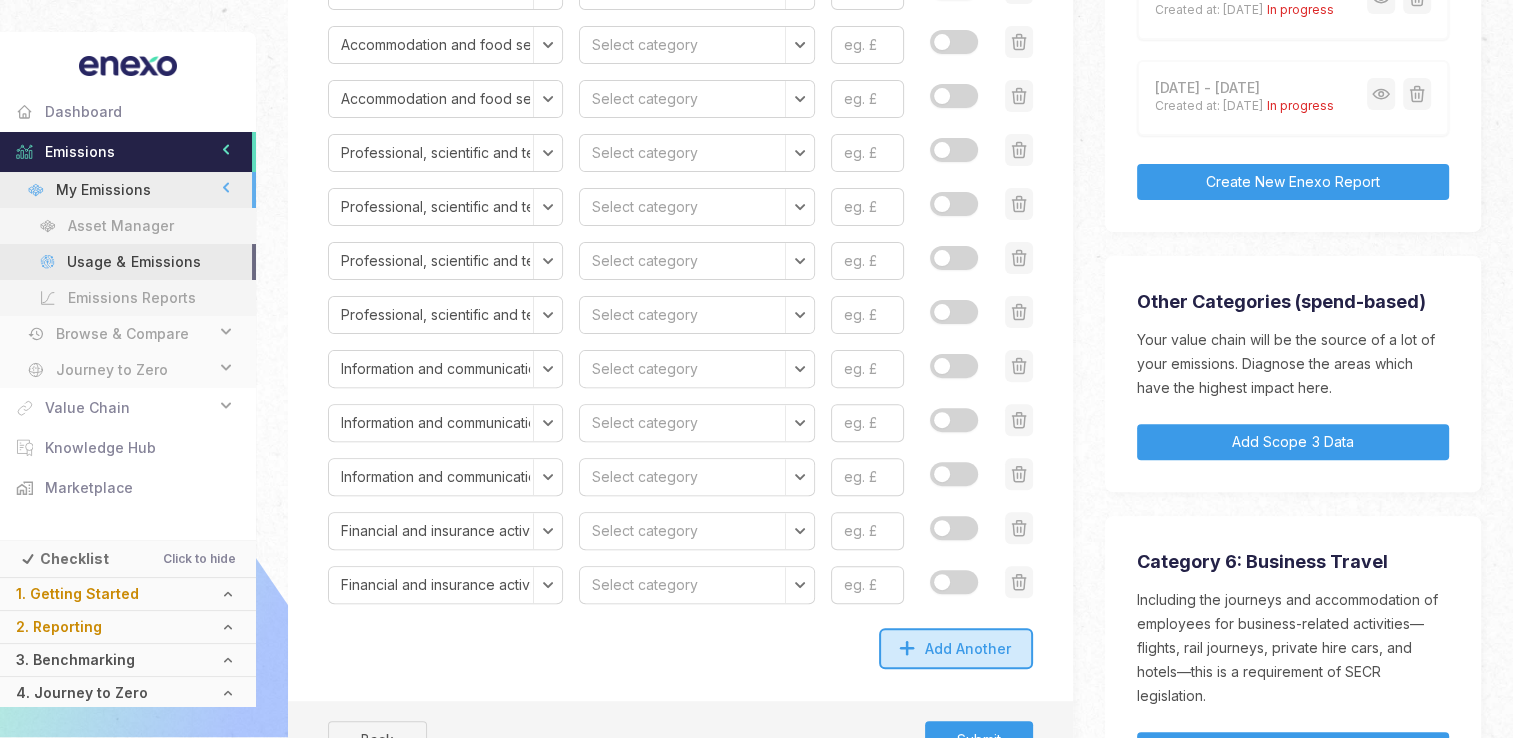 click on "Add Another" 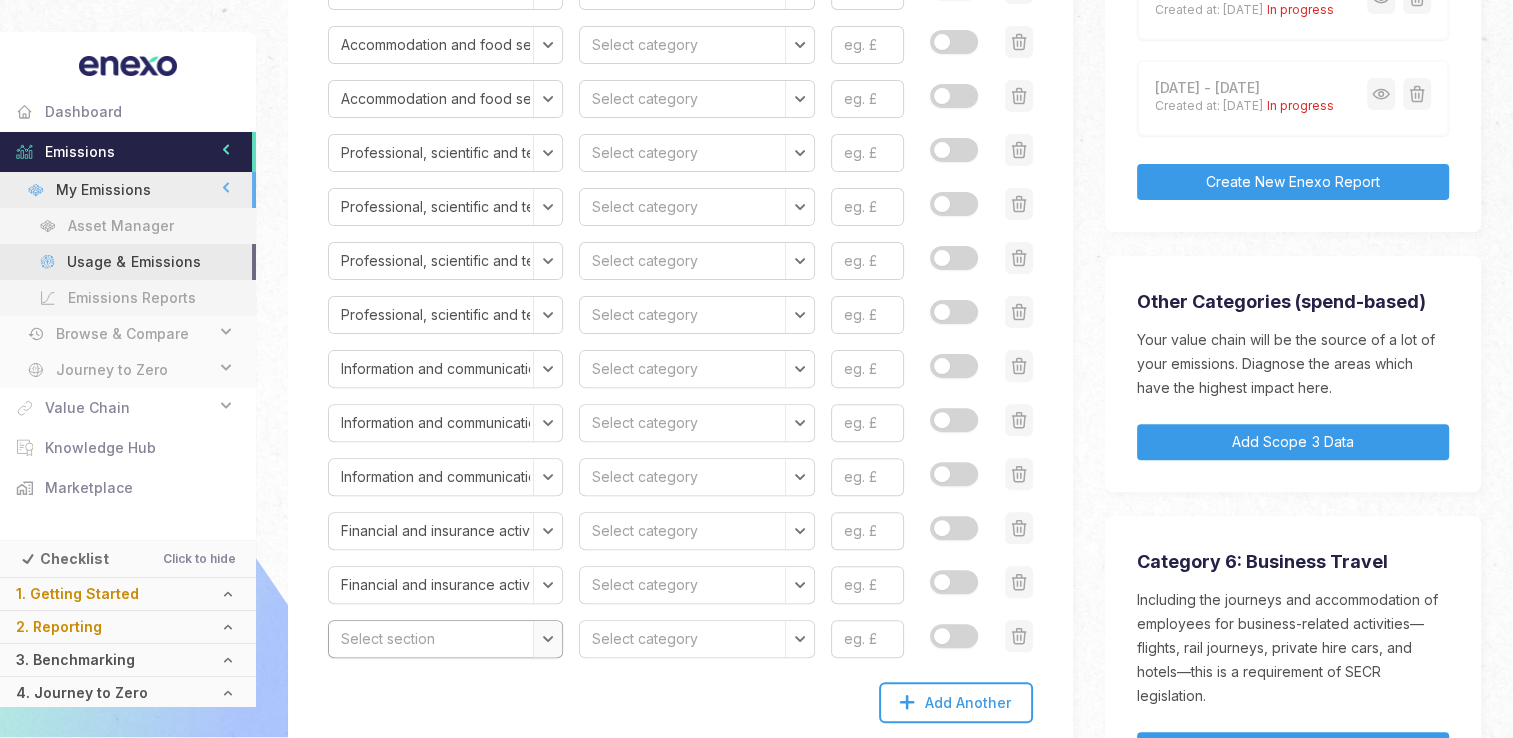 click on "Select section Agriculture, forestry and fishing Mining and quarrying Manufacturing and manufactured products Electricity, gas, steam and air conditioning supply Water supply; sewerage, waste management and remediation activities Construction Wholesale and retail trade; repair of motor vehicles and motorcycles Transport and storage Accommodation and food services Information and communication Financial and insurance activities Real estate activities Professional, scientific and technical activities Administrative and support service activities Public administration and defence; compulsory social security Education Human health and social work activities Arts, entertainment and recreation Other service activities Activities of households as employers; undifferentiated goods and services-producing activities of households for own use" at bounding box center [445, 639] 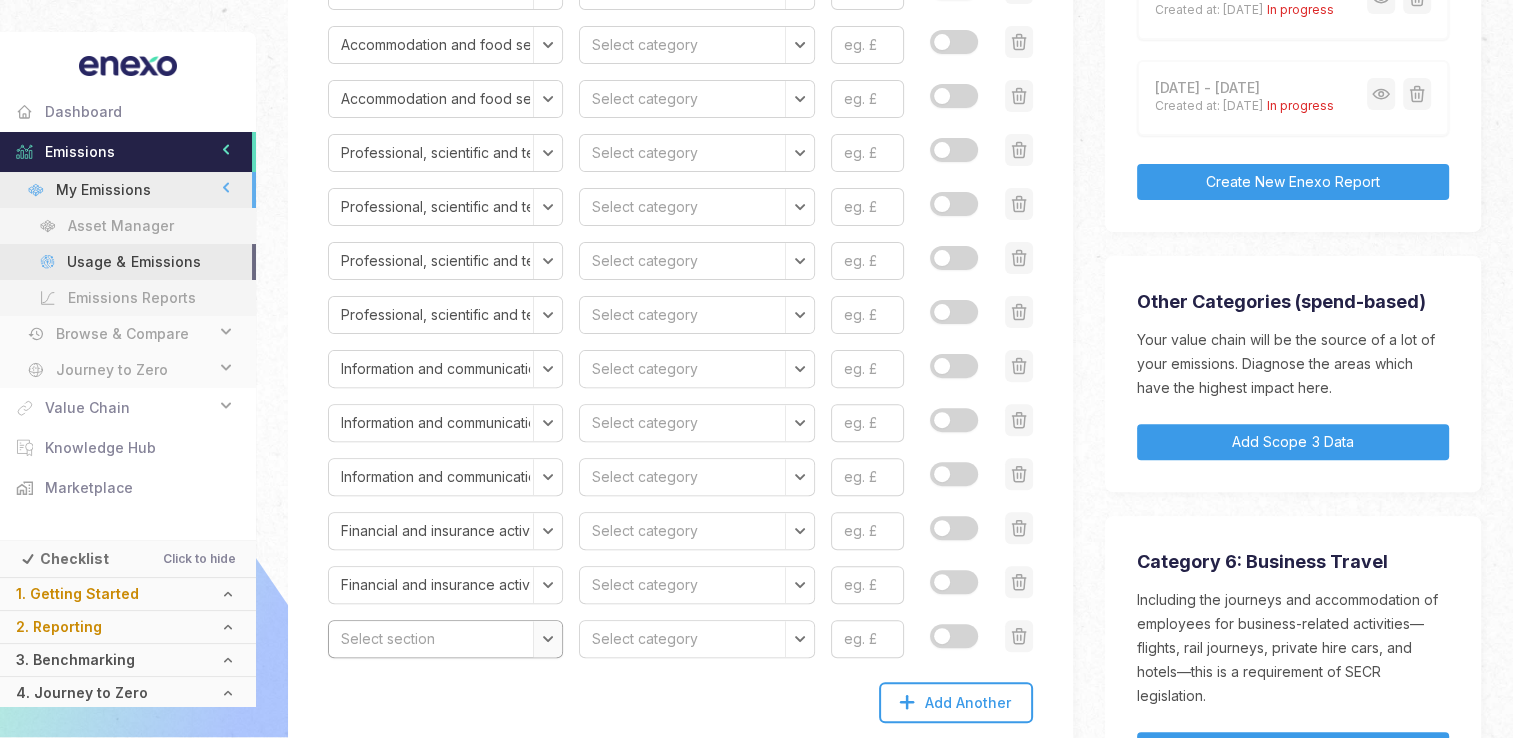 select on "Wholesale and retail trade; repair of motor vehicles and motorcycles" 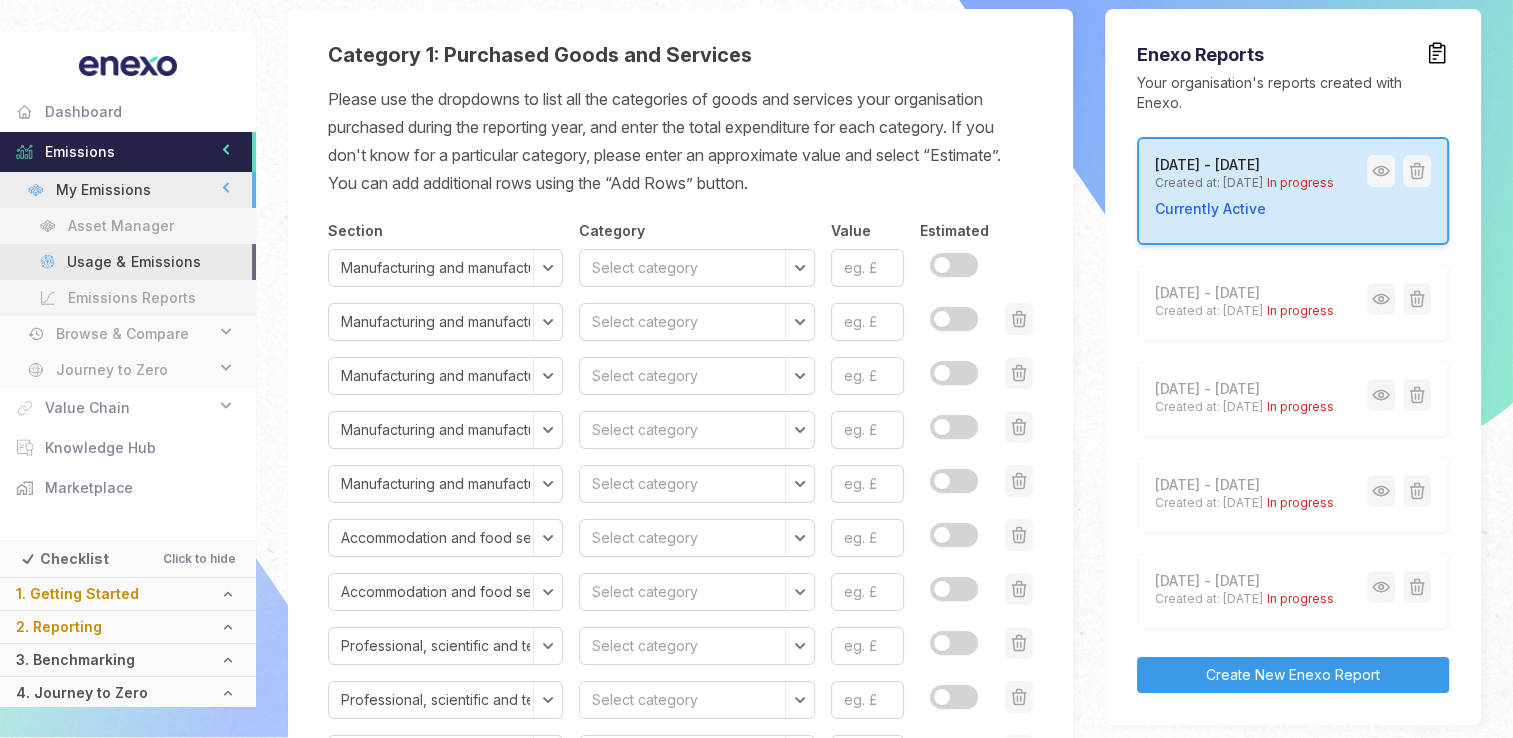 scroll, scrollTop: 74, scrollLeft: 0, axis: vertical 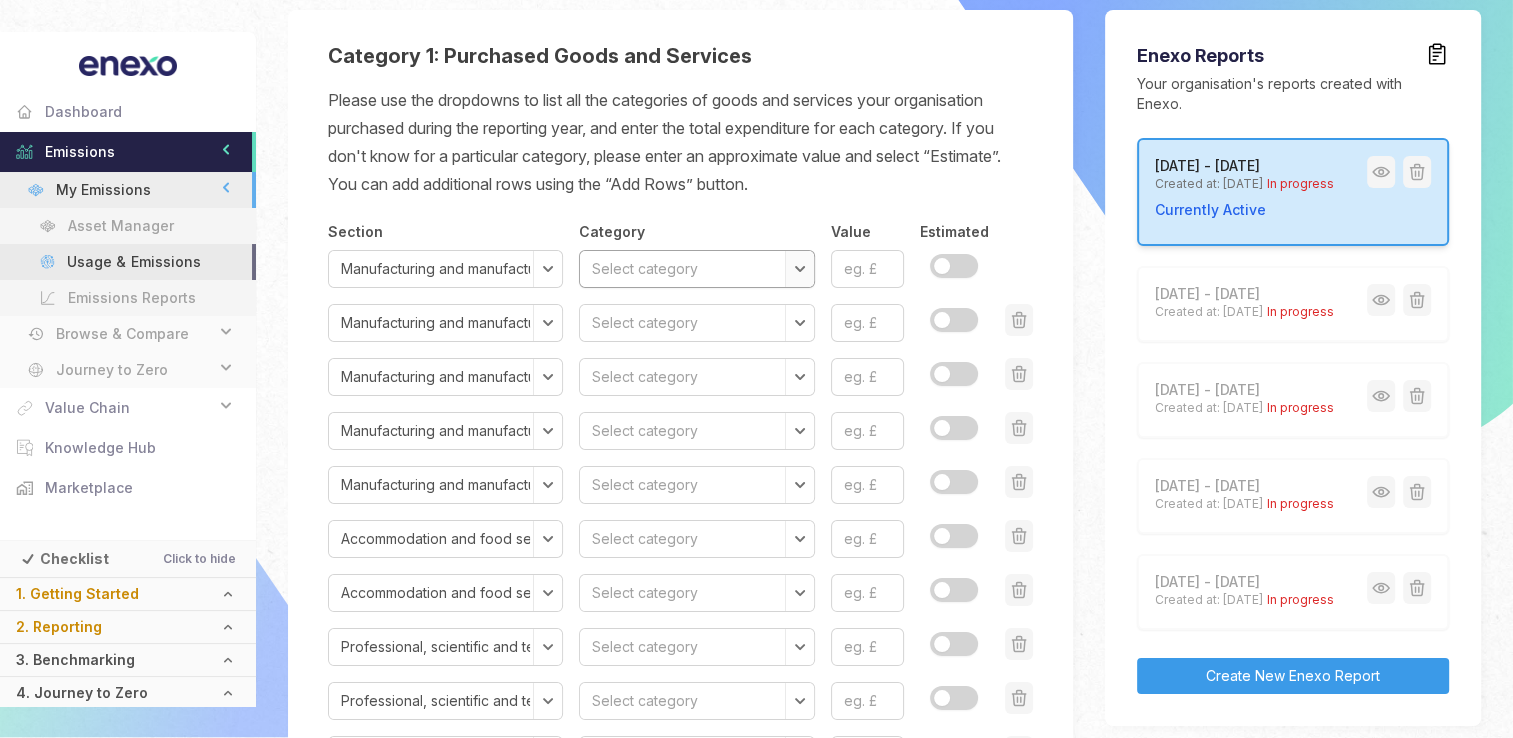 click on "Select category Preserved meat and meat products Processed and preserved fish, crustaceans, molluscs, fruit and vegetables Vegetable and animal oils and fats Dairy products Grain mill products, starches and starch products Bakery and farinaceous products Other food products Prepared animal feeds Alcoholic beverages Soft drinks Tobacco products Textiles, preparation & spinning of textile fibres, textile weaving, finishing of textiles & wearing apparel, manufacture of made-up textile articles, except apparel Wearing apparel Leather products (incl. footwear and imitation leathers or leather substitutes, such as rubber footwear, textile luggage) Wood and of products of wood and cork, except furniture; manufacture of articles of straw and plaiting materials Paper and paper products Printing and recording products and services Coke and refined petroleum products Industrial gases, inorganics and fertilisers (all inorganic chemicals) Petrochemicals Dyestuffs, agro-chemicals Rubber and plastic products Ships and boats" at bounding box center (696, 269) 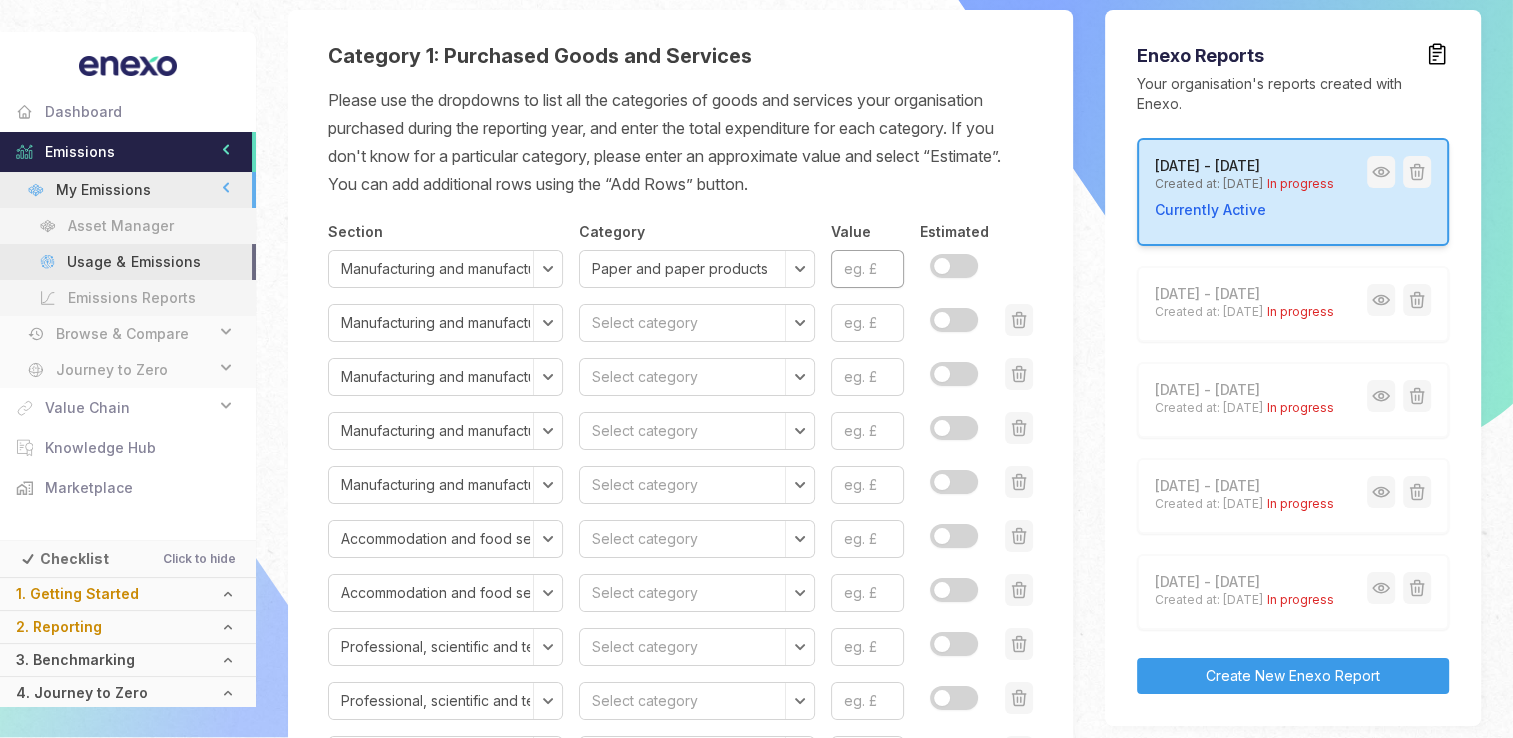 click on "Value" at bounding box center [867, 269] 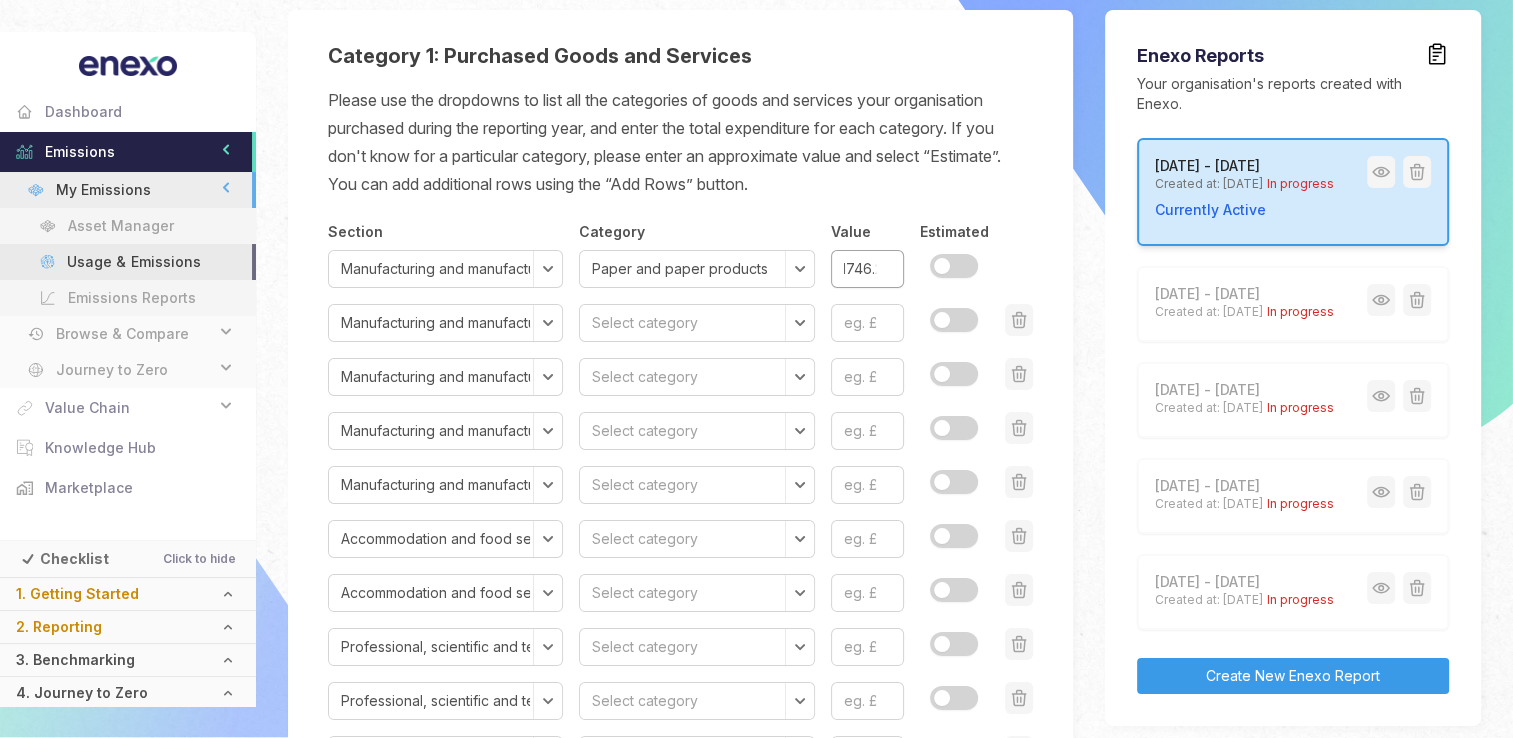 scroll, scrollTop: 0, scrollLeft: 20, axis: horizontal 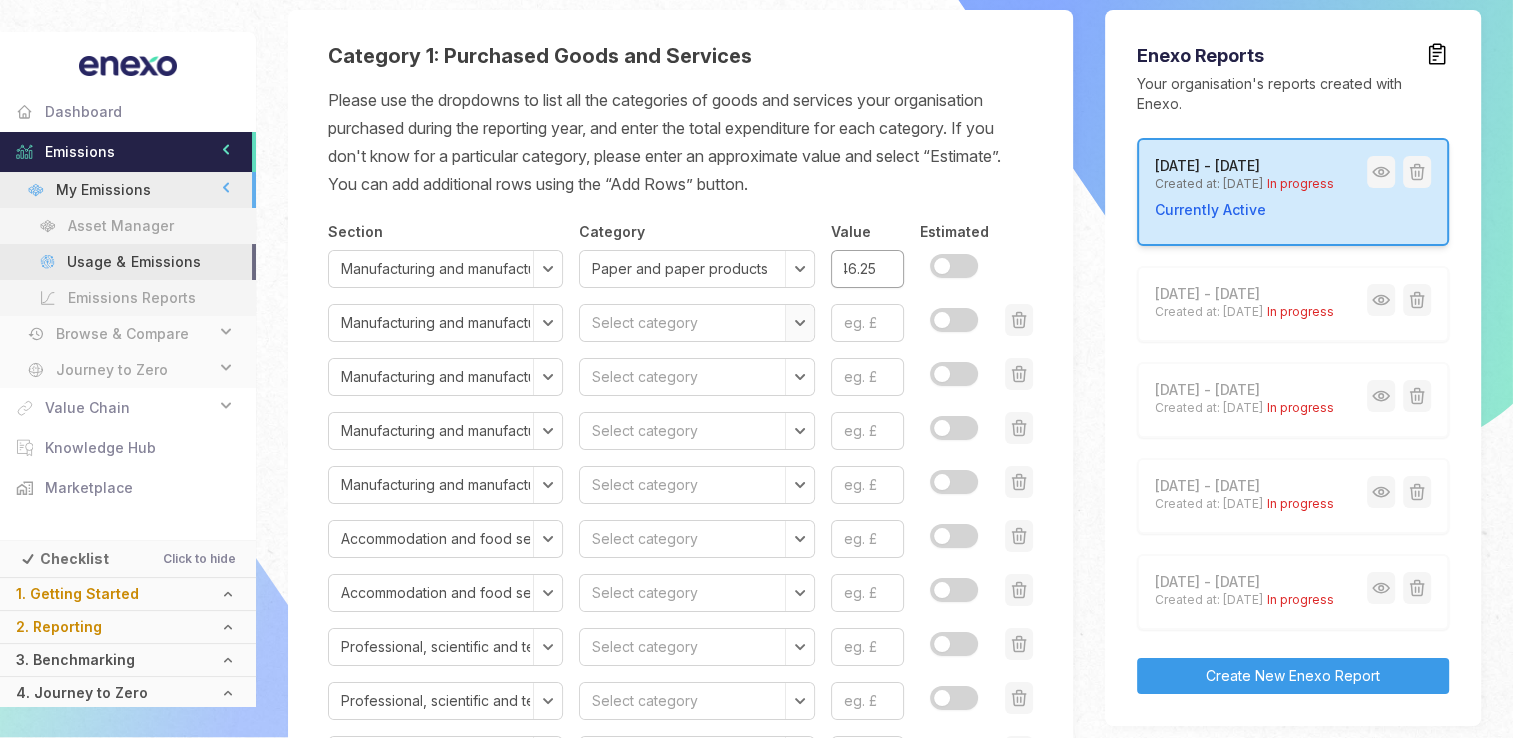 type on "1746.25" 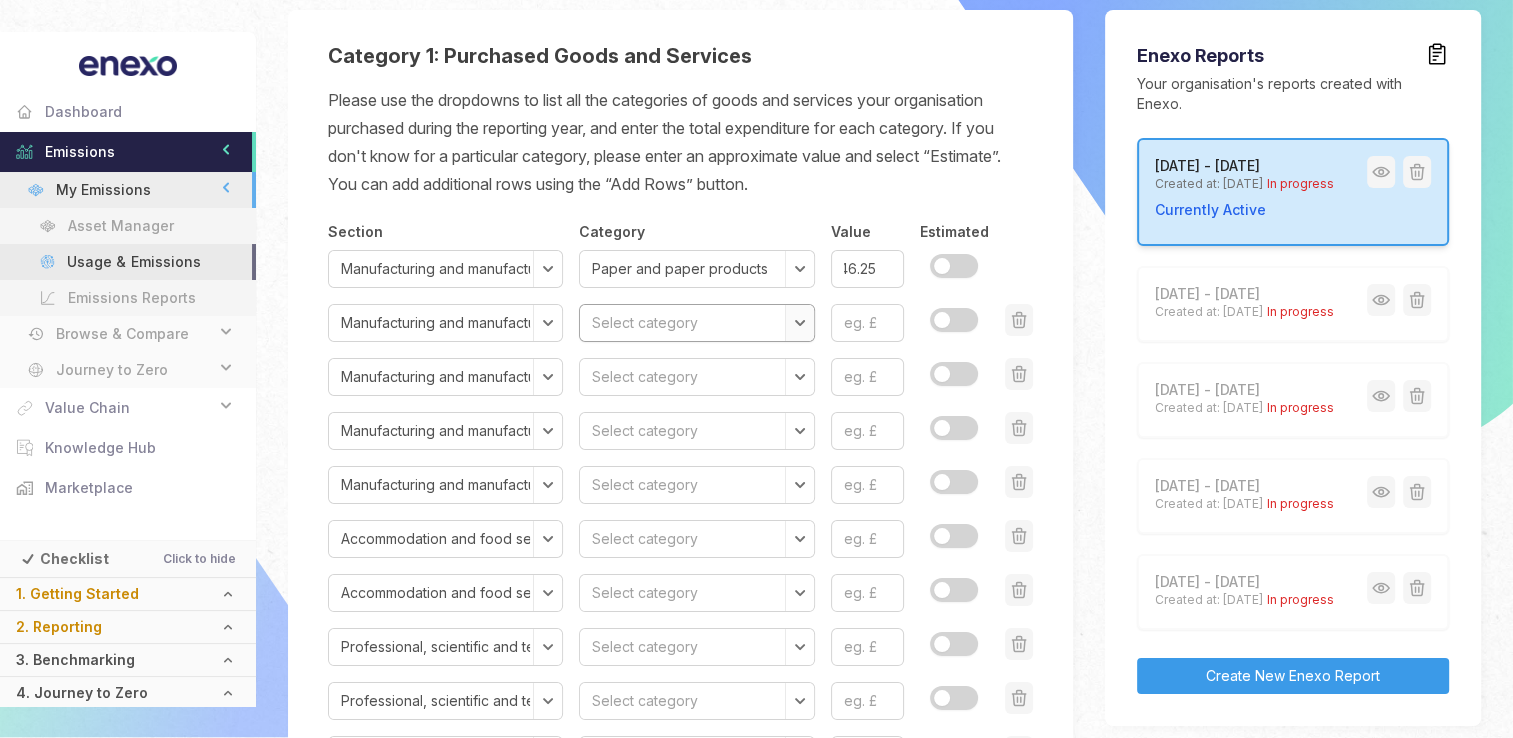 click on "Select category Preserved meat and meat products Processed and preserved fish, crustaceans, molluscs, fruit and vegetables Vegetable and animal oils and fats Dairy products Grain mill products, starches and starch products Bakery and farinaceous products Other food products Prepared animal feeds Alcoholic beverages Soft drinks Tobacco products Textiles, preparation & spinning of textile fibres, textile weaving, finishing of textiles & wearing apparel, manufacture of made-up textile articles, except apparel Wearing apparel Leather products (incl. footwear and imitation leathers or leather substitutes, such as rubber footwear, textile luggage) Wood and of products of wood and cork, except furniture; manufacture of articles of straw and plaiting materials Paper and paper products Printing and recording products and services Coke and refined petroleum products Industrial gases, inorganics and fertilisers (all inorganic chemicals) Petrochemicals Dyestuffs, agro-chemicals Rubber and plastic products Ships and boats" at bounding box center [696, 323] 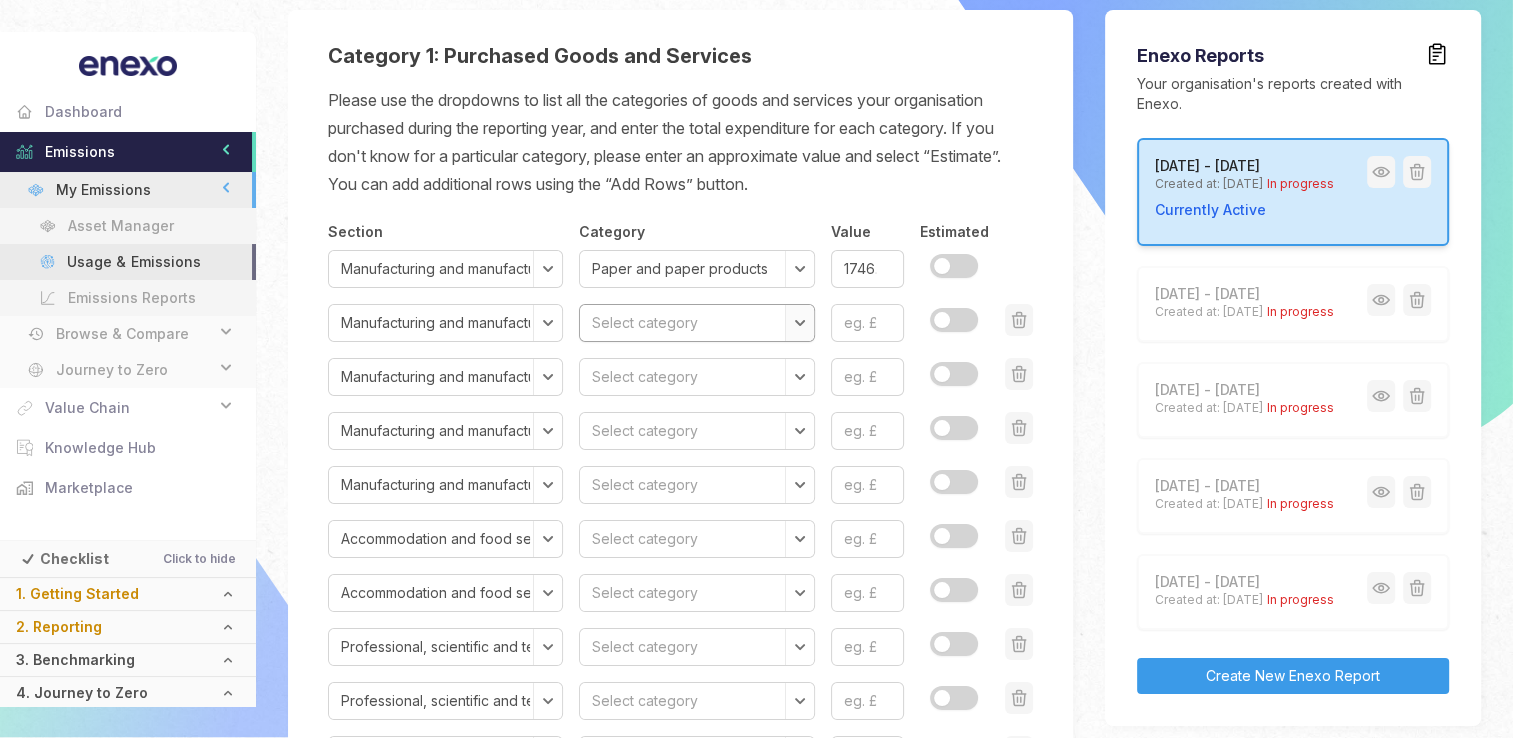 select on "Rubber and plastic products" 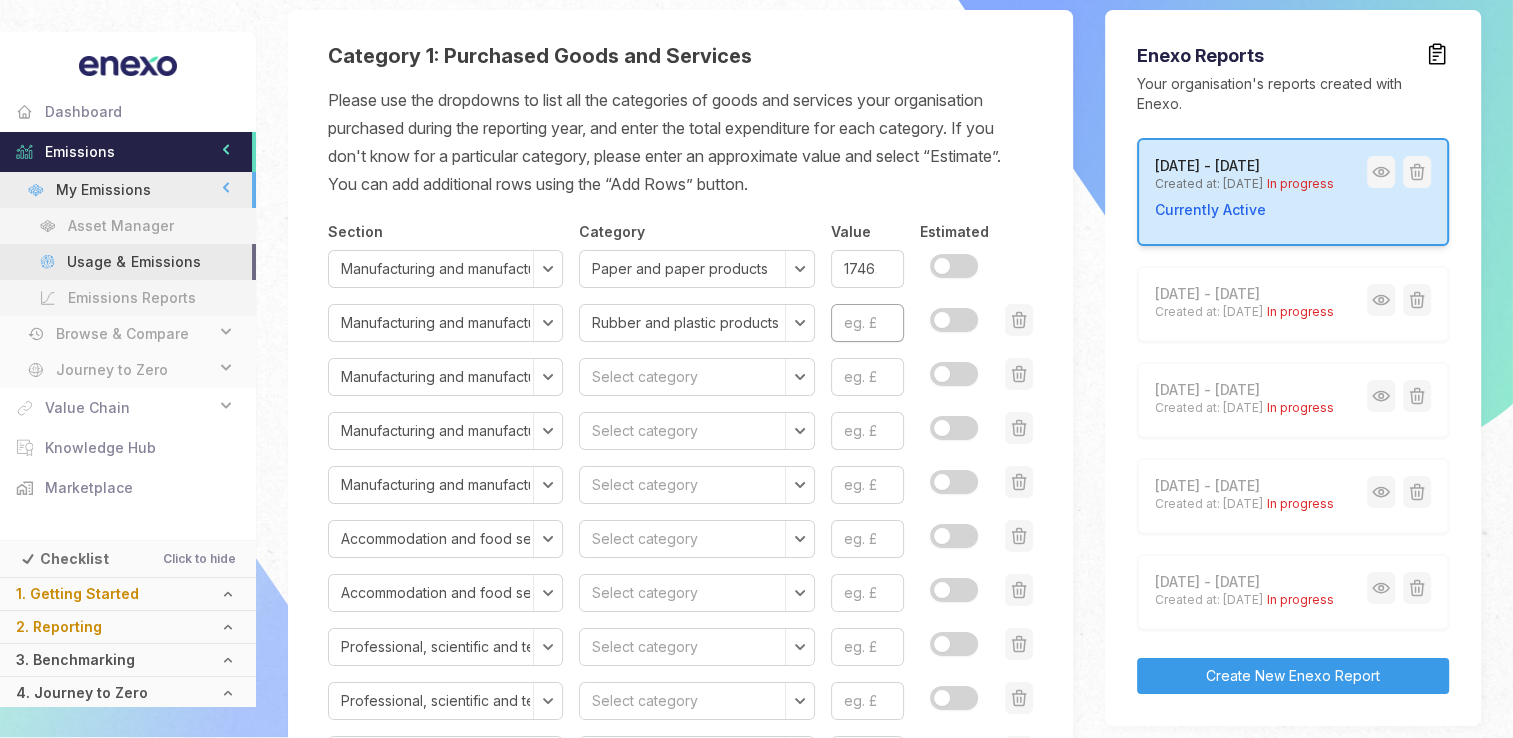 click at bounding box center (867, 323) 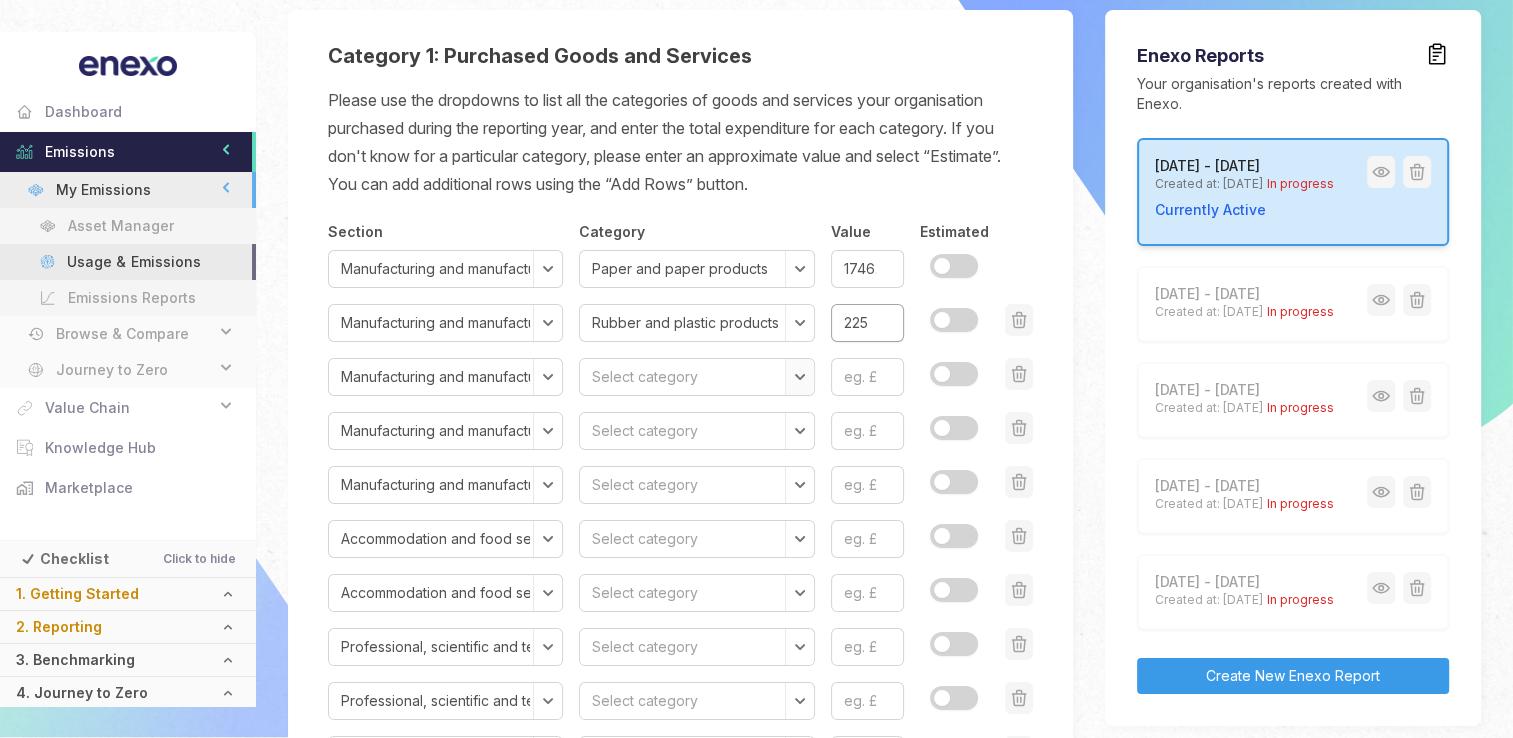 type on "225" 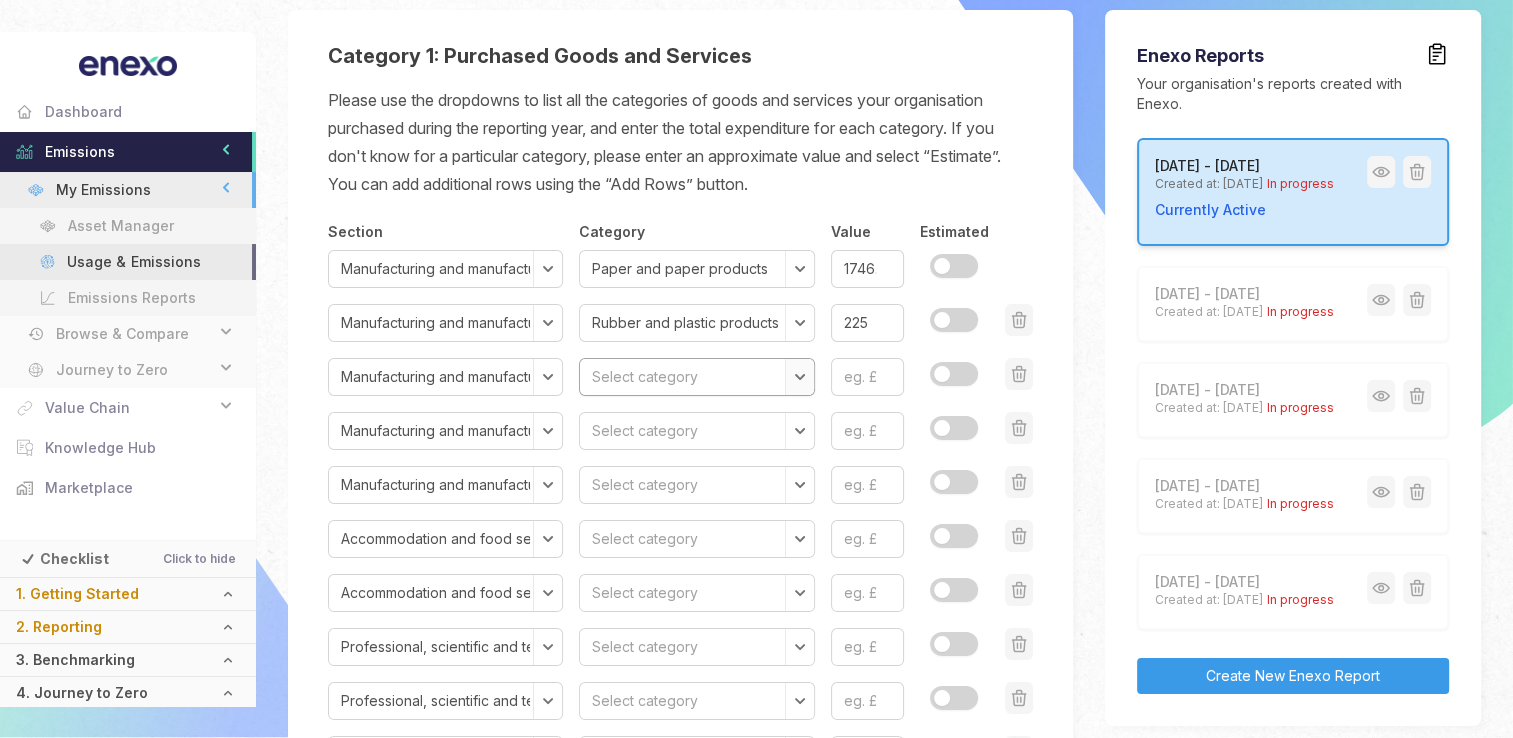 click on "Select category Preserved meat and meat products Processed and preserved fish, crustaceans, molluscs, fruit and vegetables Vegetable and animal oils and fats Dairy products Grain mill products, starches and starch products Bakery and farinaceous products Other food products Prepared animal feeds Alcoholic beverages Soft drinks Tobacco products Textiles, preparation & spinning of textile fibres, textile weaving, finishing of textiles & wearing apparel, manufacture of made-up textile articles, except apparel Wearing apparel Leather products (incl. footwear and imitation leathers or leather substitutes, such as rubber footwear, textile luggage) Wood and of products of wood and cork, except furniture; manufacture of articles of straw and plaiting materials Paper and paper products Printing and recording products and services Coke and refined petroleum products Industrial gases, inorganics and fertilisers (all inorganic chemicals) Petrochemicals Dyestuffs, agro-chemicals Rubber and plastic products Ships and boats" at bounding box center (696, 377) 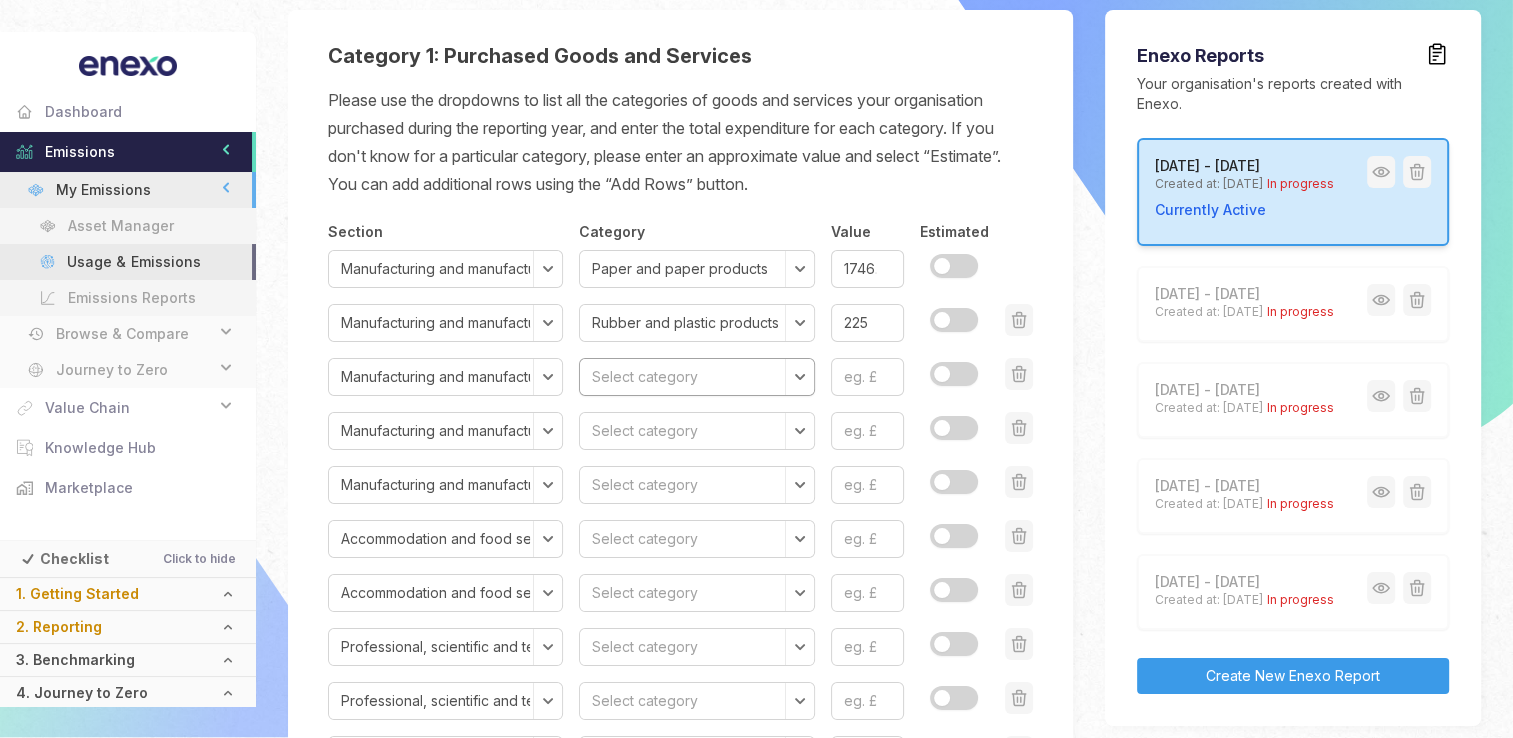 select on "Fabricated metal products, excl. machinery and equipment and weapons and ammunition" 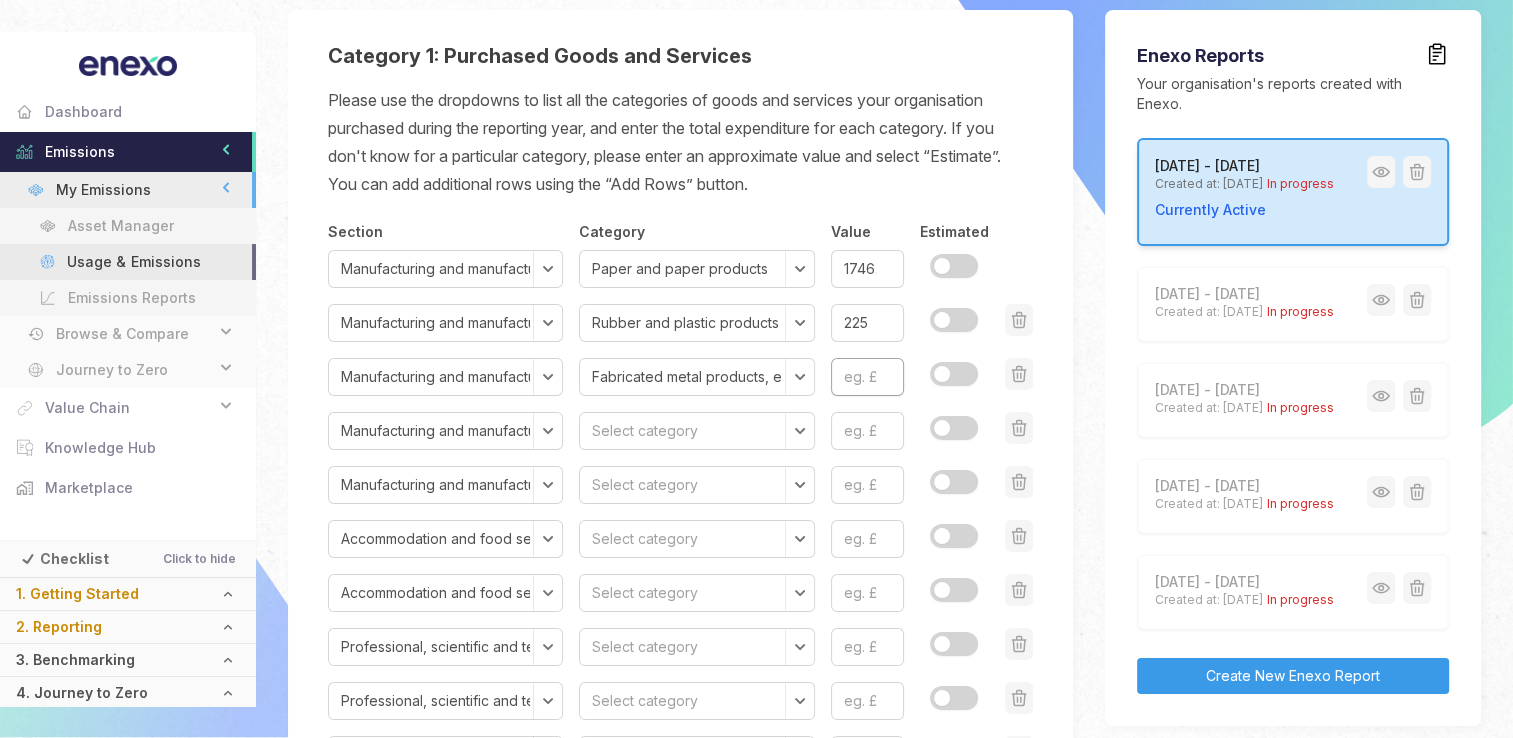 click at bounding box center (867, 377) 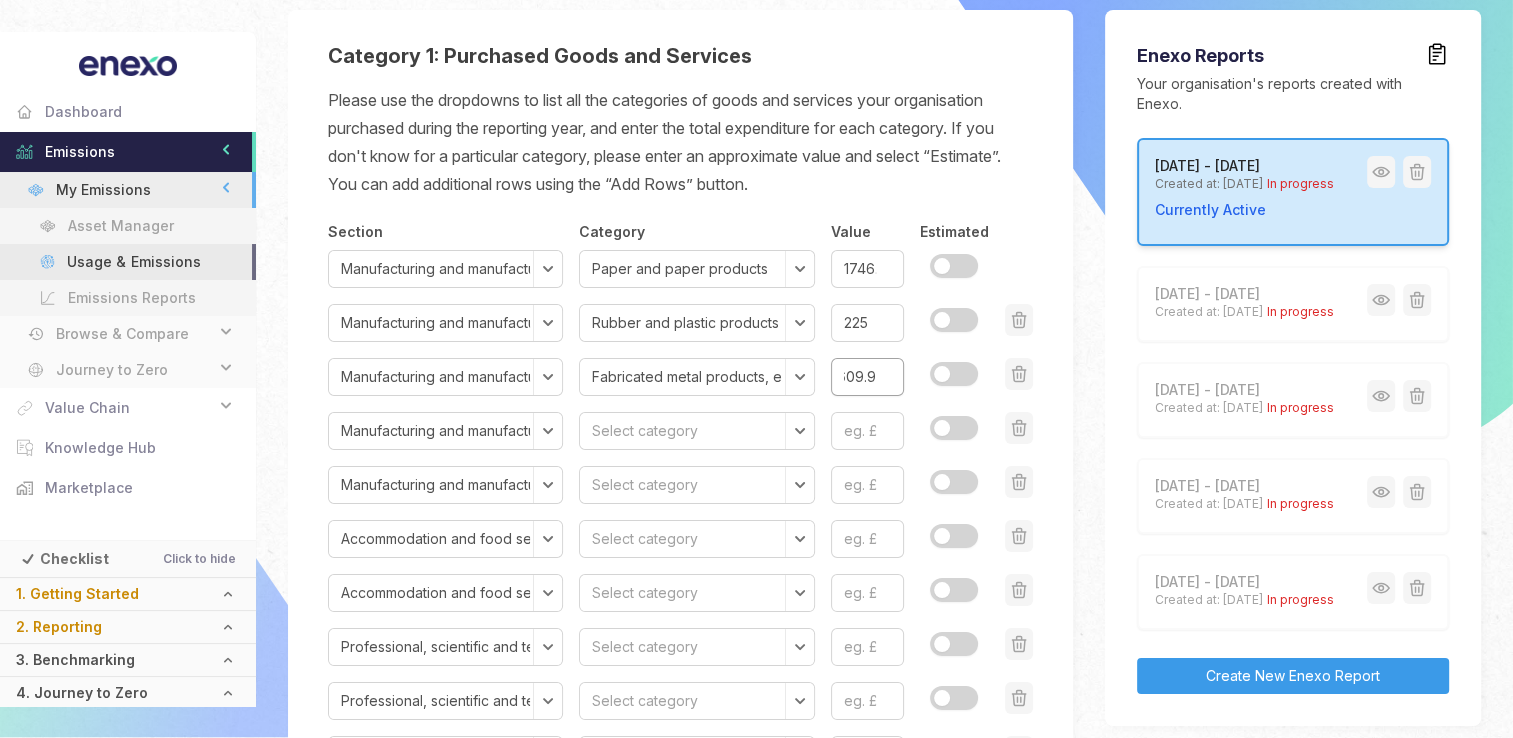 scroll, scrollTop: 0, scrollLeft: 24, axis: horizontal 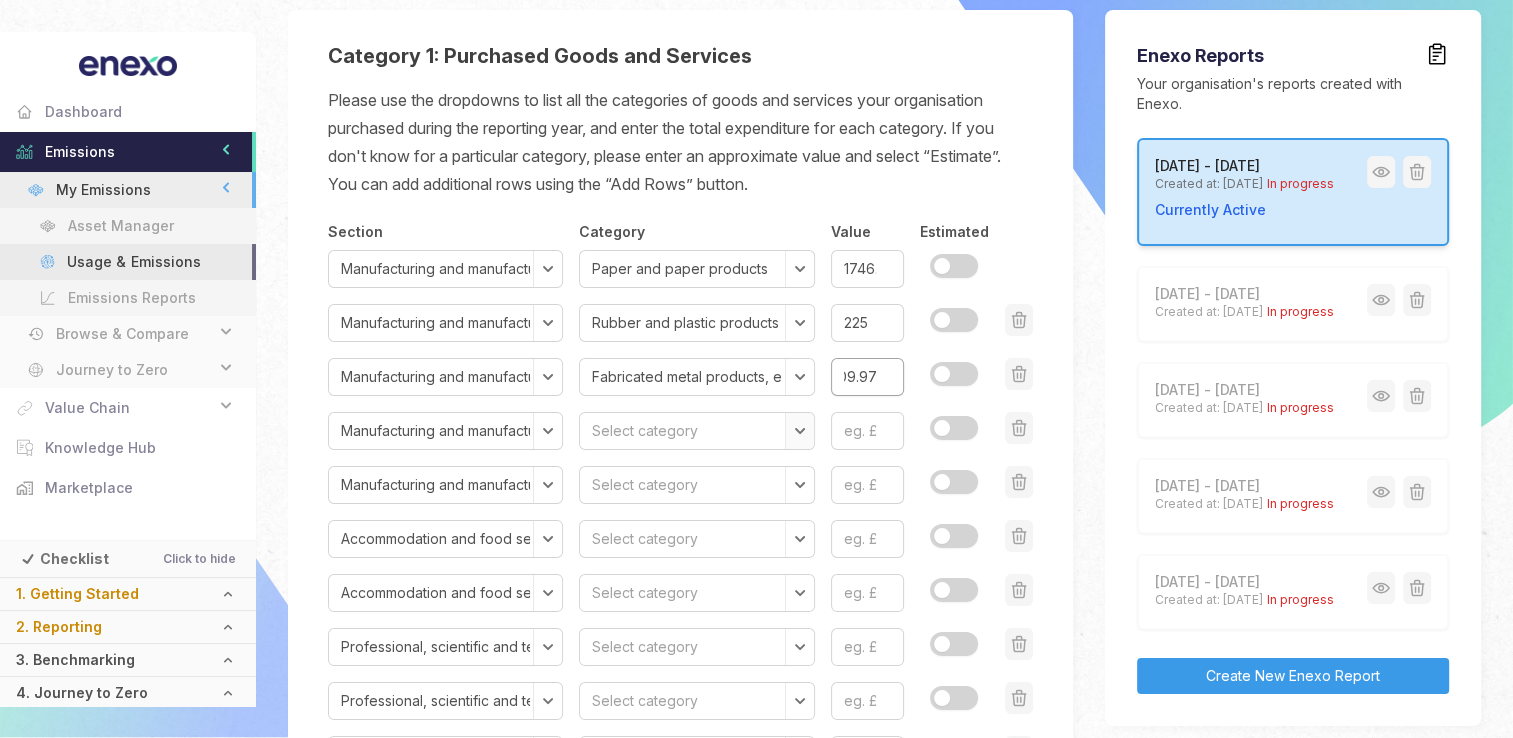 type on "6609.97" 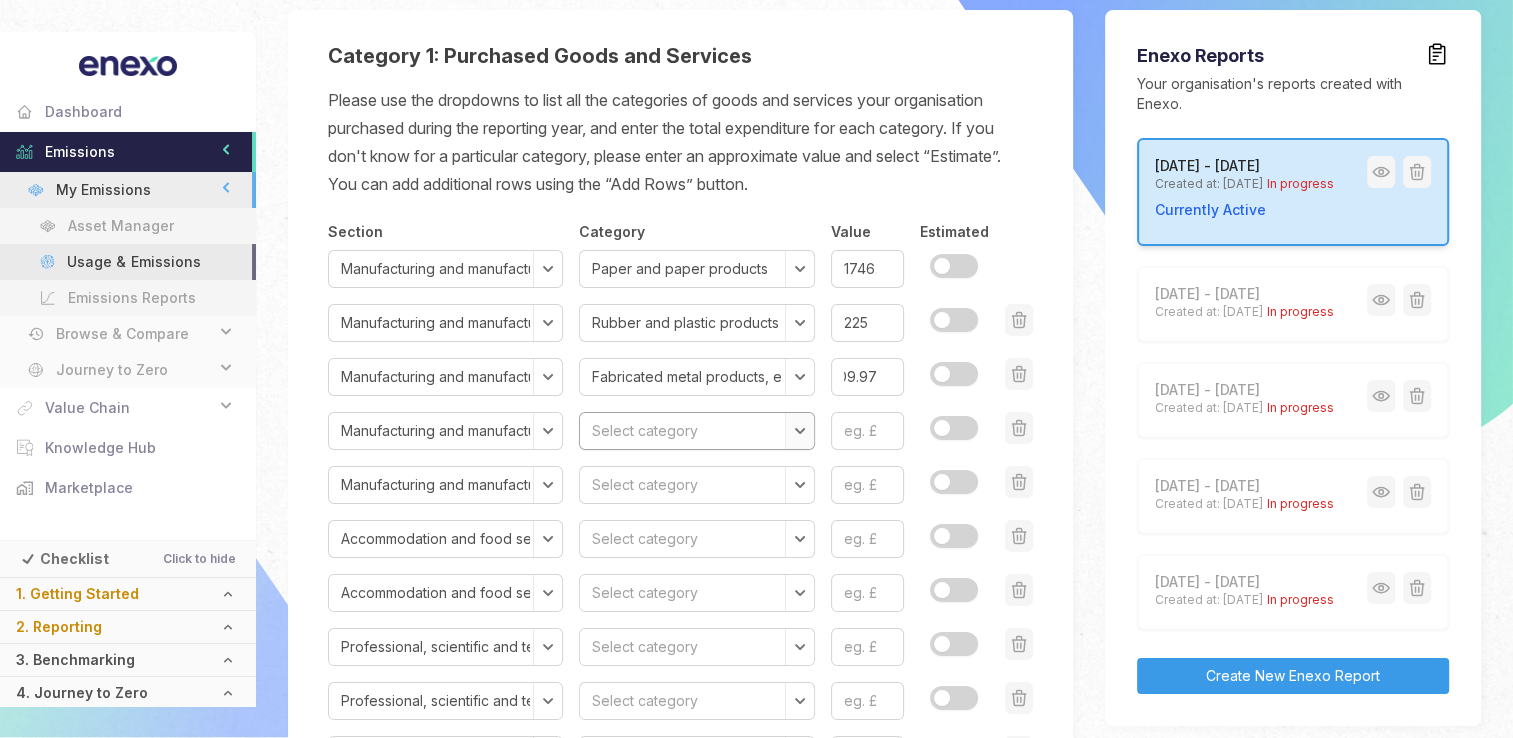 click on "Select category Preserved meat and meat products Processed and preserved fish, crustaceans, molluscs, fruit and vegetables Vegetable and animal oils and fats Dairy products Grain mill products, starches and starch products Bakery and farinaceous products Other food products Prepared animal feeds Alcoholic beverages Soft drinks Tobacco products Textiles, preparation & spinning of textile fibres, textile weaving, finishing of textiles & wearing apparel, manufacture of made-up textile articles, except apparel Wearing apparel Leather products (incl. footwear and imitation leathers or leather substitutes, such as rubber footwear, textile luggage) Wood and of products of wood and cork, except furniture; manufacture of articles of straw and plaiting materials Paper and paper products Printing and recording products and services Coke and refined petroleum products Industrial gases, inorganics and fertilisers (all inorganic chemicals) Petrochemicals Dyestuffs, agro-chemicals Rubber and plastic products Ships and boats" at bounding box center (696, 431) 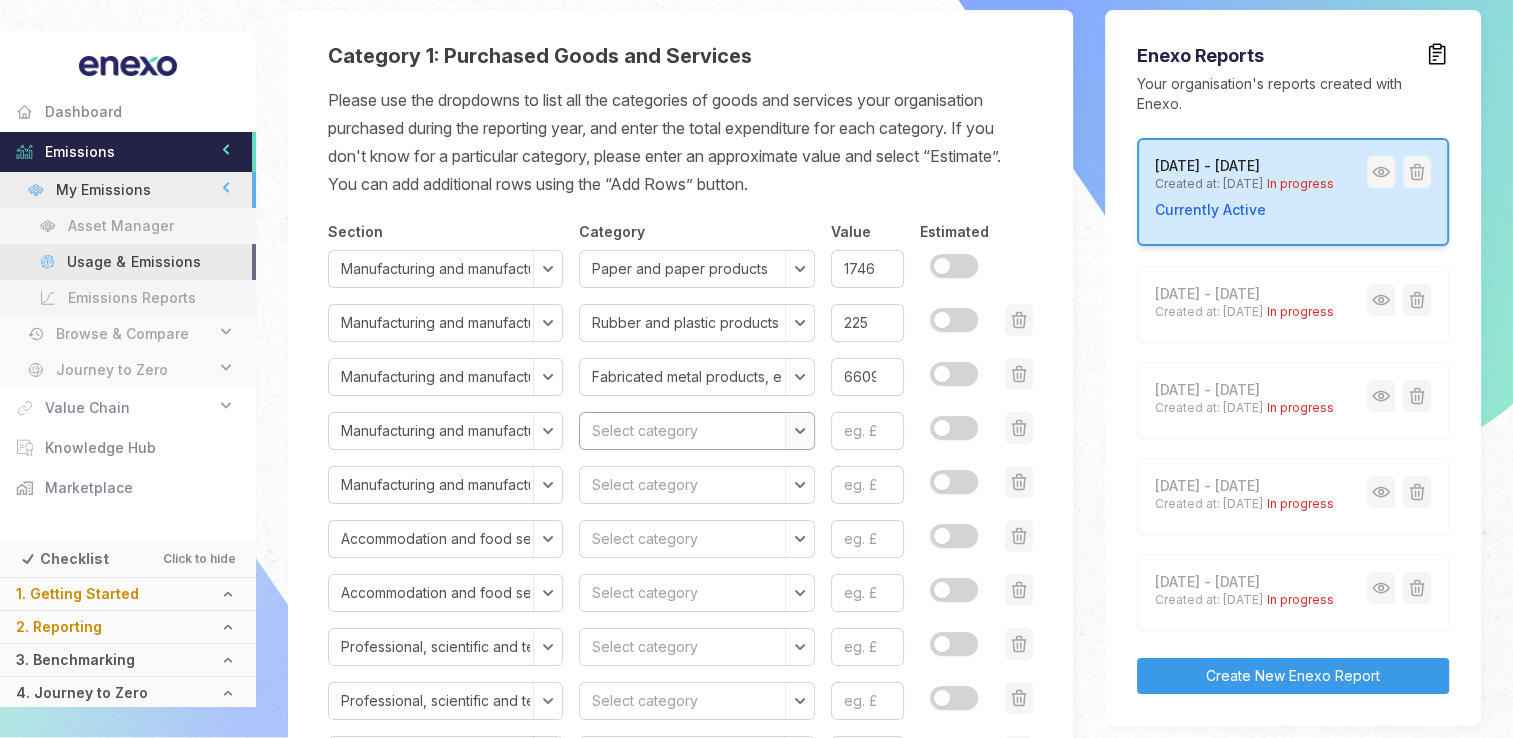 select on "Other food products" 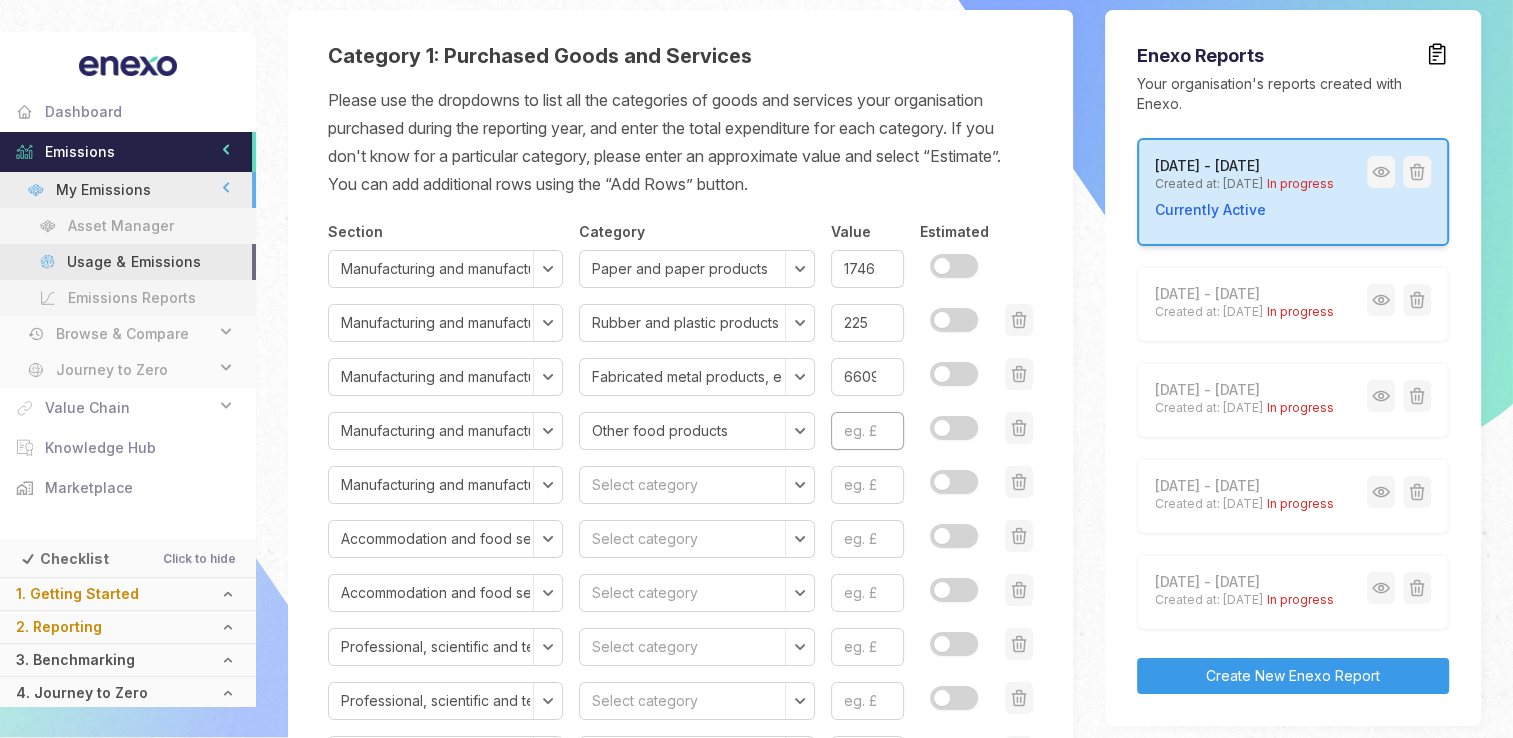 click at bounding box center [867, 431] 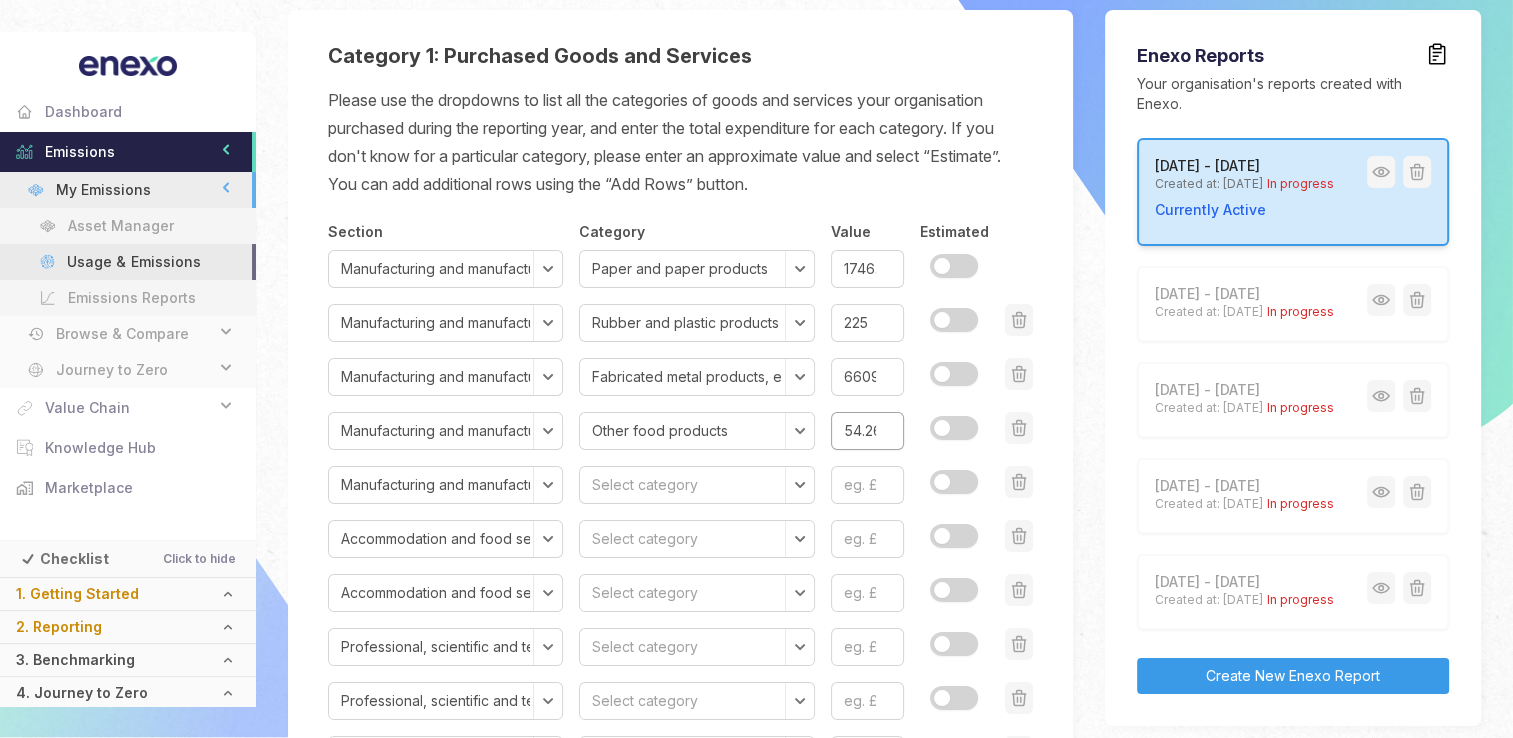 scroll, scrollTop: 0, scrollLeft: 15, axis: horizontal 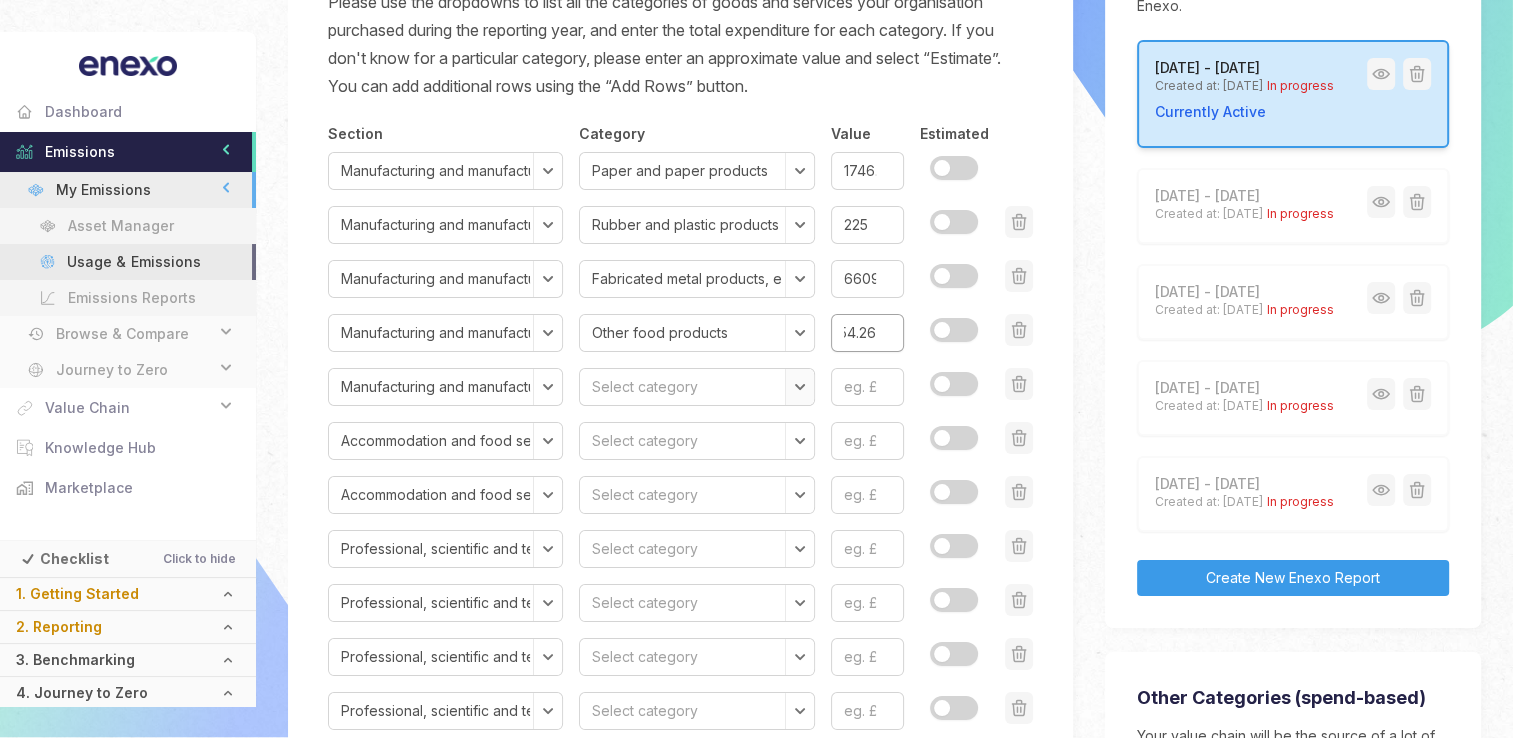 type on "354.26" 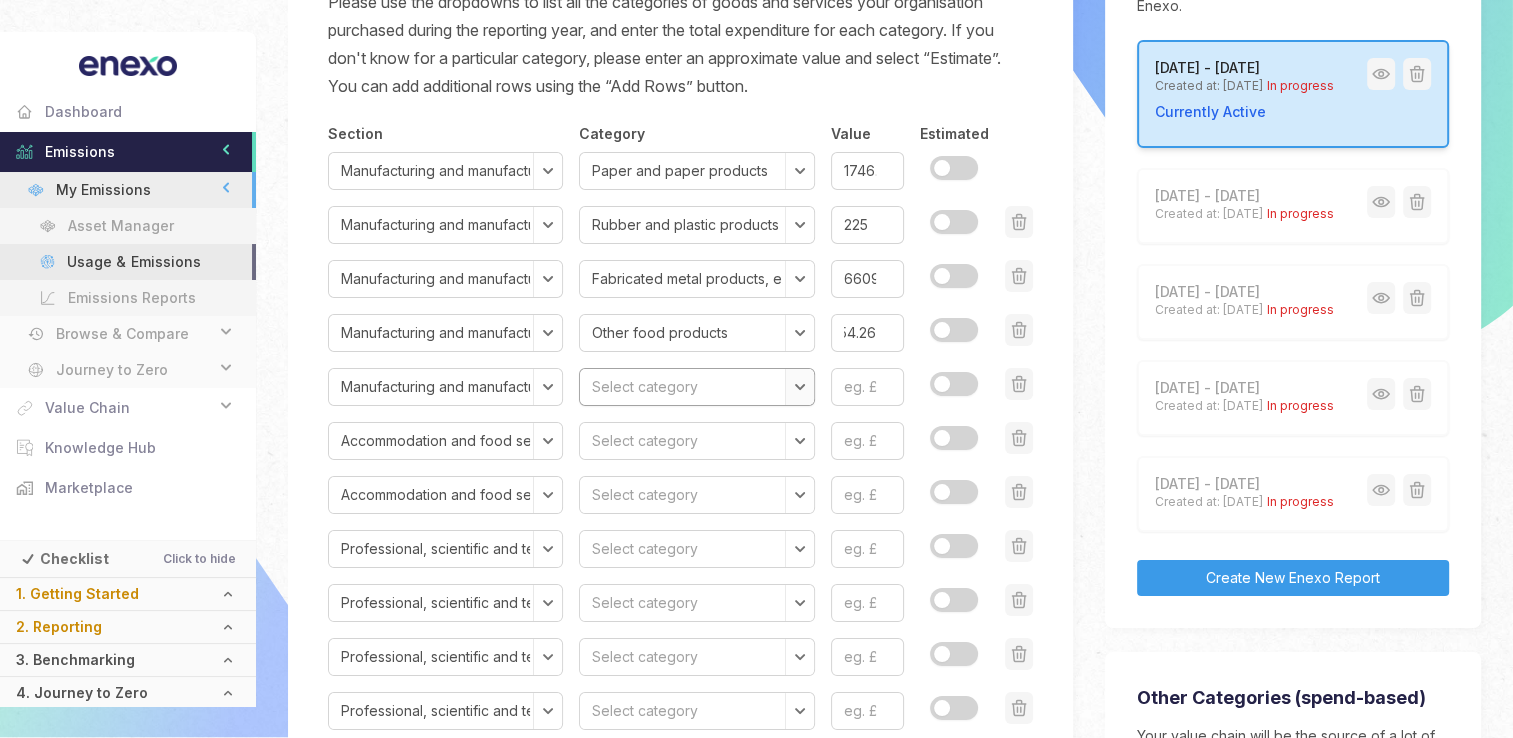 scroll, scrollTop: 0, scrollLeft: 0, axis: both 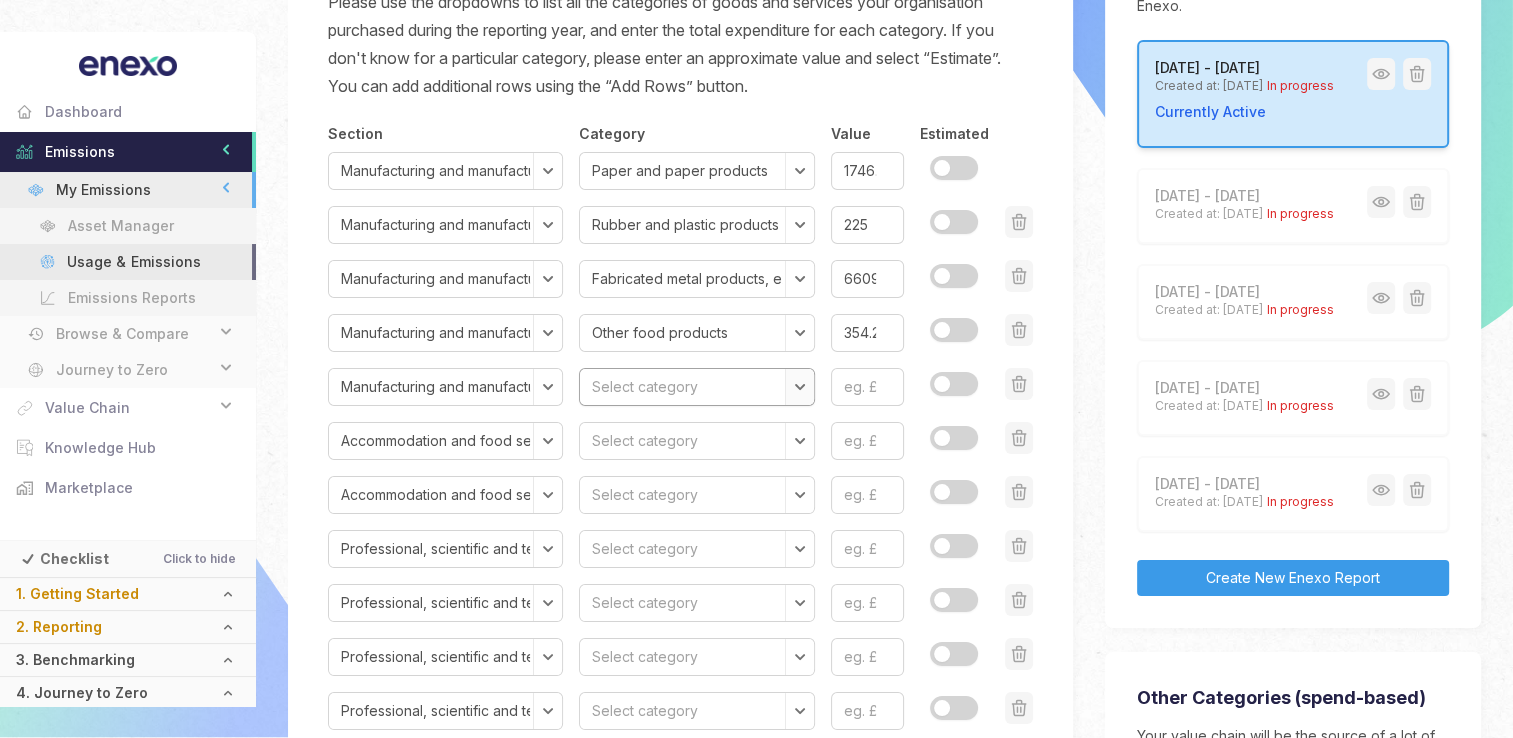 click on "Select category Preserved meat and meat products Processed and preserved fish, crustaceans, molluscs, fruit and vegetables Vegetable and animal oils and fats Dairy products Grain mill products, starches and starch products Bakery and farinaceous products Other food products Prepared animal feeds Alcoholic beverages Soft drinks Tobacco products Textiles, preparation & spinning of textile fibres, textile weaving, finishing of textiles & wearing apparel, manufacture of made-up textile articles, except apparel Wearing apparel Leather products (incl. footwear and imitation leathers or leather substitutes, such as rubber footwear, textile luggage) Wood and of products of wood and cork, except furniture; manufacture of articles of straw and plaiting materials Paper and paper products Printing and recording products and services Coke and refined petroleum products Industrial gases, inorganics and fertilisers (all inorganic chemicals) Petrochemicals Dyestuffs, agro-chemicals Rubber and plastic products Ships and boats" at bounding box center [696, 387] 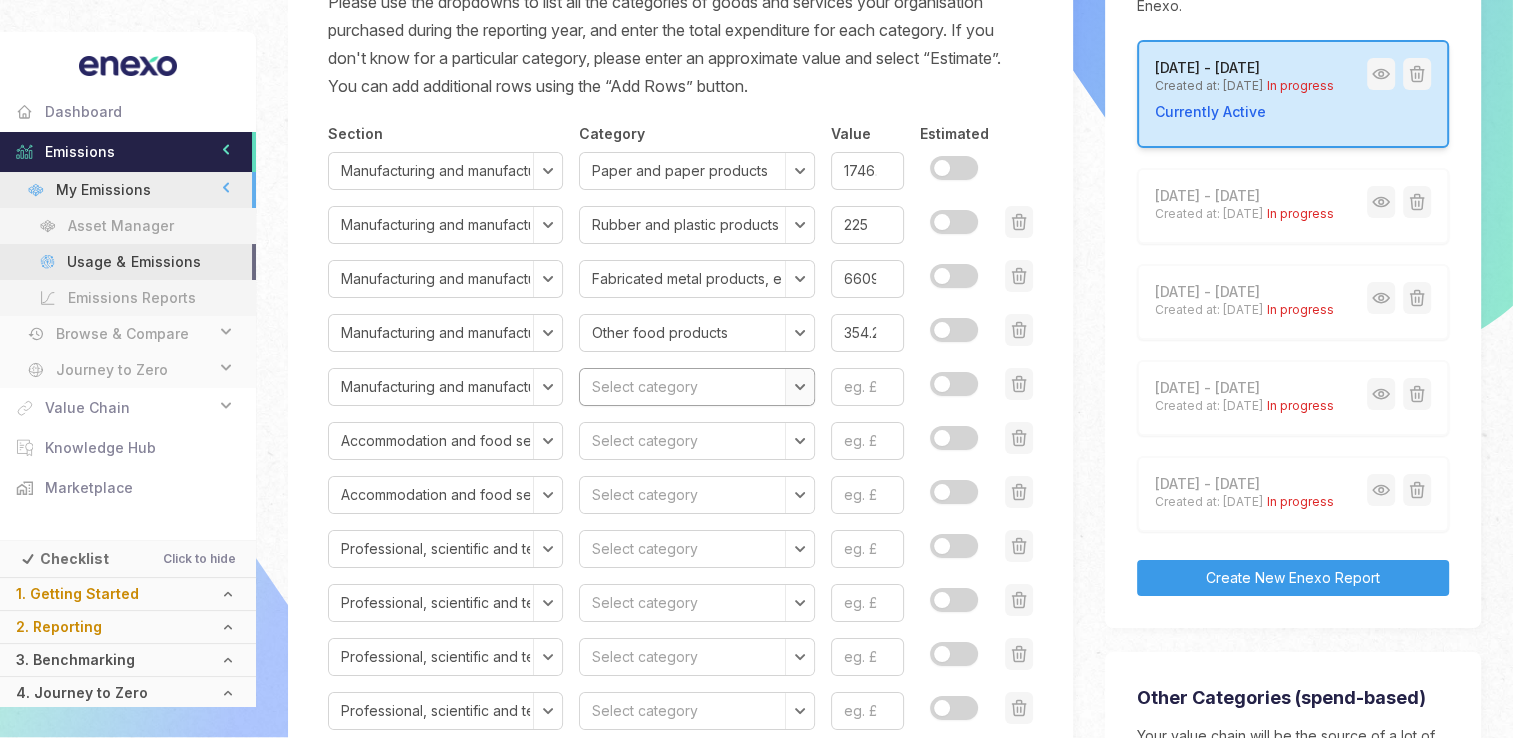 select on "Textiles, preparation & spinning of textile fibres, textile weaving, finishing of textiles & wearing apparel, manufacture of made-up textile articles, except apparel" 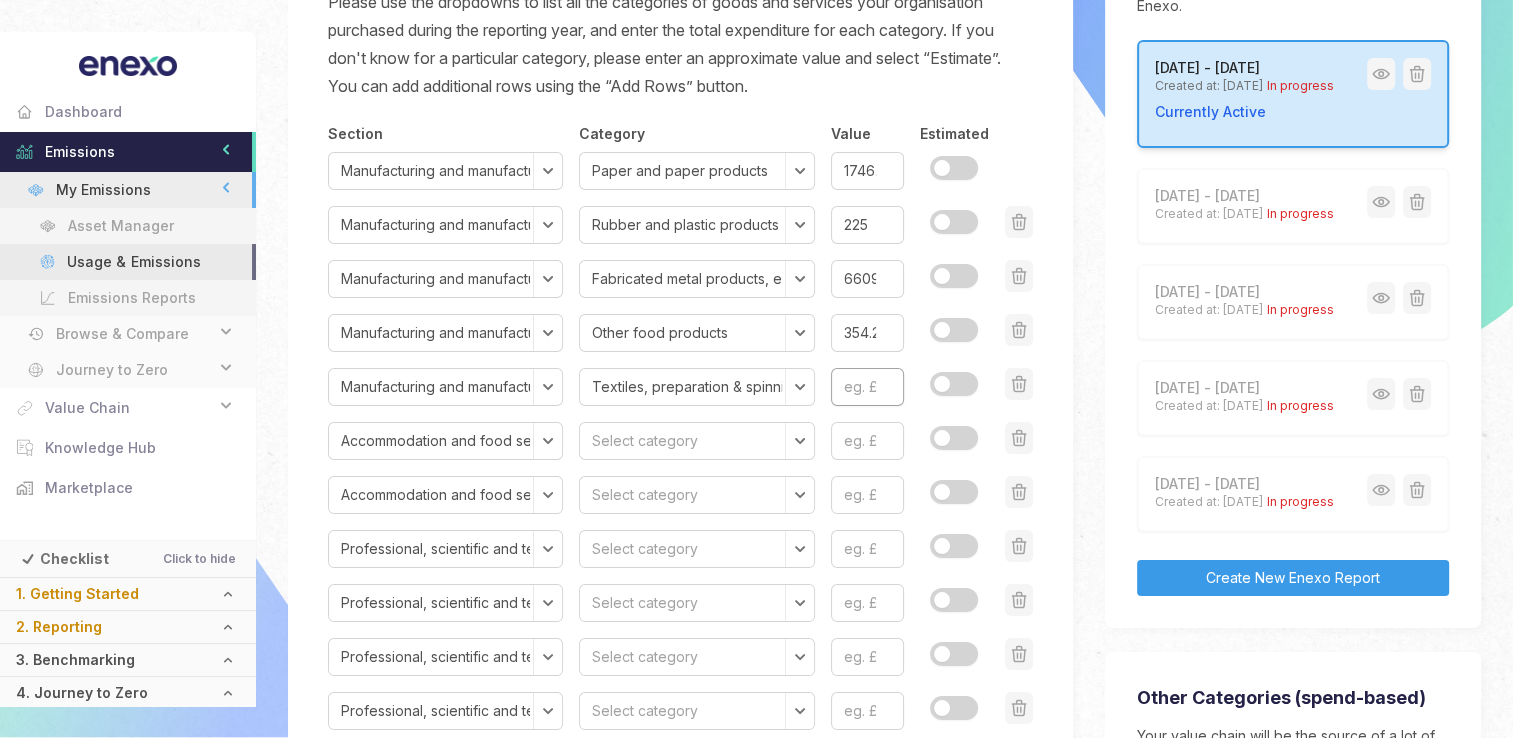 click at bounding box center (867, 387) 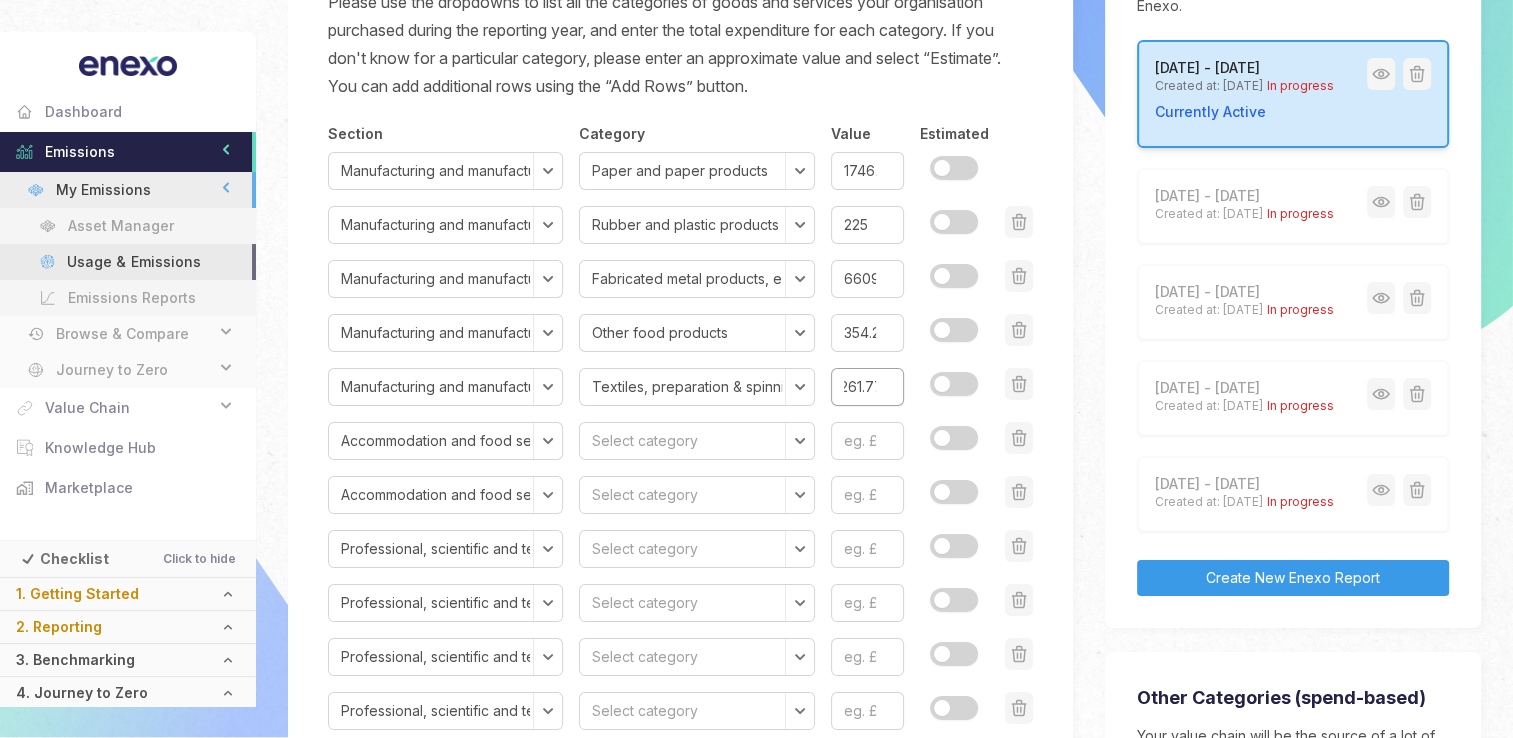 scroll, scrollTop: 0, scrollLeft: 20, axis: horizontal 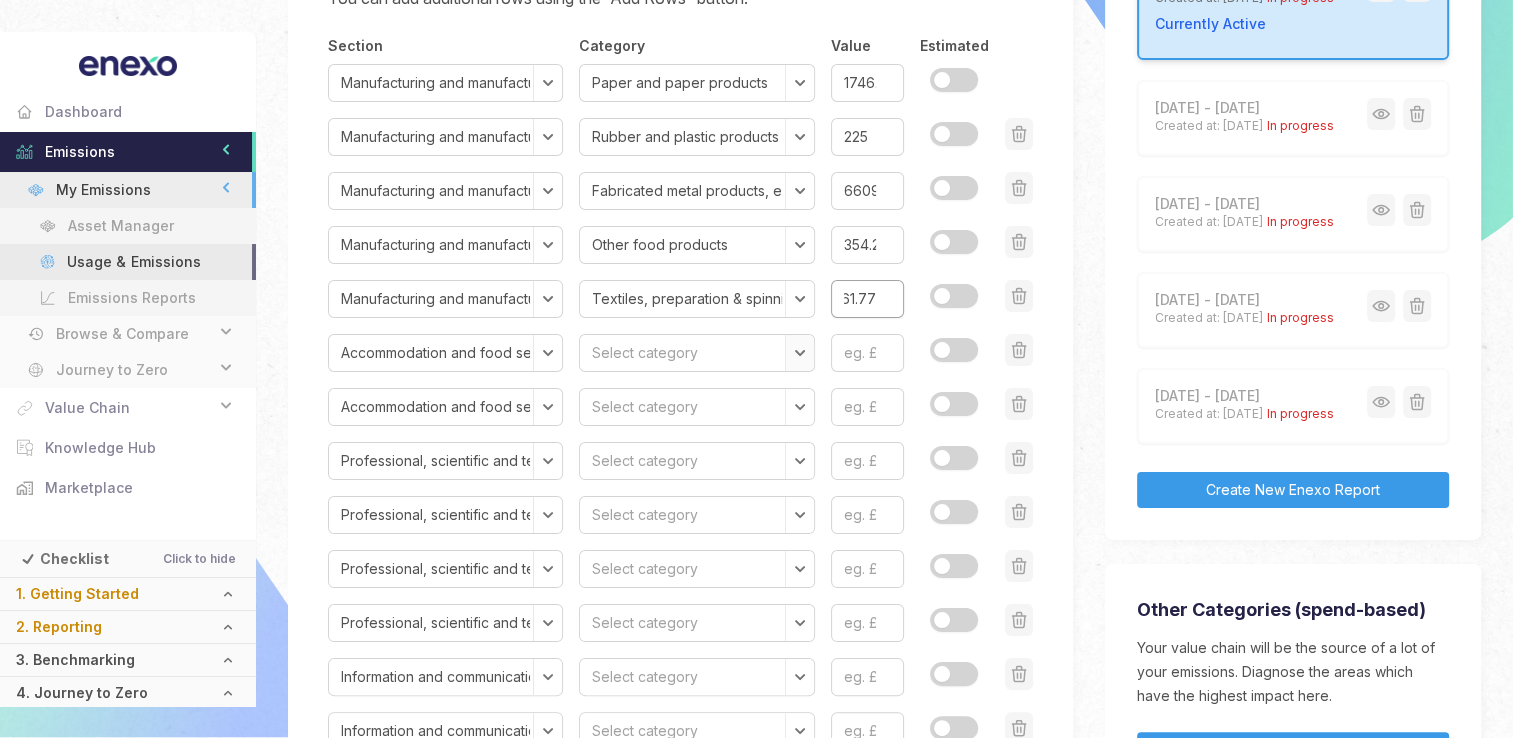 type on "2261.77" 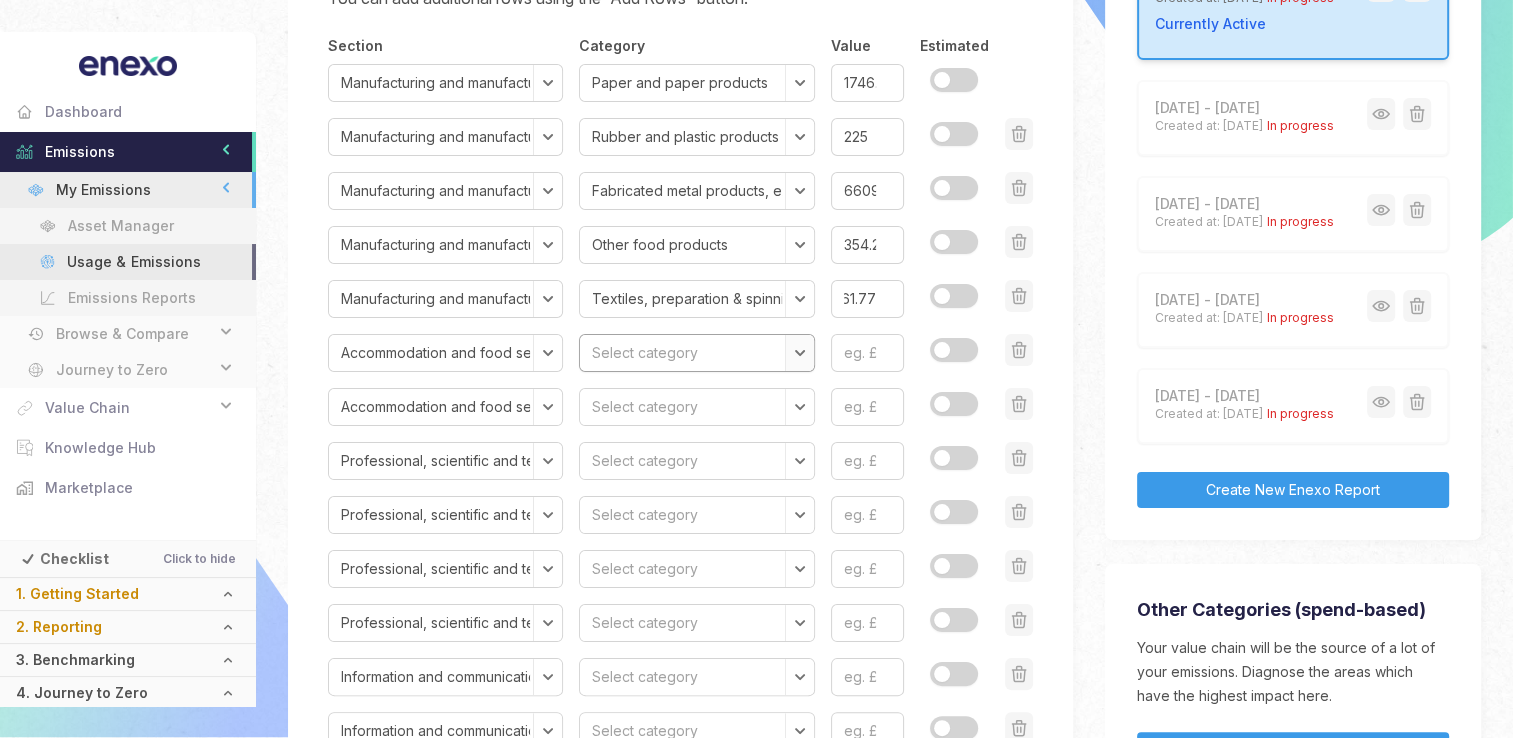 click on "Select category Accommodation services Food and beverage serving services" at bounding box center (696, 353) 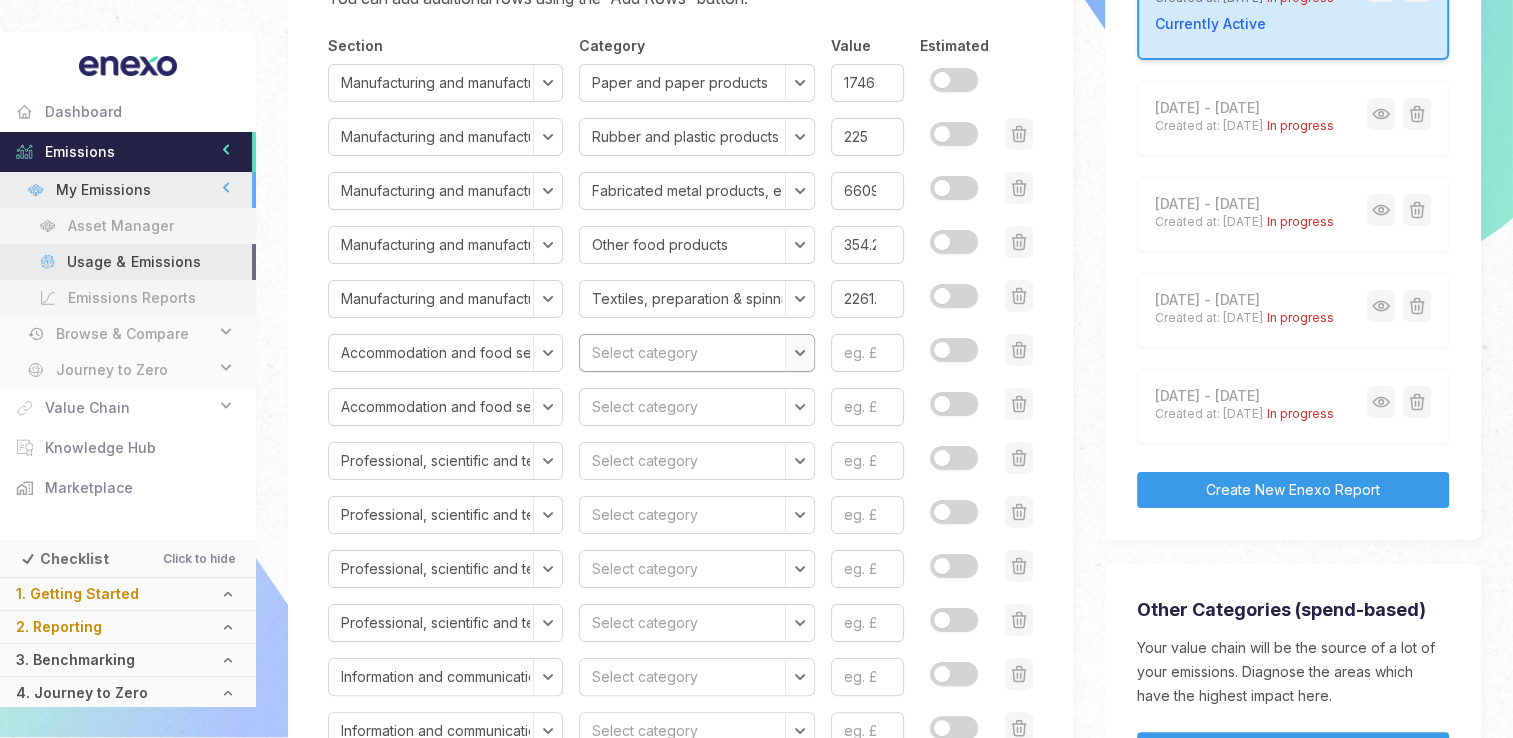 select on "Food and beverage serving services" 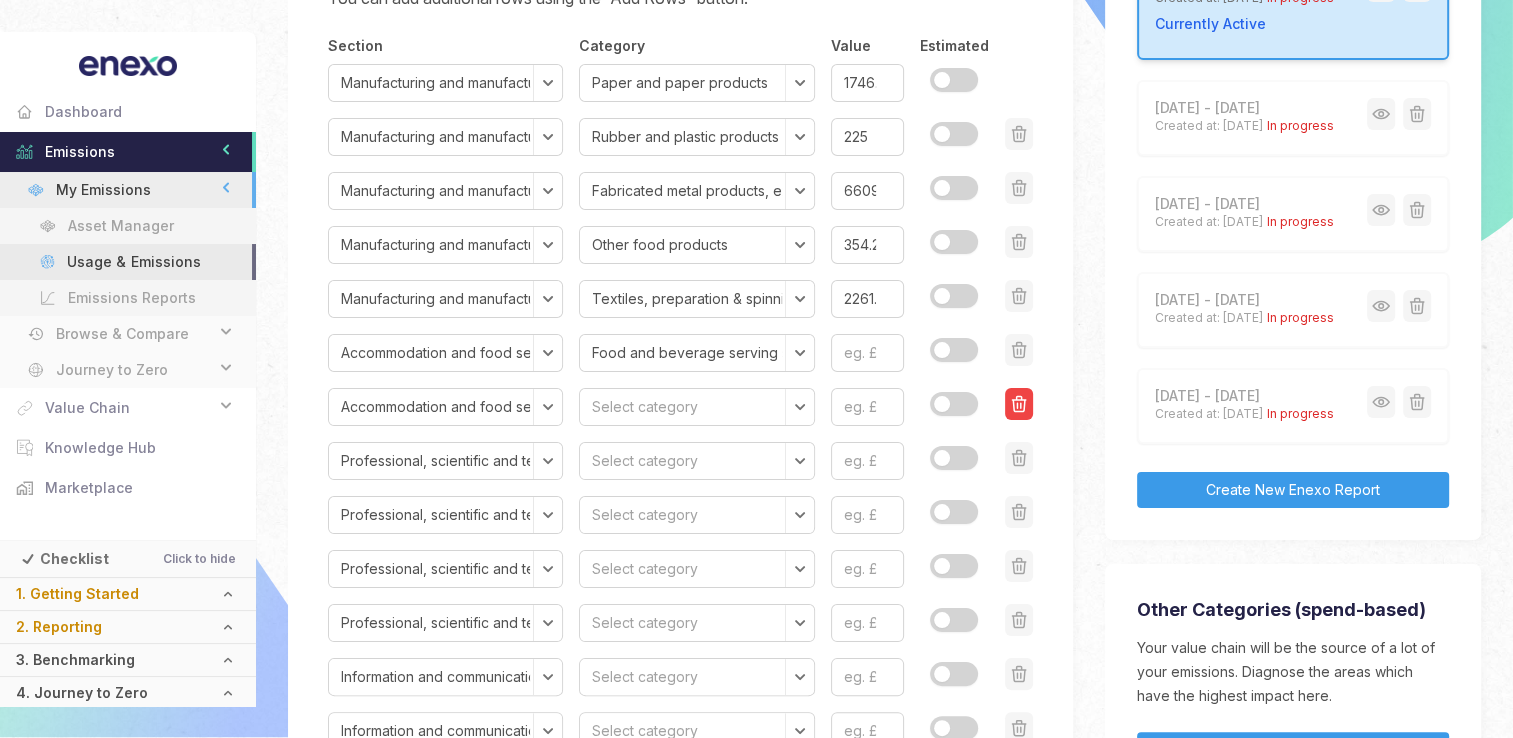 click 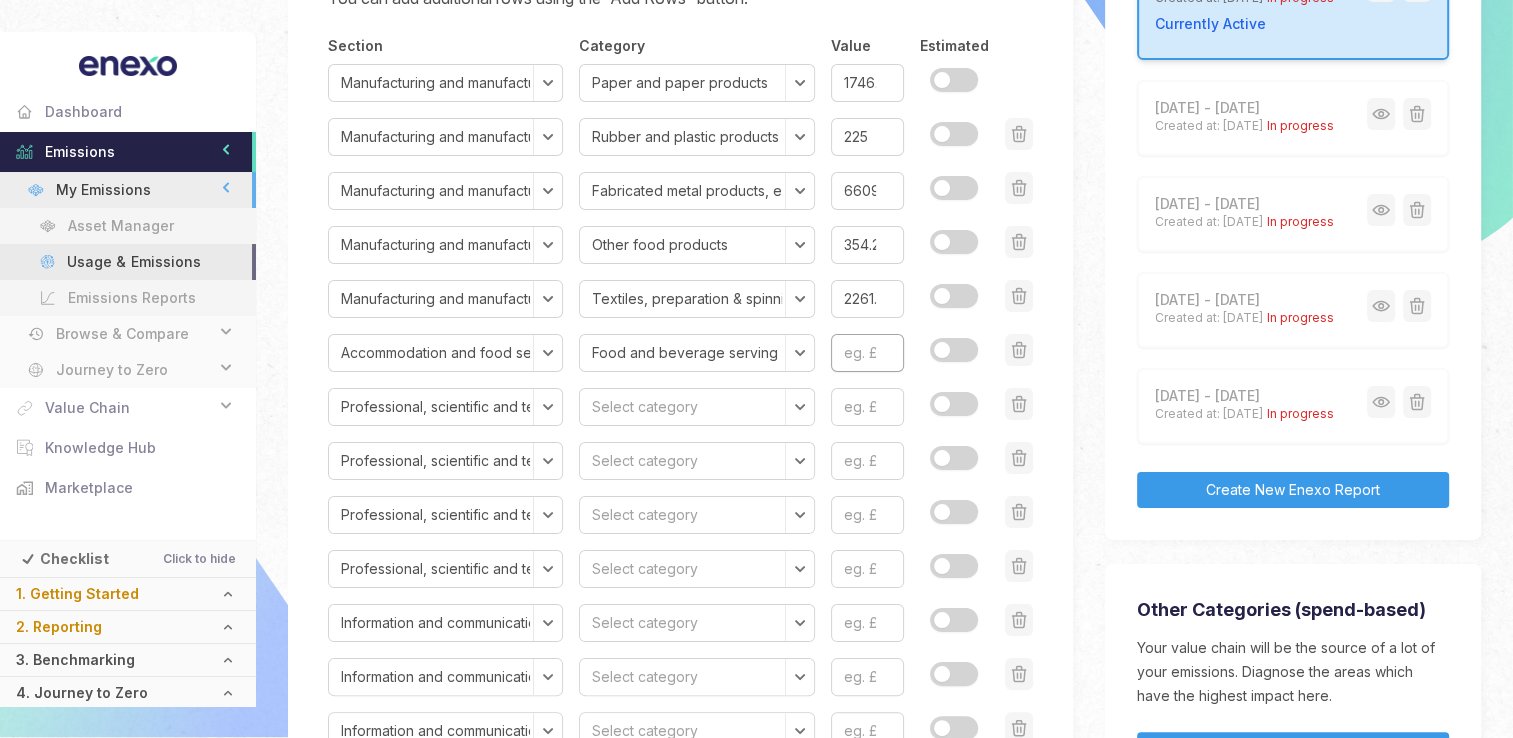 click at bounding box center (867, 353) 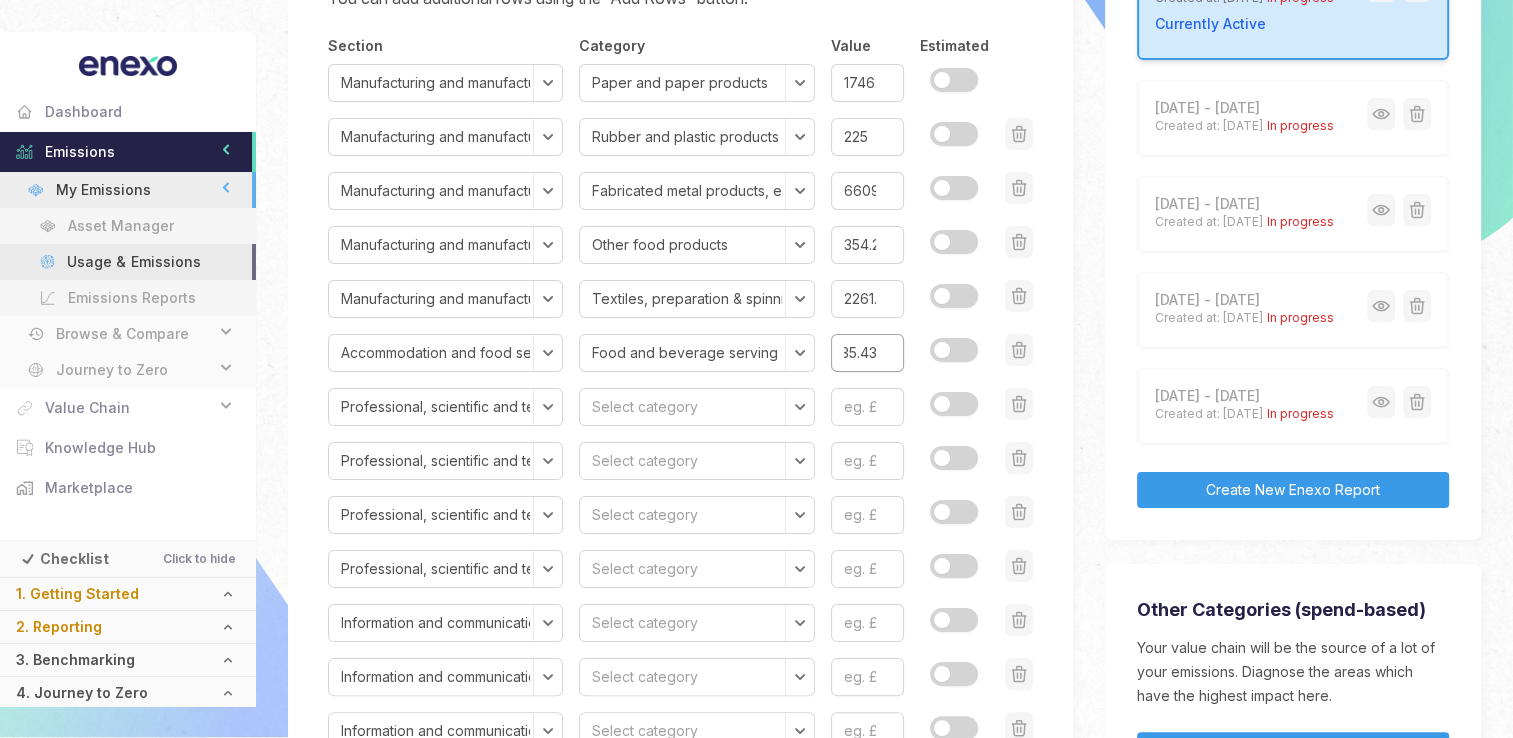 scroll, scrollTop: 0, scrollLeft: 32, axis: horizontal 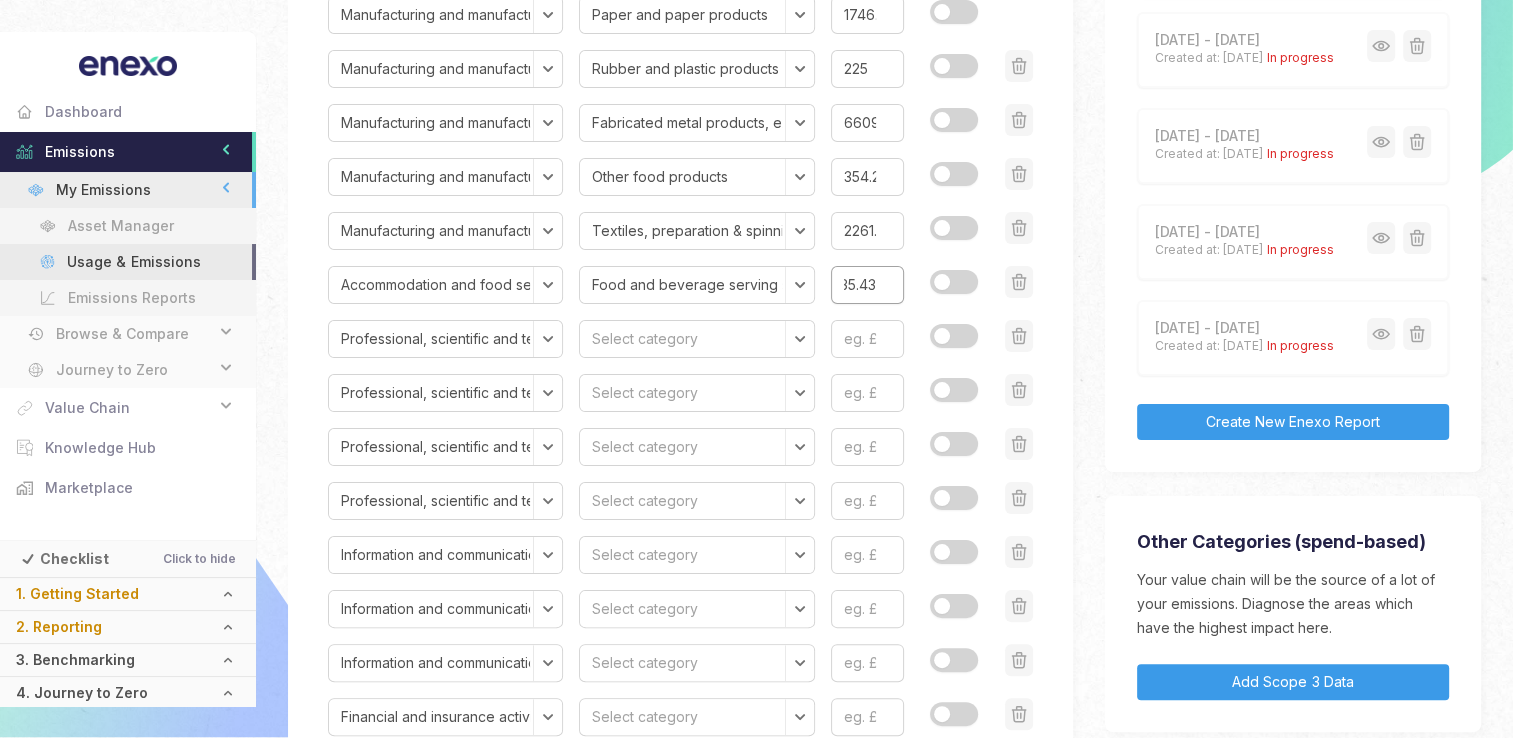 type on "35735.43" 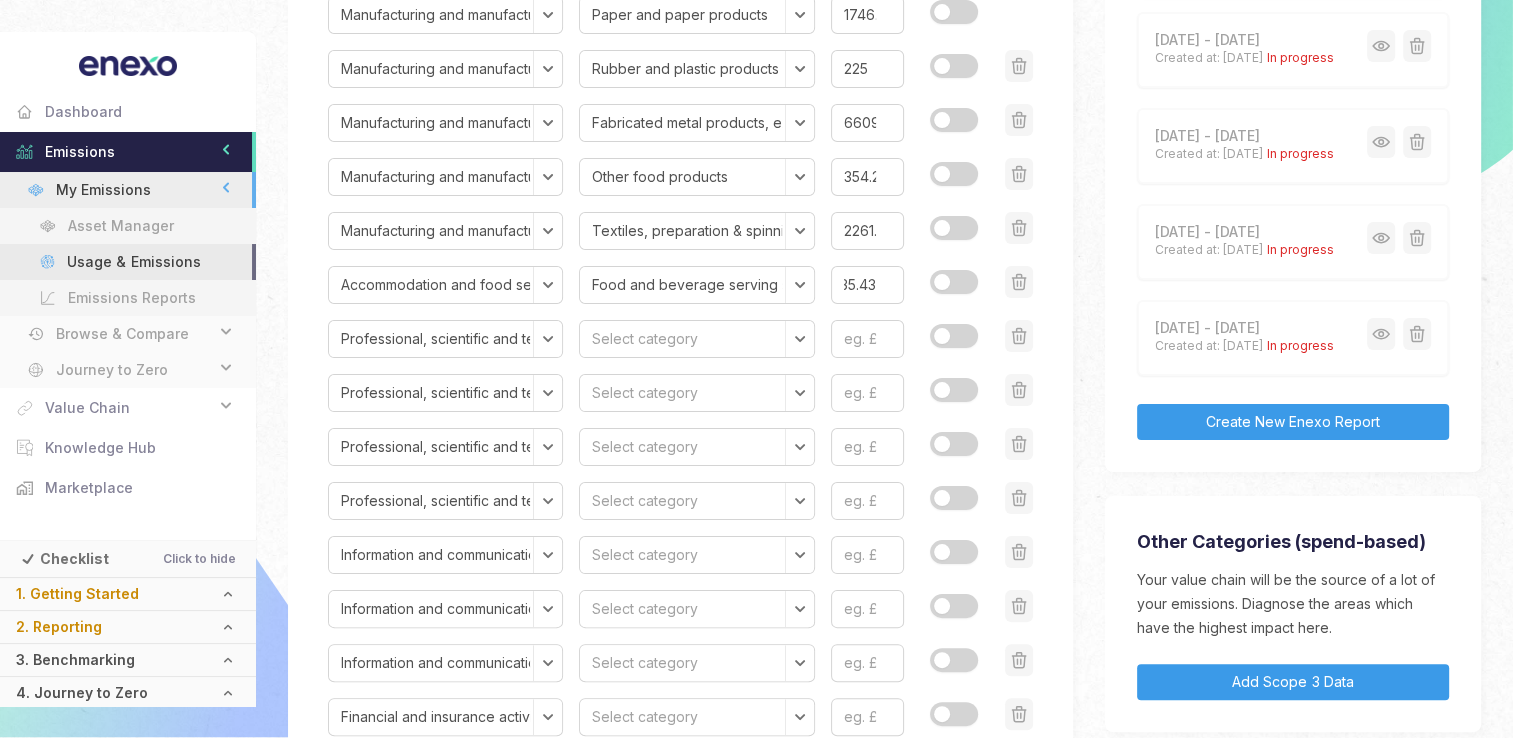 click on "Select category Legal services Accounting, bookkeeping and auditing services; tax consulting services Services of head offices; management consulting services Architectural and engineering services; technical testing and analysis services Scientific research and development services Advertising and market research services Other professional, scientific and technical services Veterinary services" at bounding box center [696, 339] 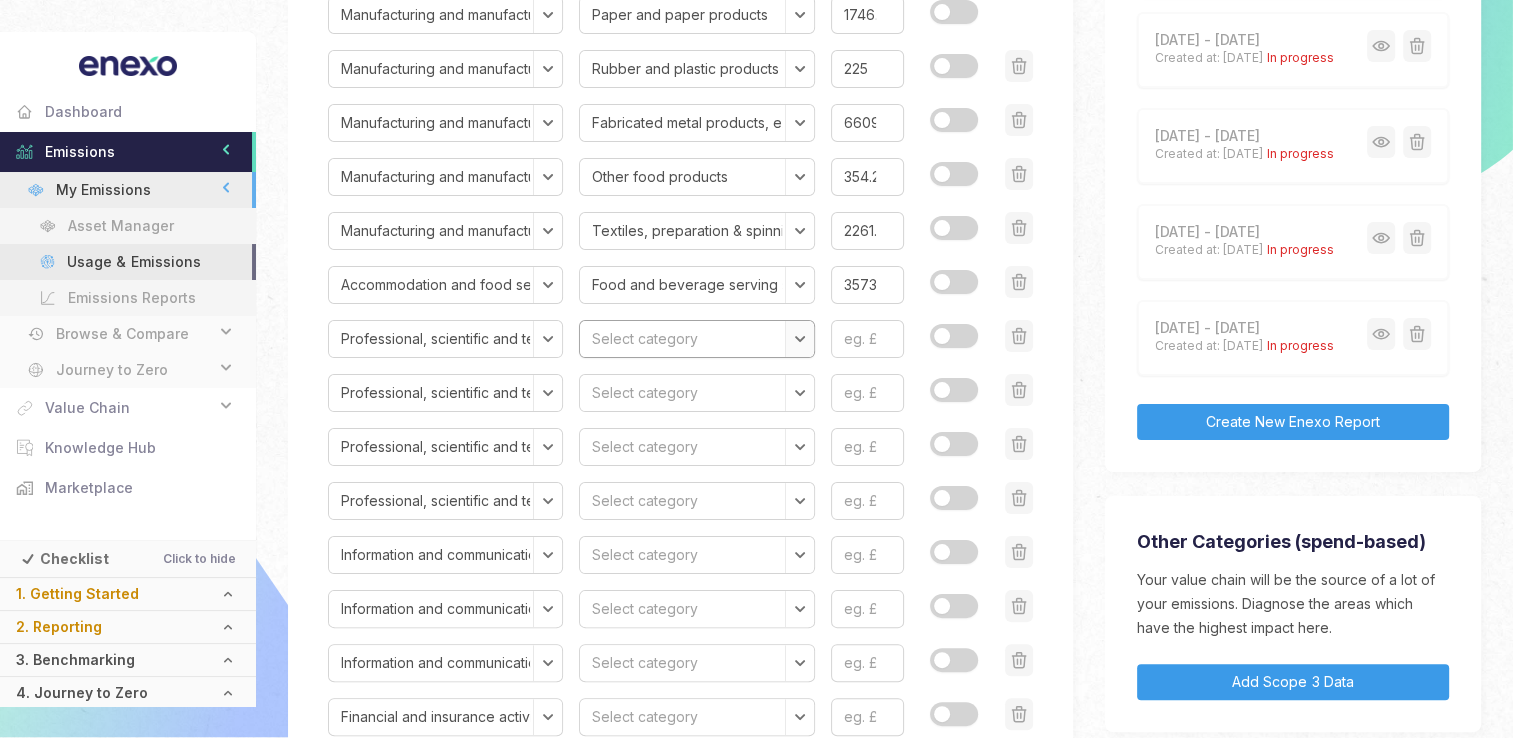 click on "Select category Legal services Accounting, bookkeeping and auditing services; tax consulting services Services of head offices; management consulting services Architectural and engineering services; technical testing and analysis services Scientific research and development services Advertising and market research services Other professional, scientific and technical services Veterinary services" at bounding box center [696, 339] 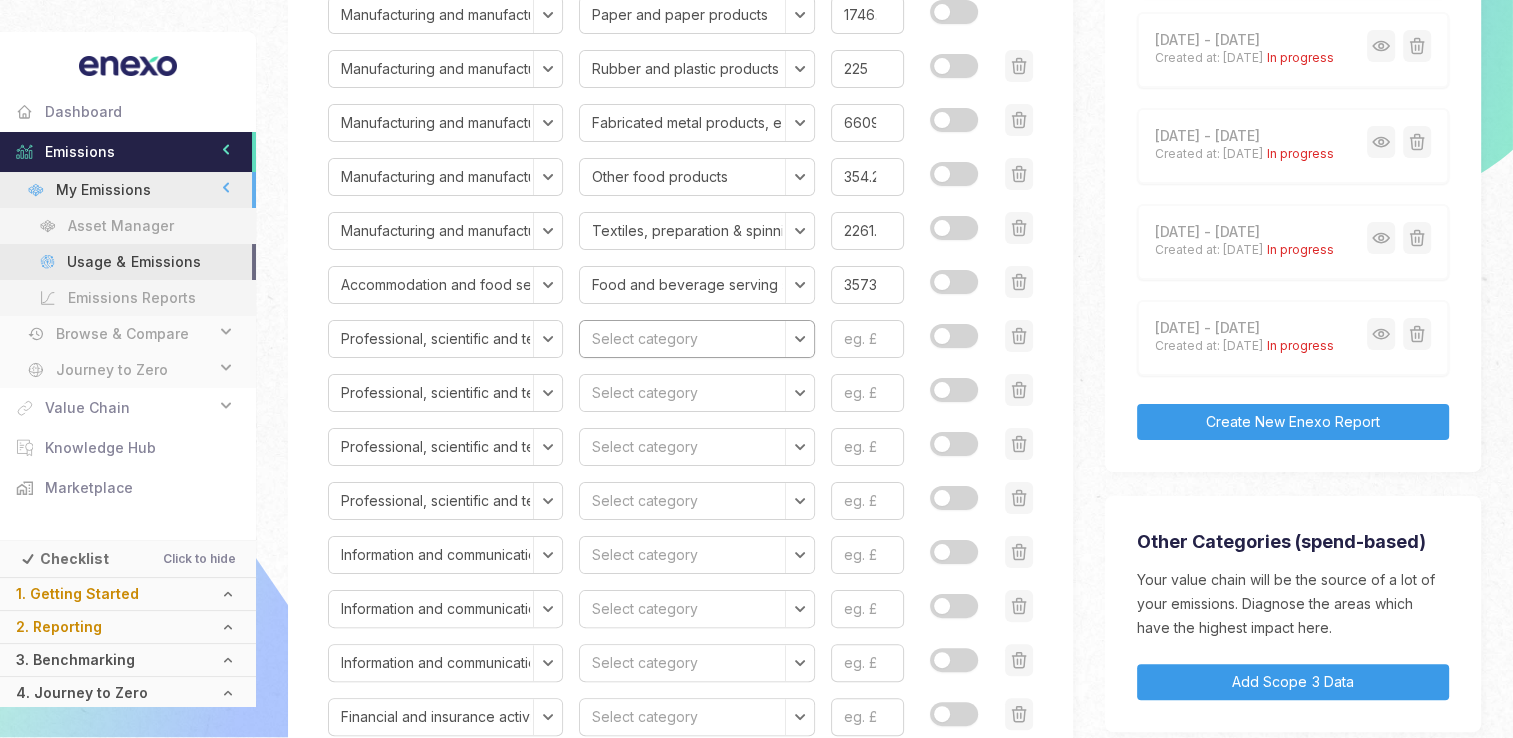 select on "Legal services" 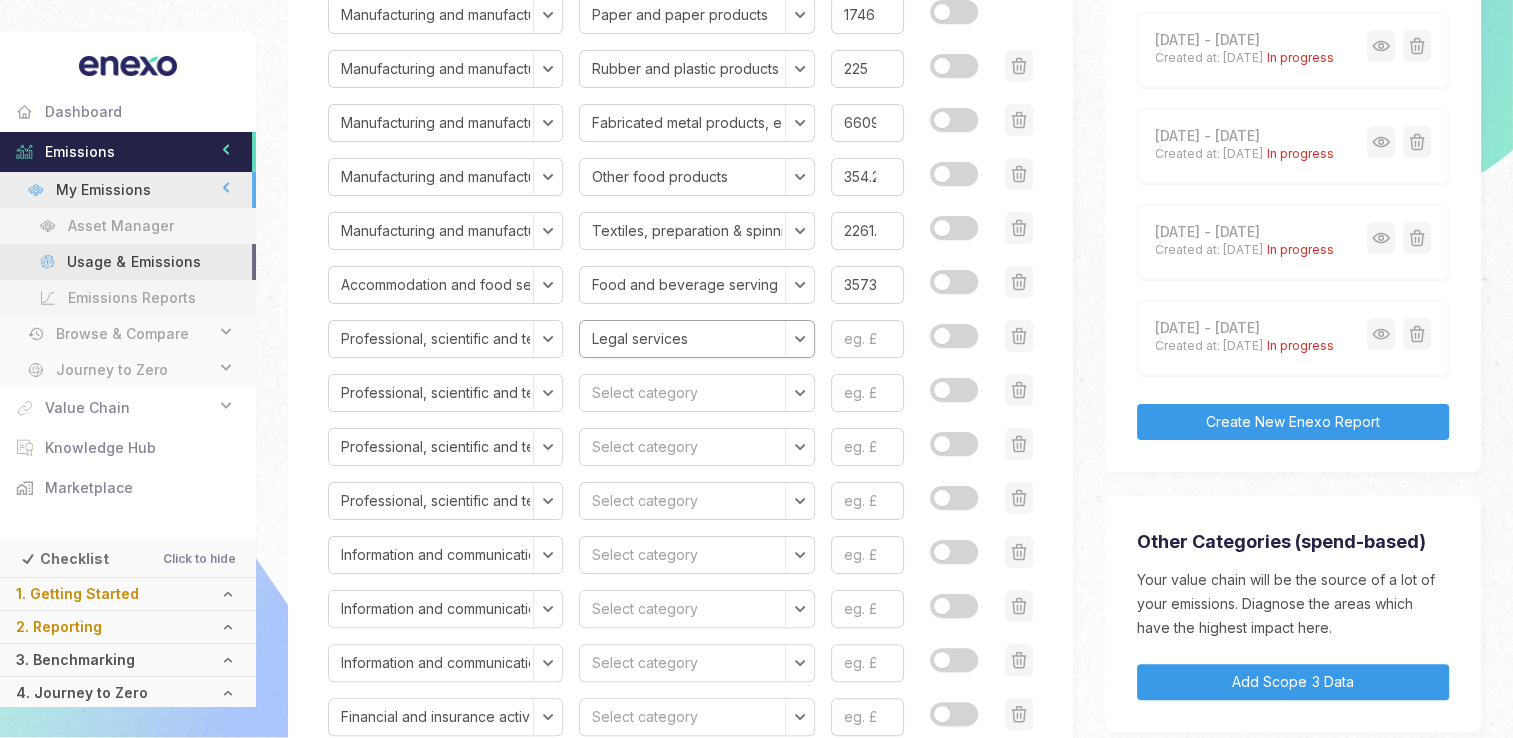 click on "Select category Legal services Accounting, bookkeeping and auditing services; tax consulting services Services of head offices; management consulting services Architectural and engineering services; technical testing and analysis services Scientific research and development services Advertising and market research services Other professional, scientific and technical services Veterinary services" at bounding box center (696, 339) 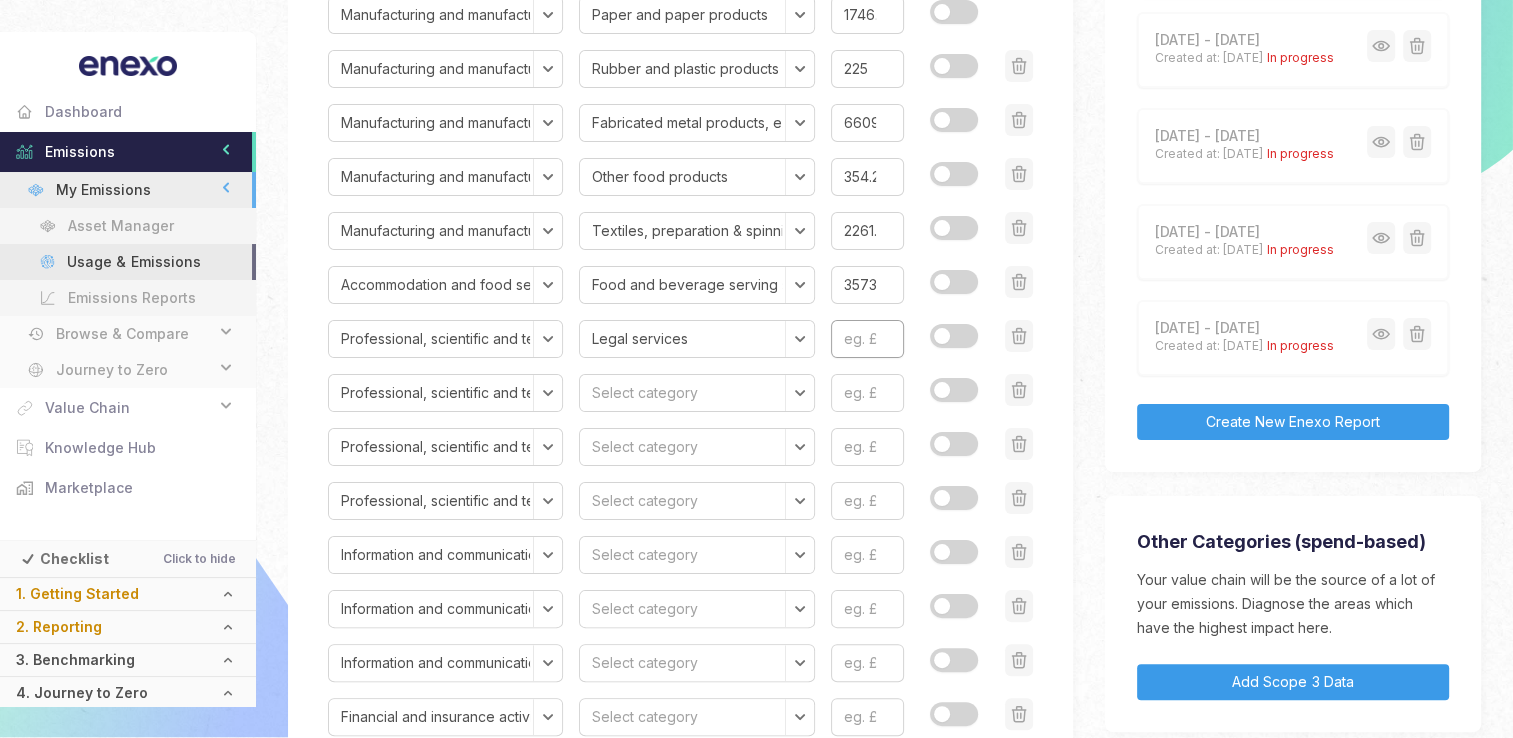 click at bounding box center (867, 339) 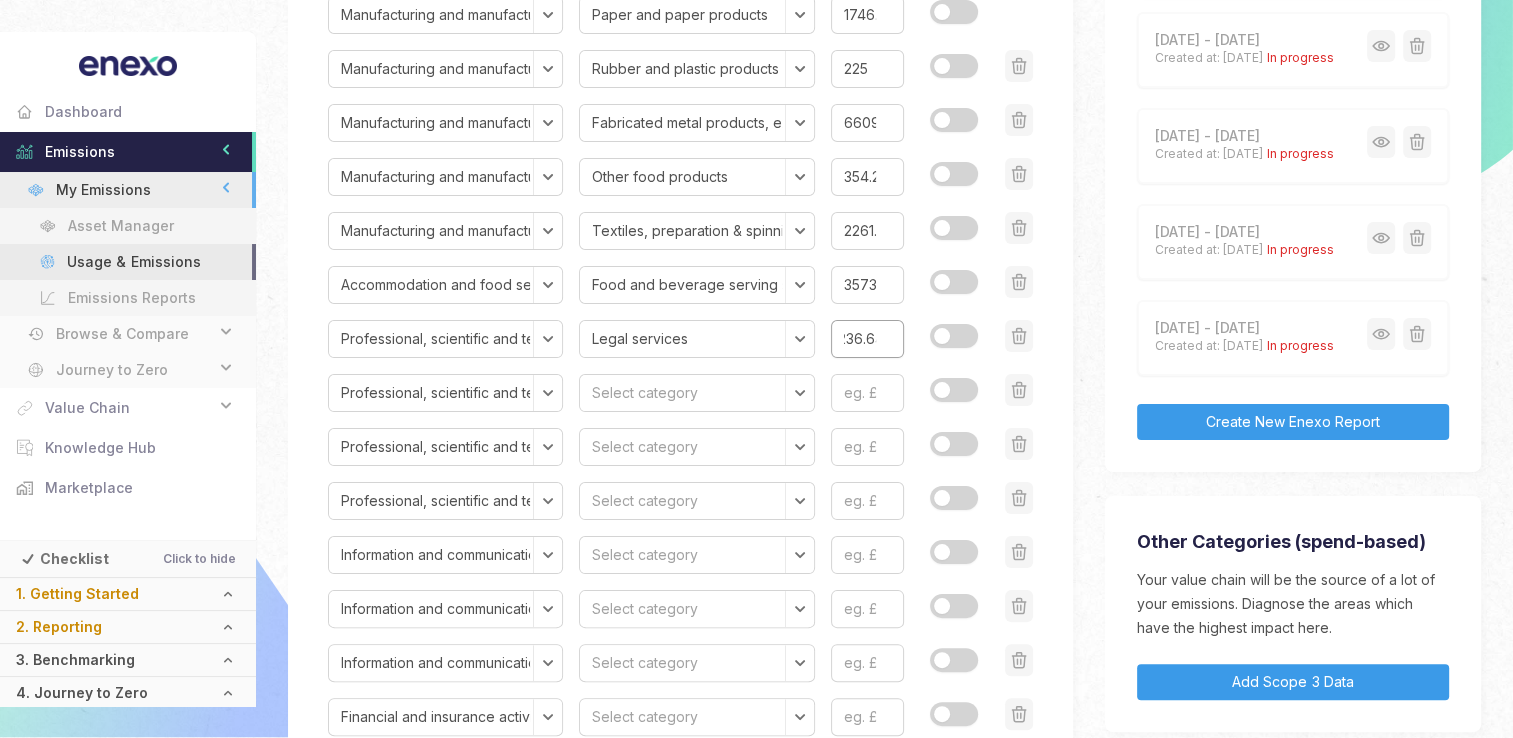 scroll, scrollTop: 0, scrollLeft: 16, axis: horizontal 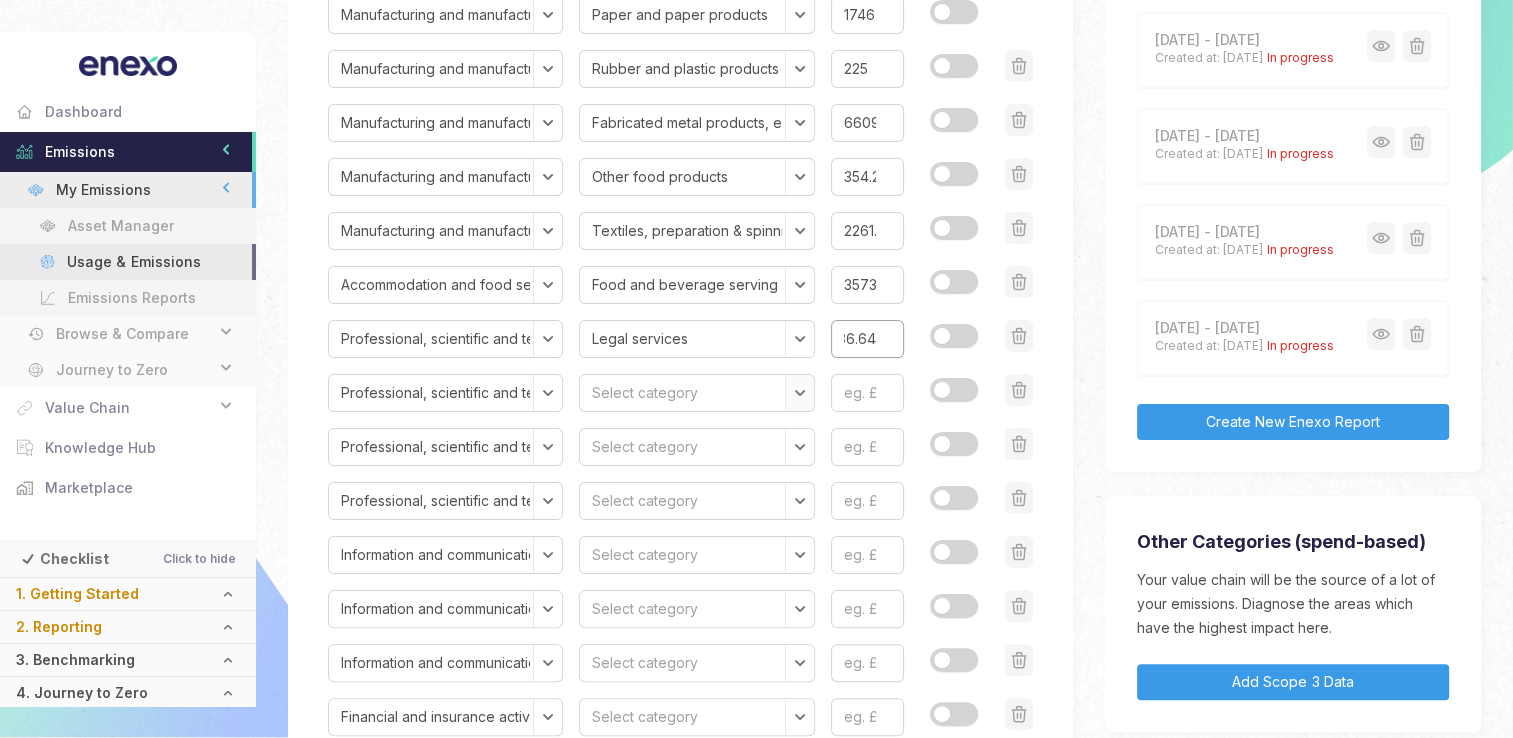 type on "236.64" 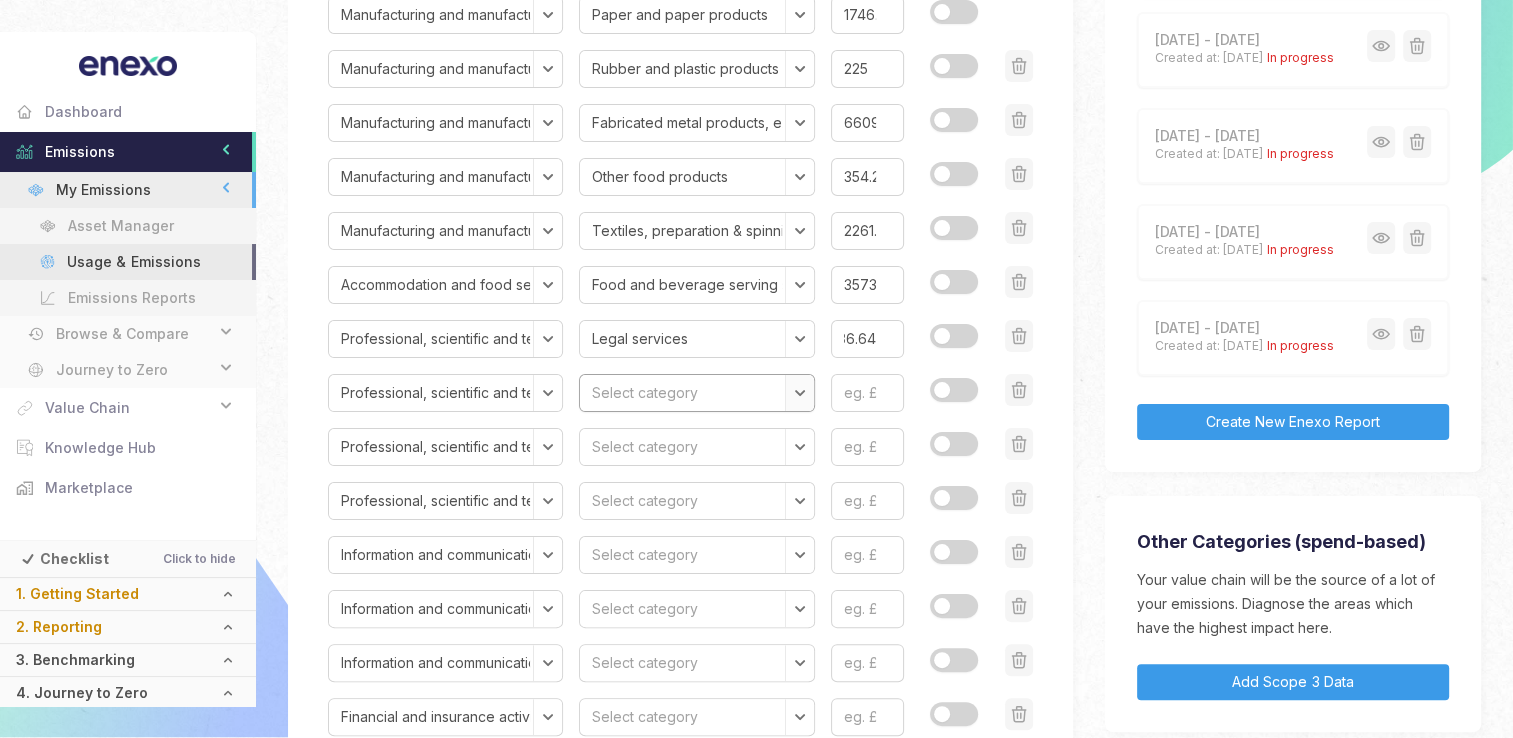 click on "Select category Legal services Accounting, bookkeeping and auditing services; tax consulting services Services of head offices; management consulting services Architectural and engineering services; technical testing and analysis services Scientific research and development services Advertising and market research services Other professional, scientific and technical services Veterinary services" at bounding box center [696, 393] 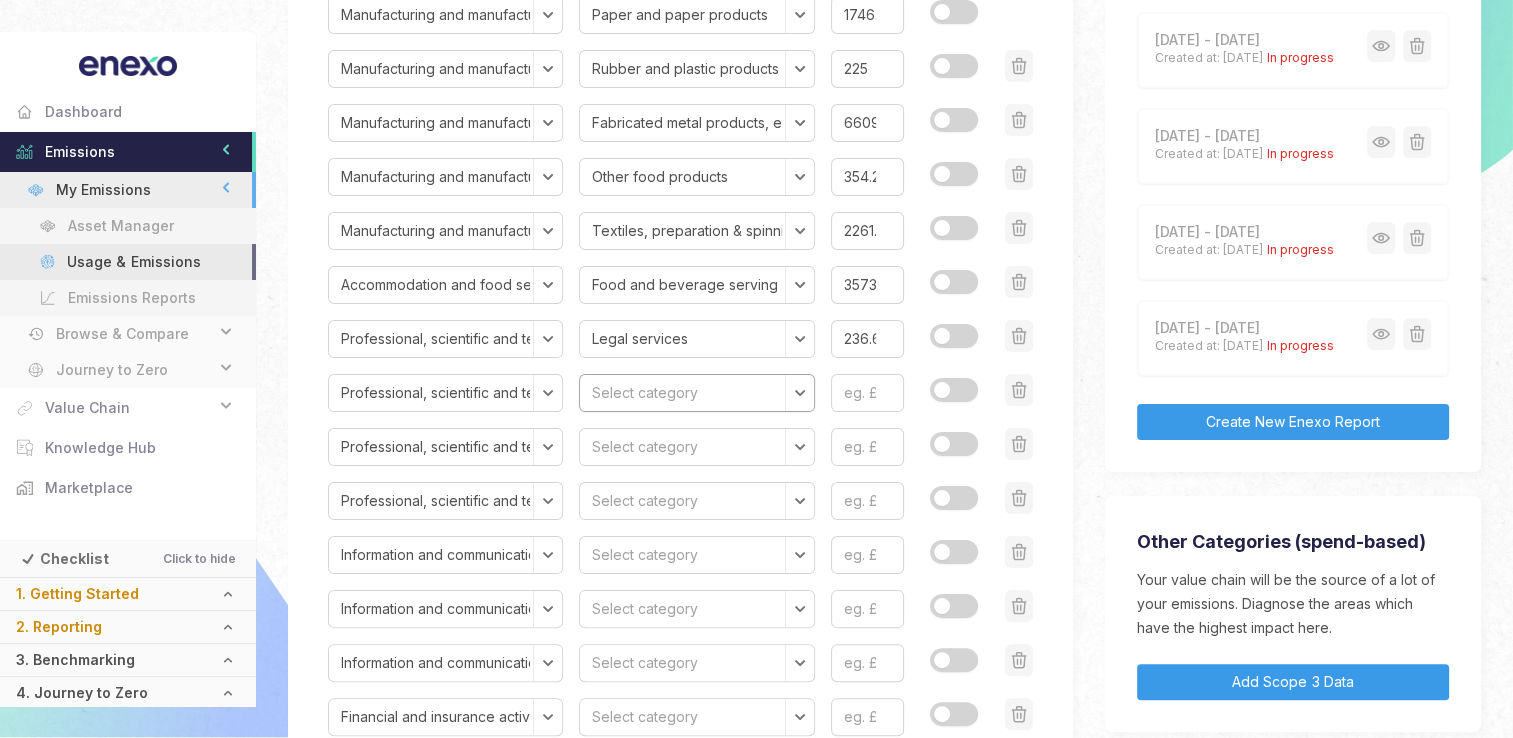 select on "Services of head offices; management consulting services" 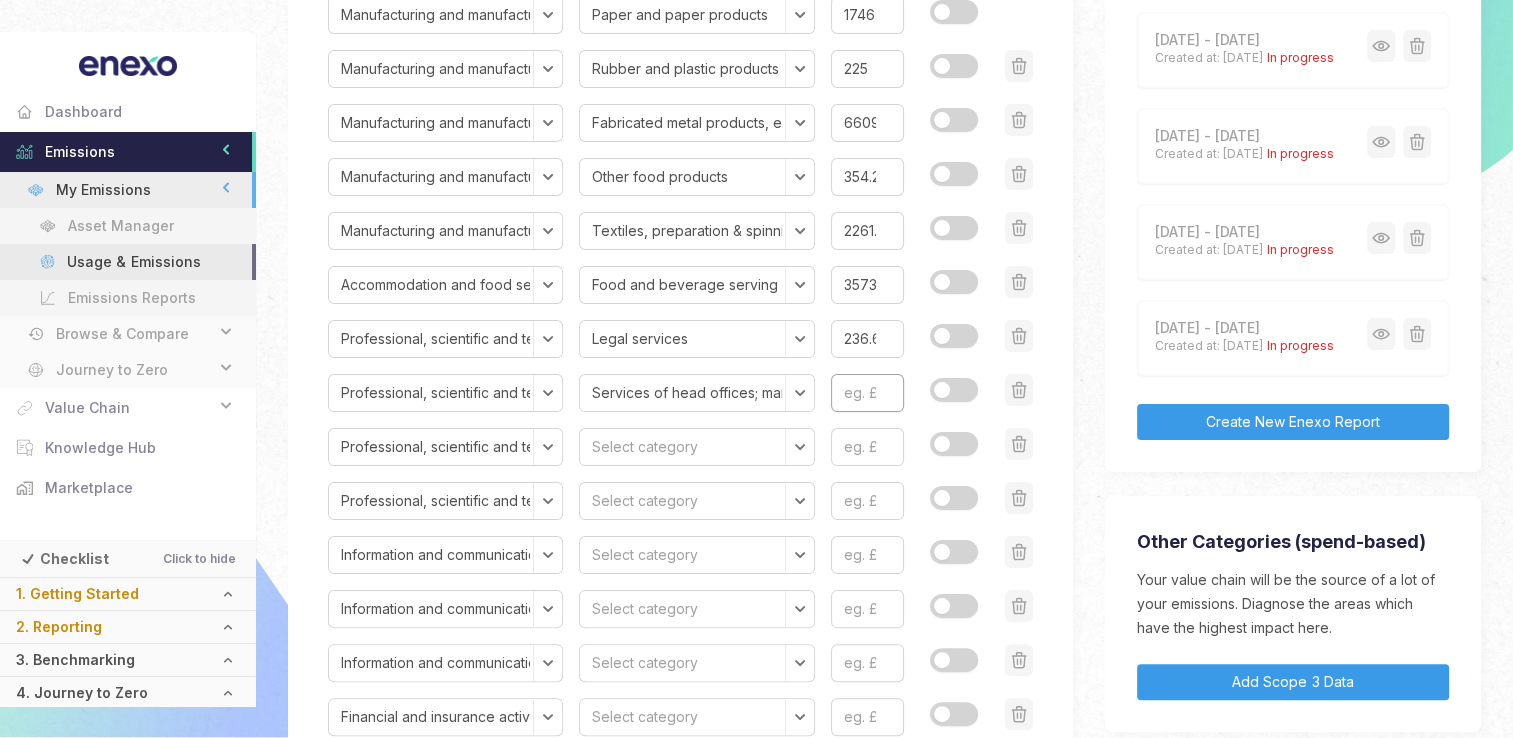 click at bounding box center [867, 393] 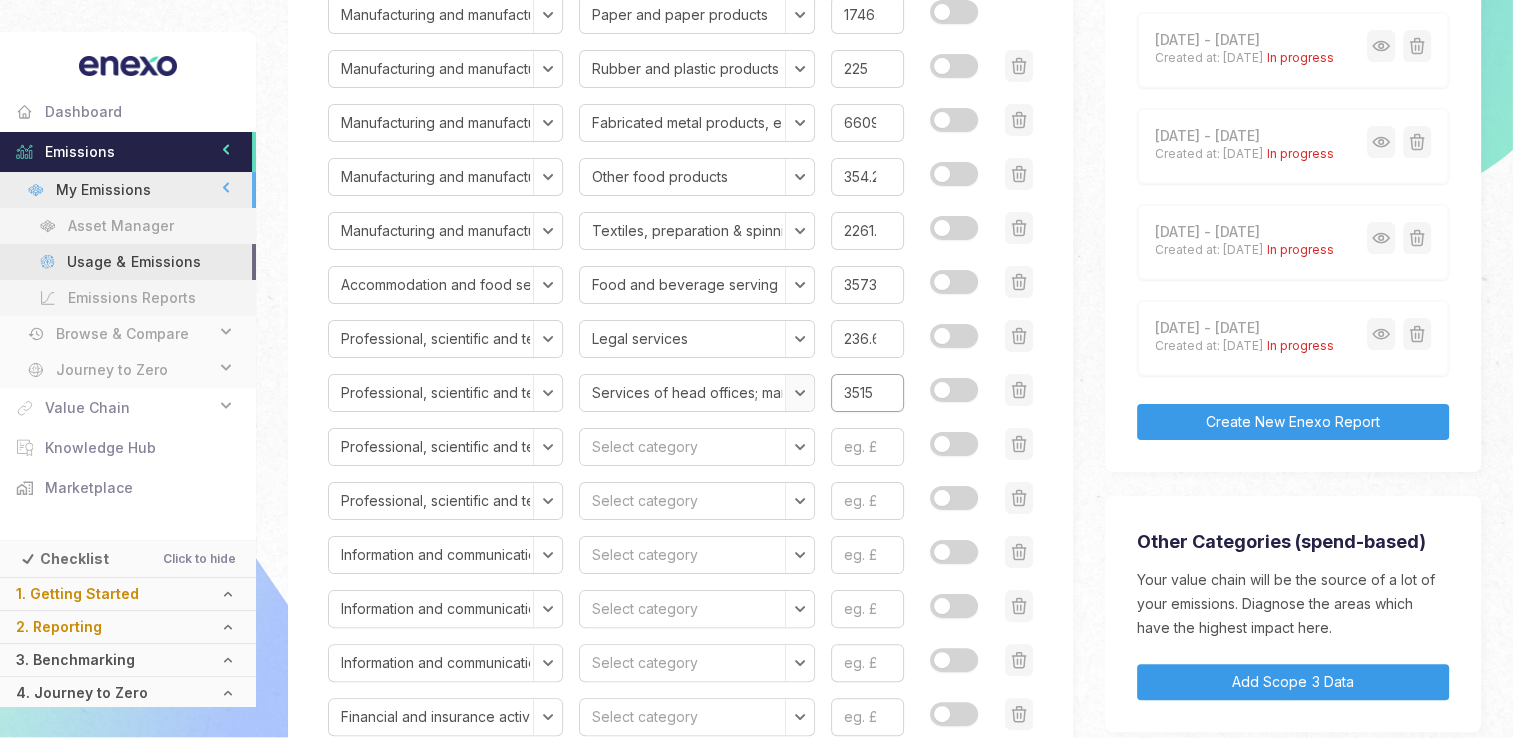 type on "3515" 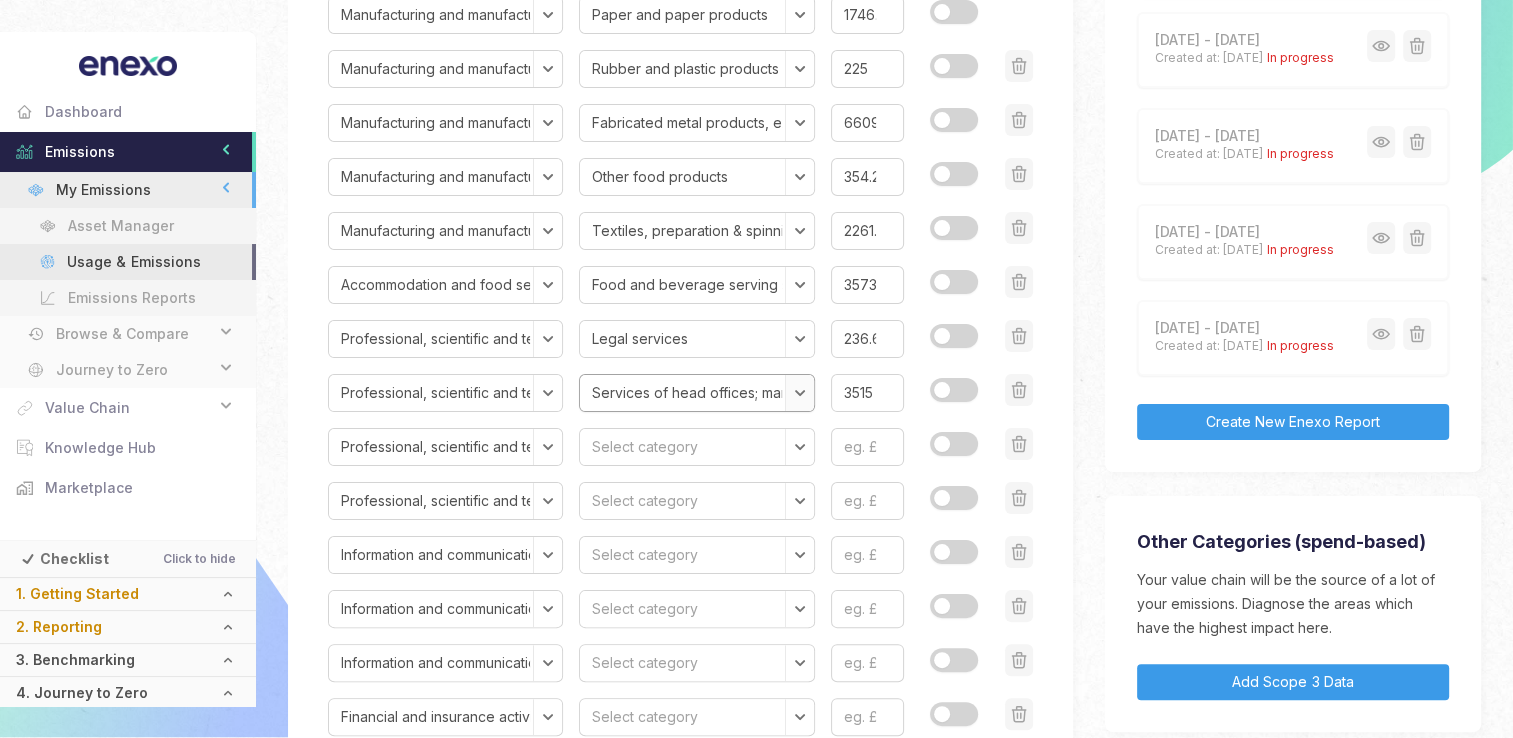 click on "Select category Legal services Accounting, bookkeeping and auditing services; tax consulting services Services of head offices; management consulting services Architectural and engineering services; technical testing and analysis services Scientific research and development services Advertising and market research services Other professional, scientific and technical services Veterinary services" at bounding box center [696, 393] 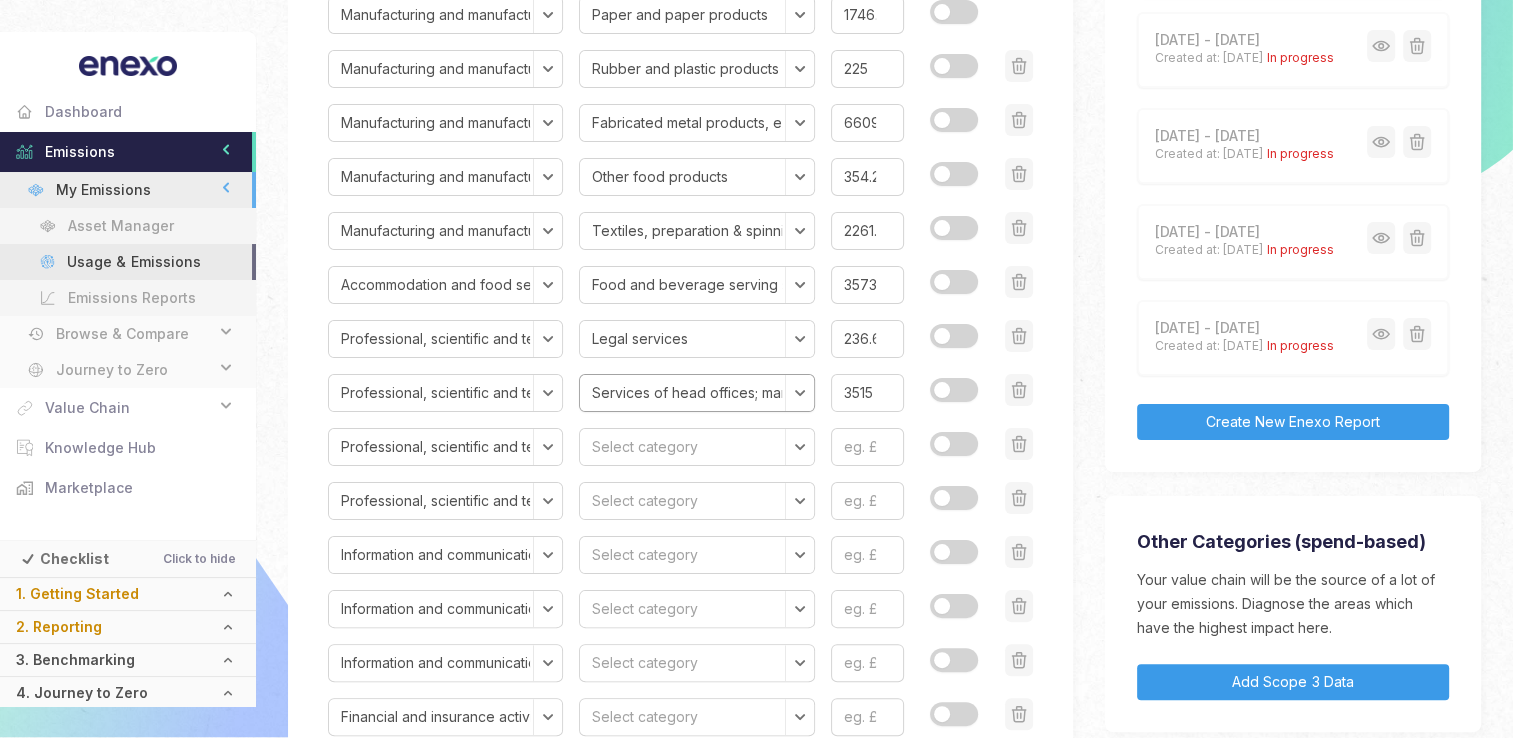 click on "Select category Legal services Accounting, bookkeeping and auditing services; tax consulting services Services of head offices; management consulting services Architectural and engineering services; technical testing and analysis services Scientific research and development services Advertising and market research services Other professional, scientific and technical services Veterinary services" at bounding box center (696, 393) 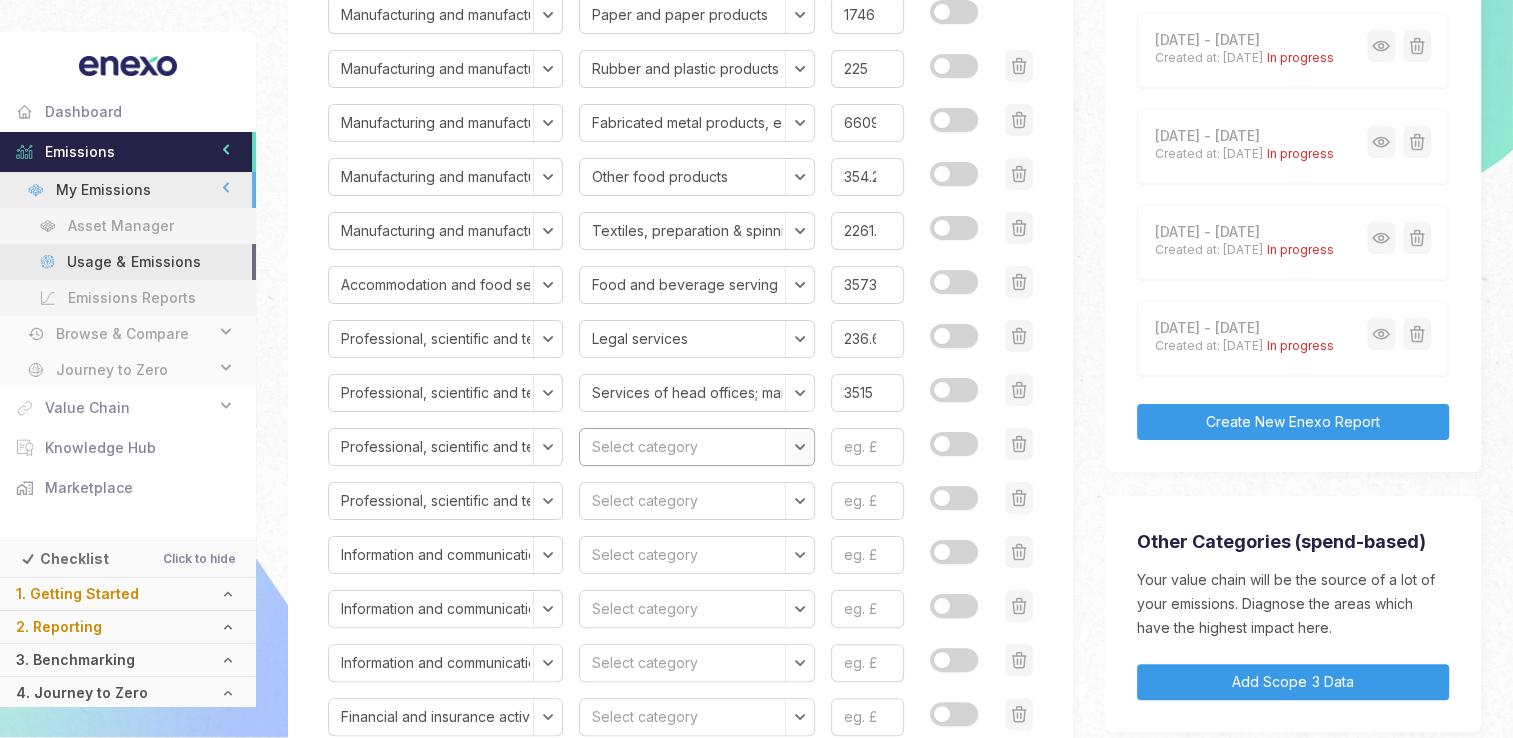 click on "Select category Legal services Accounting, bookkeeping and auditing services; tax consulting services Services of head offices; management consulting services Architectural and engineering services; technical testing and analysis services Scientific research and development services Advertising and market research services Other professional, scientific and technical services Veterinary services" at bounding box center (696, 447) 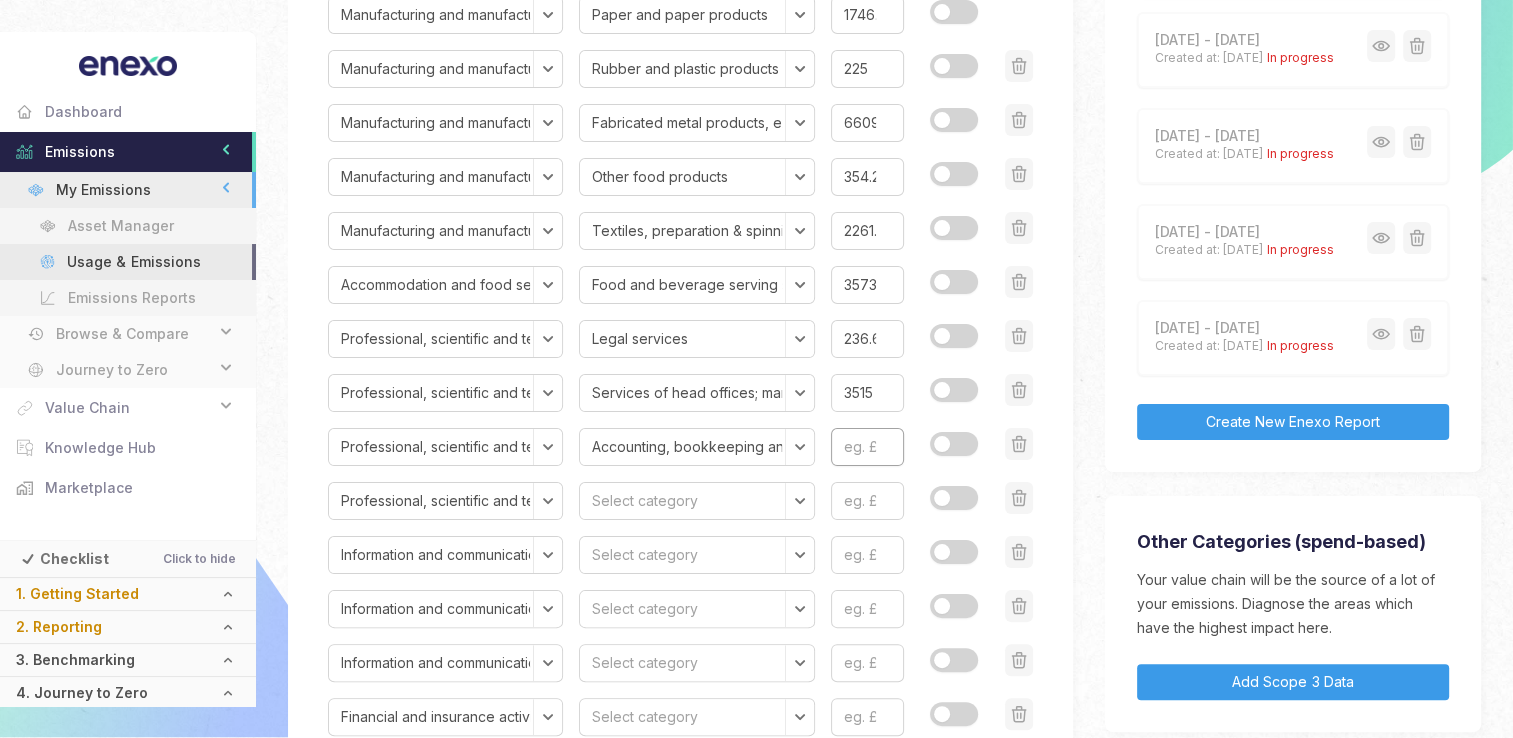 click at bounding box center [867, 447] 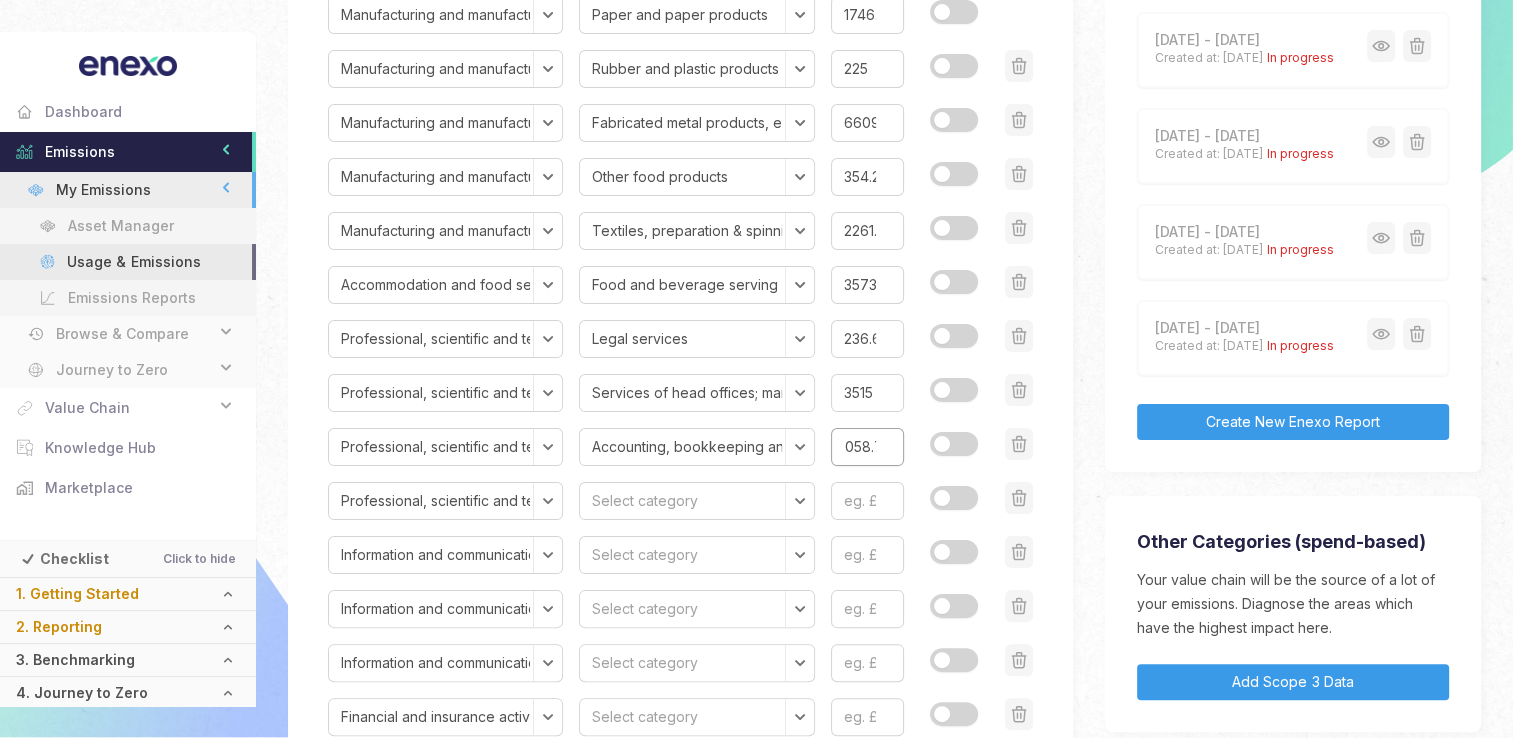 scroll, scrollTop: 0, scrollLeft: 23, axis: horizontal 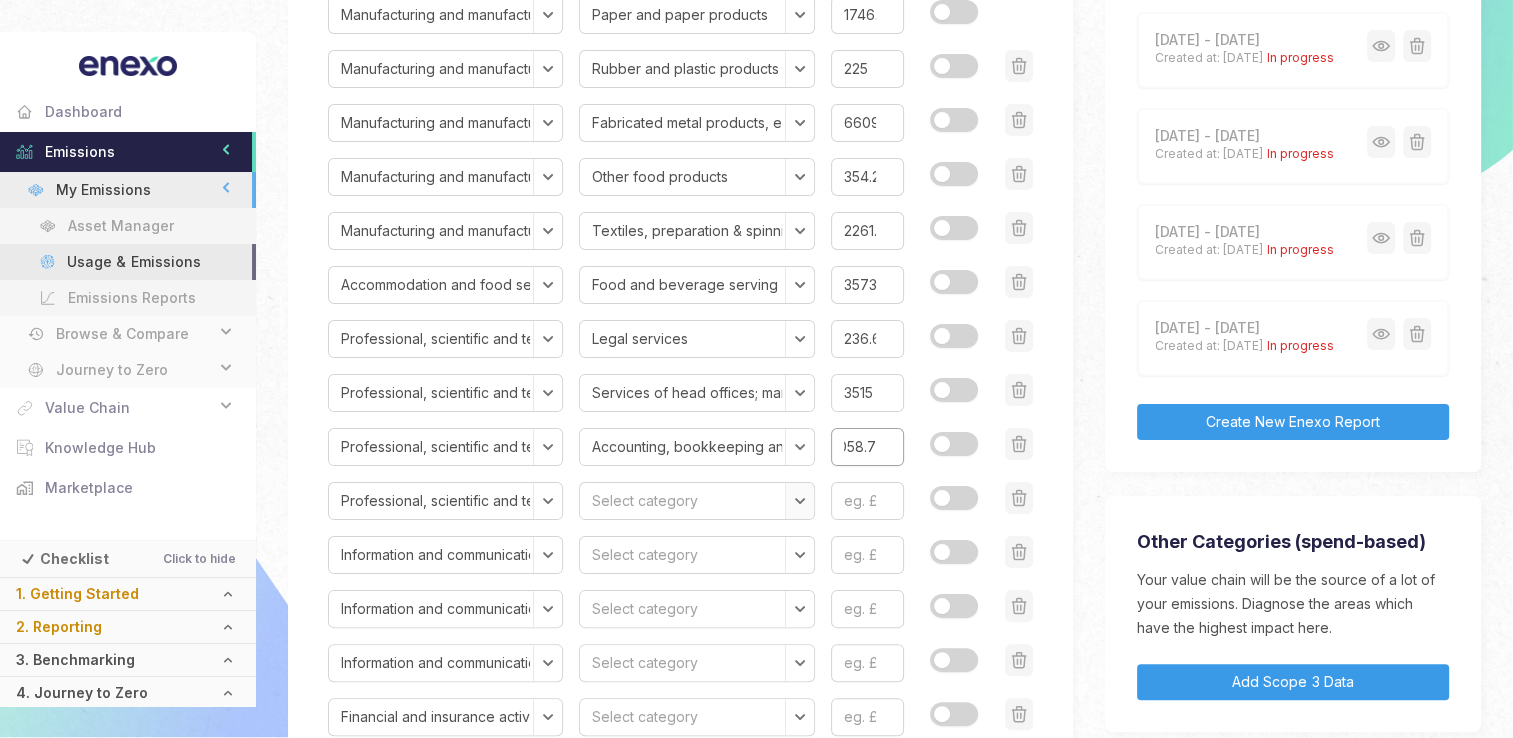 type on "25058.7" 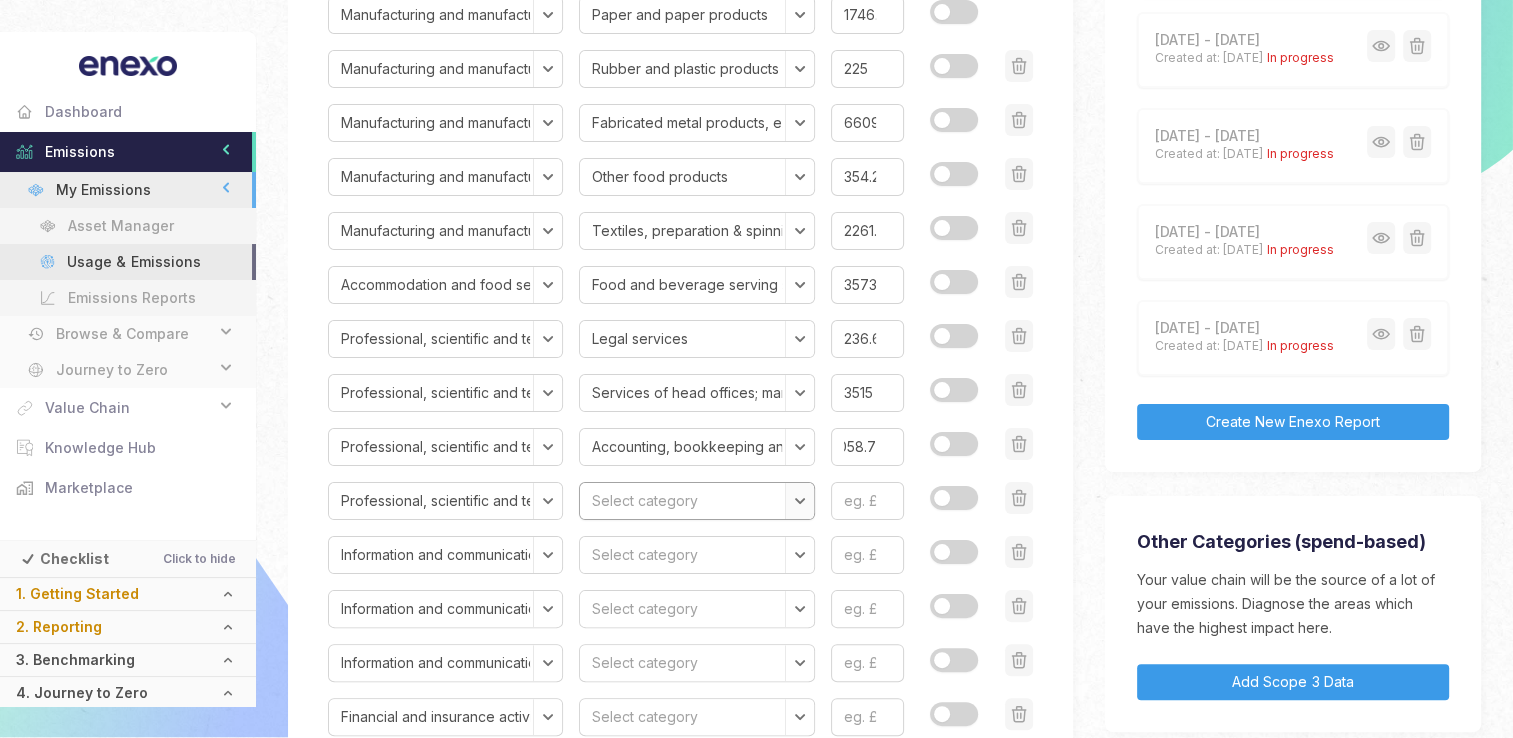 click on "Select category Legal services Accounting, bookkeeping and auditing services; tax consulting services Services of head offices; management consulting services Architectural and engineering services; technical testing and analysis services Scientific research and development services Advertising and market research services Other professional, scientific and technical services Veterinary services" at bounding box center [696, 501] 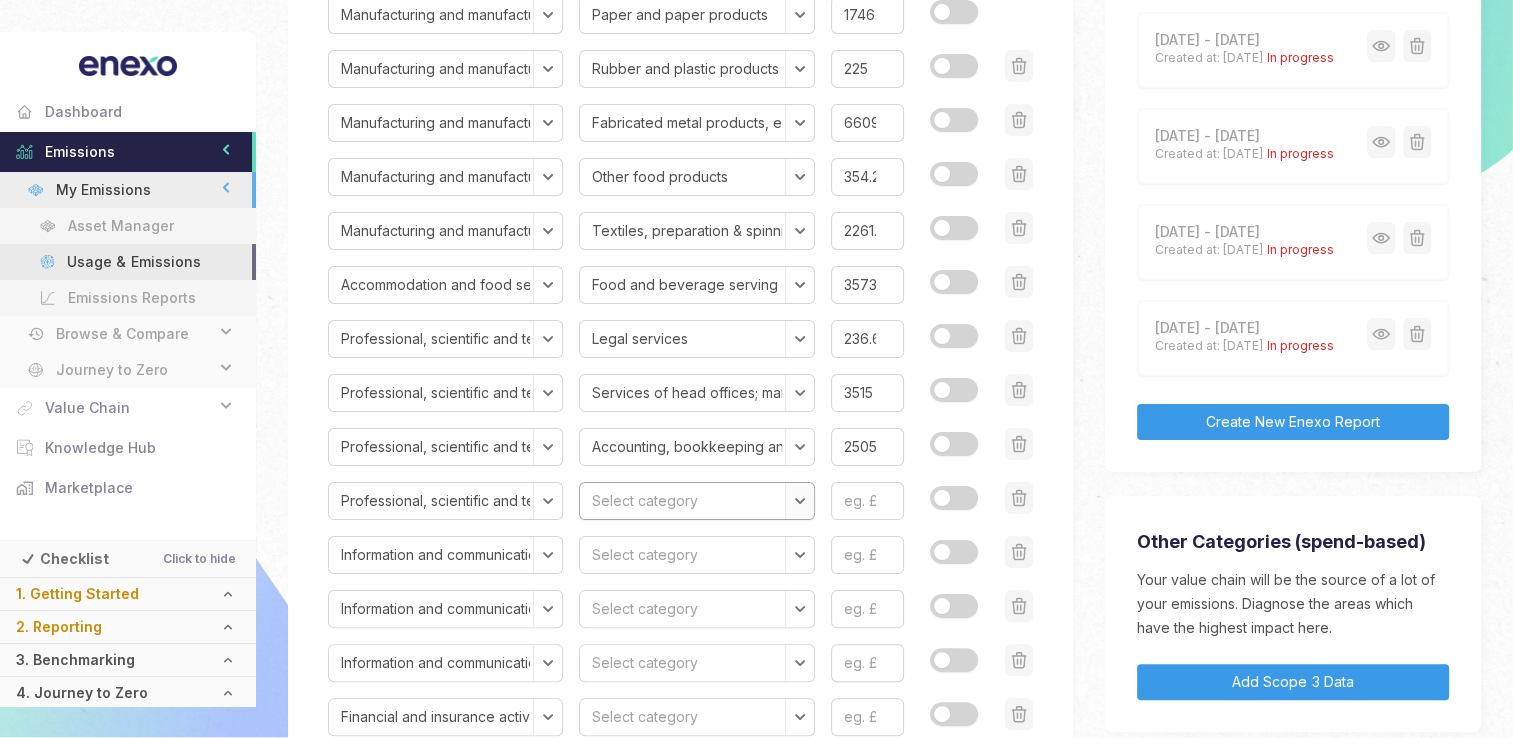 select on "Advertising and market research services" 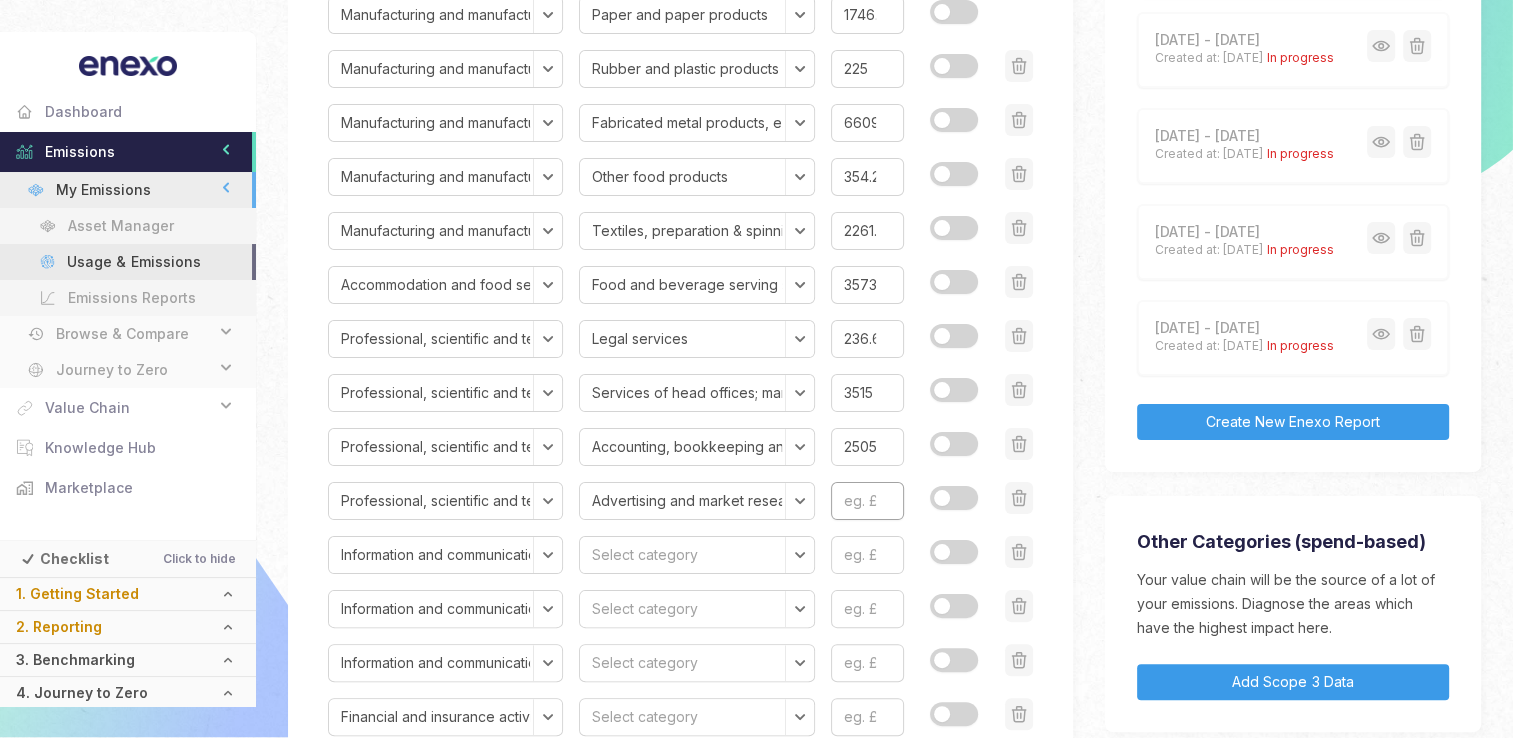 click at bounding box center [867, 501] 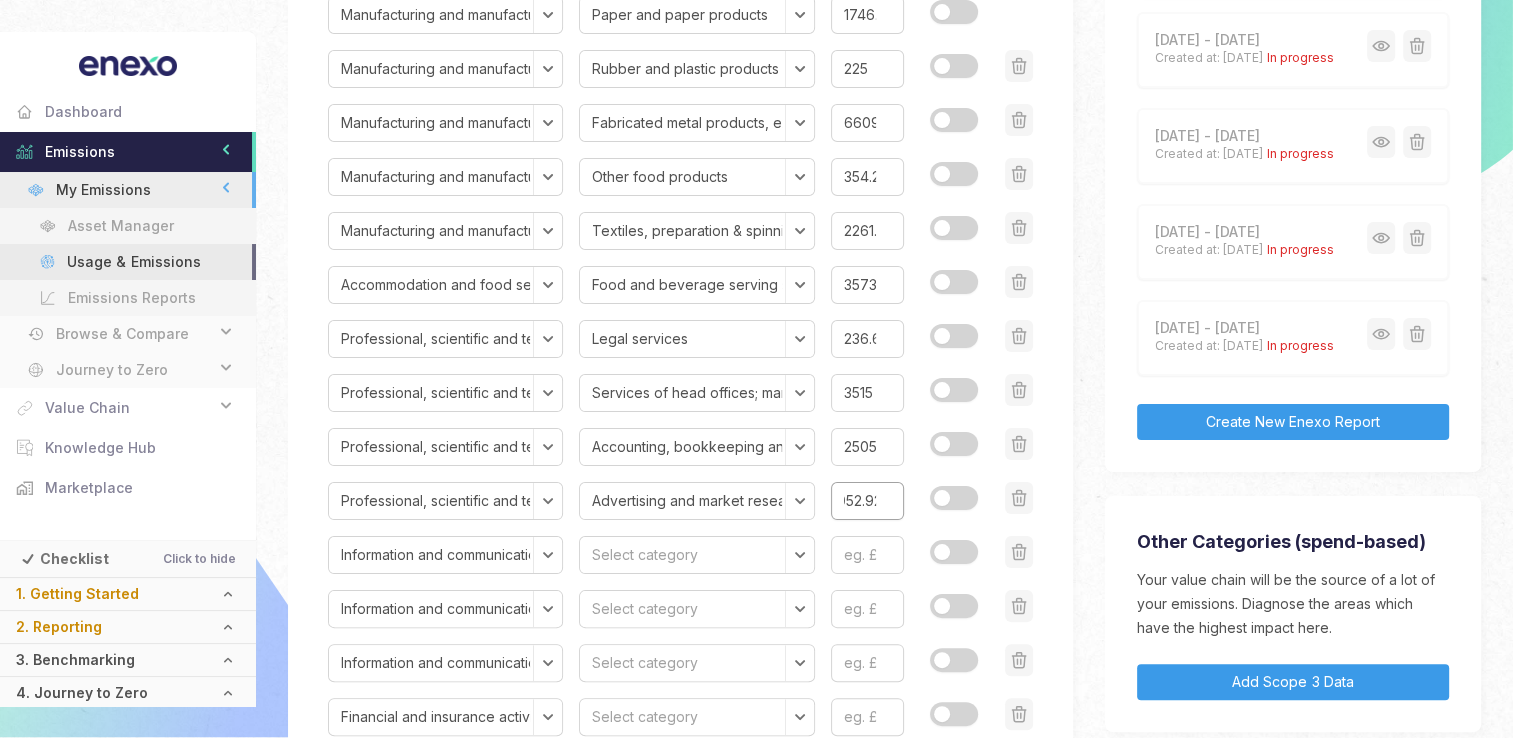 scroll, scrollTop: 0, scrollLeft: 30, axis: horizontal 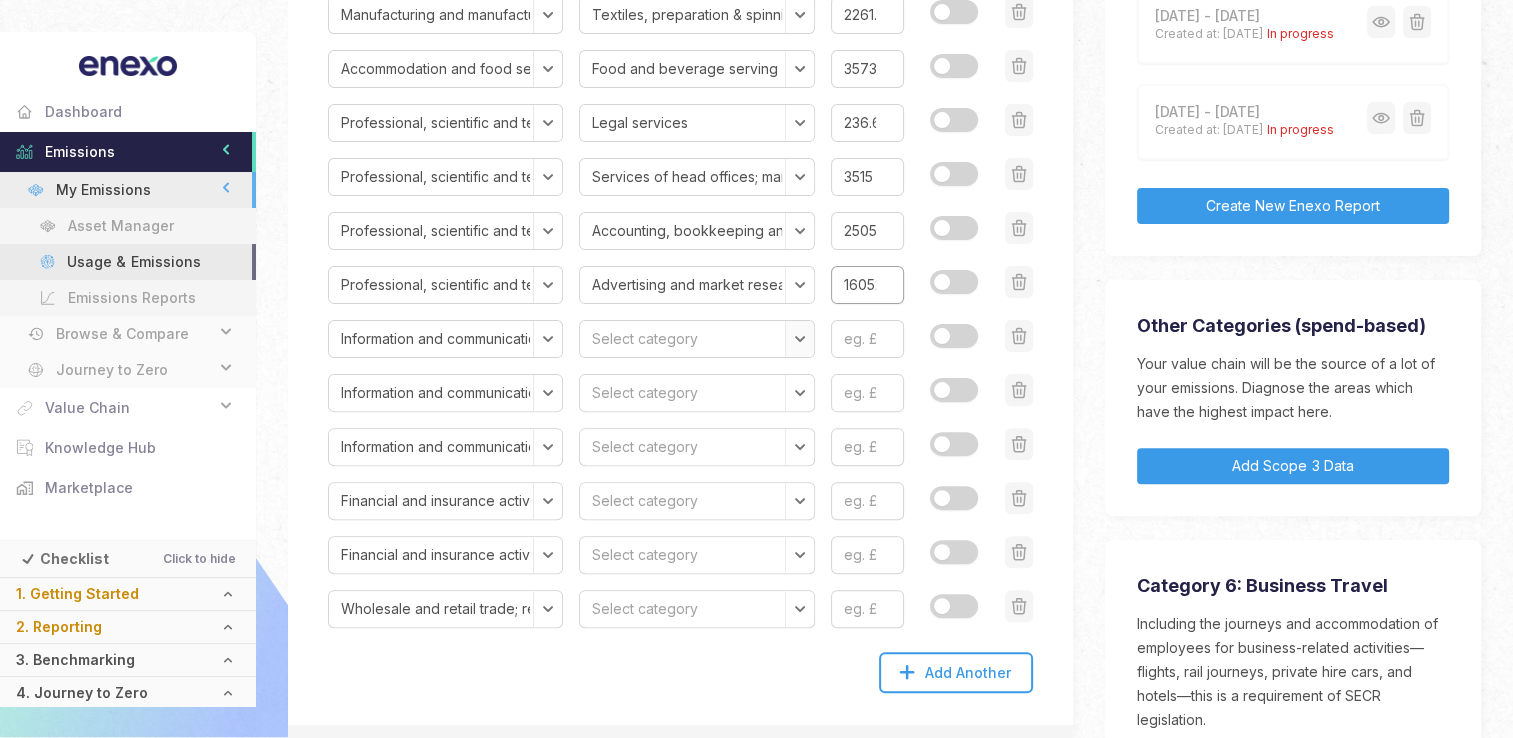 type on "16052.92" 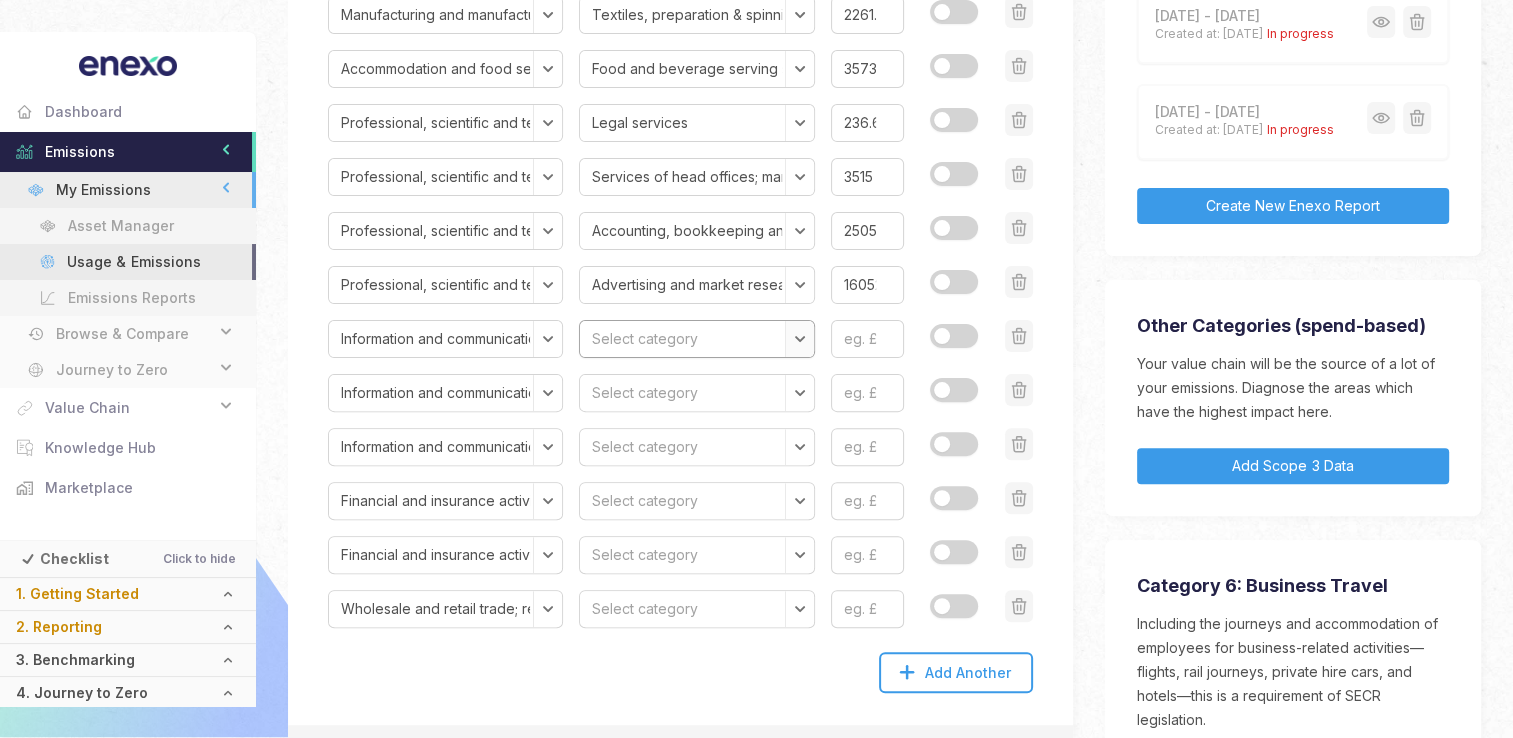click on "Select category Publishing services Motion picture, video and TV programme production services, sound recording & music publishing & programming and broadcasting services Telecommunications services Computer programming, consultancy and related services Information services" at bounding box center (696, 339) 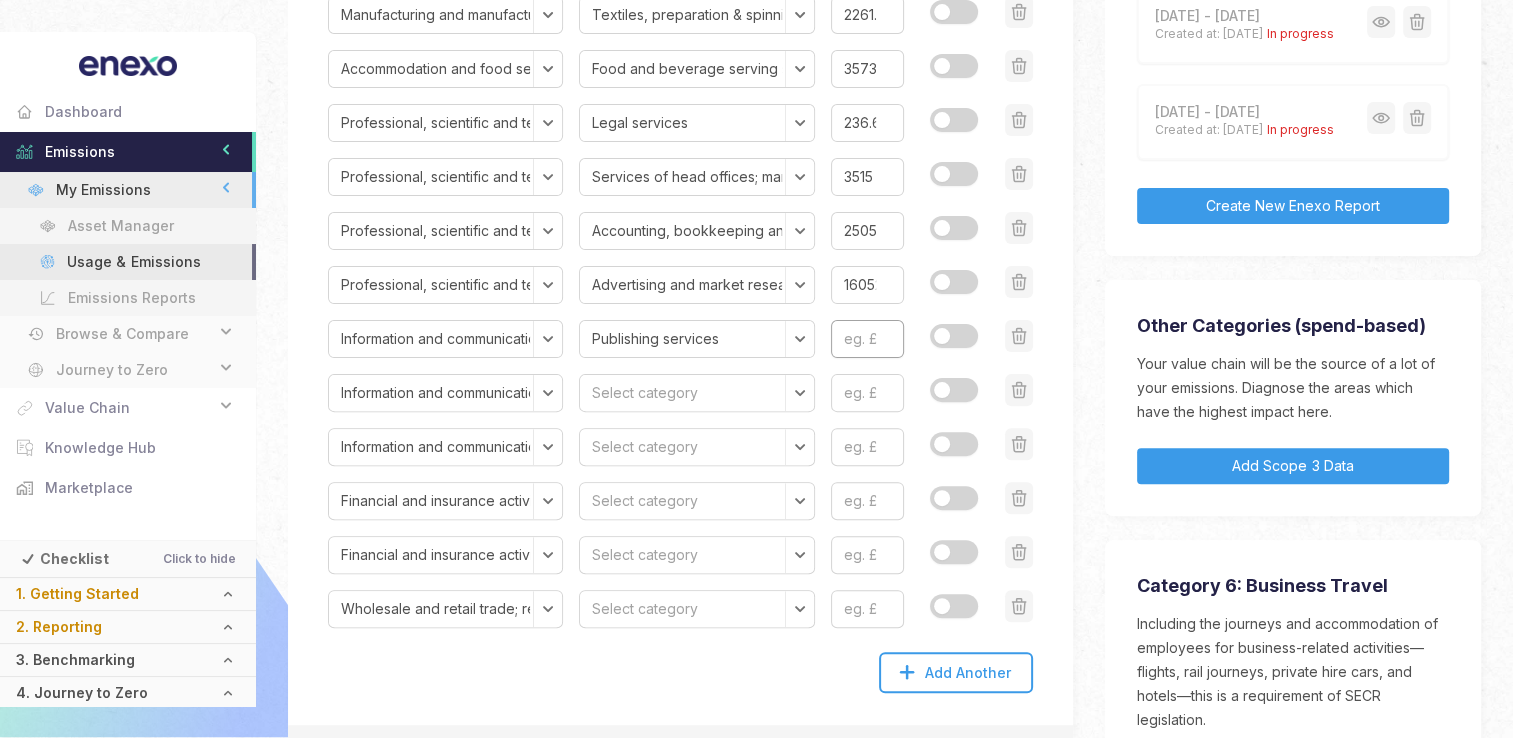 click at bounding box center [867, 339] 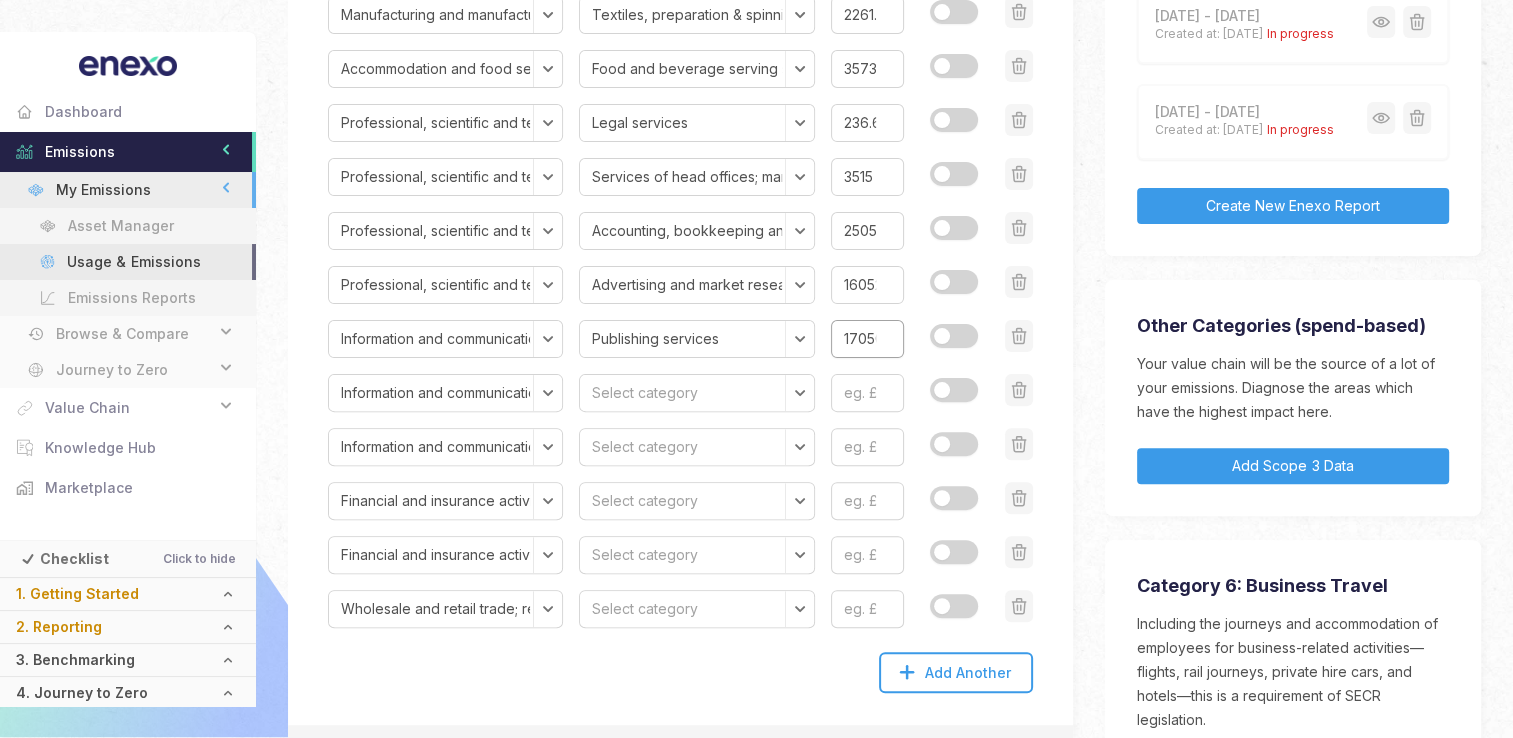 scroll, scrollTop: 0, scrollLeft: 8, axis: horizontal 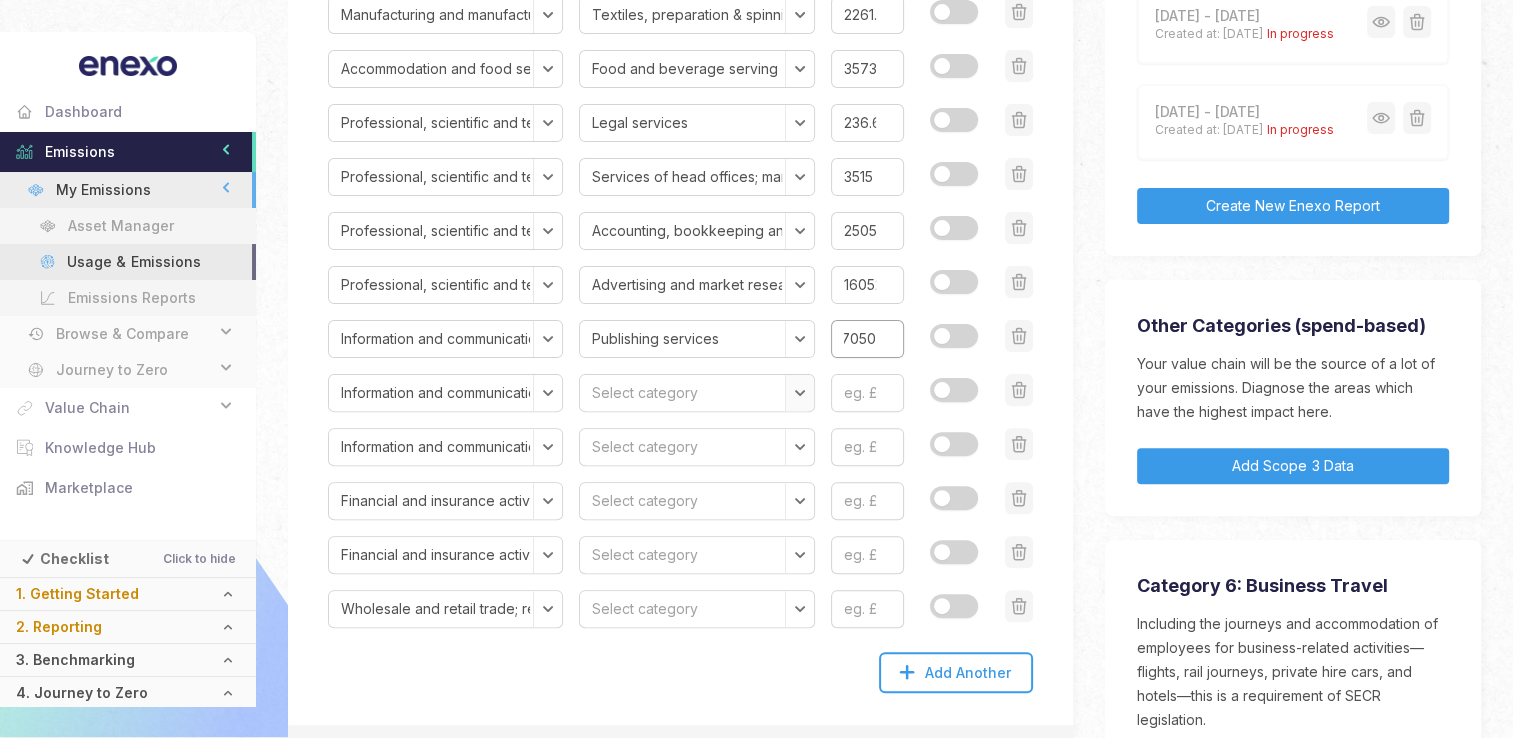 type on "17050" 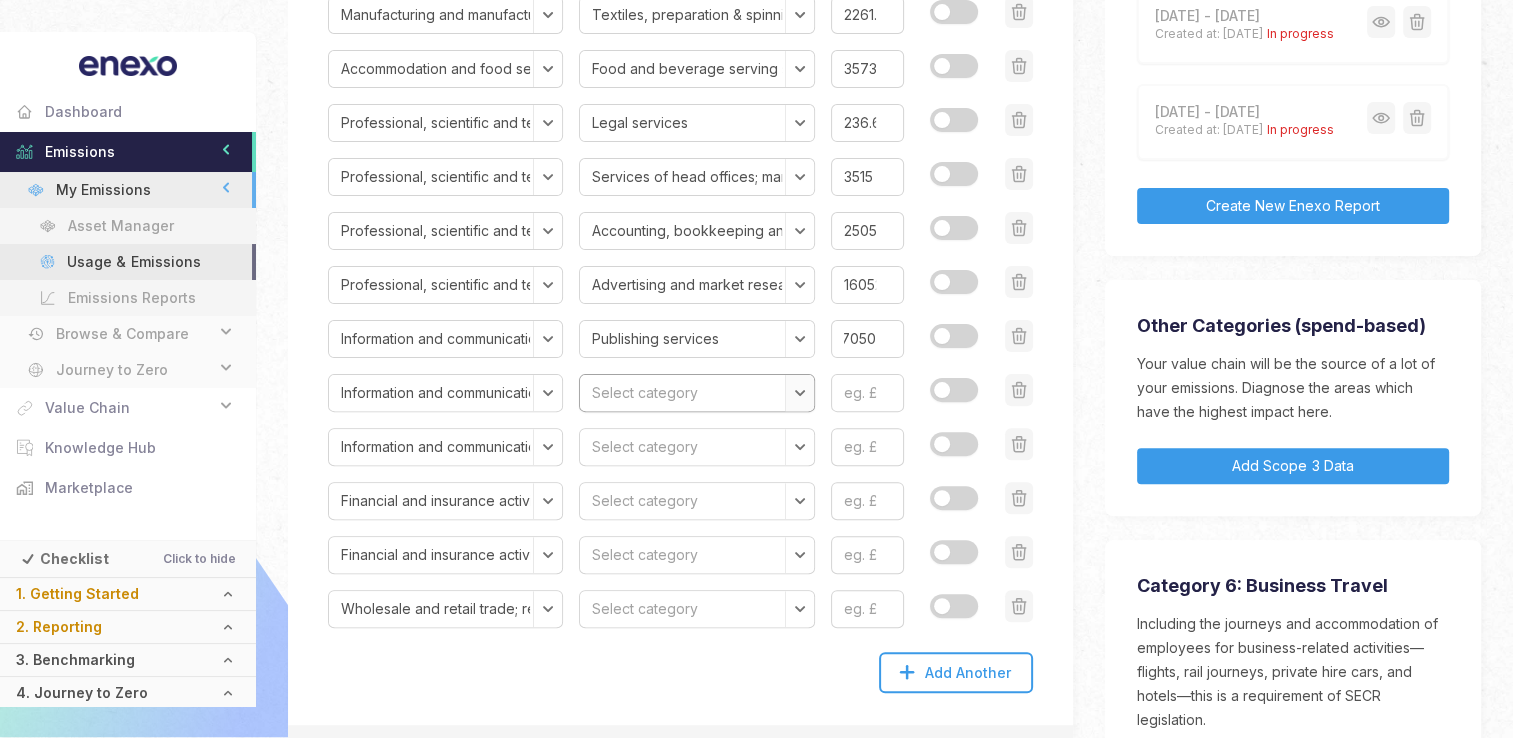 click on "Select category Publishing services Motion picture, video and TV programme production services, sound recording & music publishing & programming and broadcasting services Telecommunications services Computer programming, consultancy and related services Information services" at bounding box center (696, 393) 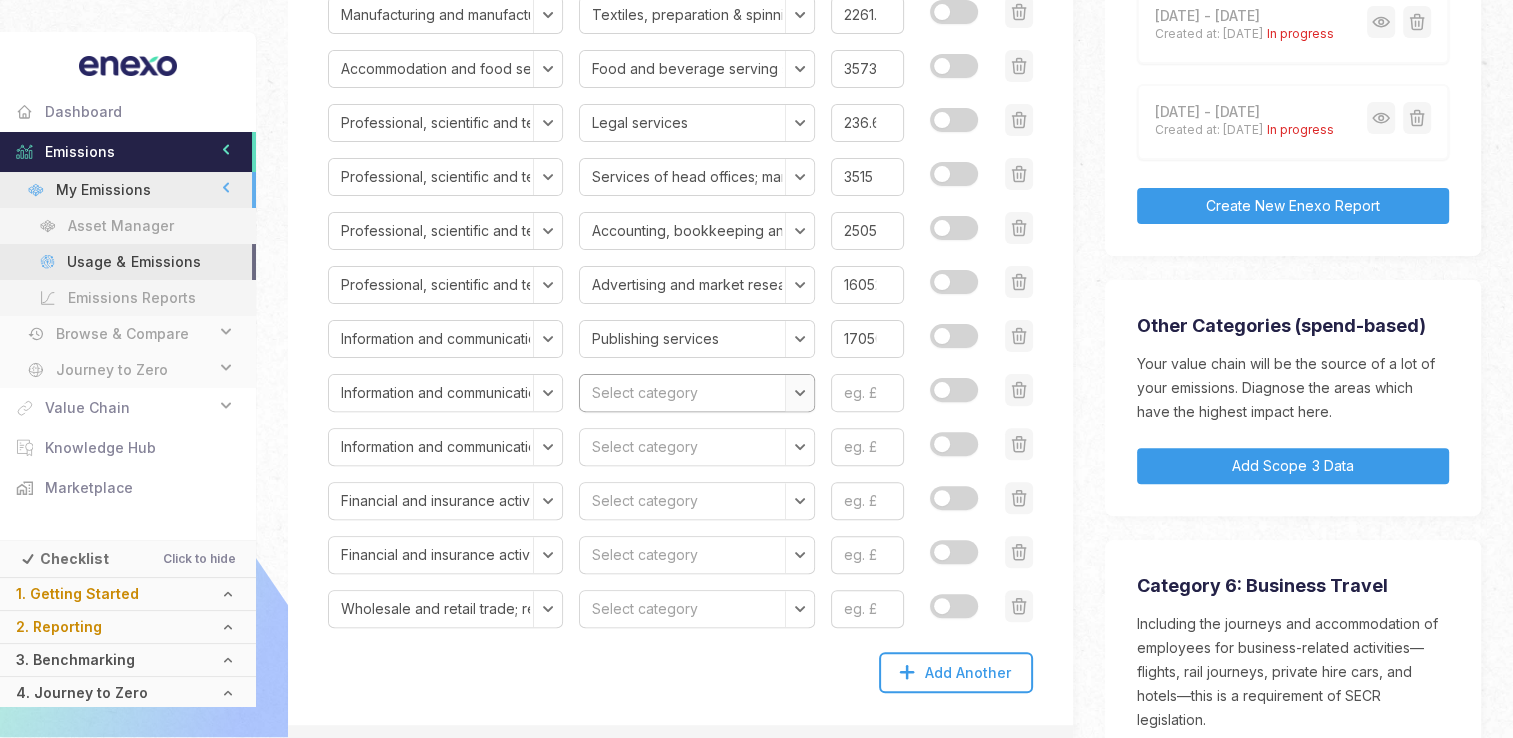 select on "Motion picture, video and TV programme production services, sound recording & music publishing & programming and broadcasting services" 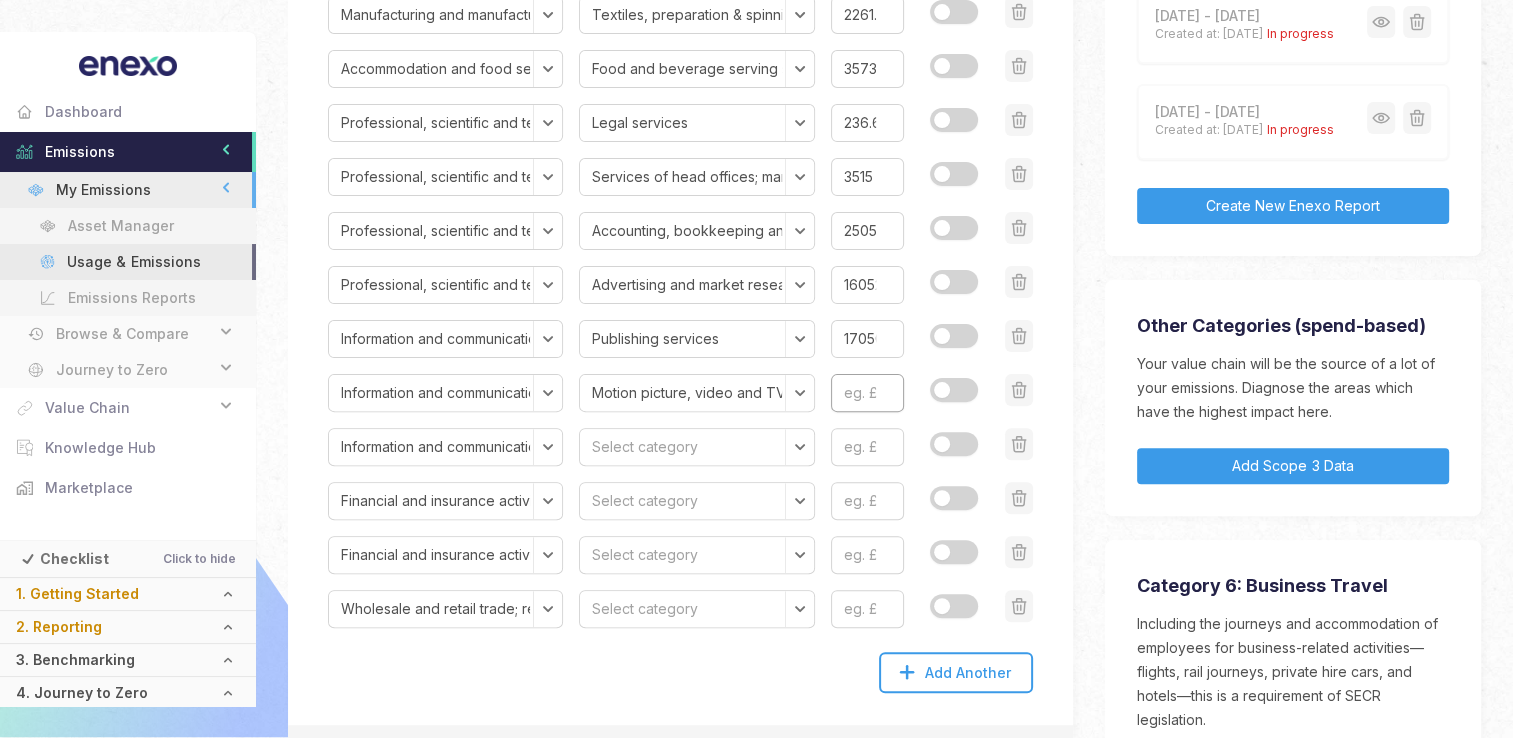 click at bounding box center (867, 393) 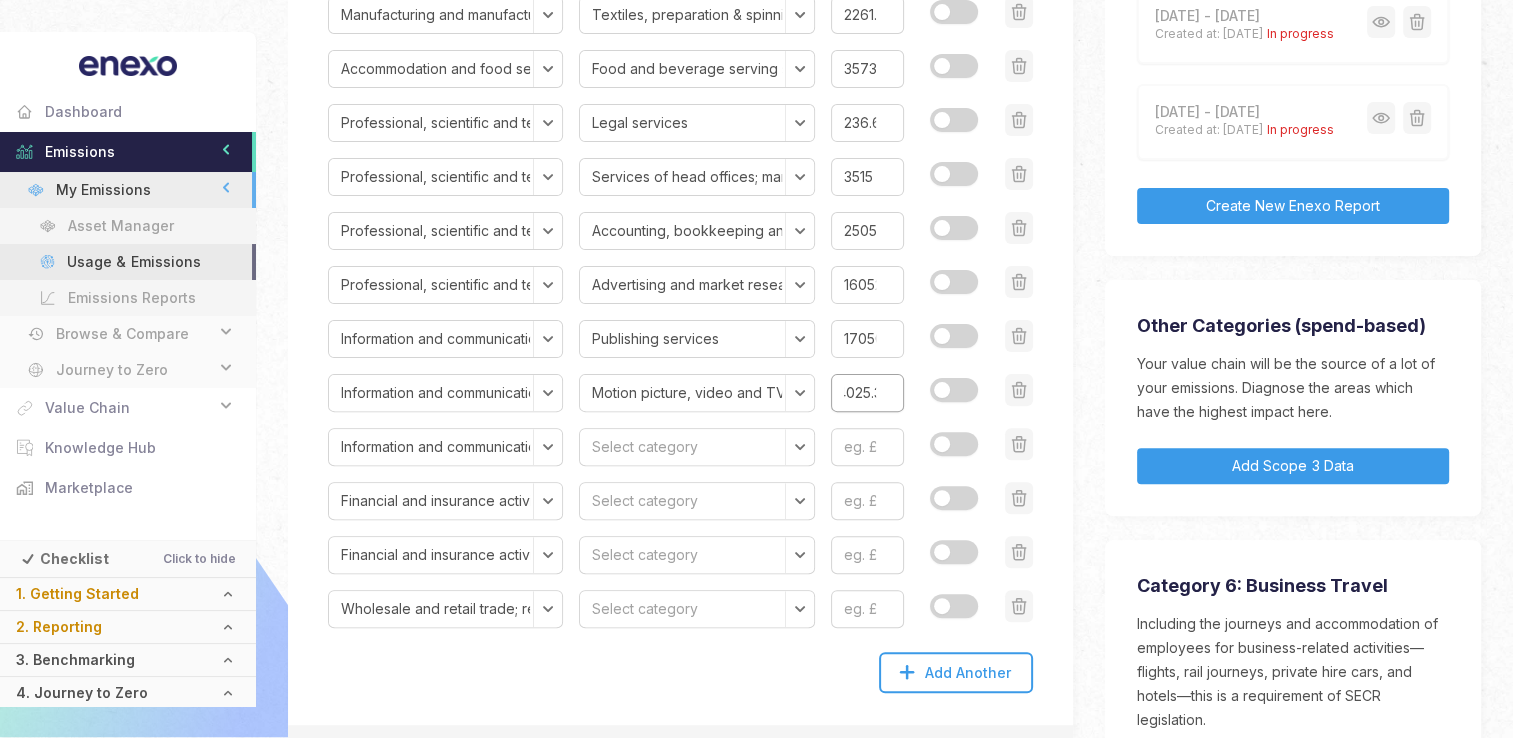 scroll, scrollTop: 0, scrollLeft: 15, axis: horizontal 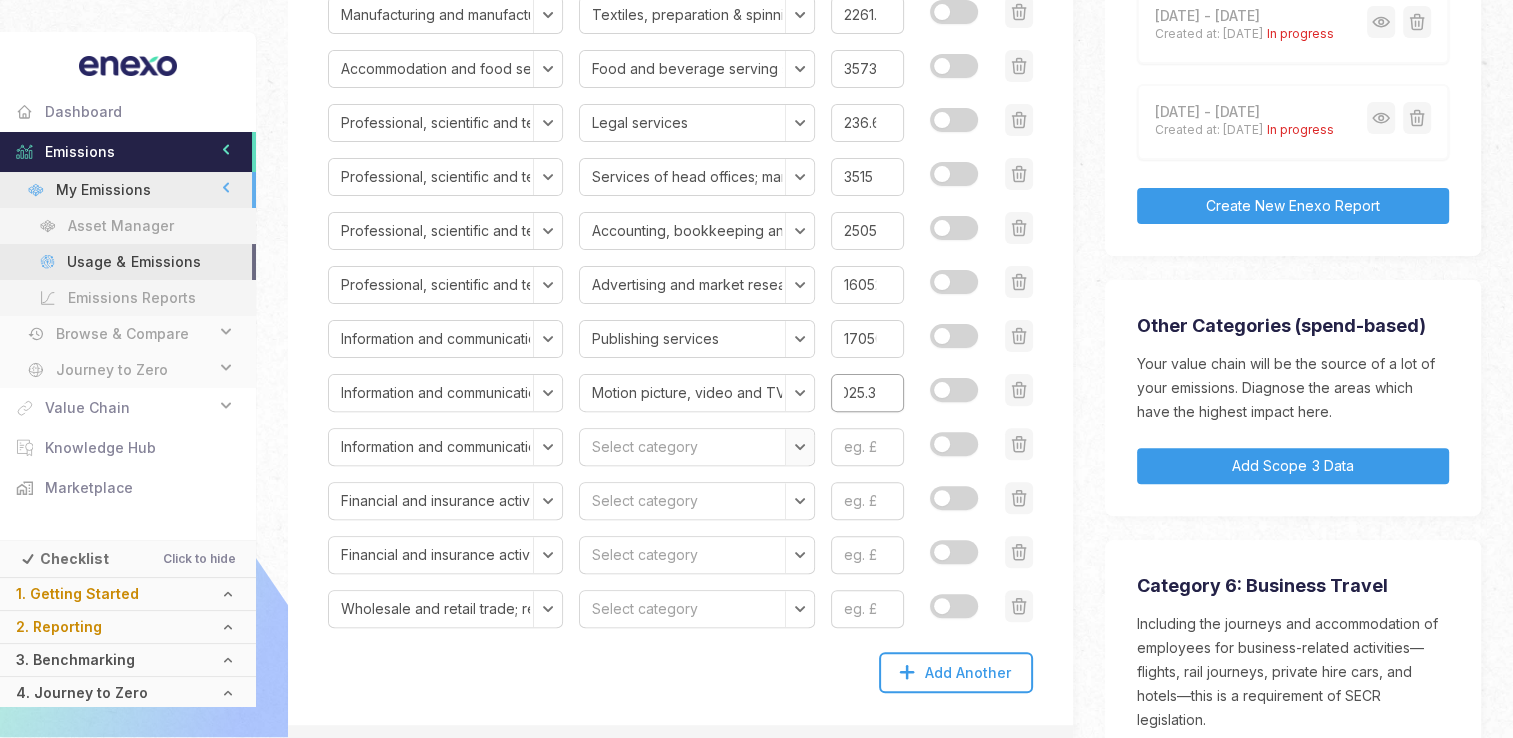 type on "4025.3" 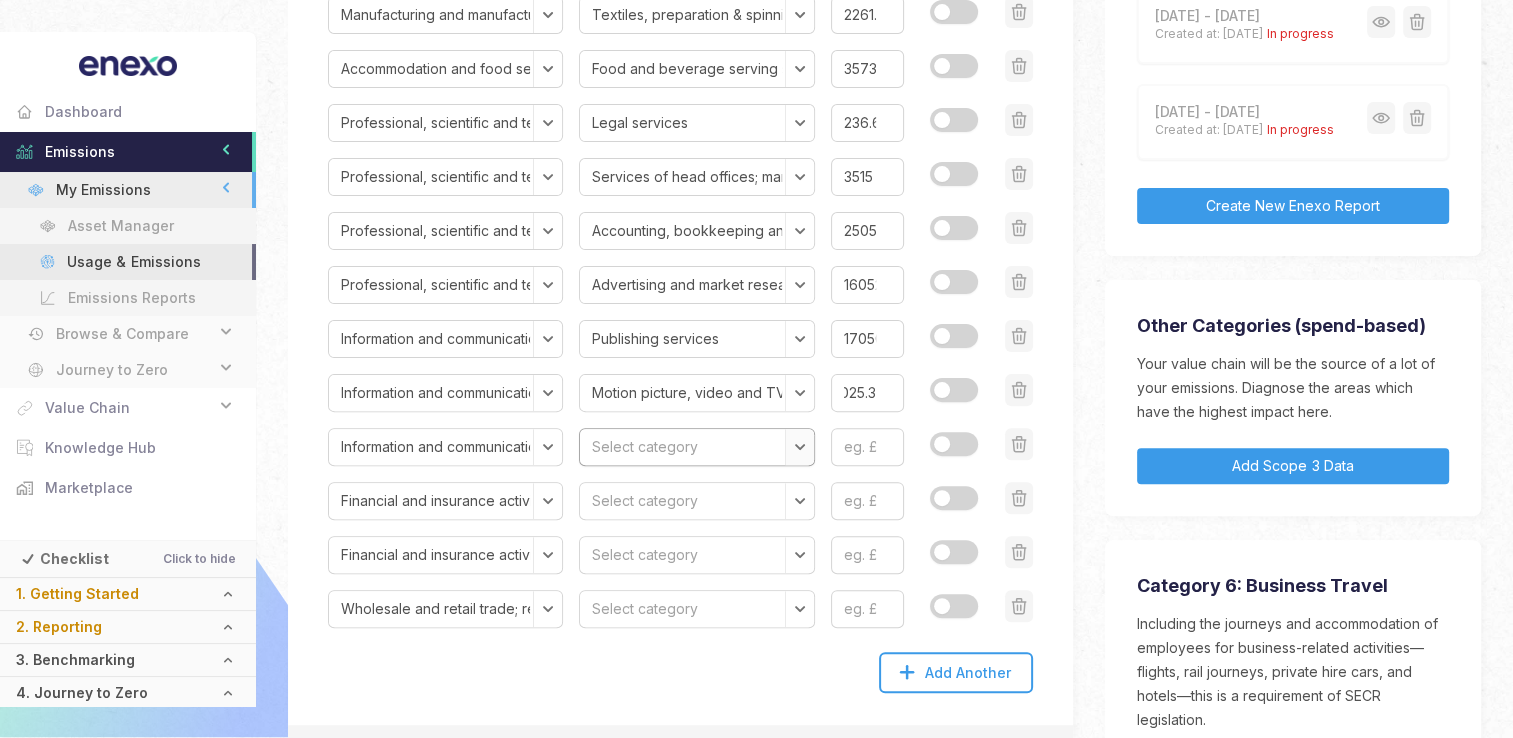 click on "Select category Publishing services Motion picture, video and TV programme production services, sound recording & music publishing & programming and broadcasting services Telecommunications services Computer programming, consultancy and related services Information services" at bounding box center (696, 447) 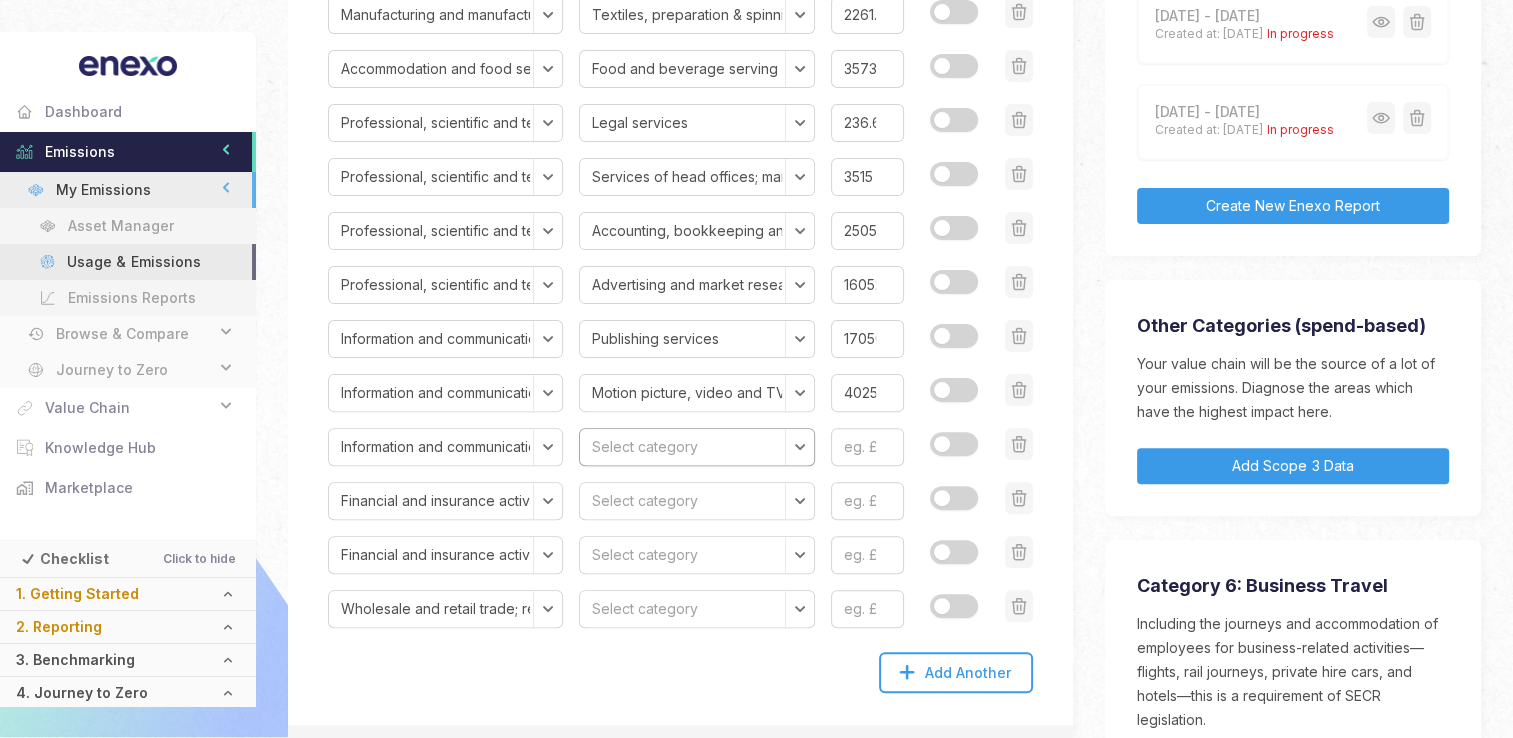 select on "Information services" 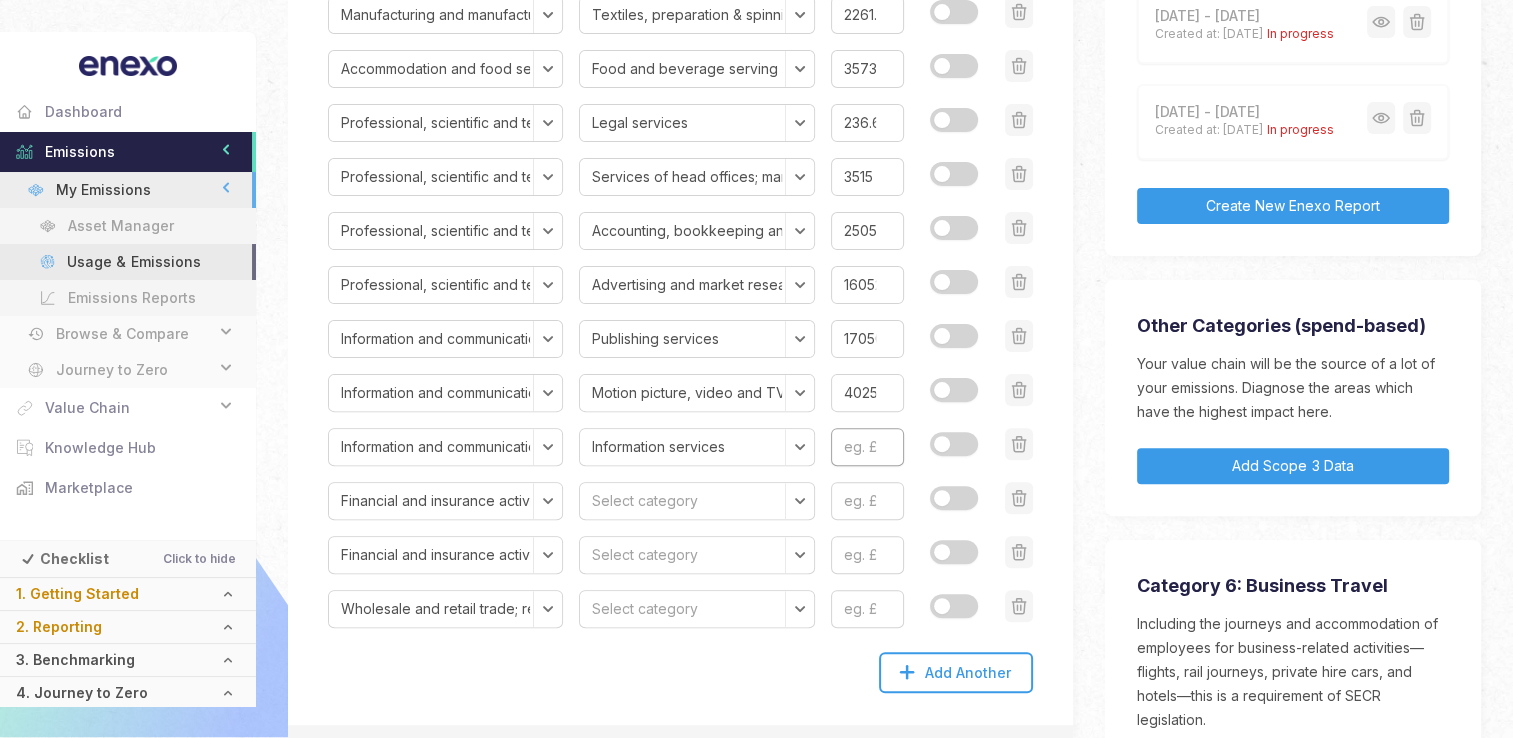 click at bounding box center (867, 447) 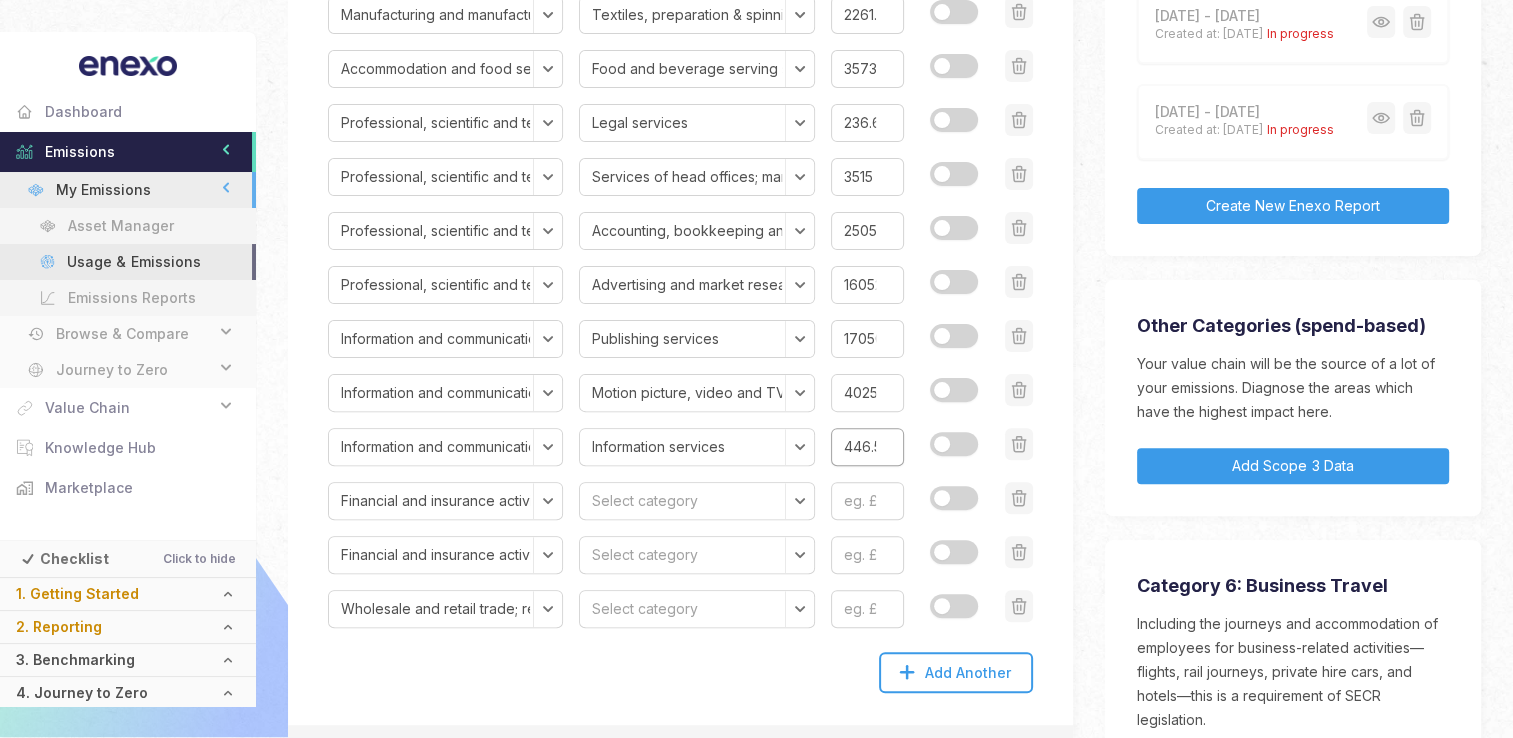 scroll, scrollTop: 0, scrollLeft: 27, axis: horizontal 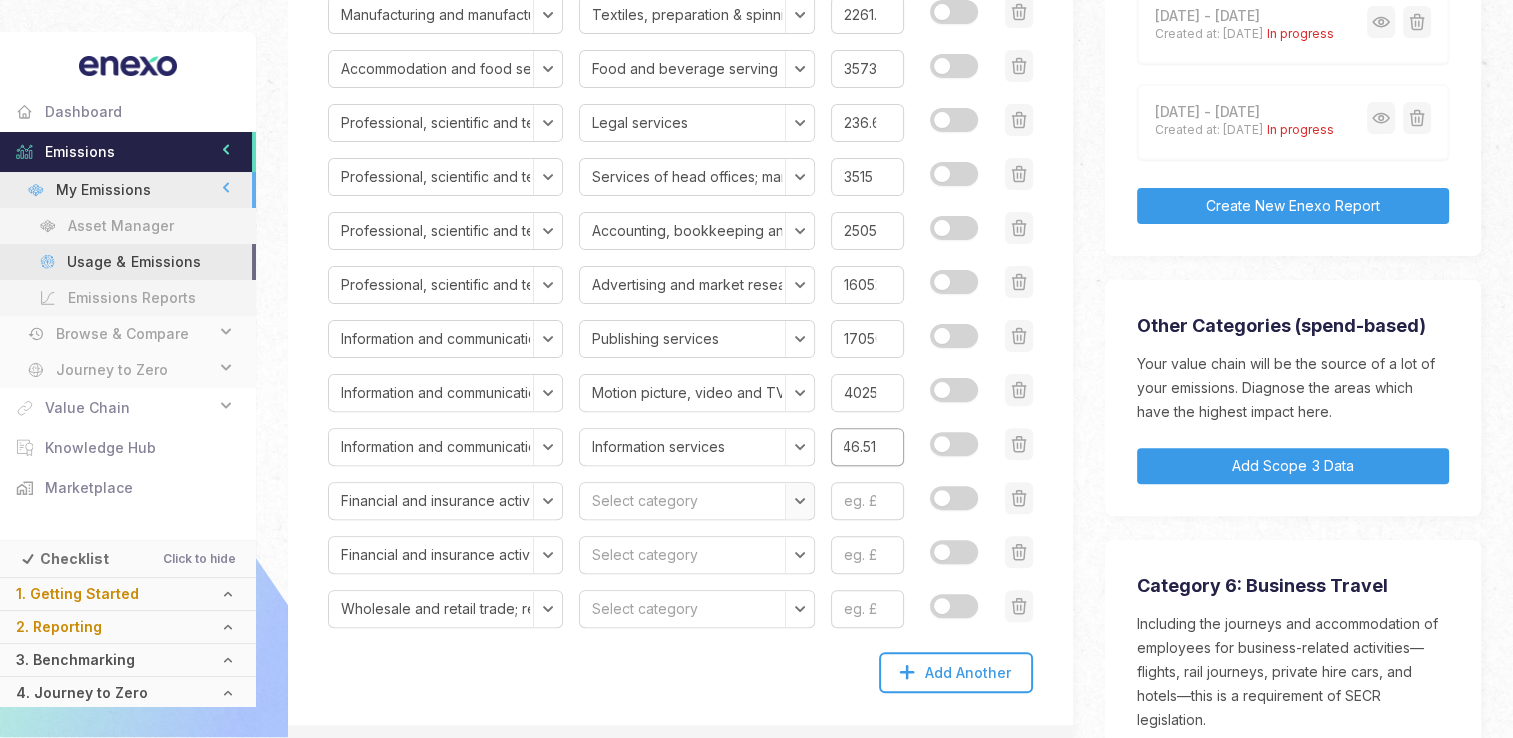 type on "13446.51" 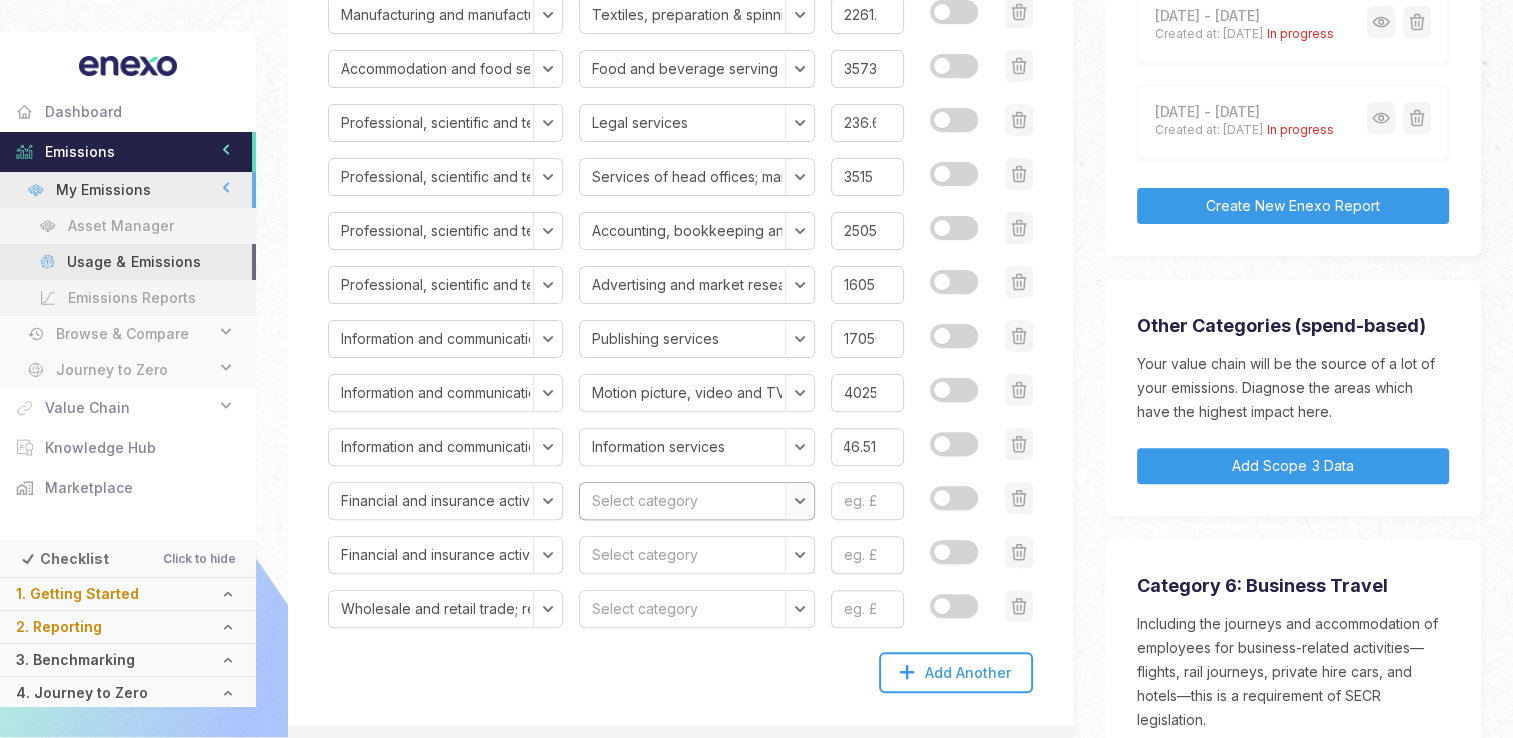 click on "Select category Financial services, except insurance and pension funding Insurance, reinsurance and pension funding services, except compulsory social security & Pensions Services auxiliary to financial services and insurance services" at bounding box center [696, 501] 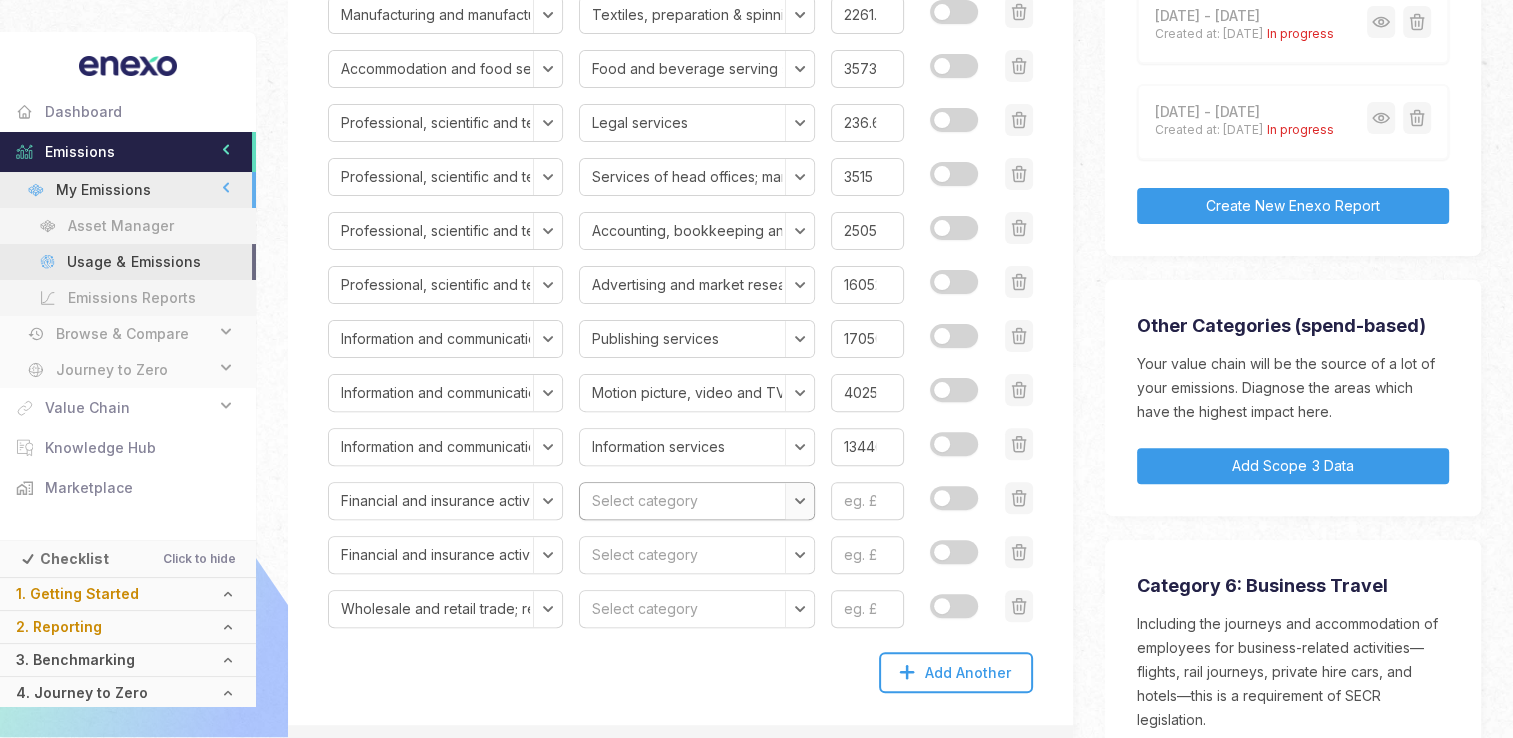 select on "Insurance, reinsurance and pension funding services, except compulsory social security & Pensions" 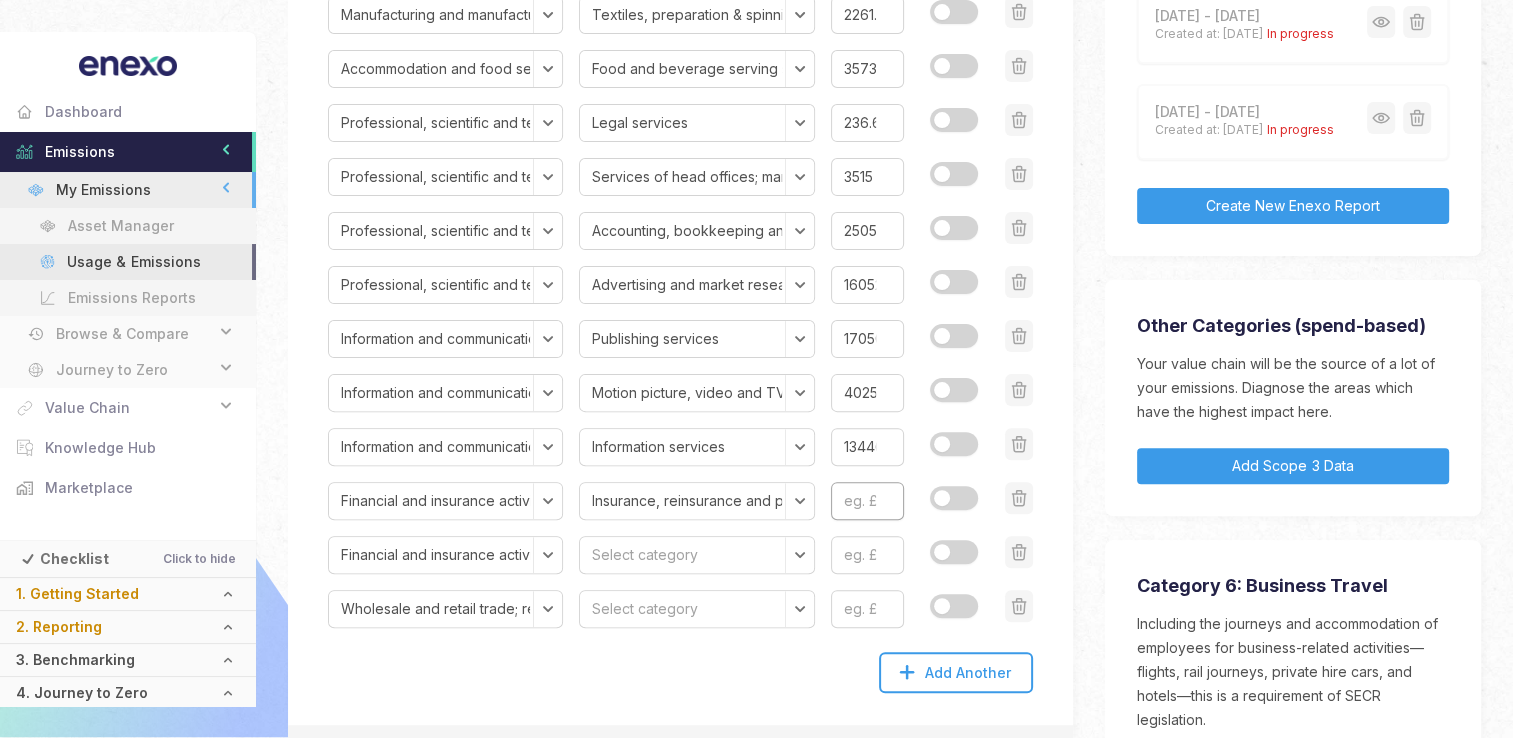 click at bounding box center [867, 501] 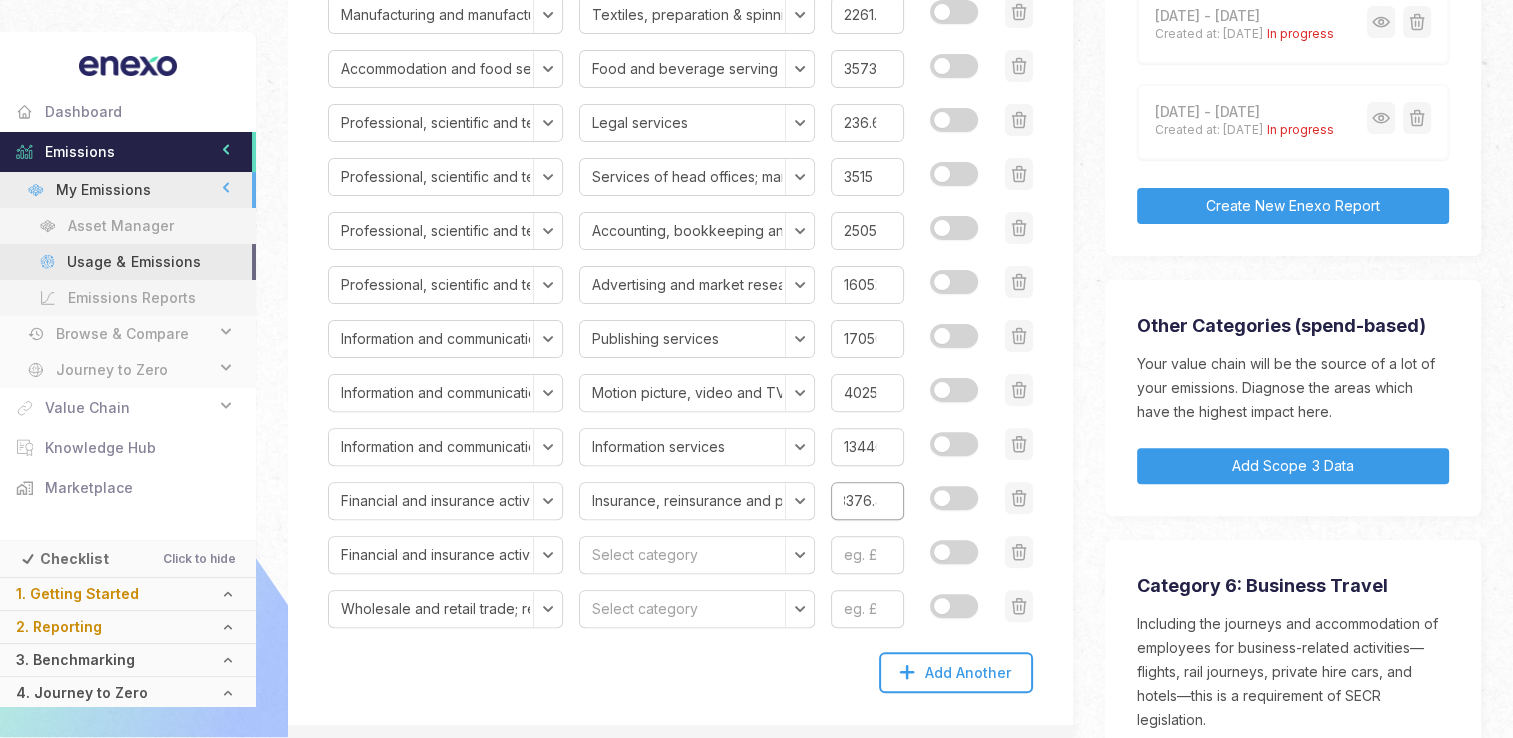 scroll, scrollTop: 0, scrollLeft: 23, axis: horizontal 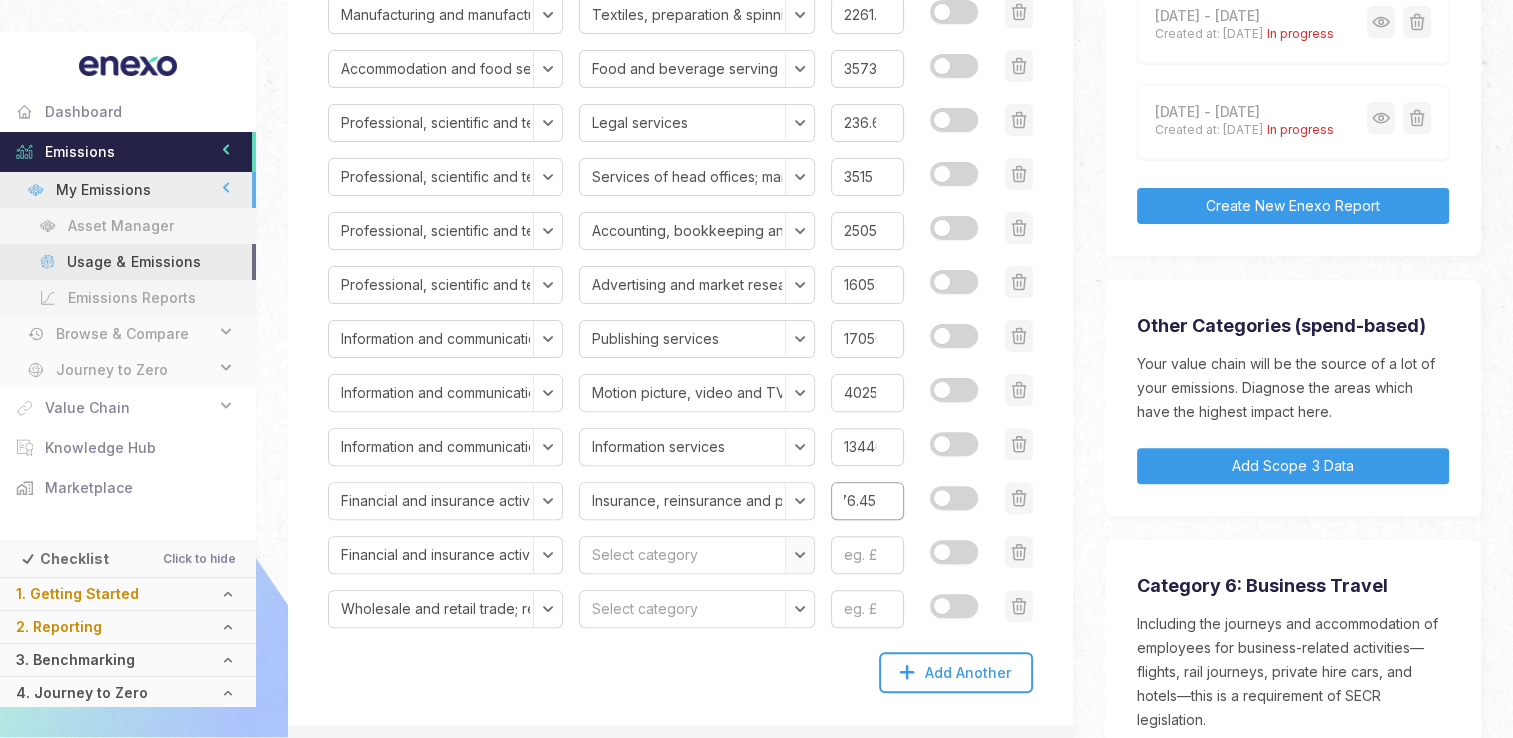 type on "3376.45" 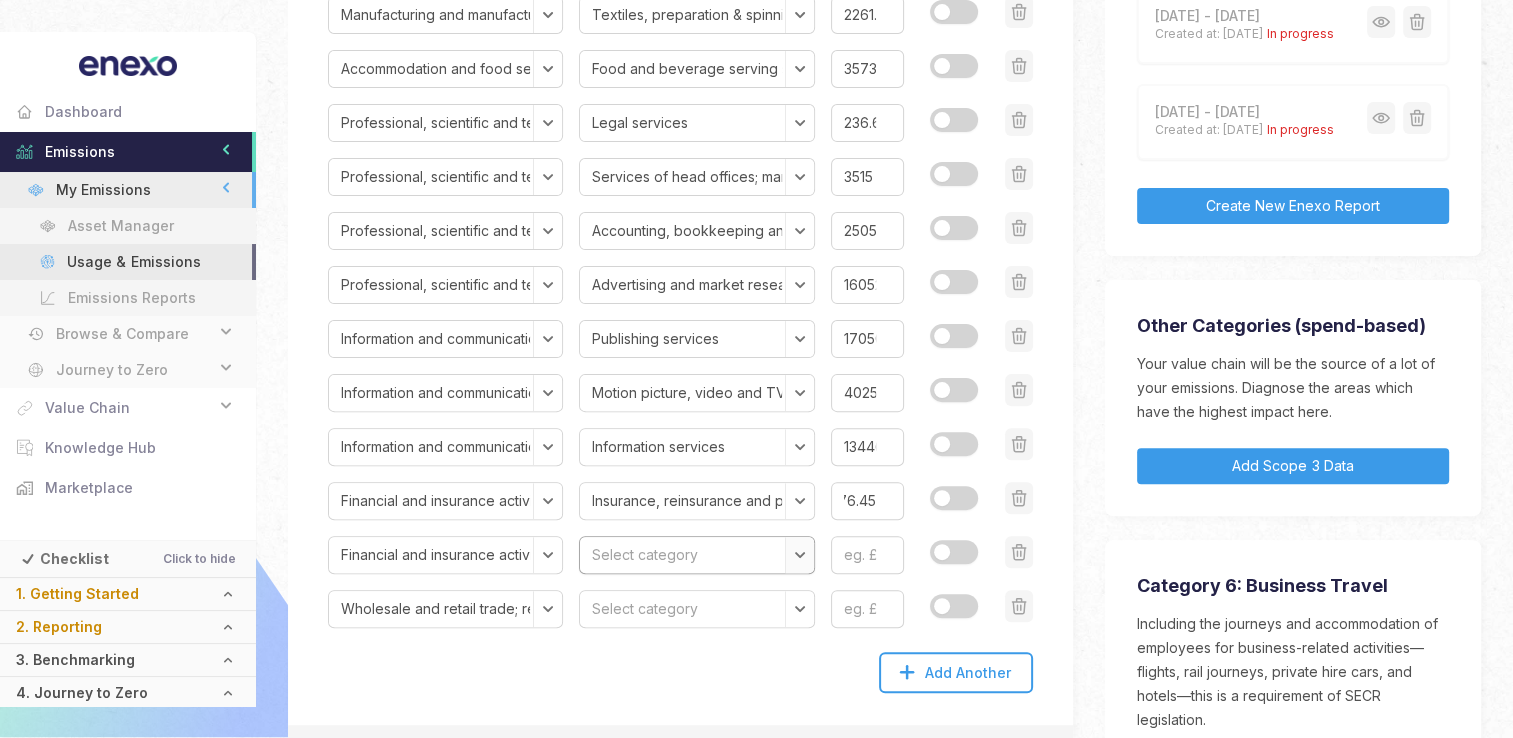 scroll, scrollTop: 0, scrollLeft: 0, axis: both 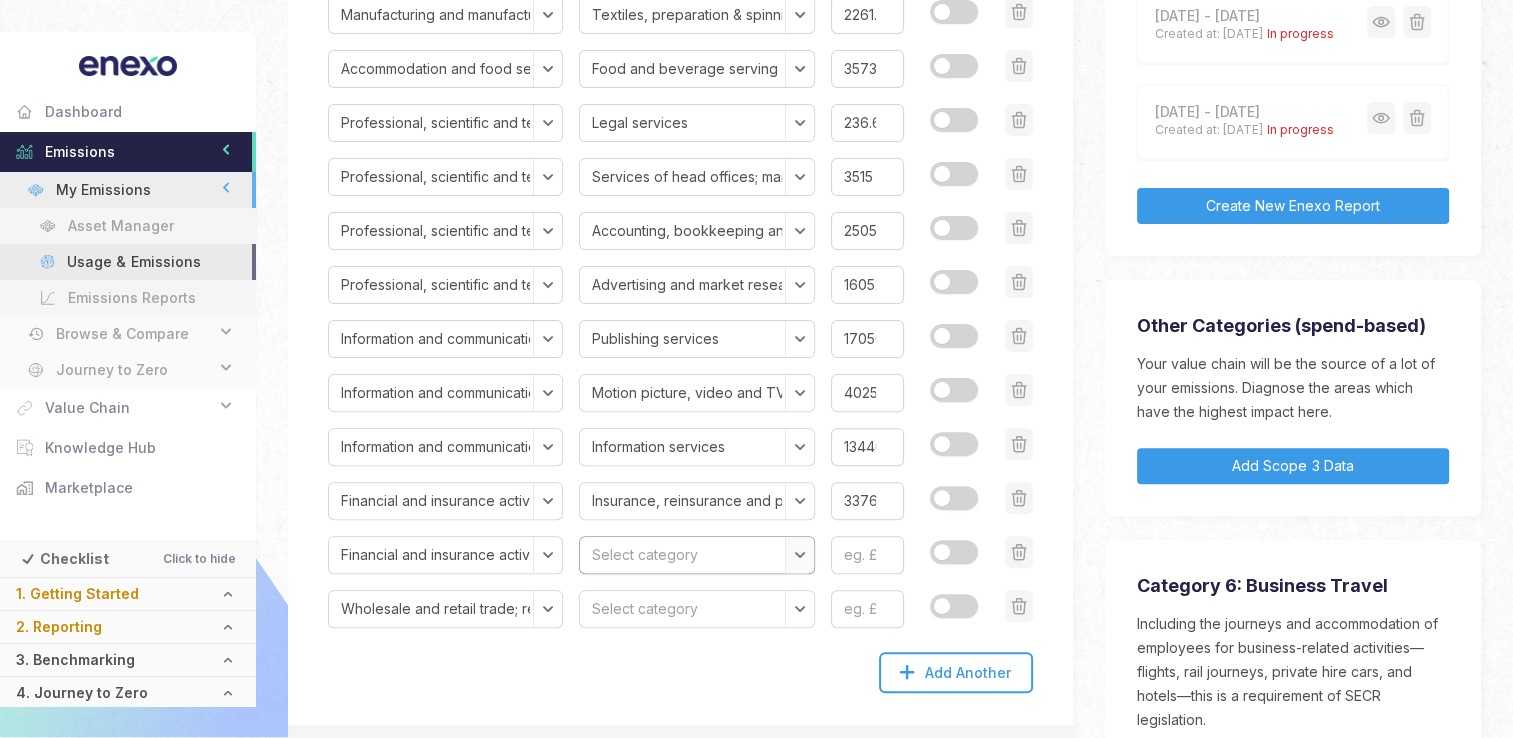 click on "Select category Financial services, except insurance and pension funding Insurance, reinsurance and pension funding services, except compulsory social security & Pensions Services auxiliary to financial services and insurance services" at bounding box center [696, 555] 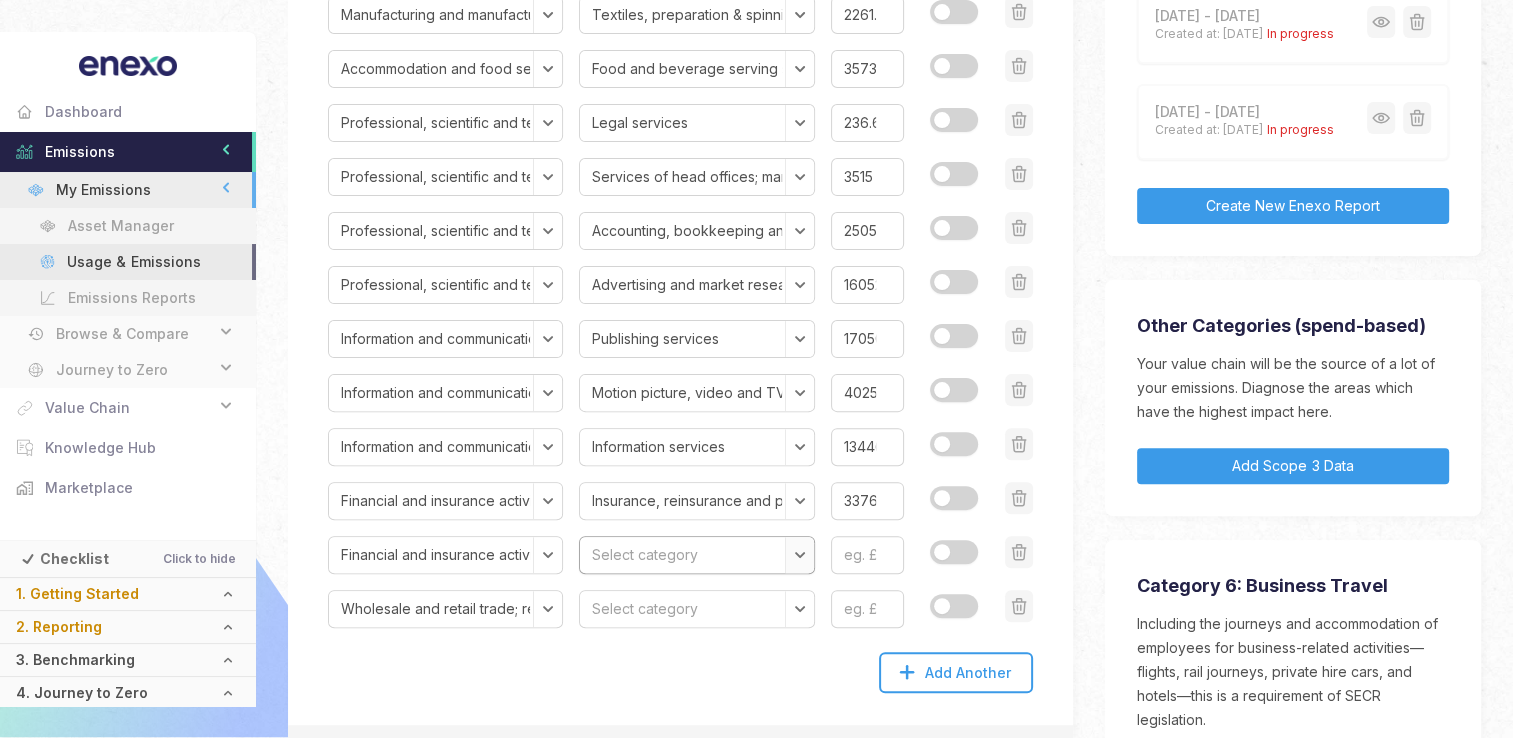 select on "Financial services, except insurance and pension funding" 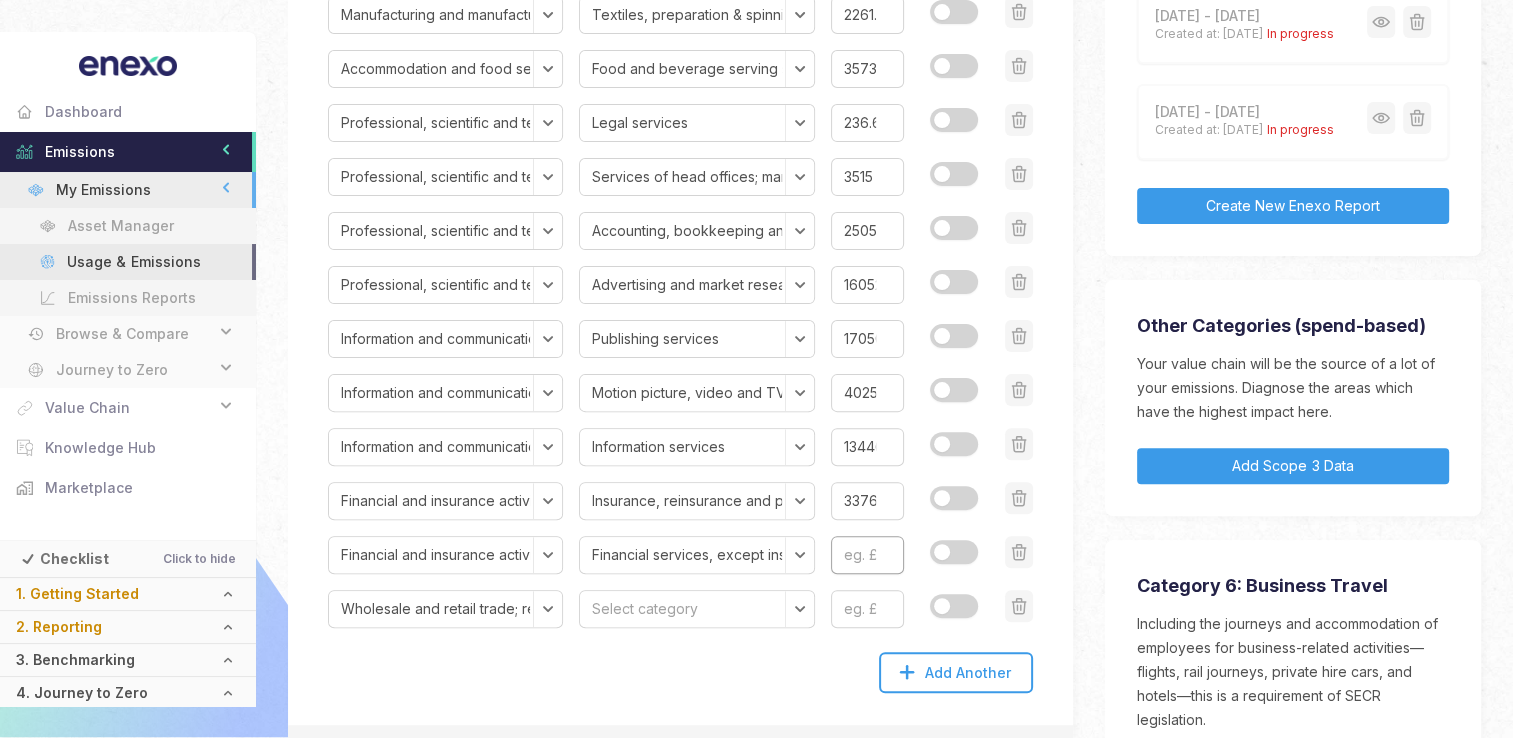 click at bounding box center [867, 555] 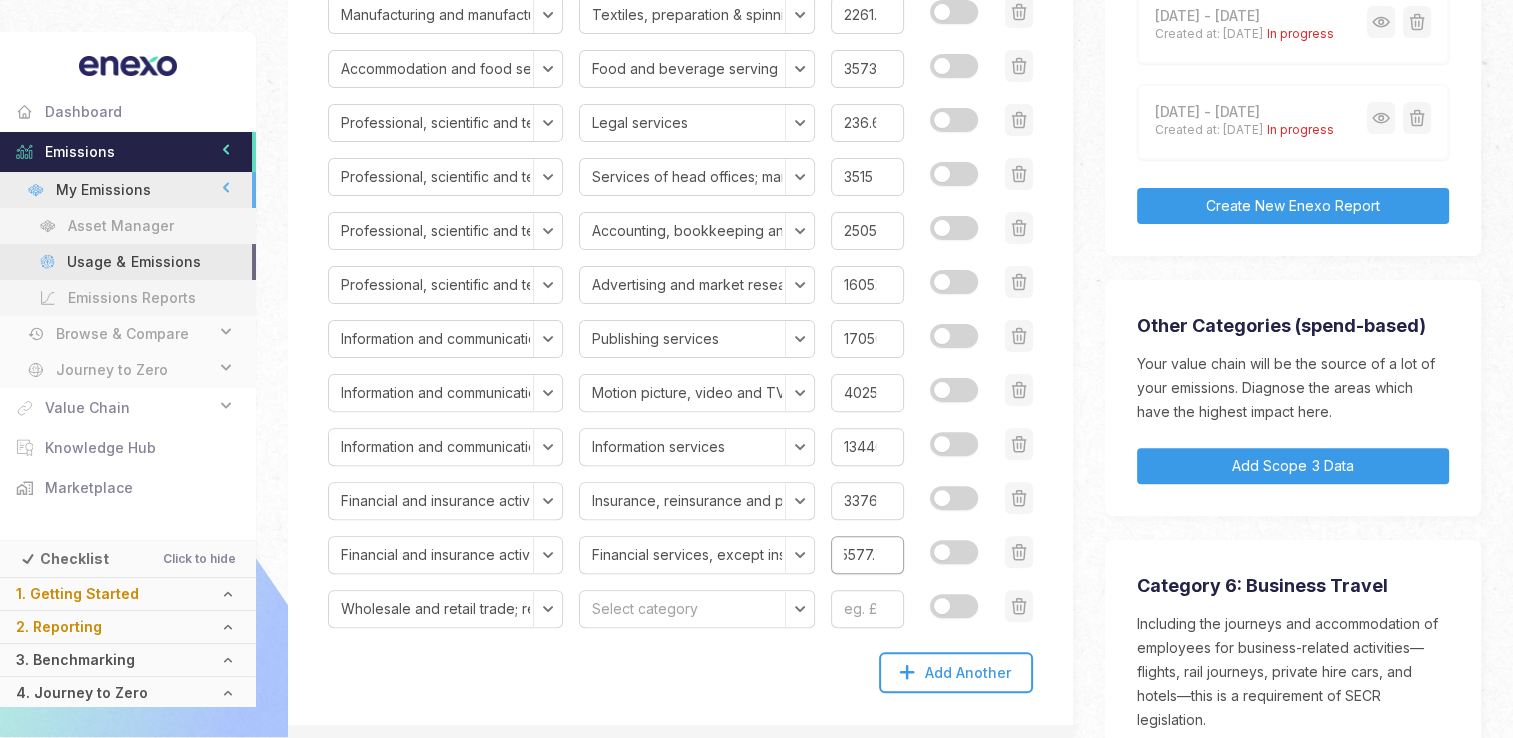 scroll, scrollTop: 0, scrollLeft: 20, axis: horizontal 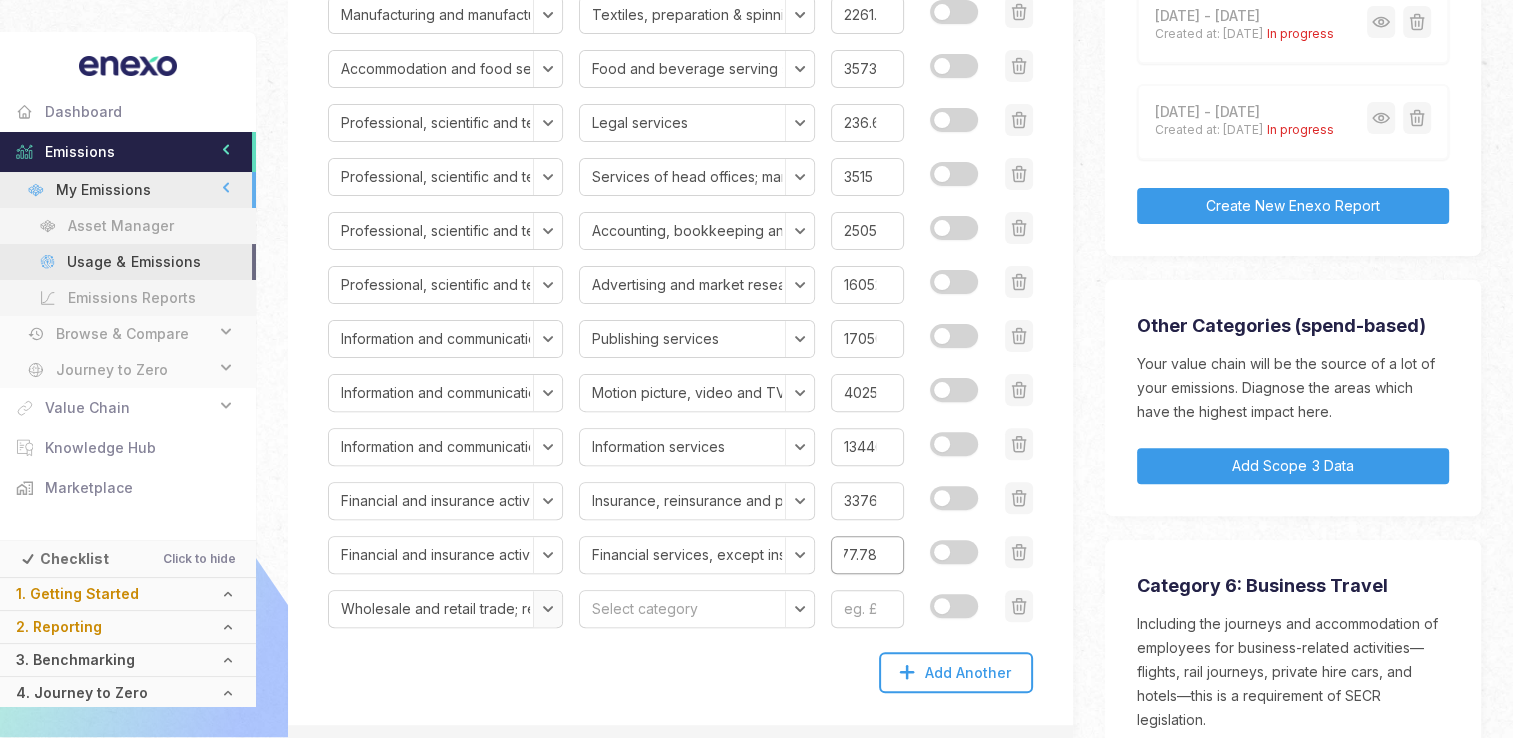 type on "5577.78" 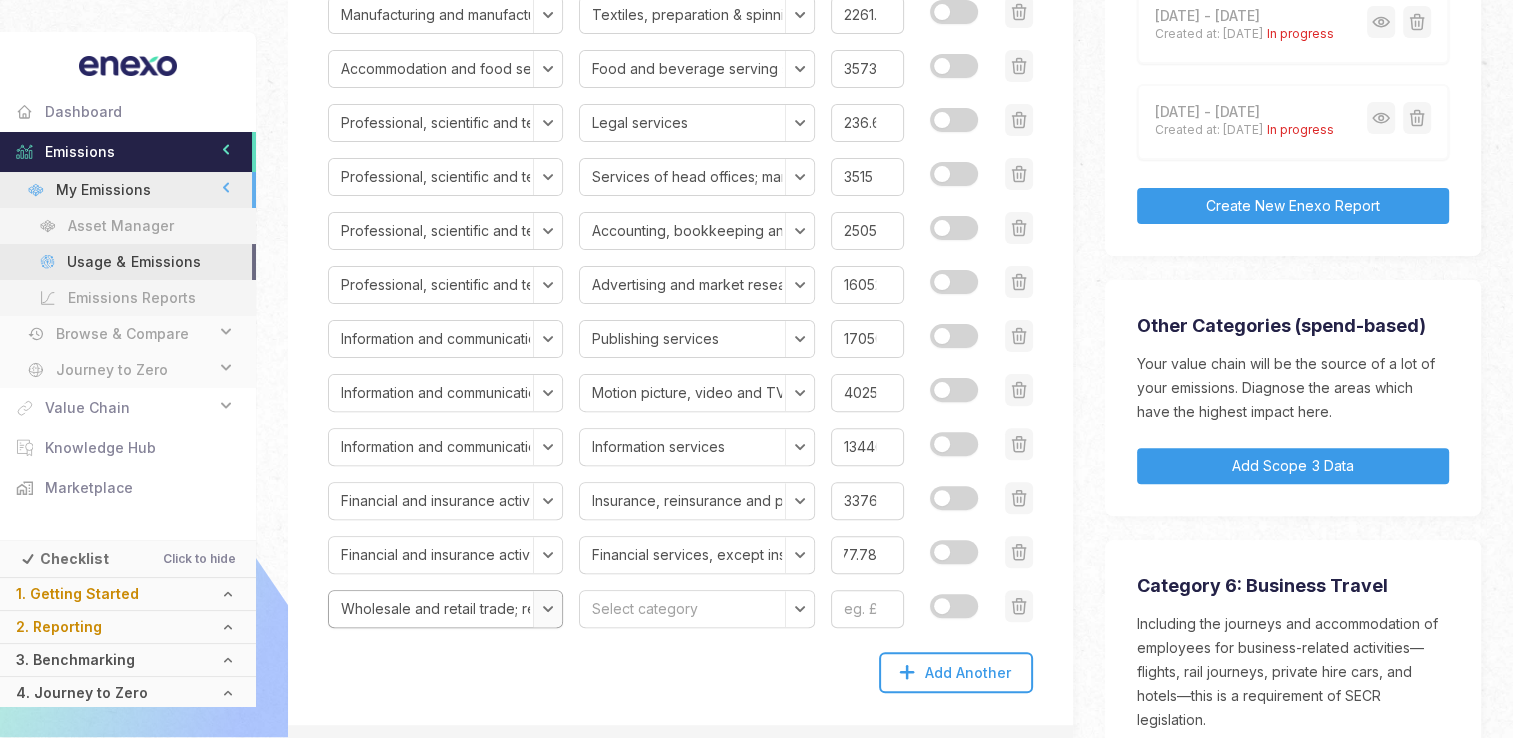 click on "Select section Agriculture, forestry and fishing Mining and quarrying Manufacturing and manufactured products Electricity, gas, steam and air conditioning supply Water supply; sewerage, waste management and remediation activities Construction Wholesale and retail trade; repair of motor vehicles and motorcycles Transport and storage Accommodation and food services Information and communication Financial and insurance activities Real estate activities Professional, scientific and technical activities Administrative and support service activities Public administration and defence; compulsory social security Education Human health and social work activities Arts, entertainment and recreation Other service activities Activities of households as employers; undifferentiated goods and services-producing activities of households for own use" at bounding box center (445, 609) 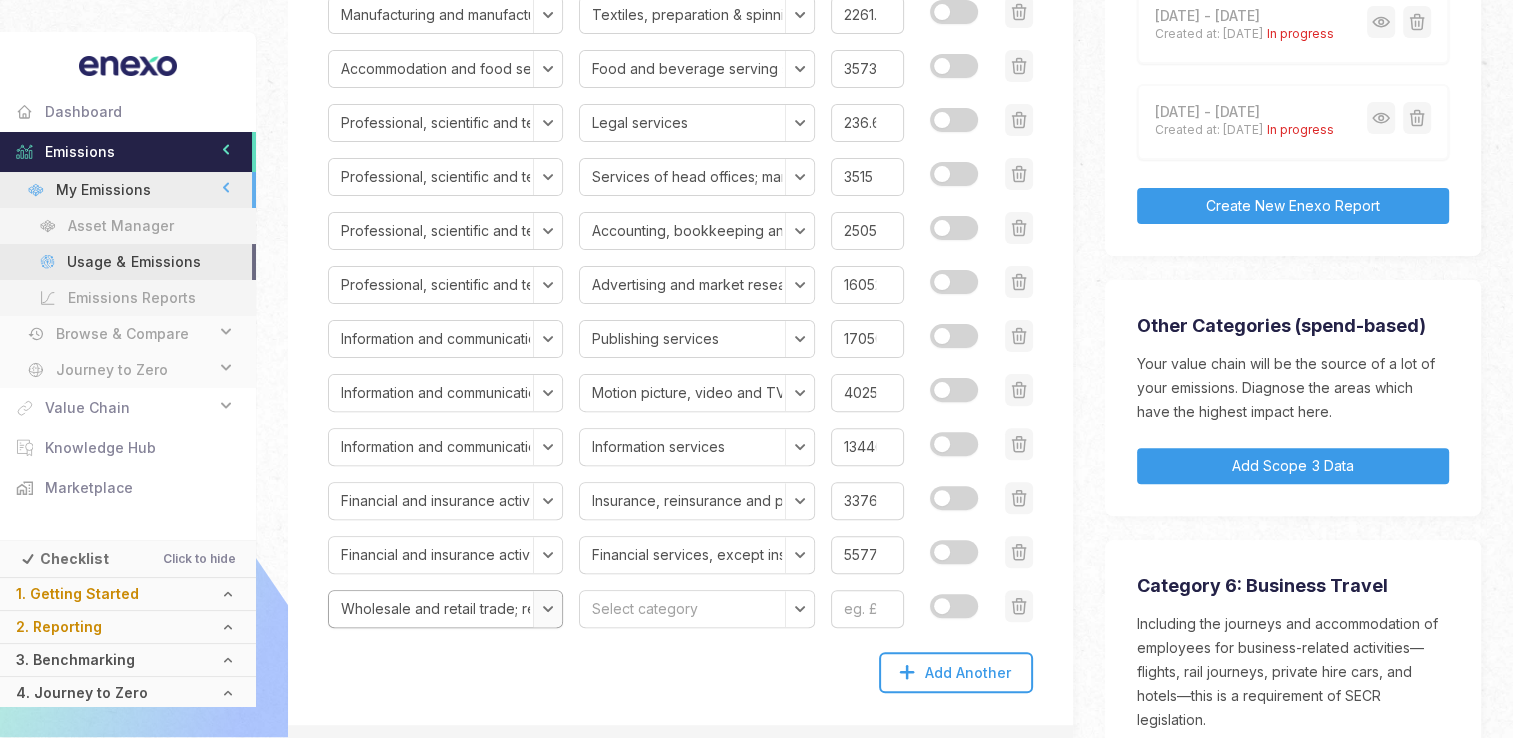 select on "Transport and storage" 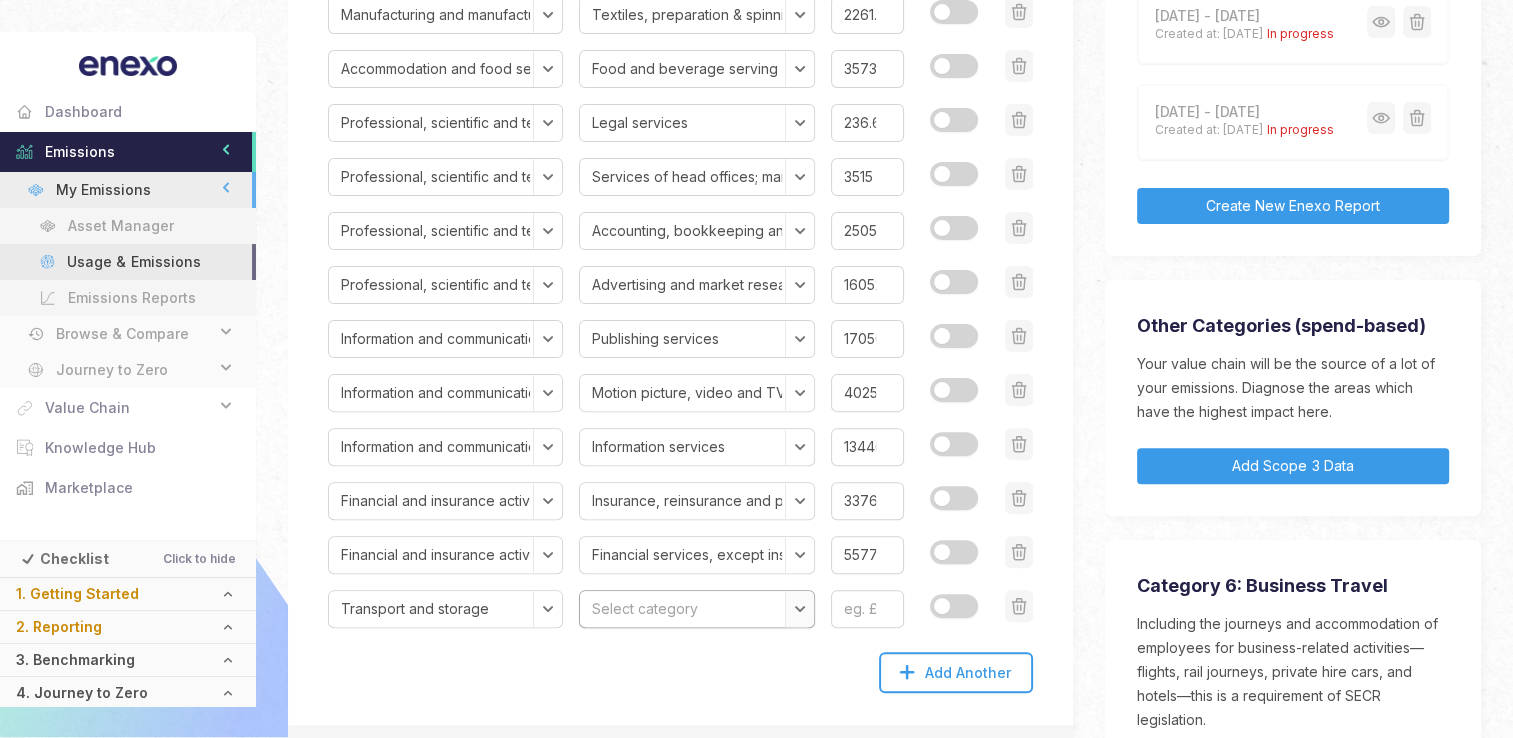click on "Select category Railway transport Road transport Water transport Air transport Warehousing and support activities for transportation Postal and courier services" at bounding box center (696, 609) 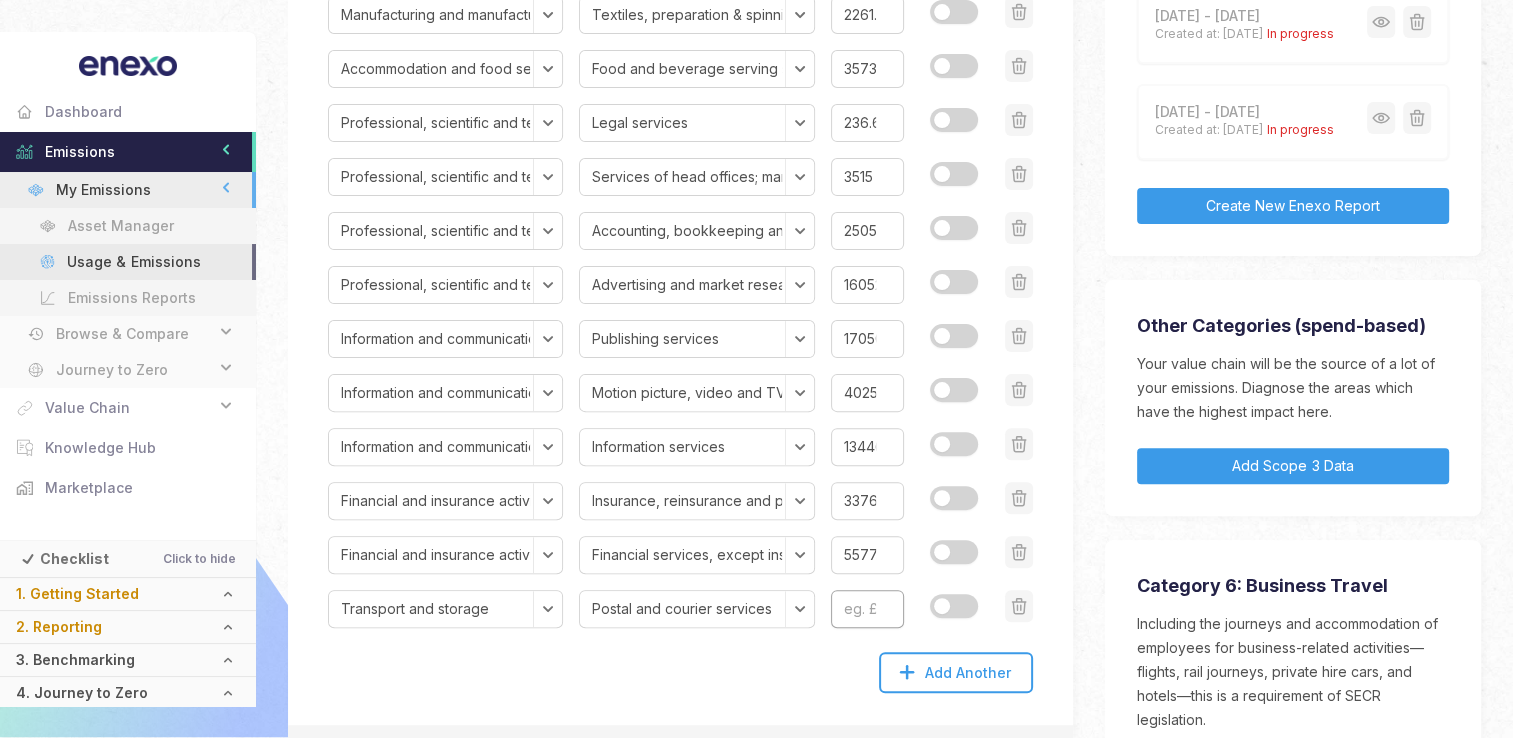 click at bounding box center [867, 609] 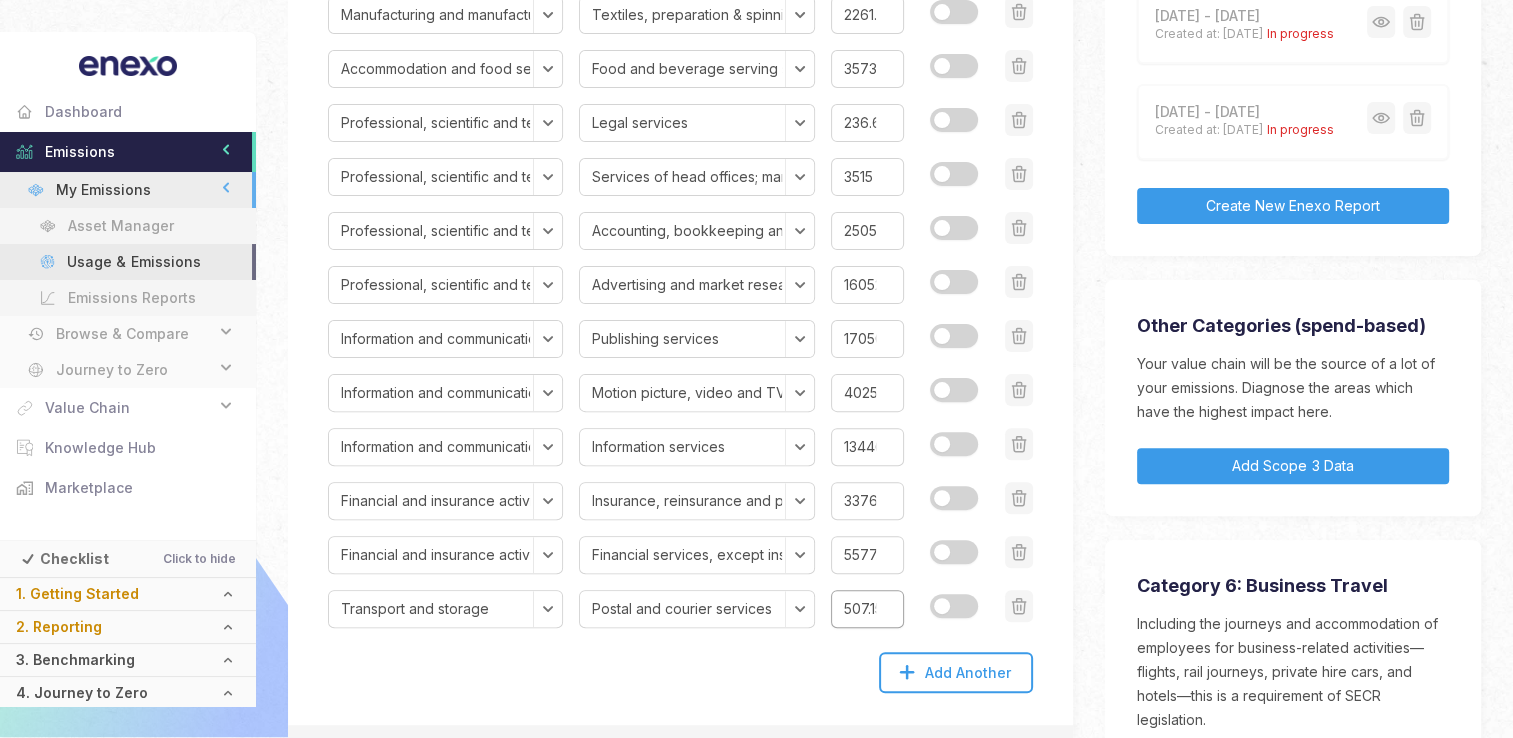 scroll, scrollTop: 0, scrollLeft: 8, axis: horizontal 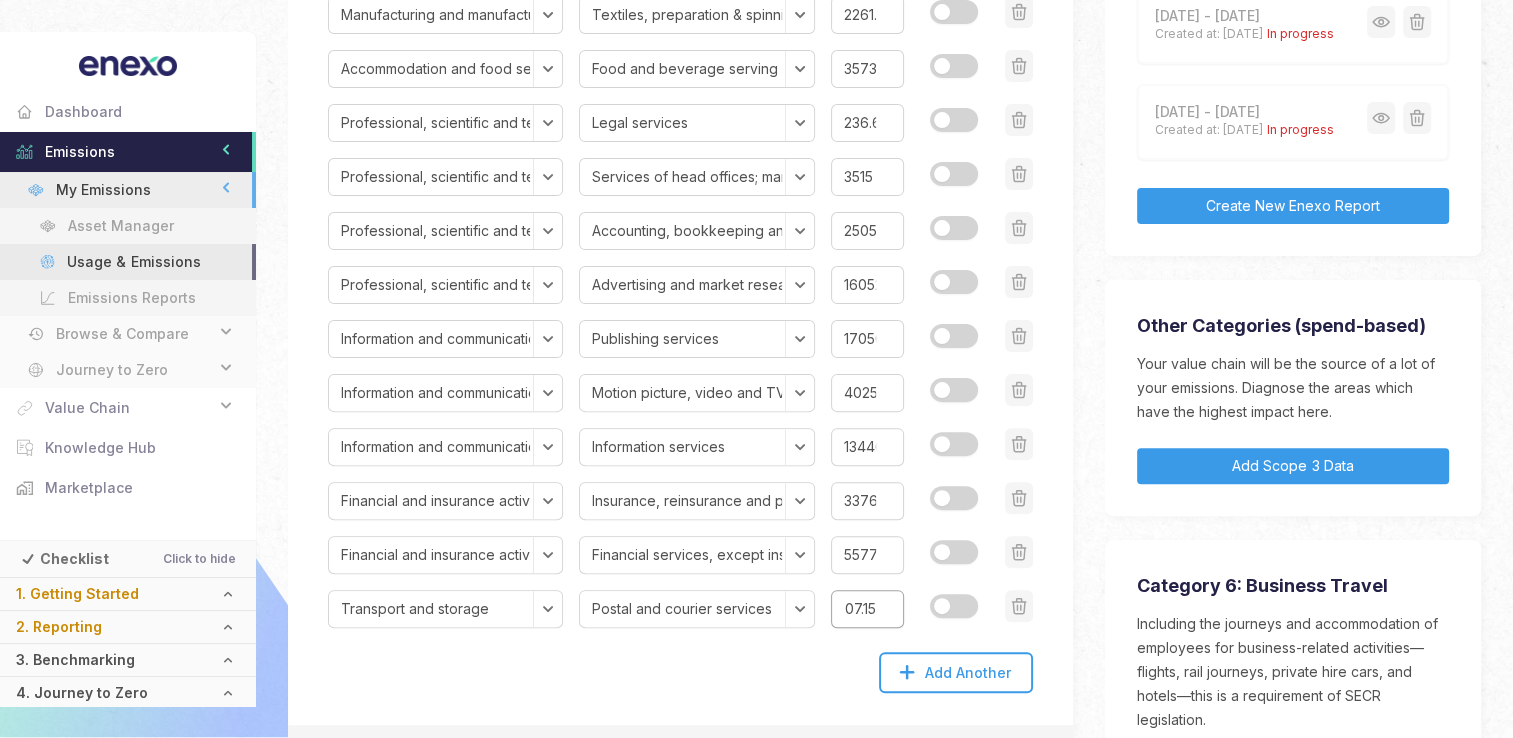 type on "507.15" 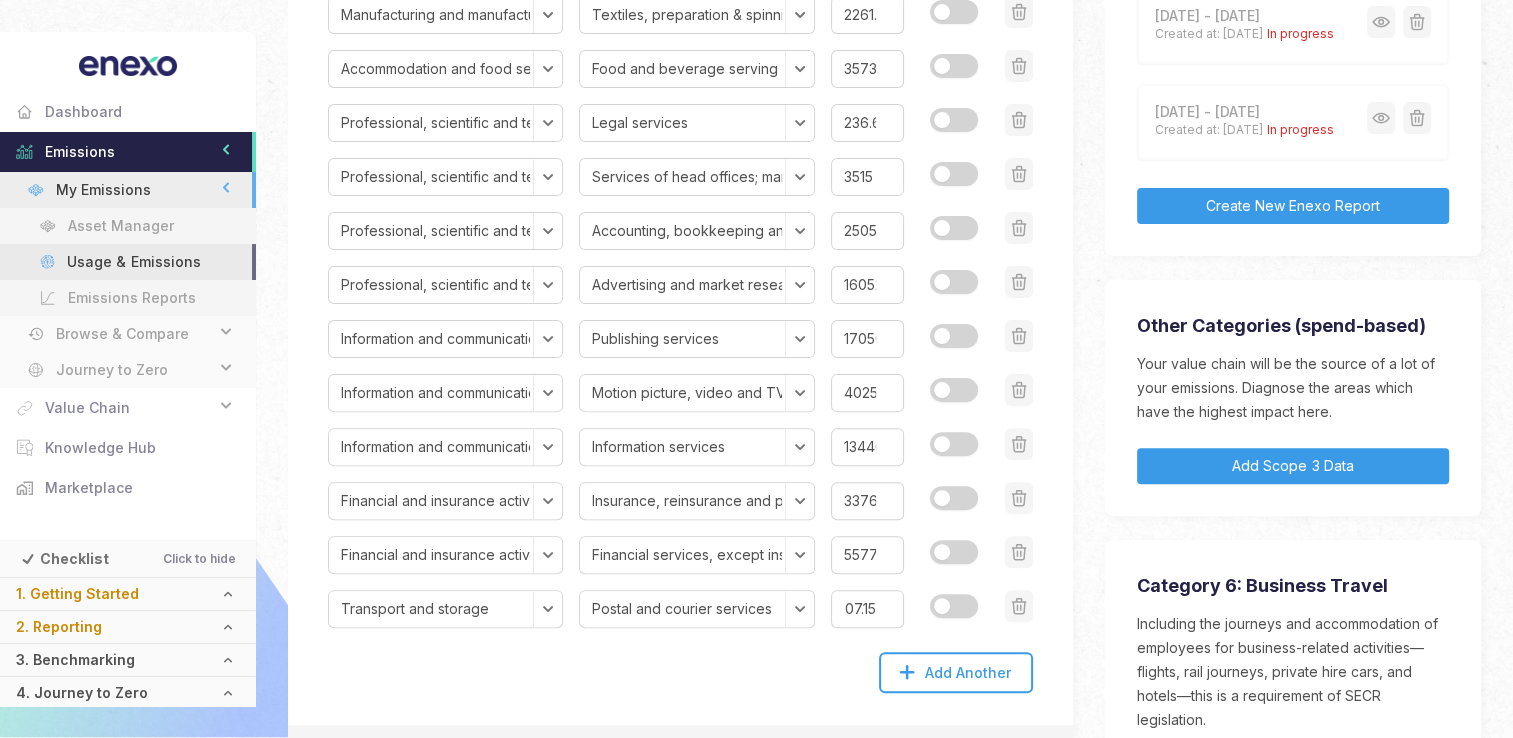 click on "Please use the dropdowns to list all the categories of goods and services your organisation purchased during the reporting year, and enter the total expenditure for each category. If you don't know for a particular category, please enter an approximate value and select “Estimate”. You can add additional rows using the “Add Rows” button. Section Select section Agriculture, forestry and fishing Mining and quarrying Manufacturing and manufactured products Electricity, gas, steam and air conditioning supply Water supply; sewerage, waste management and remediation activities Construction Wholesale and retail trade; repair of motor vehicles and motorcycles Transport and storage Accommodation and food services Information and communication Financial and insurance activities Real estate activities Professional, scientific and technical activities Administrative and support service activities Public administration and defence; compulsory social security Education Human health and social work activities Value" at bounding box center [680, 209] 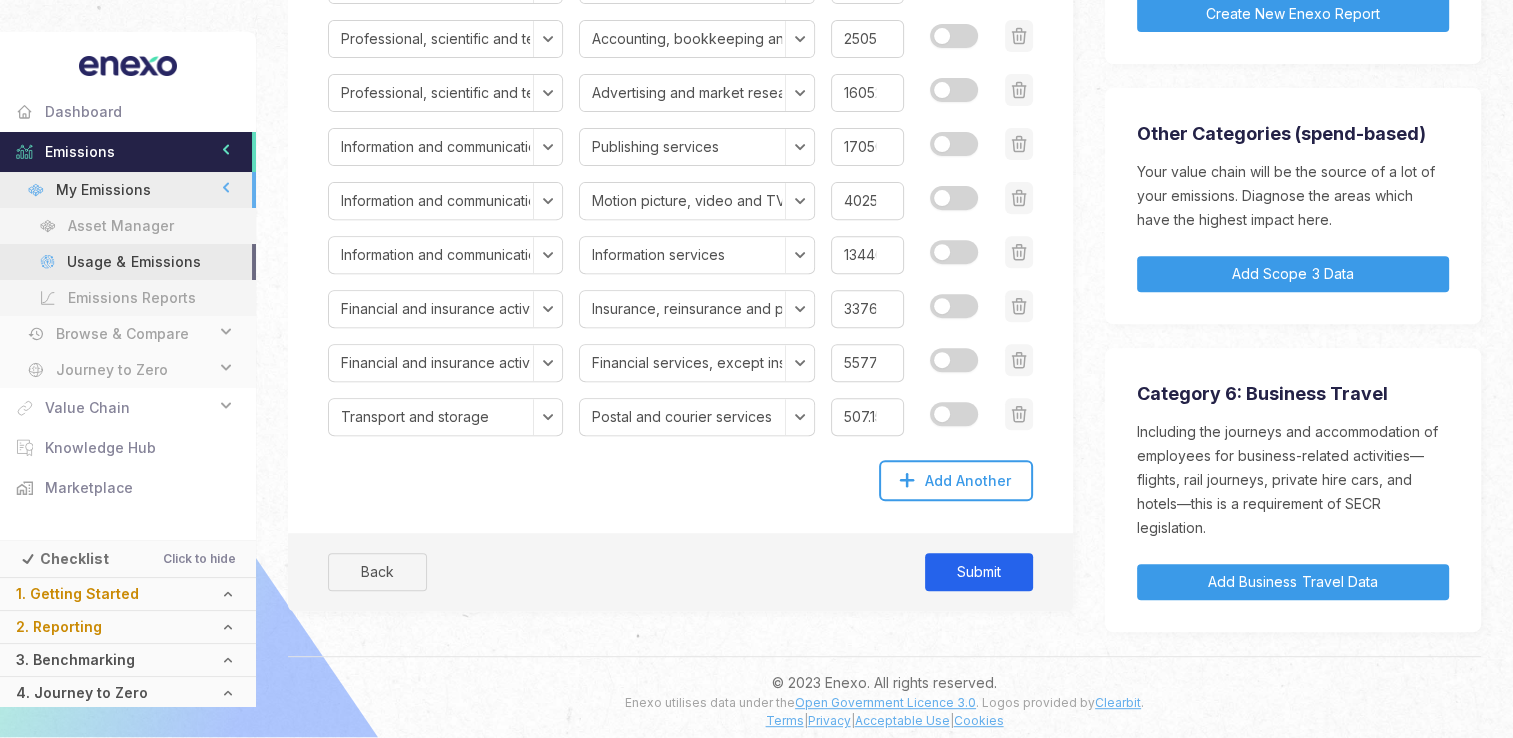 click on "Submit" at bounding box center [979, 572] 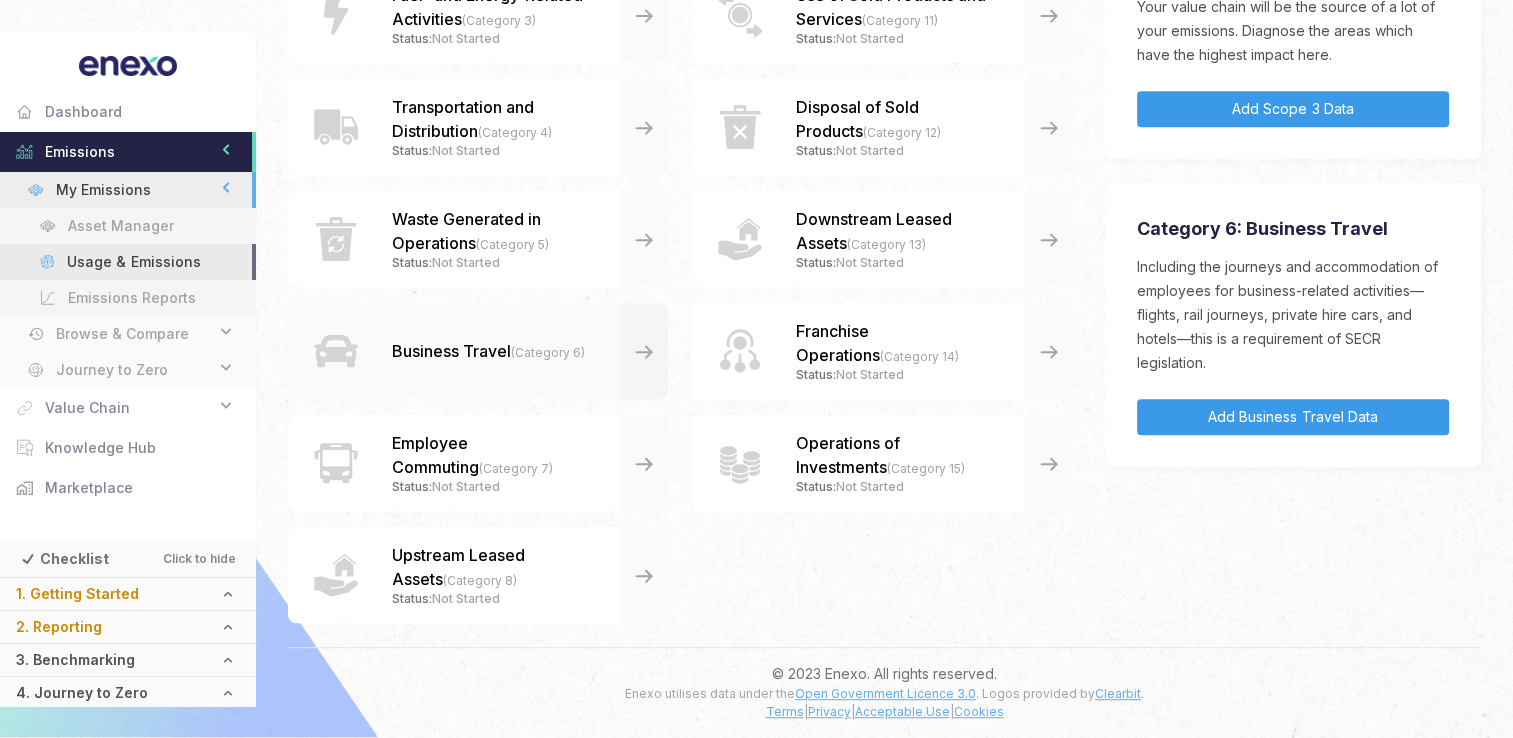 scroll, scrollTop: 912, scrollLeft: 0, axis: vertical 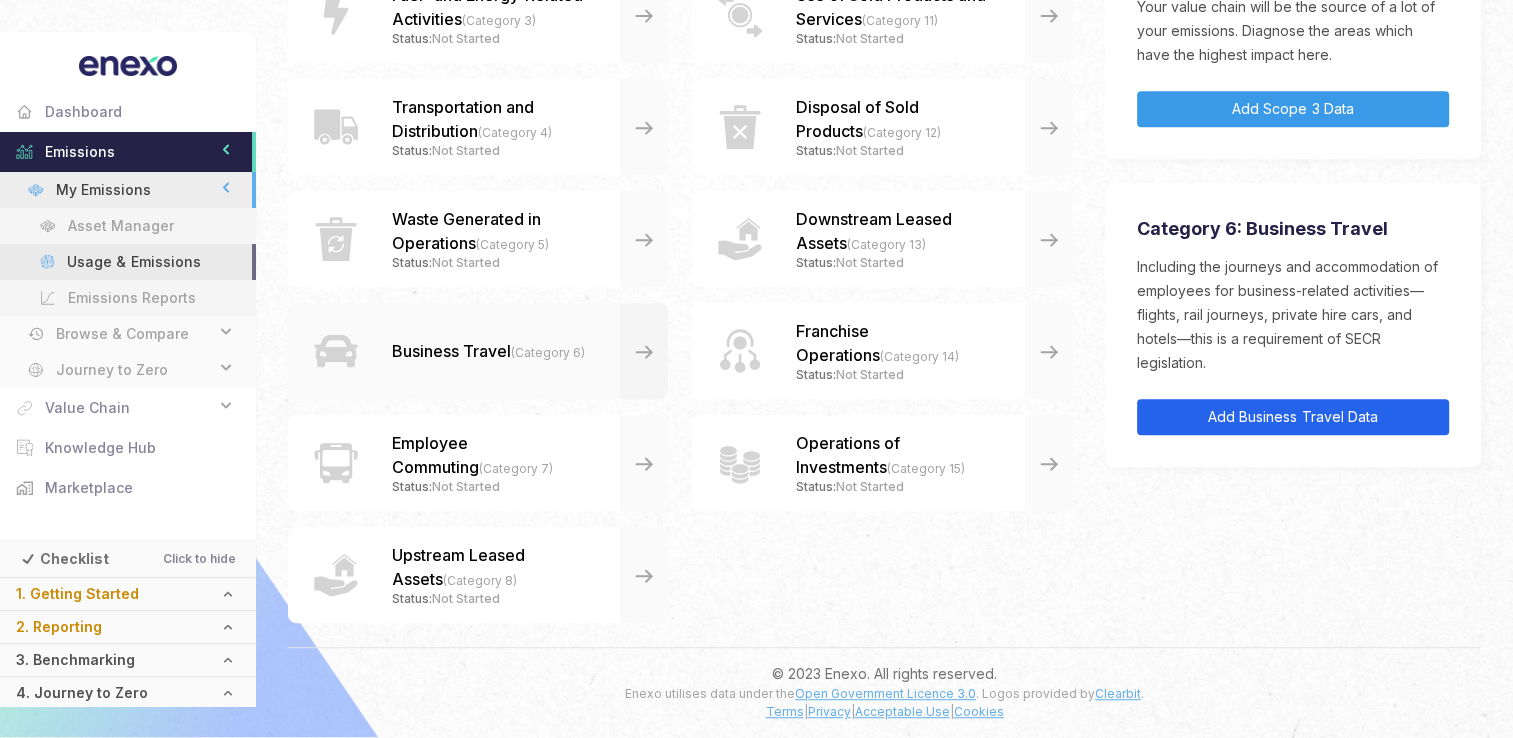 click on "Add Business Travel Data" 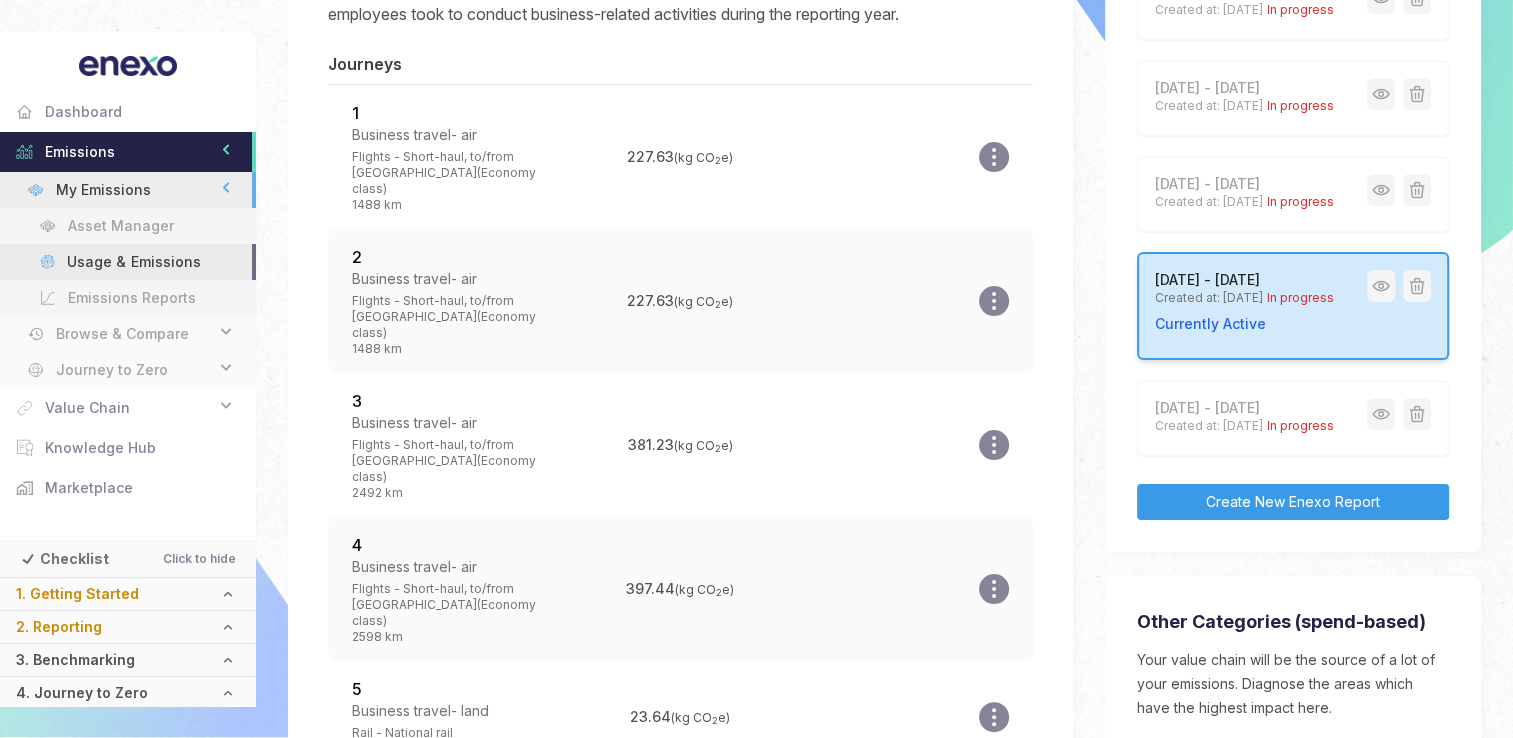 scroll, scrollTop: 0, scrollLeft: 0, axis: both 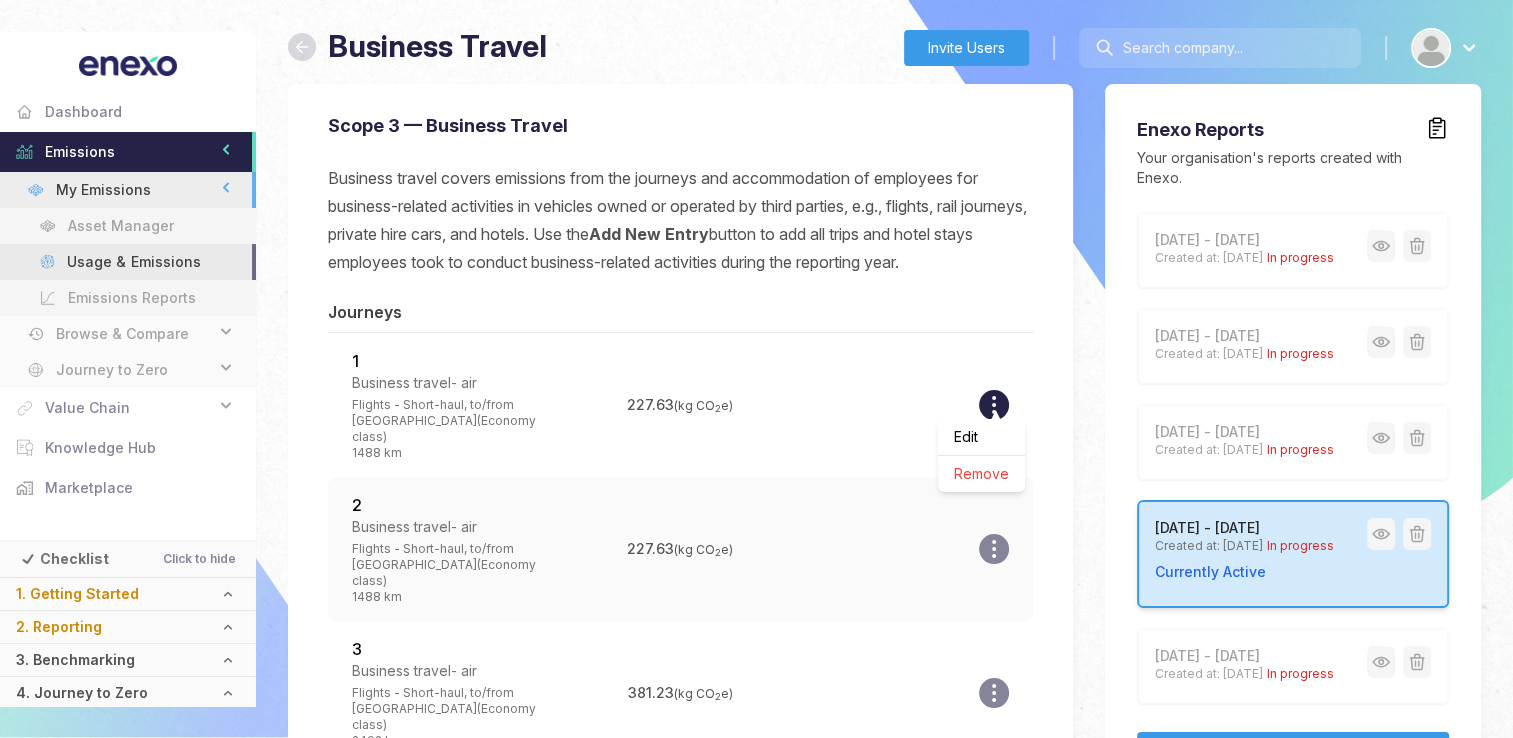 click at bounding box center [994, 405] 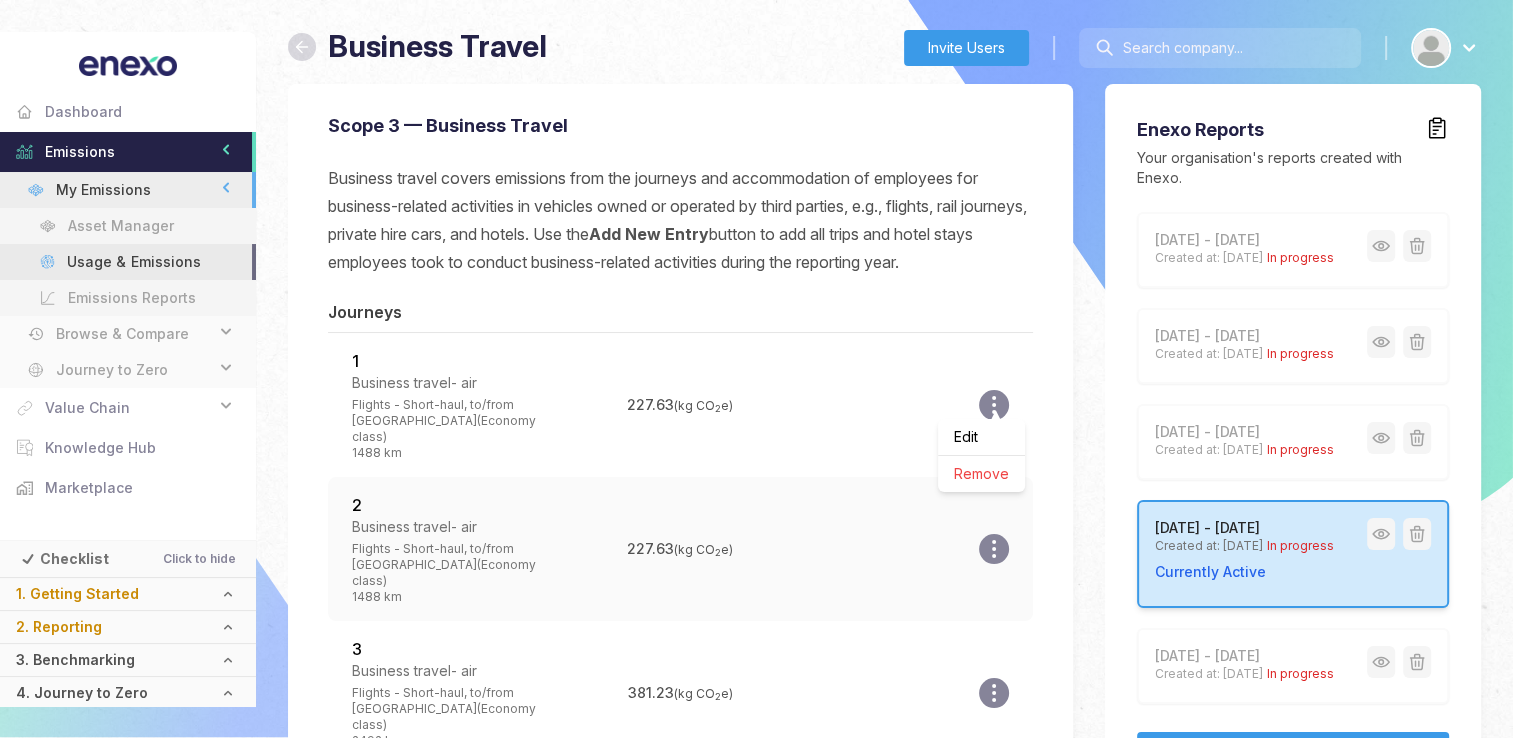 click on "Scope 3 — Business Travel   Business travel covers emissions from the journeys and accommodation of employees for business-related activities in vehicles owned or operated by third parties, e.g., flights, rail journeys, private hire cars, and hotels. Use the  Add New Entry  button to add all trips and hotel stays employees took to conduct business-related activities during the reporting year.  Journeys 1 Business travel- air Flights - Short-haul, to/from UK  (Economy class) 1488 km 227.63  (kg CO 2 e)  Edit   Remove  2 Business travel- air Flights - Short-haul, to/from UK  (Economy class) 1488 km 227.63  (kg CO 2 e)  Edit   Remove  3 Business travel- air Flights - Short-haul, to/from UK  (Economy class) 2492 km 381.23  (kg CO 2 e)  Edit   Remove  4 Business travel- air Flights - Short-haul, to/from UK  (Economy class) 2598 km 397.44  (kg CO 2 e)  Edit   Remove  5 Business travel- land Rail - National rail  640 km 23.64  (kg CO 2 e)  Edit   Remove  6 Business travel- air Flights - Domestic, to/from UK  2 e)" at bounding box center (680, 4628) 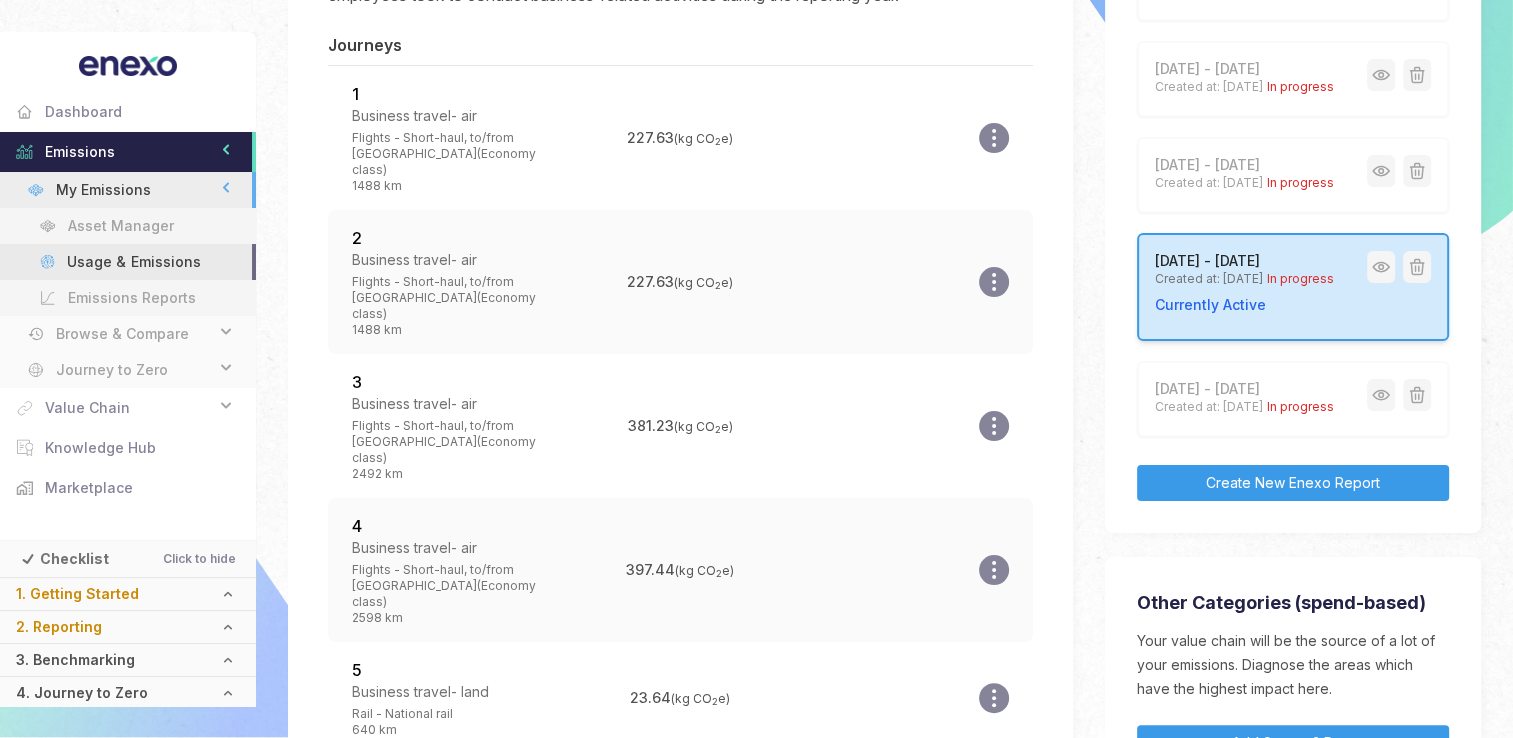 scroll, scrollTop: 263, scrollLeft: 0, axis: vertical 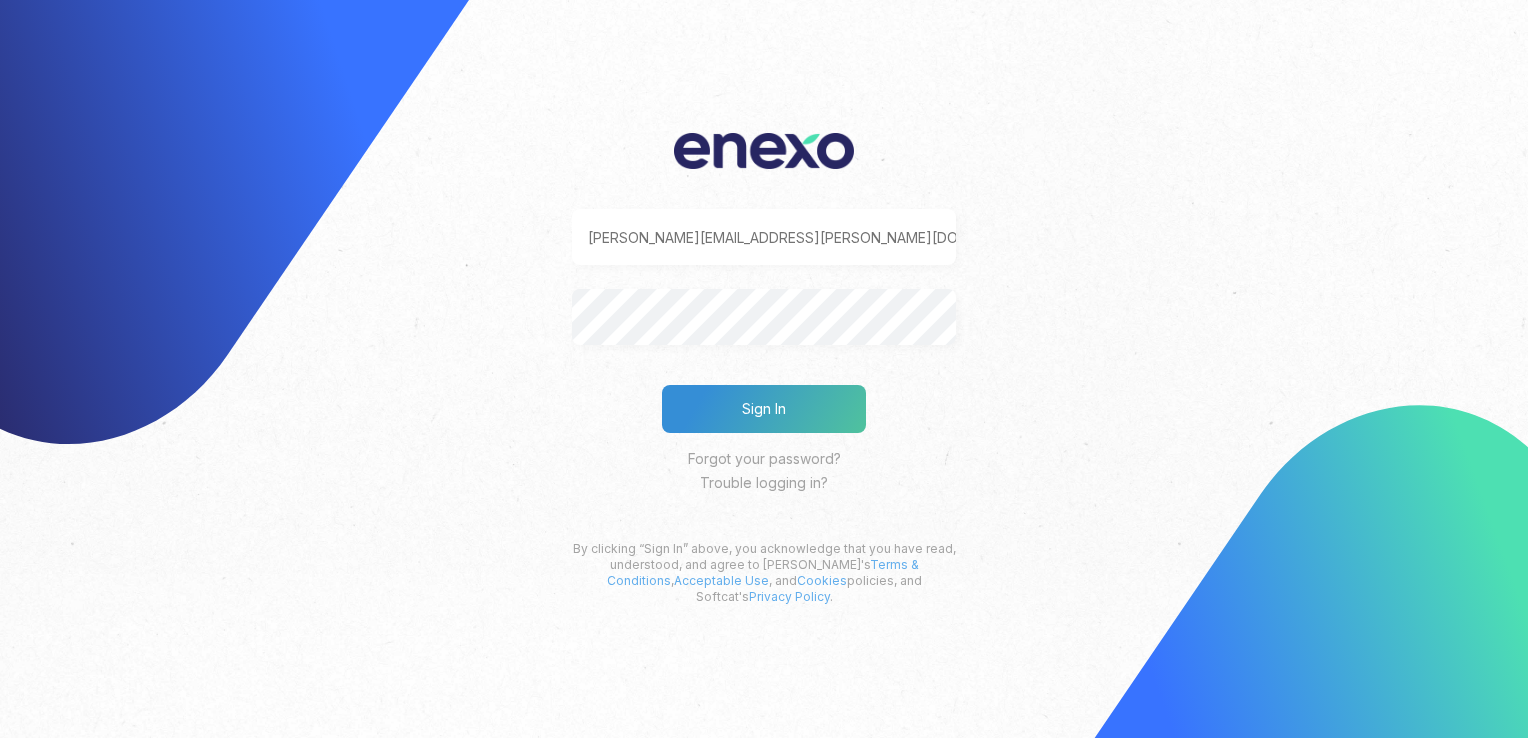 click on "Sign In" 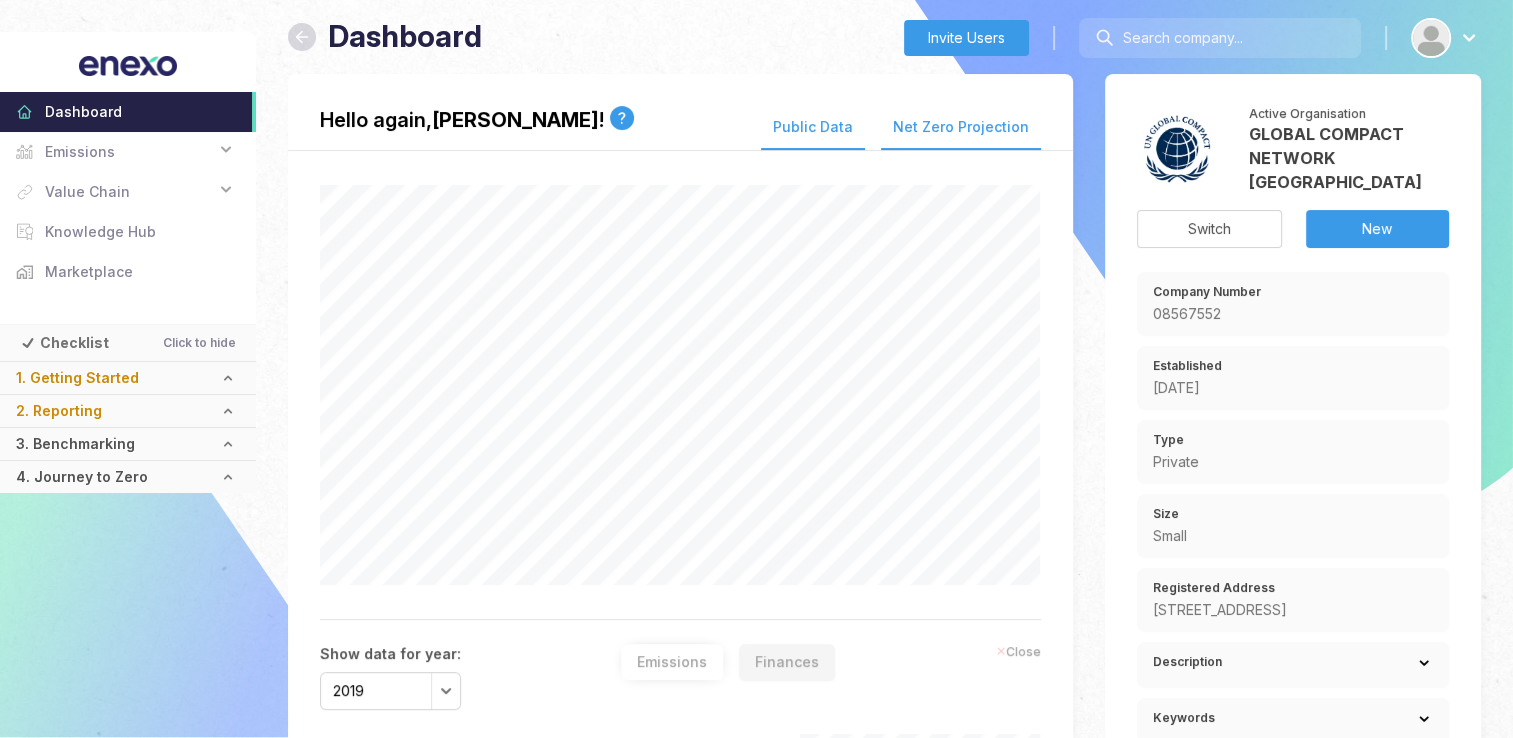 scroll, scrollTop: 0, scrollLeft: 0, axis: both 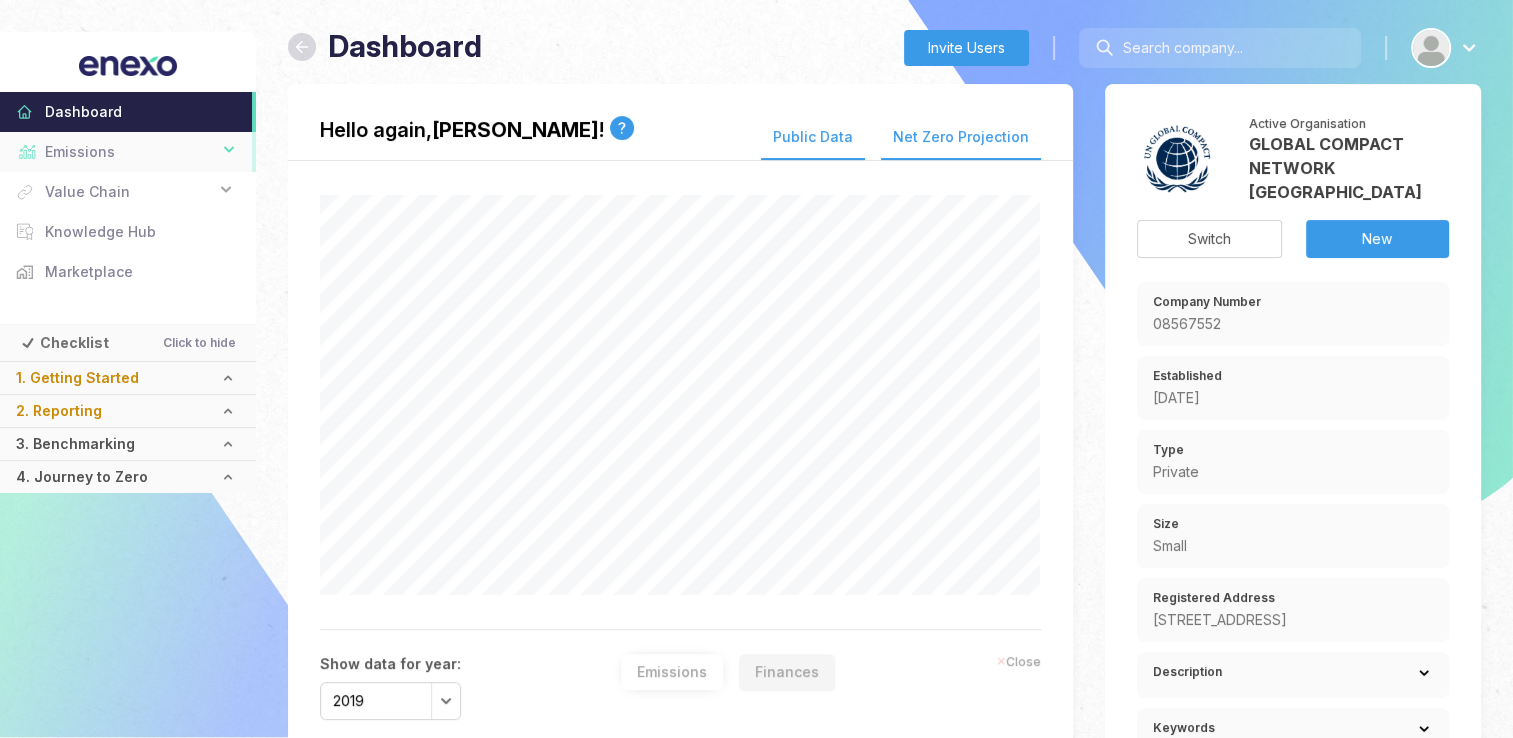 click on "Emissions" at bounding box center [140, 152] 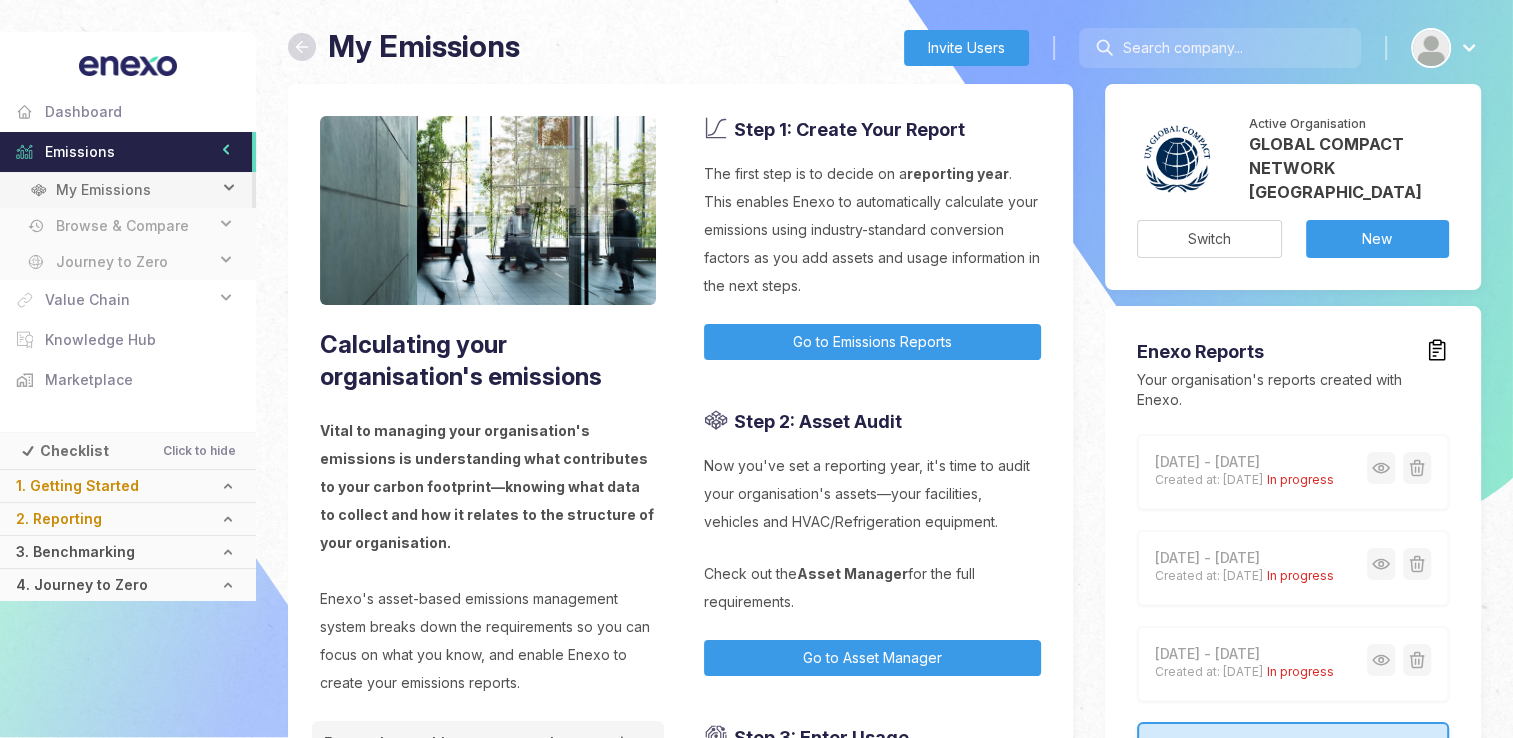 click on "My Emissions" at bounding box center [146, 190] 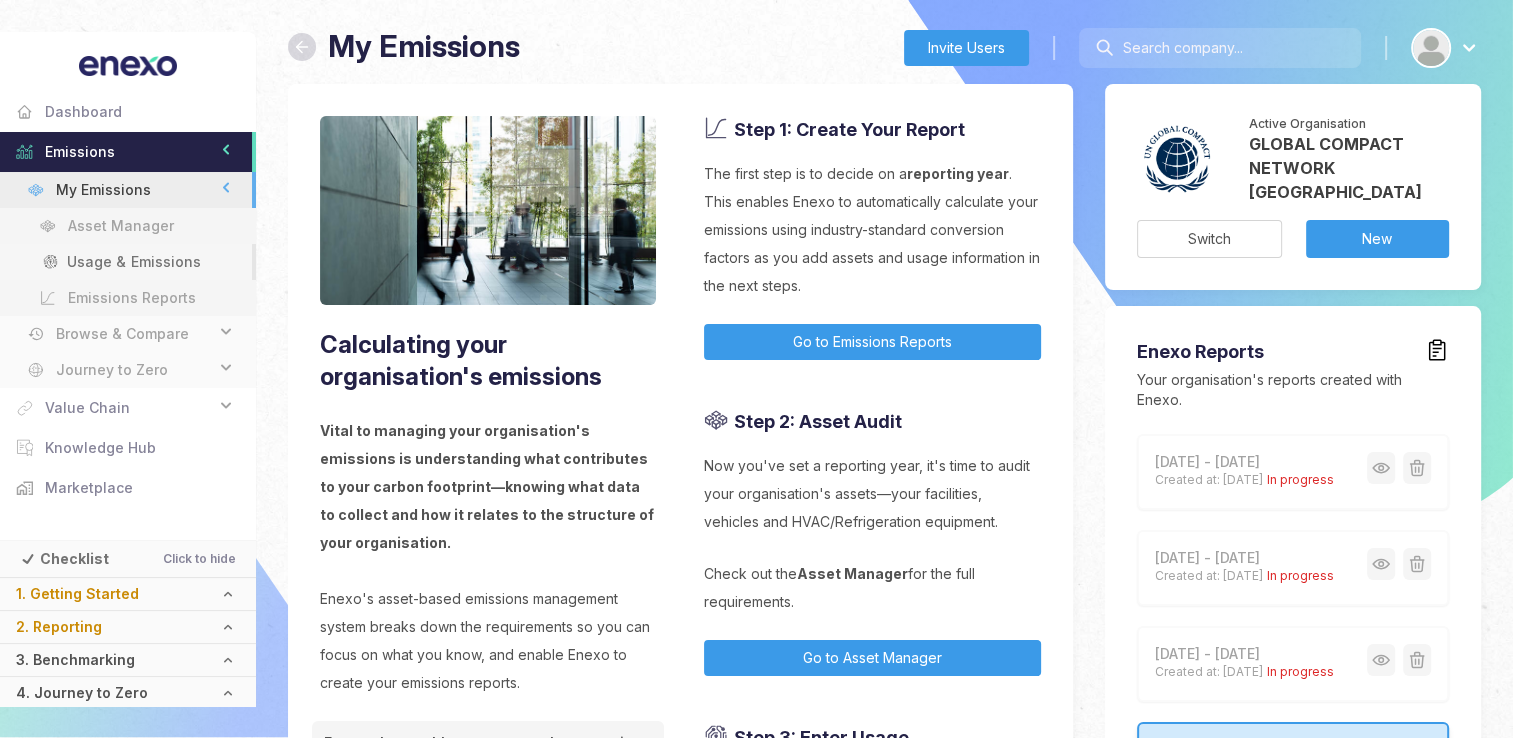 click on "Usage & Emissions" at bounding box center [133, 262] 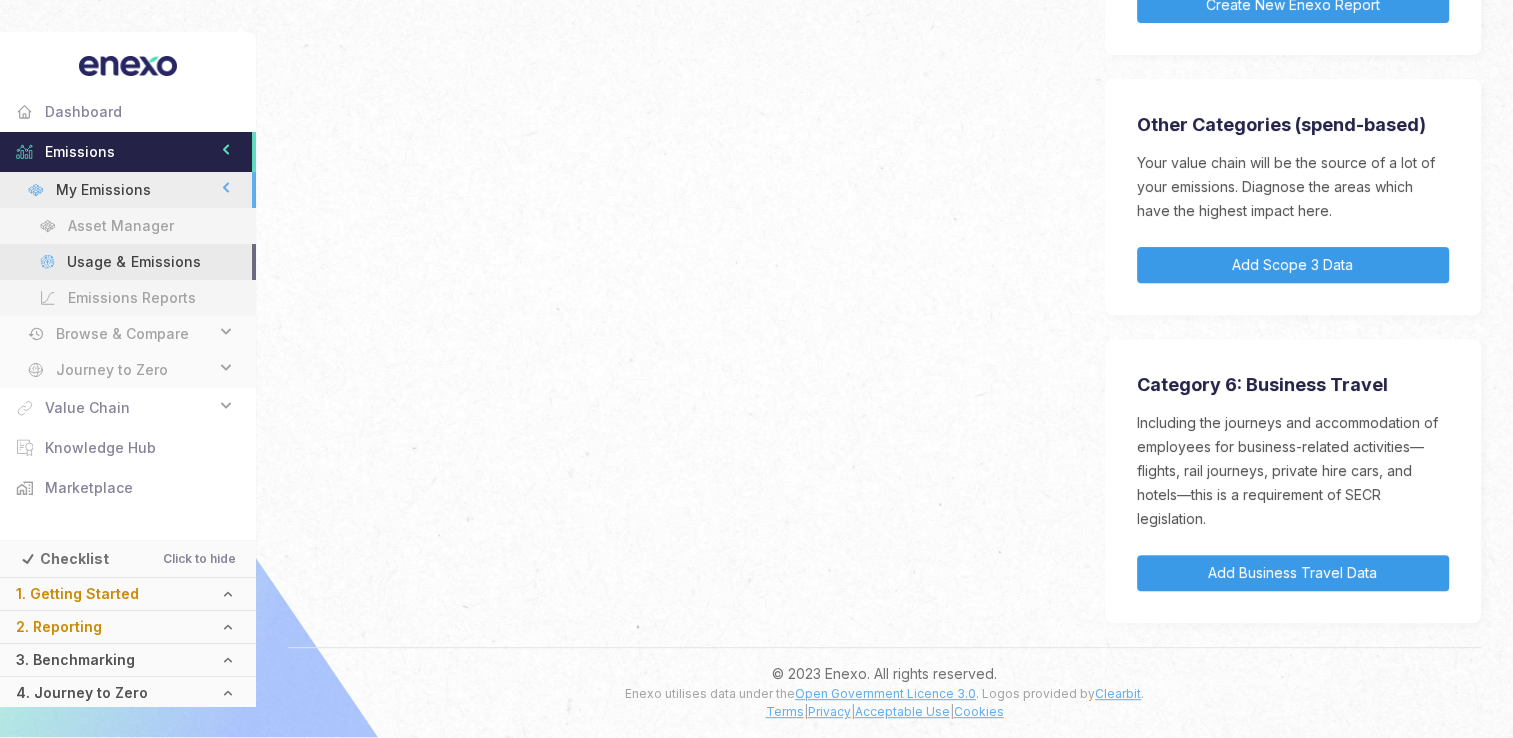 scroll, scrollTop: 840, scrollLeft: 0, axis: vertical 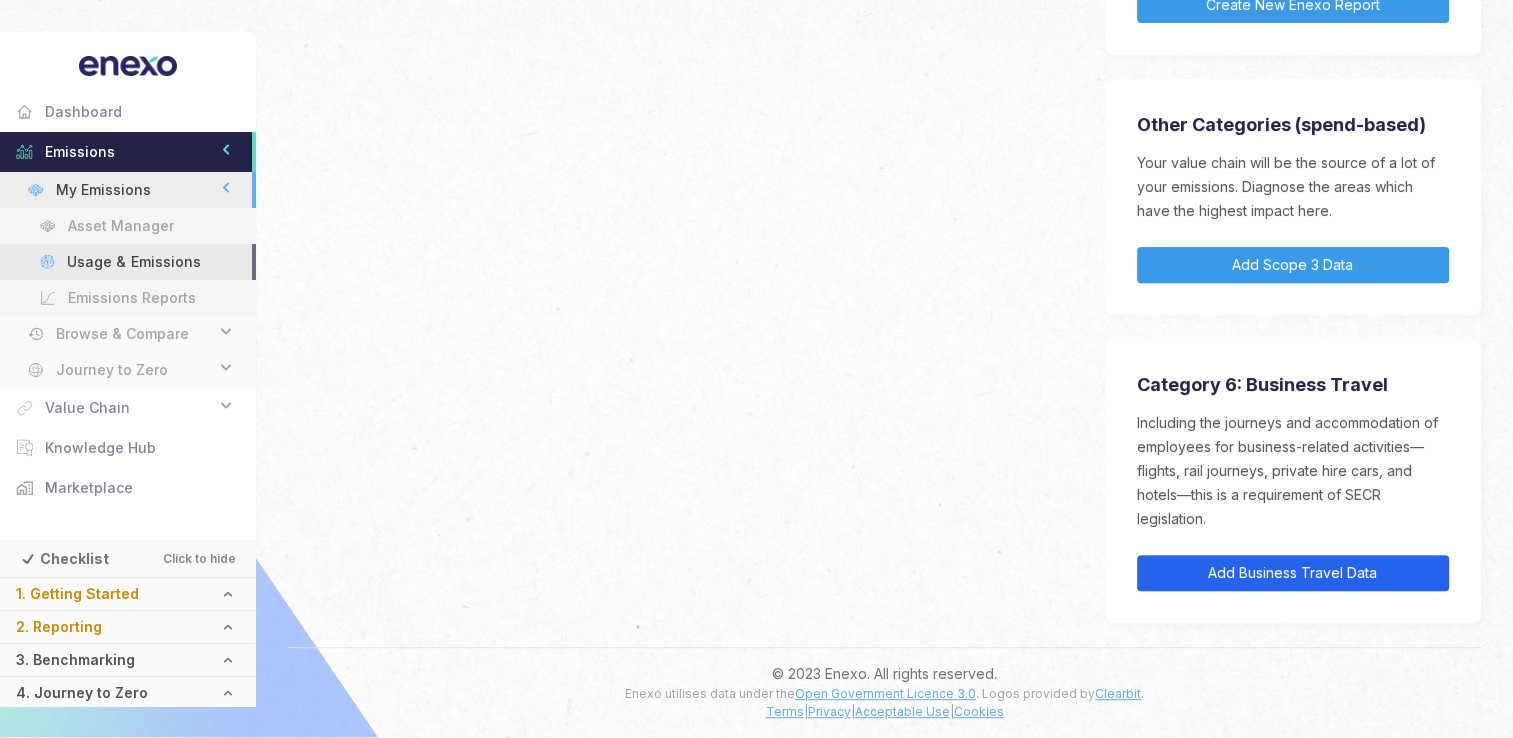 click on "Add Business Travel Data" 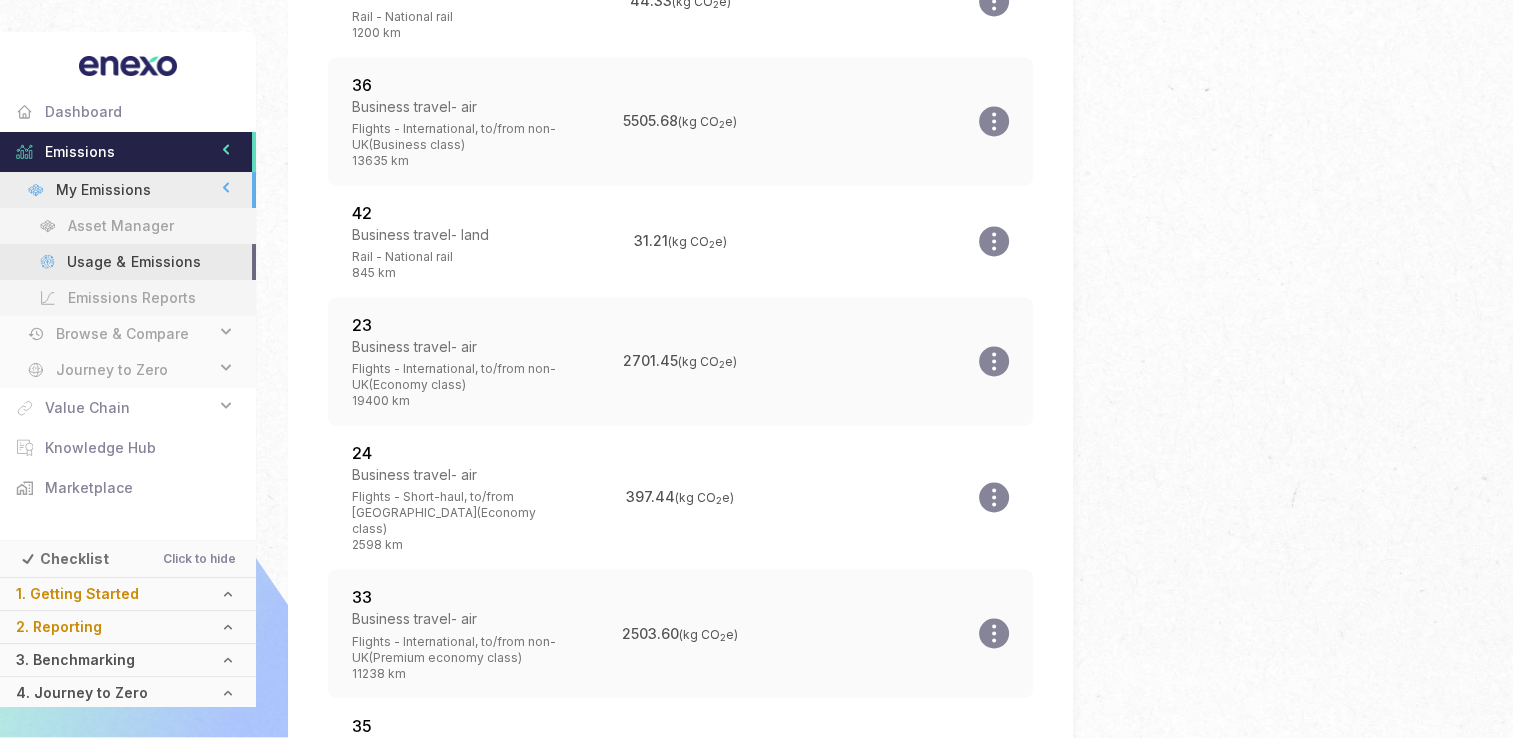 scroll, scrollTop: 3157, scrollLeft: 0, axis: vertical 